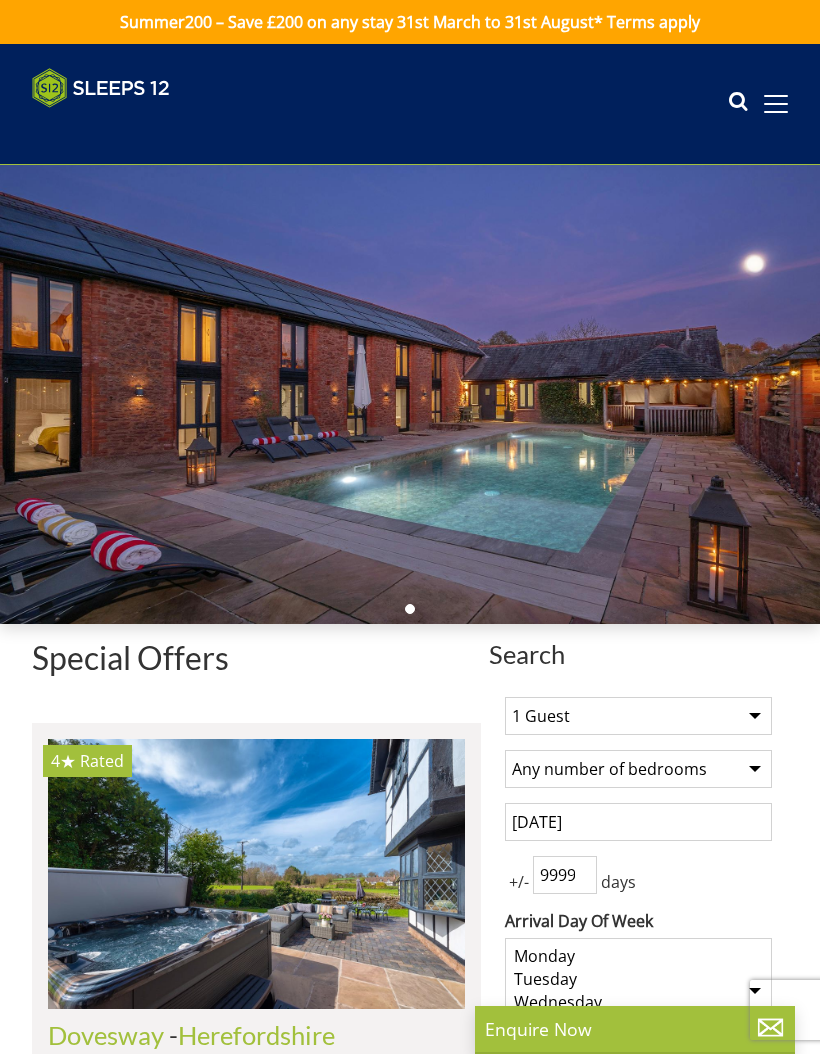select 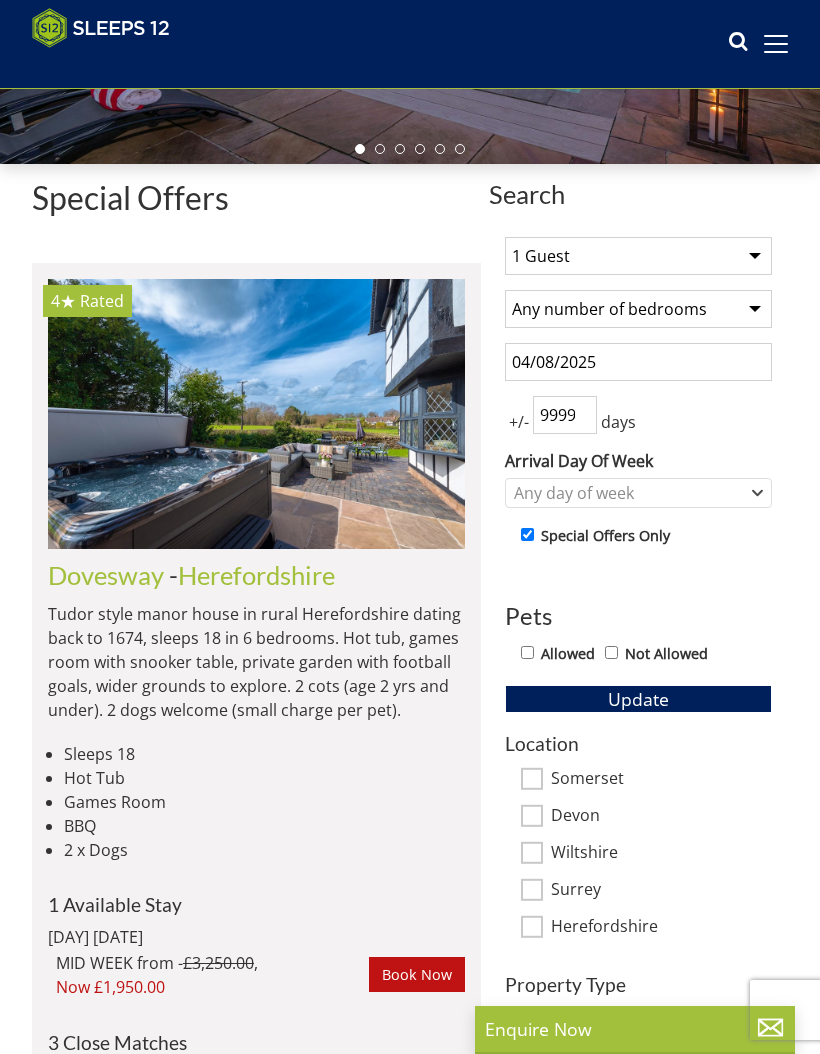 scroll, scrollTop: 524, scrollLeft: 0, axis: vertical 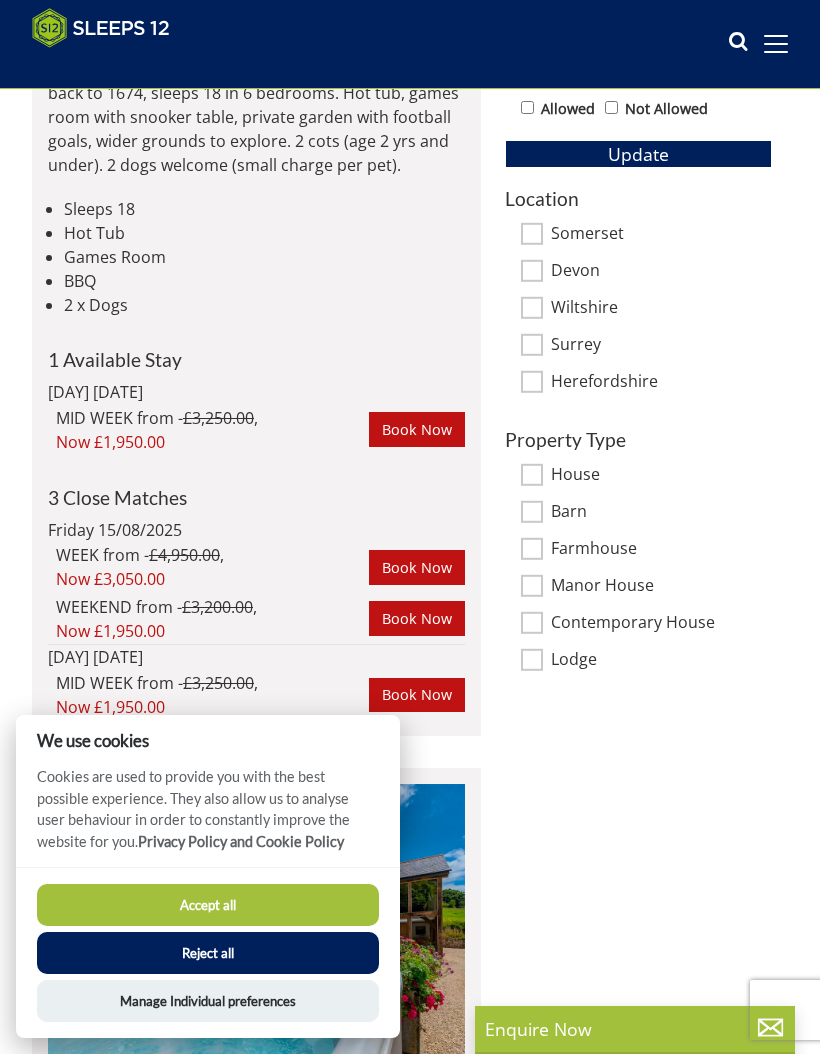 click on "Reject all" at bounding box center (208, 953) 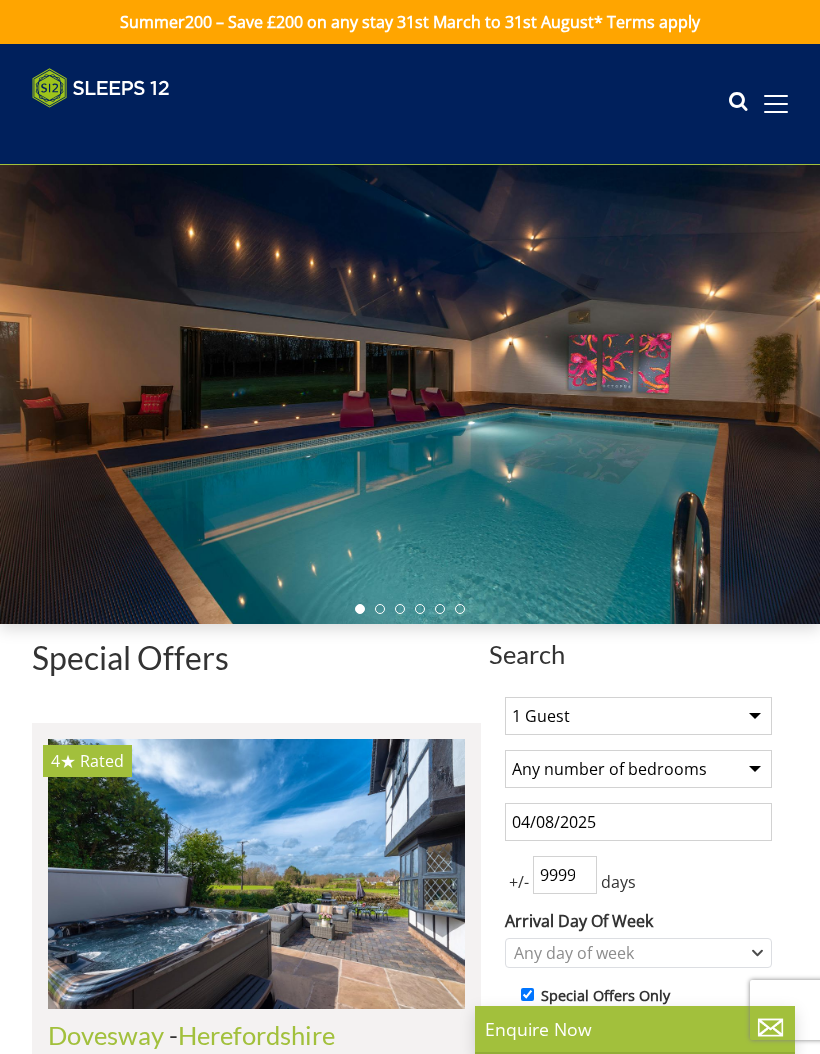 scroll, scrollTop: 598, scrollLeft: 0, axis: vertical 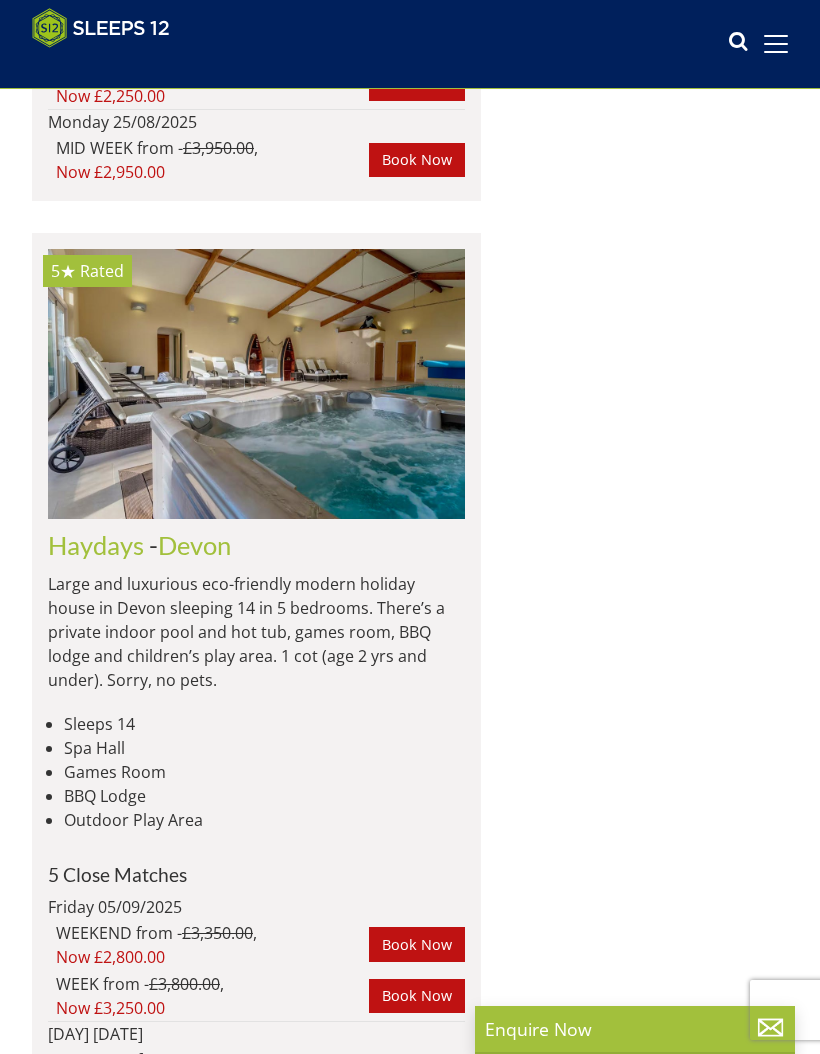 click on "Book Now" at bounding box center [417, 996] 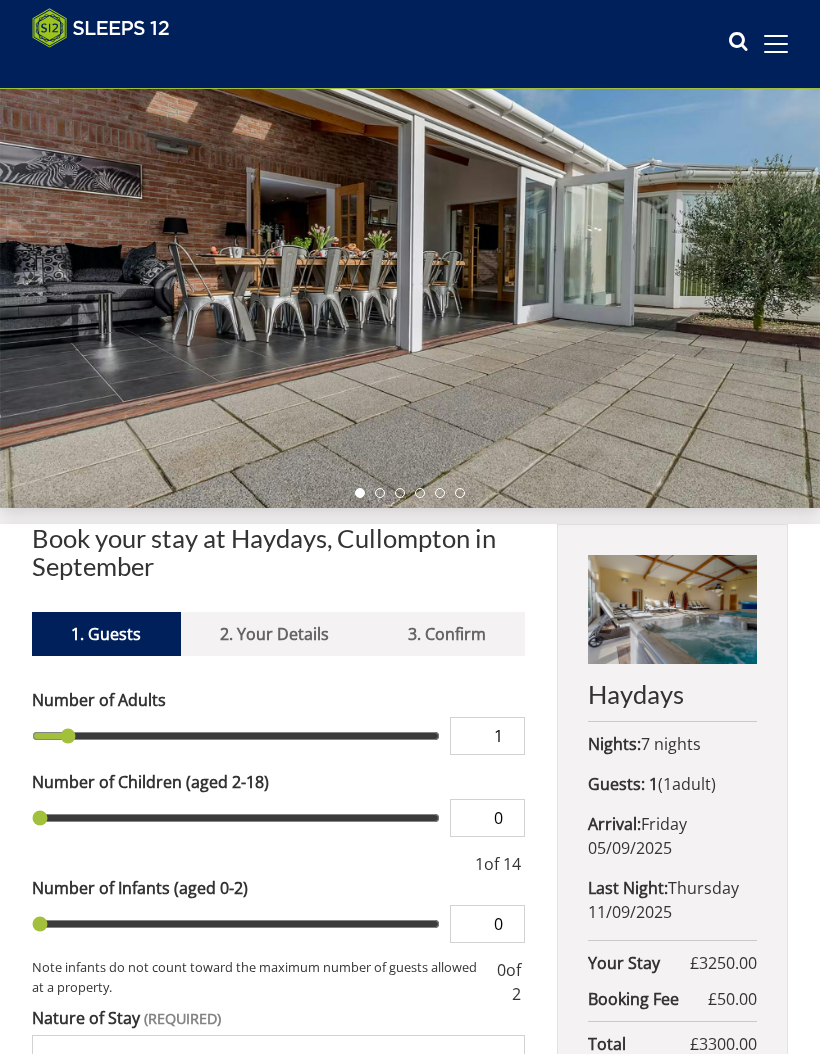 scroll, scrollTop: 0, scrollLeft: 0, axis: both 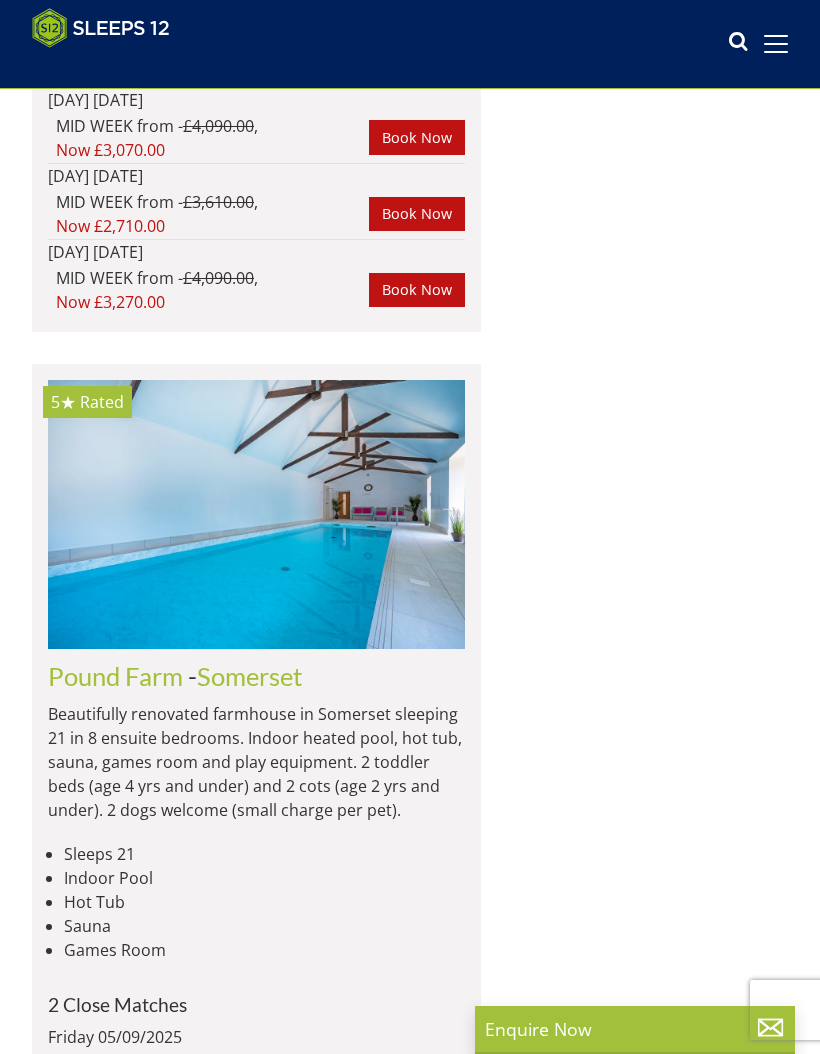 click at bounding box center [257, 4578] 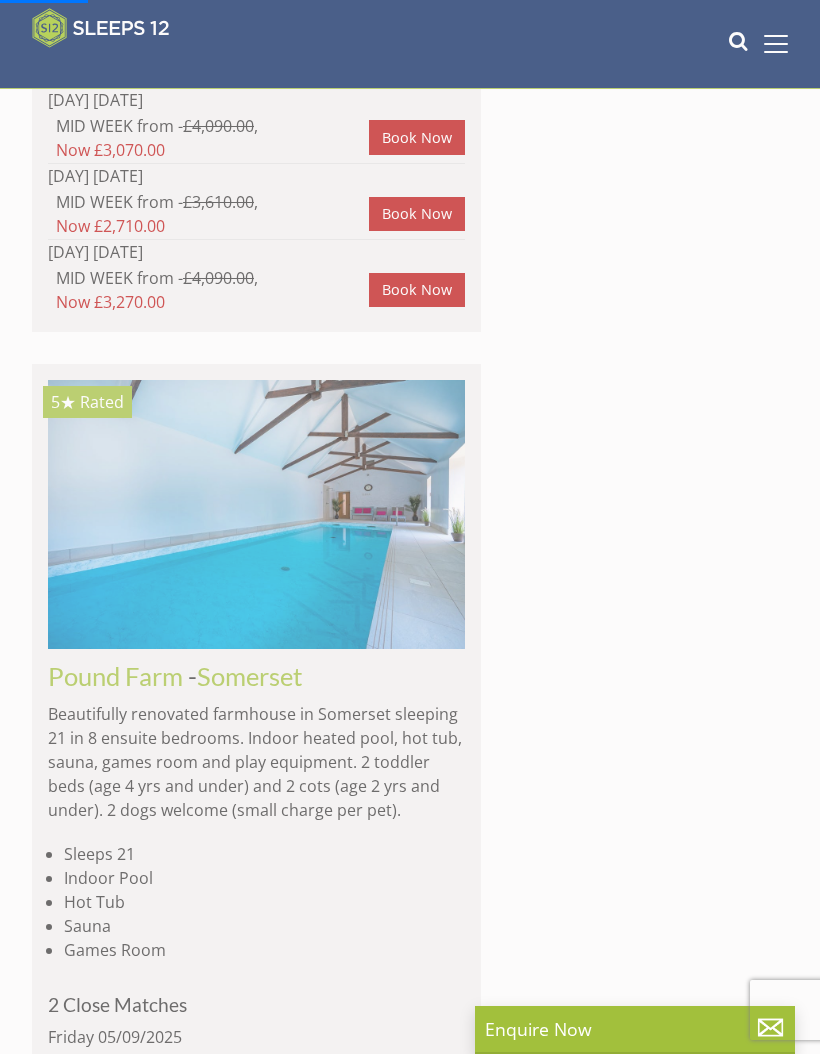 scroll, scrollTop: 0, scrollLeft: 0, axis: both 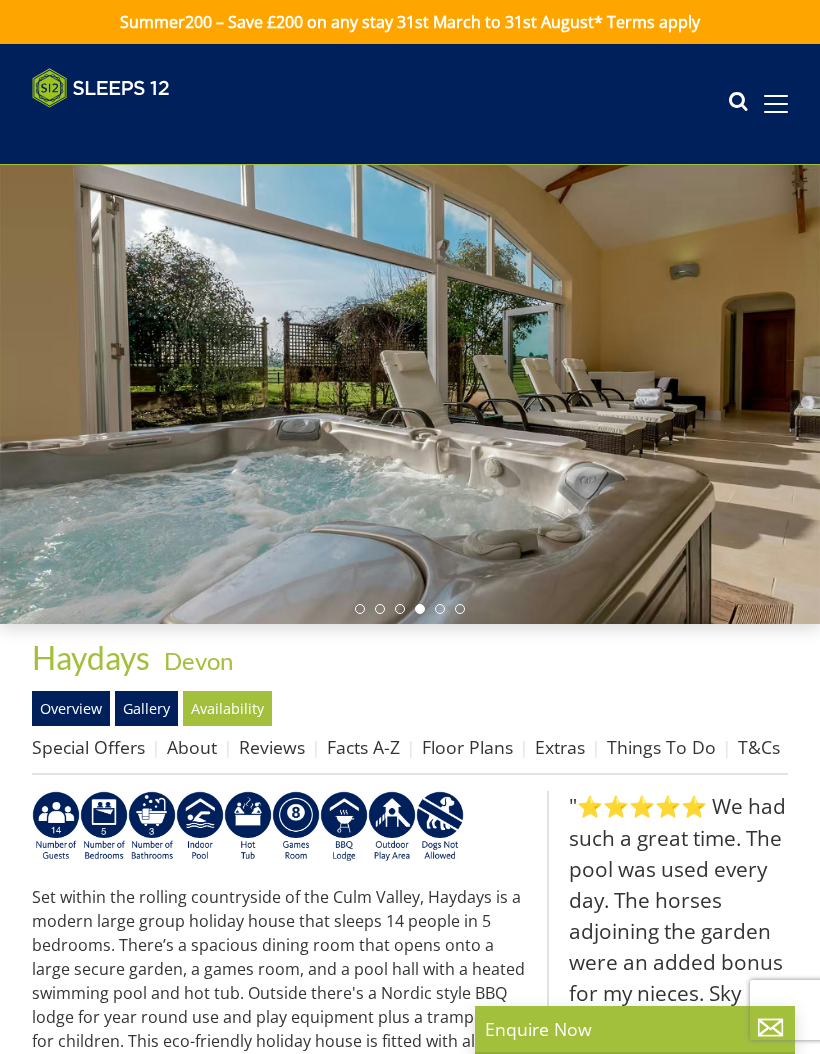 click on "Gallery" at bounding box center [146, 708] 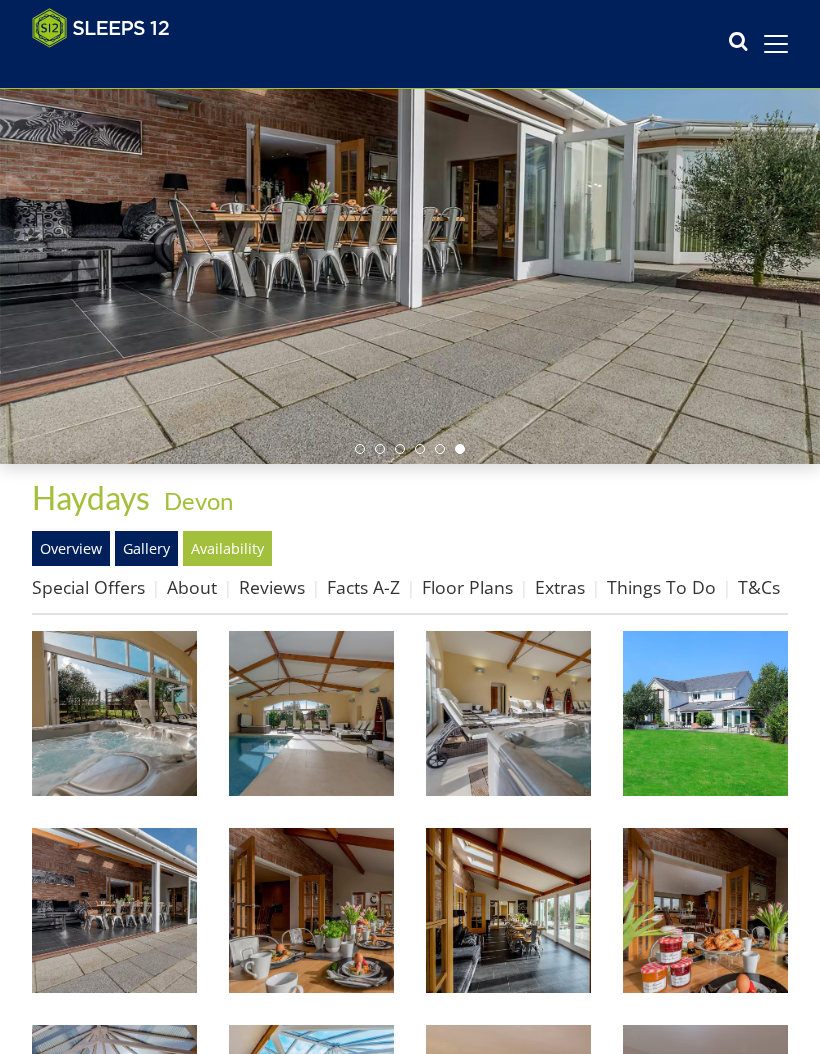 scroll, scrollTop: 0, scrollLeft: 0, axis: both 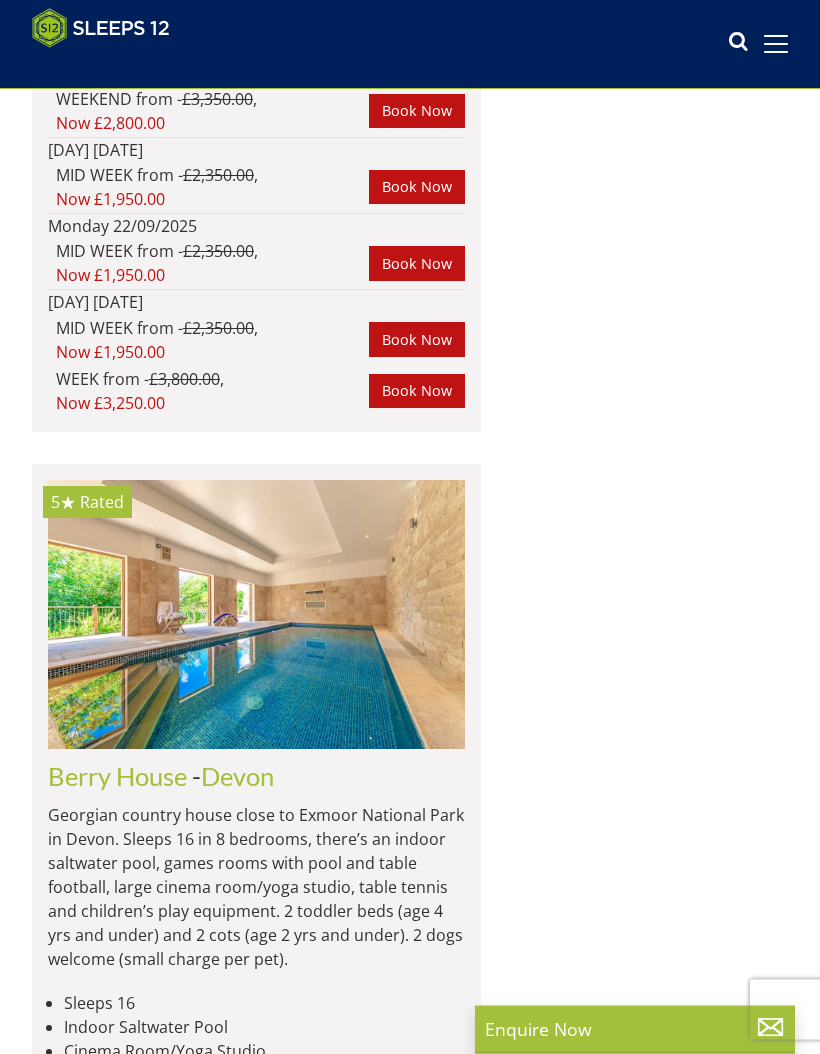 click at bounding box center (776, 44) 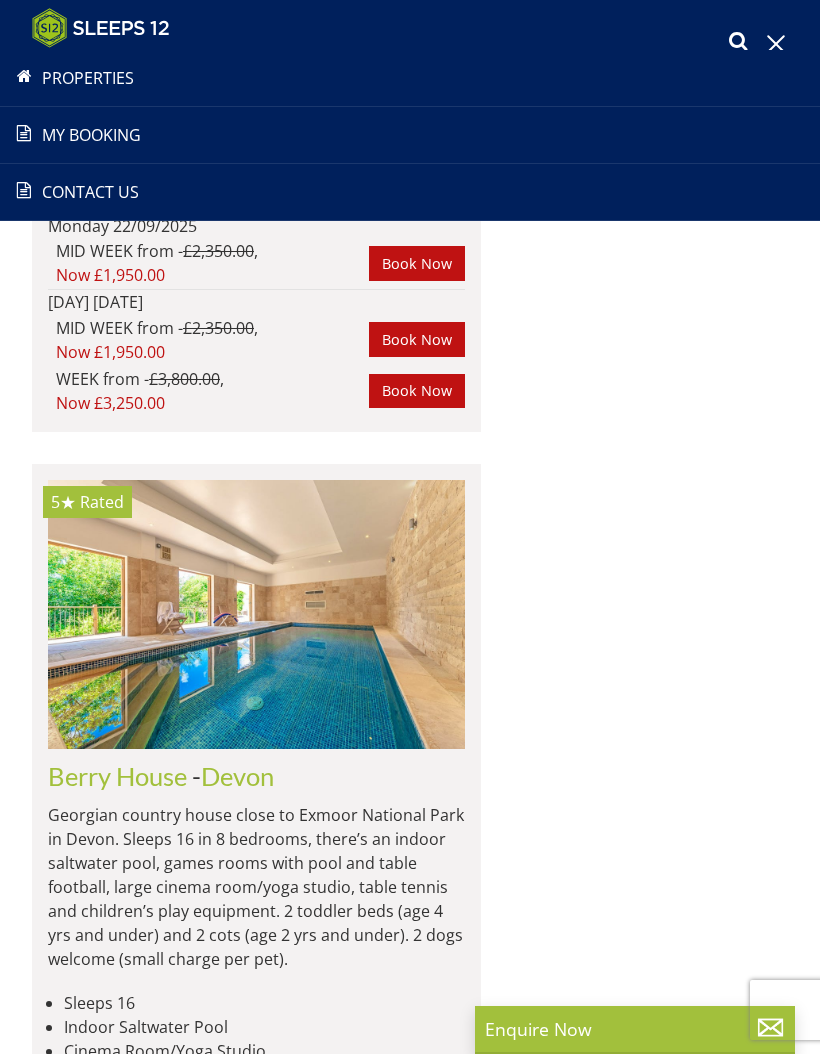 click on "Properties" at bounding box center [410, 78] 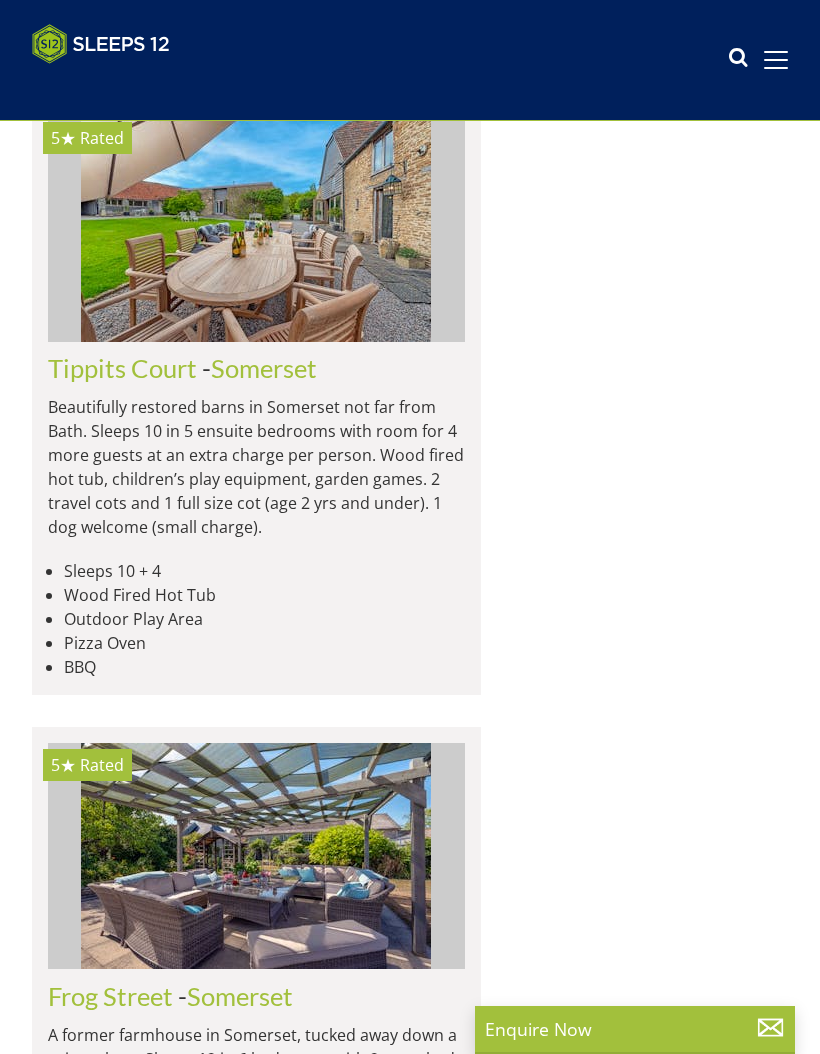 scroll, scrollTop: 0, scrollLeft: 0, axis: both 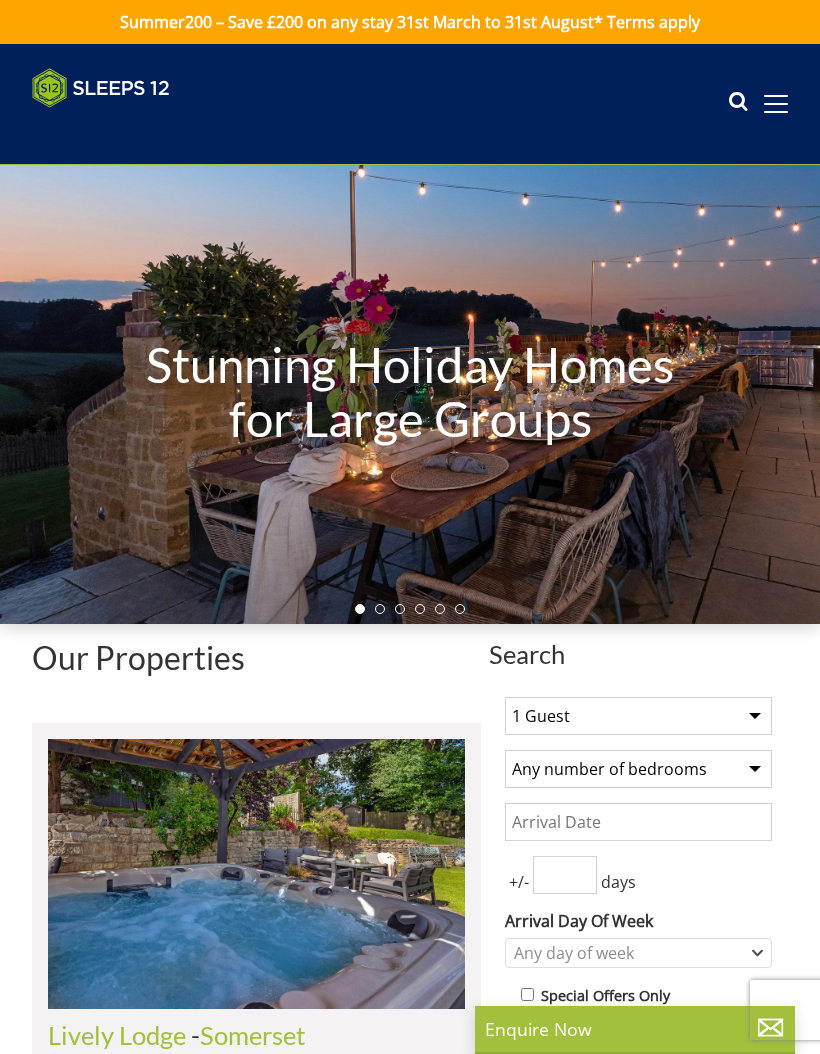 click on "1 Guest
2 Guests
3 Guests
4 Guests
5 Guests
6 Guests
7 Guests
8 Guests
9 Guests
10 Guests
11 Guests
12 Guests
13 Guests
14 Guests
15 Guests
16 Guests
17 Guests
18 Guests
19 Guests
20 Guests
21 Guests
22 Guests
23 Guests
24 Guests
25 Guests
26 Guests
27 Guests
28 Guests
29 Guests
30 Guests
31 Guests
32 Guests" at bounding box center [638, 716] 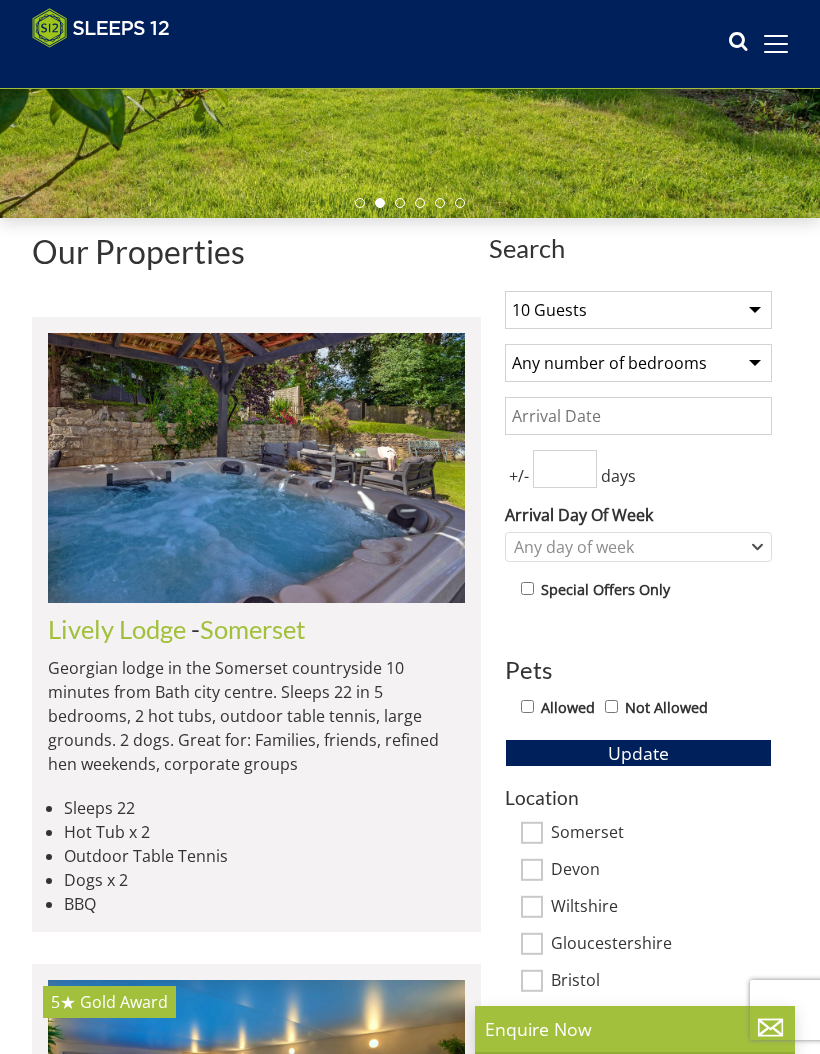 scroll, scrollTop: 375, scrollLeft: 0, axis: vertical 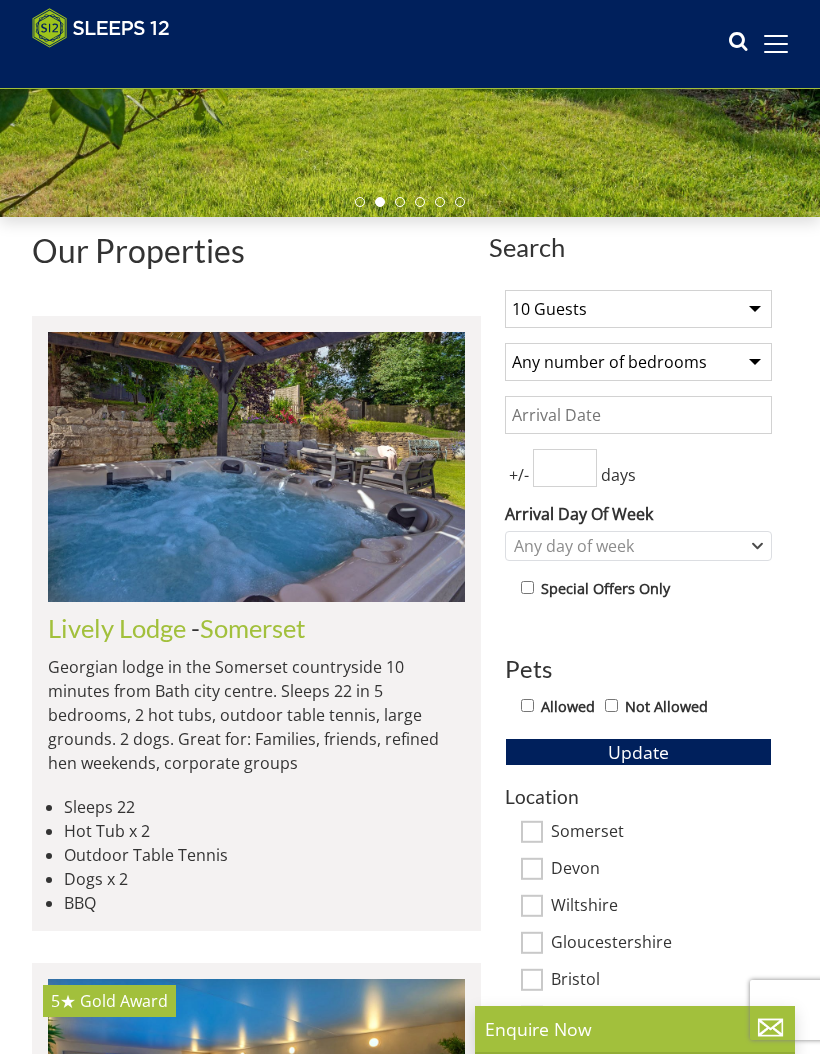 click on "Somerset" at bounding box center [661, 833] 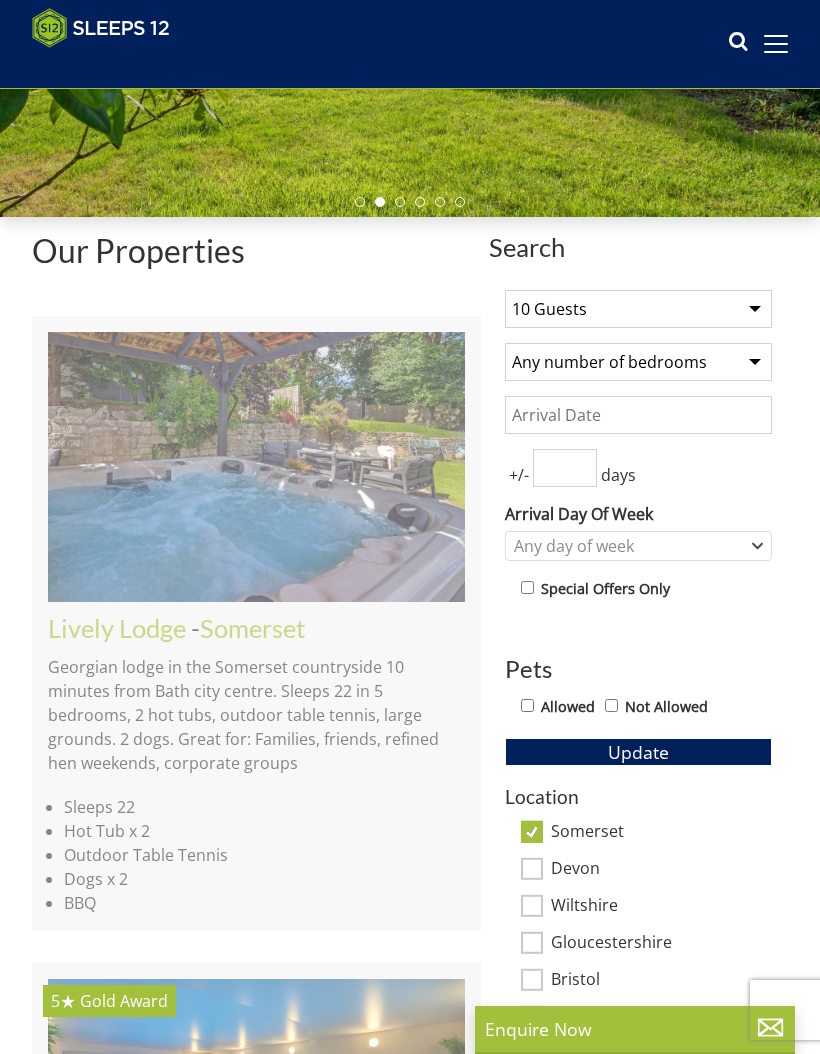 click on "Devon" at bounding box center (532, 869) 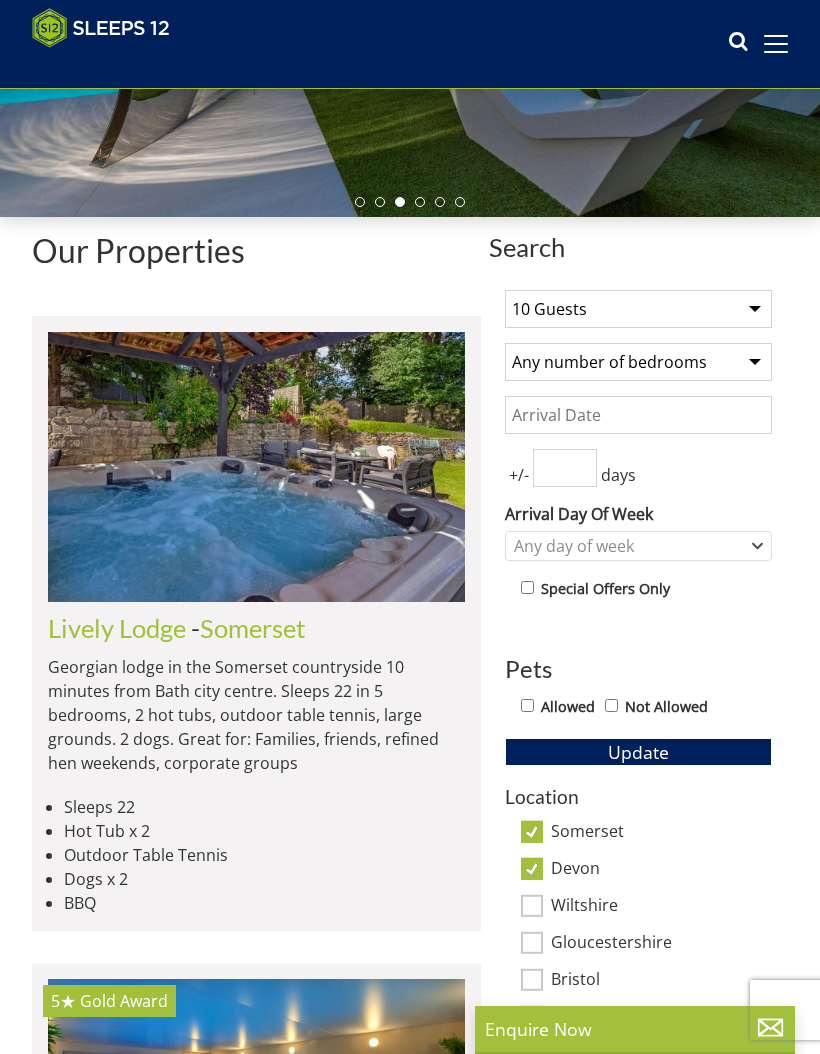 click on "Wiltshire" at bounding box center [532, 906] 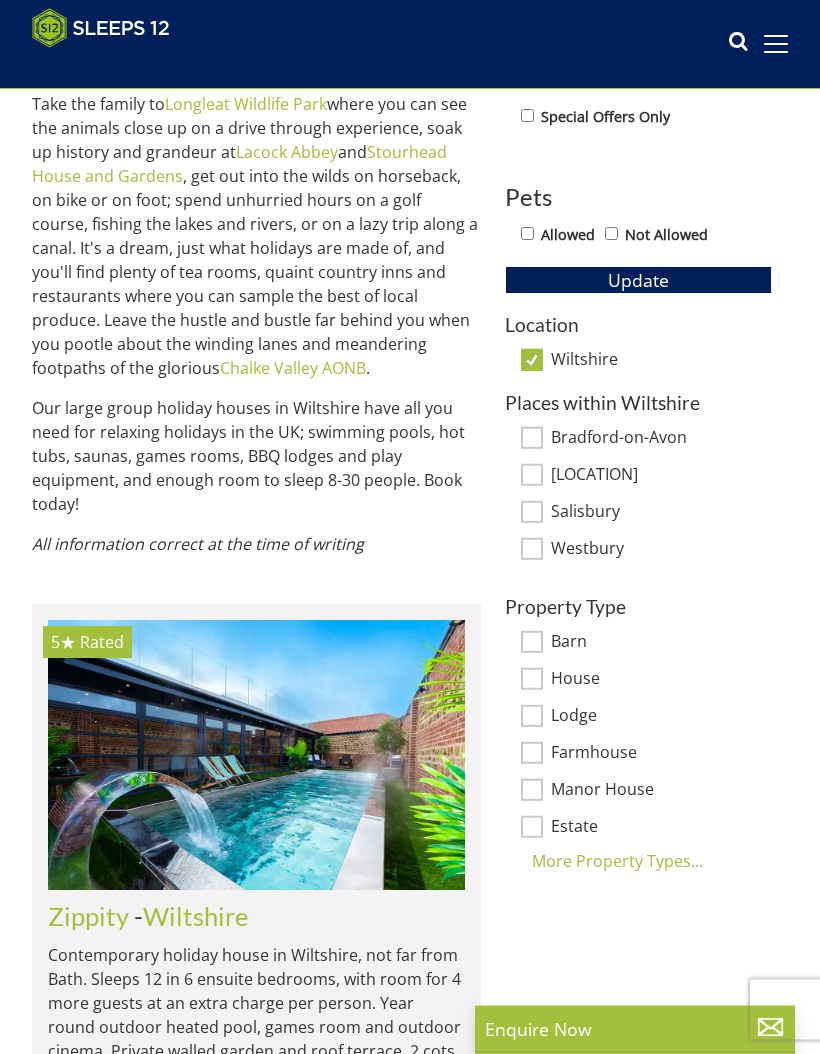 scroll, scrollTop: 847, scrollLeft: 0, axis: vertical 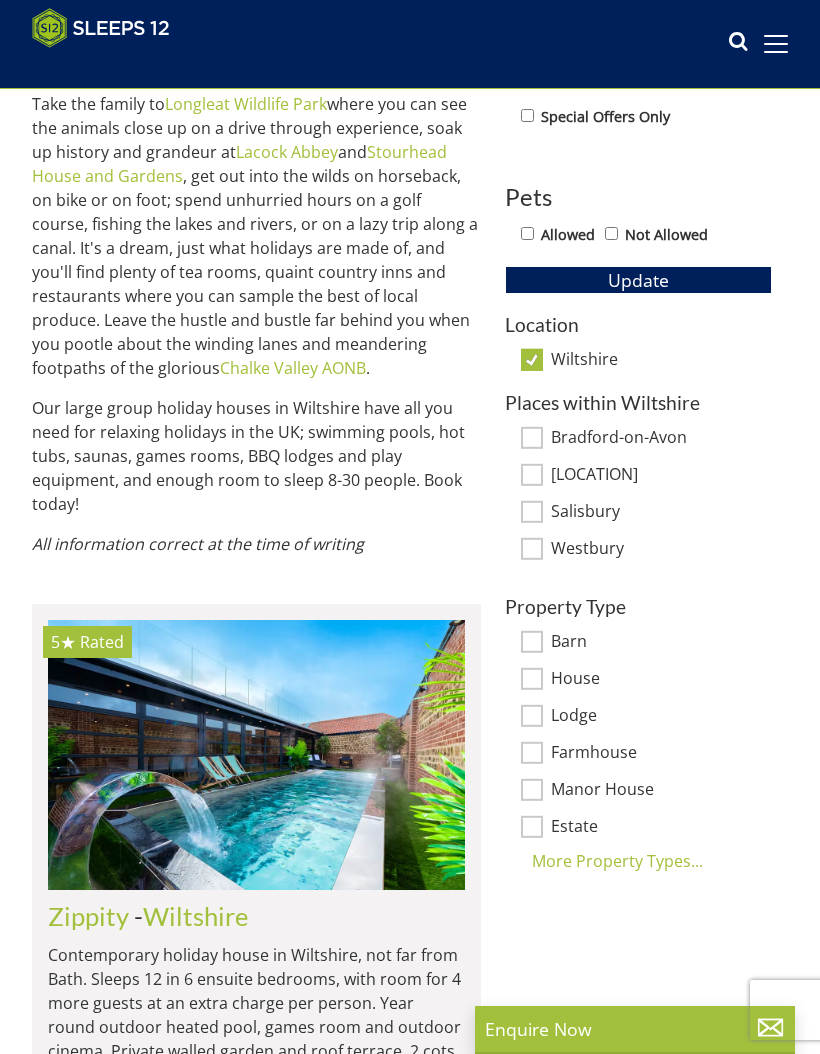click on "More Property Types..." at bounding box center (638, 861) 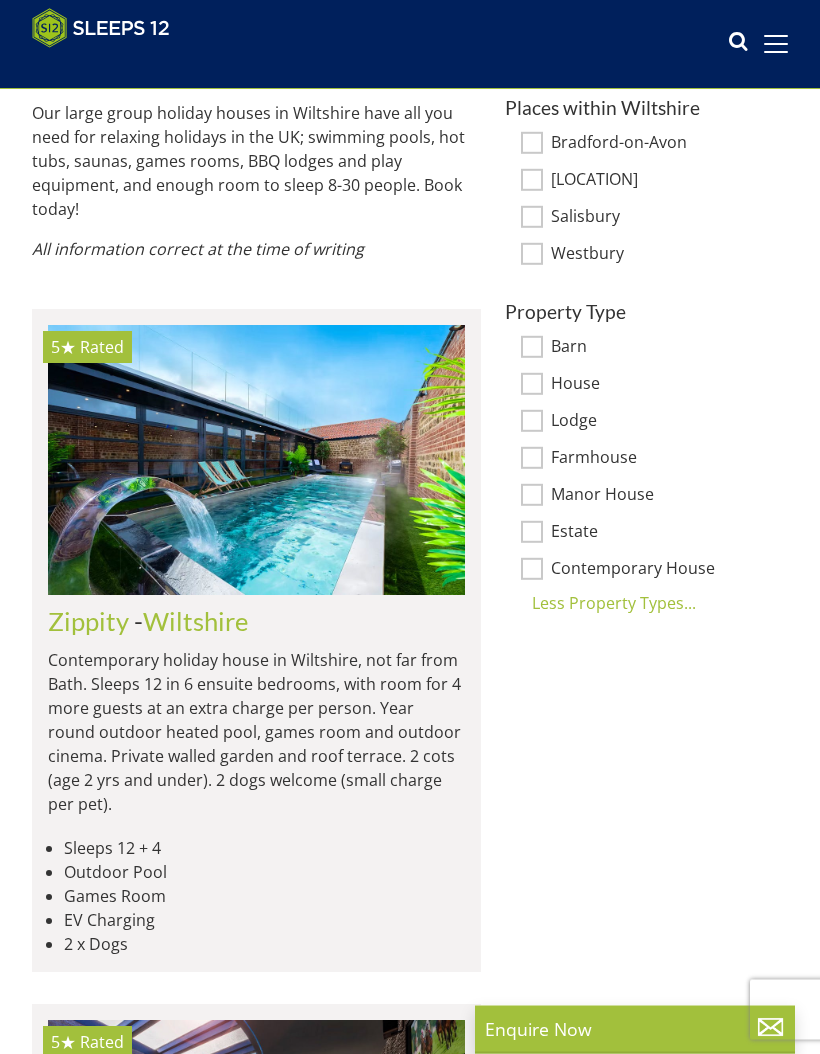 scroll, scrollTop: 1142, scrollLeft: 0, axis: vertical 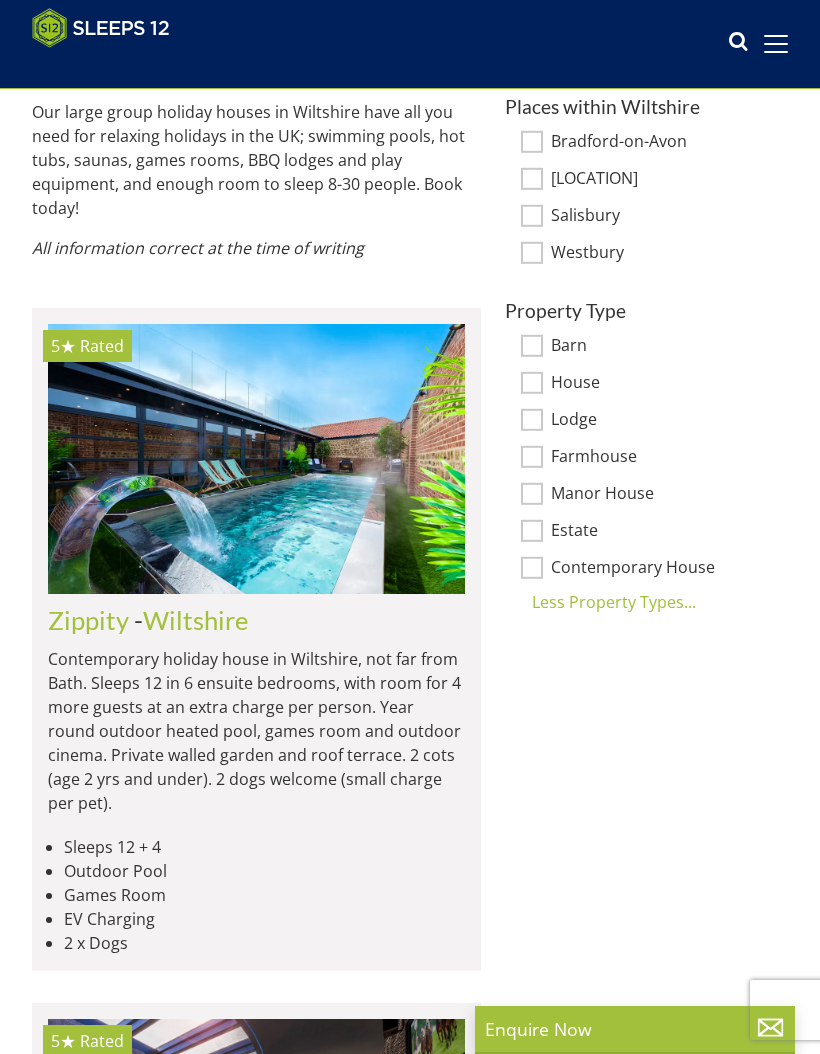 click at bounding box center (256, 458) 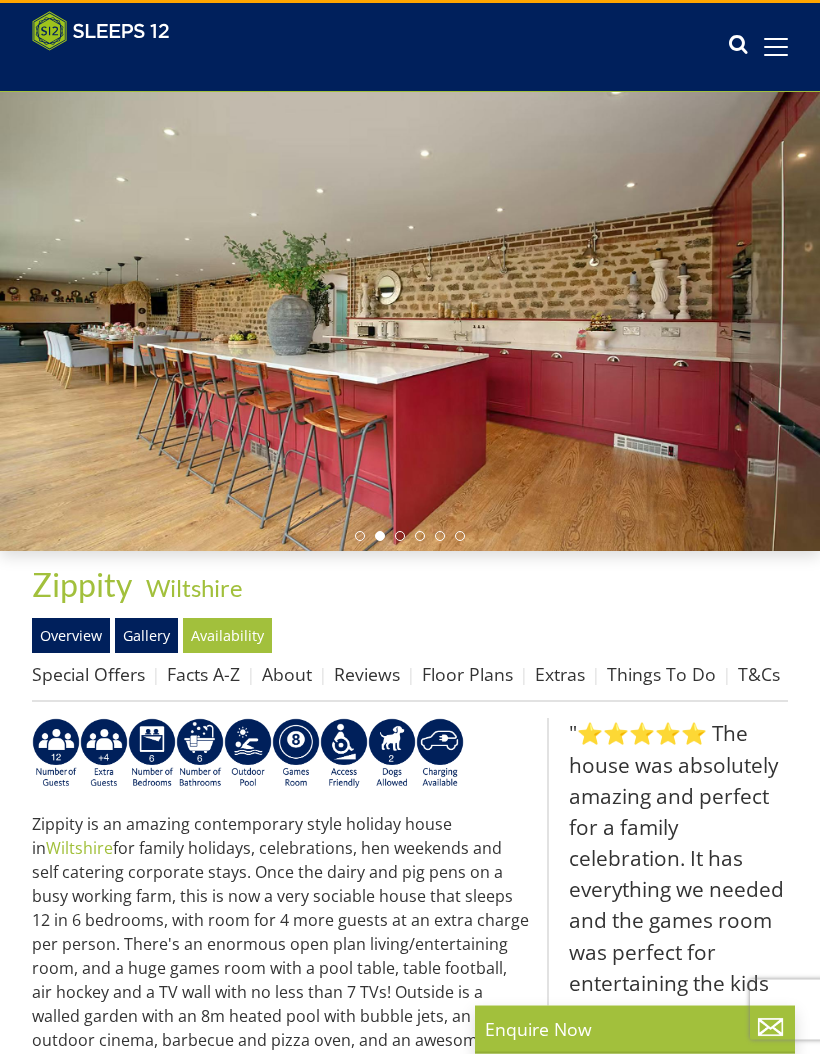 scroll, scrollTop: 39, scrollLeft: 0, axis: vertical 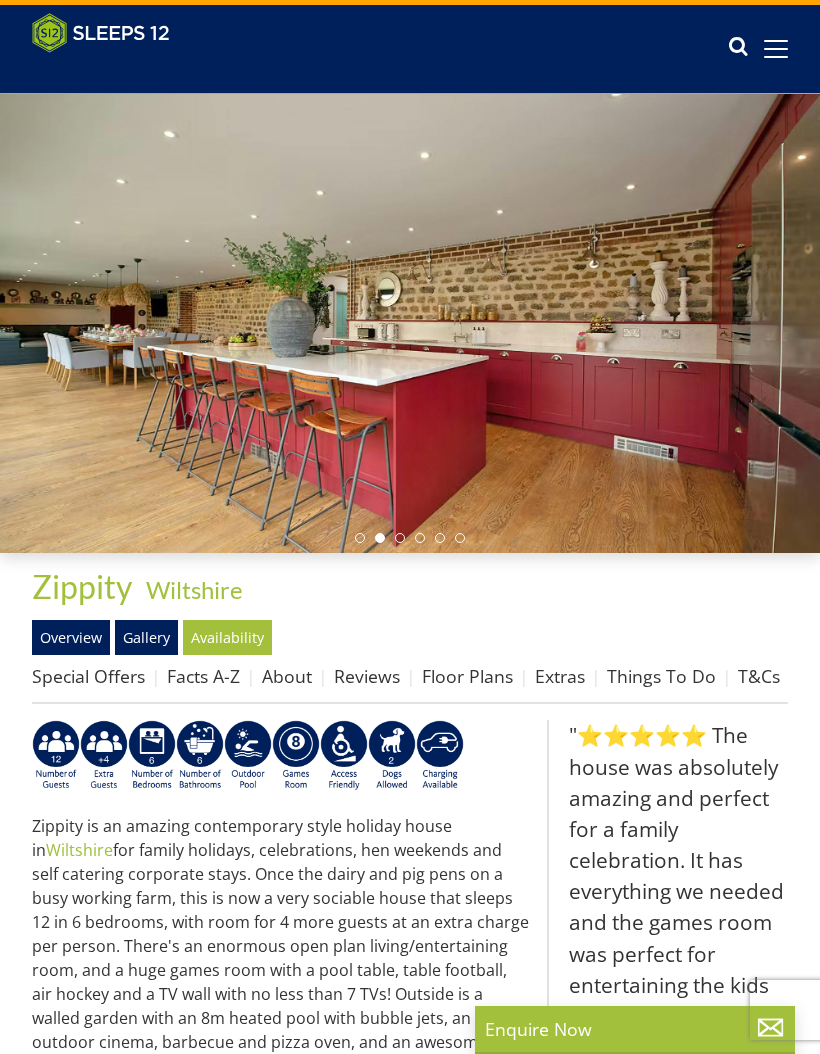 click on "Availability" at bounding box center (227, 637) 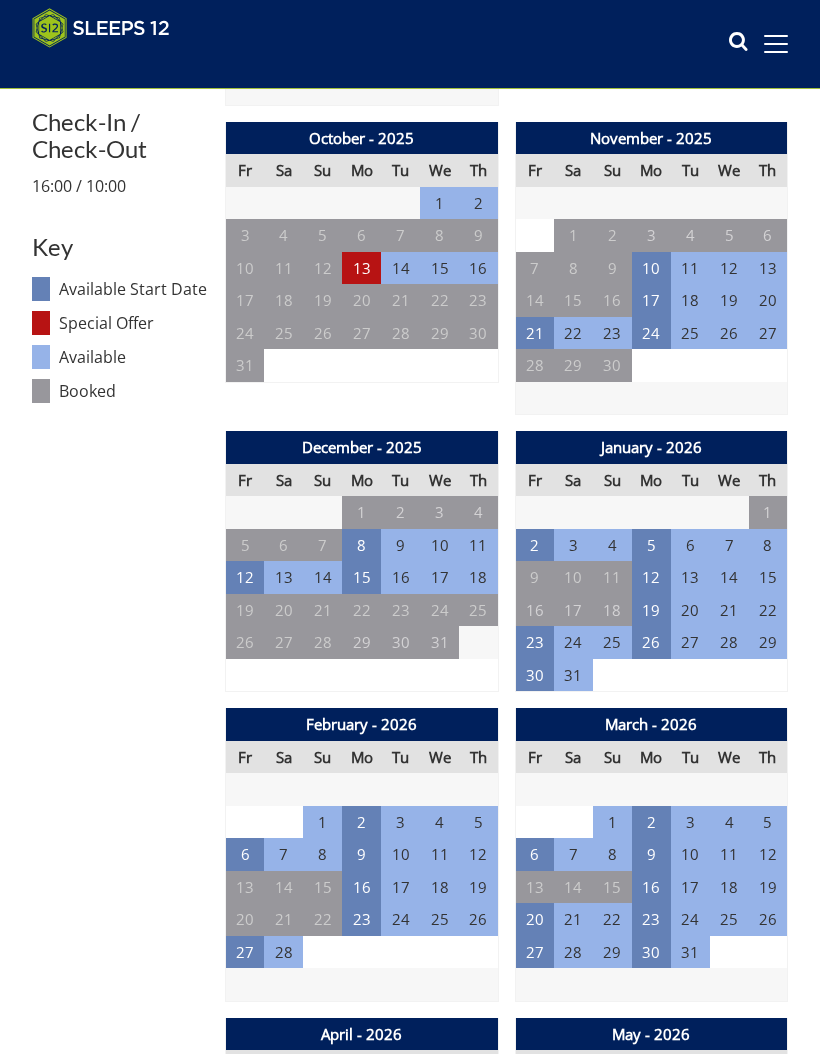 scroll, scrollTop: 953, scrollLeft: 0, axis: vertical 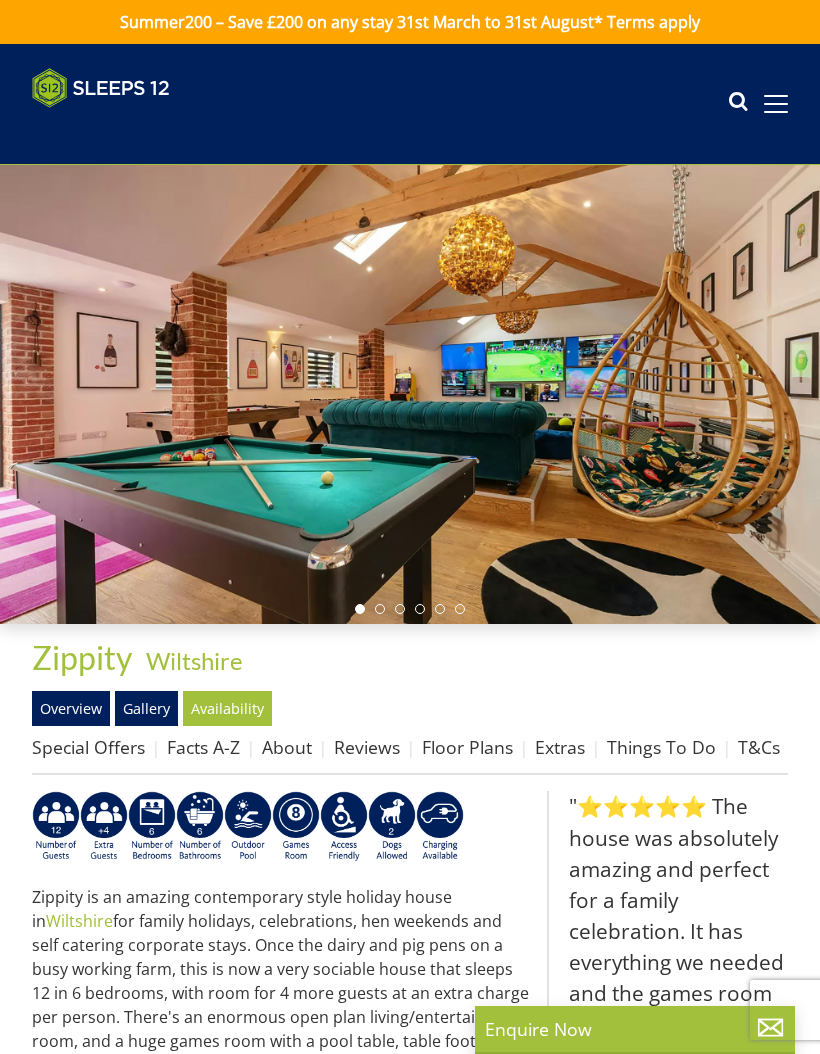 select on "10" 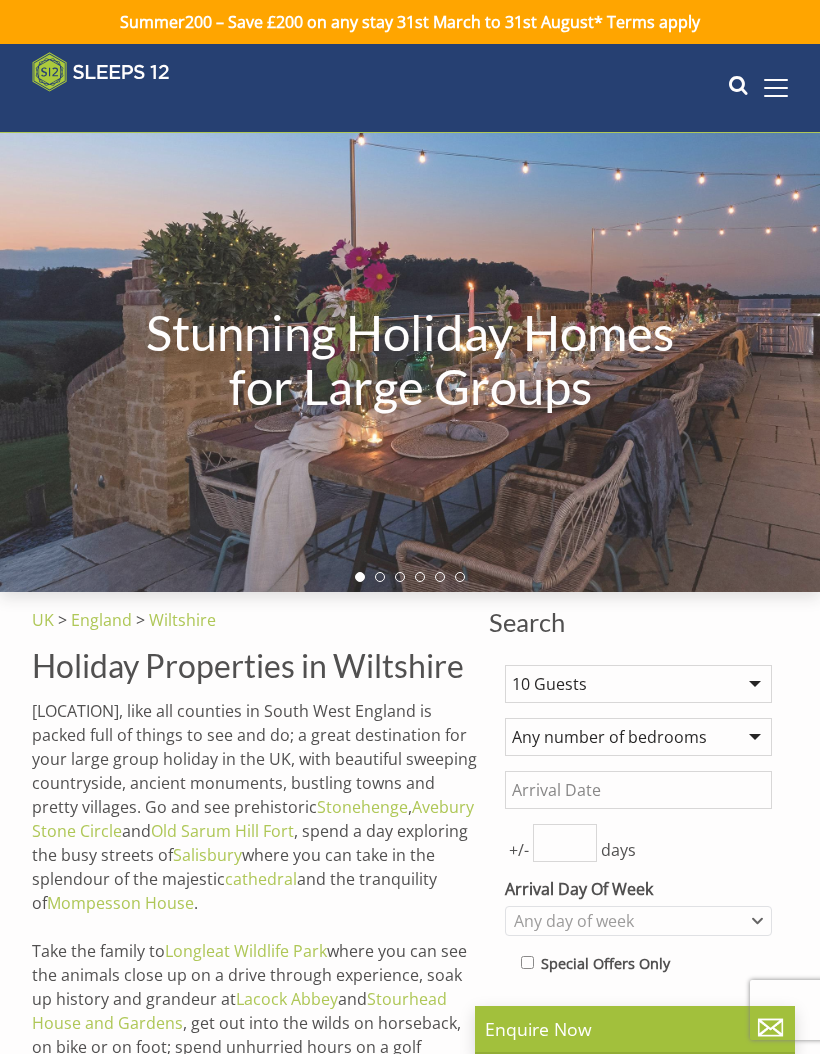 scroll, scrollTop: 1143, scrollLeft: 0, axis: vertical 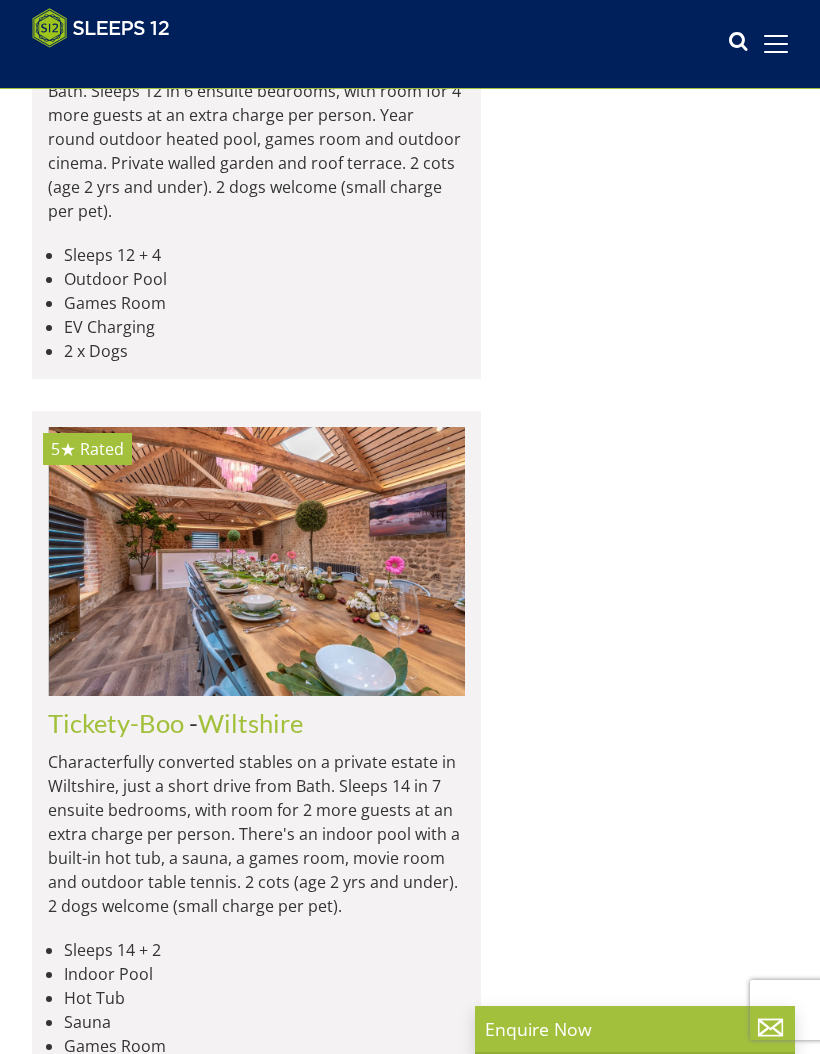 click at bounding box center (257, 561) 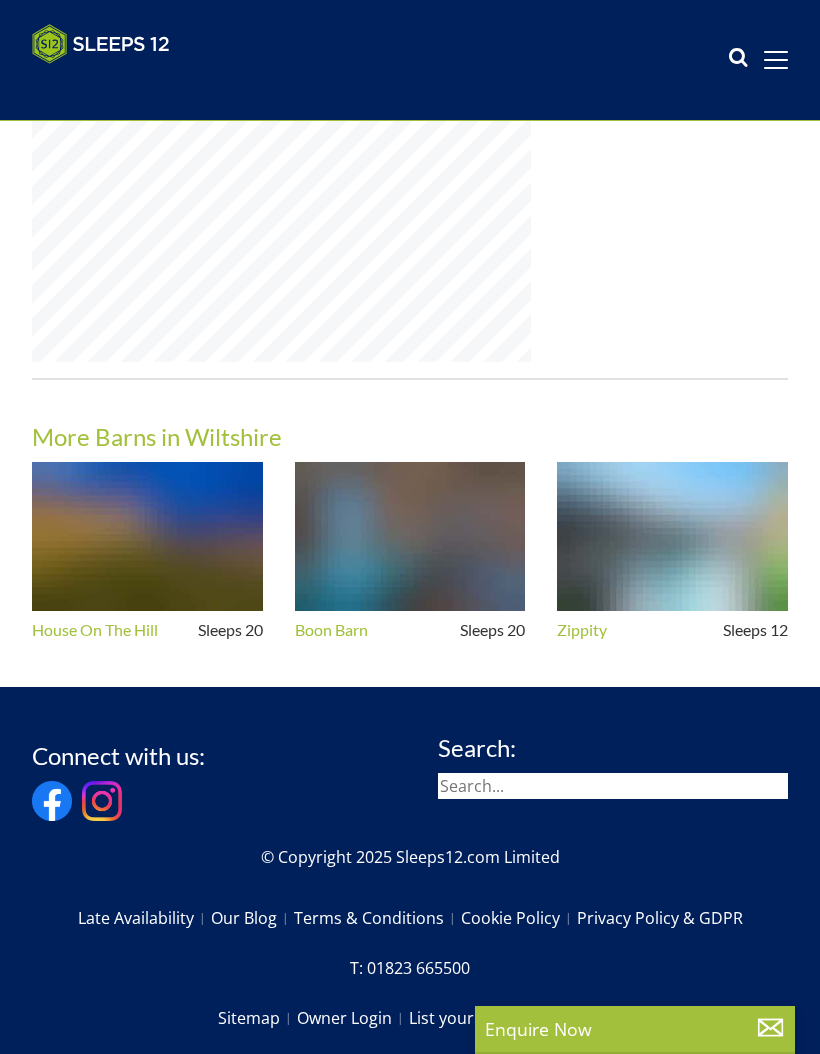 scroll, scrollTop: 0, scrollLeft: 0, axis: both 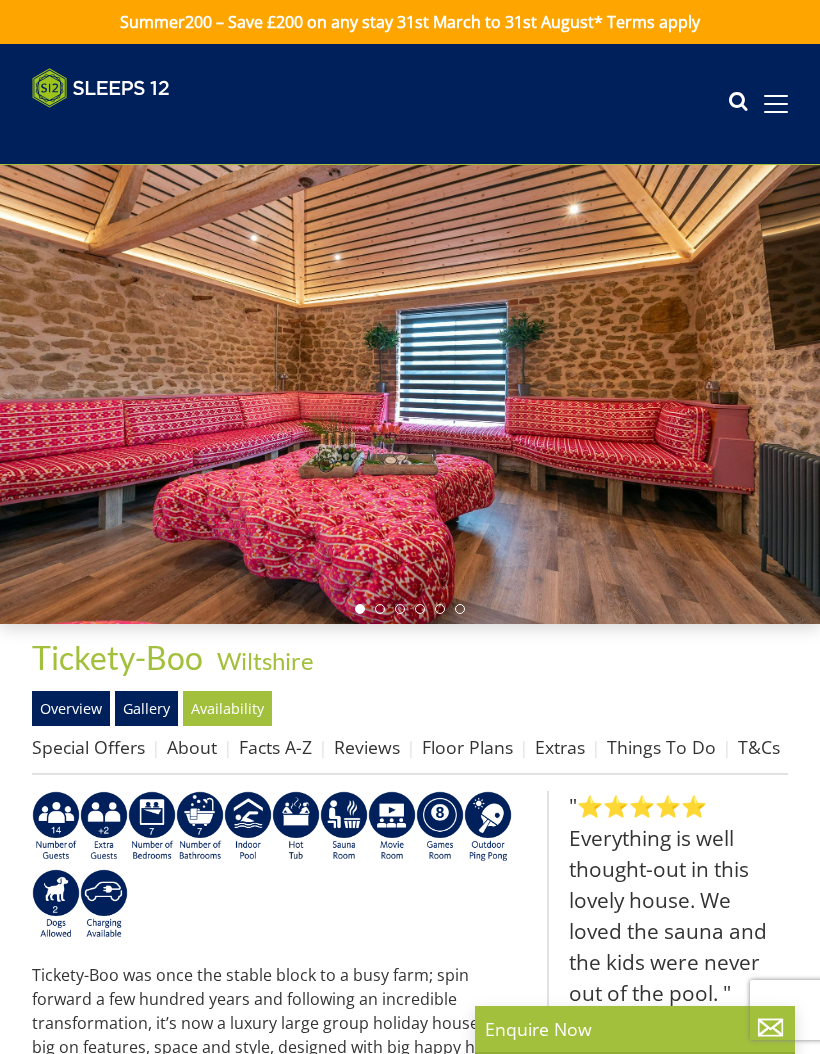 click on "Availability" at bounding box center (227, 708) 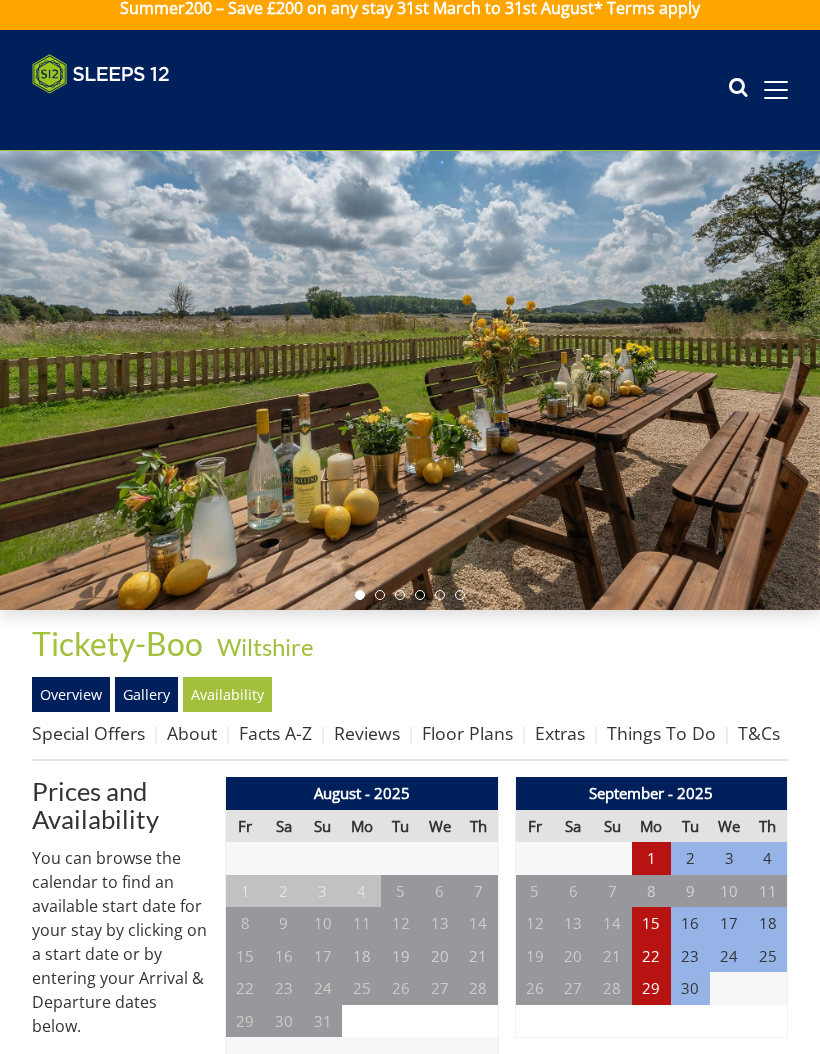 scroll, scrollTop: 0, scrollLeft: 0, axis: both 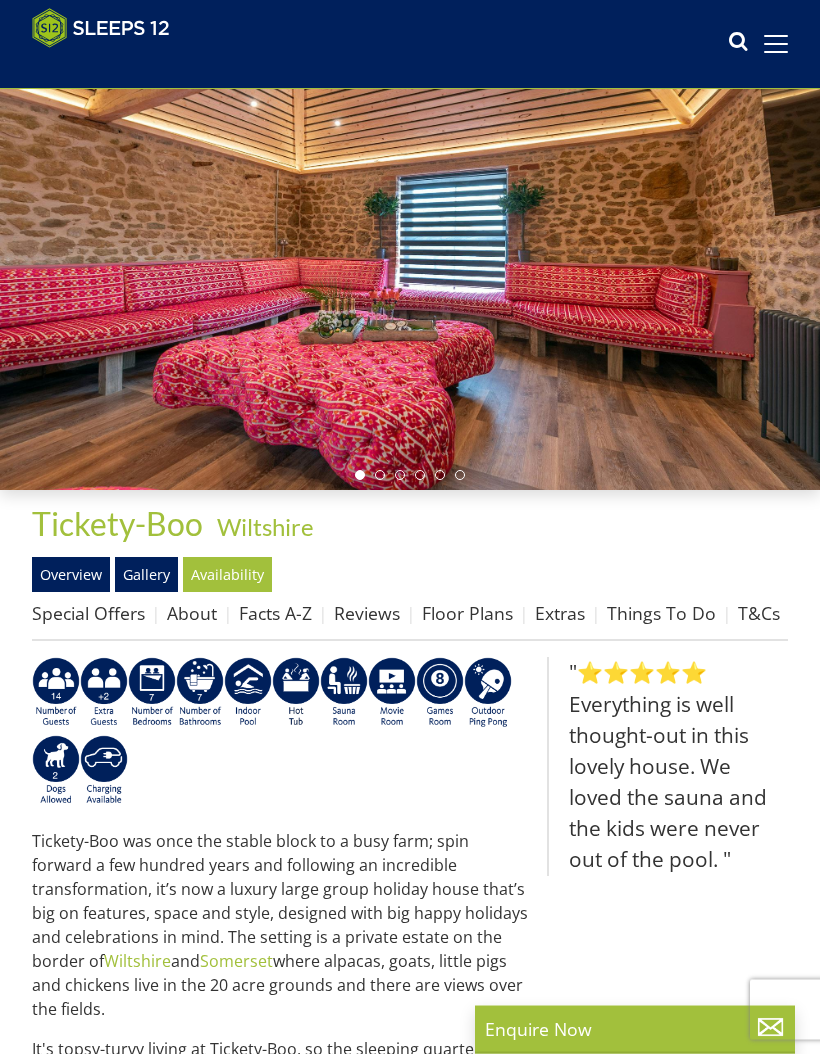 select on "10" 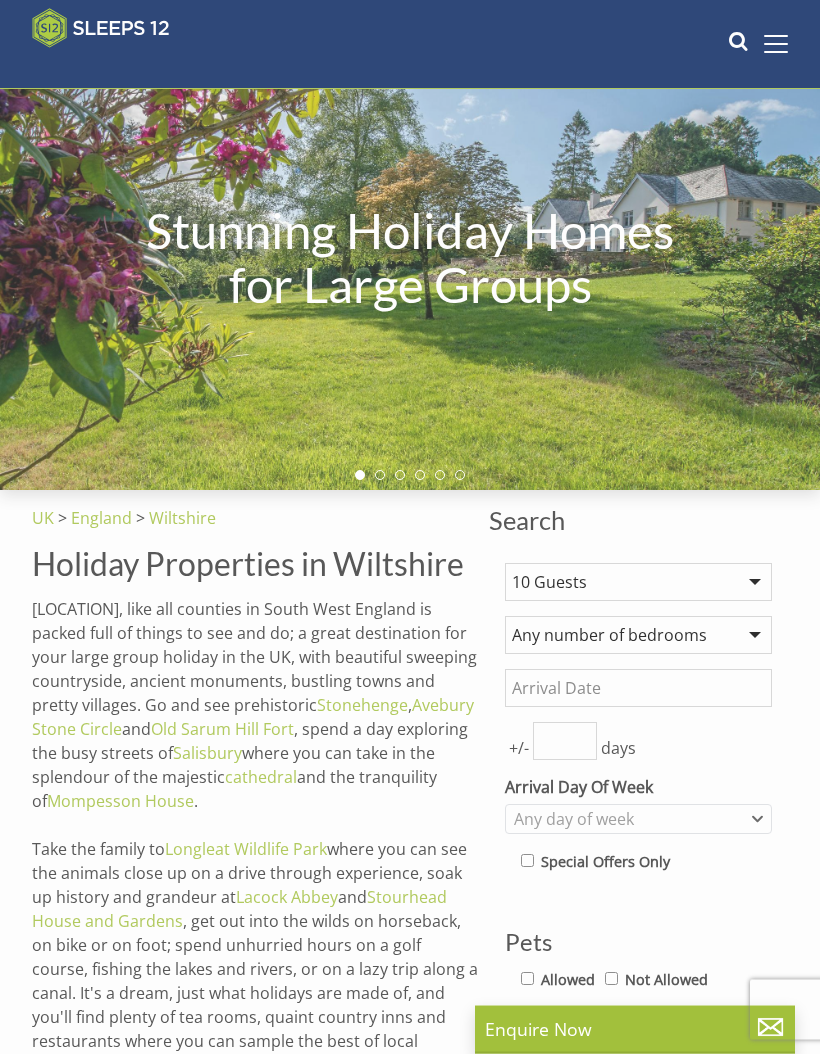 scroll, scrollTop: 85, scrollLeft: 0, axis: vertical 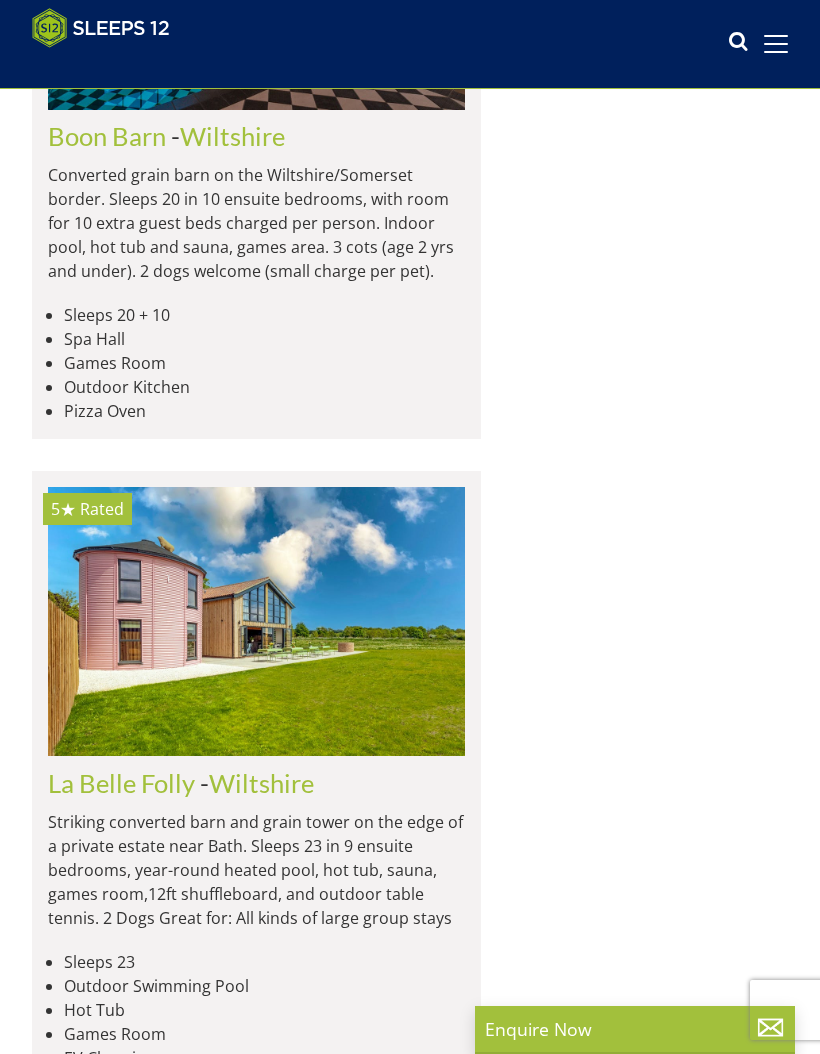 click at bounding box center (256, -26) 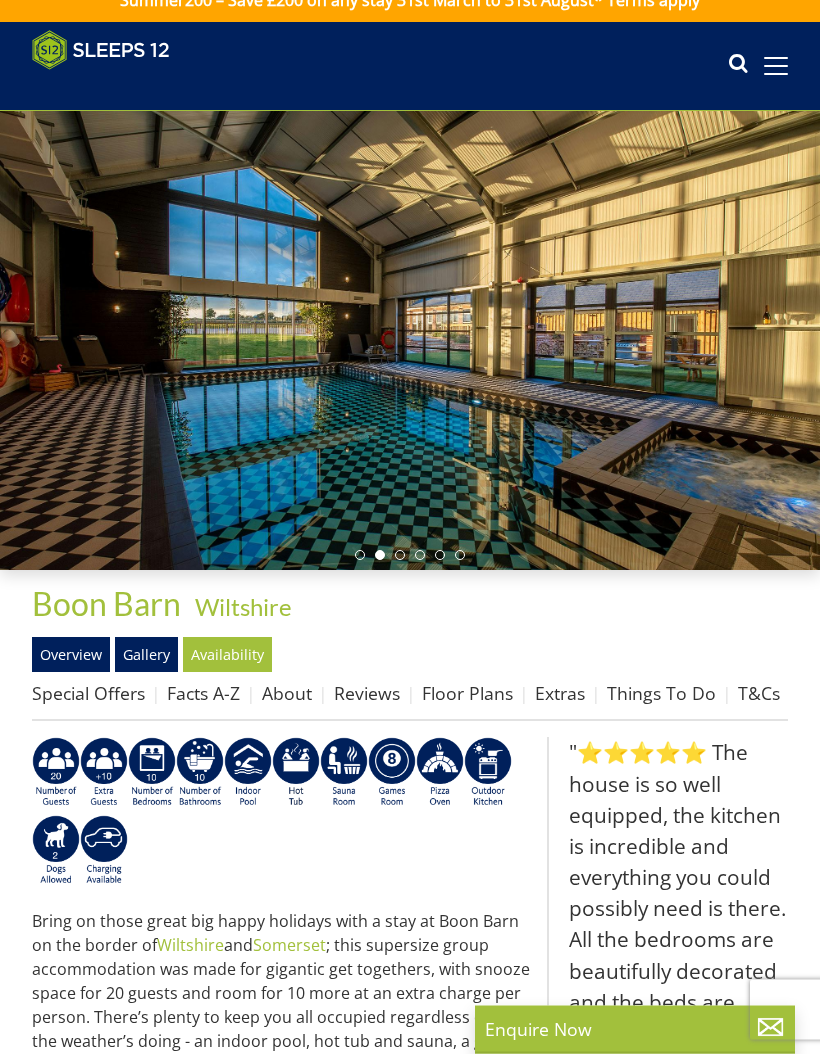 scroll, scrollTop: 0, scrollLeft: 0, axis: both 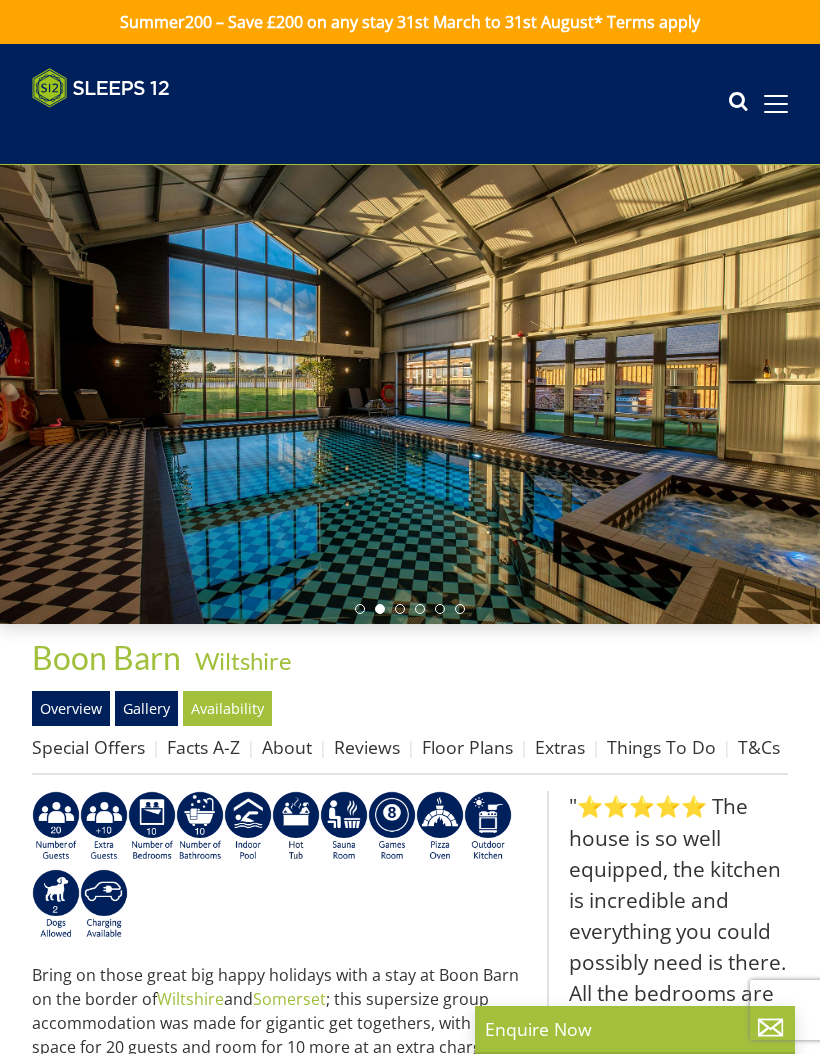 click on "Availability" at bounding box center [227, 708] 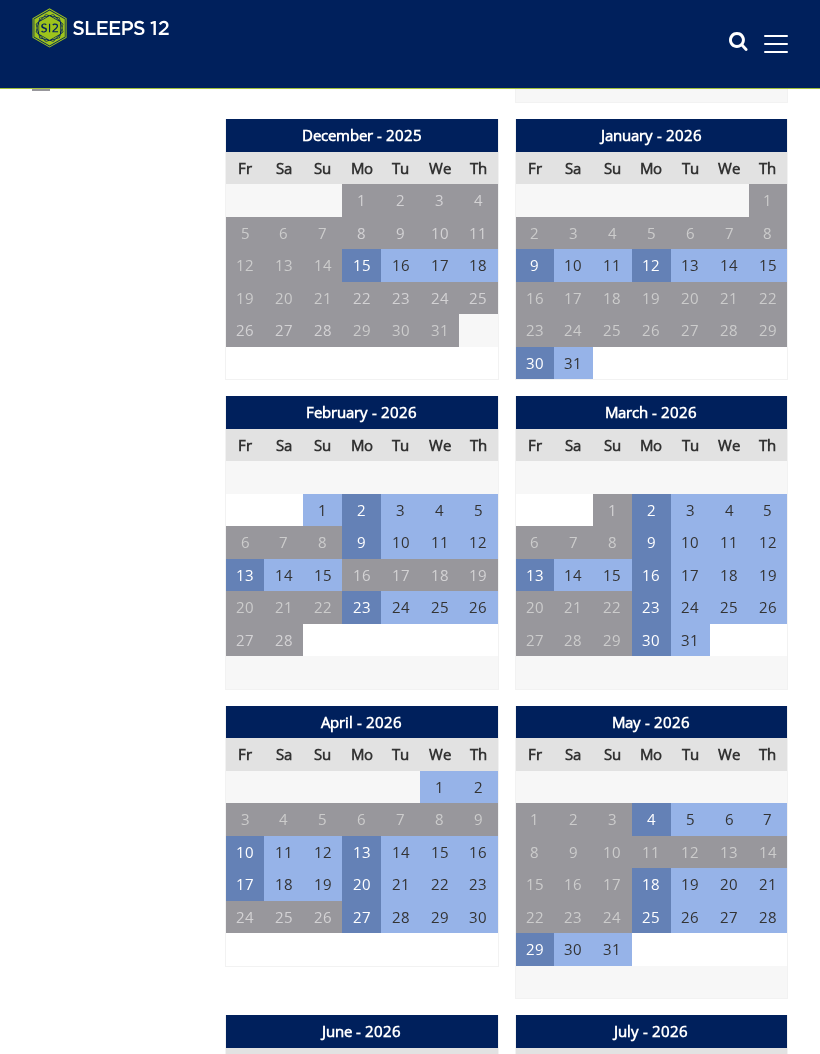 scroll, scrollTop: 1261, scrollLeft: 0, axis: vertical 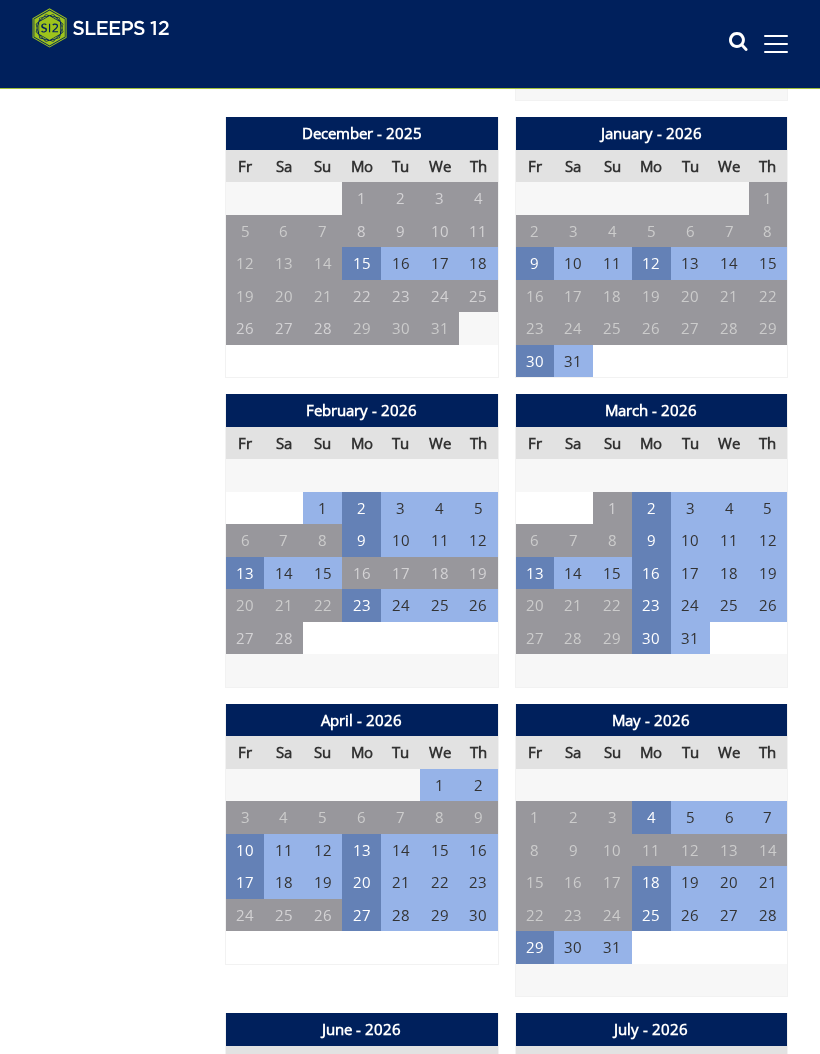 click on "10" at bounding box center (245, 850) 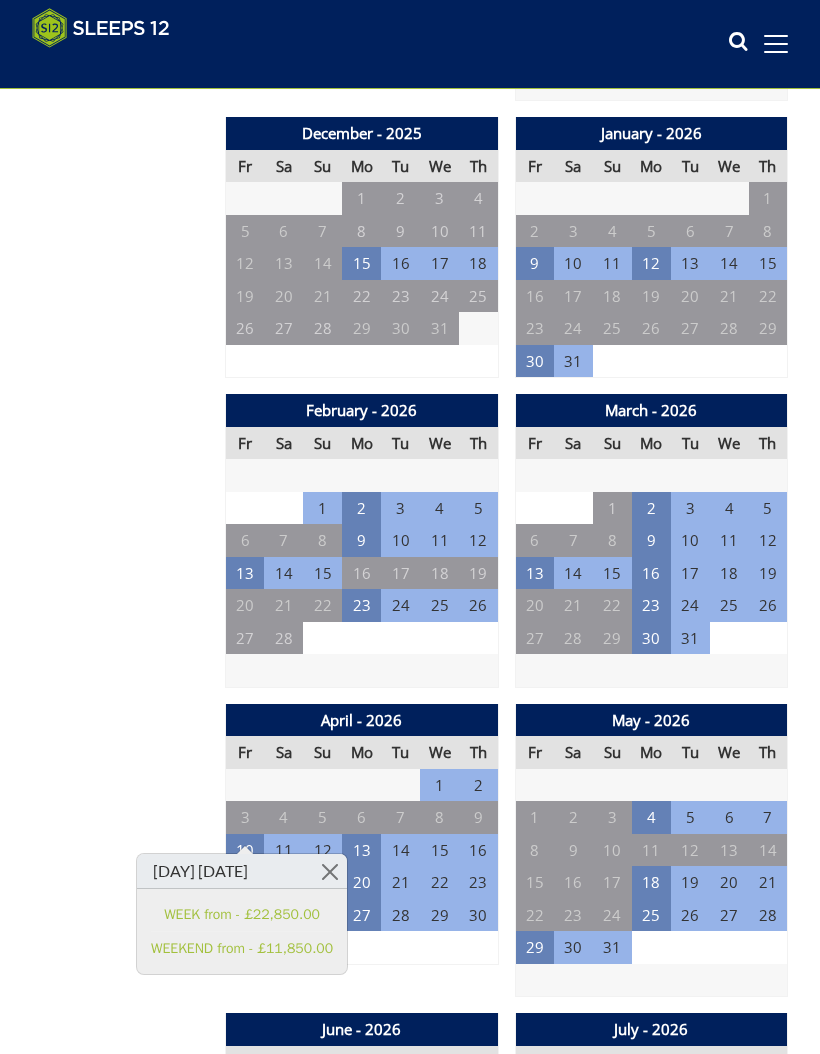 click on "April - 2026
Fr
Sa
Su
Mo
Tu
We
Th
27
28
29
30
31
1
2
3
4
5
6
7
8
9
10
11" at bounding box center [362, 851] 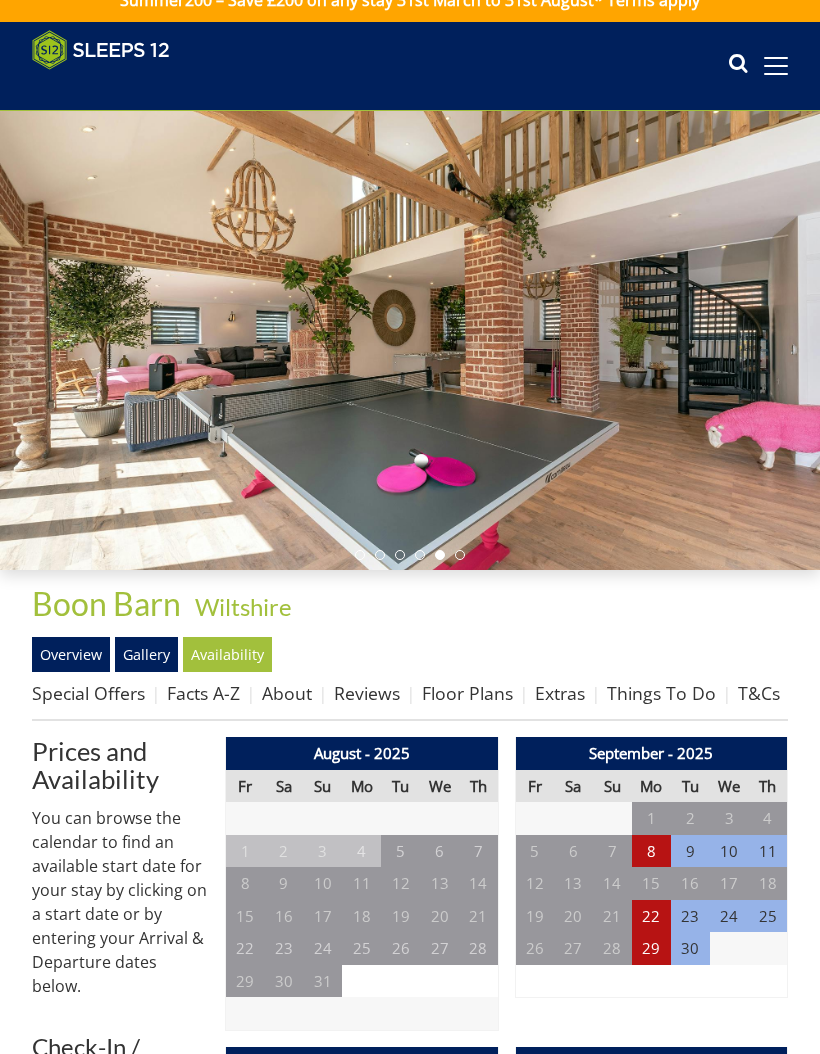 scroll, scrollTop: 0, scrollLeft: 0, axis: both 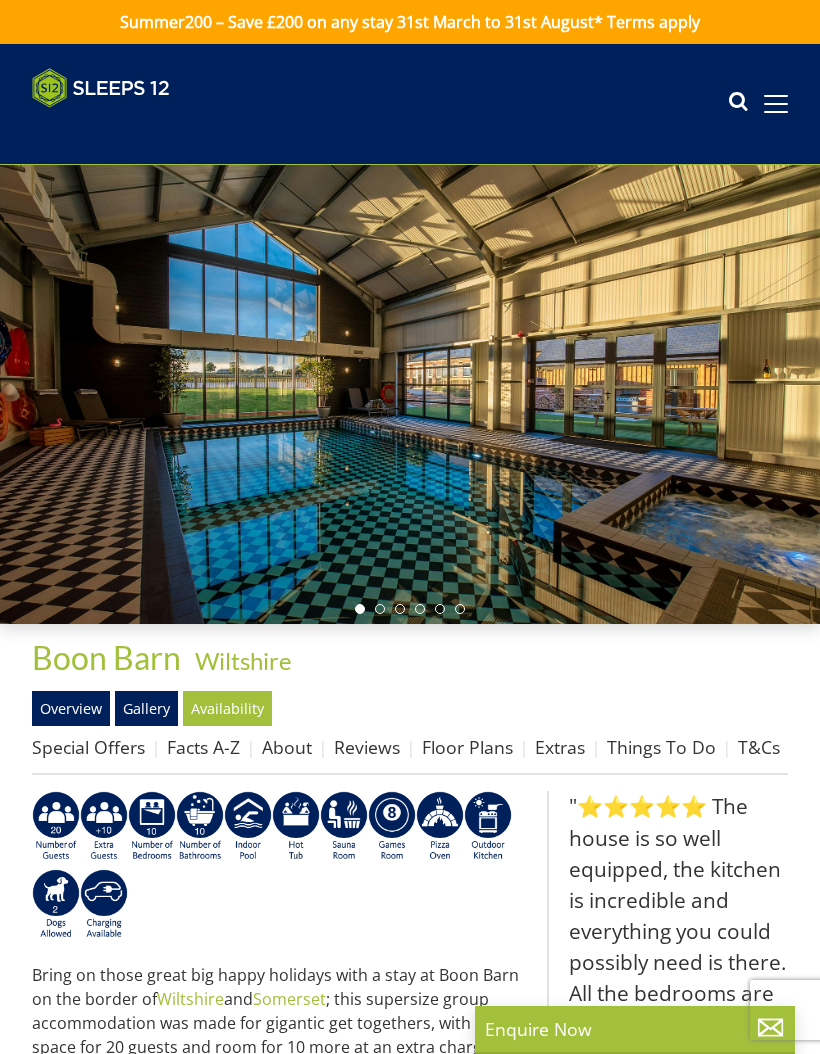 select on "10" 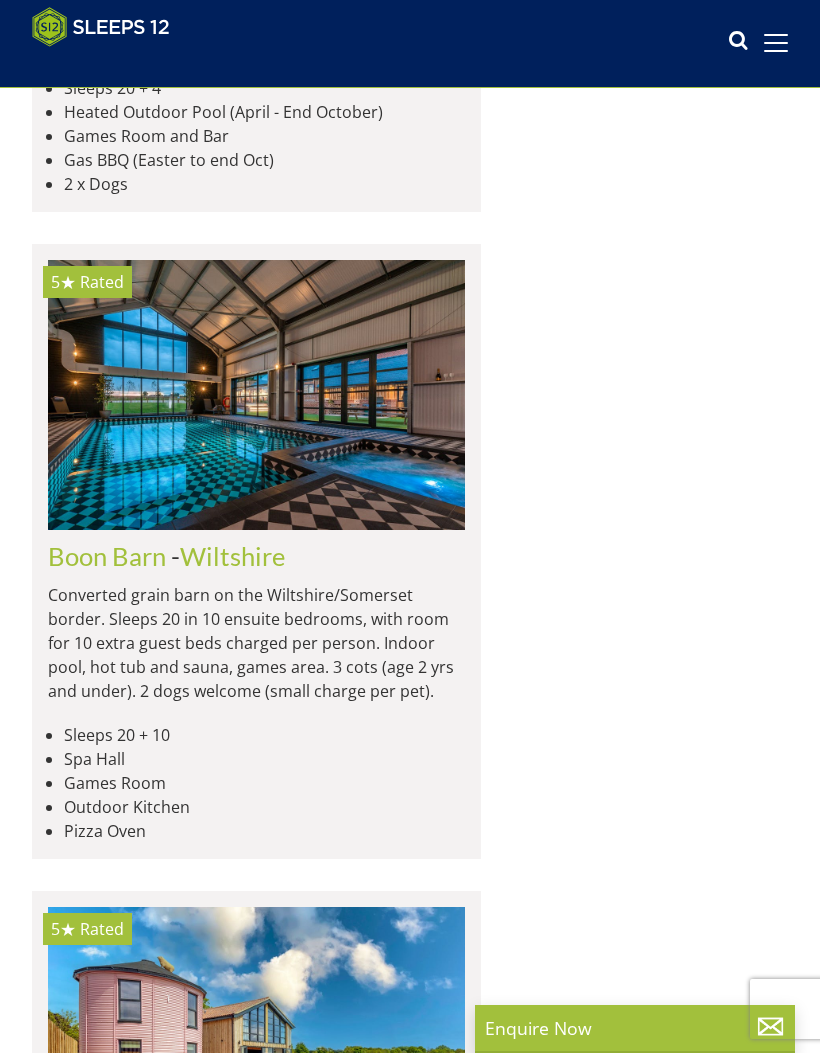 scroll, scrollTop: 4167, scrollLeft: 0, axis: vertical 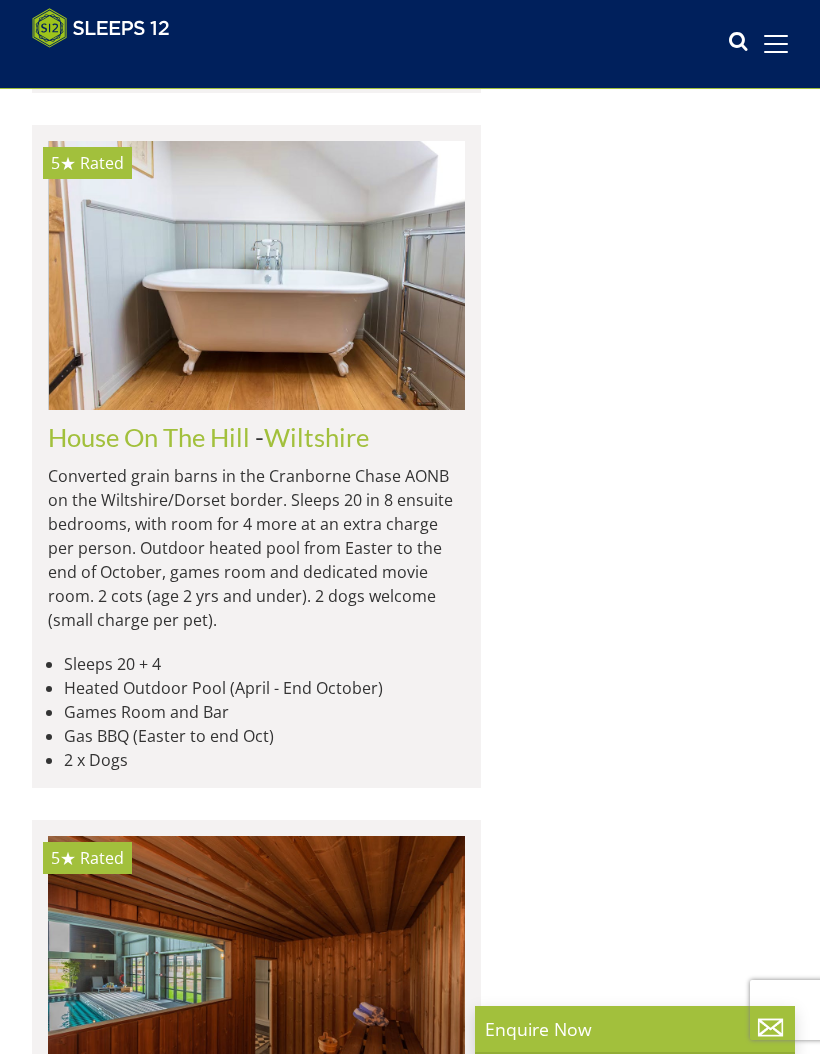 click on "Sleeps 20 + 4" at bounding box center [264, 664] 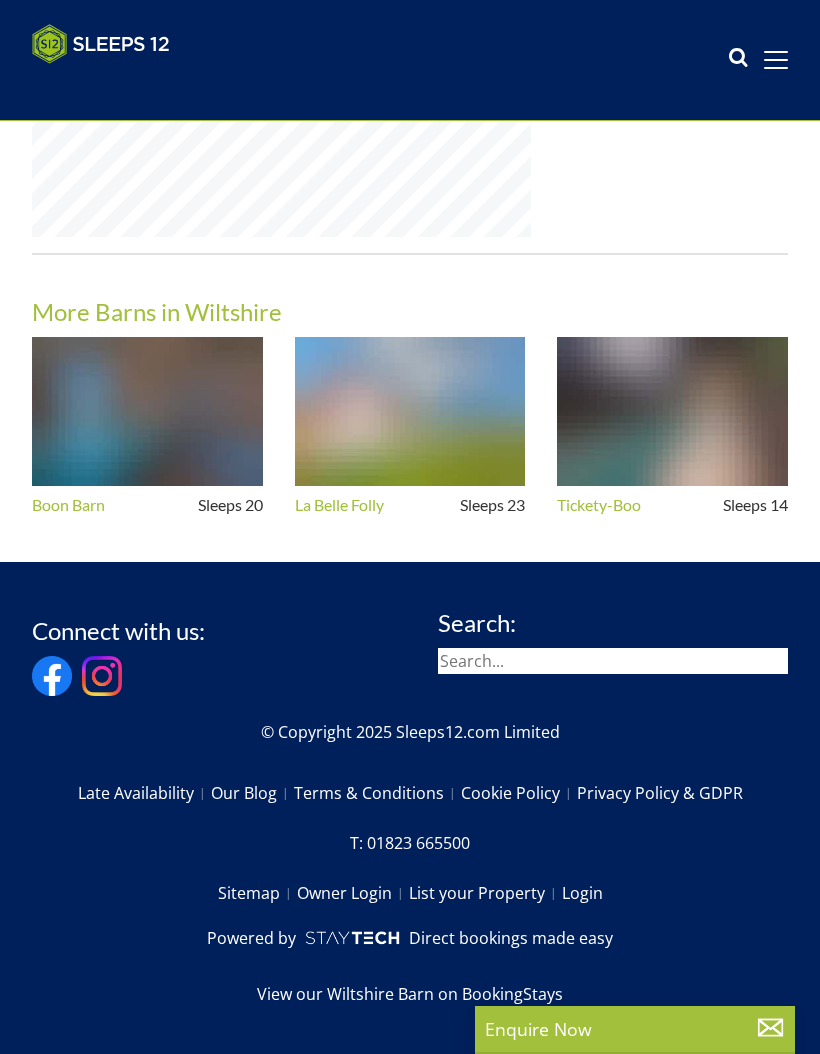 scroll, scrollTop: 0, scrollLeft: 0, axis: both 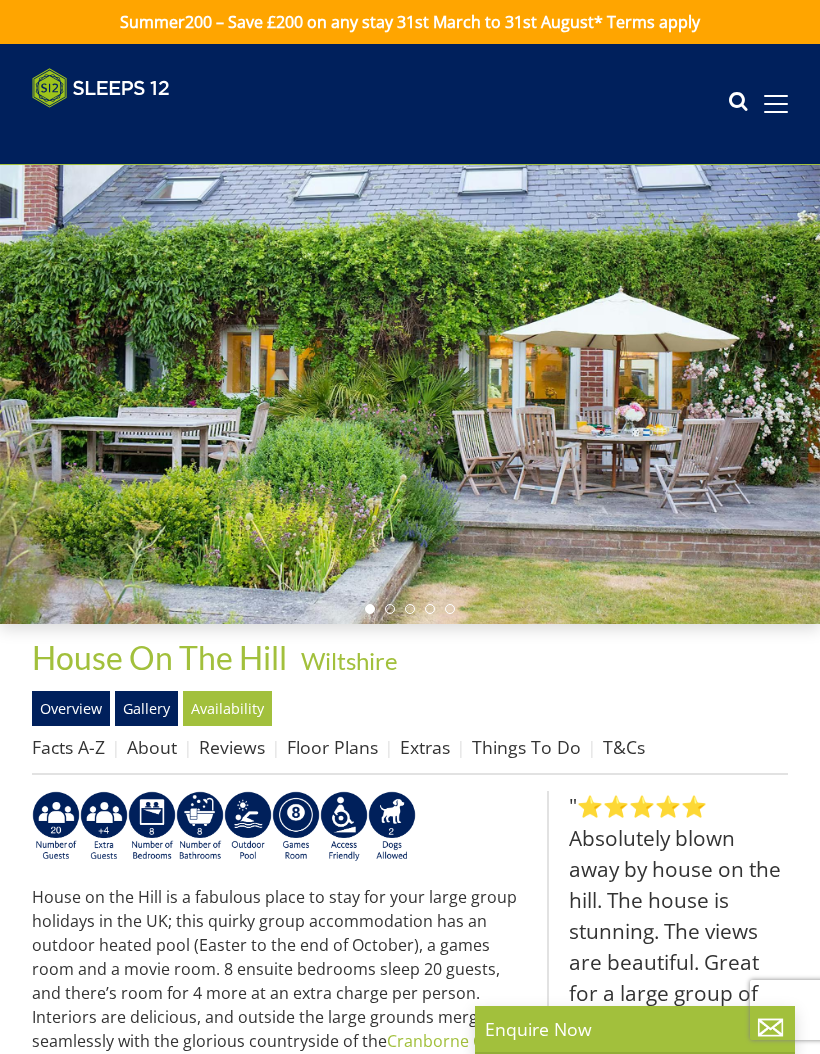 click on "Availability" at bounding box center (227, 708) 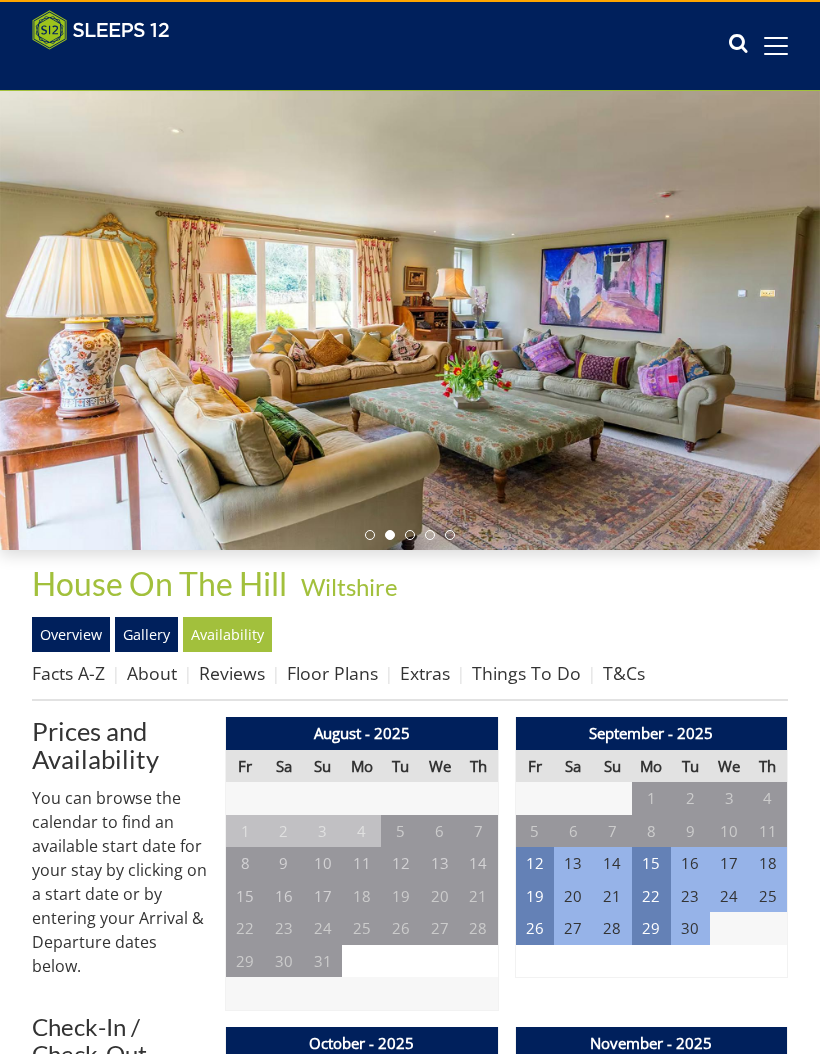 scroll, scrollTop: 0, scrollLeft: 0, axis: both 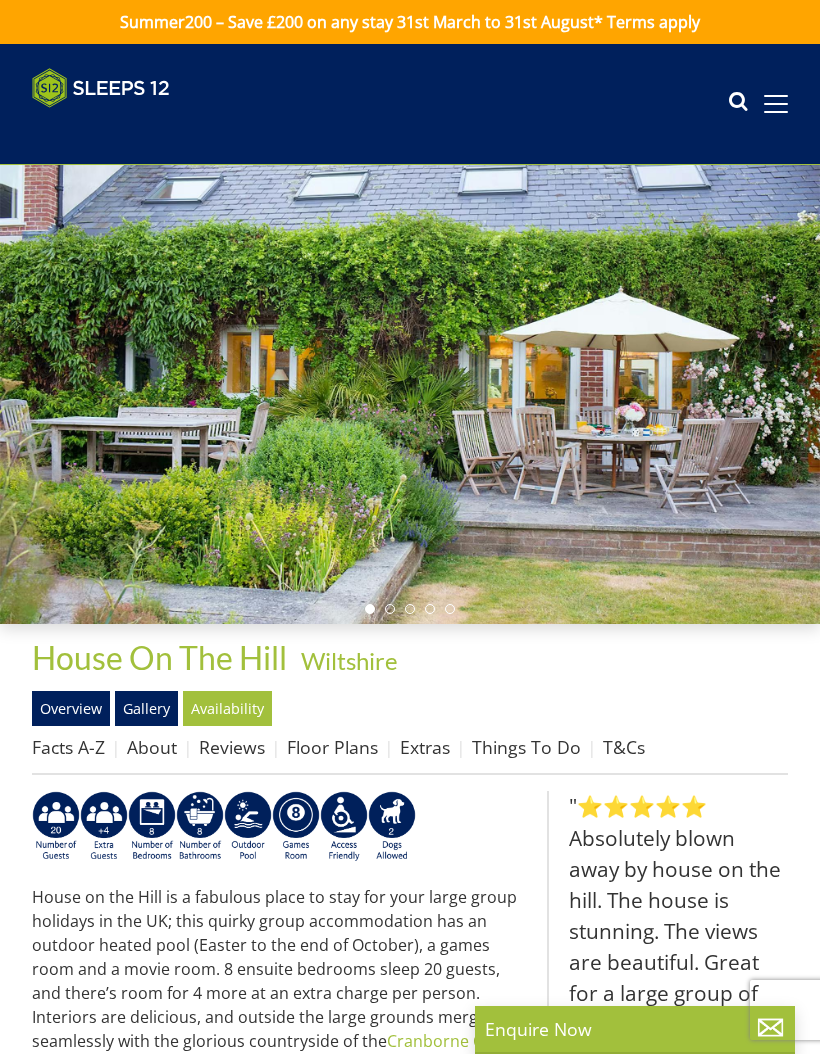 select on "10" 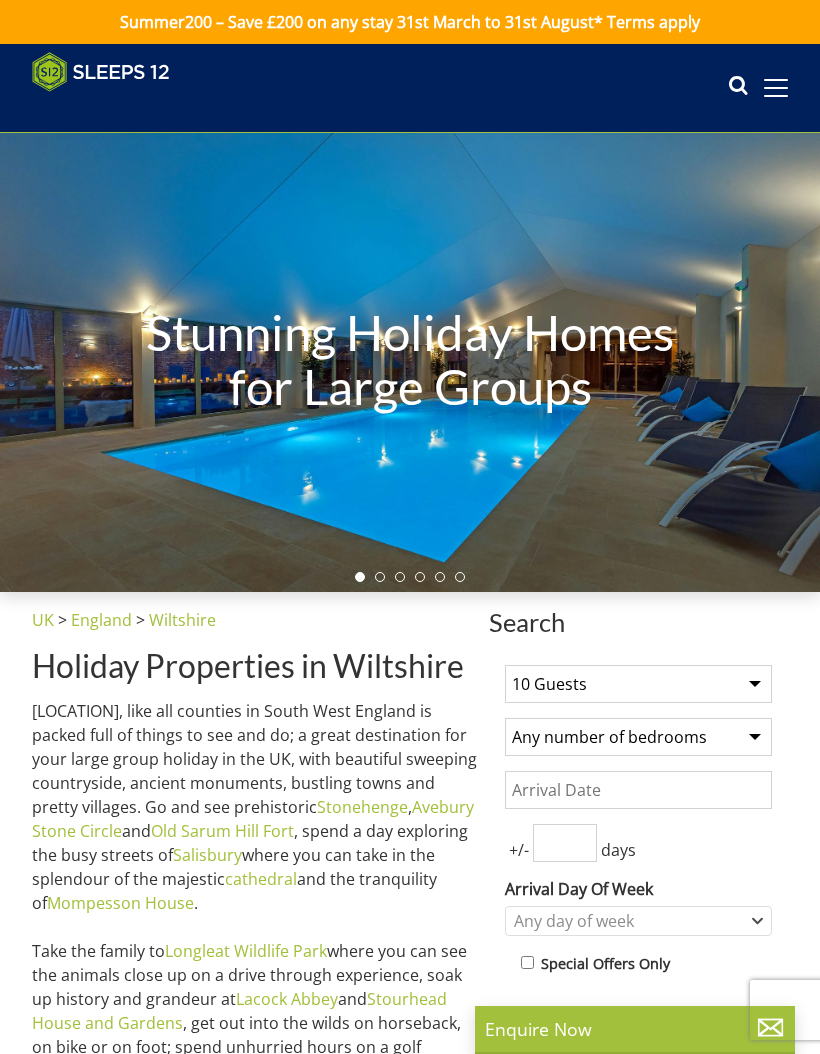 scroll, scrollTop: 4130, scrollLeft: 0, axis: vertical 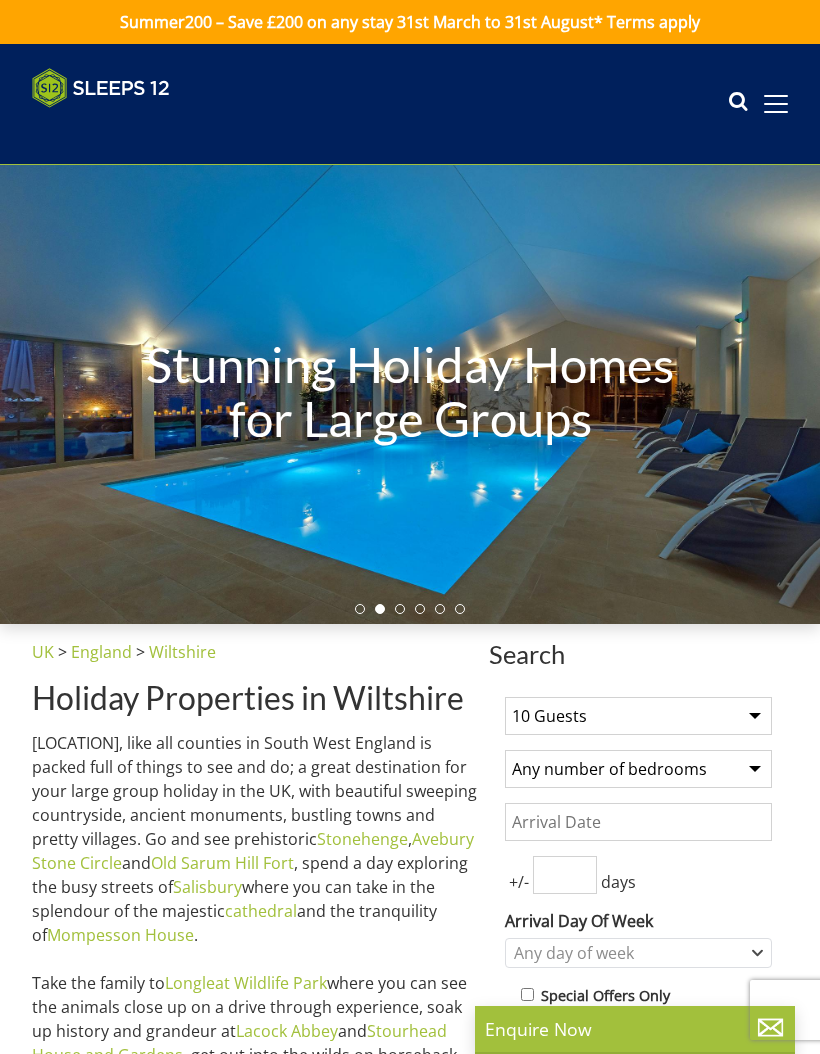 click at bounding box center [776, 104] 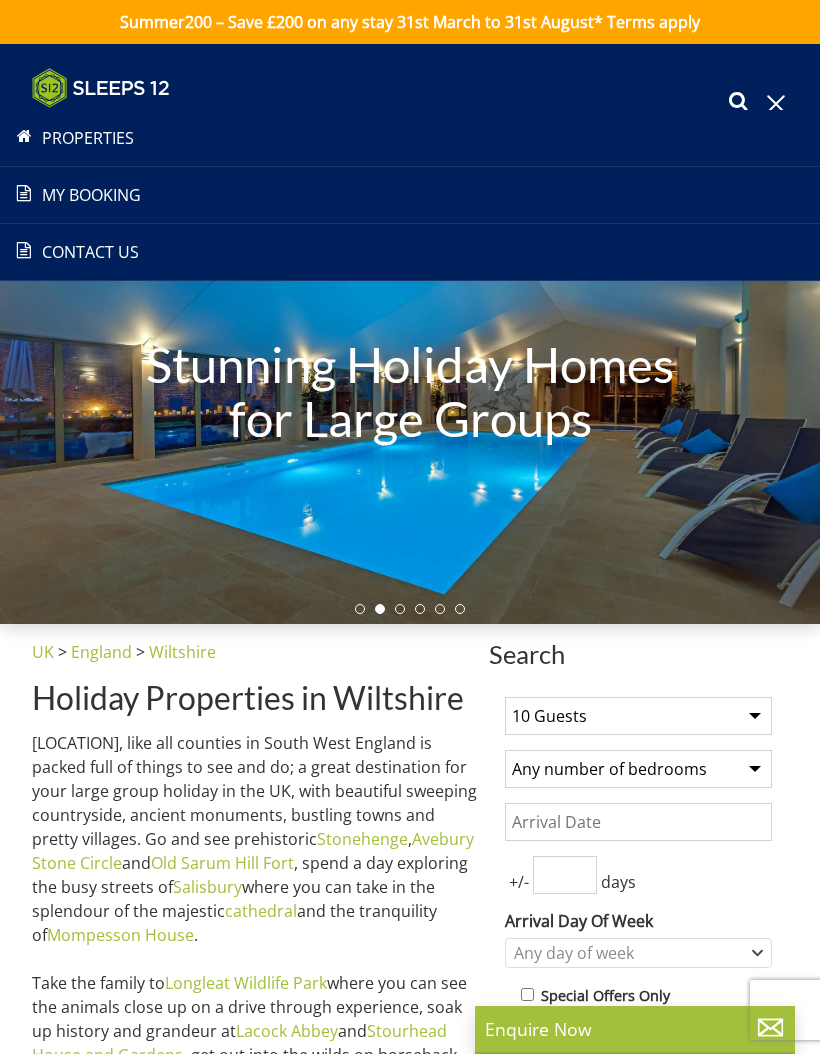 click at bounding box center (738, 104) 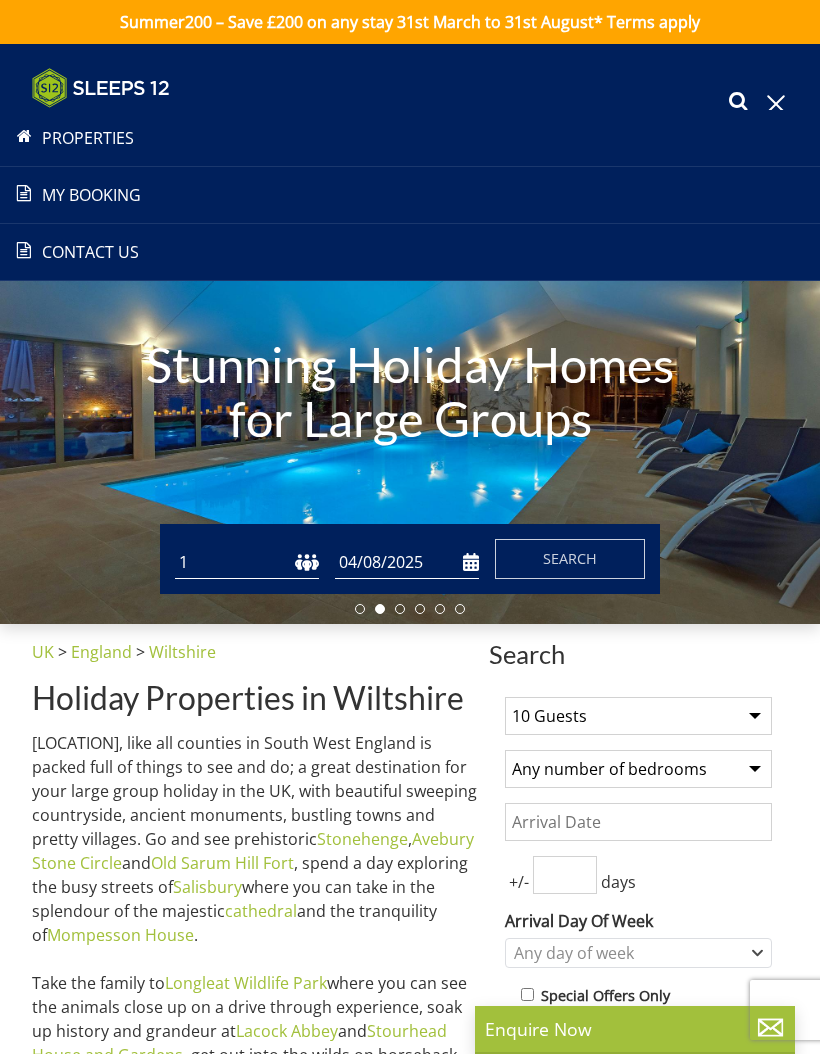 click at bounding box center [738, 104] 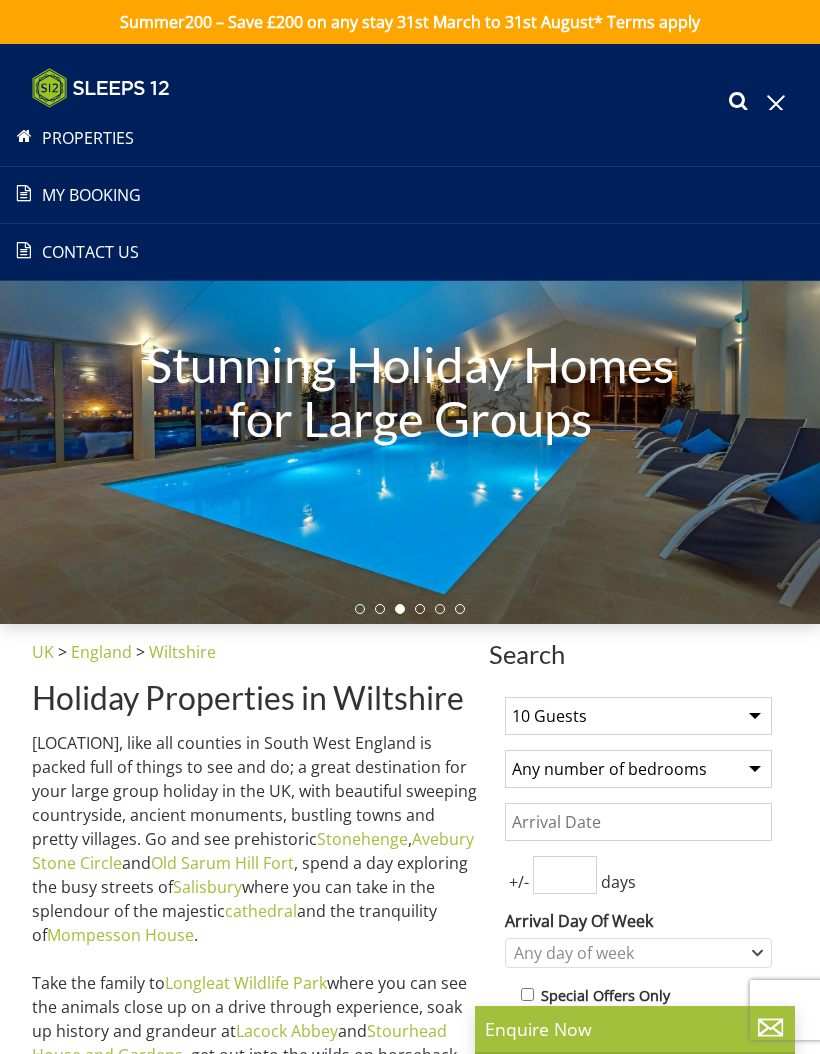 click at bounding box center [738, 104] 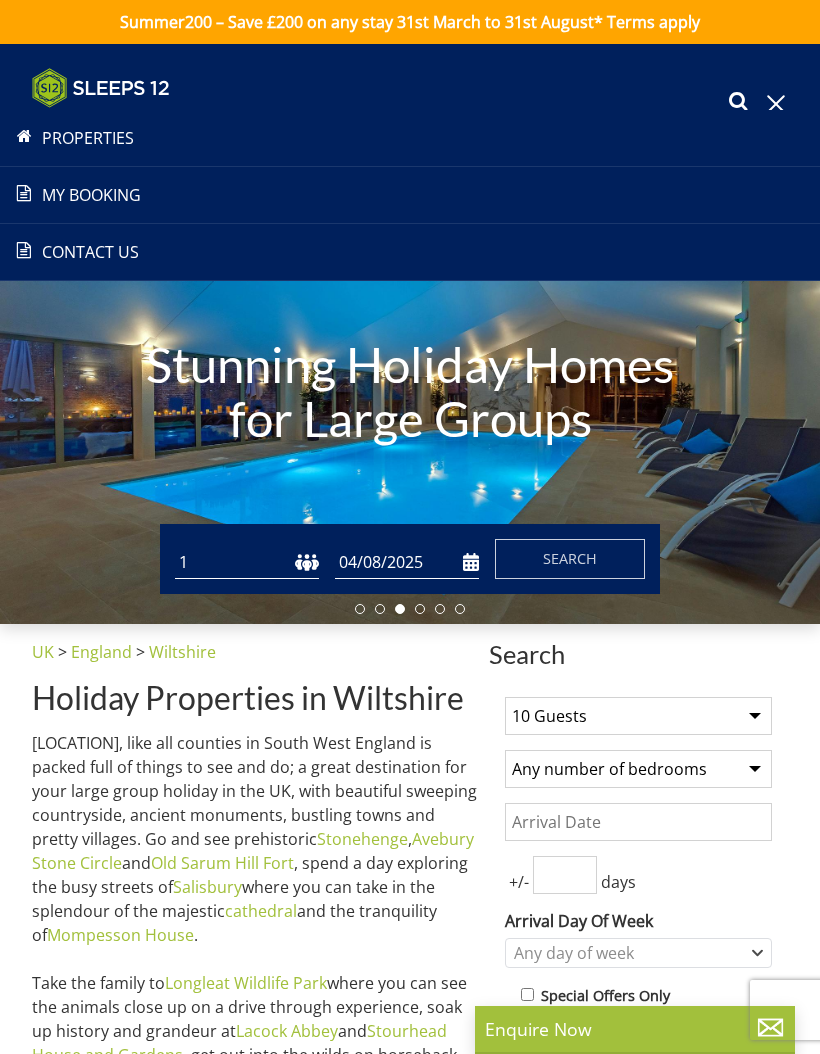 click at bounding box center (738, 104) 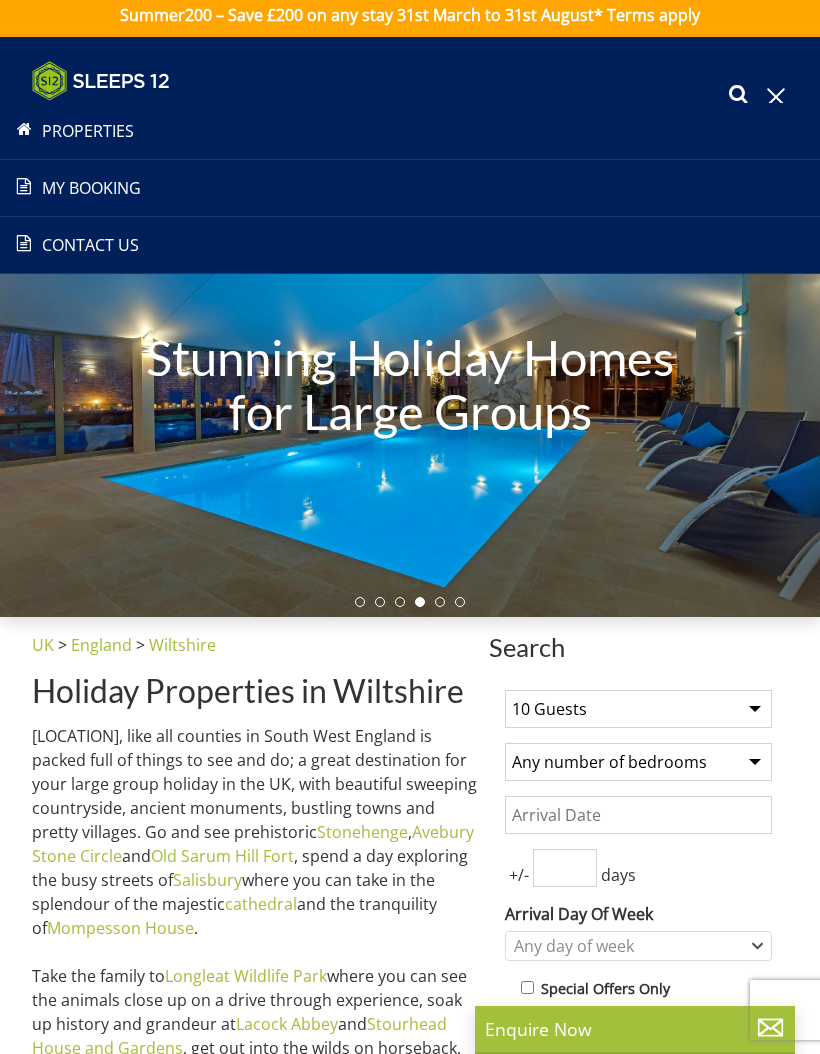 click at bounding box center [776, 97] 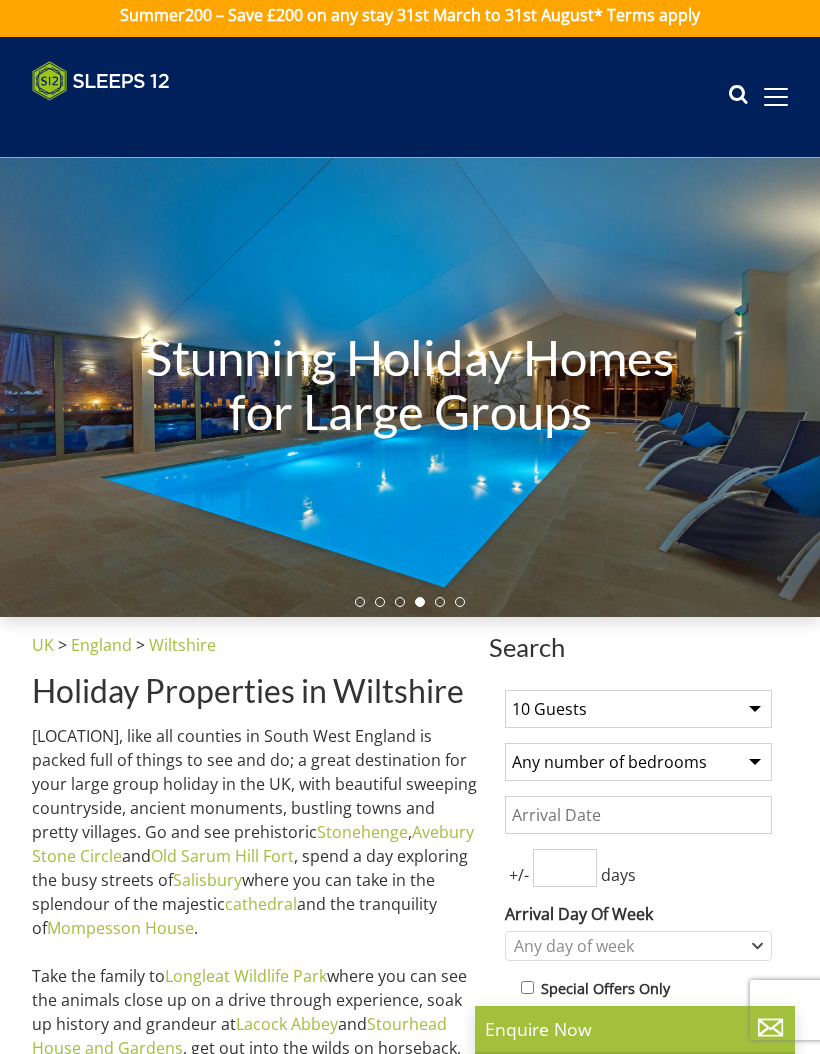click on "Search
Menu
Properties
My Booking
Contact Us  01823 665500
Search  Check Availability" at bounding box center (410, 97) 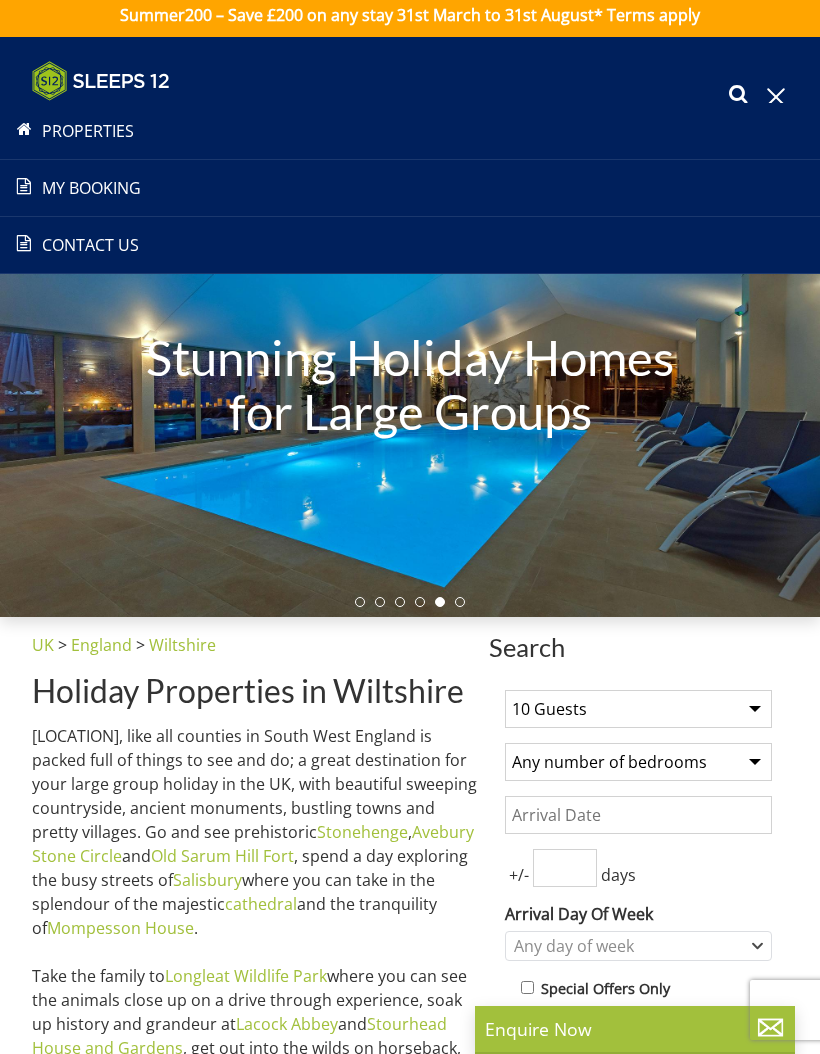 click on "Properties" at bounding box center [410, 131] 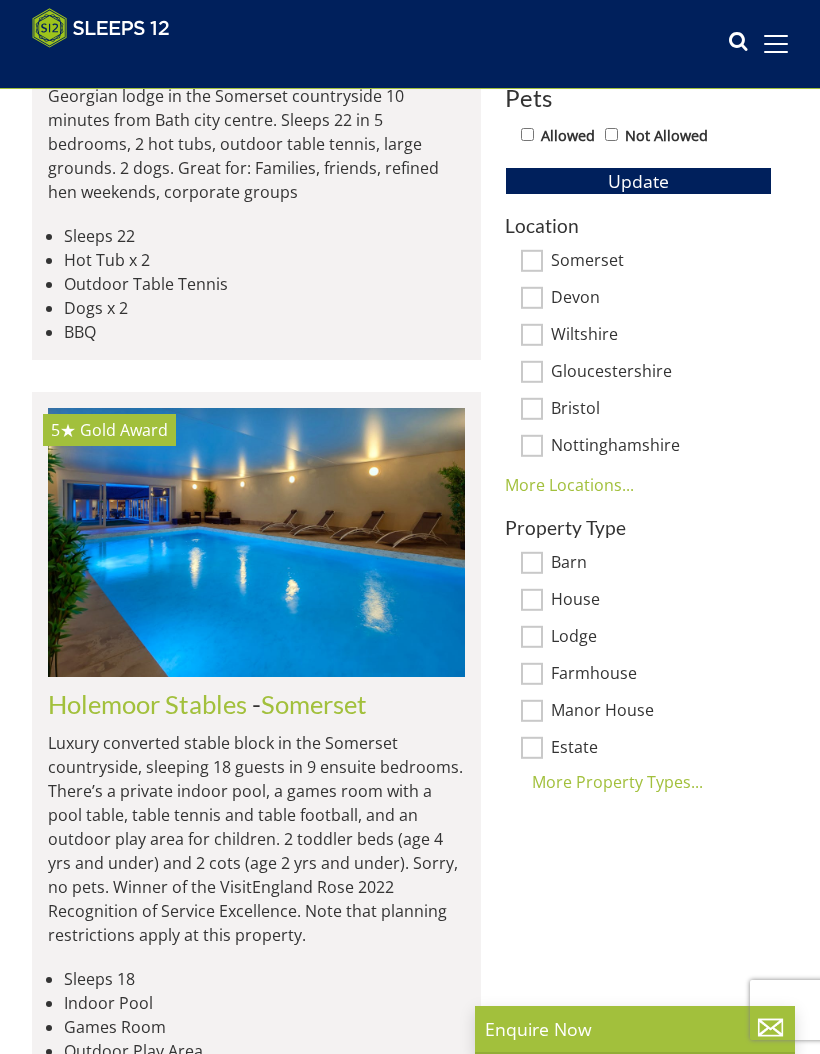 scroll, scrollTop: 945, scrollLeft: 0, axis: vertical 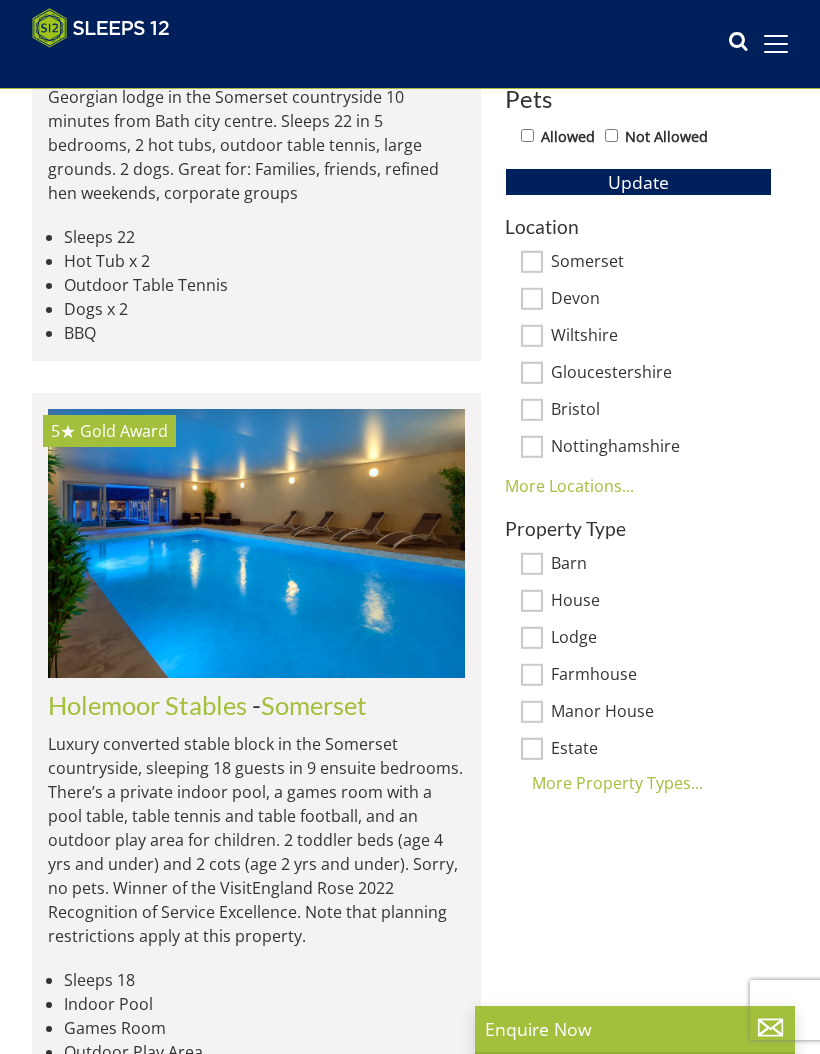 click on "Somerset" at bounding box center (532, 262) 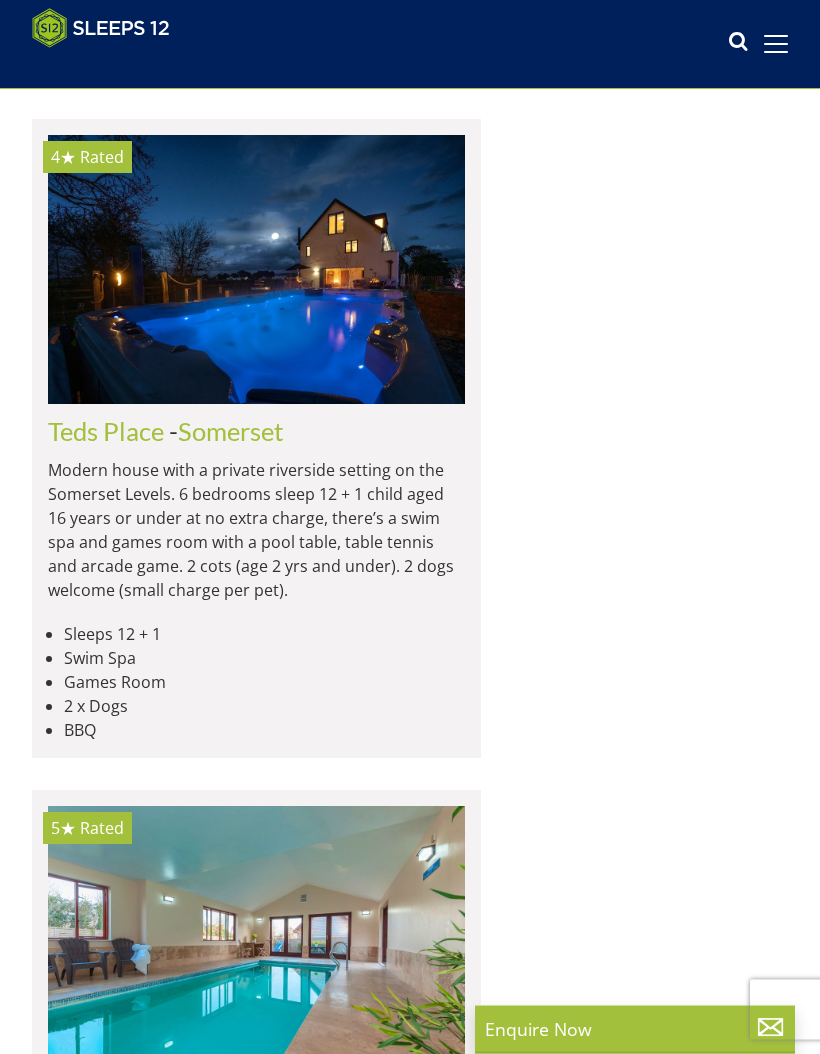 scroll, scrollTop: 2674, scrollLeft: 0, axis: vertical 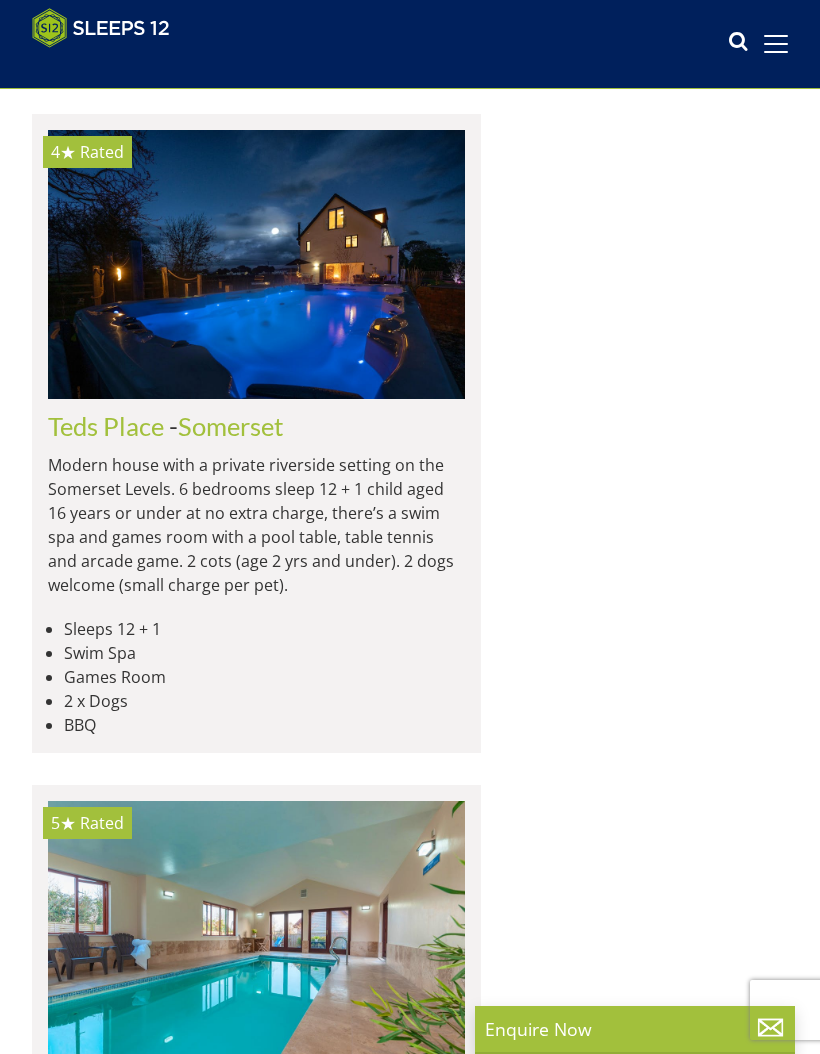 click on "Somerset" at bounding box center [231, 426] 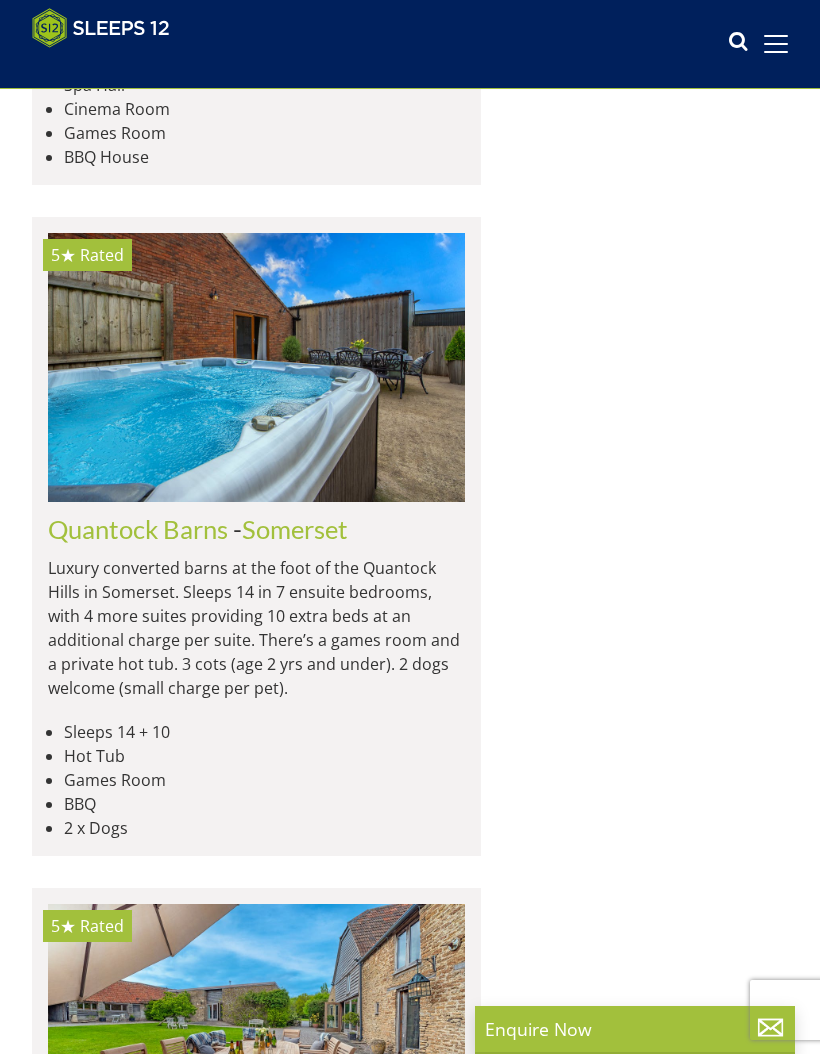scroll, scrollTop: 4149, scrollLeft: 0, axis: vertical 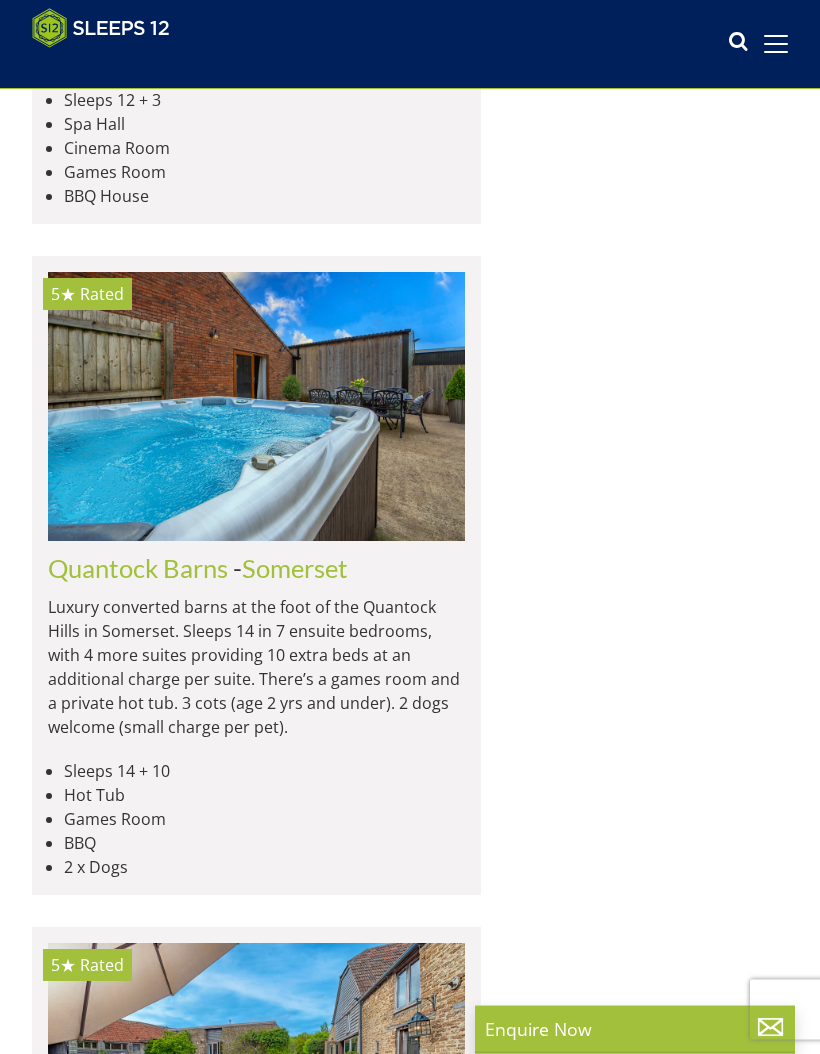 click on "Somerset" at bounding box center [310, -198] 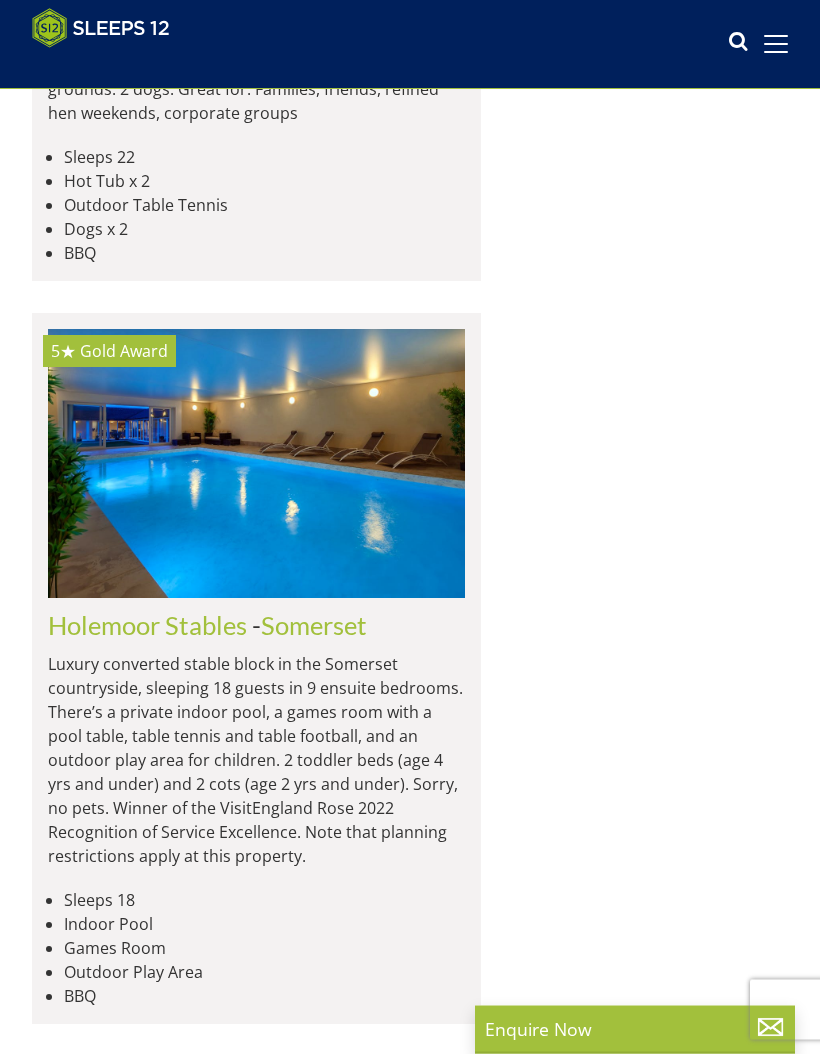 scroll, scrollTop: 1953, scrollLeft: 0, axis: vertical 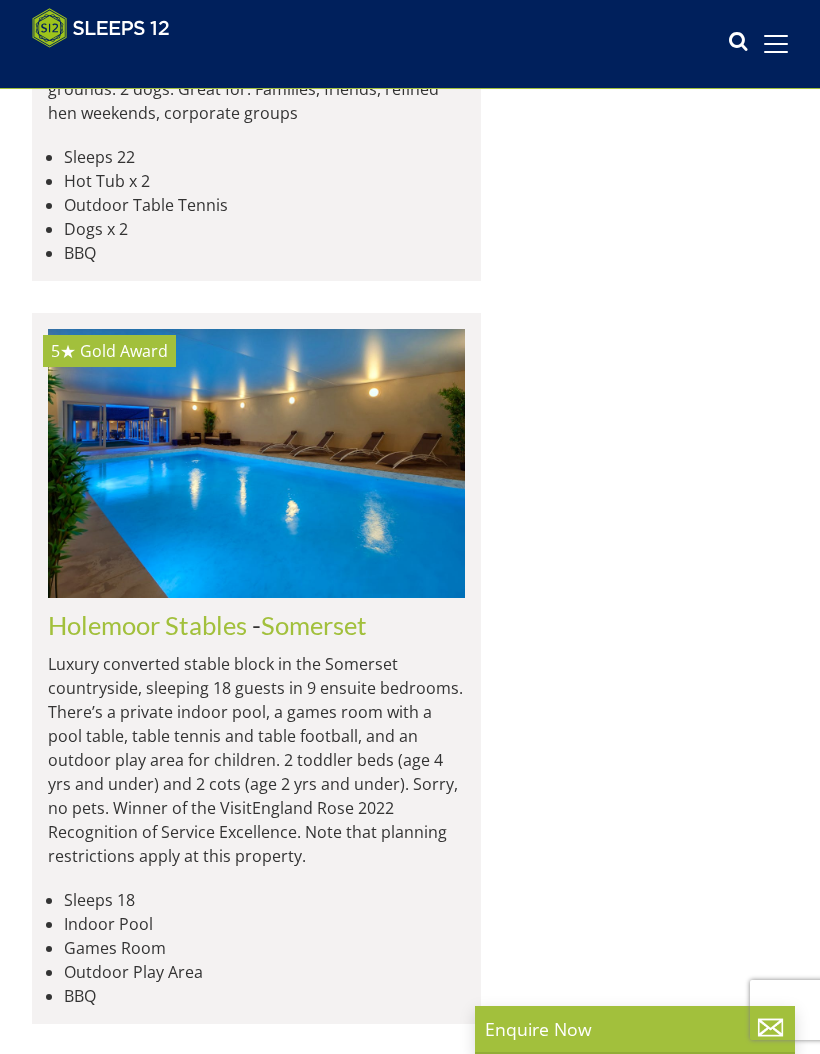 click on "Holemoor Stables" at bounding box center (147, 625) 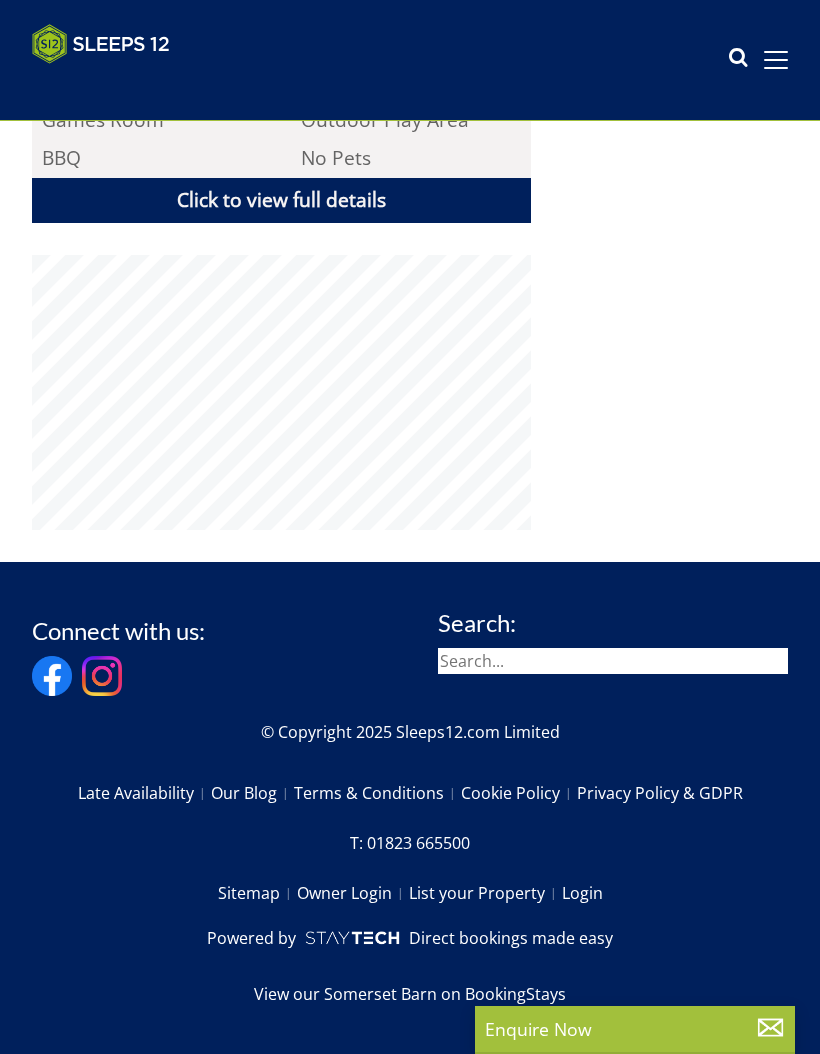 scroll, scrollTop: 0, scrollLeft: 0, axis: both 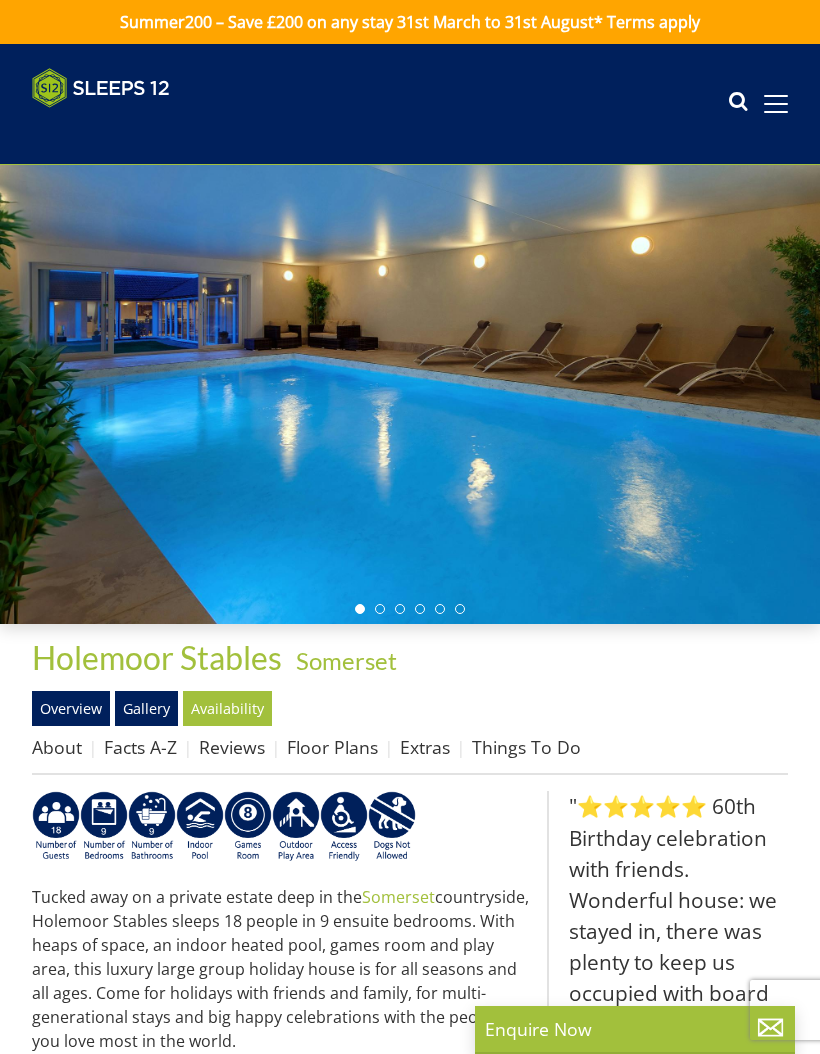 click on "Availability" at bounding box center (227, 708) 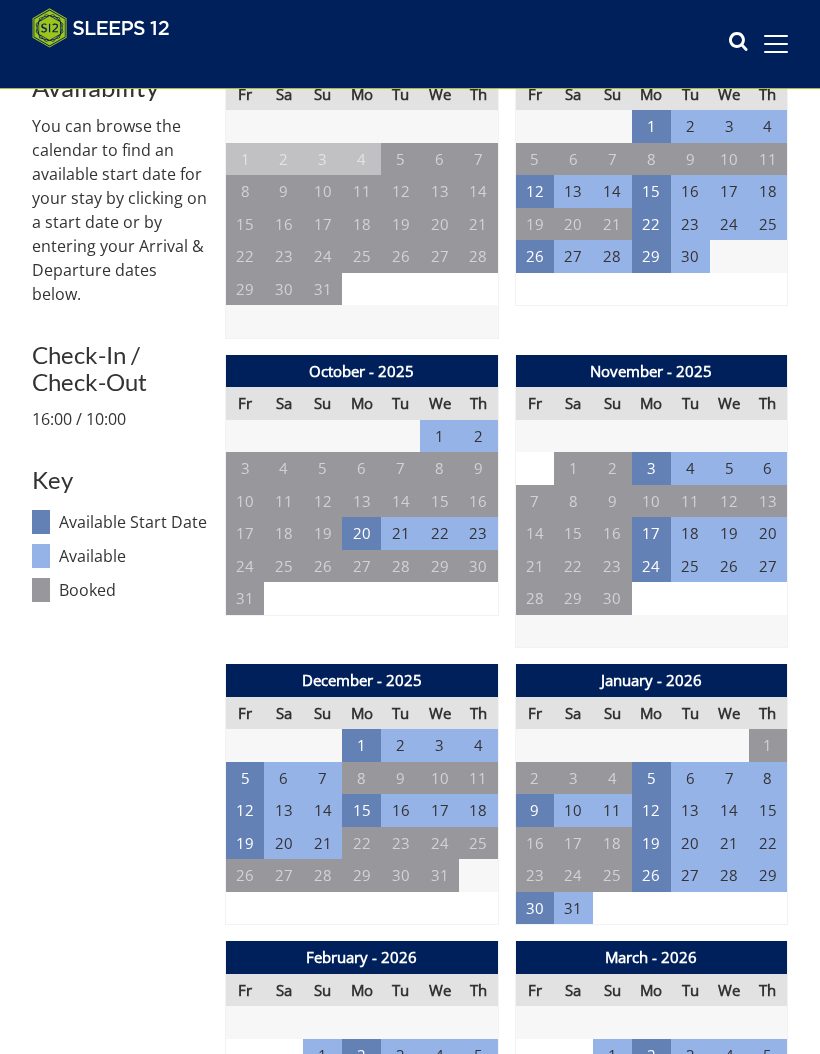 scroll, scrollTop: 714, scrollLeft: 0, axis: vertical 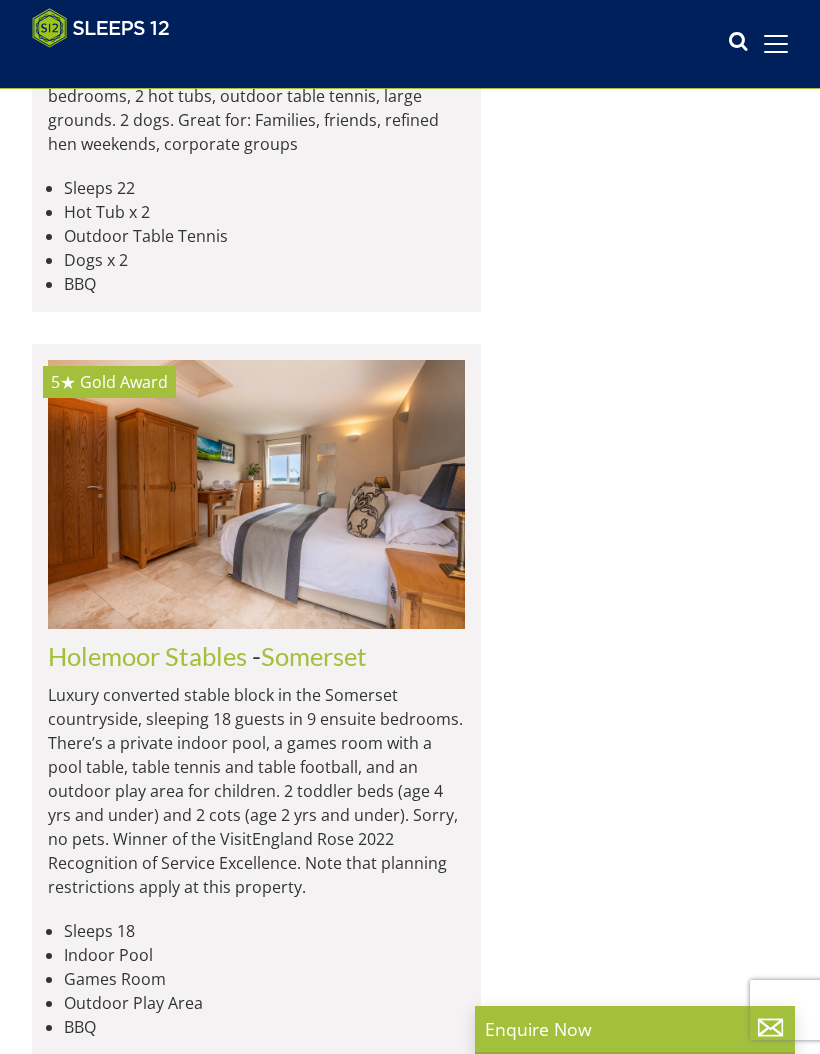 click on "-  Somerset" at bounding box center (309, 656) 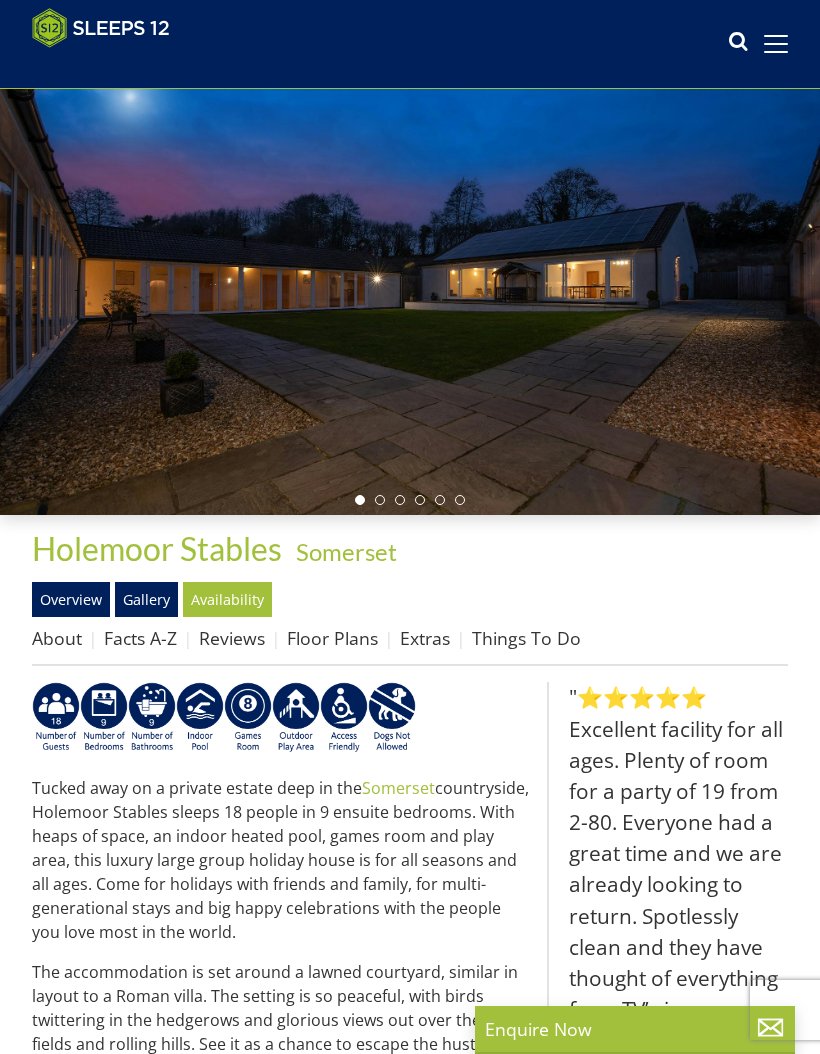scroll, scrollTop: 80, scrollLeft: 0, axis: vertical 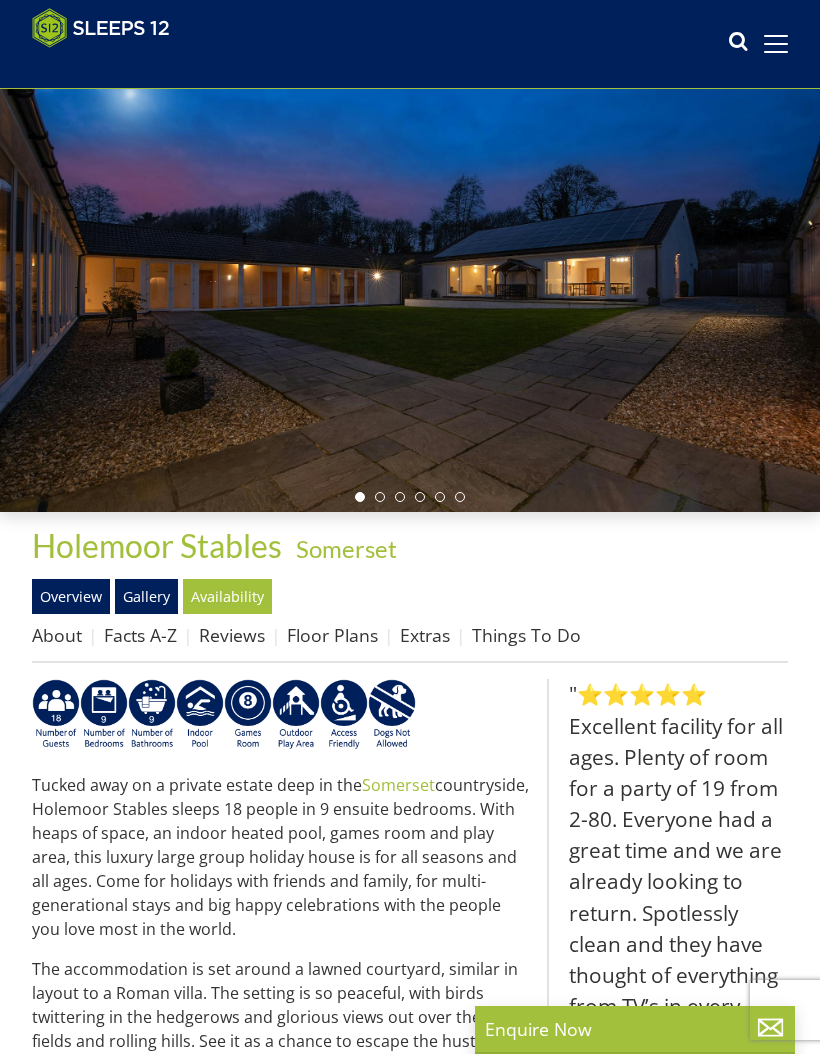 click on "Availability" at bounding box center [227, 596] 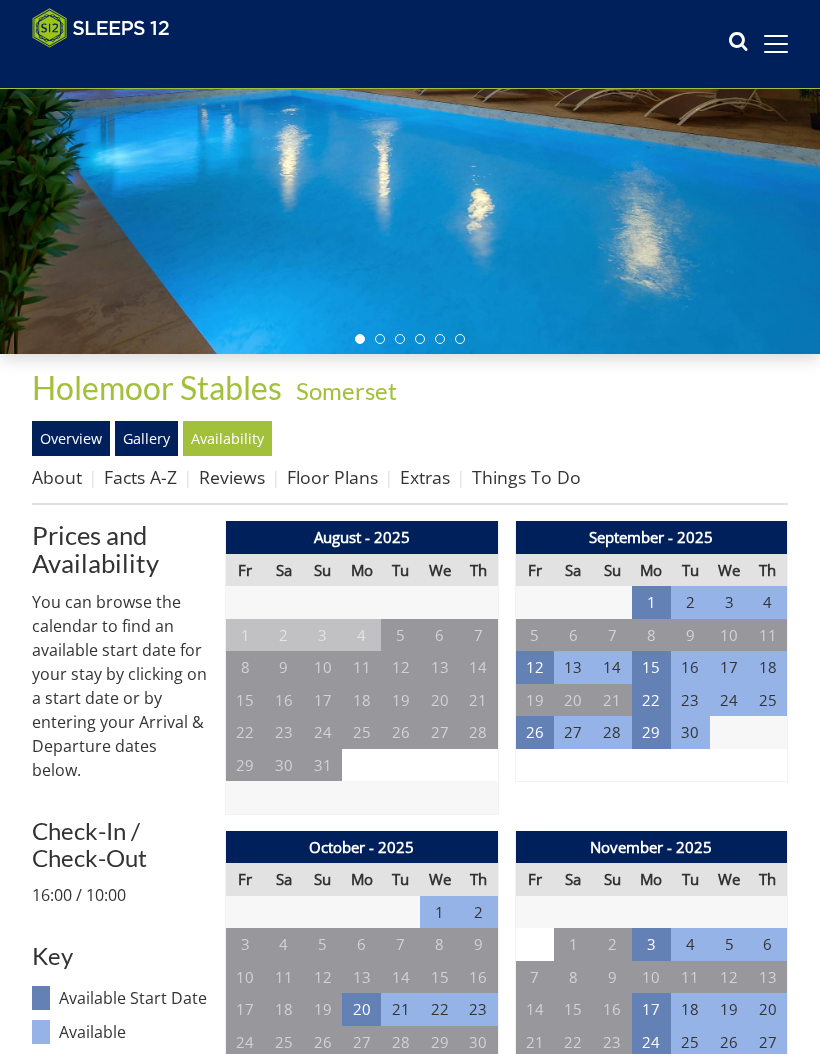 scroll, scrollTop: 224, scrollLeft: 0, axis: vertical 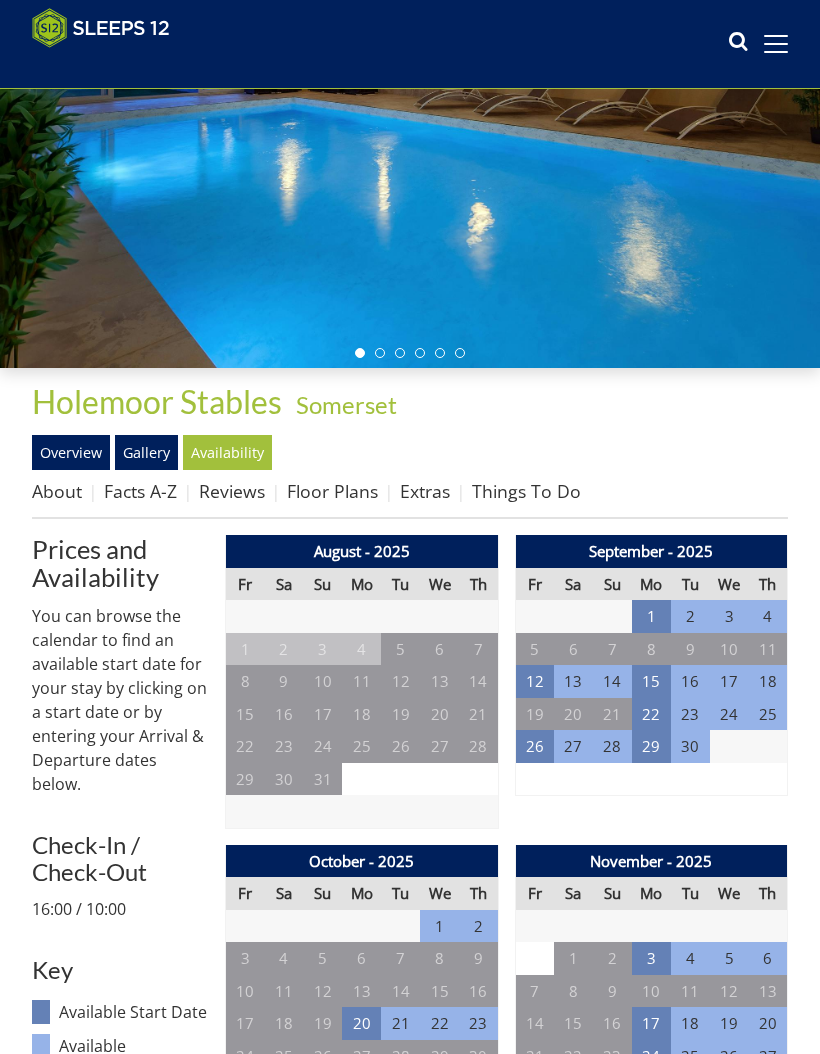 click on "12" at bounding box center [534, 681] 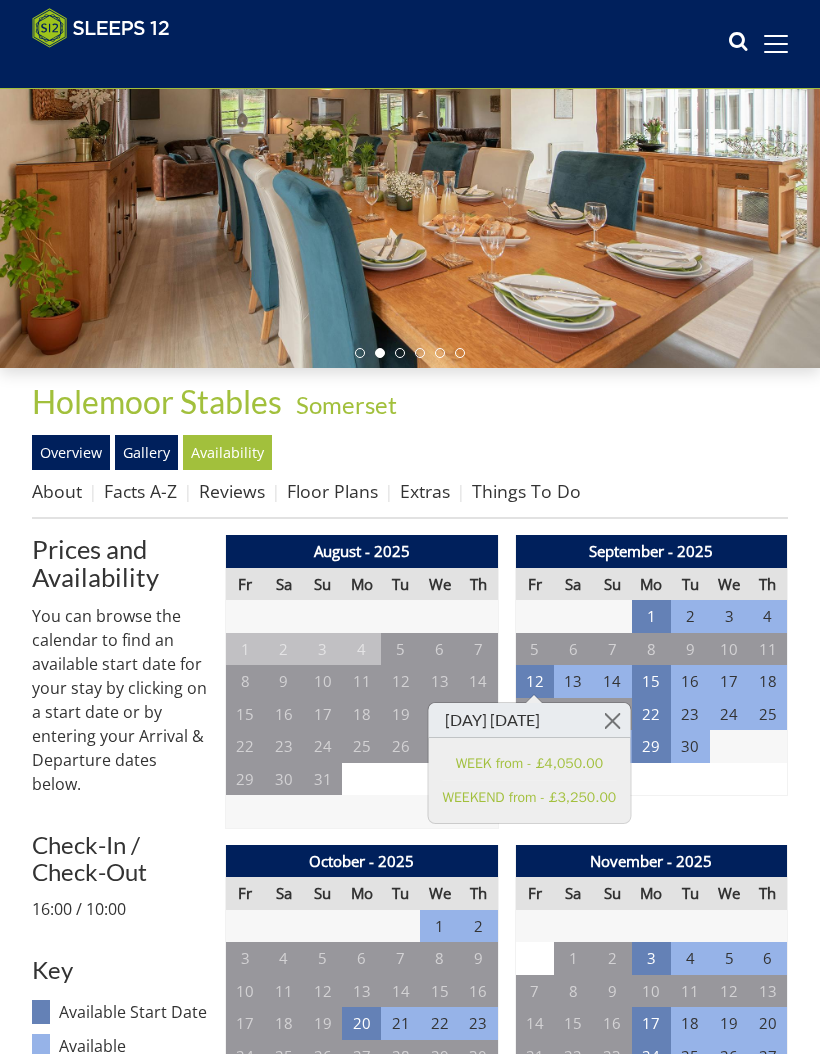click at bounding box center [362, 811] 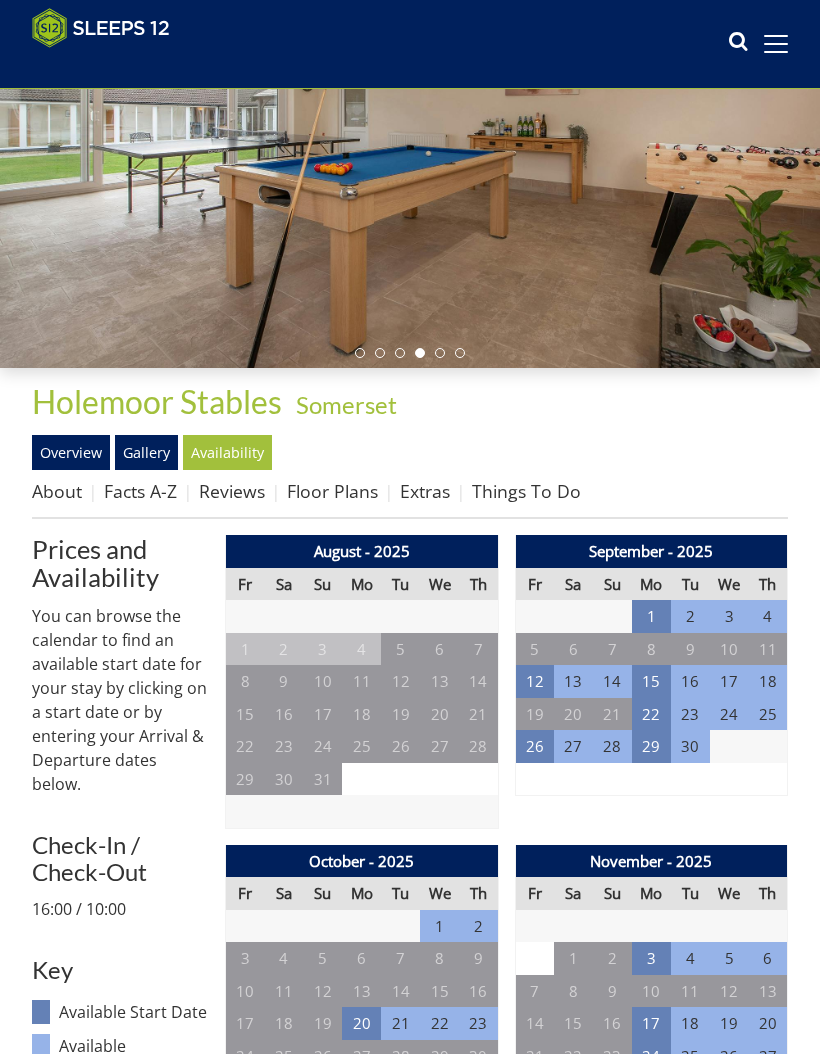 click on "1" at bounding box center [651, 616] 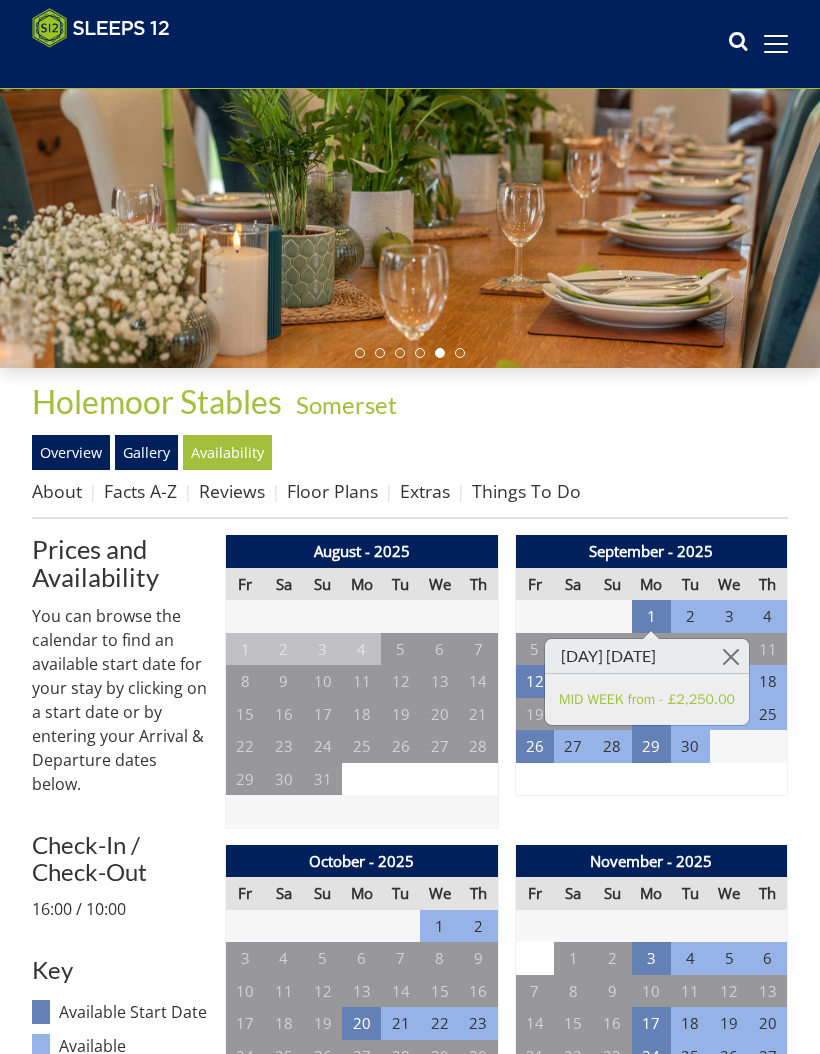 click on "MID WEEK from  - £2,250.00" at bounding box center [647, 699] 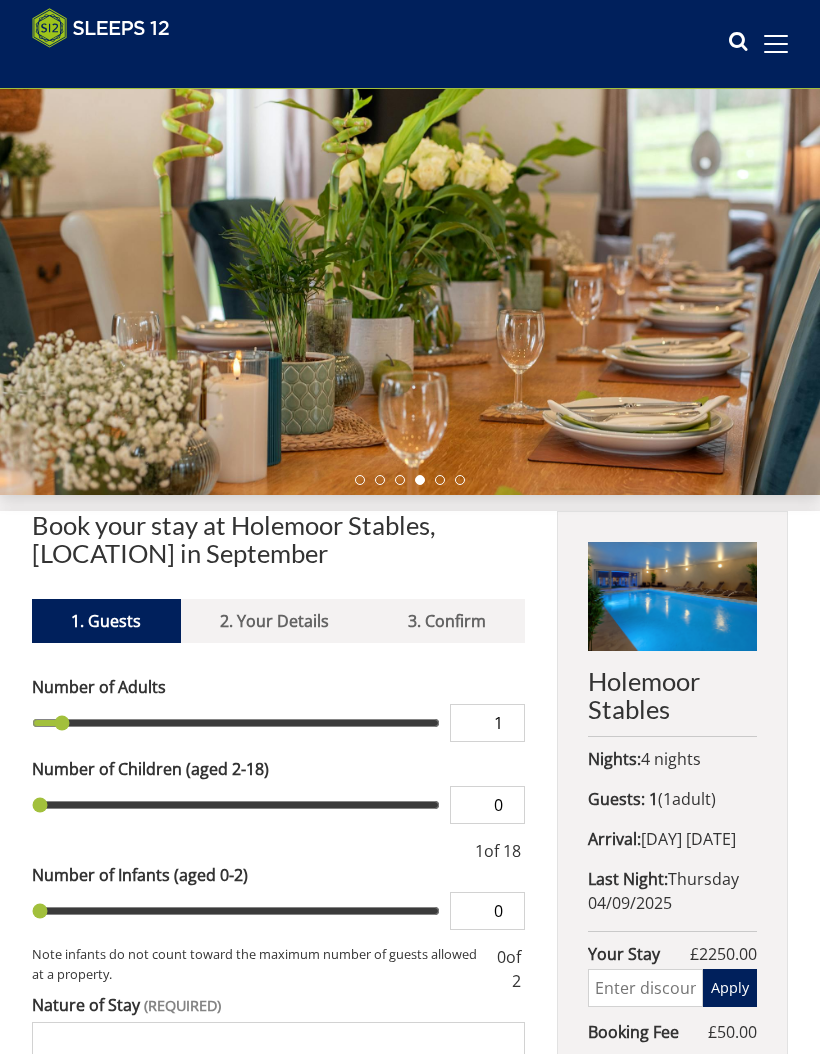 scroll, scrollTop: 0, scrollLeft: 0, axis: both 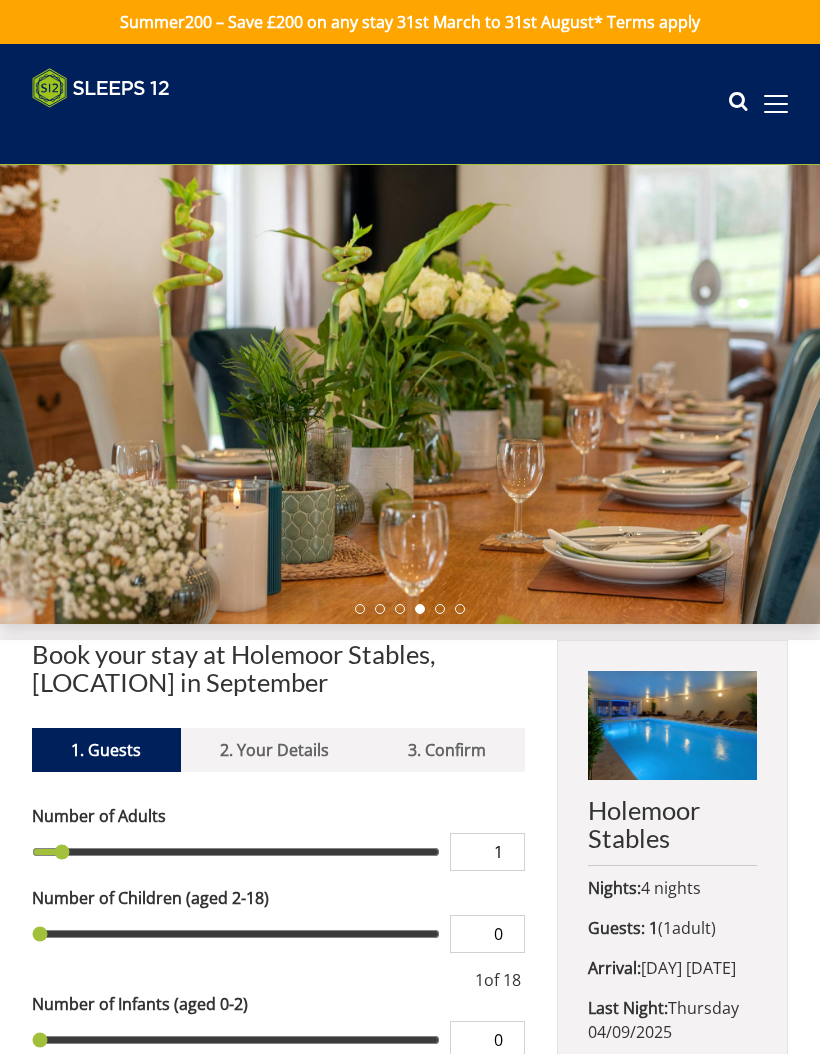 click on "1" at bounding box center [487, 852] 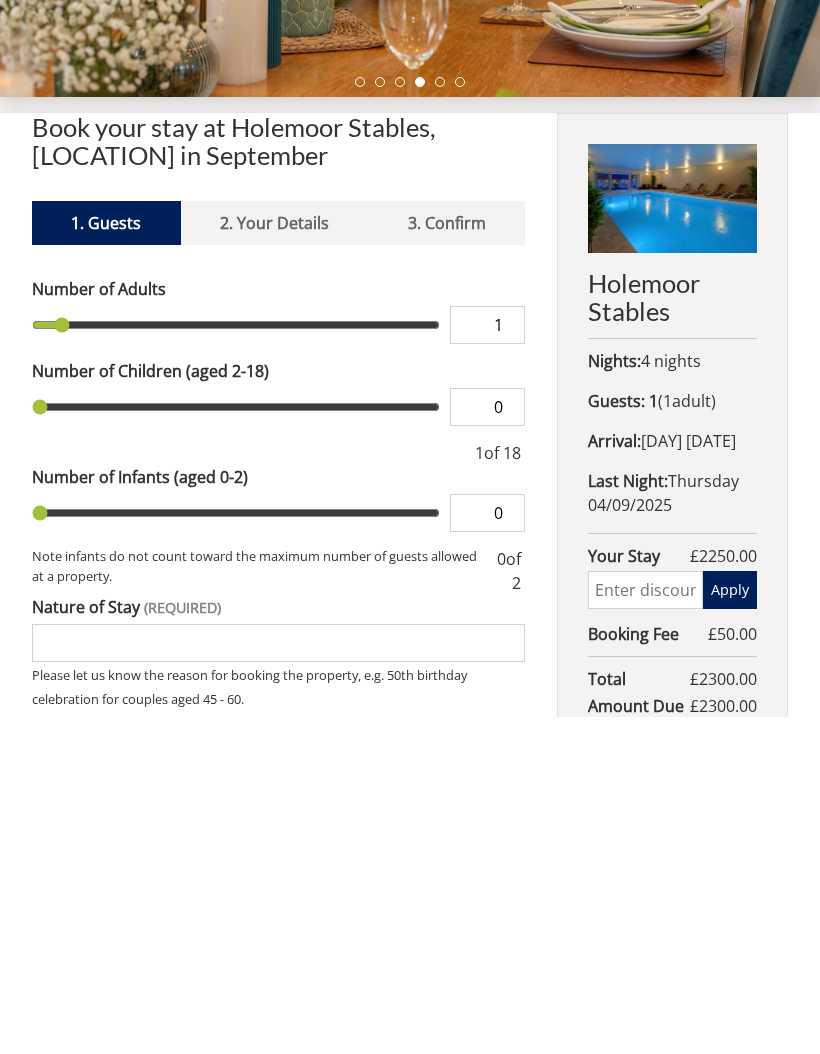 click on "1" at bounding box center (487, 663) 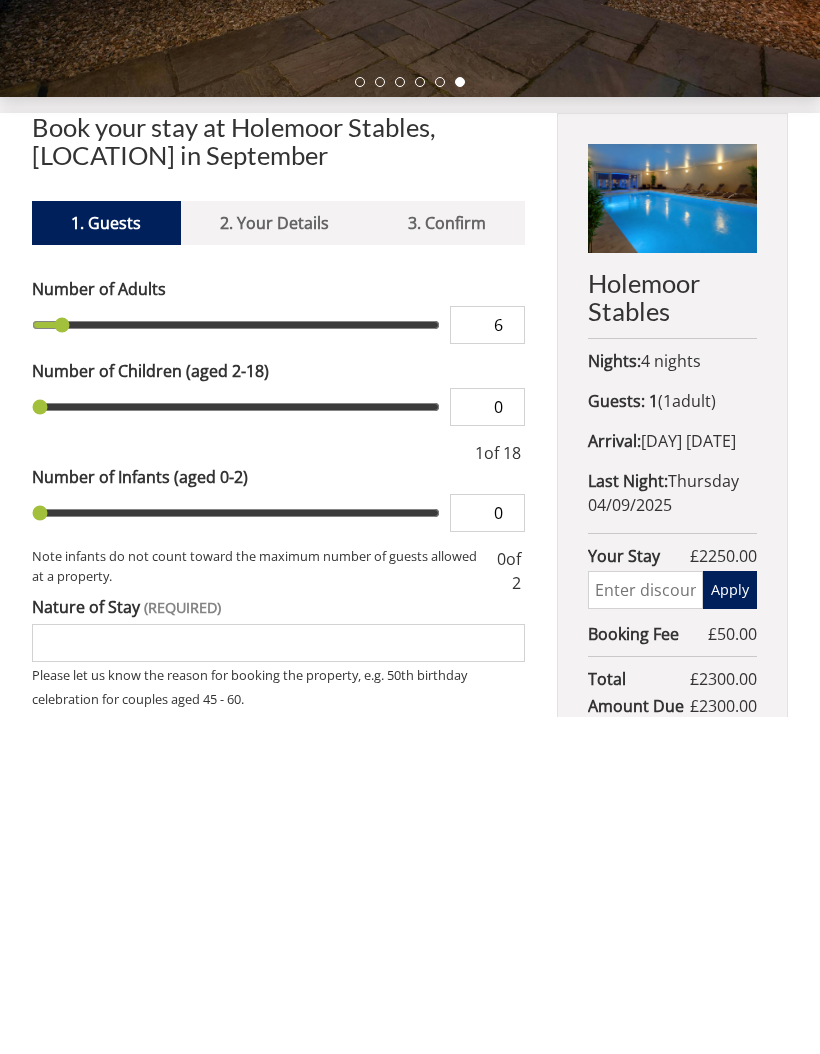 type on "6" 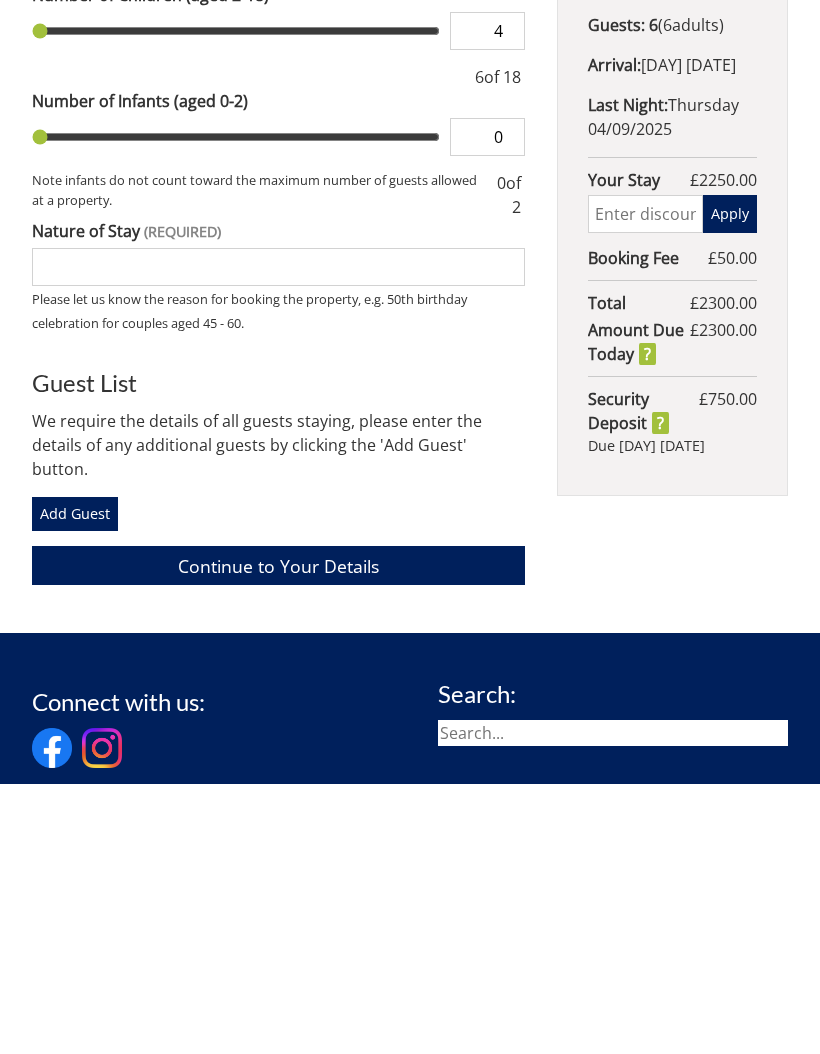 scroll, scrollTop: 619, scrollLeft: 0, axis: vertical 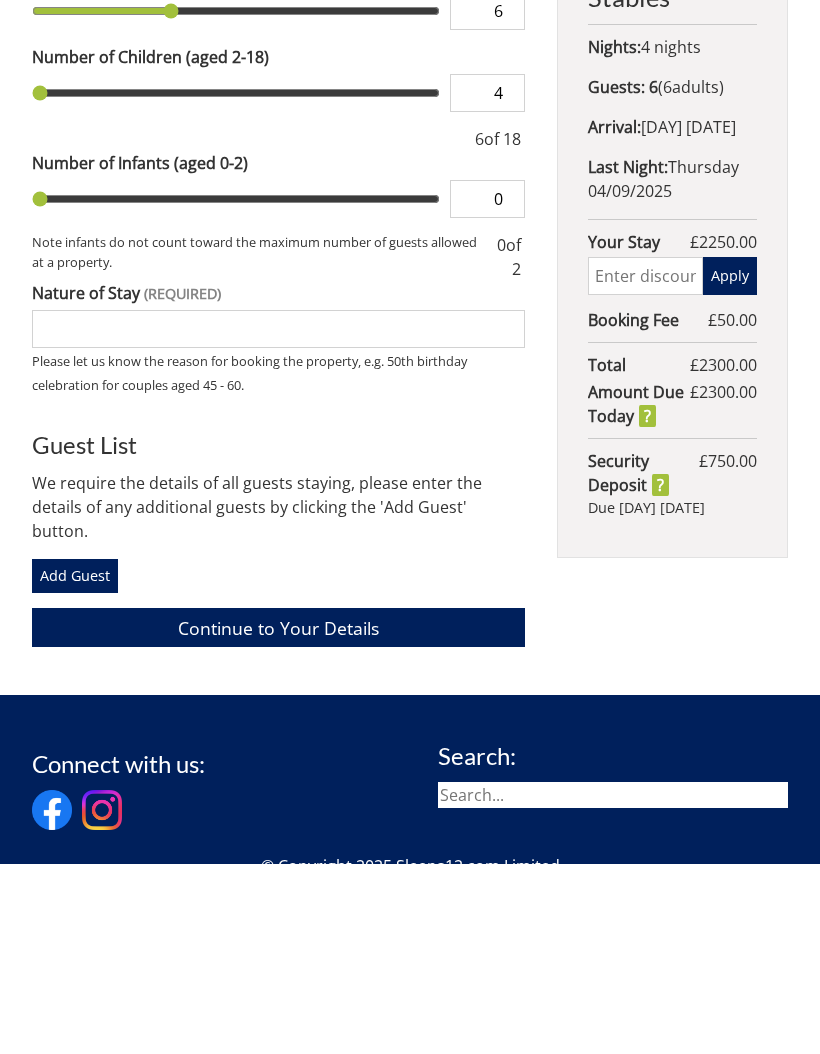 type on "4" 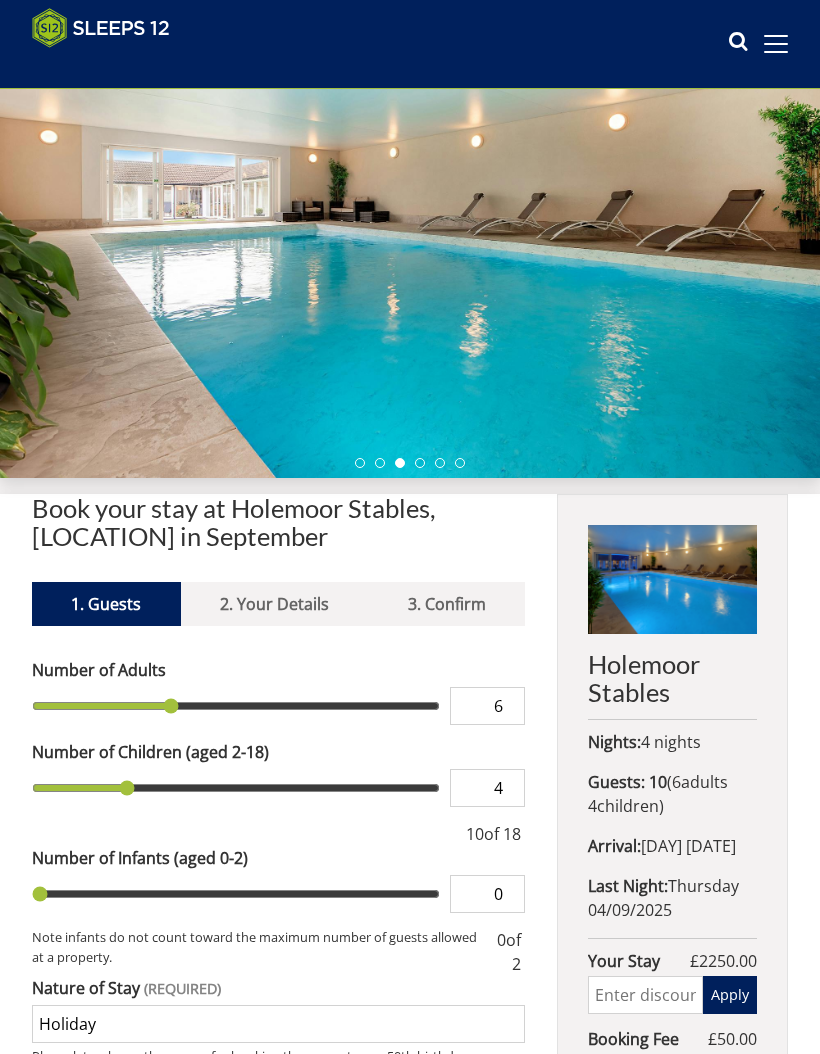 scroll, scrollTop: 0, scrollLeft: 0, axis: both 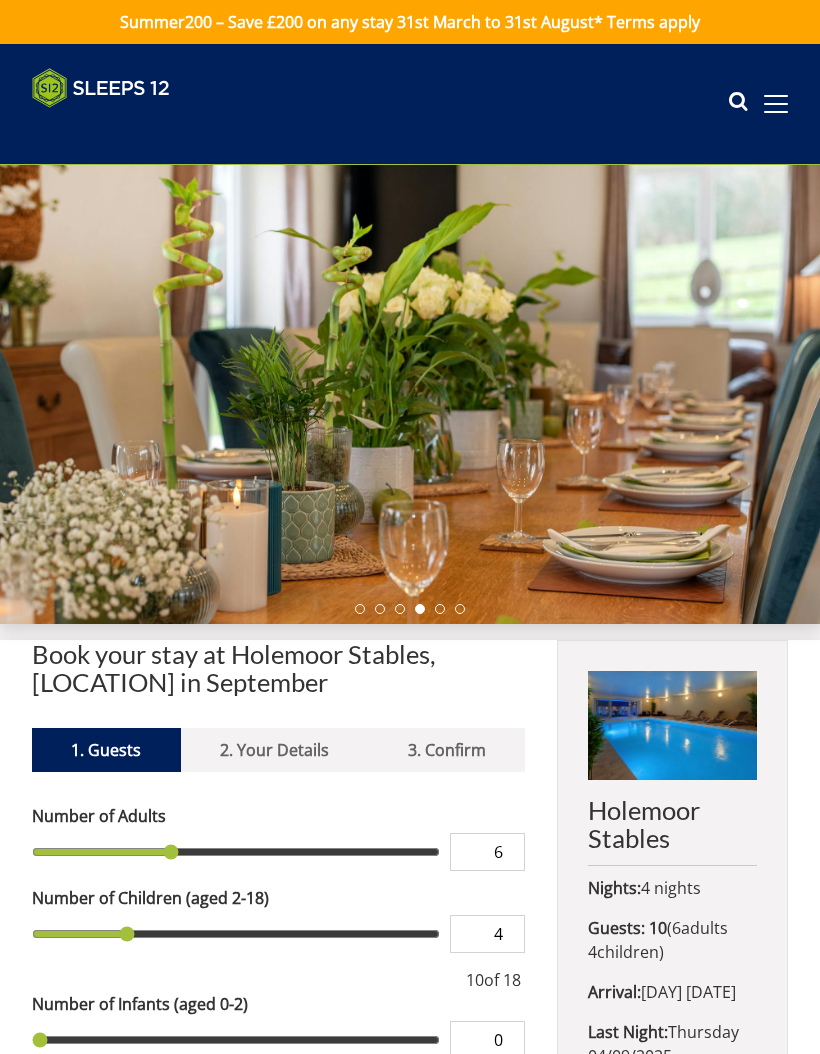 type on "Holiday" 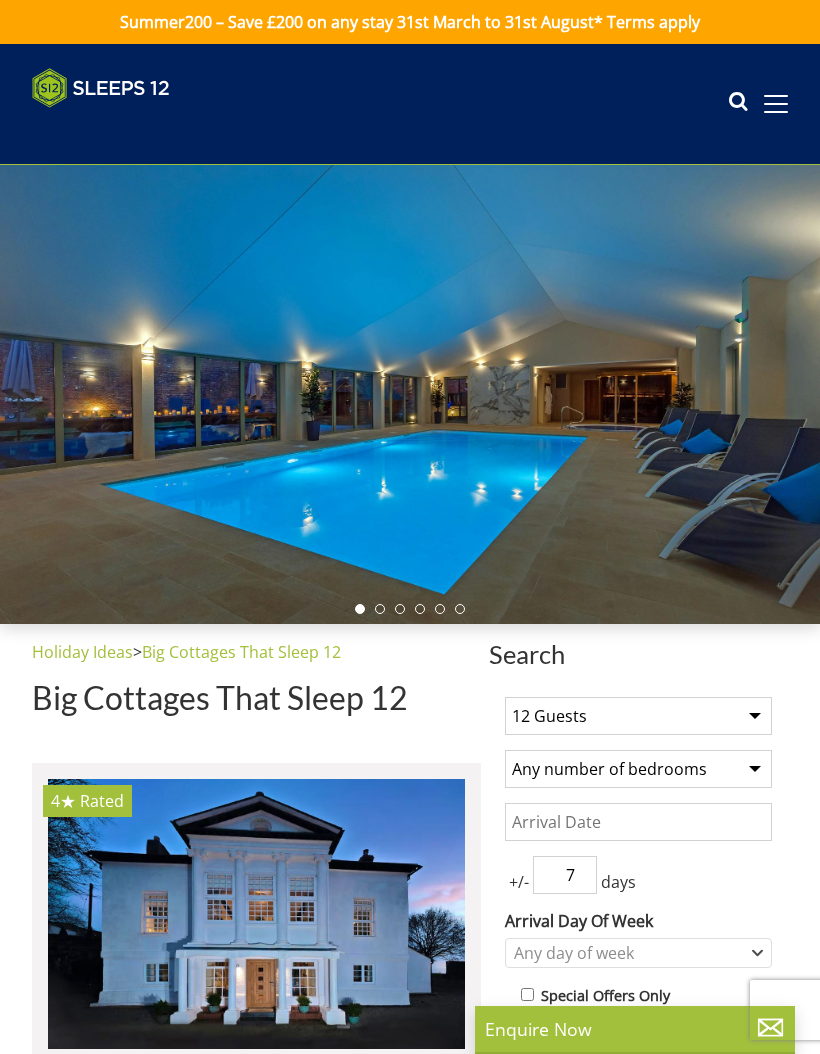 scroll, scrollTop: 0, scrollLeft: 0, axis: both 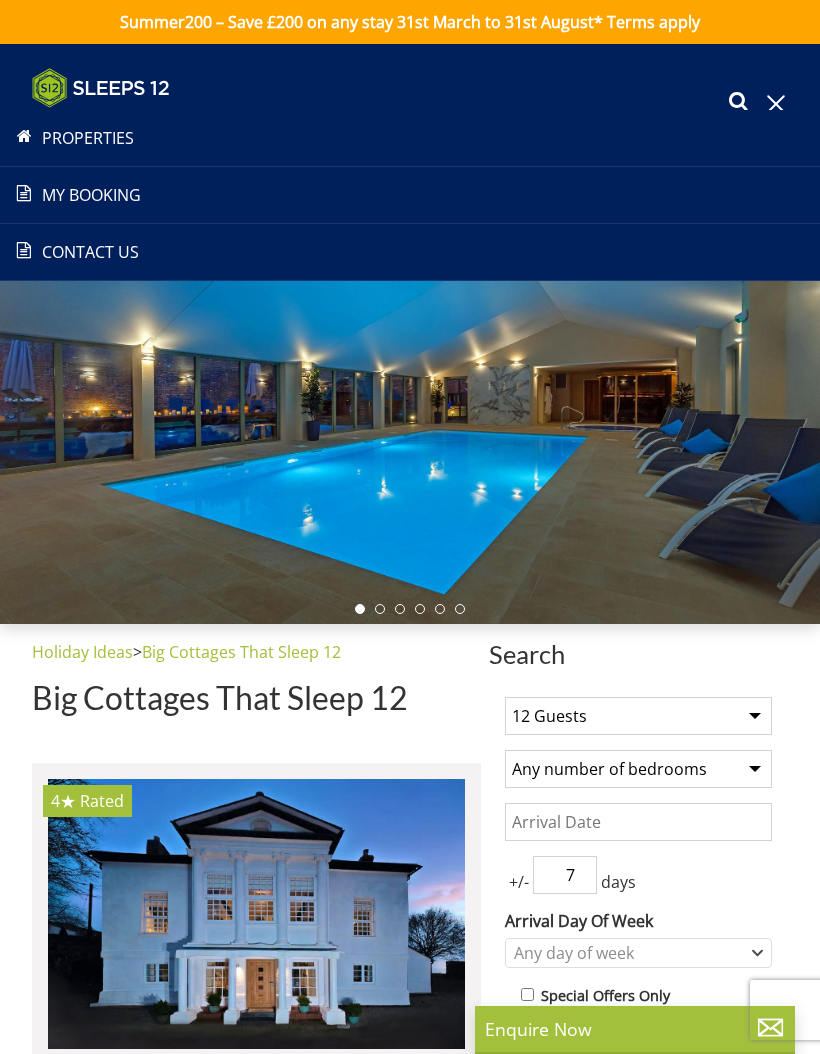 click at bounding box center [776, 104] 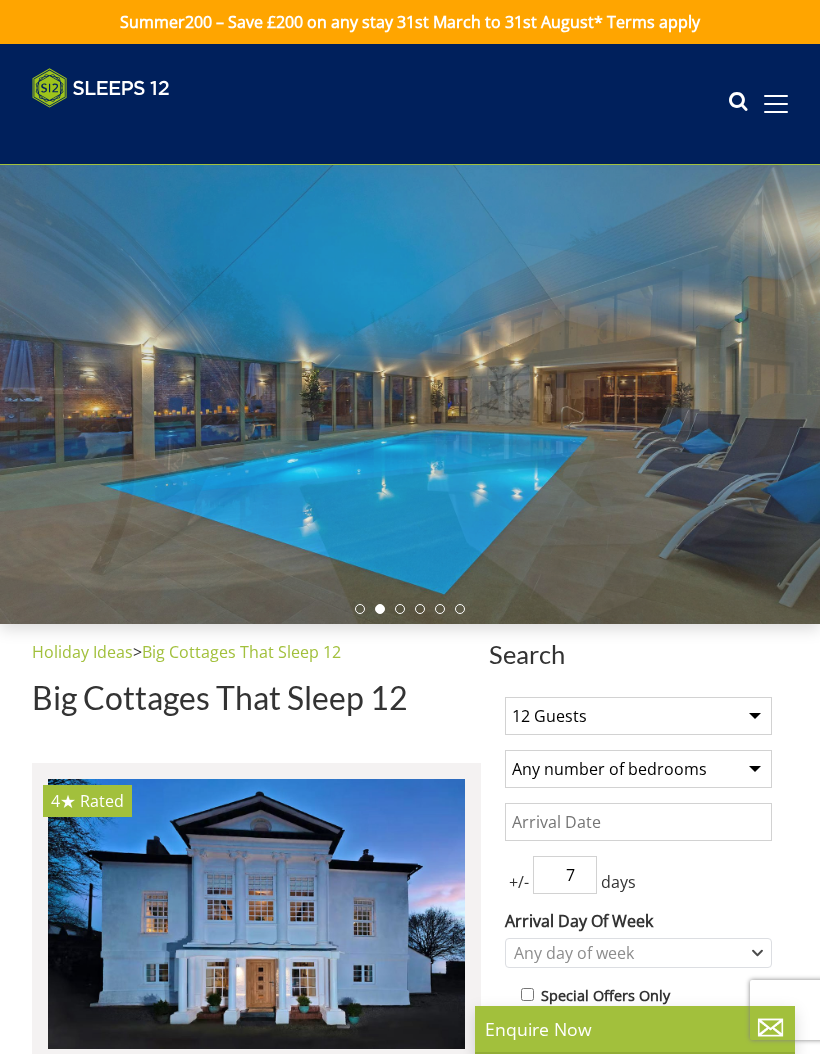 click at bounding box center (776, 104) 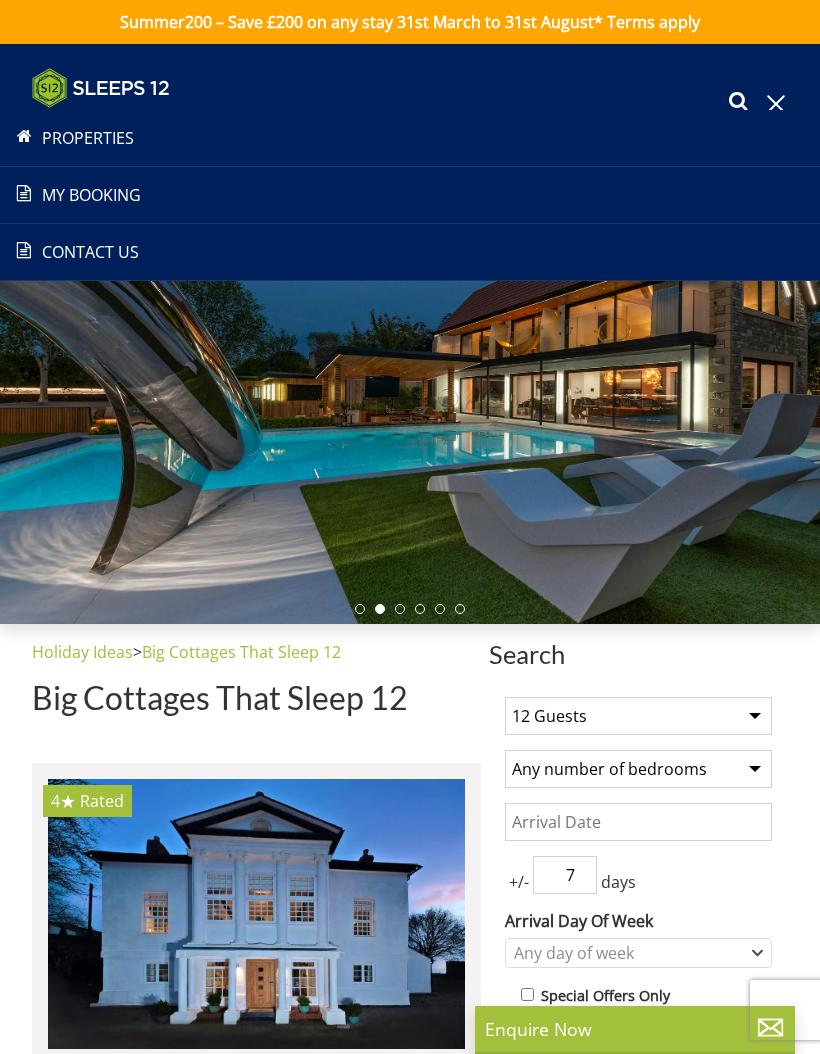 click on "Properties" at bounding box center [410, 138] 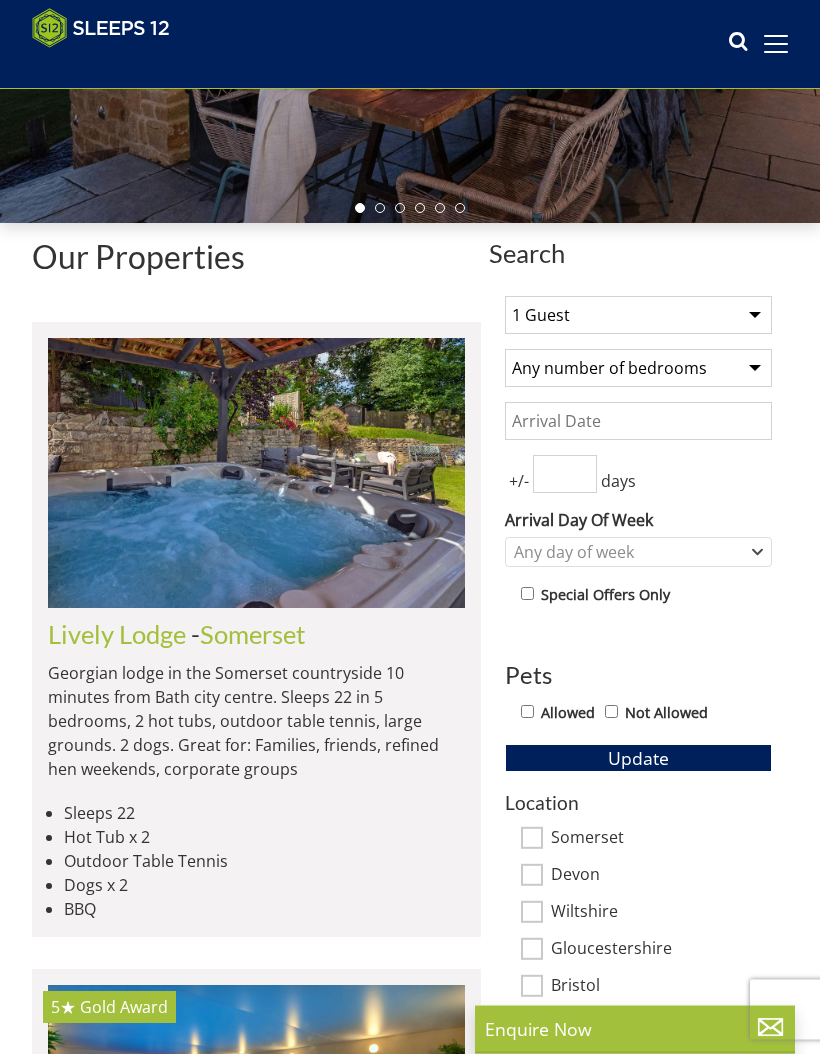 scroll, scrollTop: 368, scrollLeft: 0, axis: vertical 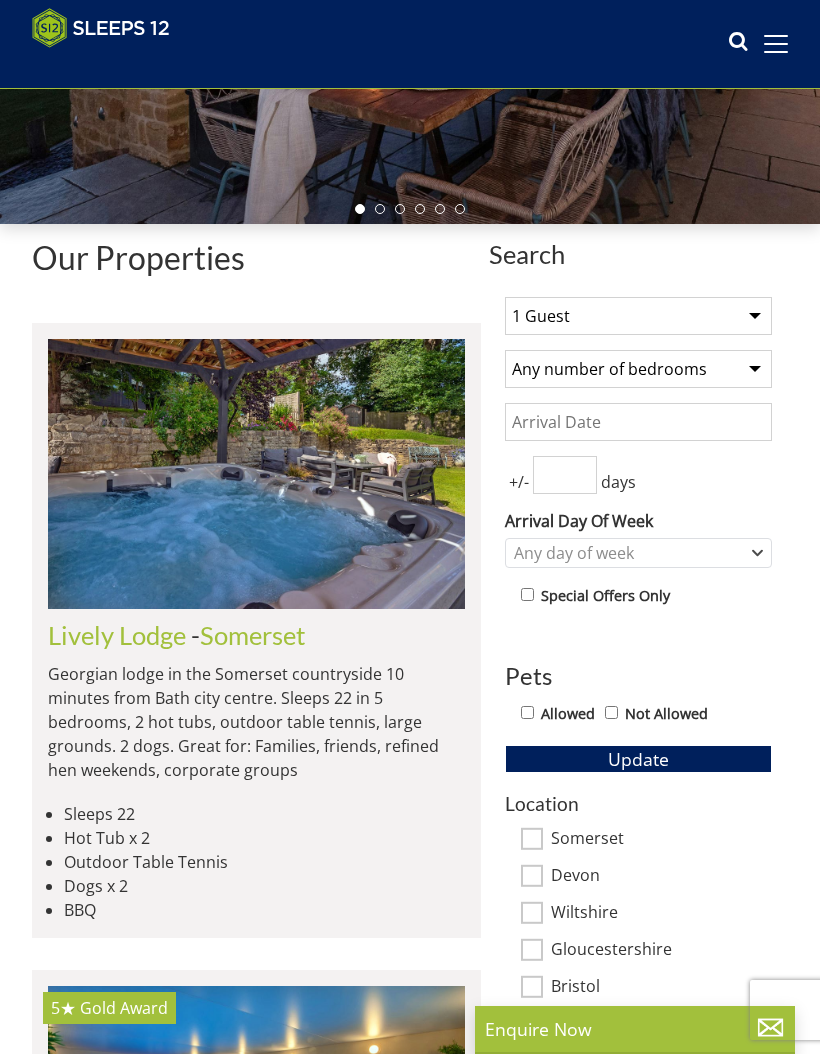 click on "Somerset" at bounding box center (532, 839) 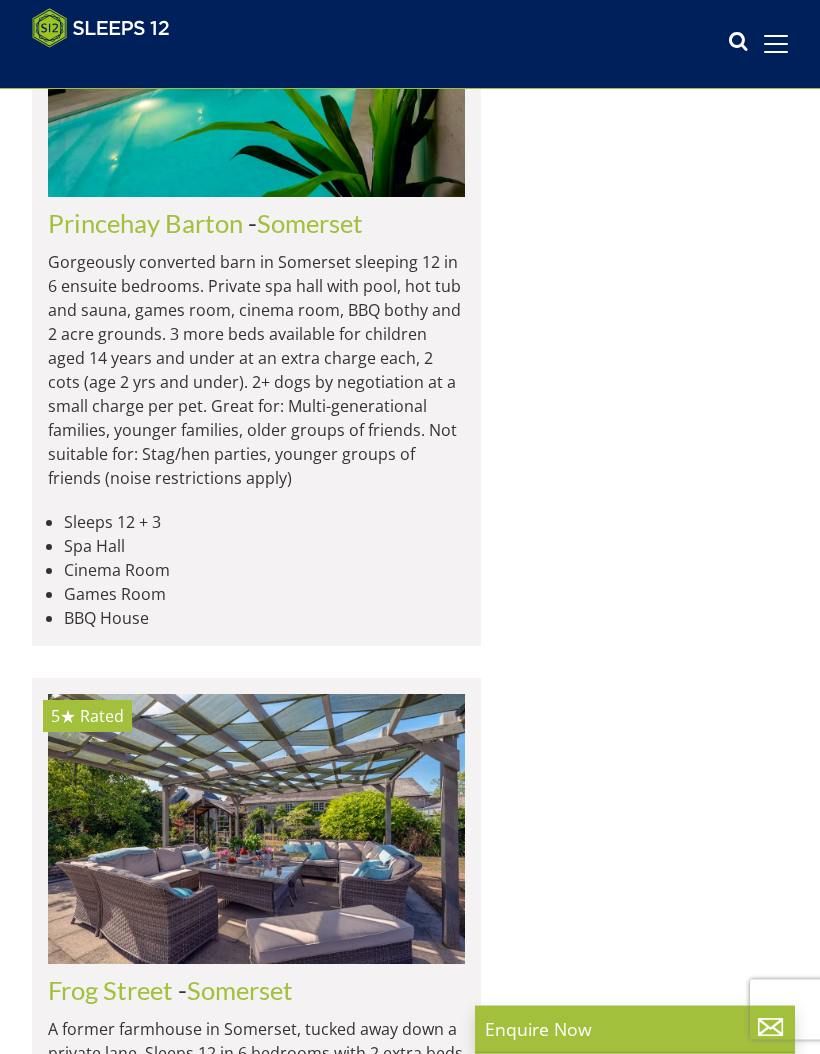 scroll, scrollTop: 4961, scrollLeft: 0, axis: vertical 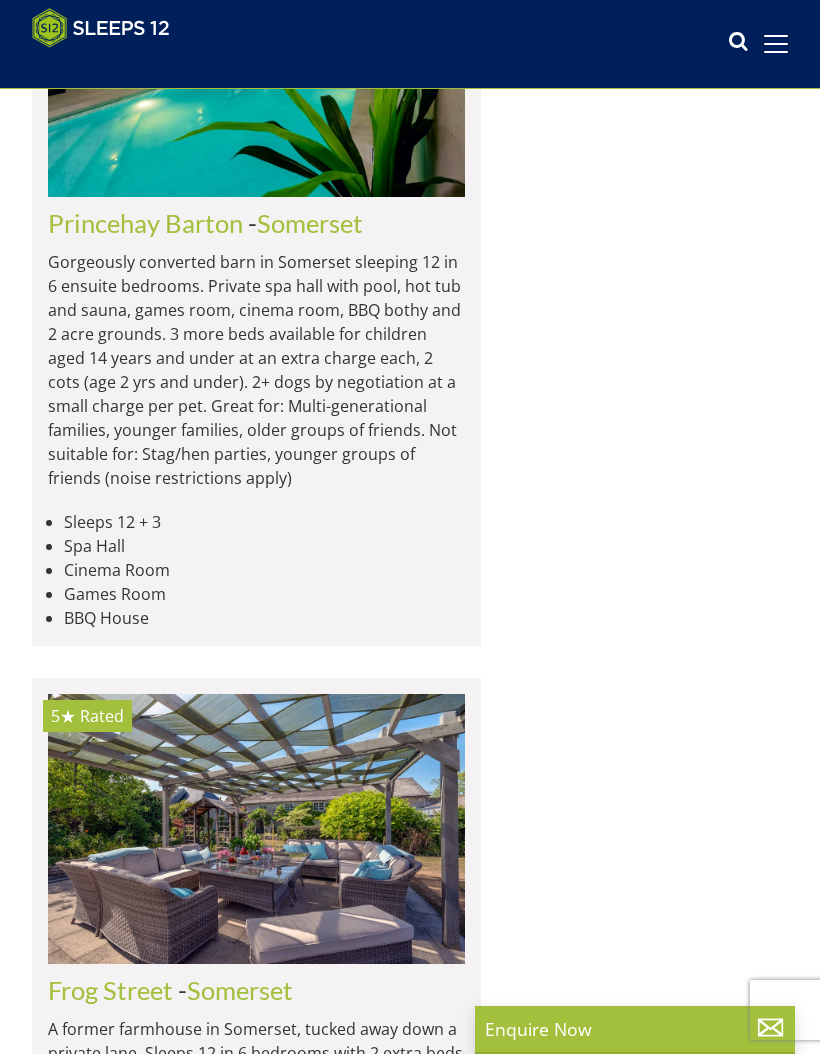 click at bounding box center [256, 62] 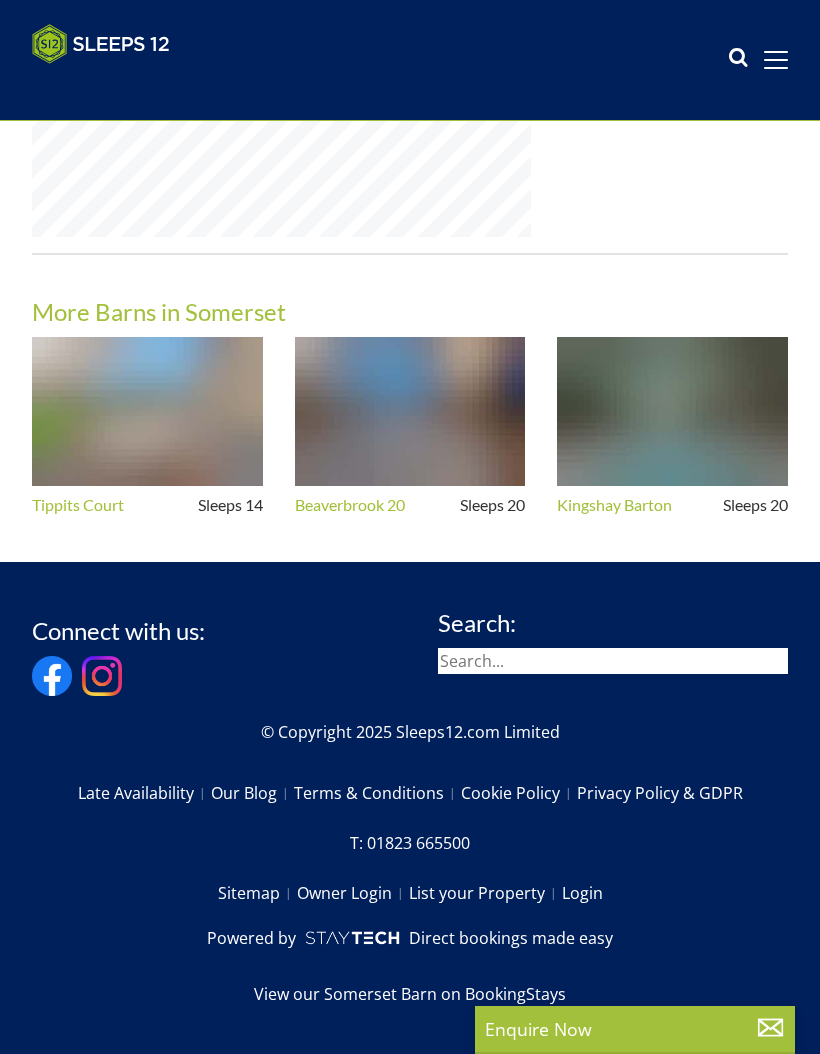 scroll, scrollTop: 0, scrollLeft: 0, axis: both 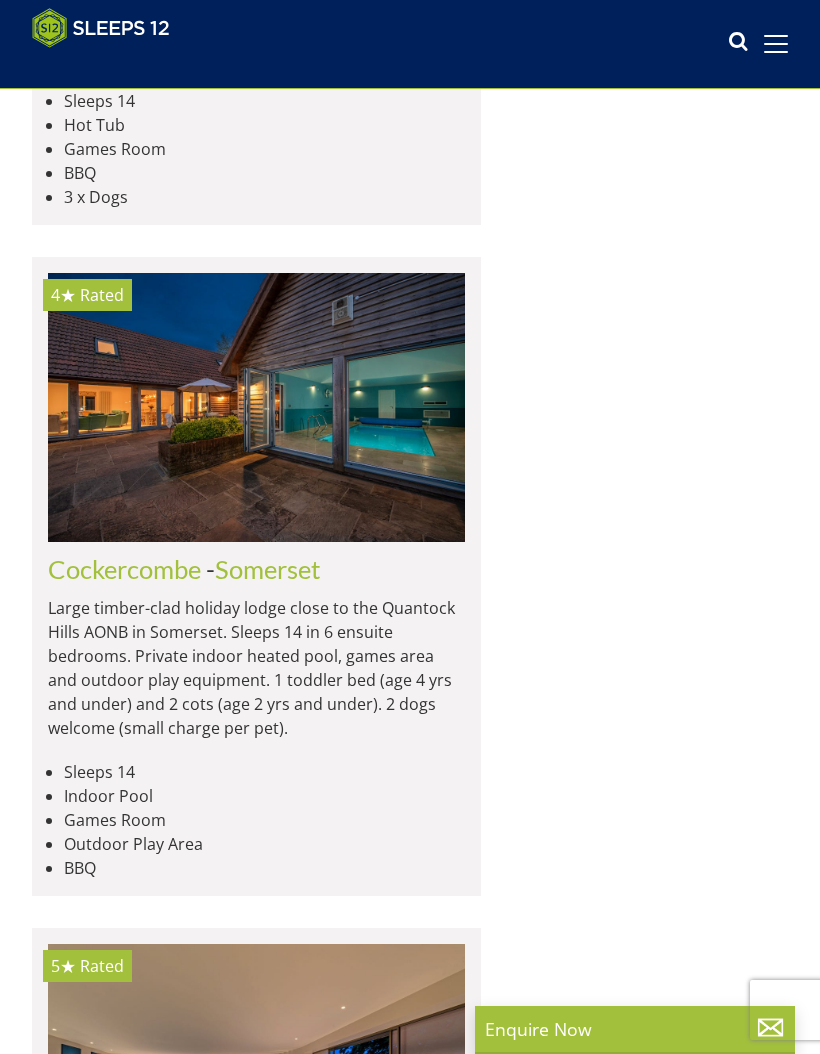 click at bounding box center [256, 1078] 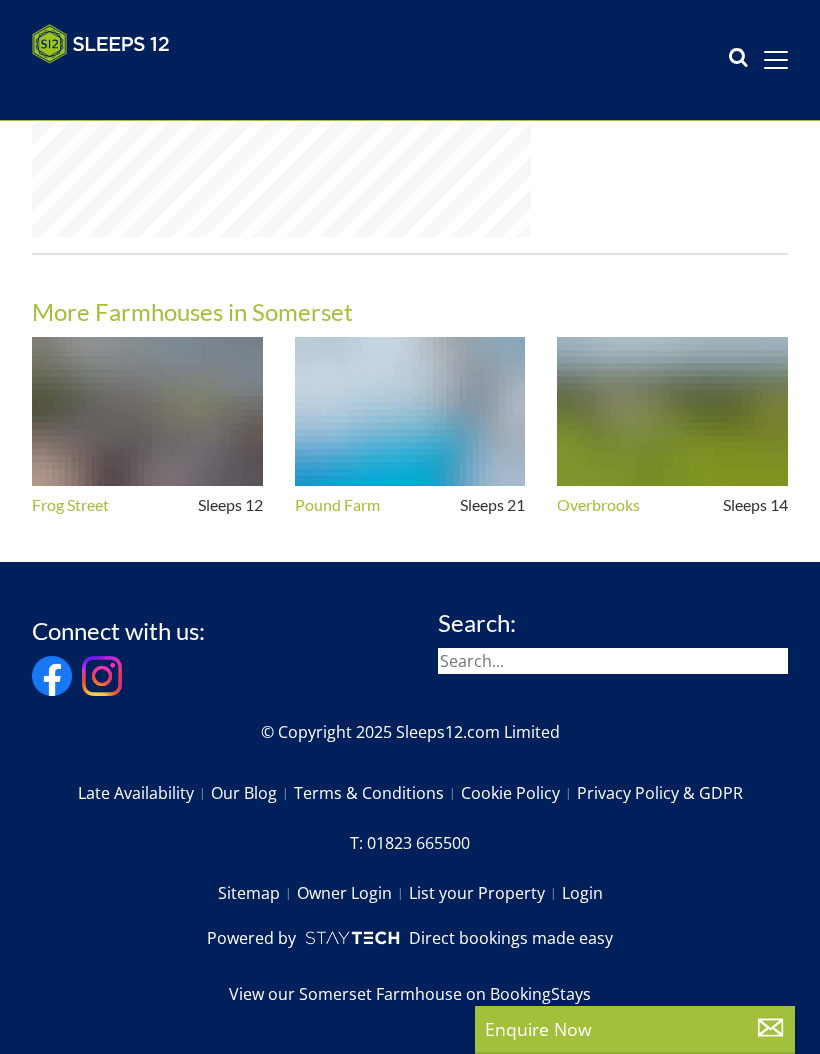 scroll, scrollTop: 0, scrollLeft: 0, axis: both 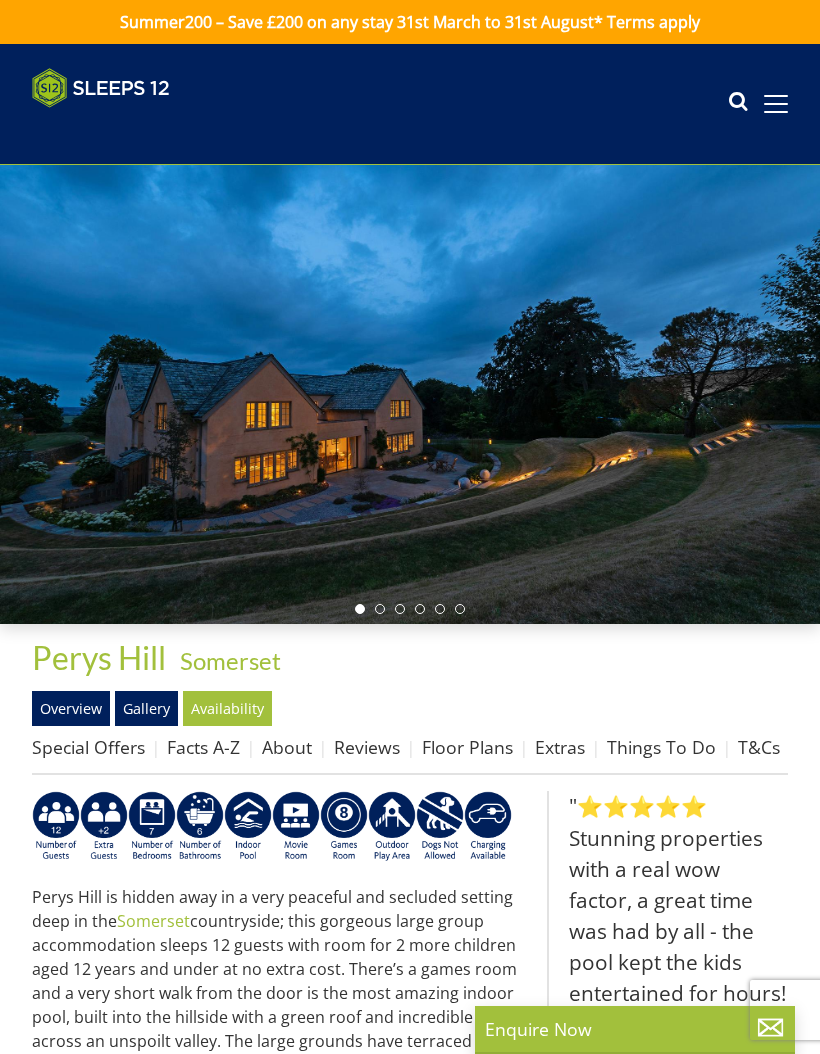 click on "Availability" at bounding box center (227, 708) 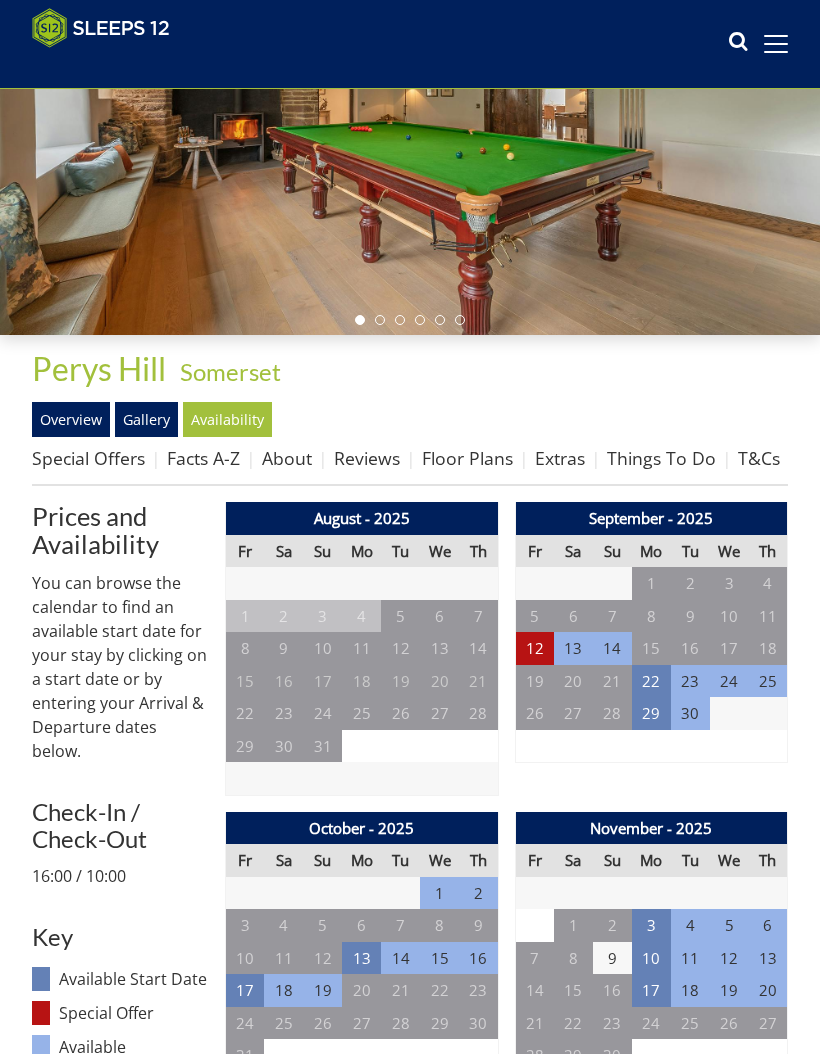 scroll, scrollTop: 257, scrollLeft: 0, axis: vertical 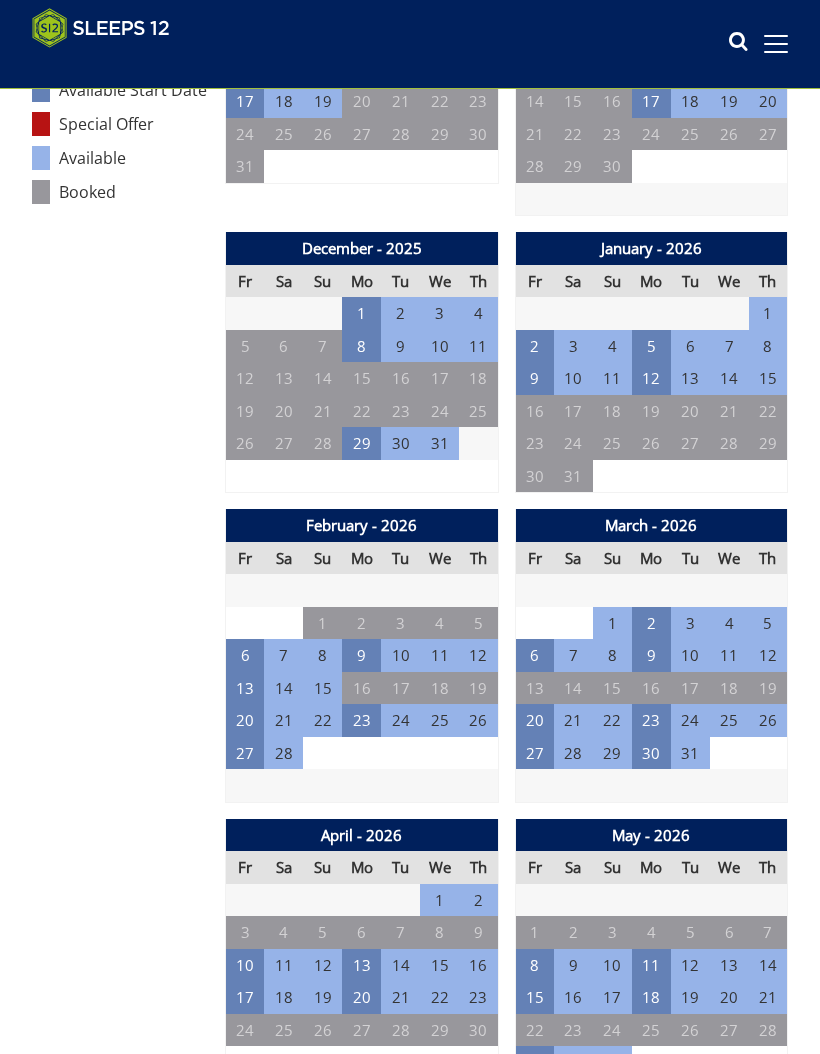 click on "27" at bounding box center (534, 753) 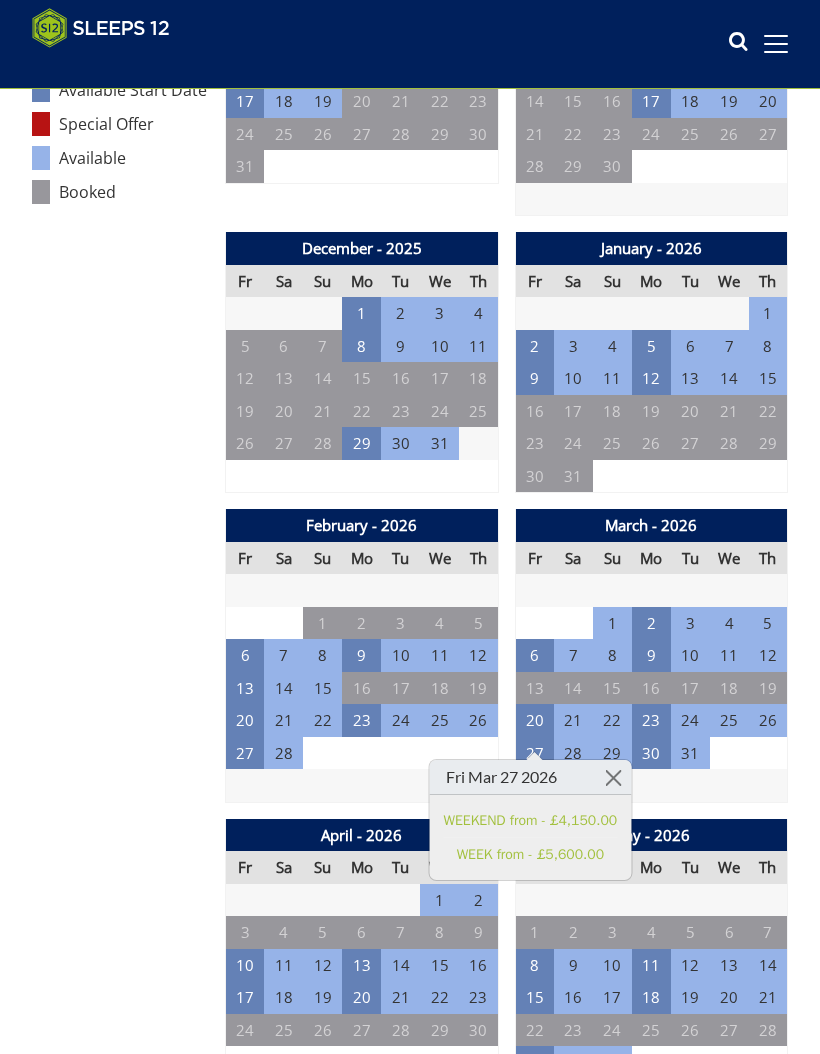 click on "April - 2026" at bounding box center (362, 835) 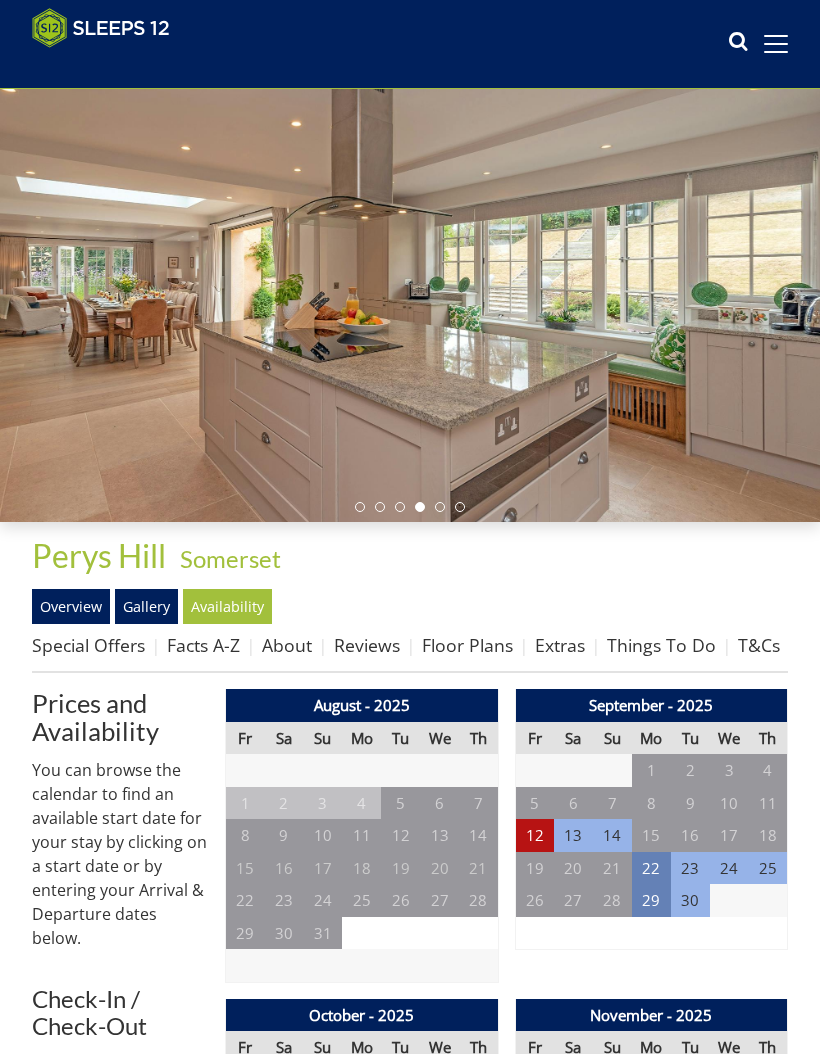 scroll, scrollTop: 66, scrollLeft: 0, axis: vertical 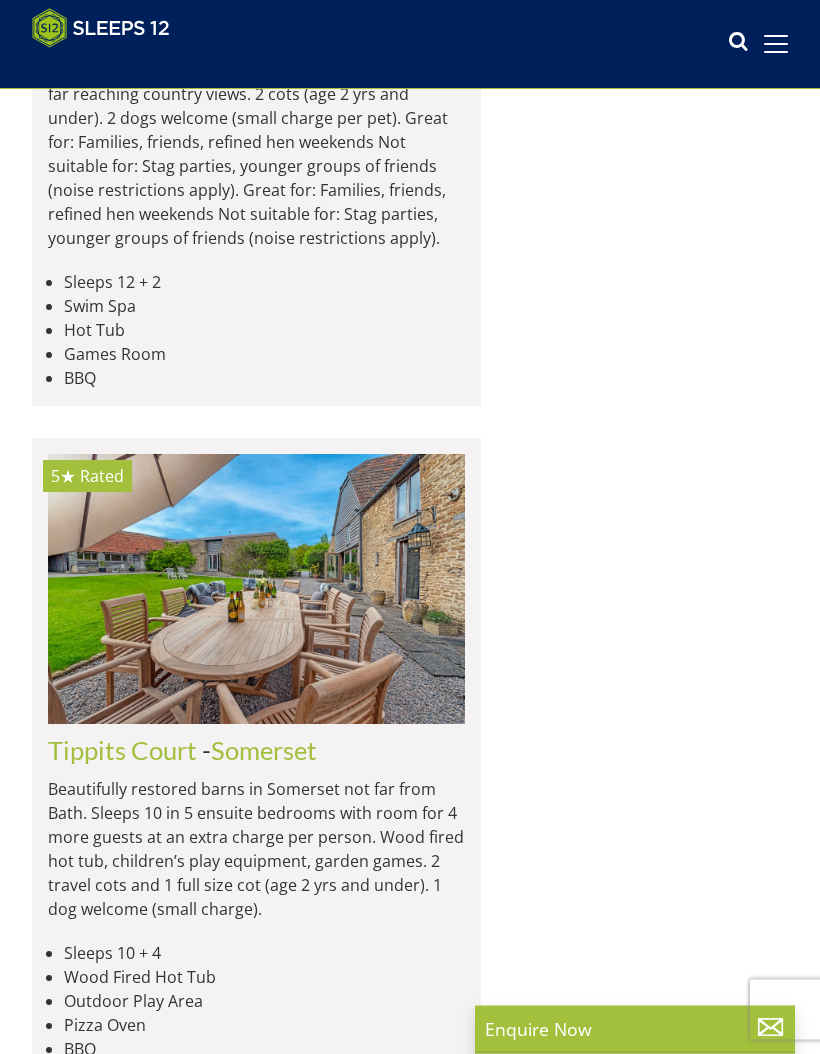 click on "Load More" at bounding box center [256, 4395] 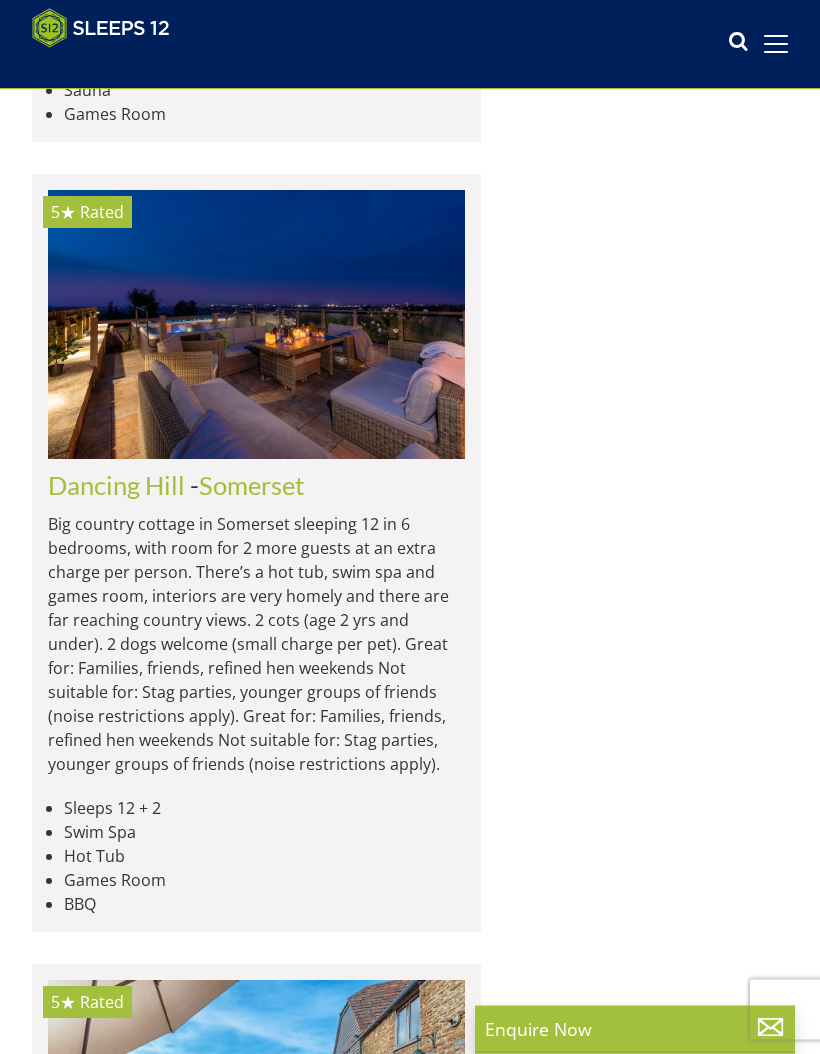 scroll, scrollTop: 8950, scrollLeft: 0, axis: vertical 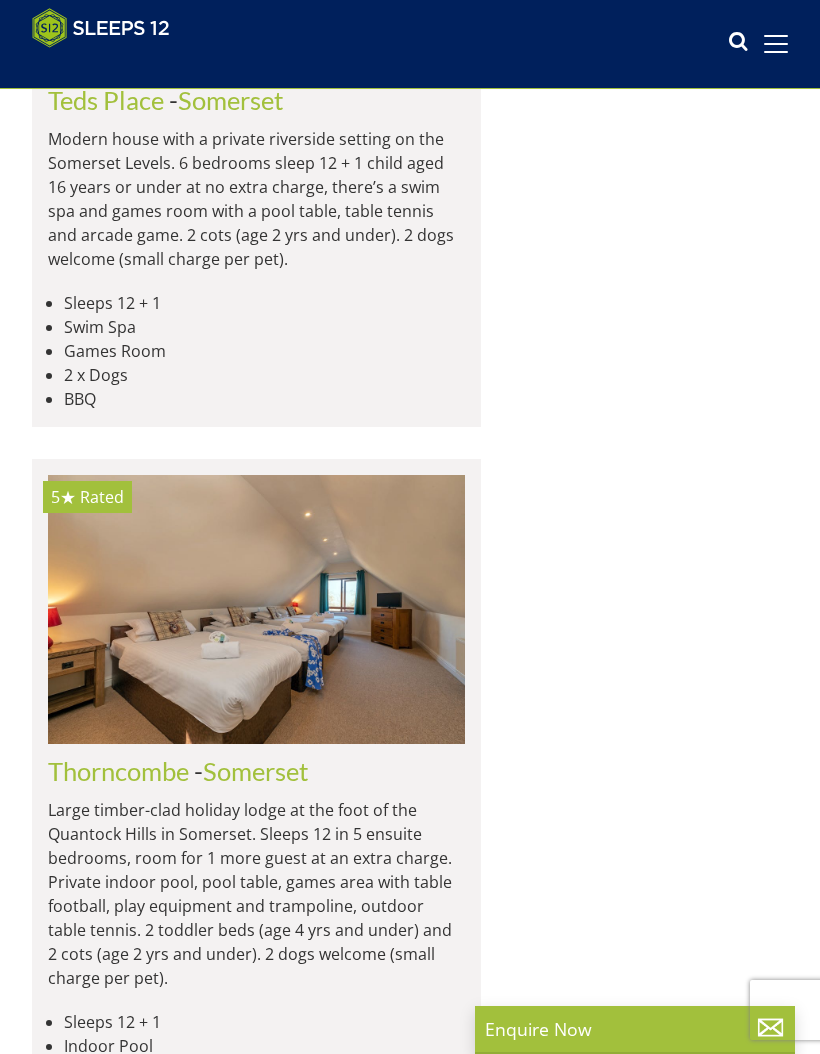 click at bounding box center [256, 609] 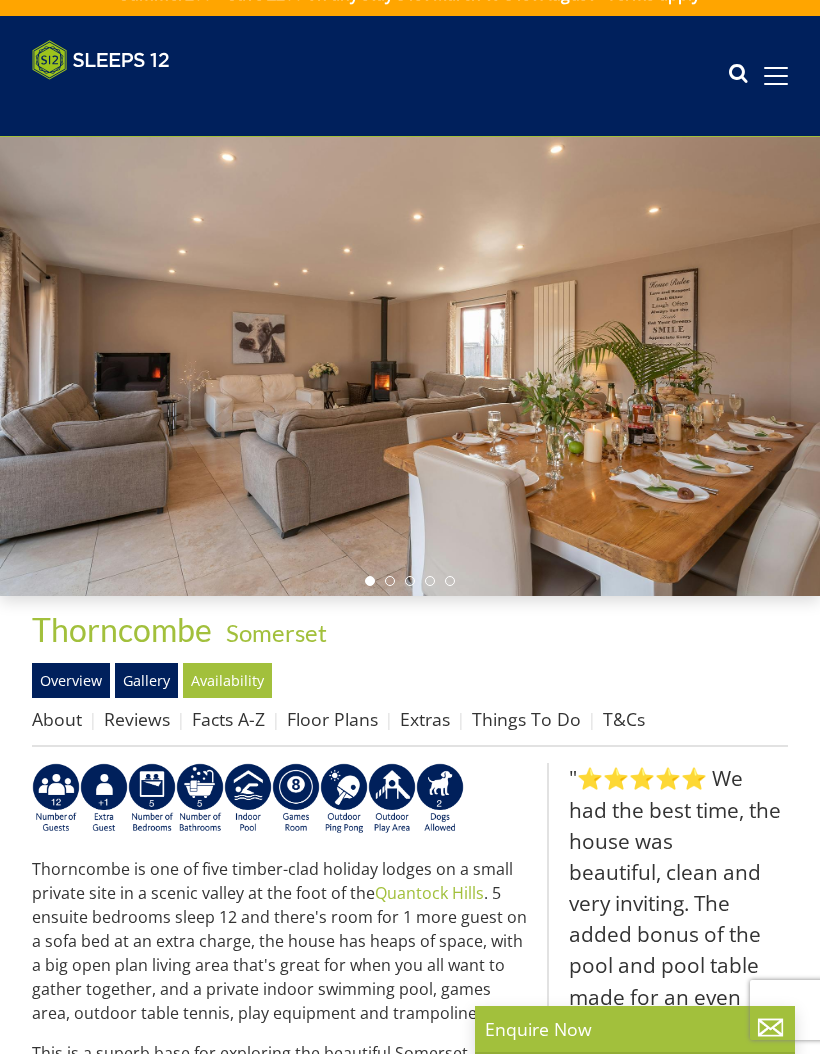 click on "Availability" at bounding box center (227, 680) 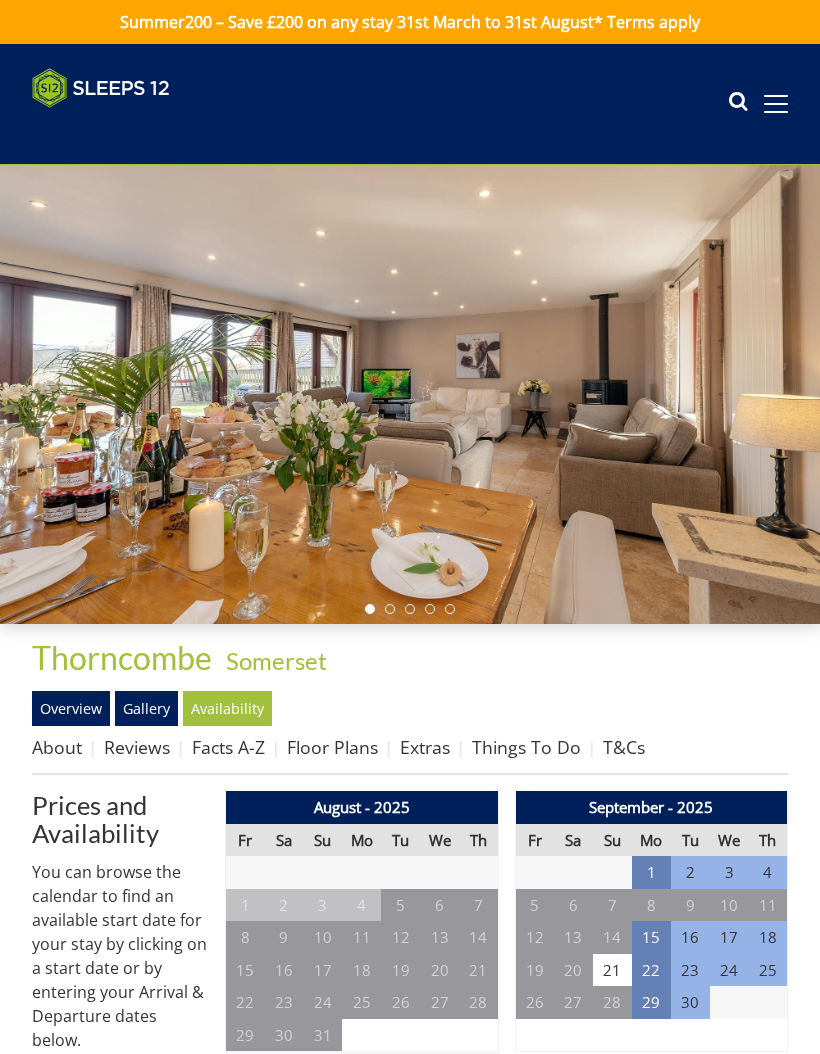 click on "1" at bounding box center [651, 872] 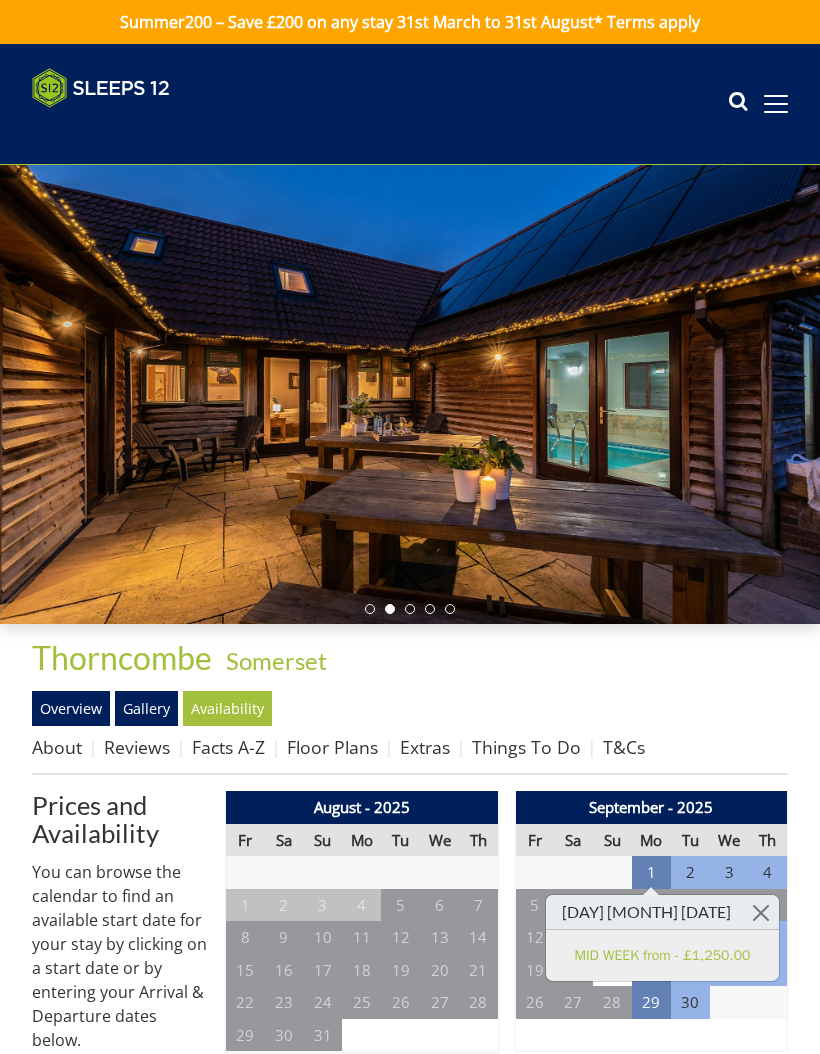 click on "MID WEEK from  - £1,250.00" at bounding box center (662, 955) 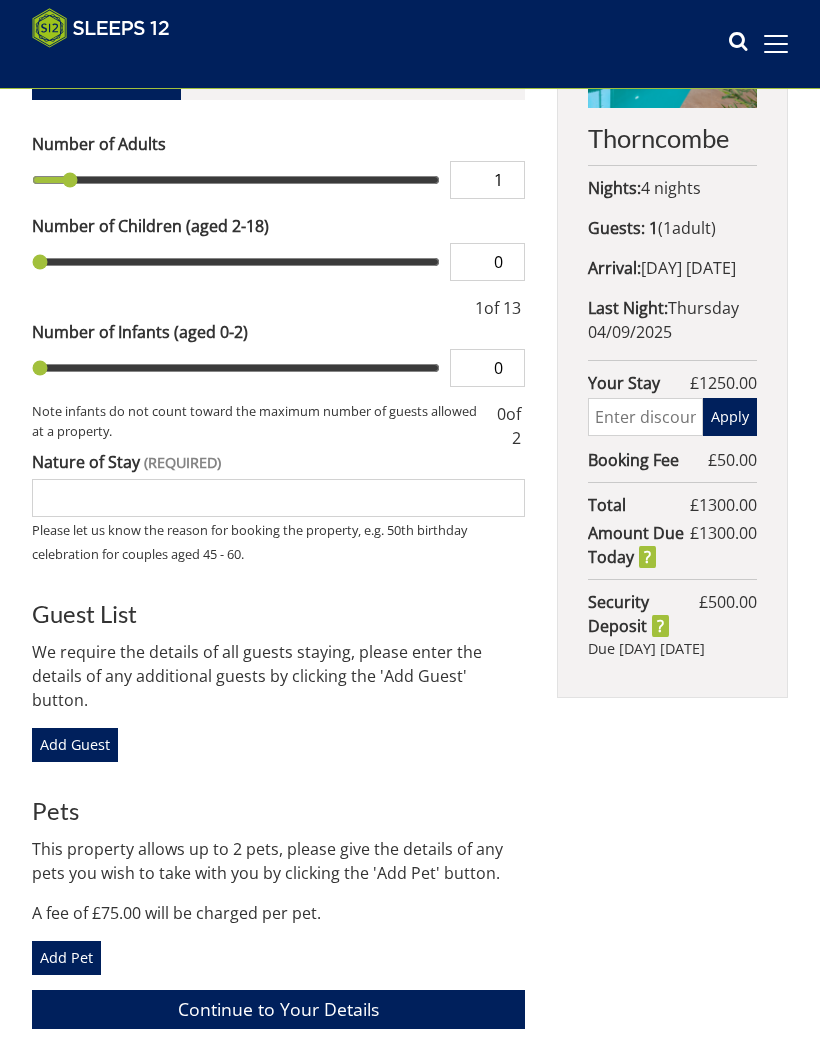 click at bounding box center (645, 417) 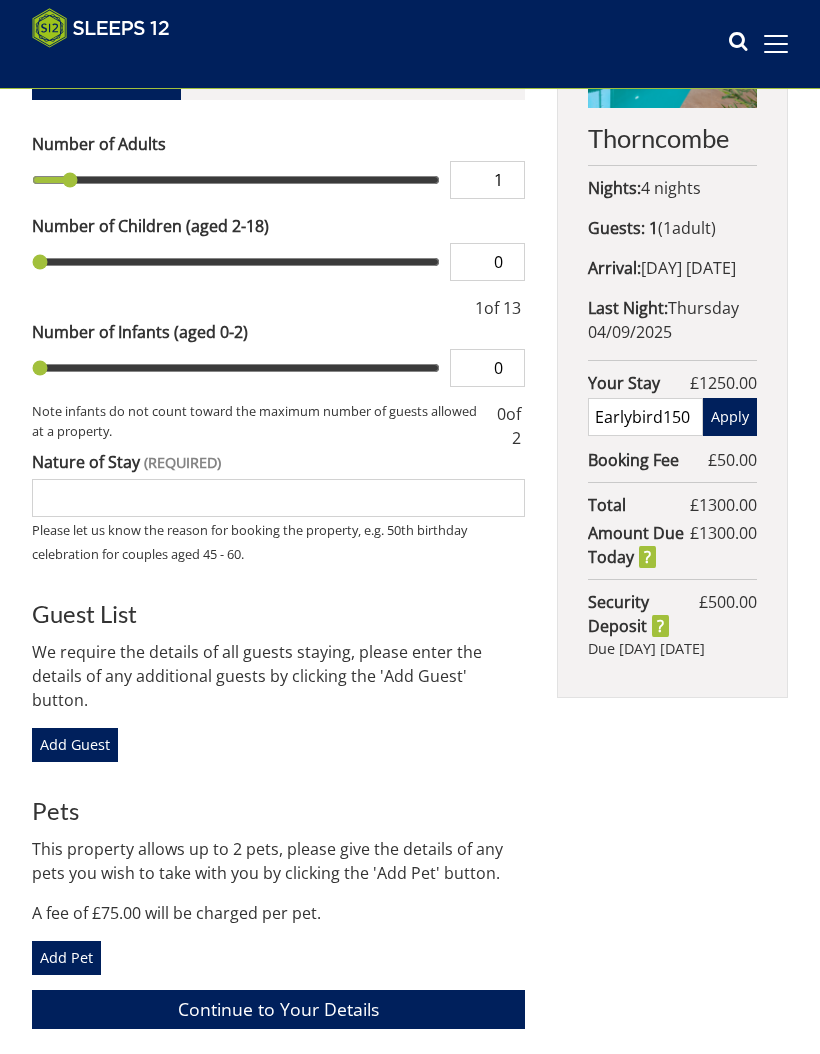 type on "Earlybird150" 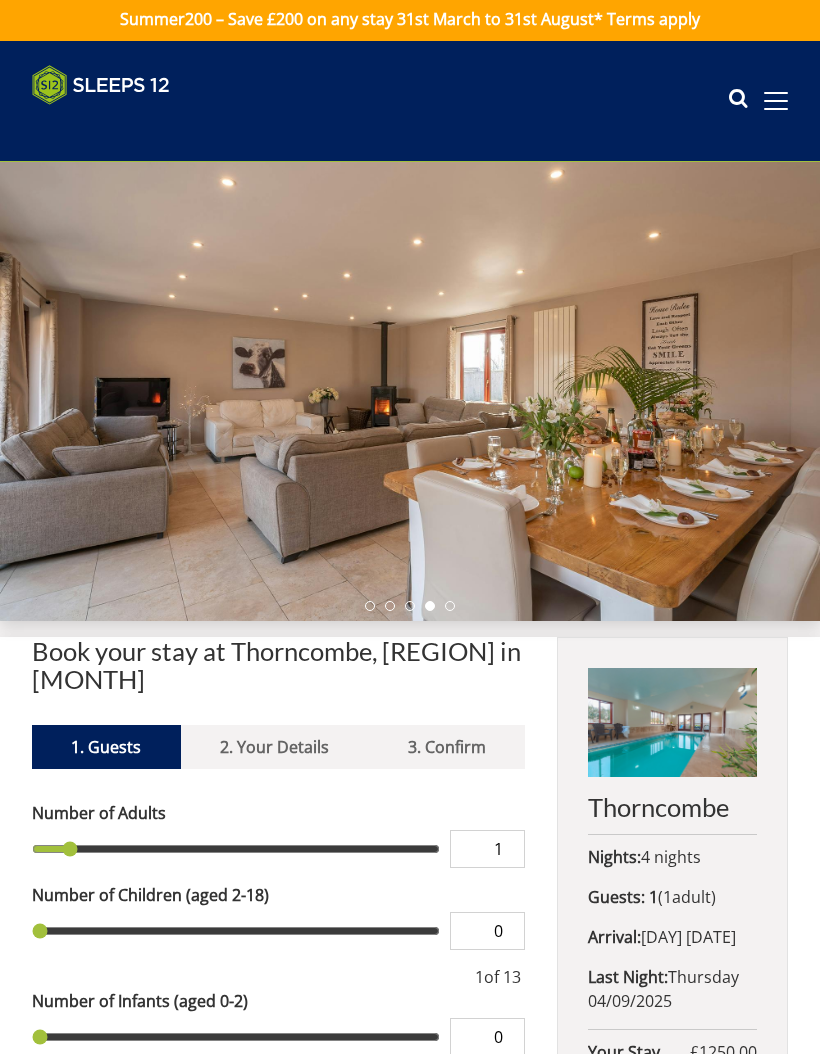scroll, scrollTop: 0, scrollLeft: 0, axis: both 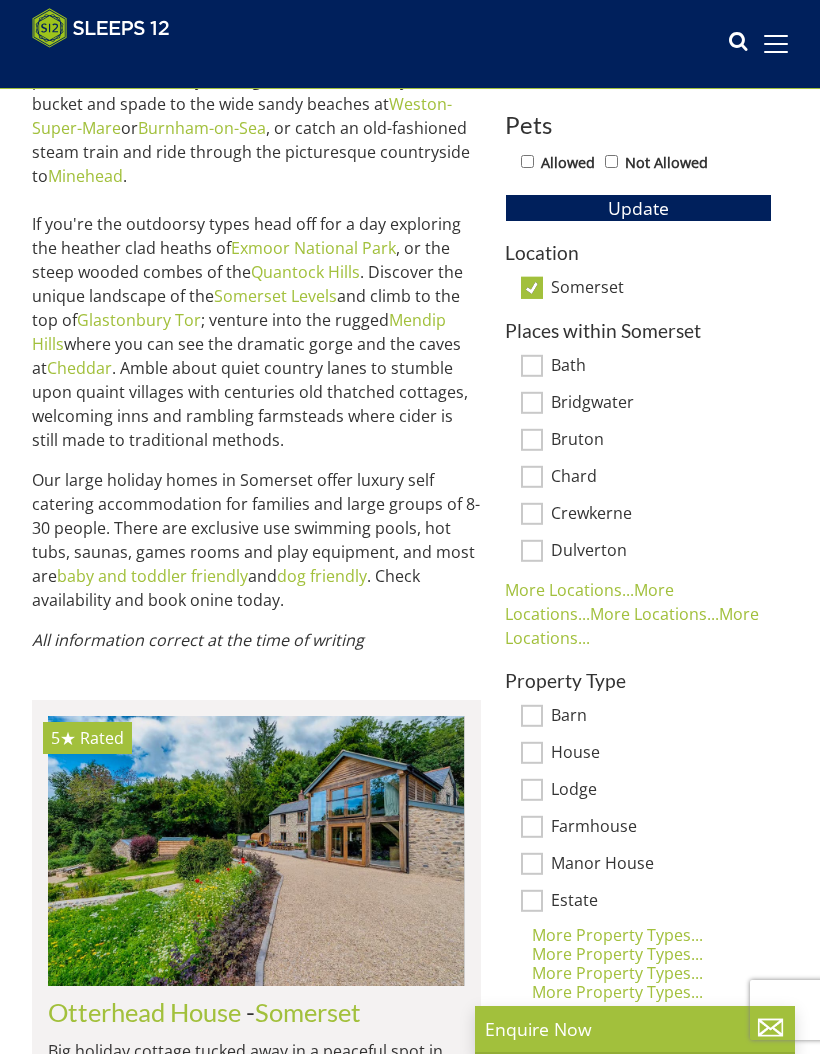 click on "Barn" at bounding box center (532, 716) 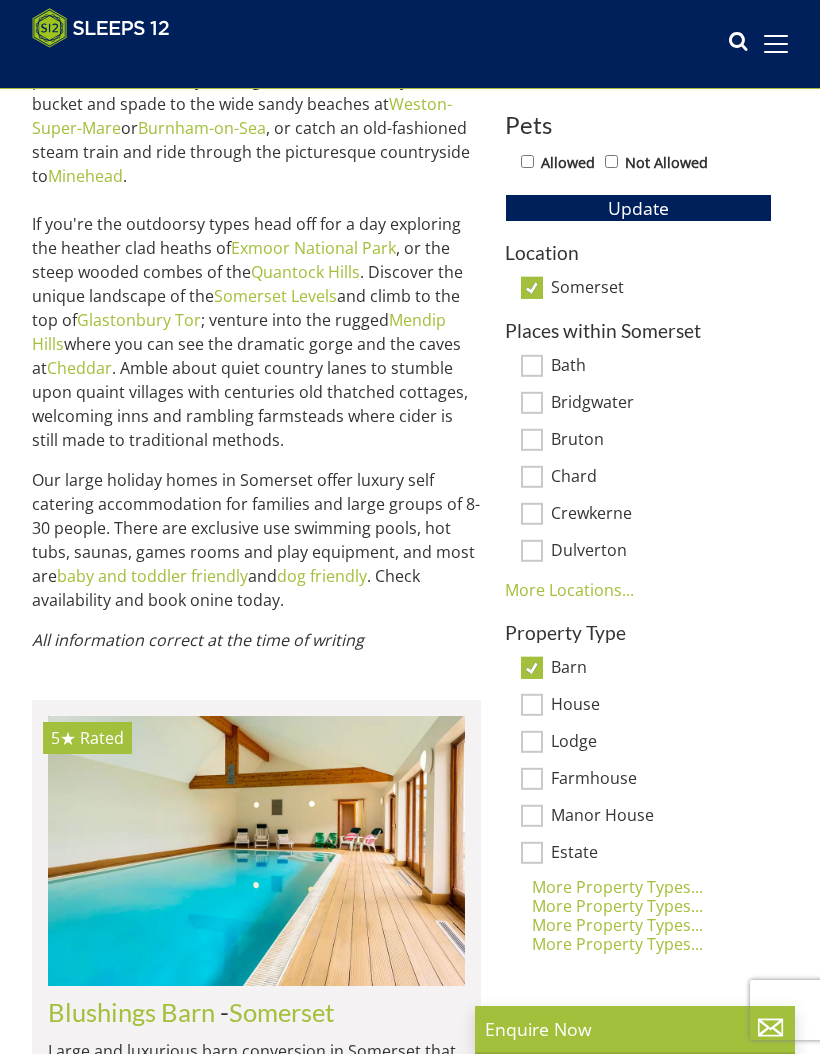 click on "More Property Types..." at bounding box center (638, 944) 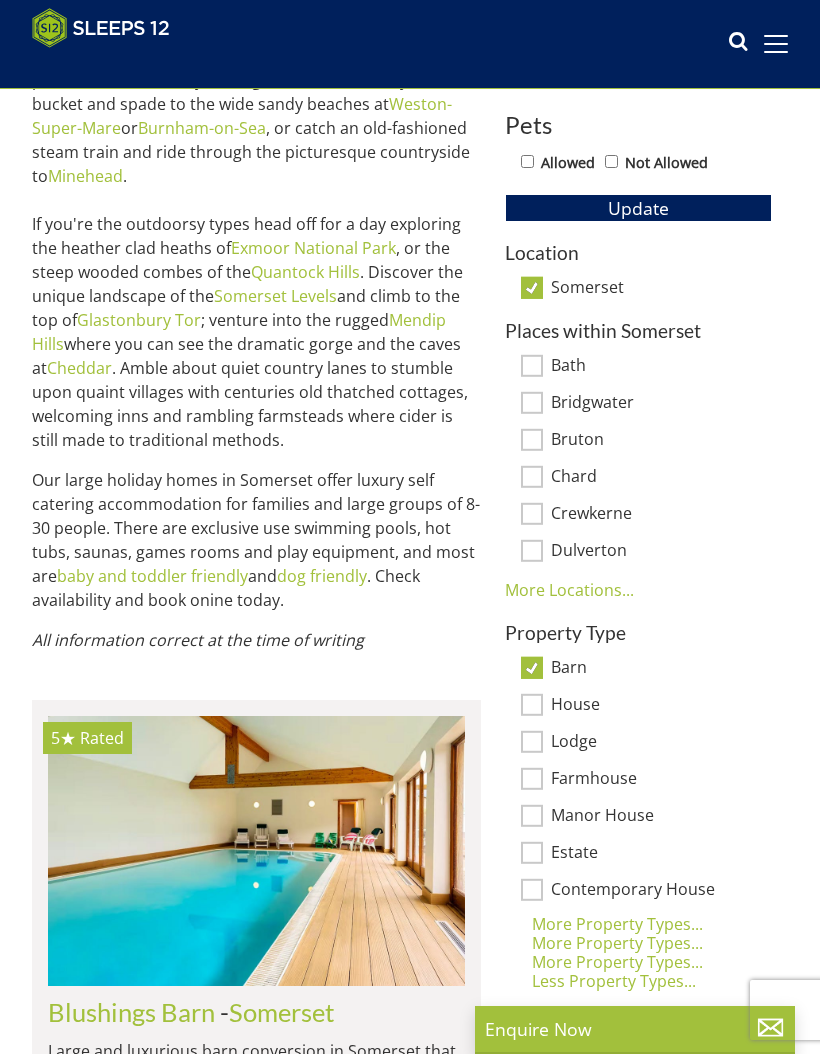 click on "More Property Types..." at bounding box center [638, 924] 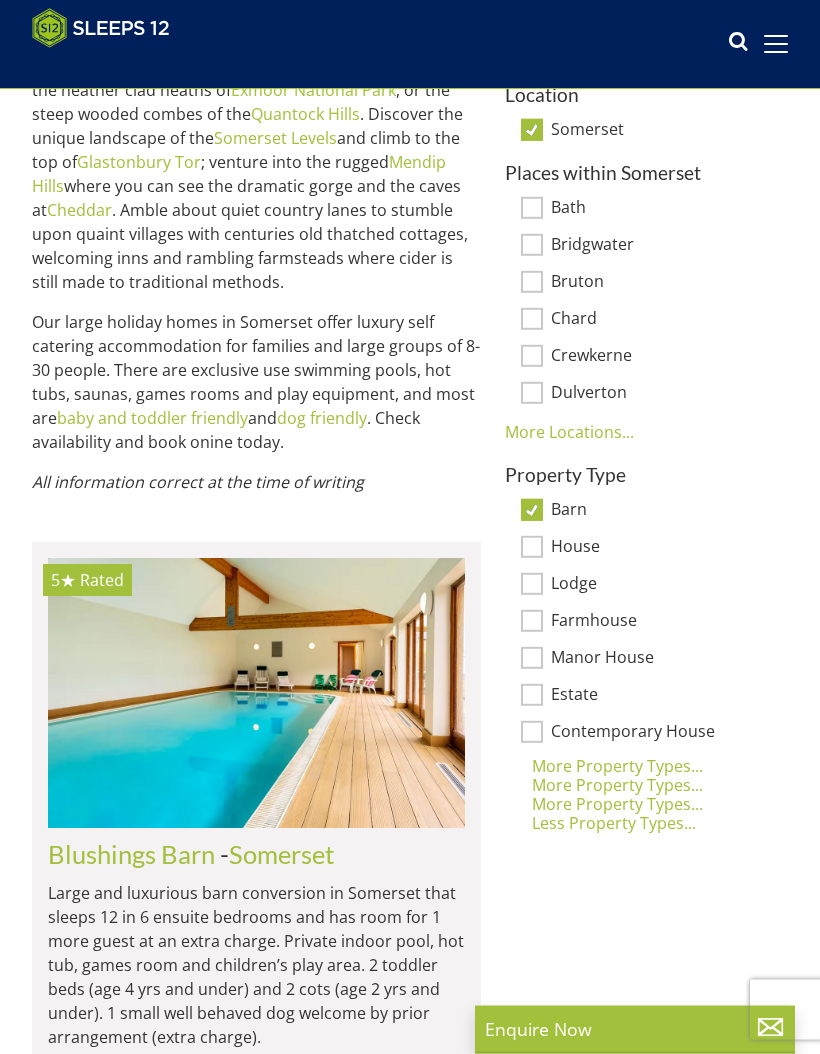 scroll, scrollTop: 1069, scrollLeft: 0, axis: vertical 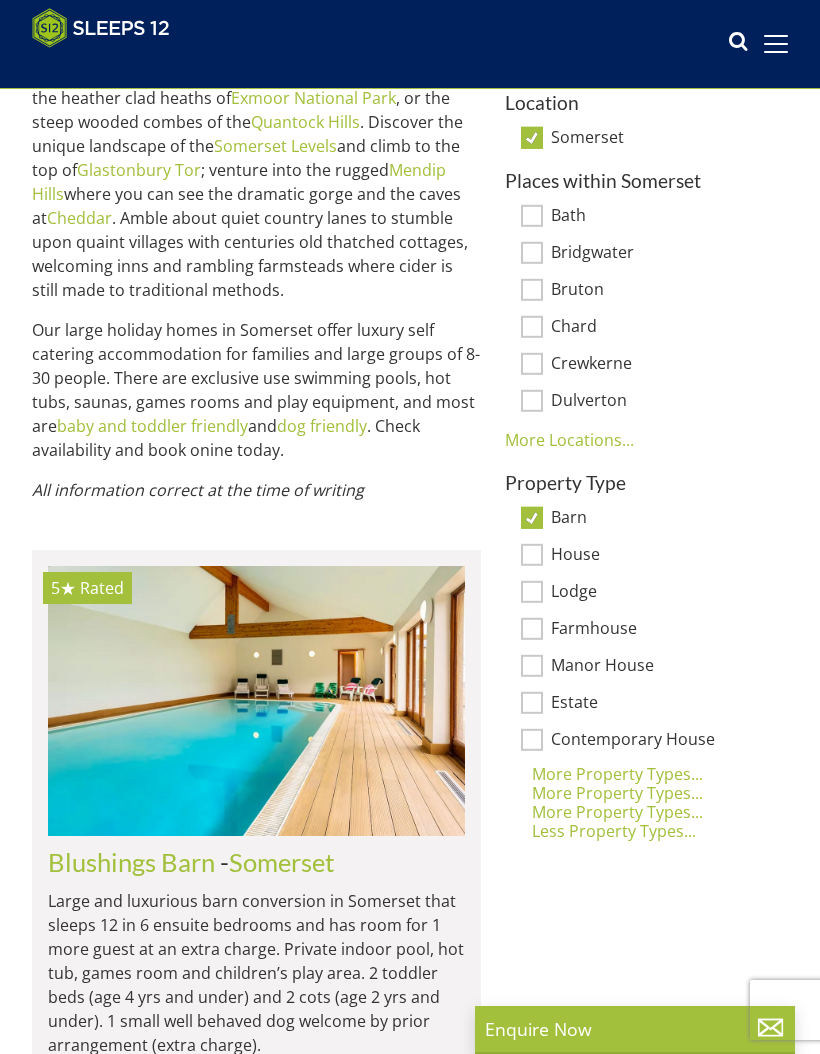 click at bounding box center [256, 700] 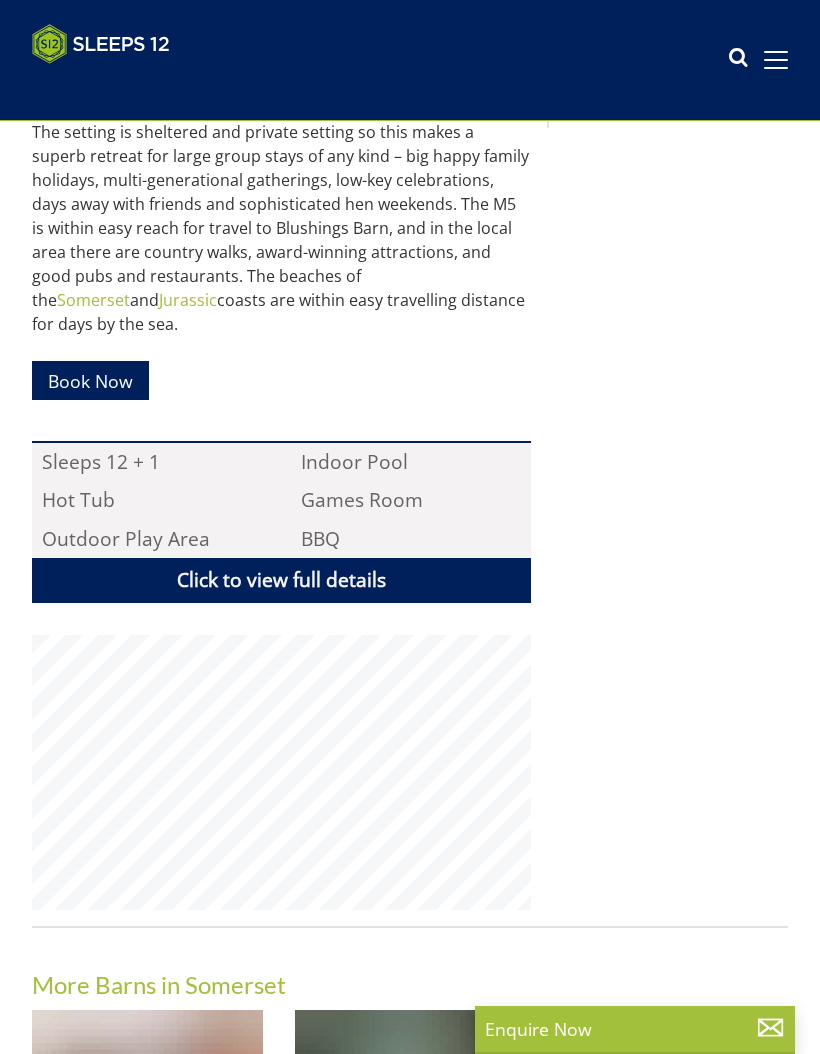 scroll, scrollTop: 0, scrollLeft: 0, axis: both 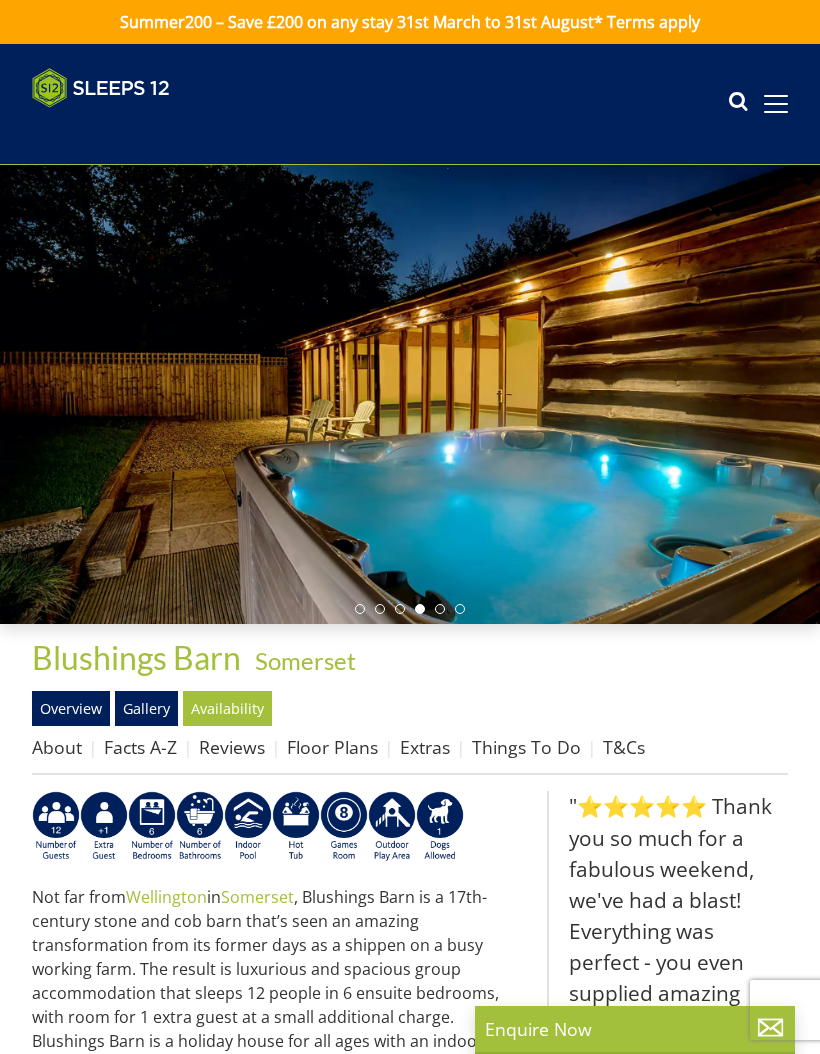 click on "Availability" at bounding box center [227, 708] 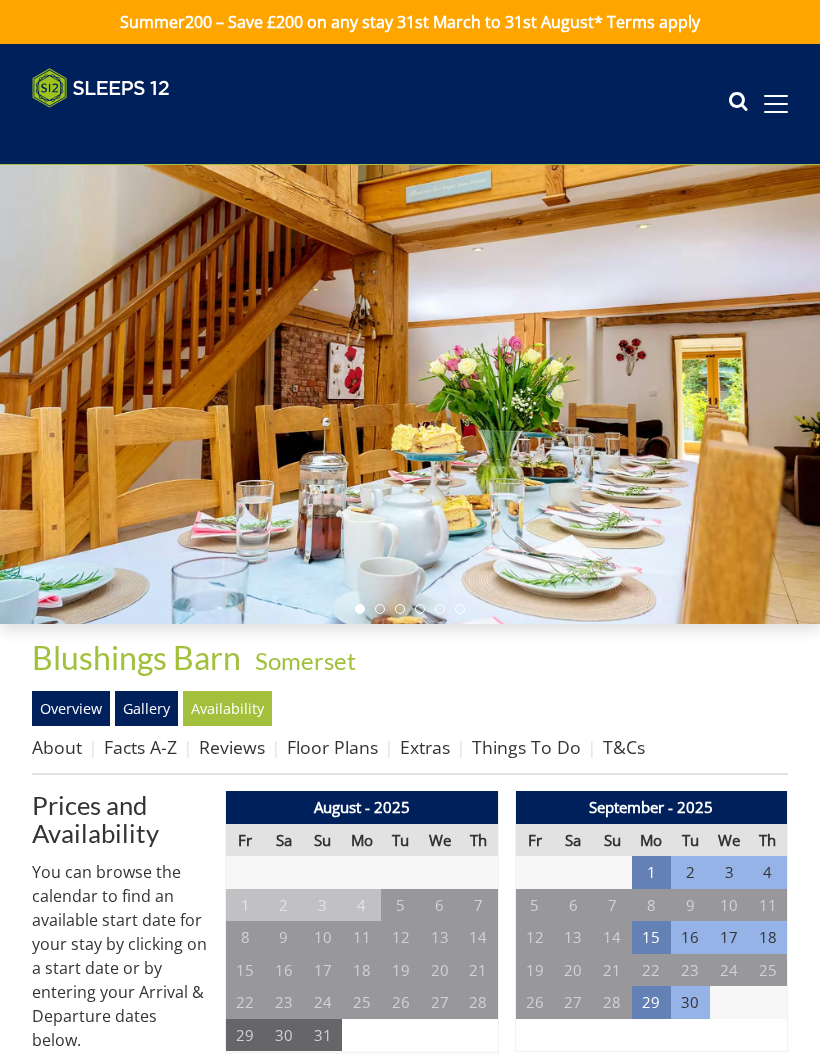 click on "Availability" at bounding box center [227, 708] 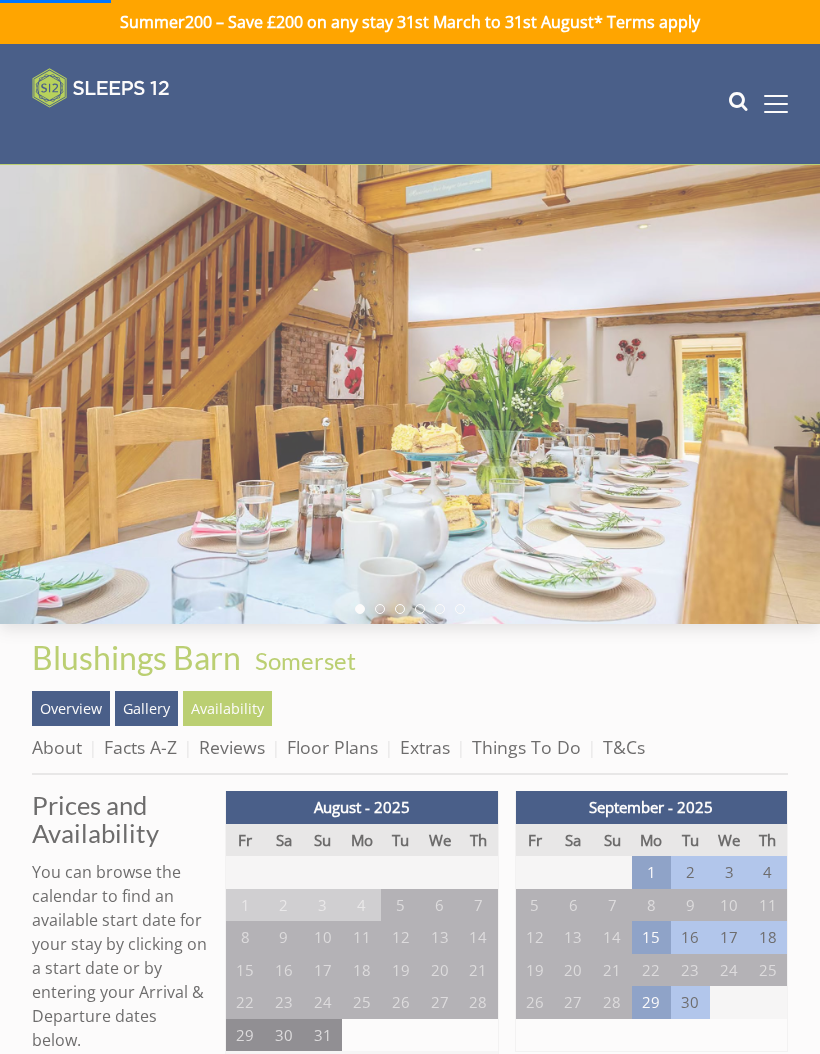 click on "1" at bounding box center (651, 872) 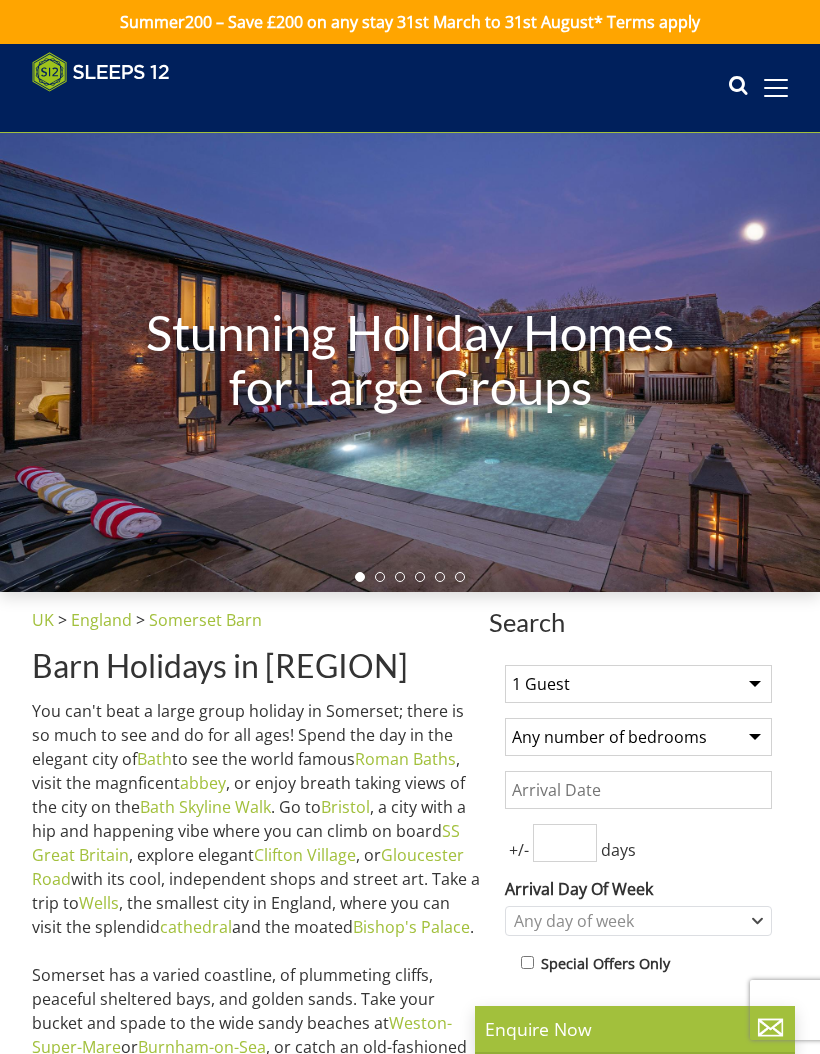 scroll, scrollTop: 1069, scrollLeft: 0, axis: vertical 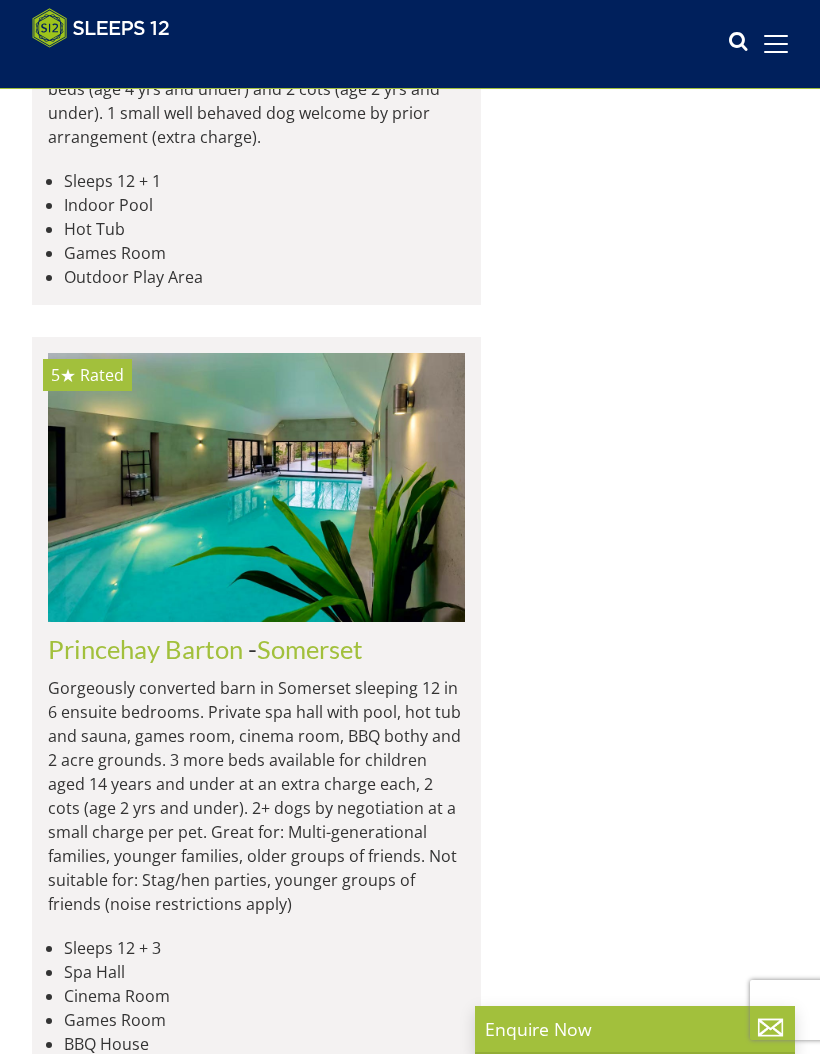 click on "Princehay Barton" at bounding box center [145, 649] 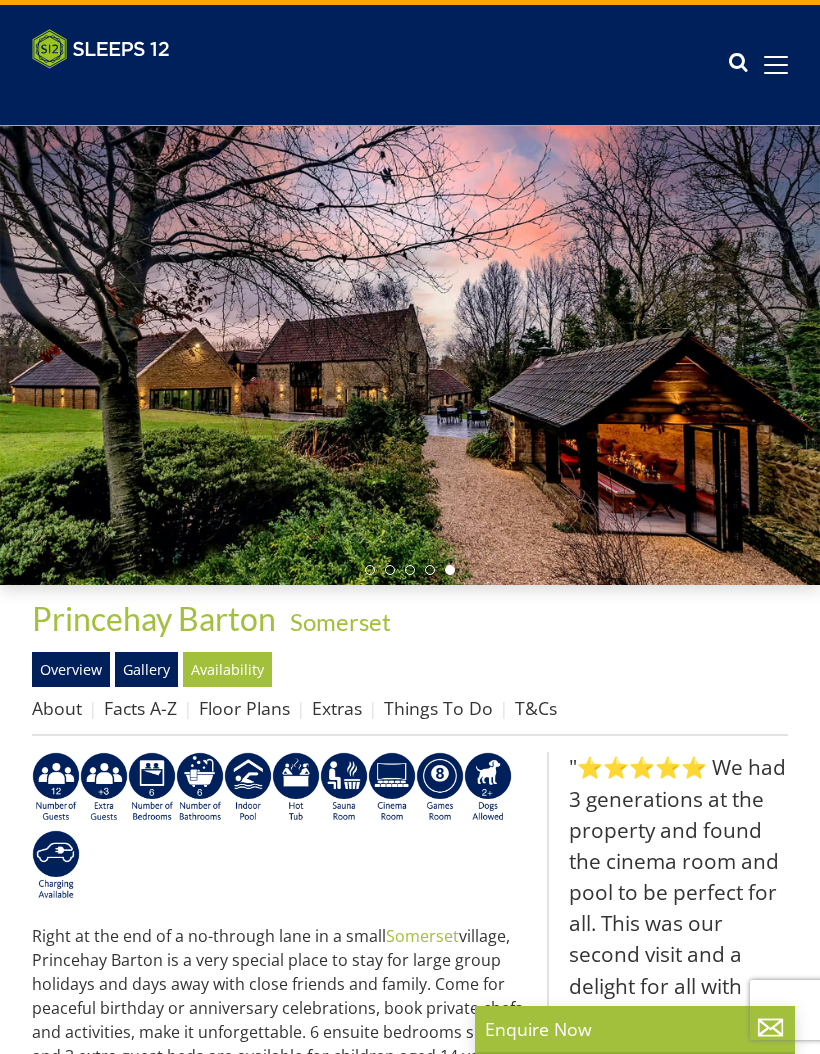 scroll, scrollTop: 38, scrollLeft: 0, axis: vertical 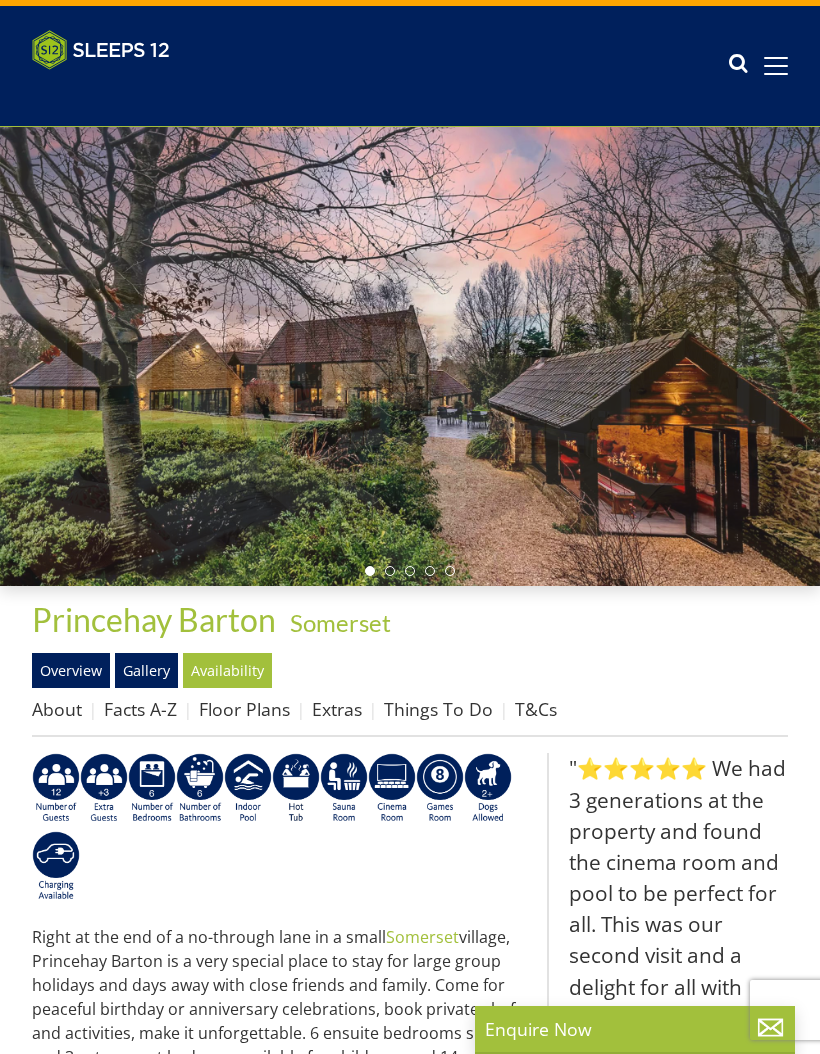 click on "Availability" at bounding box center (227, 670) 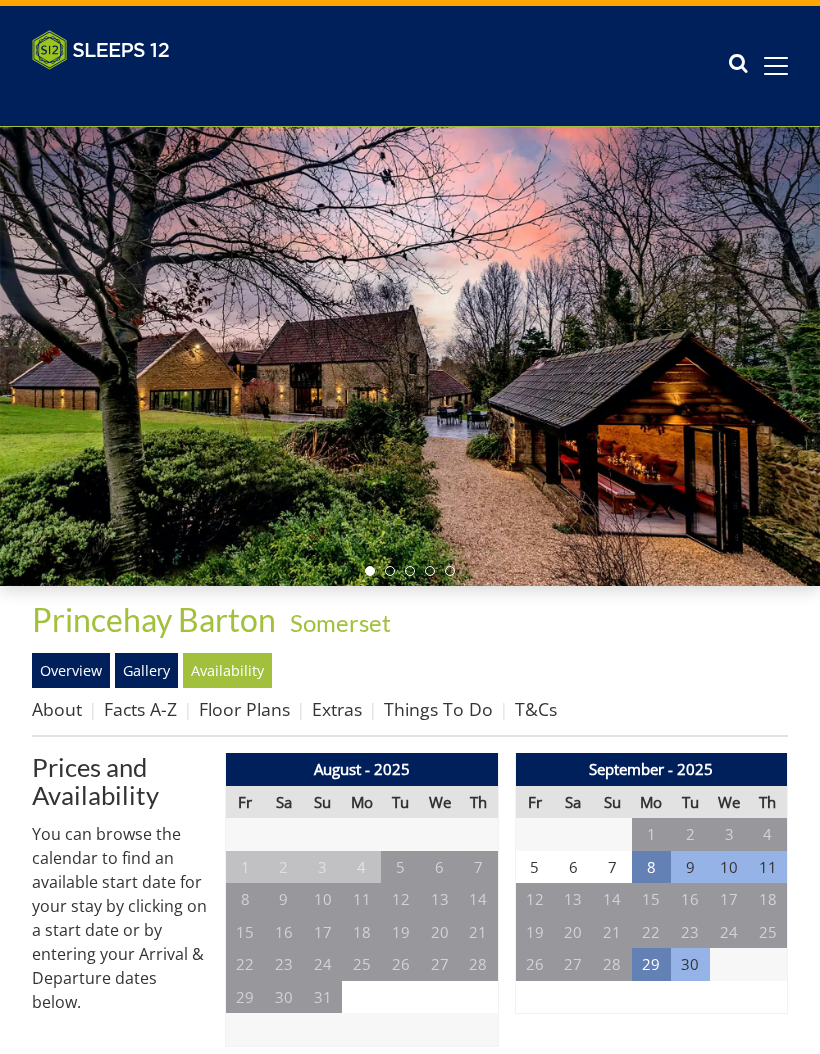 scroll, scrollTop: 0, scrollLeft: 0, axis: both 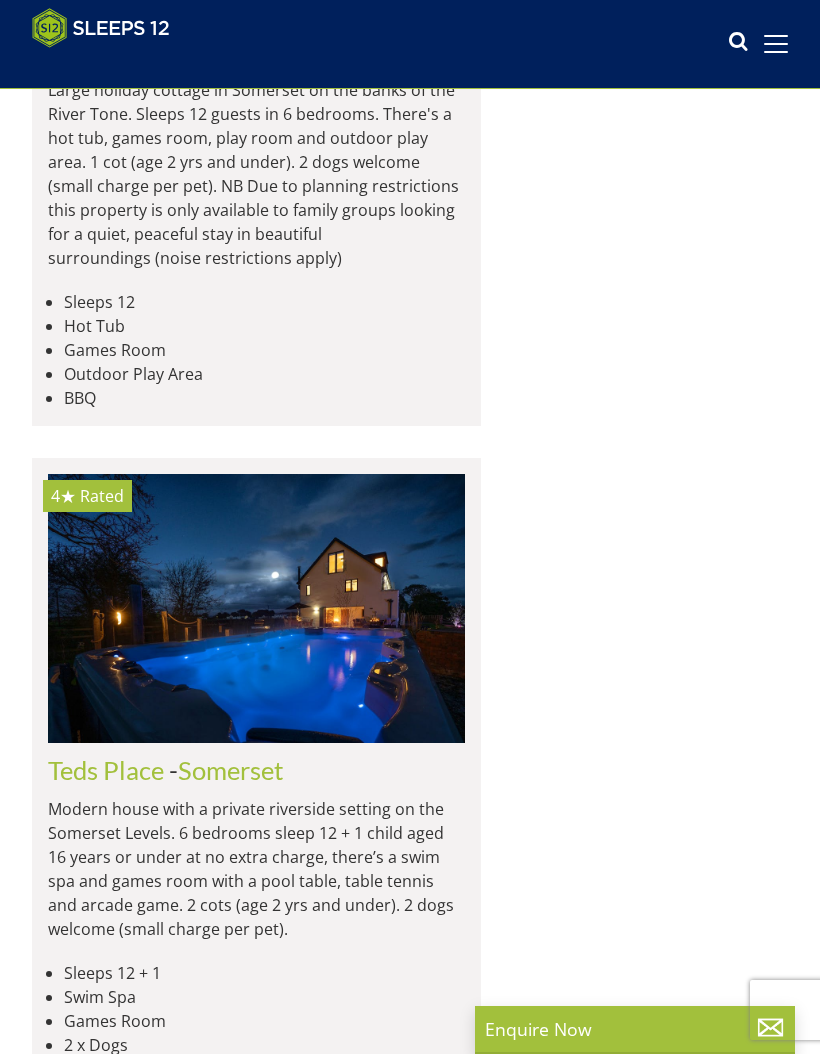 click at bounding box center [256, 608] 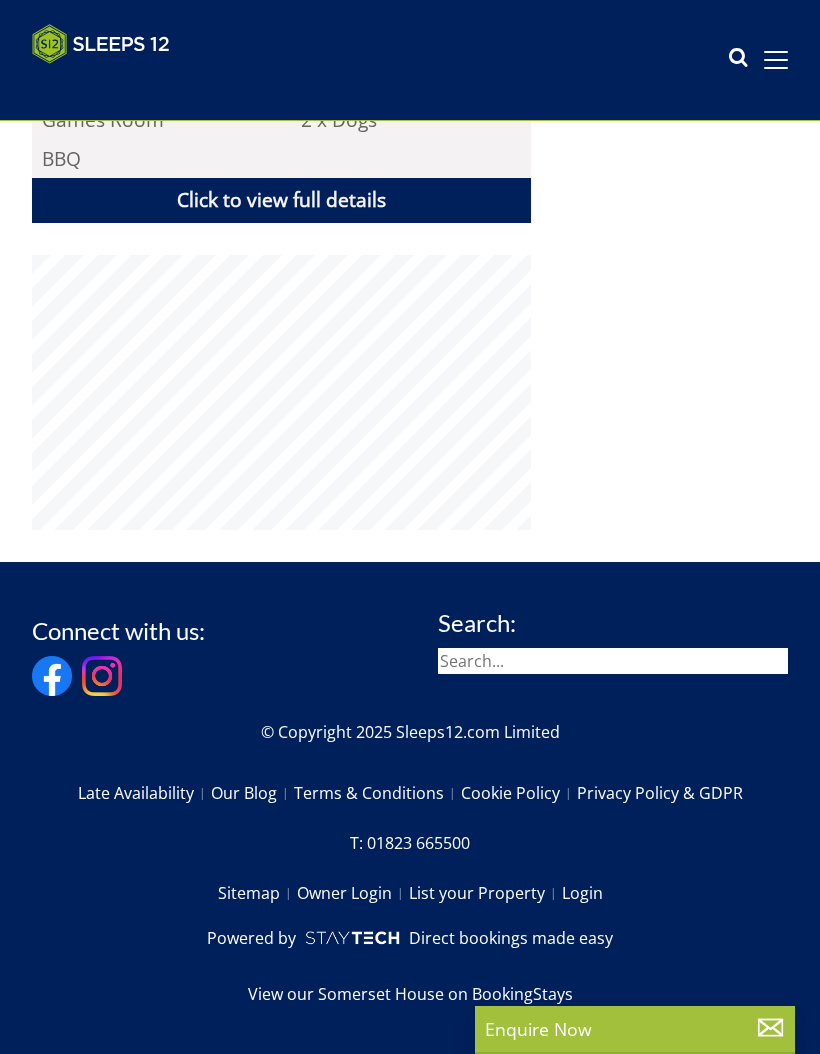scroll, scrollTop: 0, scrollLeft: 0, axis: both 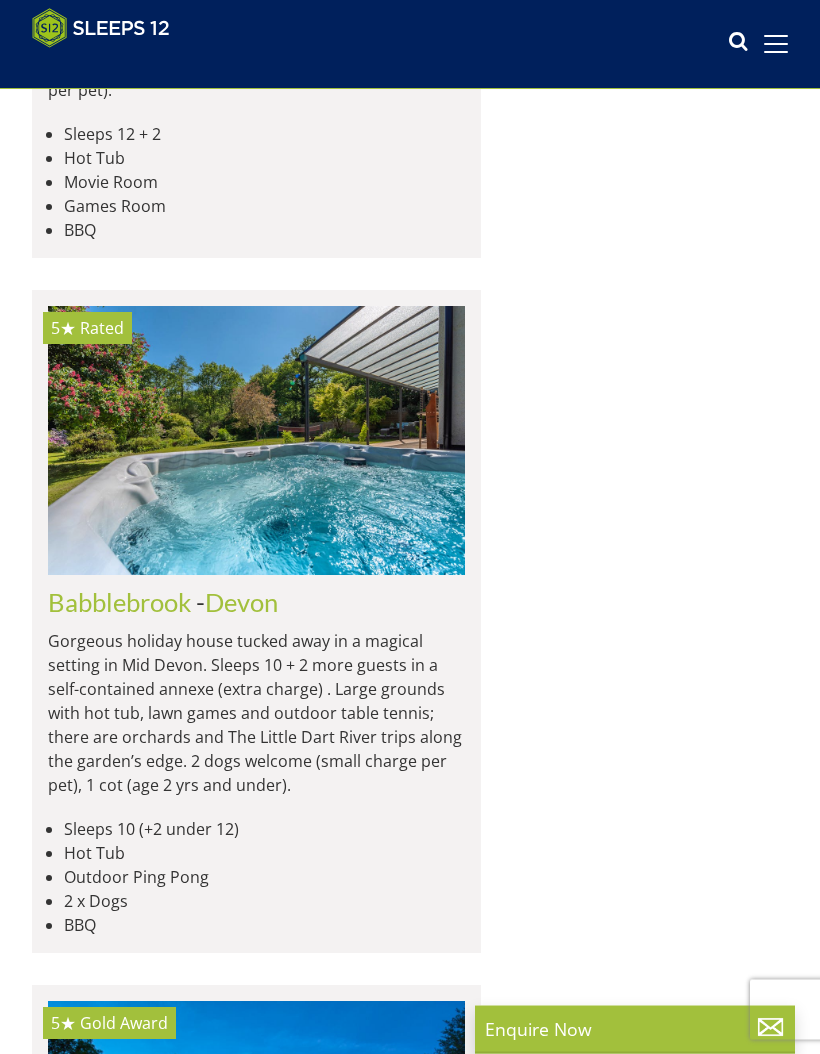 click on "Flossy Brook" at bounding box center (119, 1298) 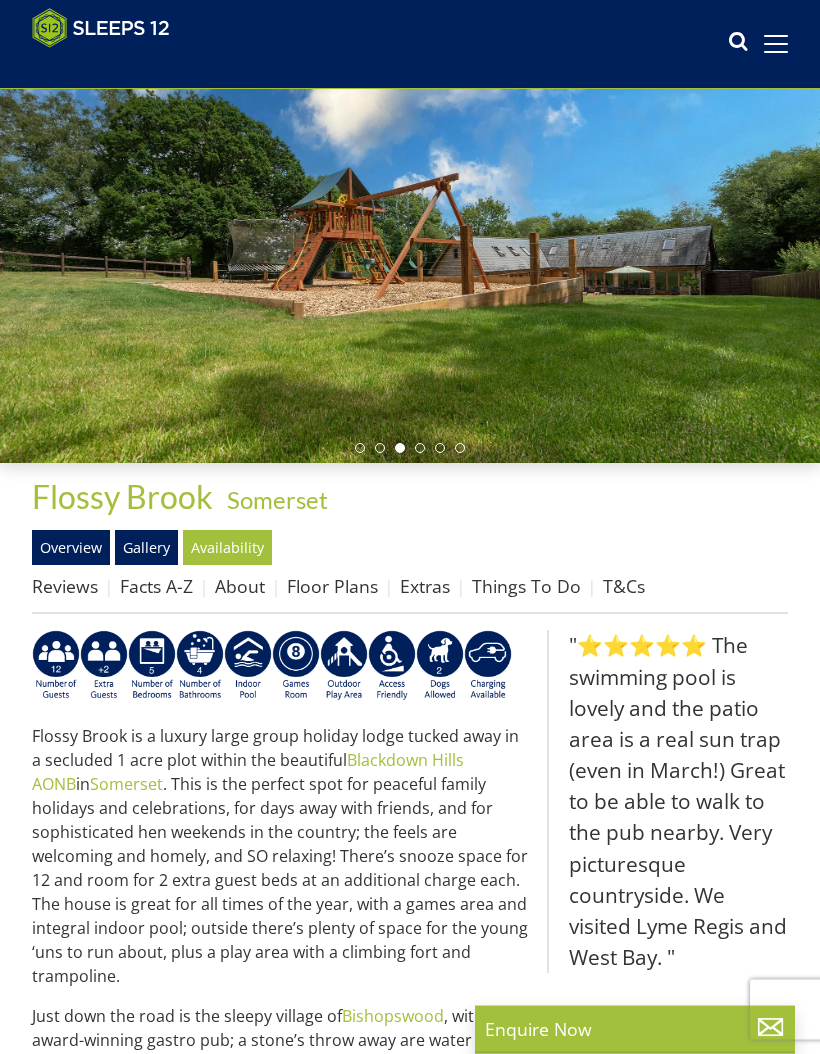 scroll, scrollTop: 129, scrollLeft: 0, axis: vertical 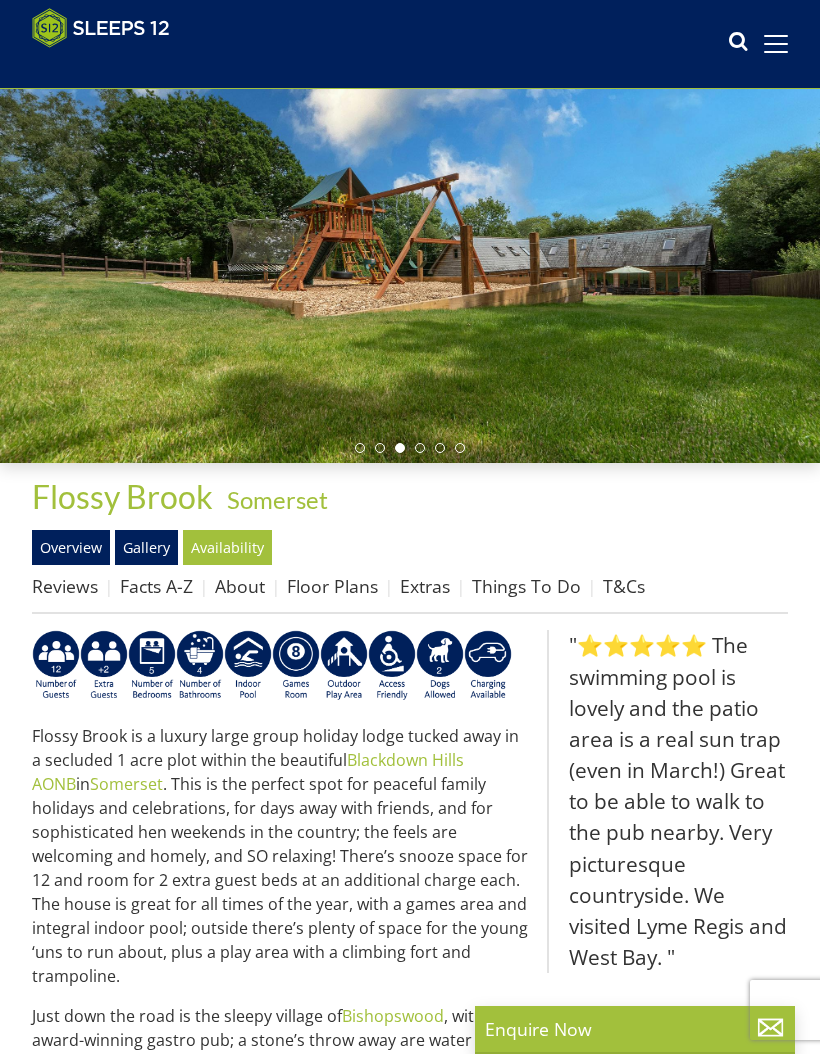 click on "Availability" at bounding box center (227, 547) 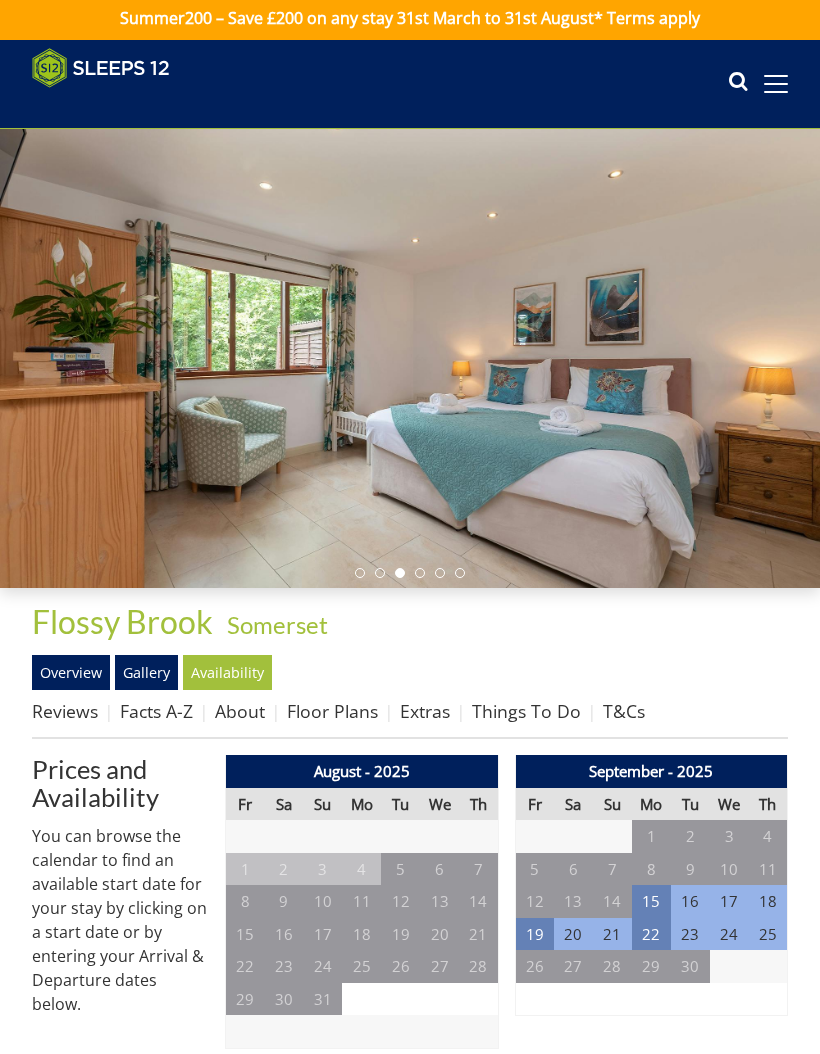 scroll, scrollTop: 0, scrollLeft: 0, axis: both 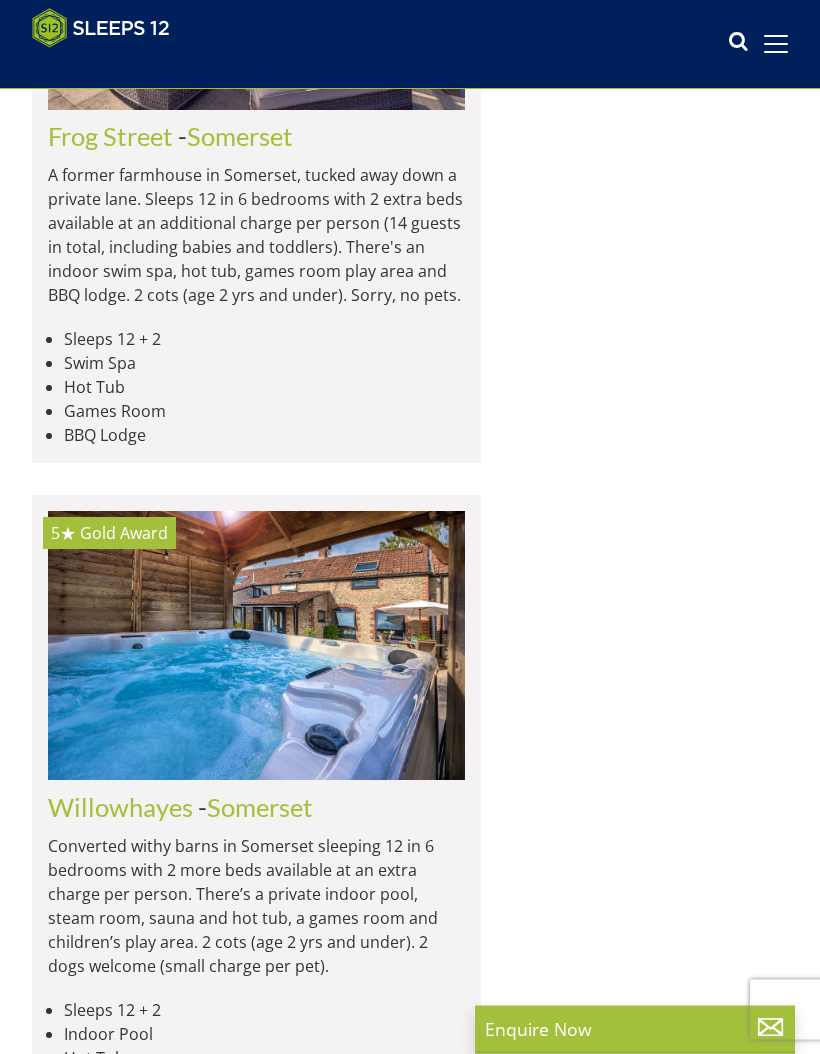 click at bounding box center (776, 44) 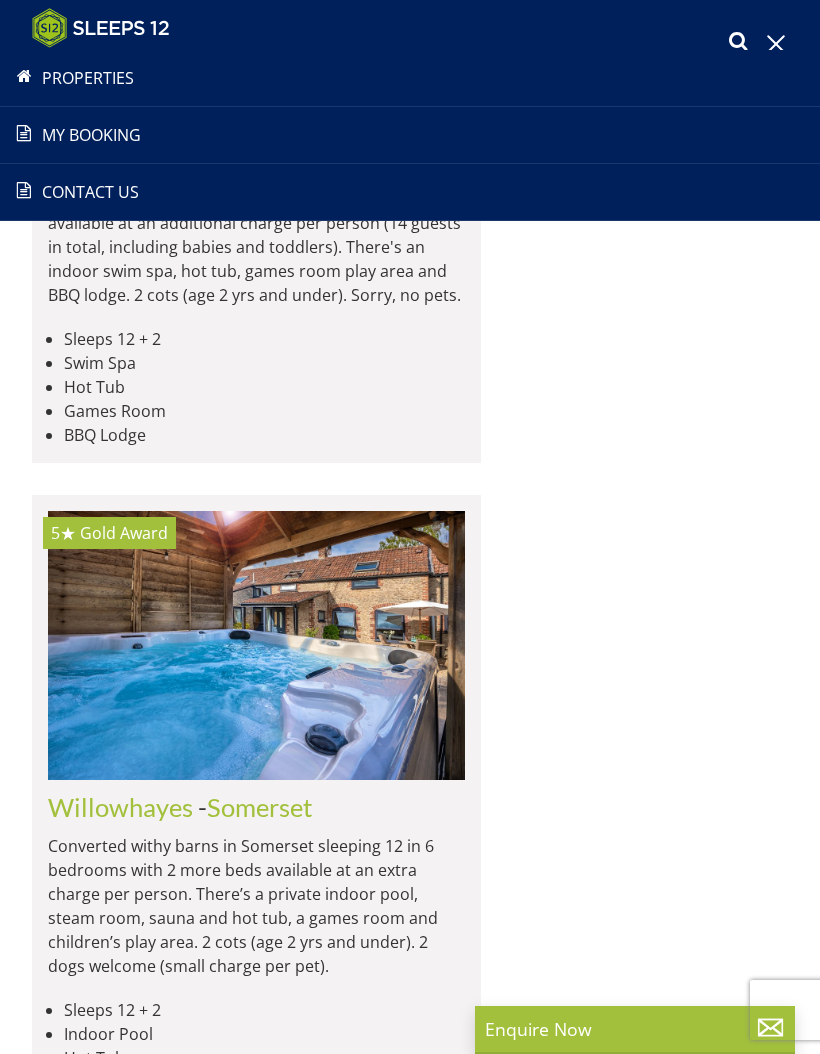 click on "Properties" at bounding box center (410, 78) 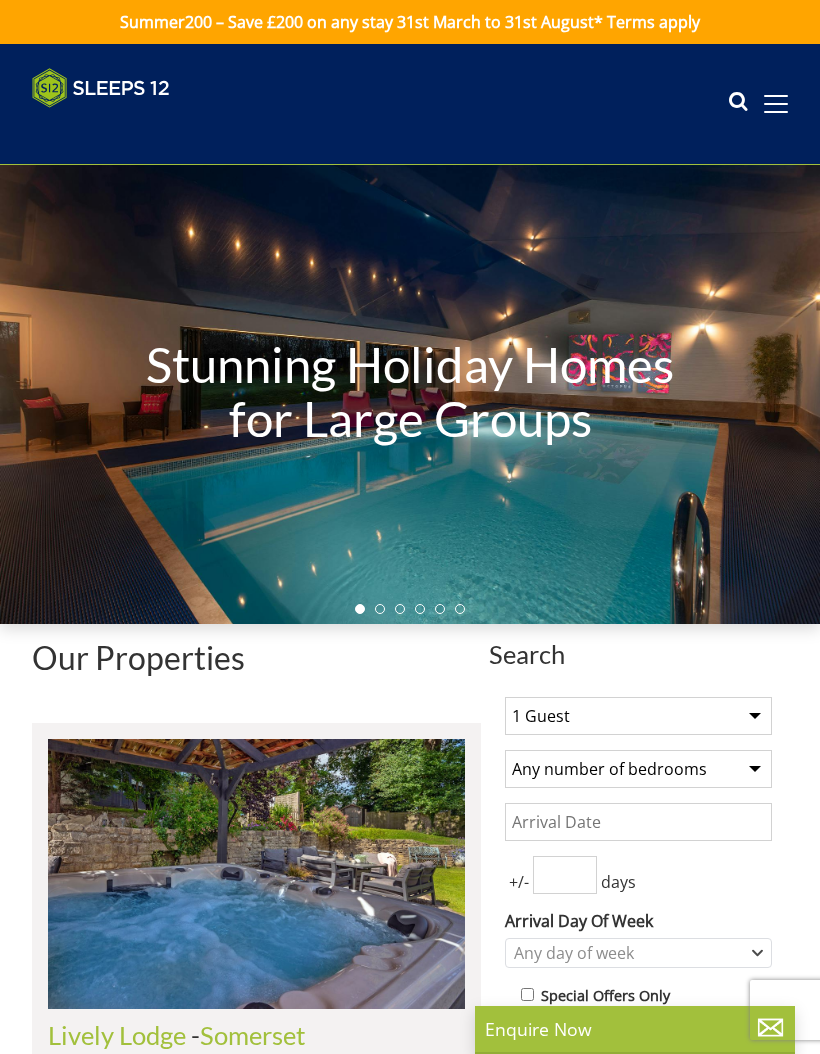 click on "1 Guest
2 Guests
3 Guests
4 Guests
5 Guests
6 Guests
7 Guests
8 Guests
9 Guests
10 Guests
11 Guests
12 Guests
13 Guests
14 Guests
15 Guests
16 Guests
17 Guests
18 Guests
19 Guests
20 Guests
21 Guests
22 Guests
23 Guests
24 Guests
25 Guests
26 Guests
27 Guests
28 Guests
29 Guests
30 Guests
31 Guests
32 Guests" at bounding box center [638, 716] 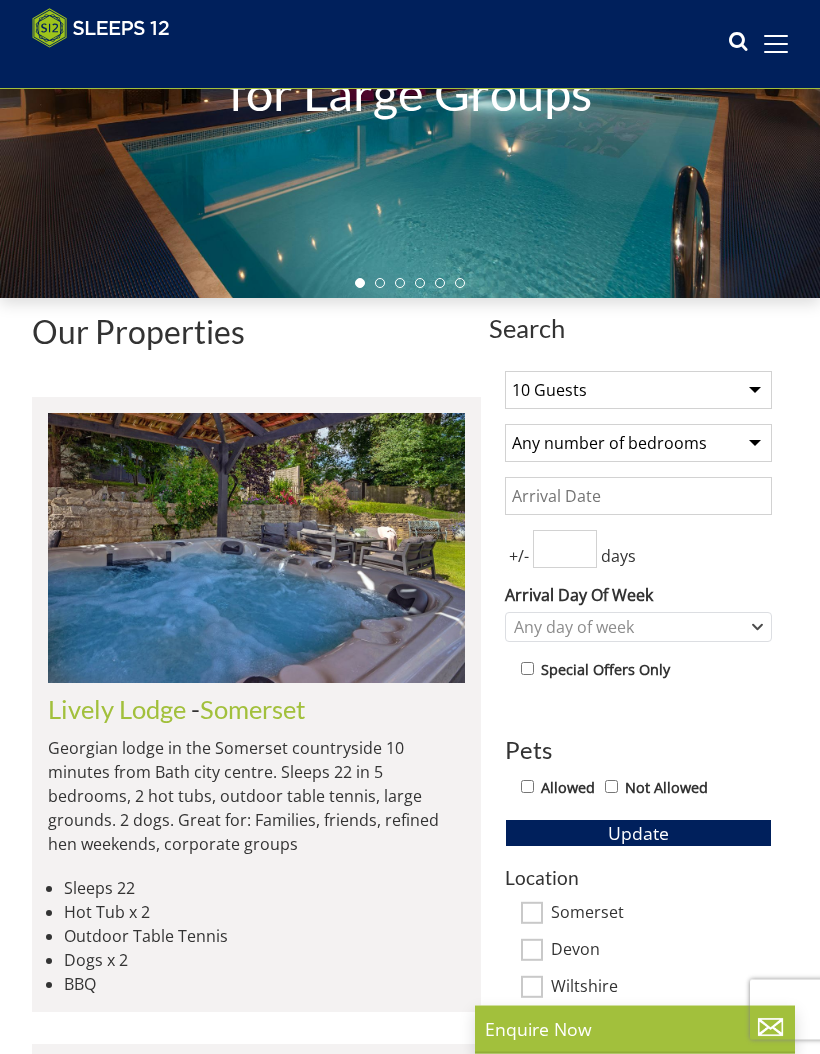 scroll, scrollTop: 294, scrollLeft: 0, axis: vertical 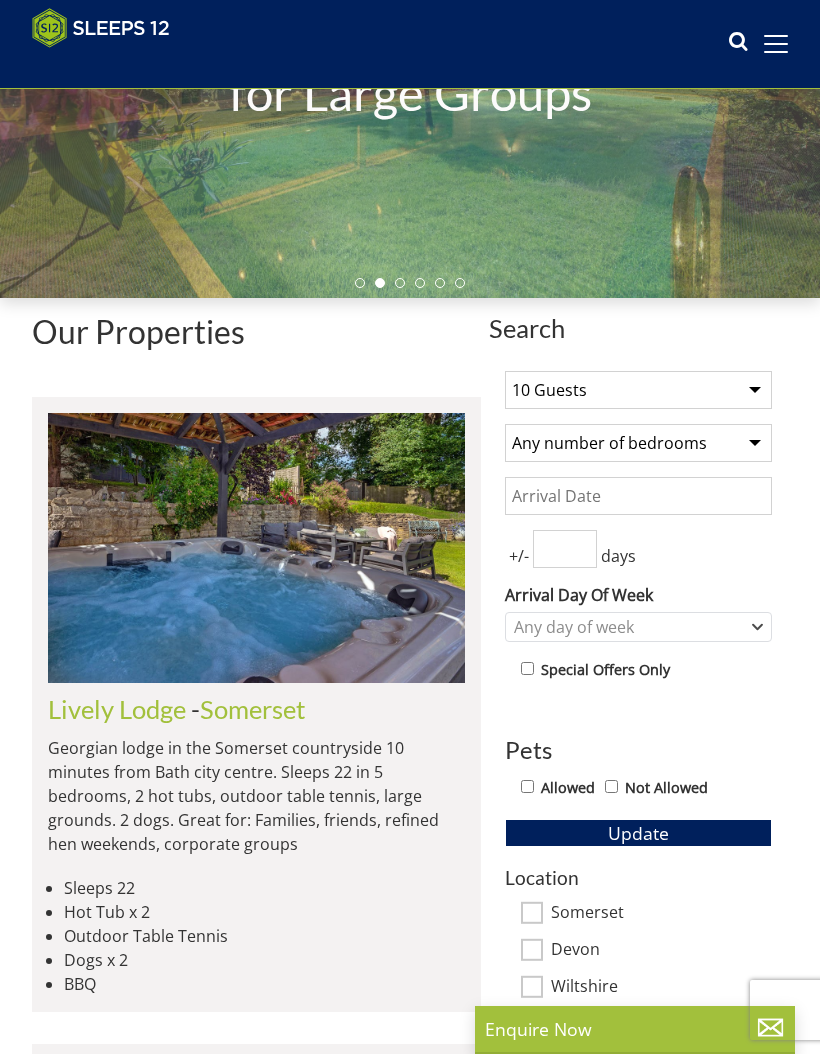 click at bounding box center (527, 668) 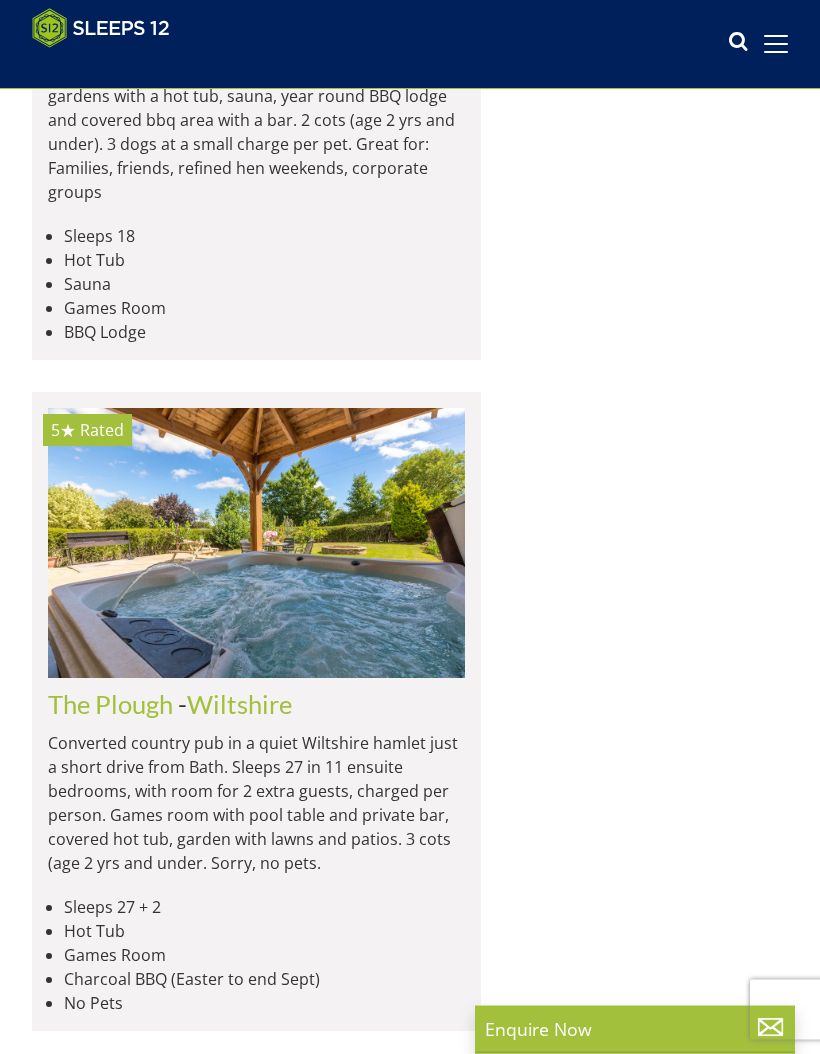 scroll, scrollTop: 2367, scrollLeft: 0, axis: vertical 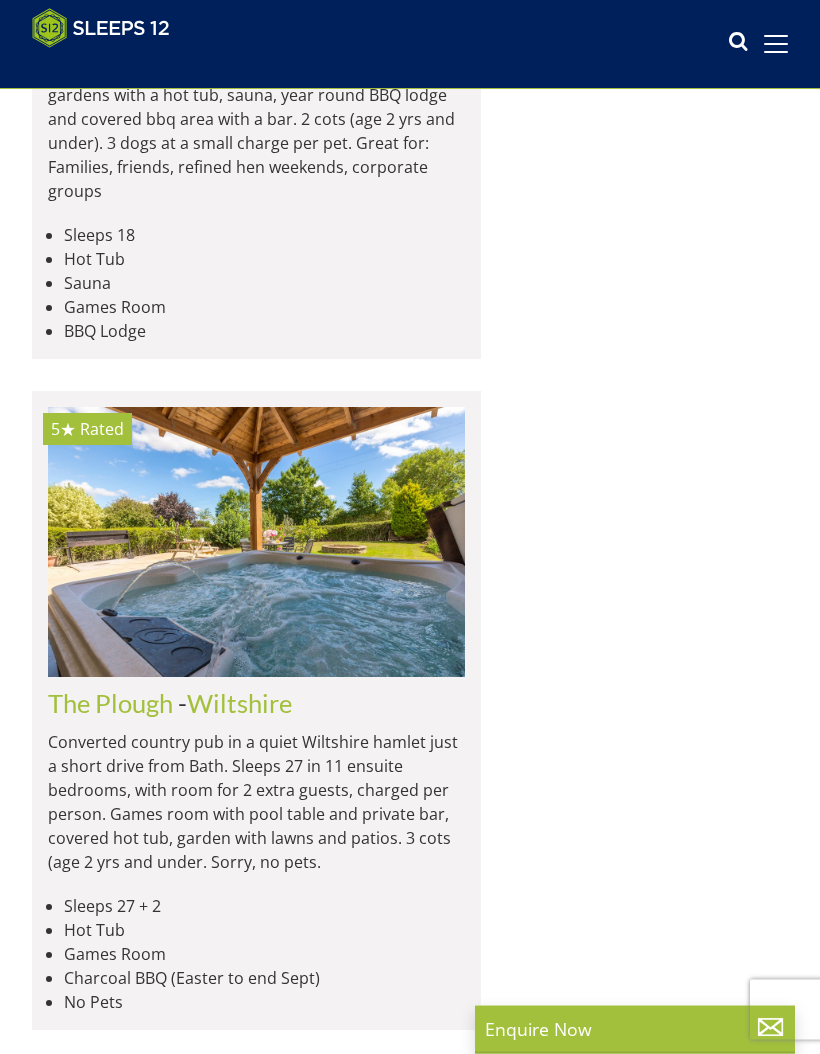 click on "Jollyoaks" at bounding box center [99, -62] 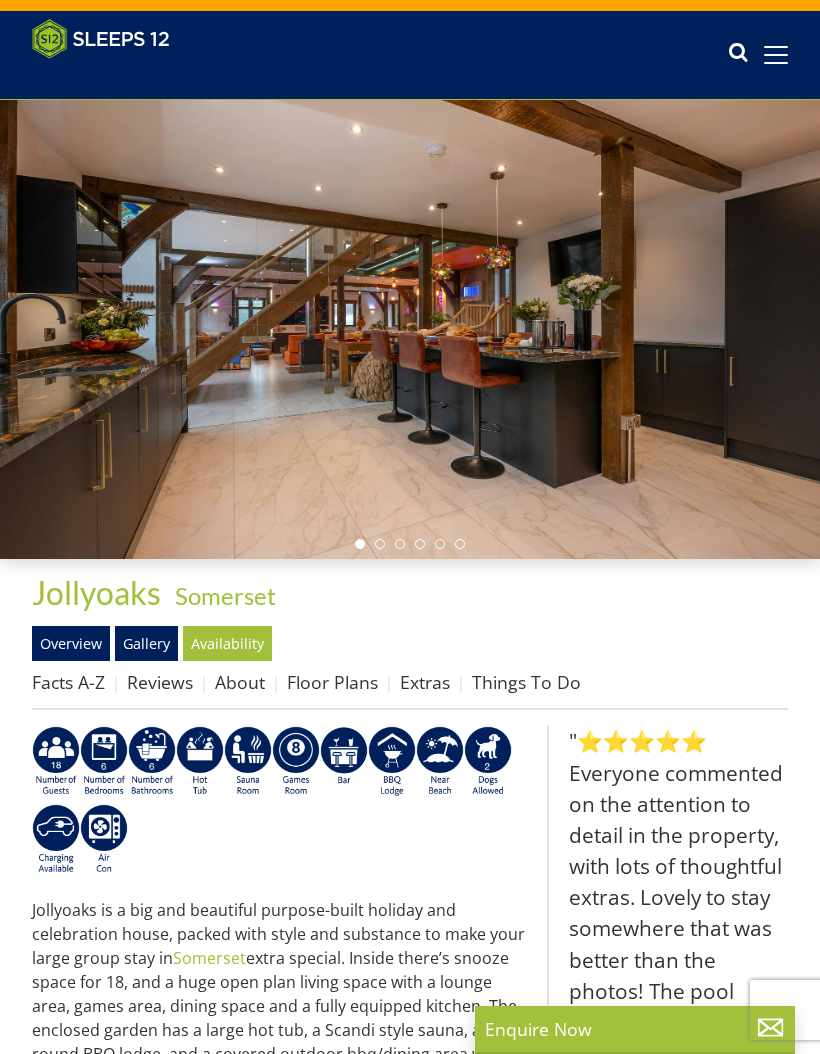 scroll, scrollTop: 0, scrollLeft: 0, axis: both 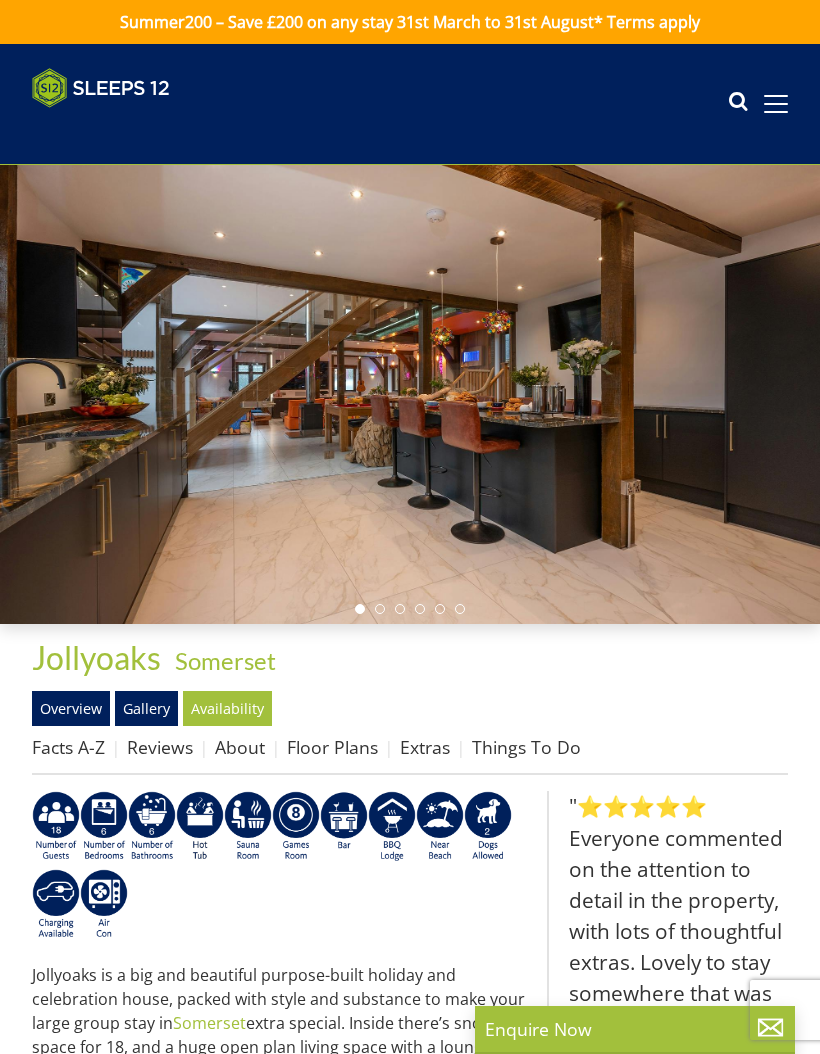 click on "Availability" at bounding box center (227, 708) 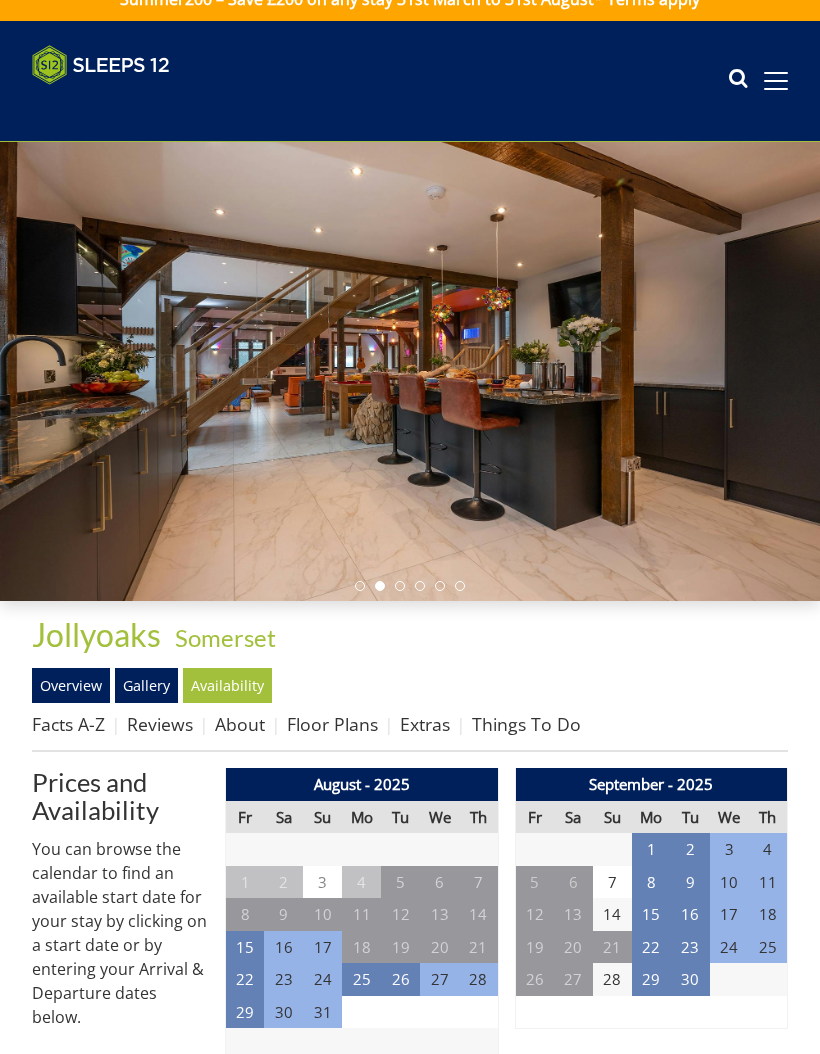 scroll, scrollTop: 23, scrollLeft: 0, axis: vertical 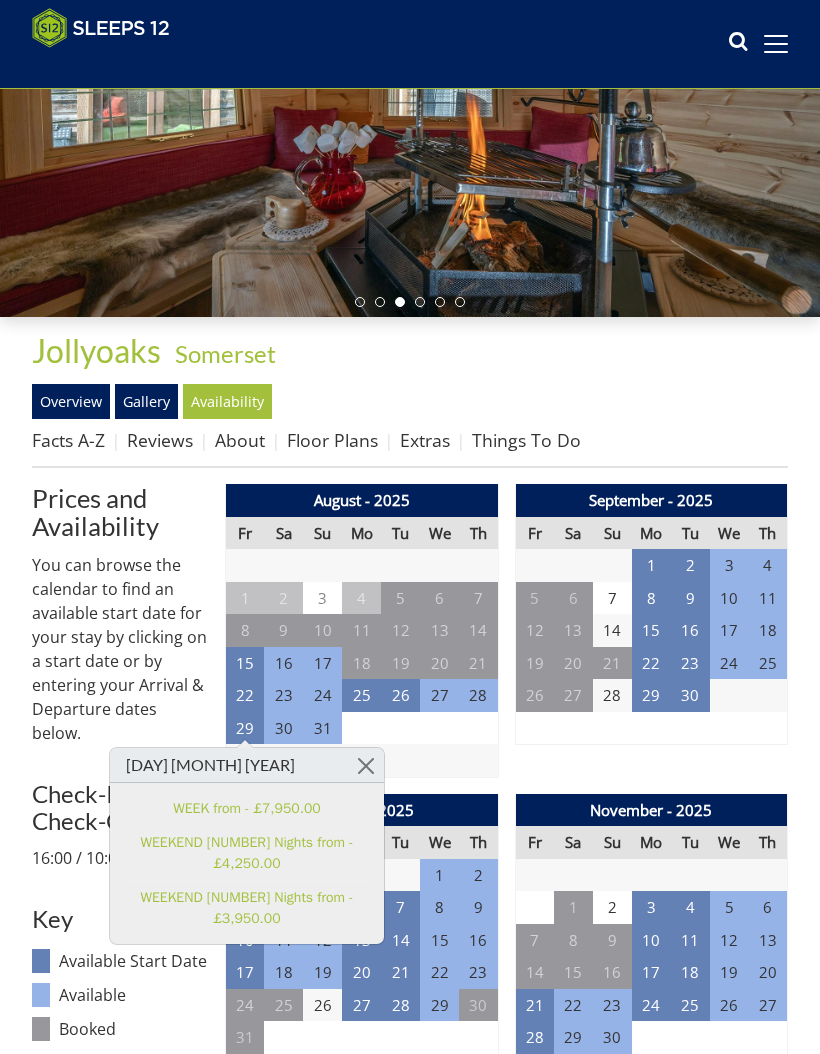 click on "1" at bounding box center [651, 565] 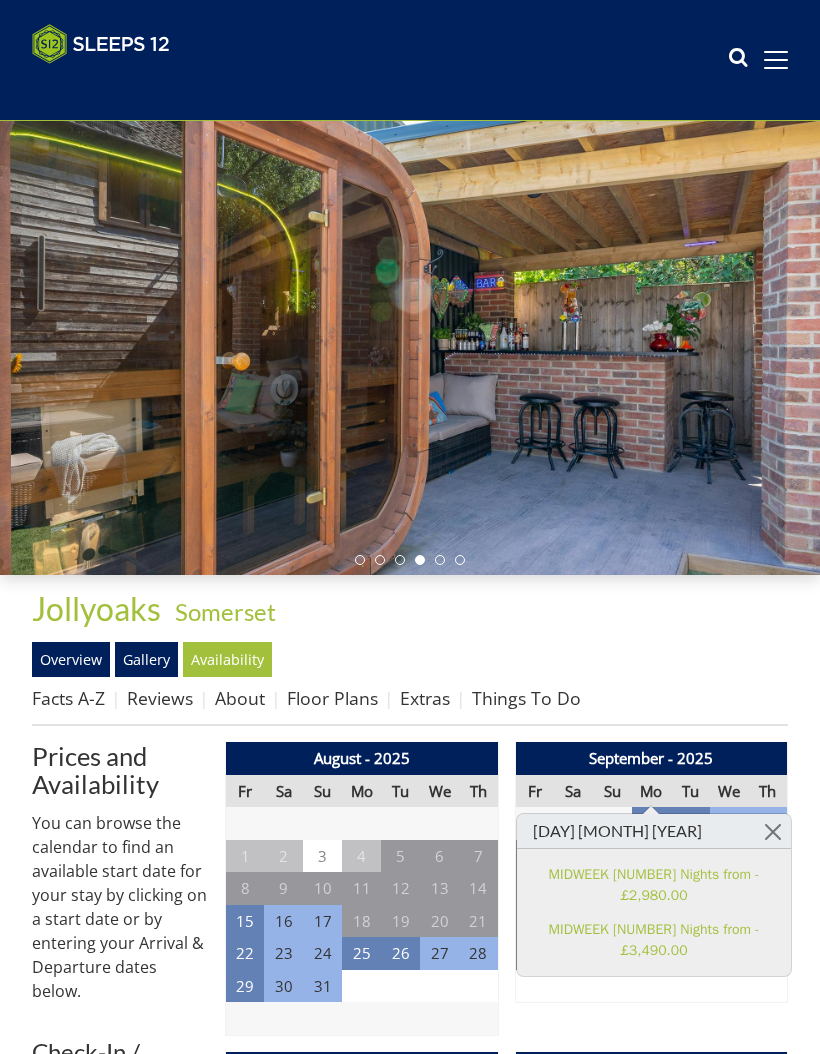 scroll, scrollTop: 0, scrollLeft: 0, axis: both 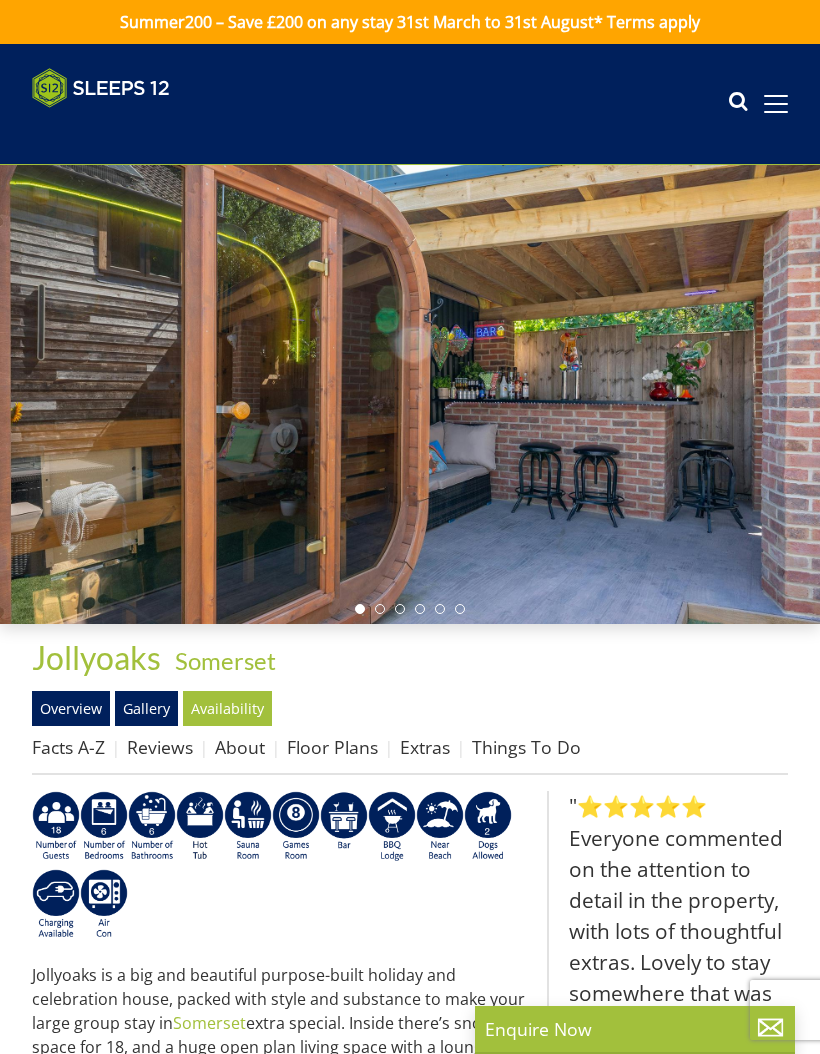 select on "10" 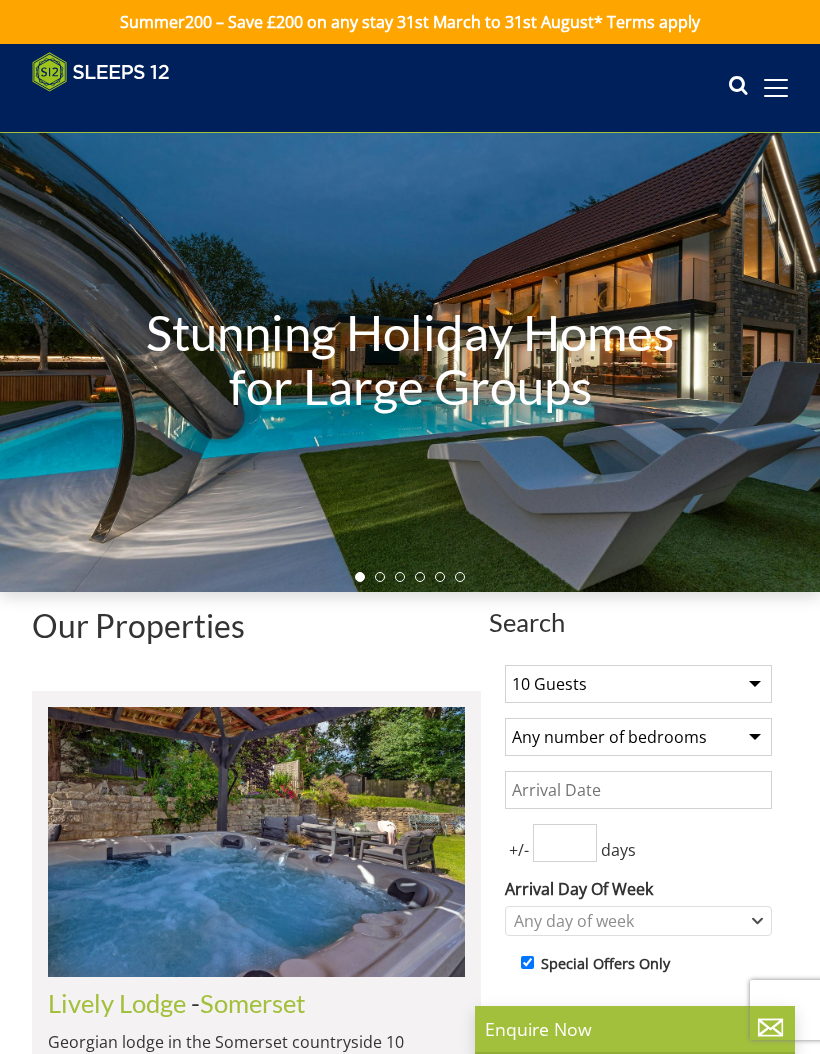 scroll, scrollTop: 2368, scrollLeft: 0, axis: vertical 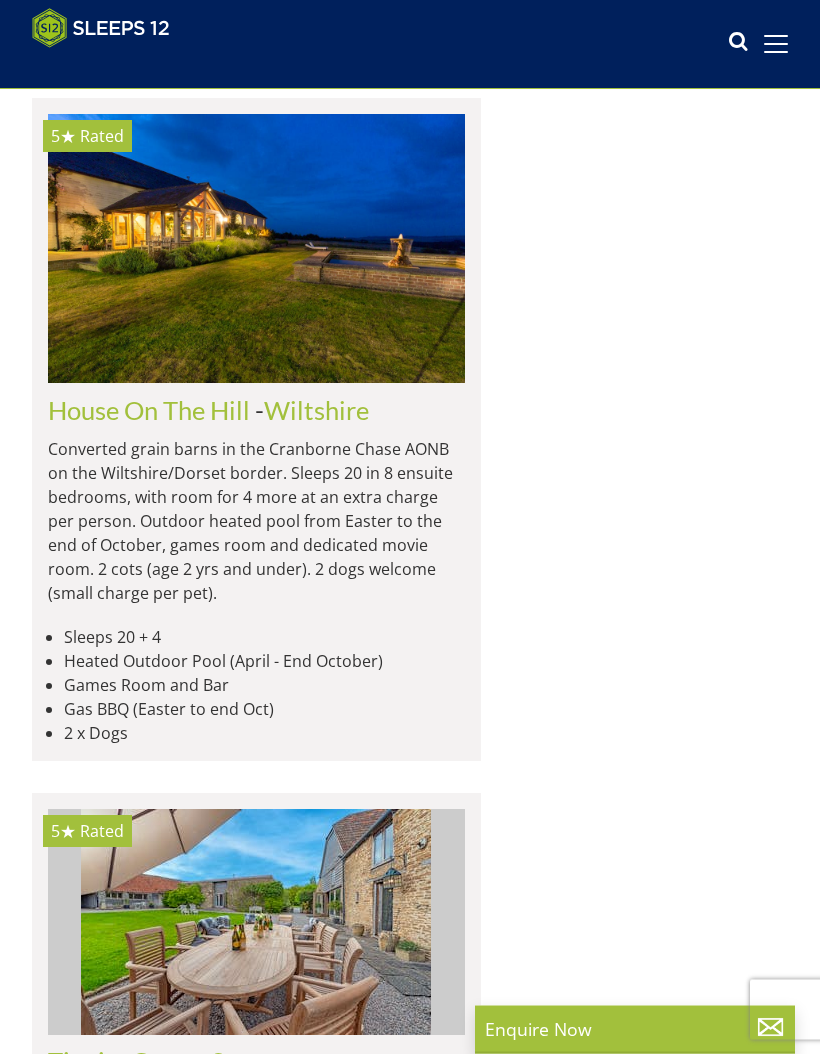 click on "Princehay Barton" at bounding box center [145, -758] 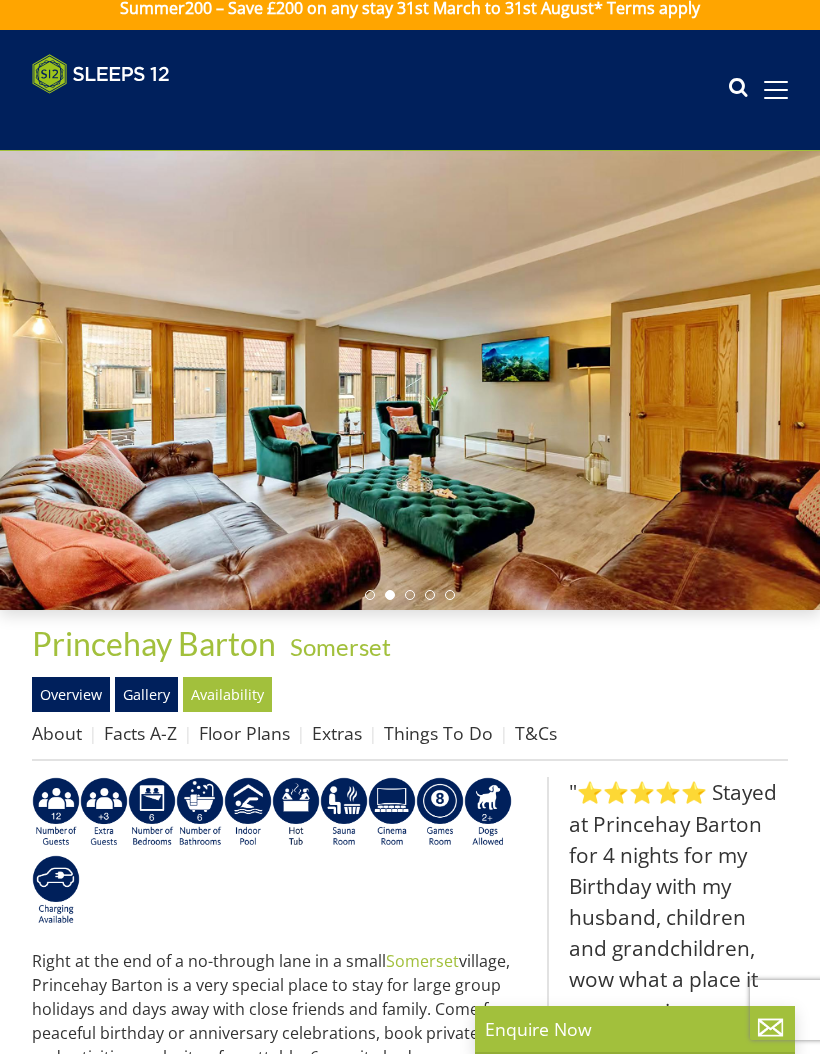 scroll, scrollTop: 0, scrollLeft: 0, axis: both 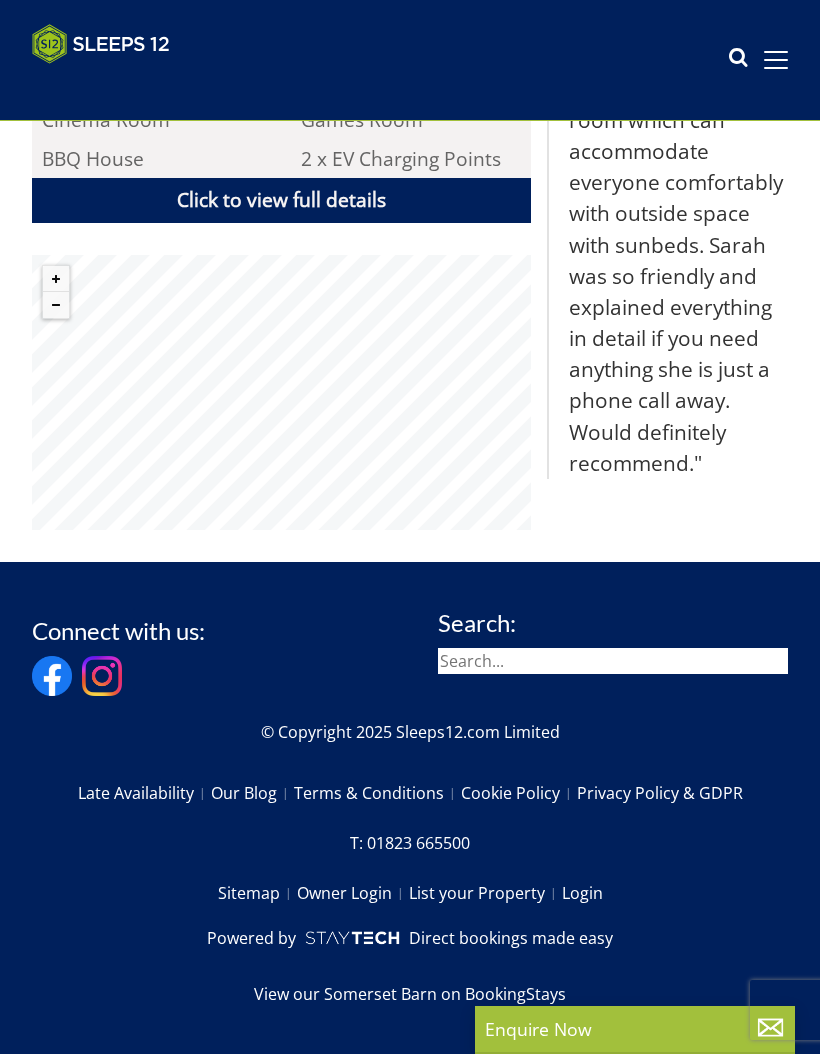 select on "10" 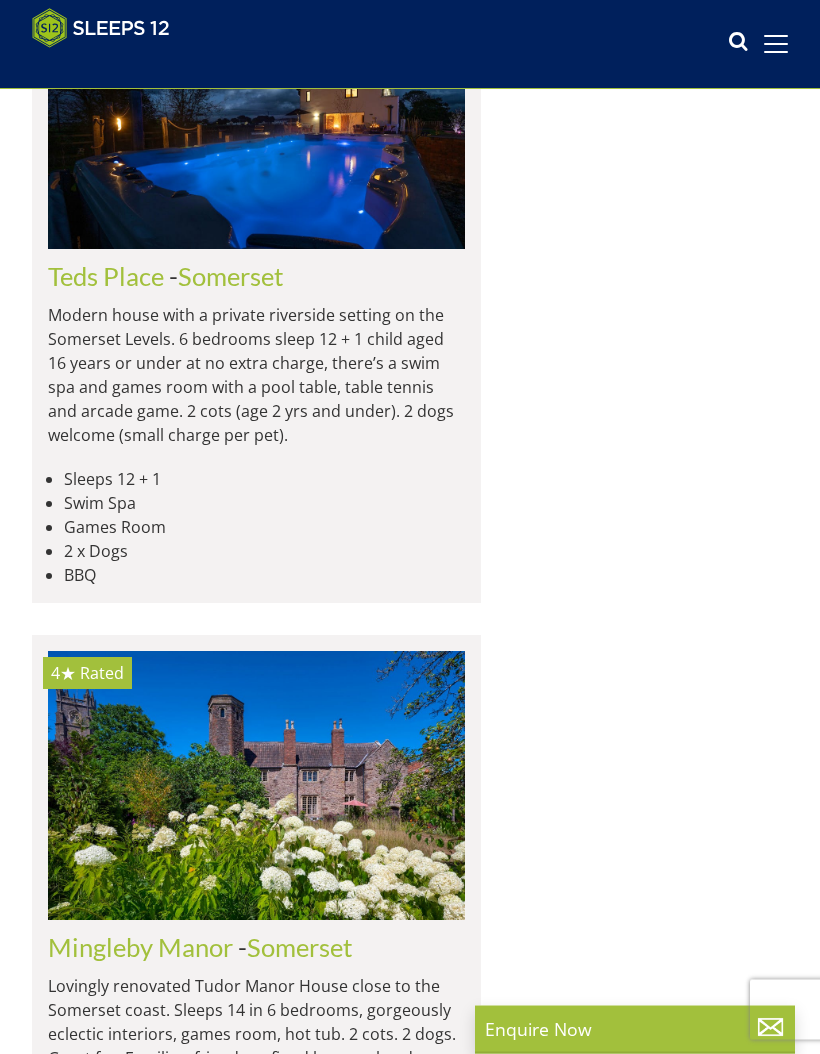click on "Load More" at bounding box center [256, 2716] 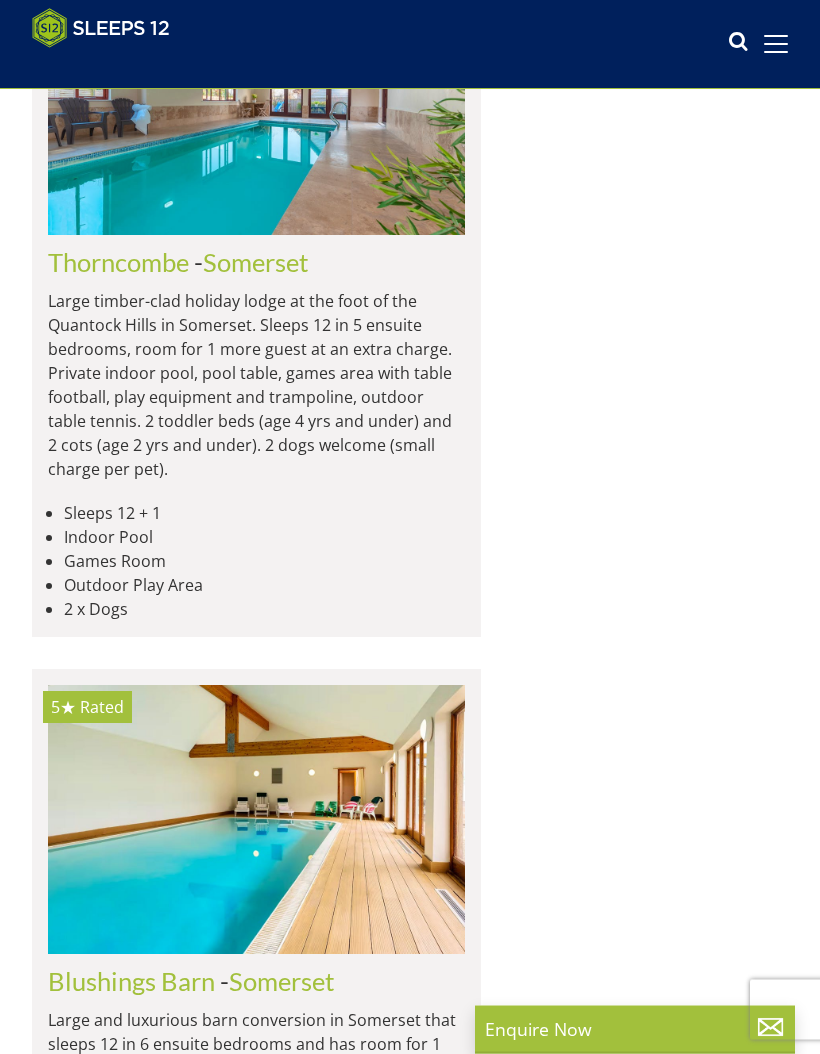 scroll, scrollTop: 11180, scrollLeft: 0, axis: vertical 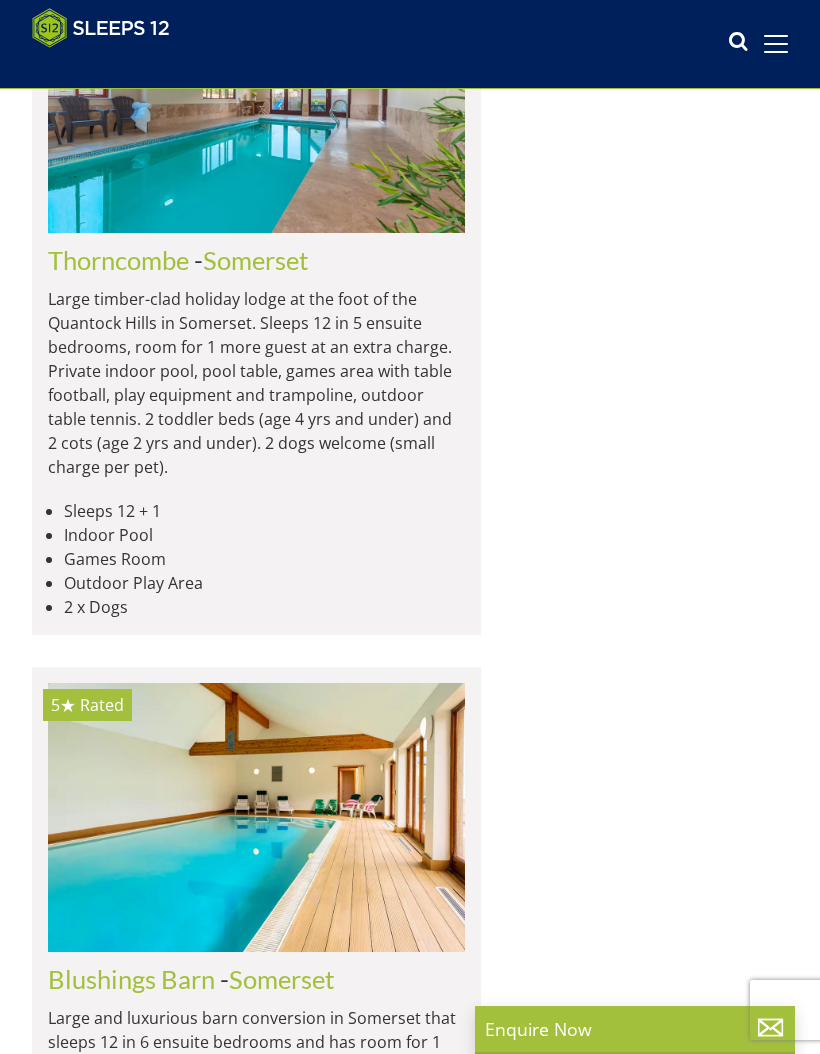 click on "Viney Hill Country House" at bounding box center (189, 1806) 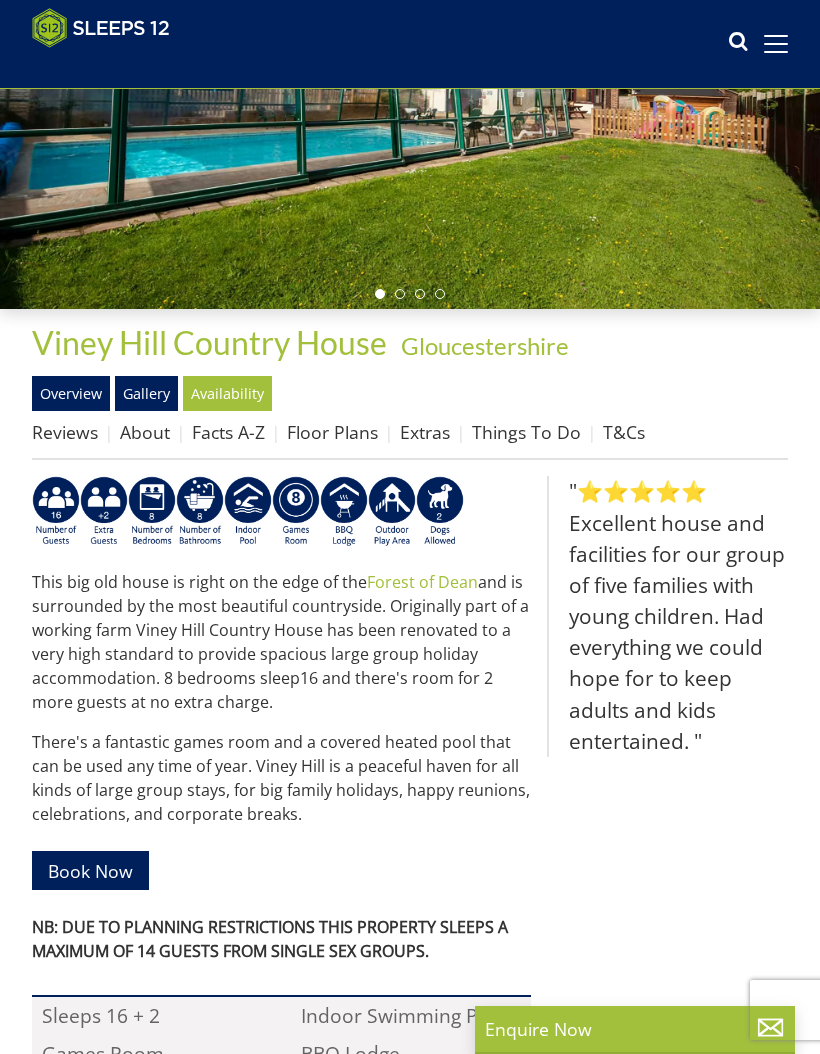 scroll, scrollTop: 280, scrollLeft: 0, axis: vertical 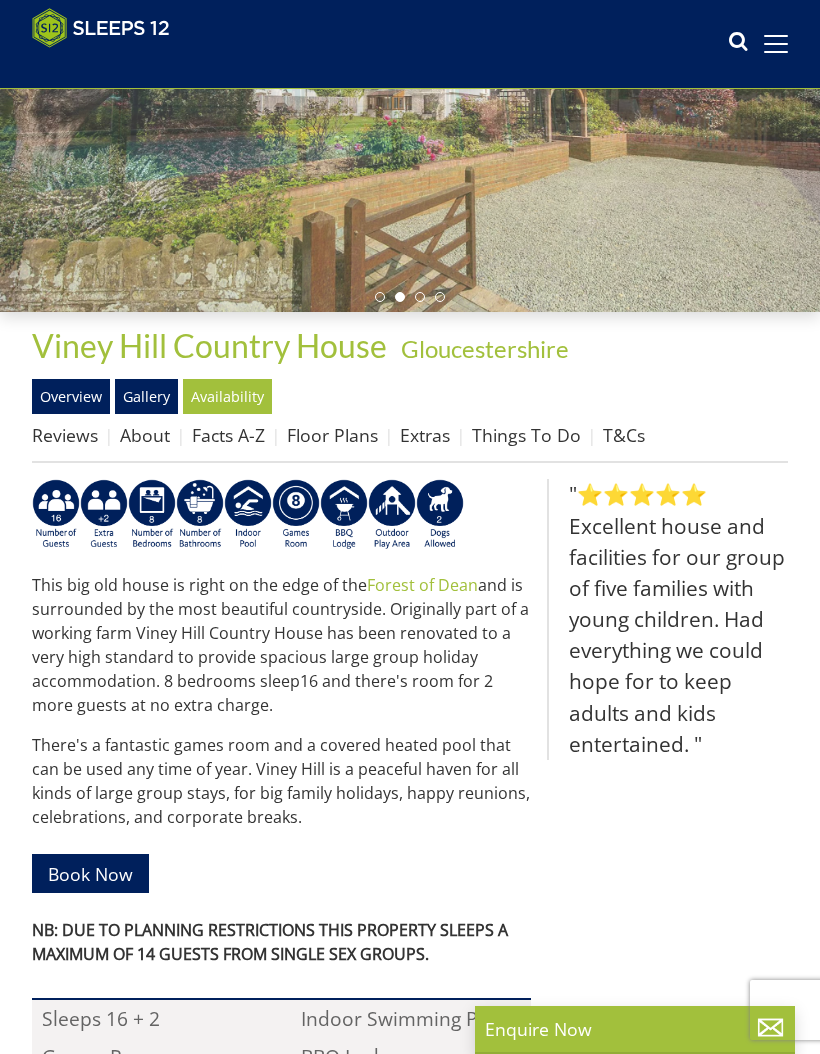 click on "Availability" at bounding box center [227, 396] 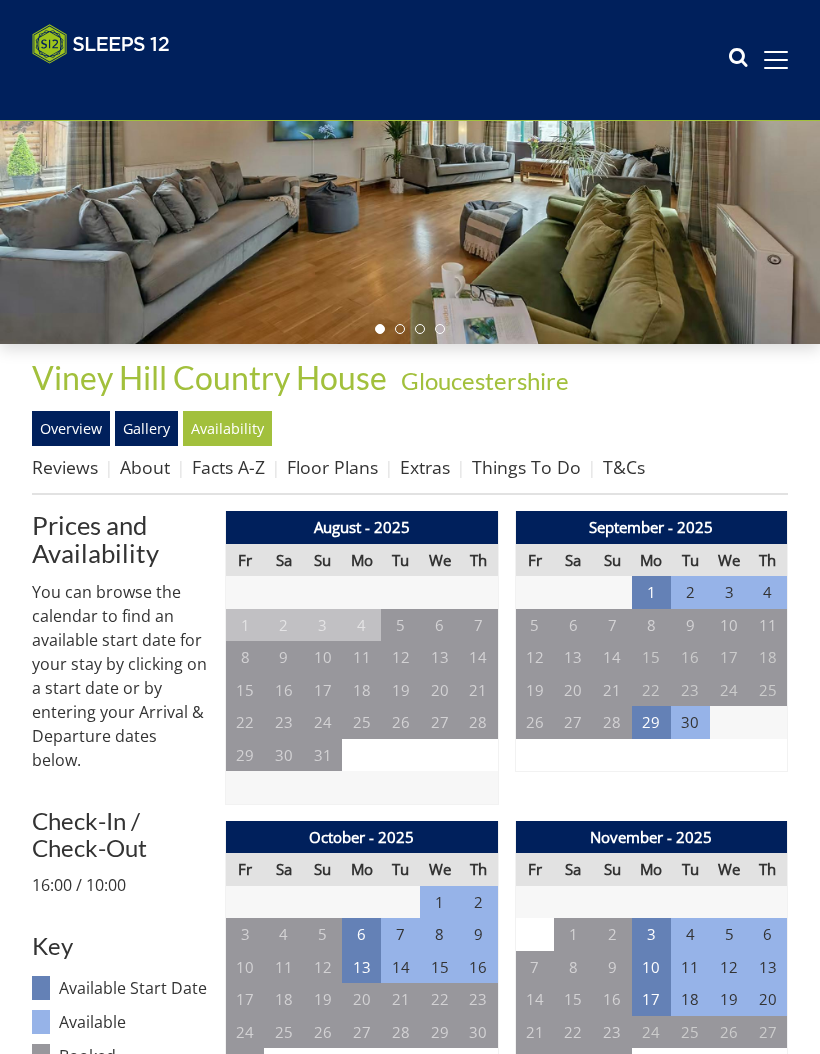 scroll, scrollTop: 0, scrollLeft: 0, axis: both 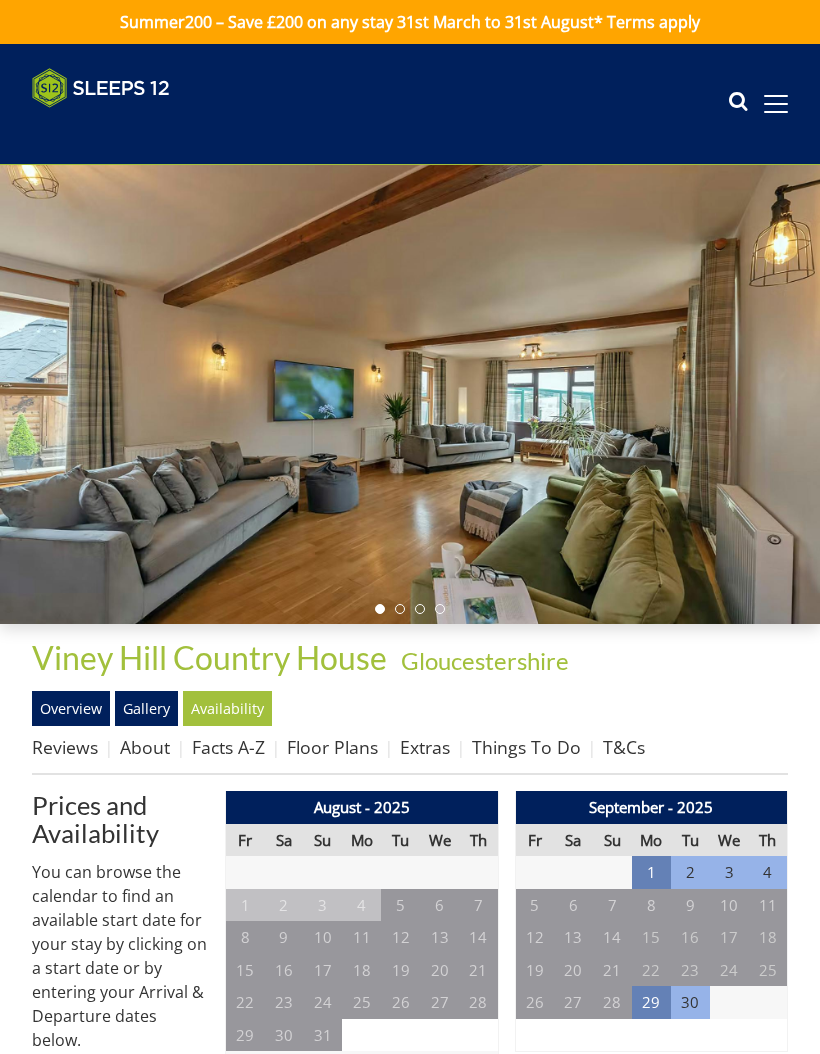 click on "1" at bounding box center (651, 872) 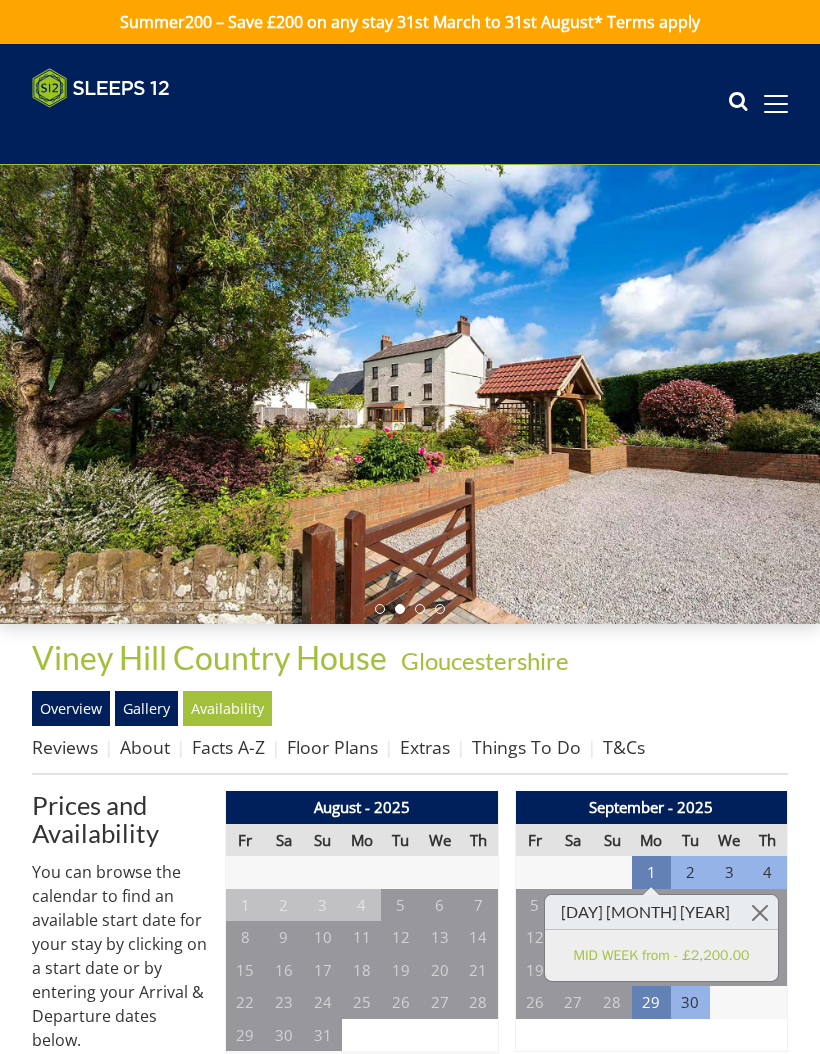 scroll, scrollTop: 280, scrollLeft: 0, axis: vertical 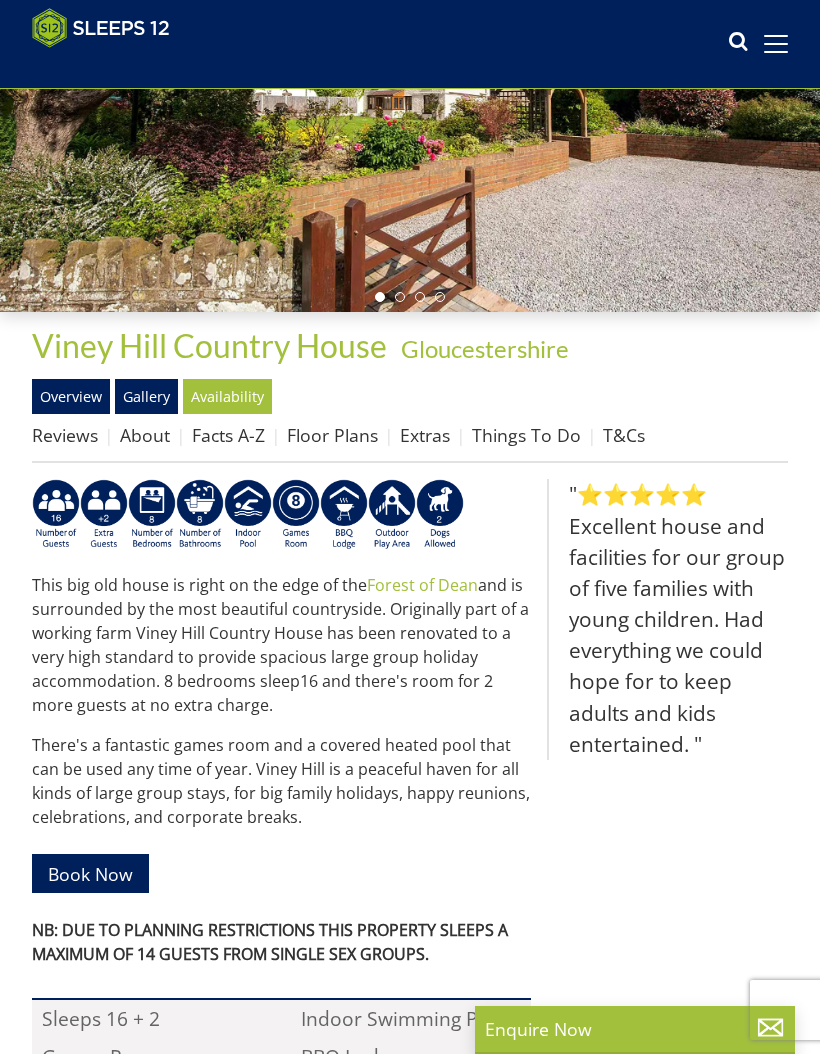 select on "10" 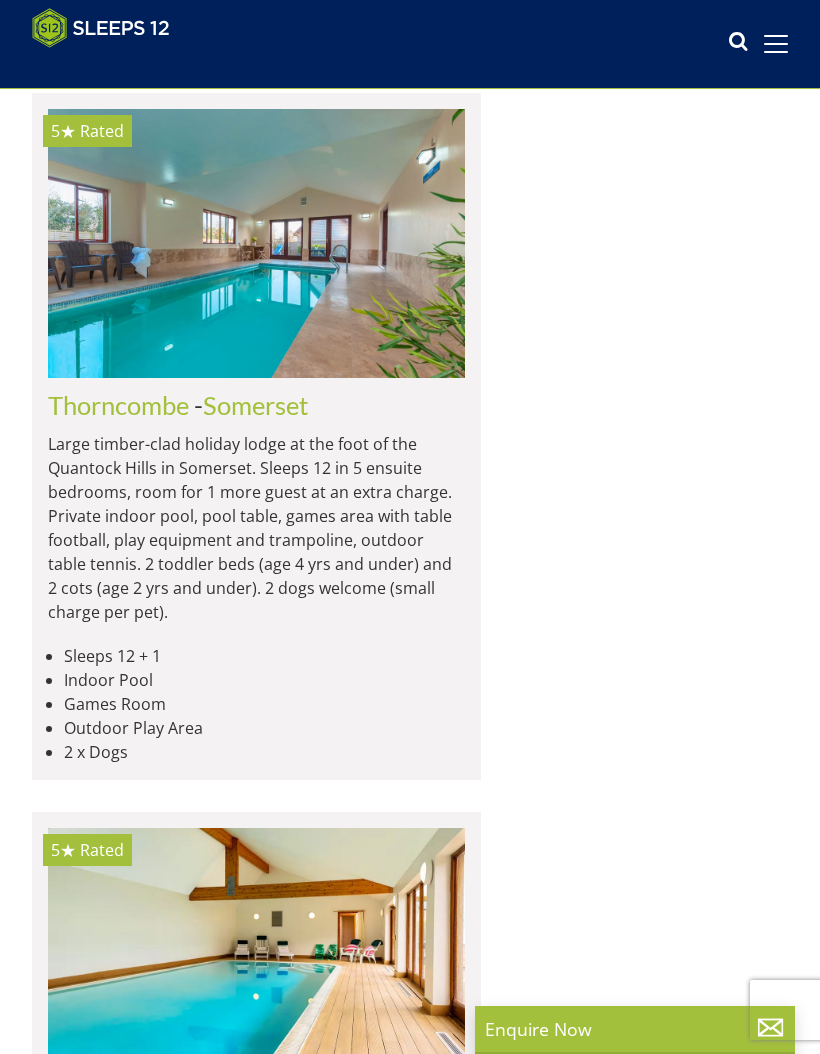 scroll, scrollTop: 10964, scrollLeft: 0, axis: vertical 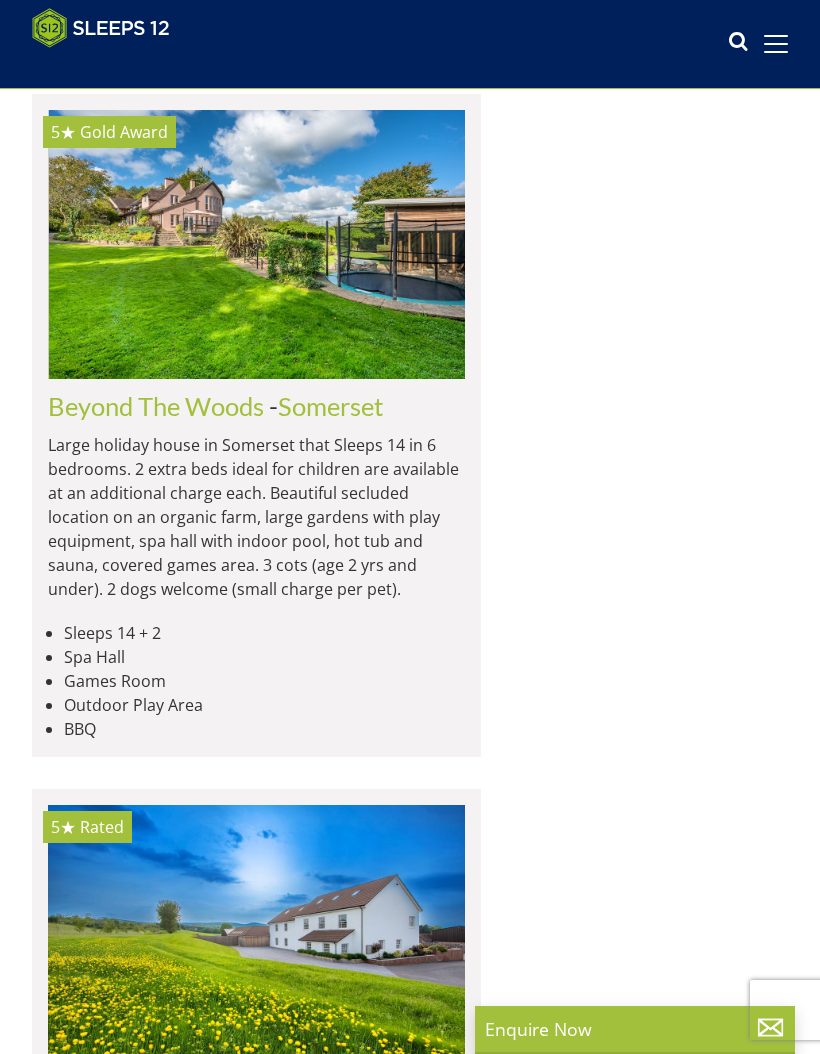 click on "Devon" at bounding box center (204, 2150) 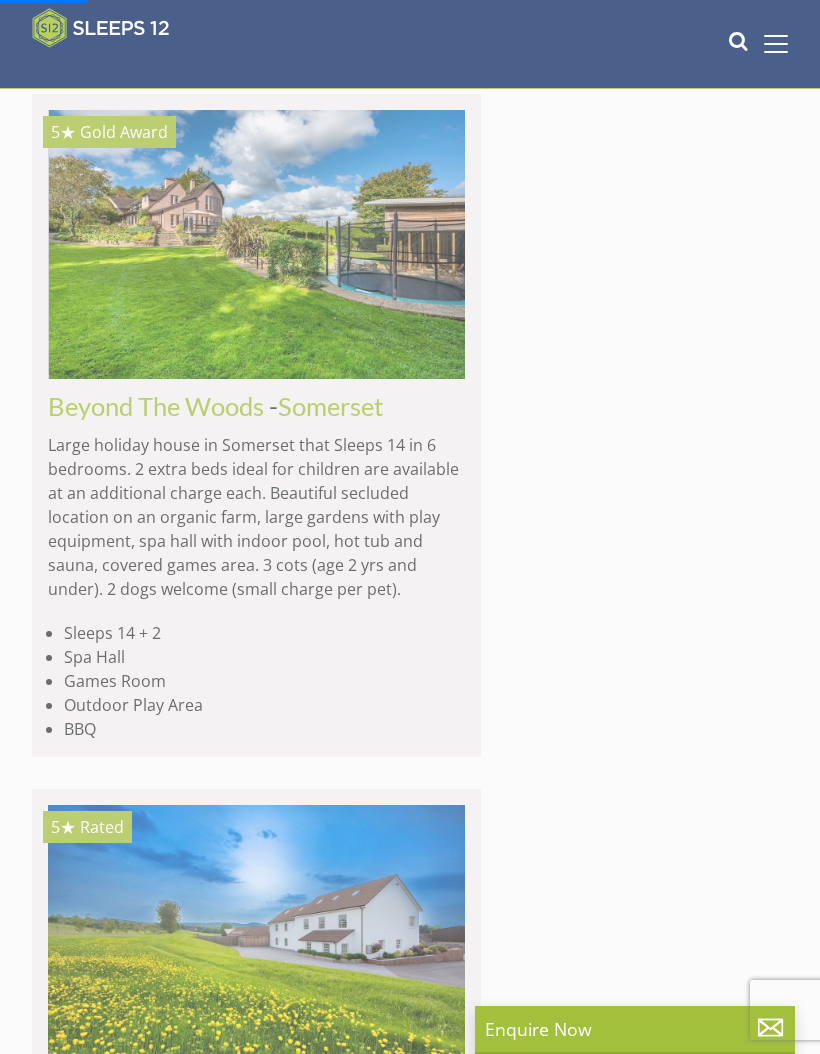 click on "Brix Barn" at bounding box center (101, 2150) 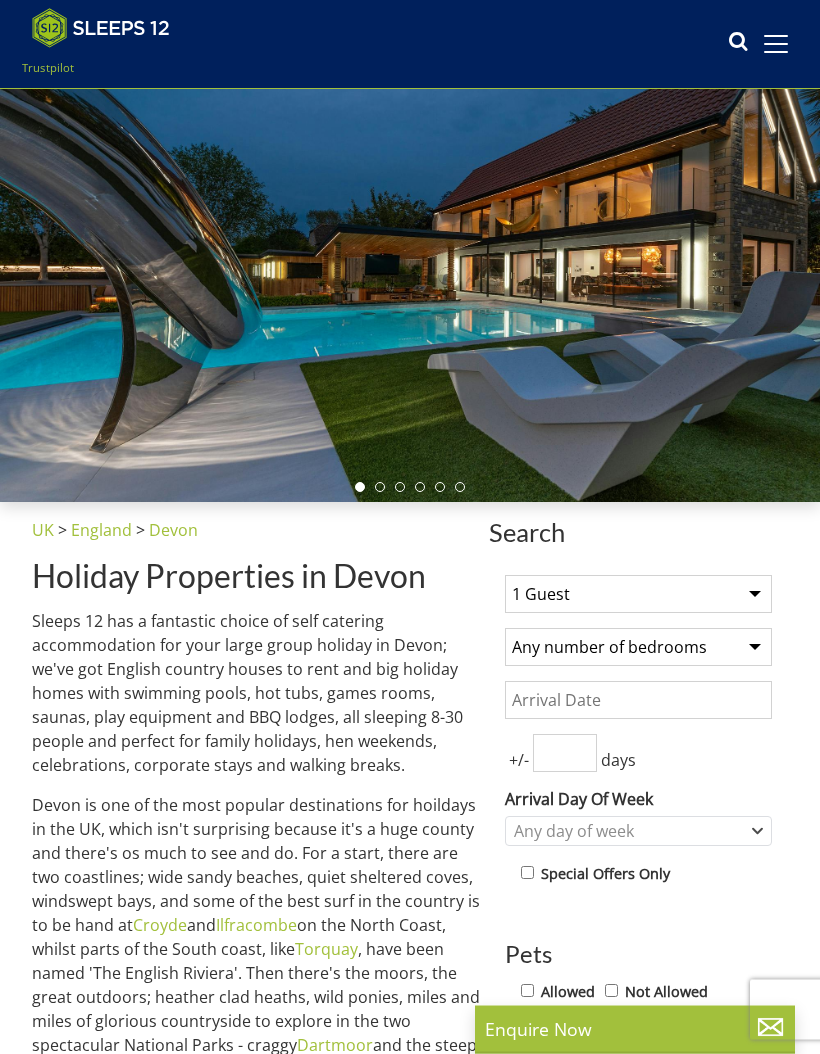scroll, scrollTop: 0, scrollLeft: 0, axis: both 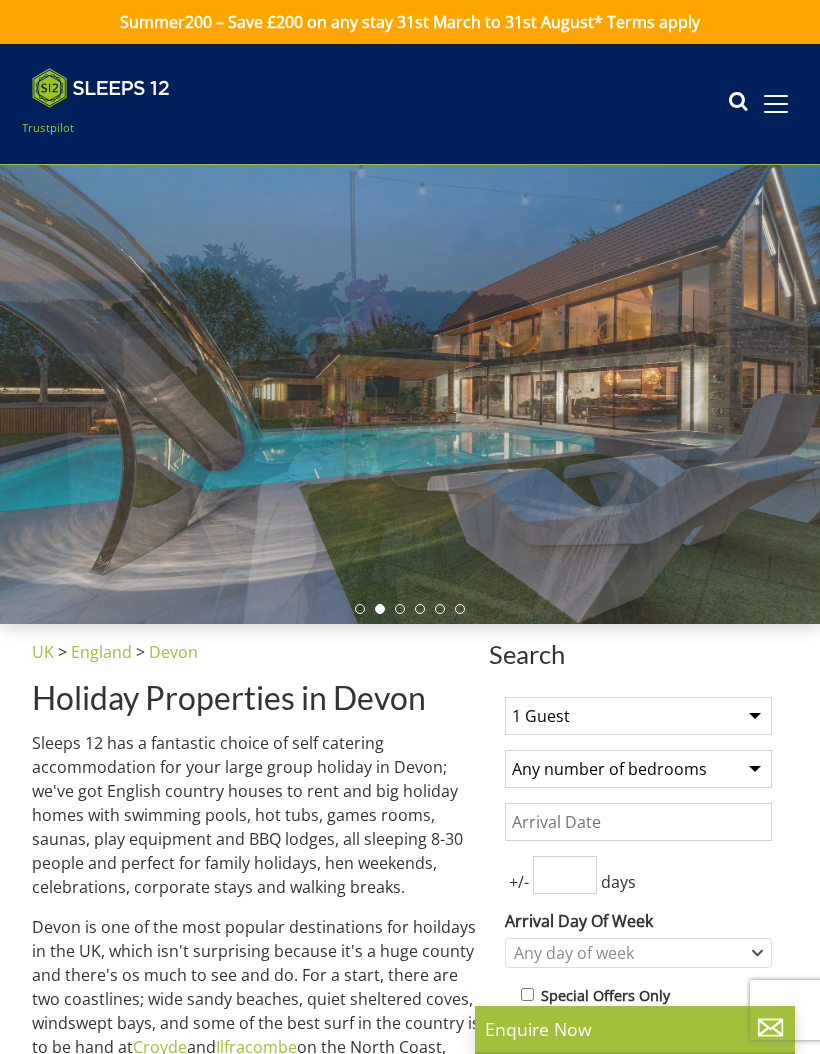 click at bounding box center [776, 104] 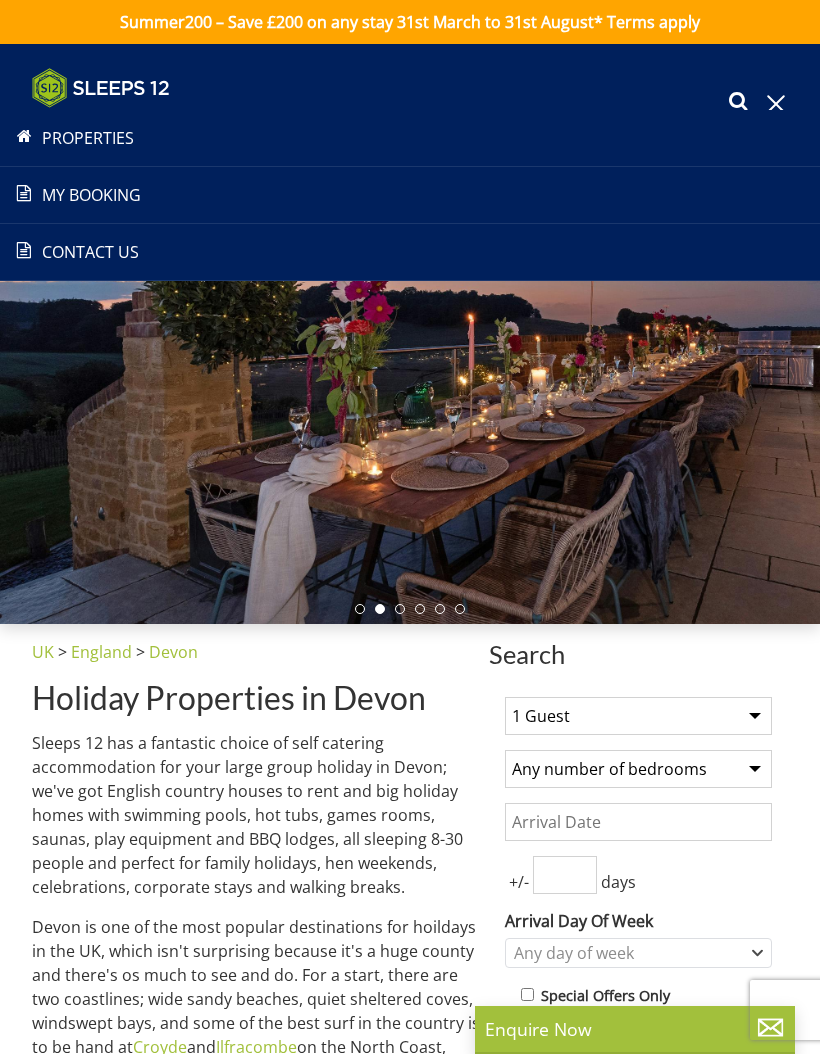 click on "Properties" at bounding box center (410, 138) 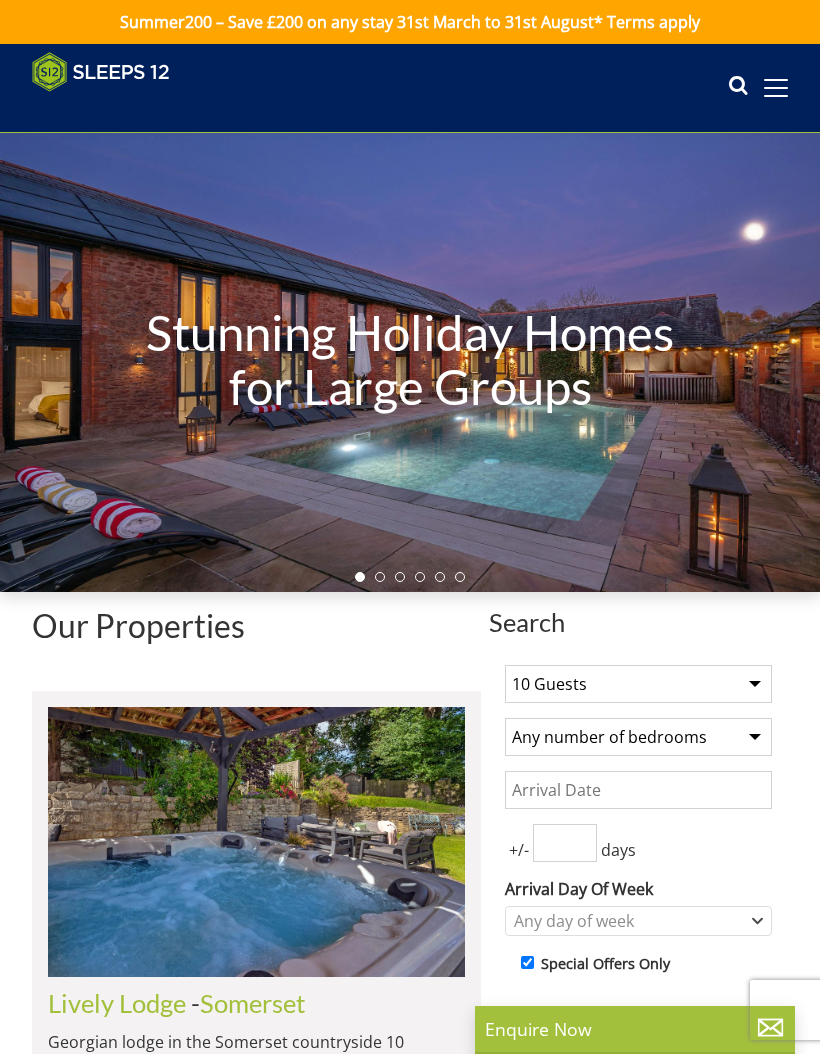 scroll, scrollTop: 0, scrollLeft: 10420, axis: horizontal 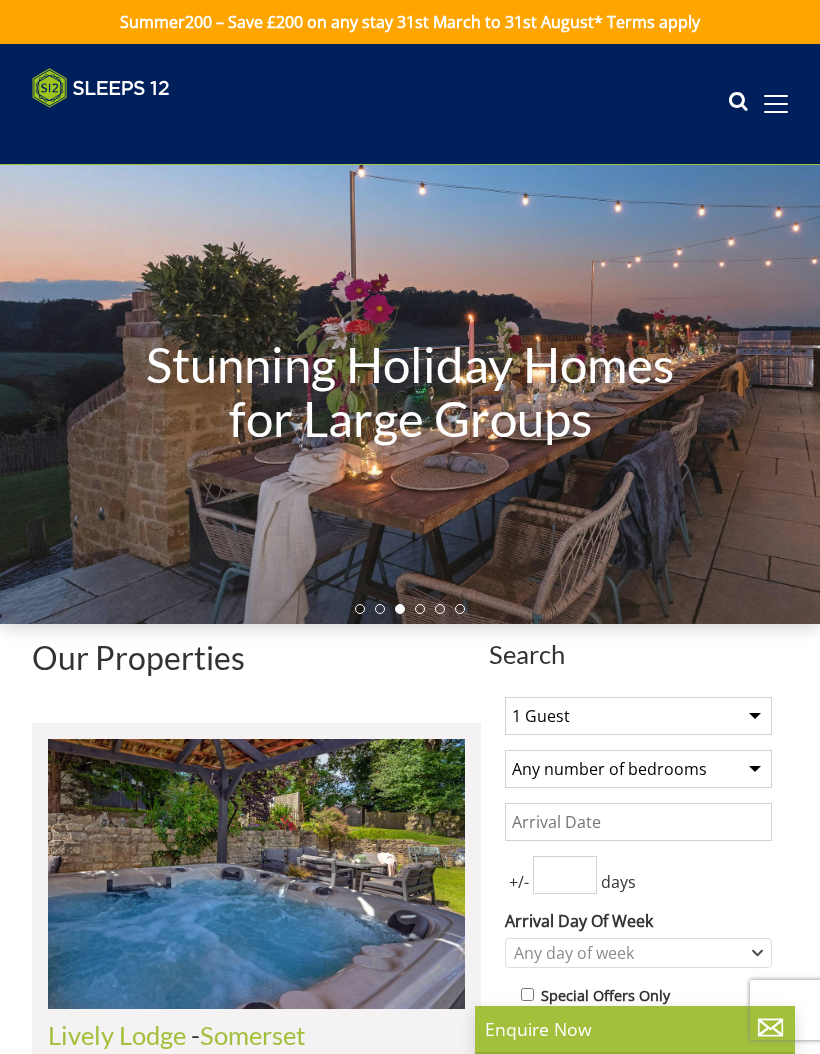 click at bounding box center (776, 104) 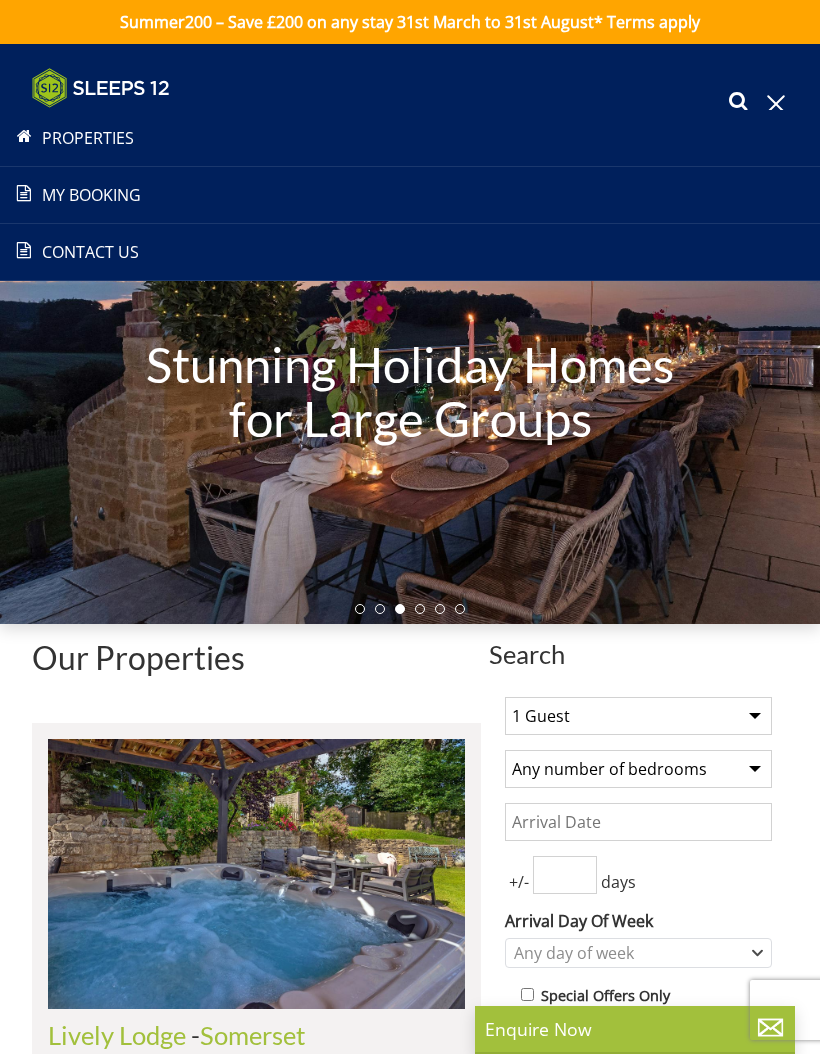 click on "Properties" at bounding box center [410, 138] 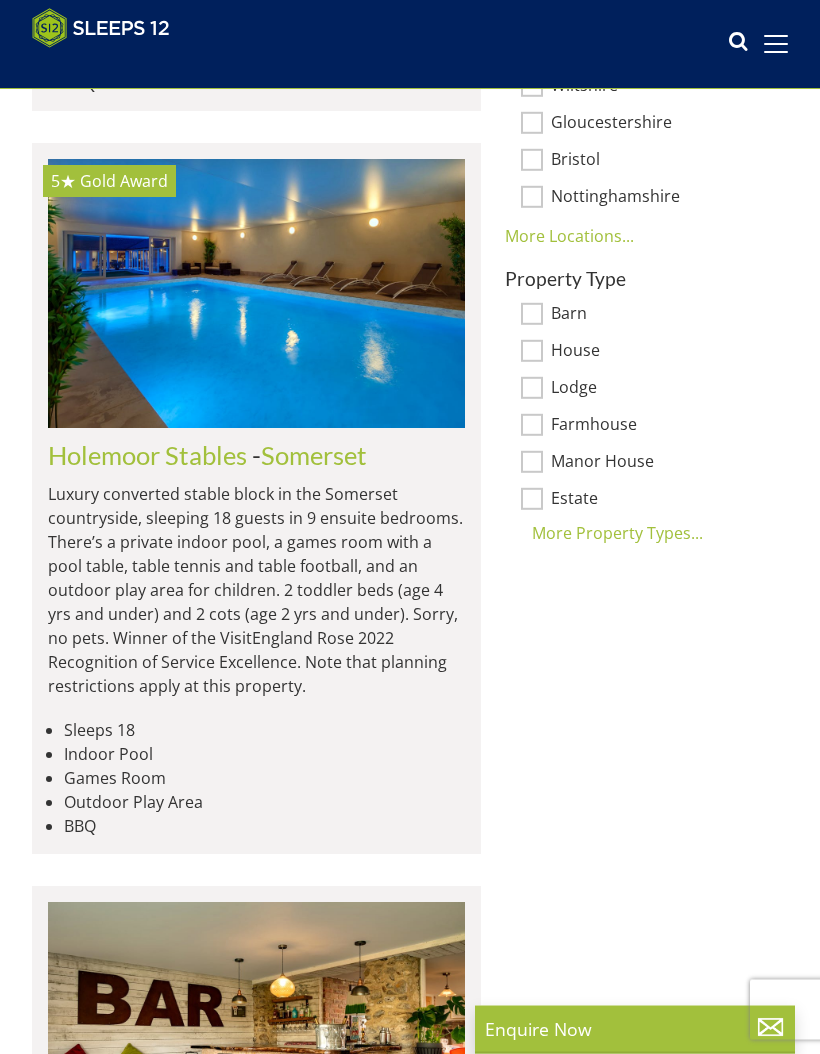scroll, scrollTop: 1195, scrollLeft: 0, axis: vertical 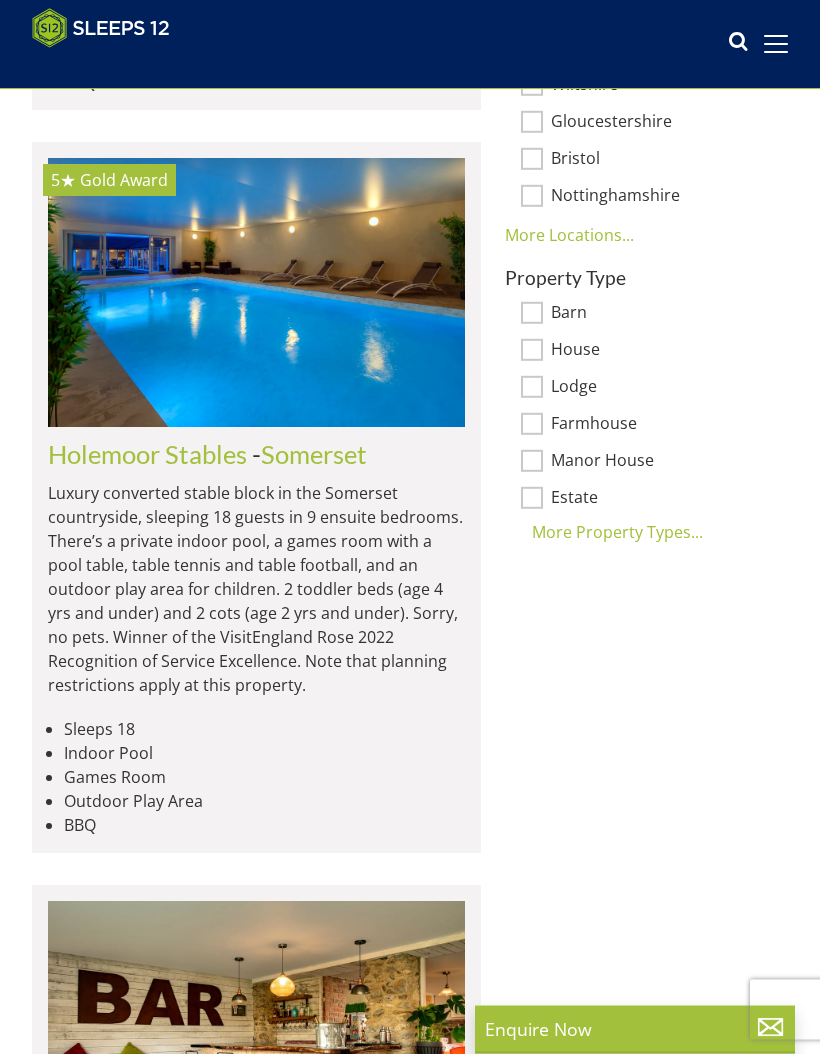 click on "Holemoor Stables" at bounding box center (147, 455) 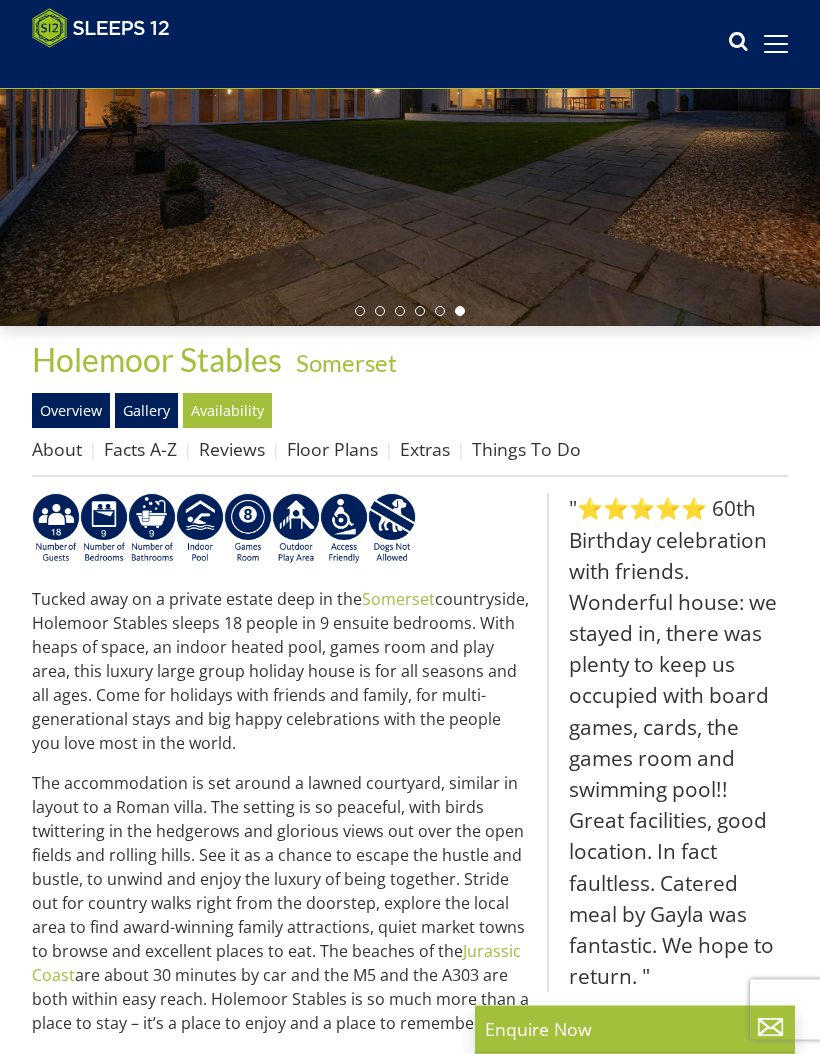 scroll, scrollTop: 266, scrollLeft: 0, axis: vertical 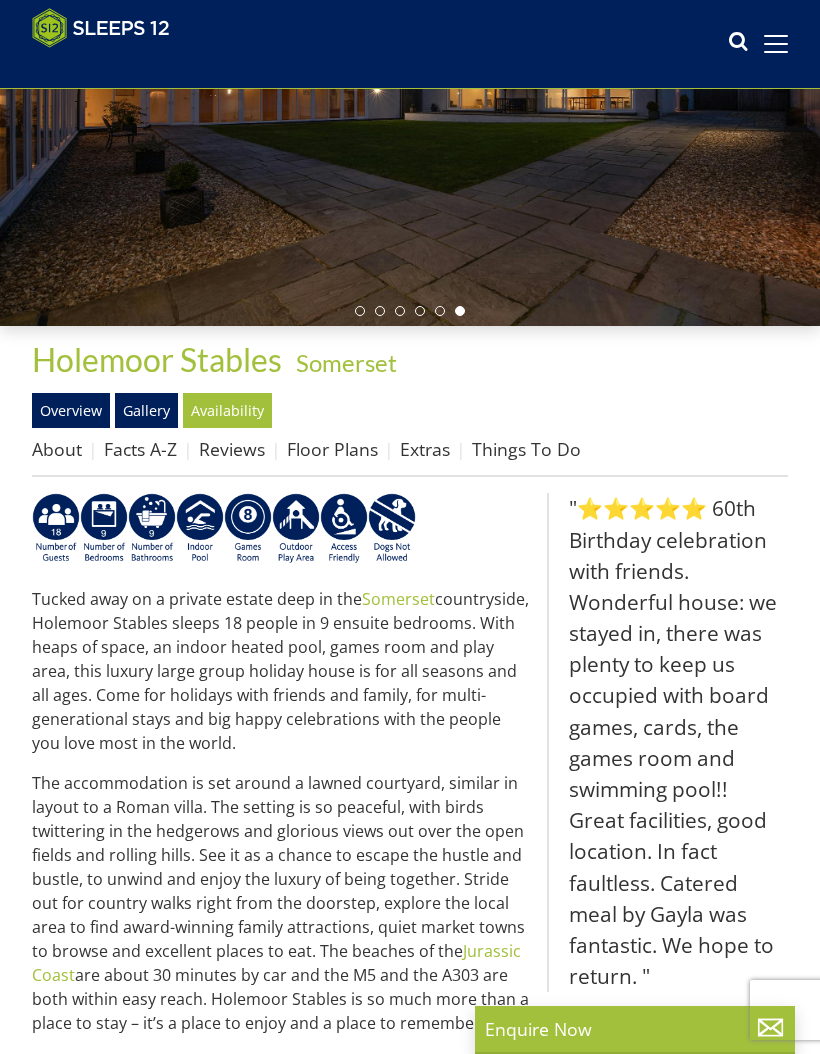 click on "Availability" at bounding box center (227, 410) 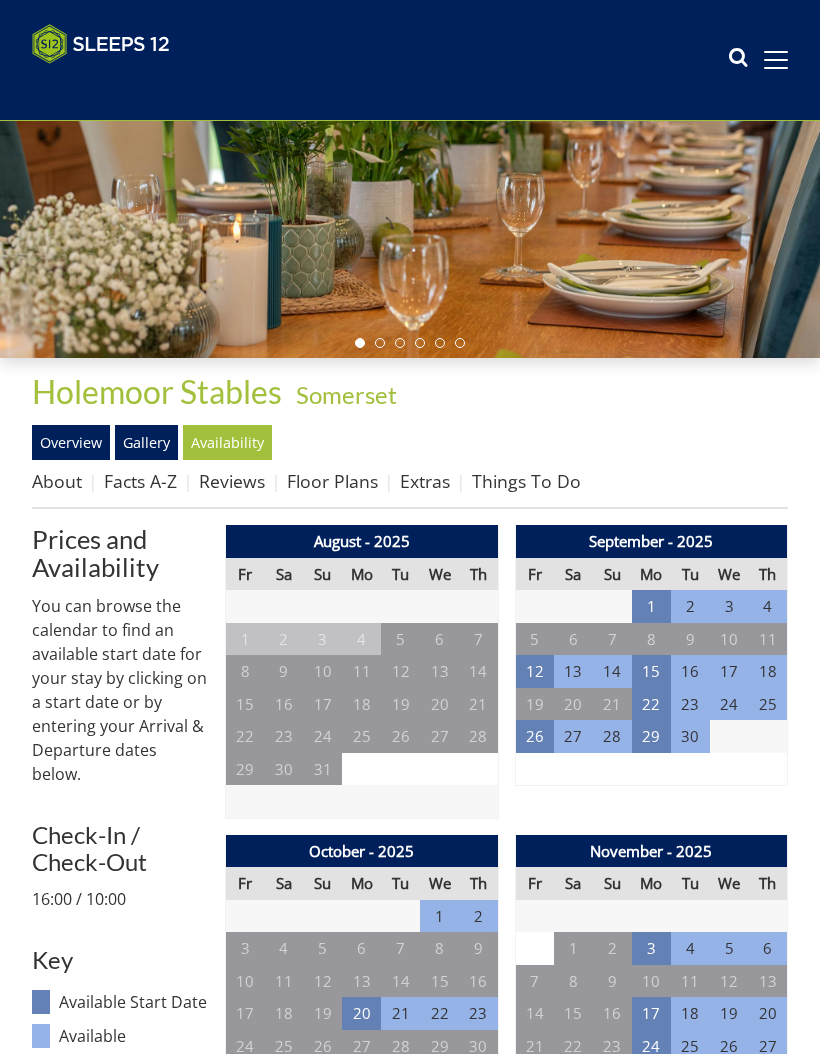 scroll, scrollTop: 0, scrollLeft: 0, axis: both 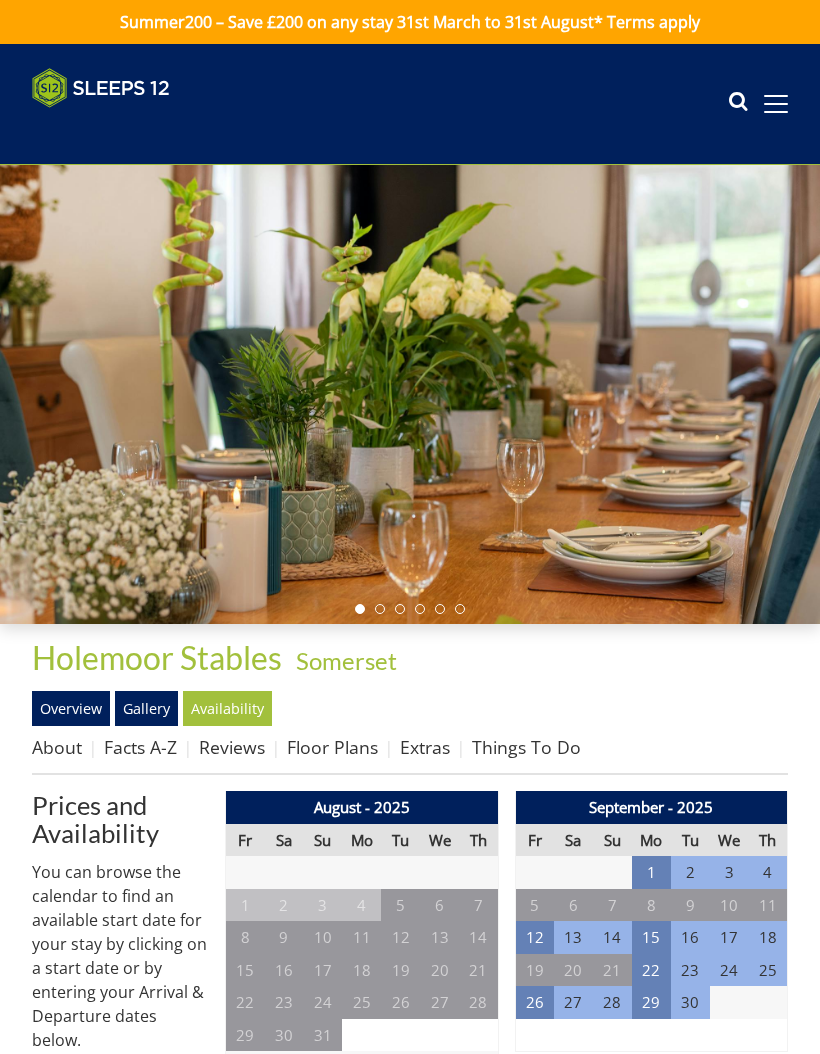 click on "1" at bounding box center [651, 872] 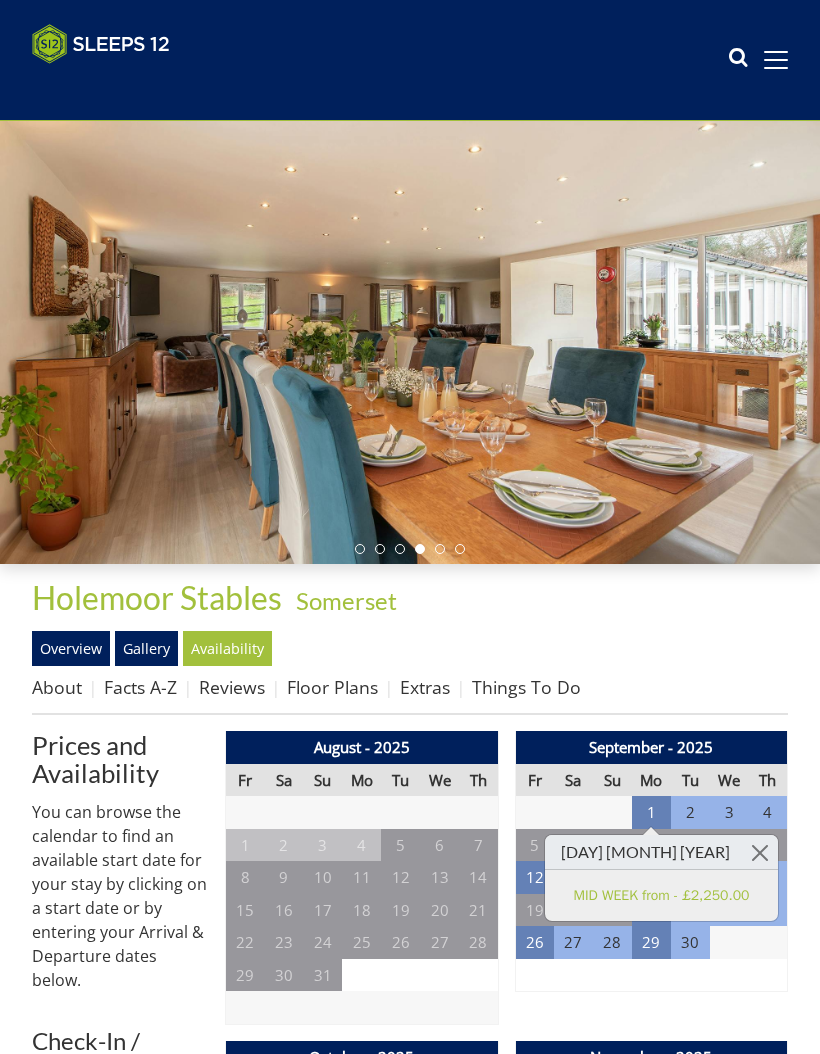 scroll, scrollTop: 61, scrollLeft: 0, axis: vertical 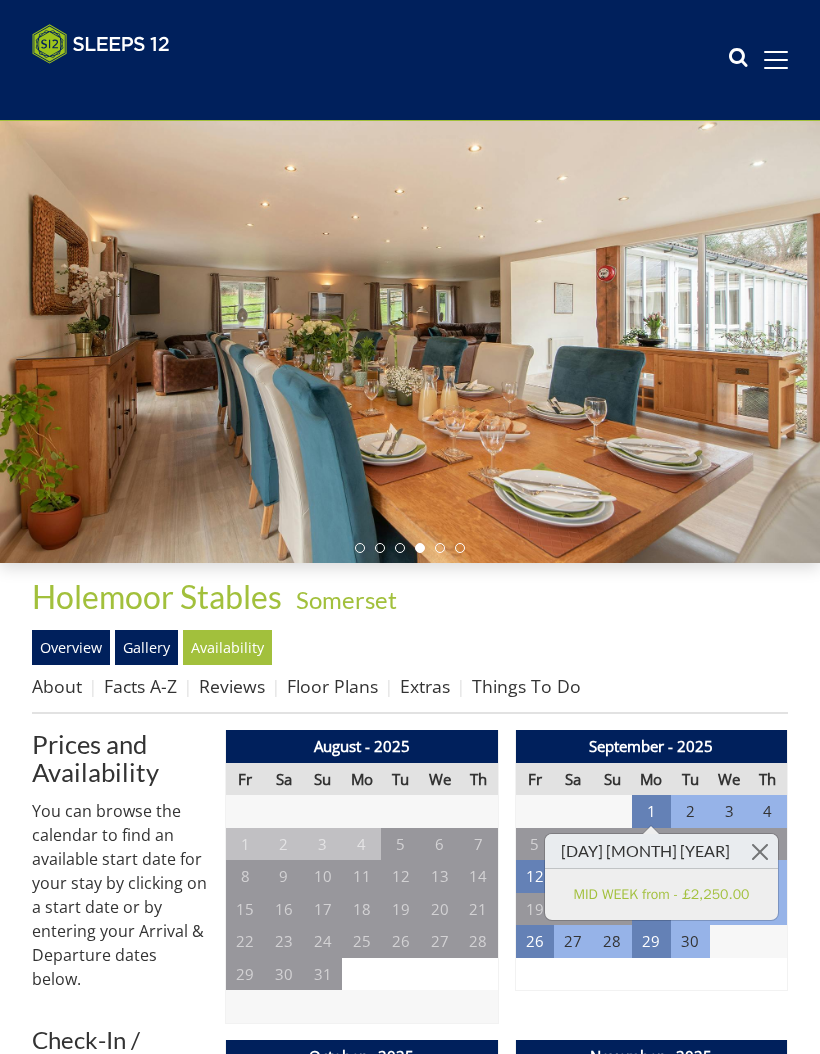 click on "Holemoor Stables" at bounding box center (157, 596) 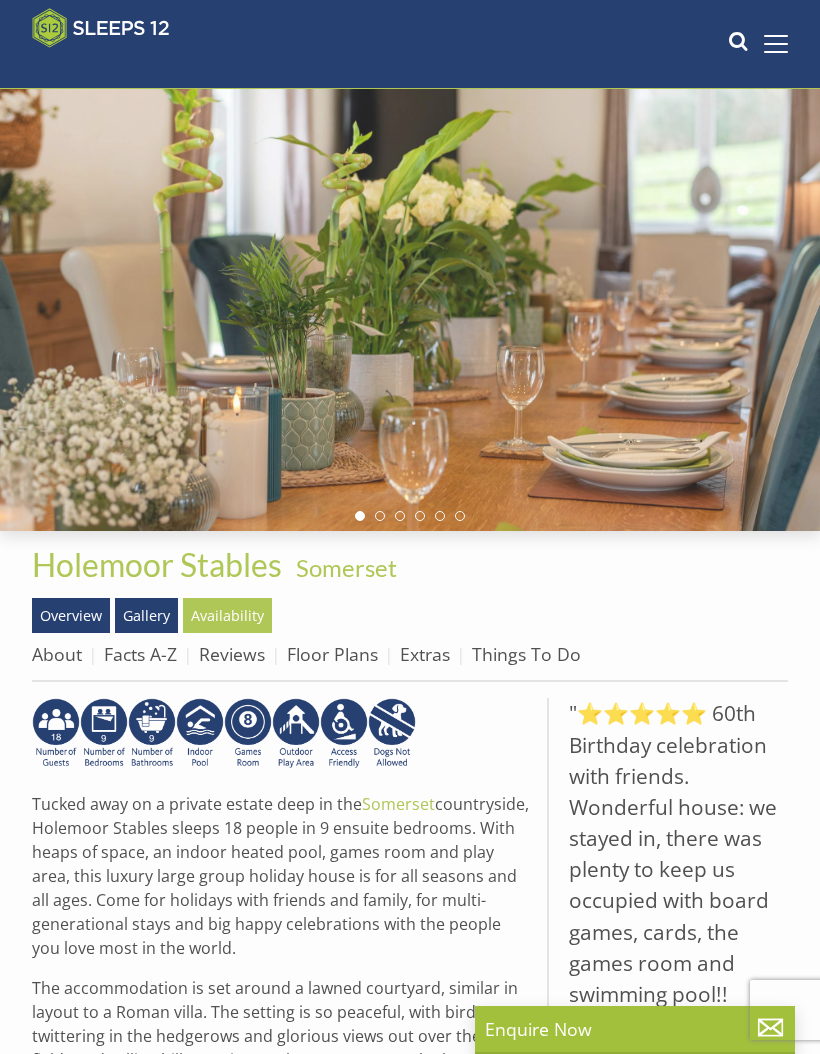 scroll, scrollTop: 0, scrollLeft: 0, axis: both 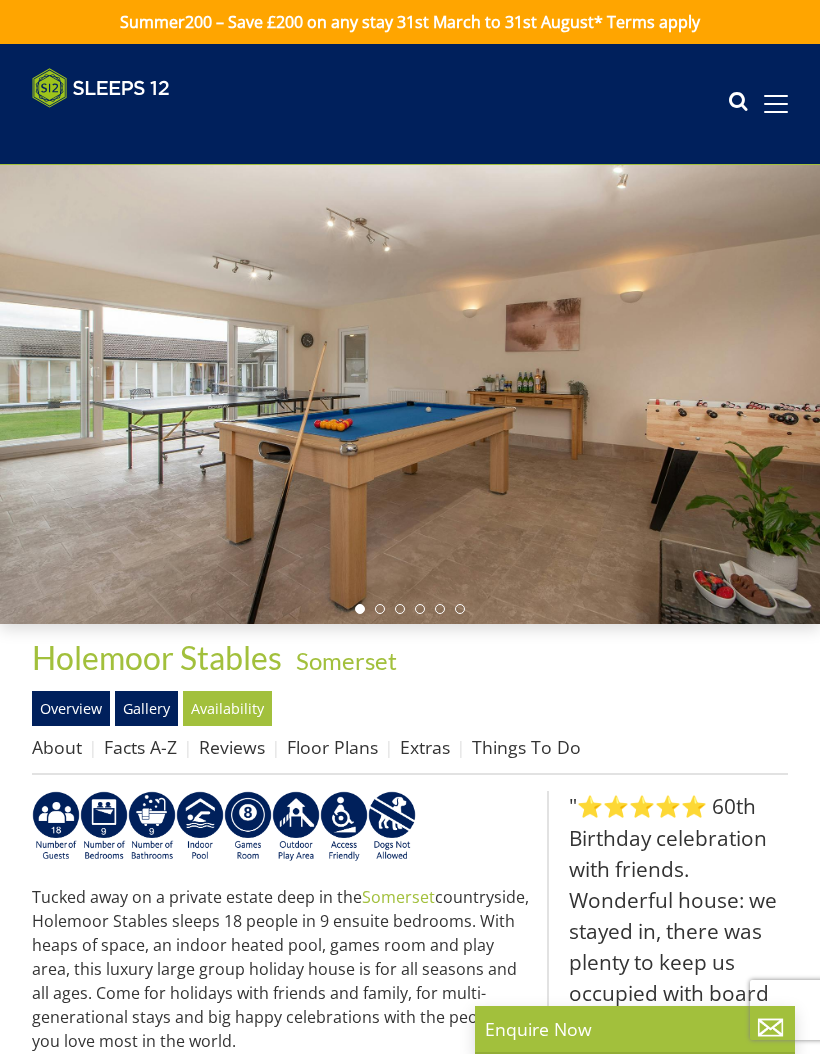 click on "Gallery" at bounding box center (146, 708) 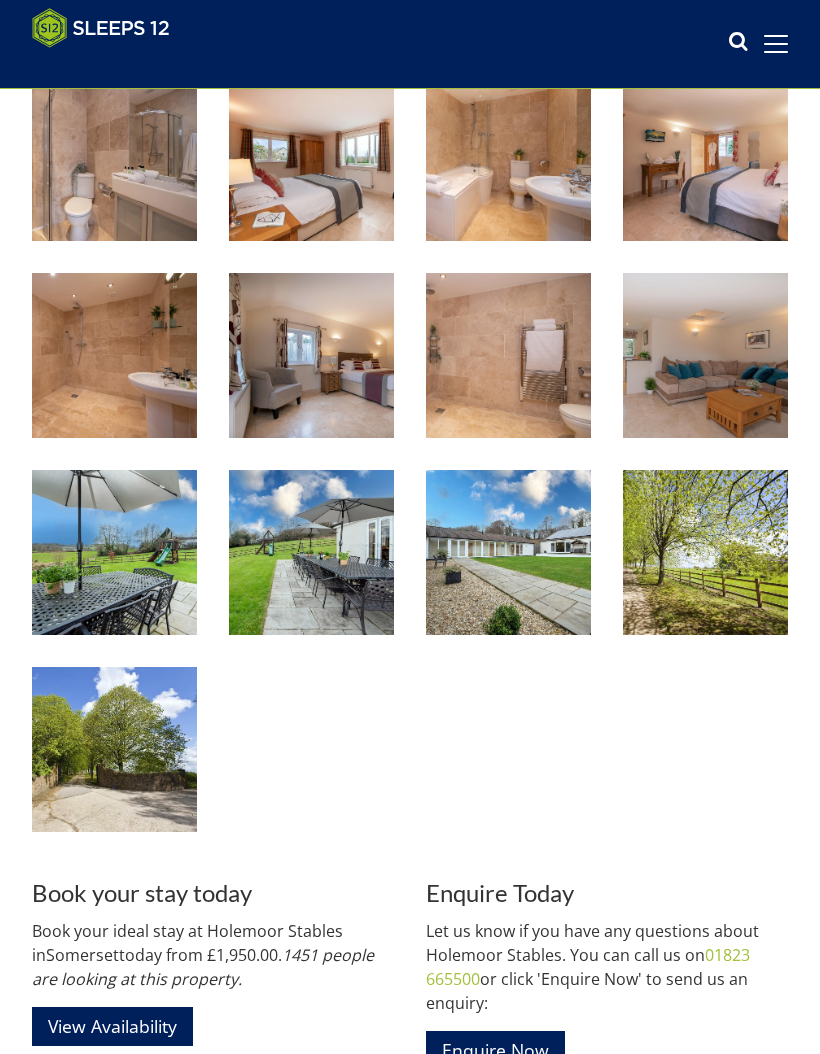 scroll, scrollTop: 1865, scrollLeft: 0, axis: vertical 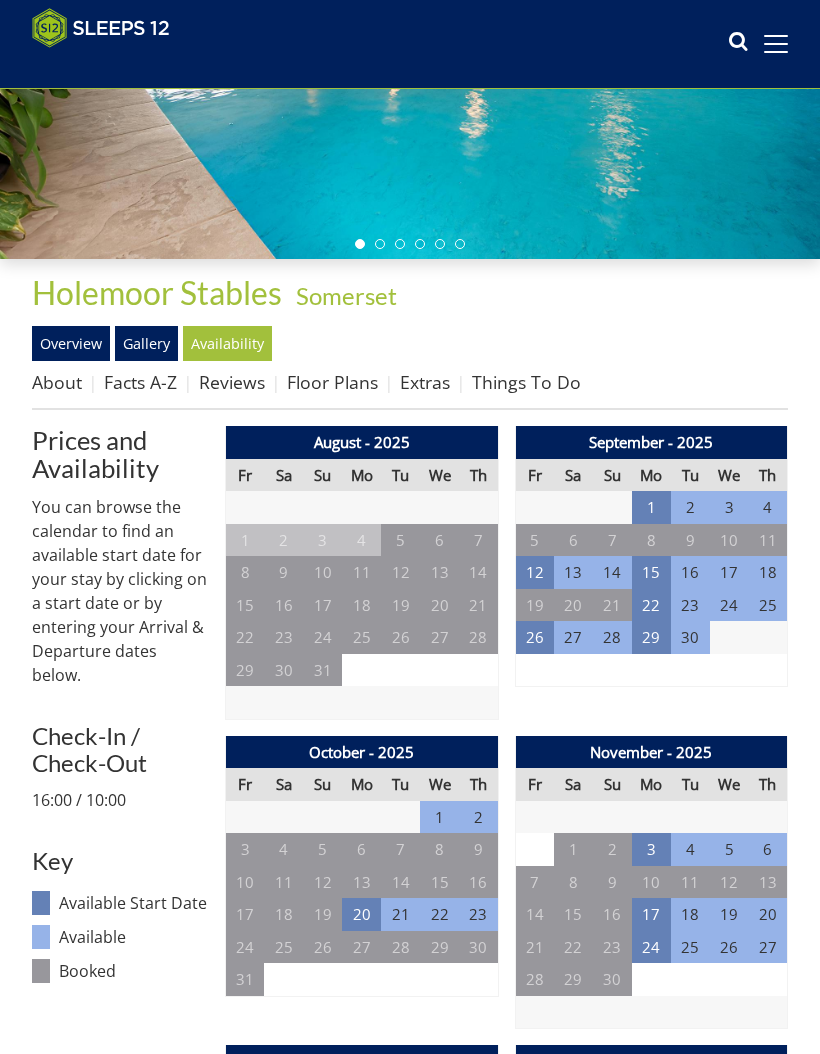 click on "20" at bounding box center [361, 914] 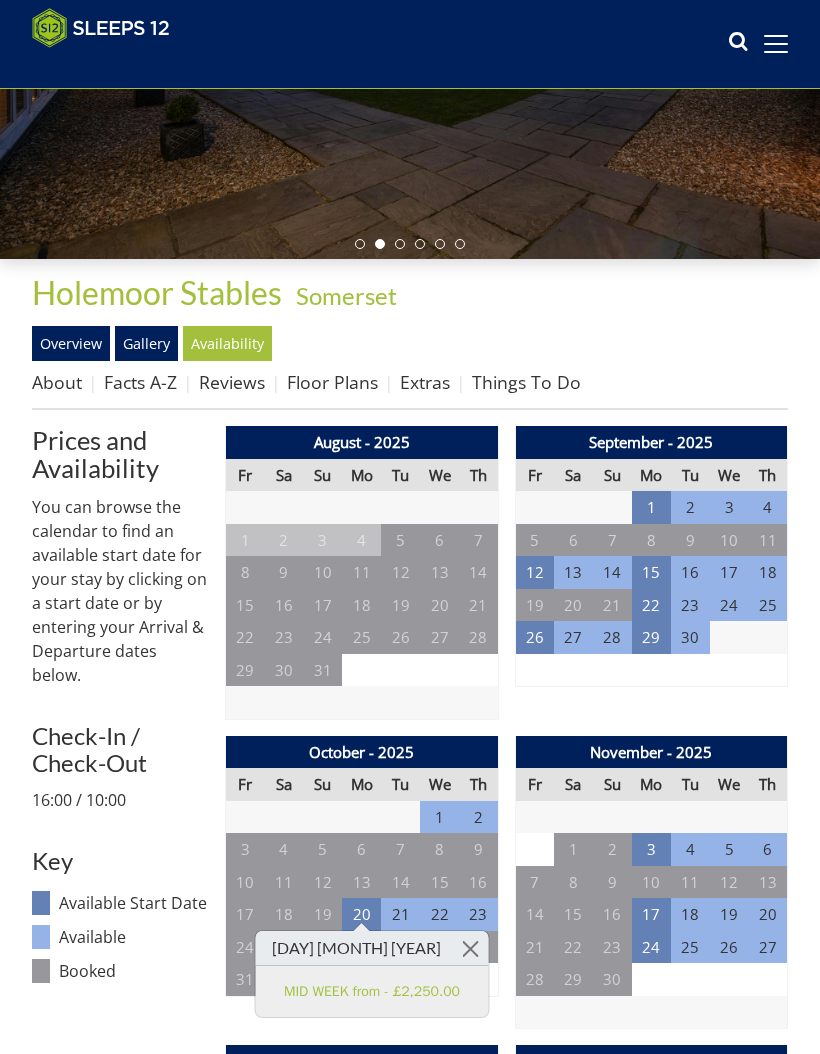 click on "August - 2025
Fr
Sa
Su
Mo
Tu
We
Th
25
26
27
28
29
30
31
1
2
3
4
5
6
7
8
9" at bounding box center [506, 3261] 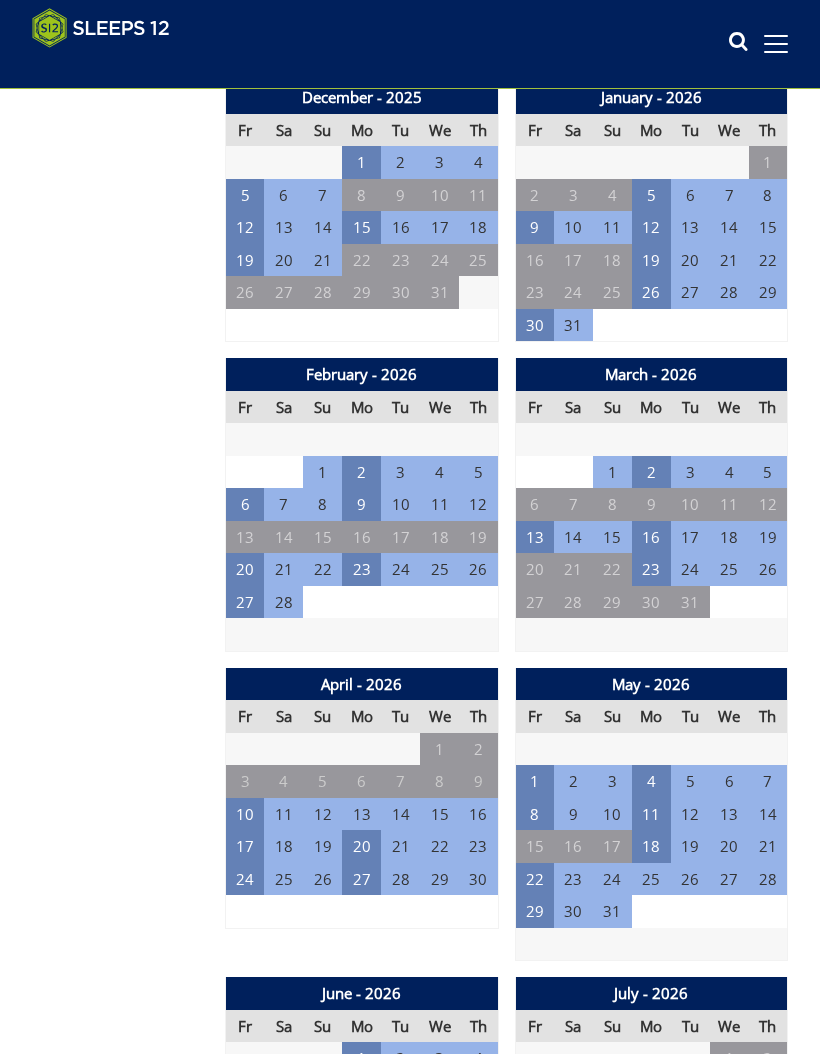 scroll, scrollTop: 1241, scrollLeft: 0, axis: vertical 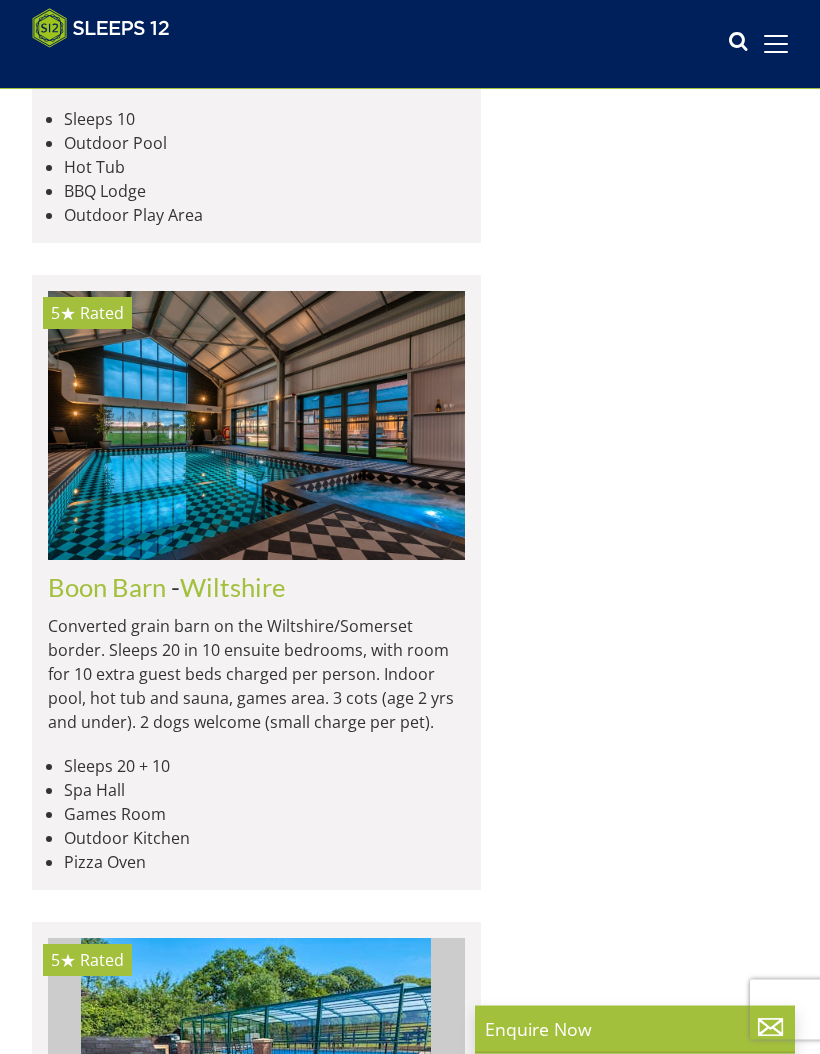 click on "Somerset" at bounding box center [254, -461] 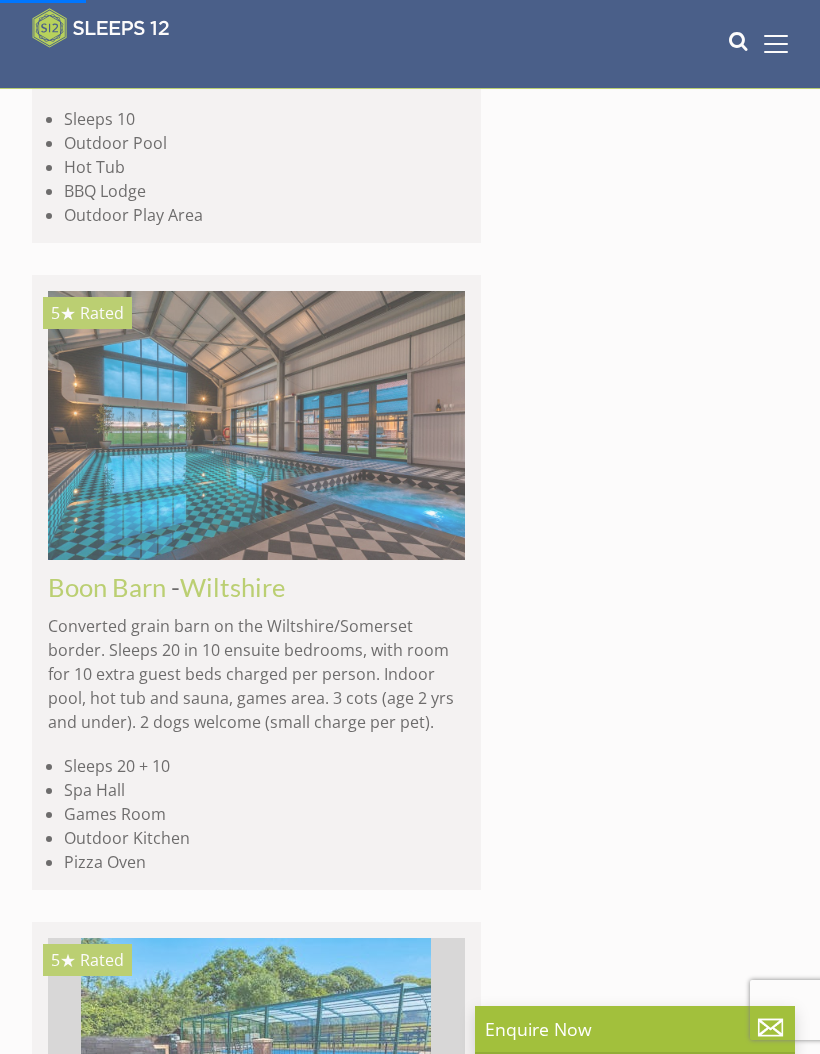 scroll, scrollTop: 3927, scrollLeft: 0, axis: vertical 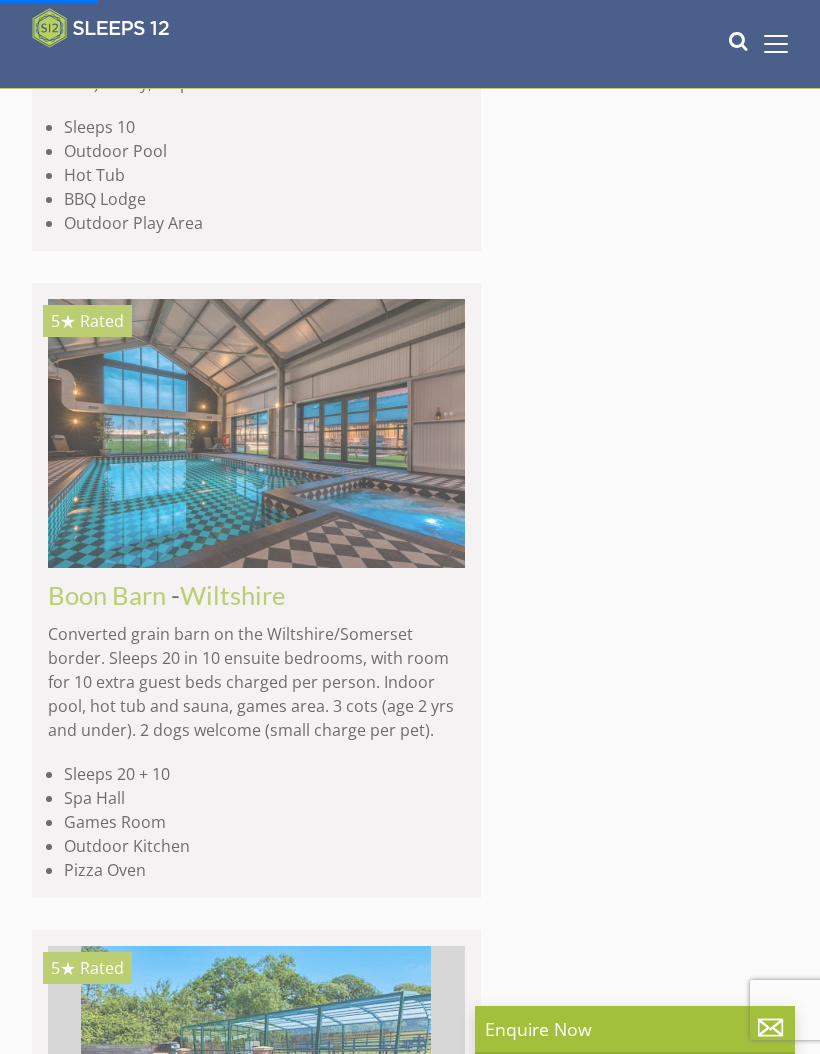 click on "The Granary" at bounding box center [117, -454] 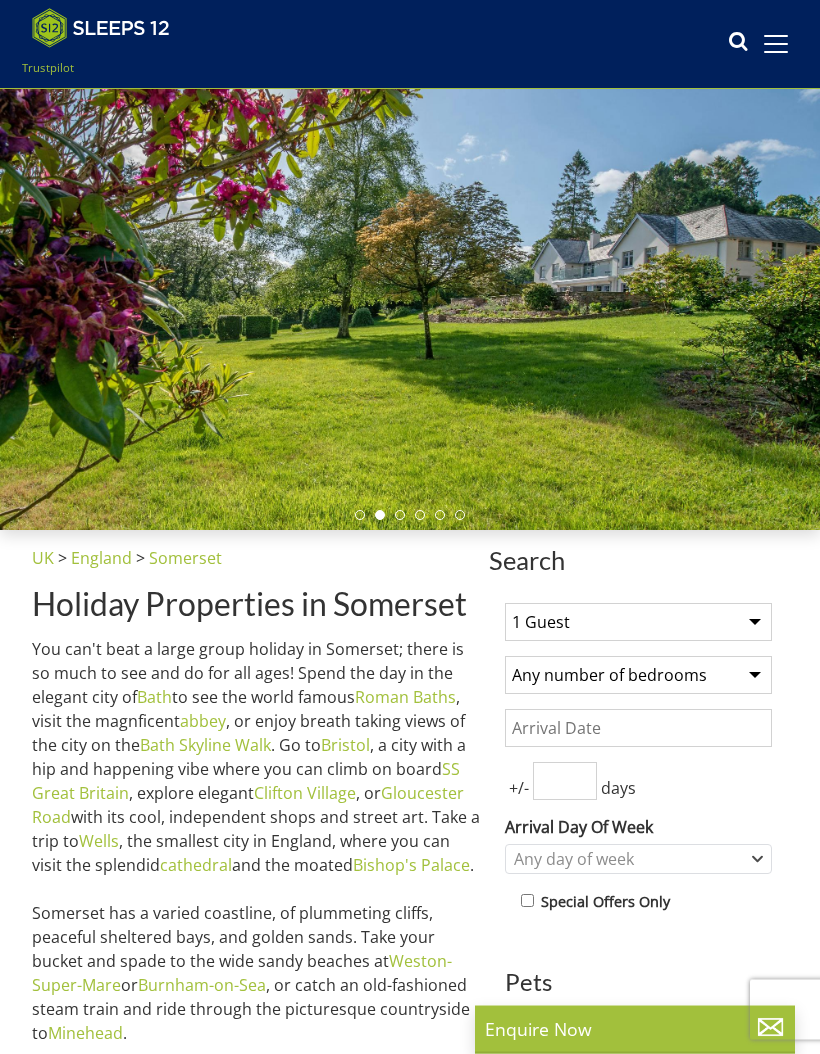 scroll, scrollTop: 0, scrollLeft: 0, axis: both 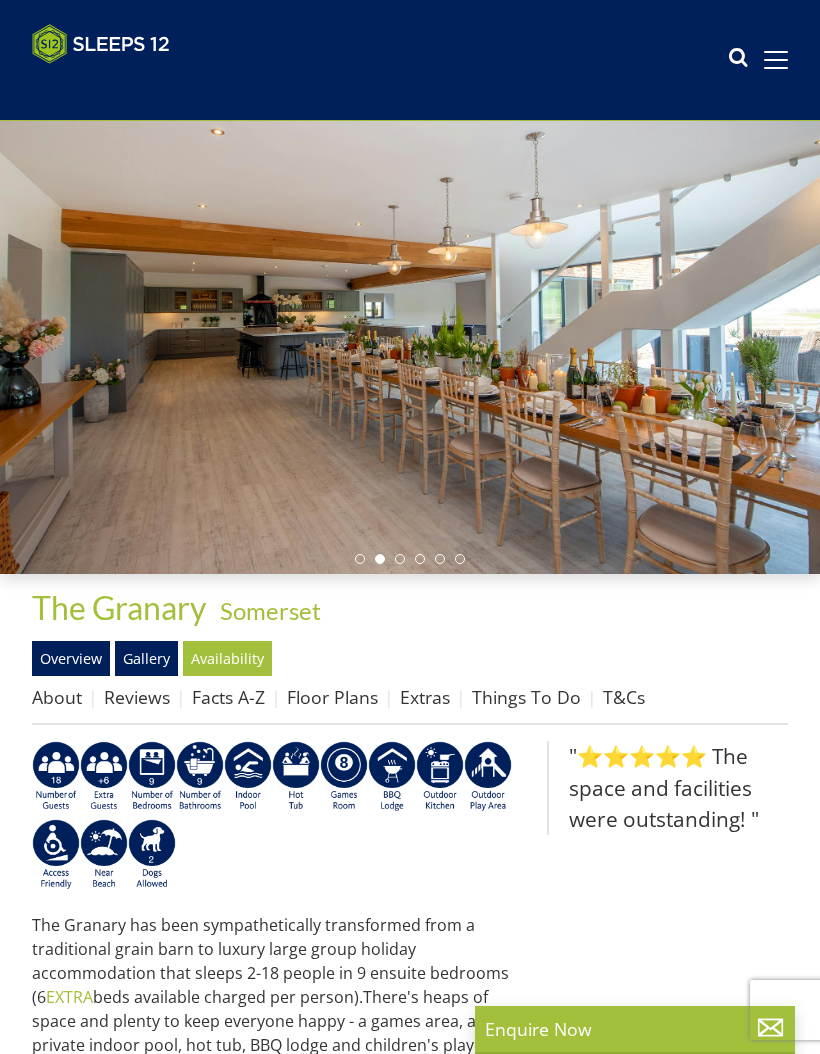 click on "Availability" at bounding box center [227, 658] 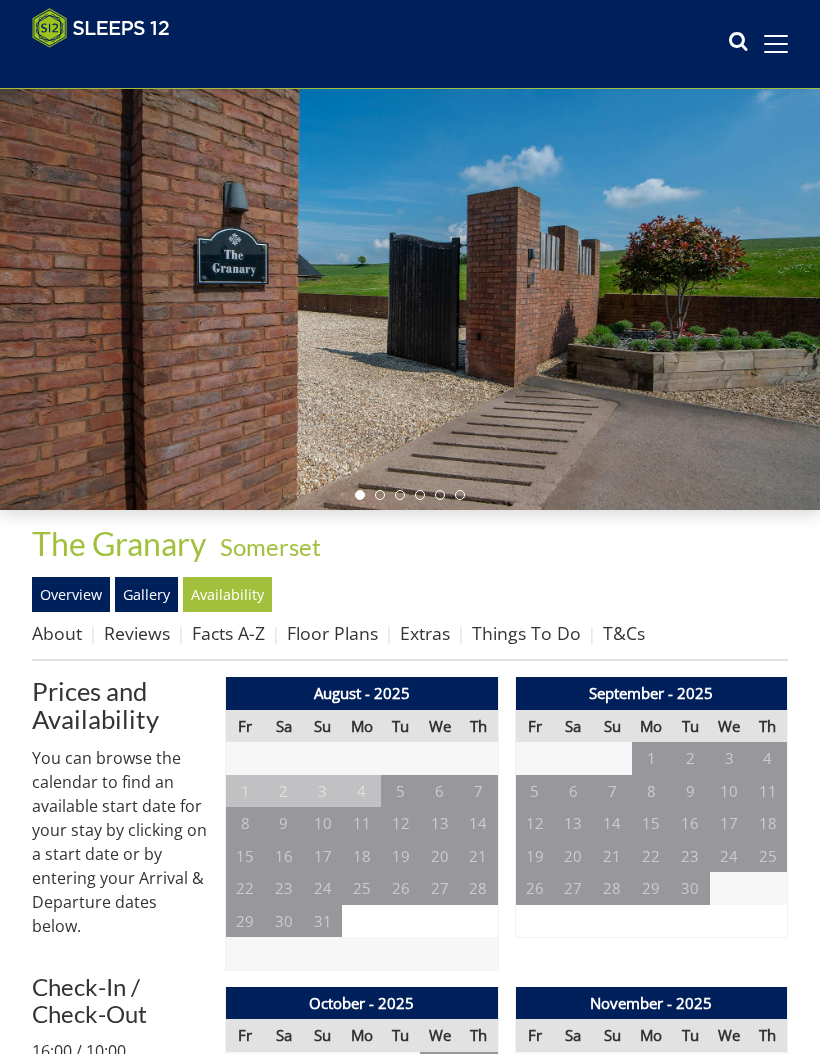 scroll, scrollTop: 0, scrollLeft: 0, axis: both 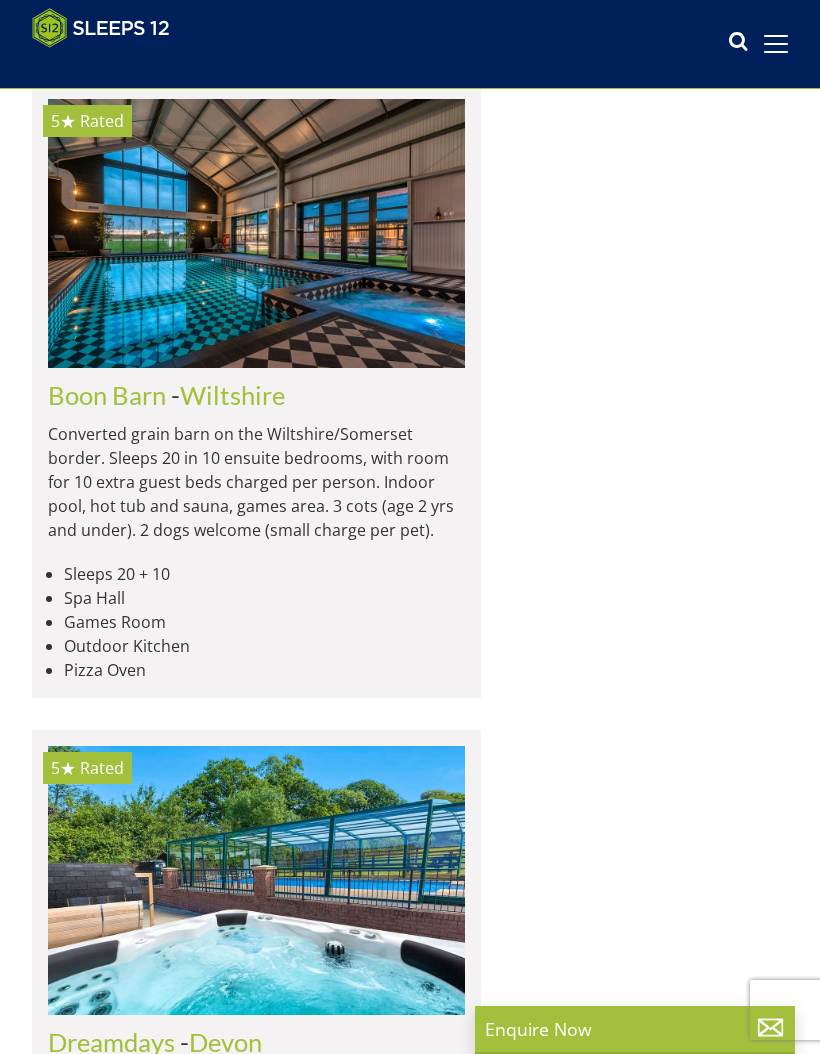click on "Devon" at bounding box center [202, -252] 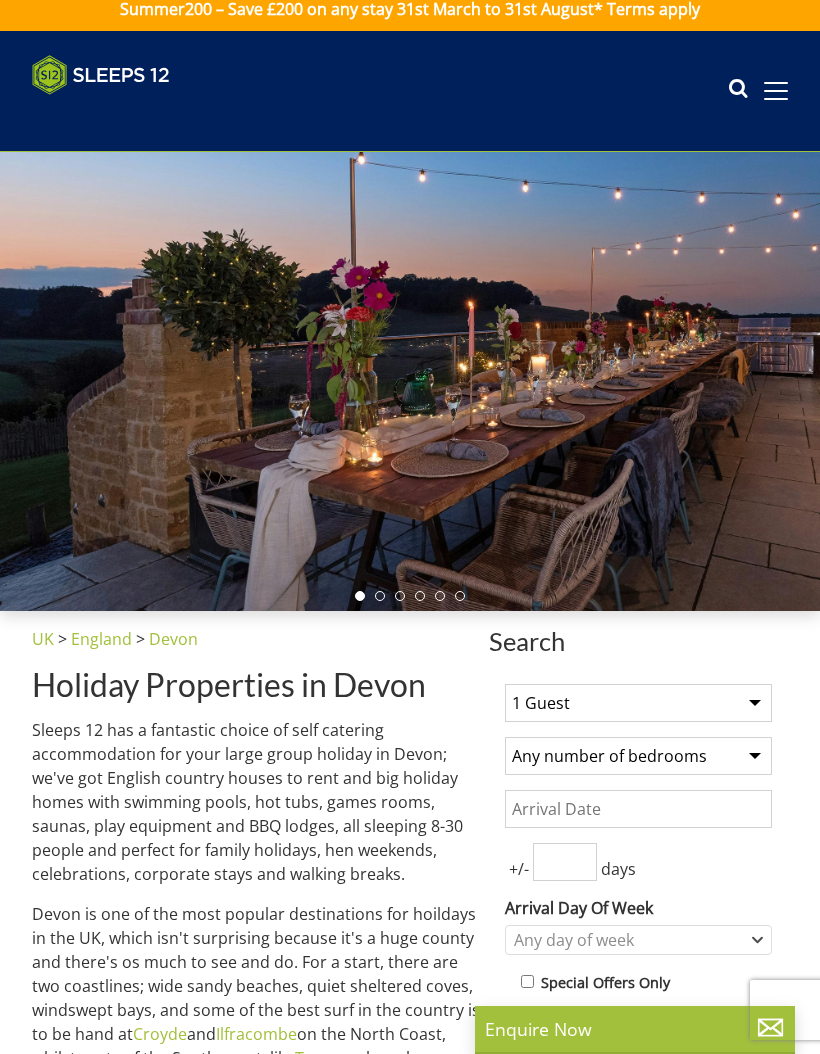 scroll, scrollTop: 0, scrollLeft: 0, axis: both 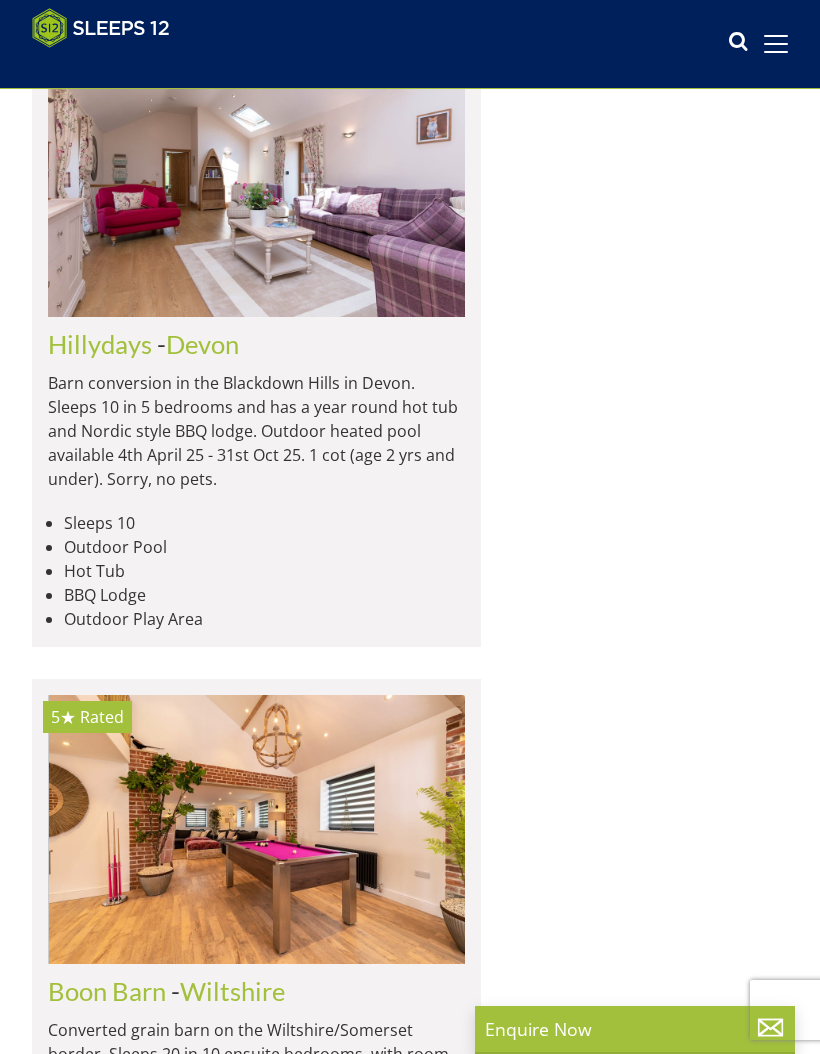 click on "Hillydays" at bounding box center (100, 344) 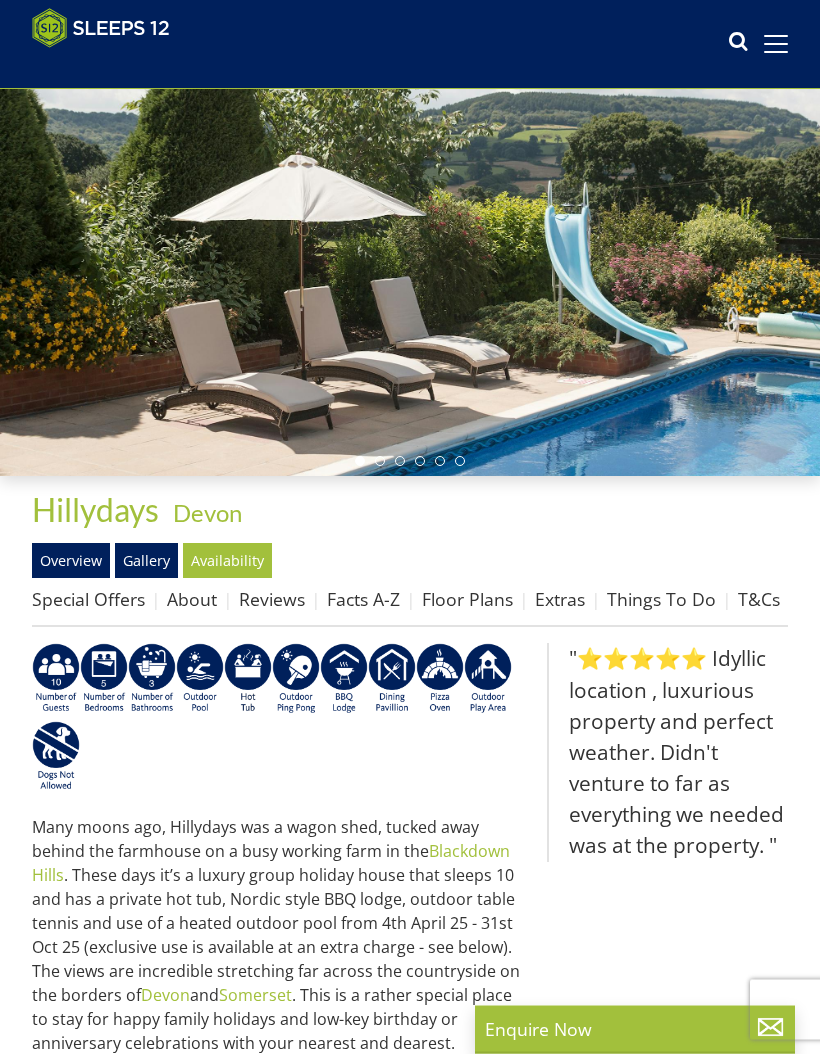 scroll, scrollTop: 116, scrollLeft: 0, axis: vertical 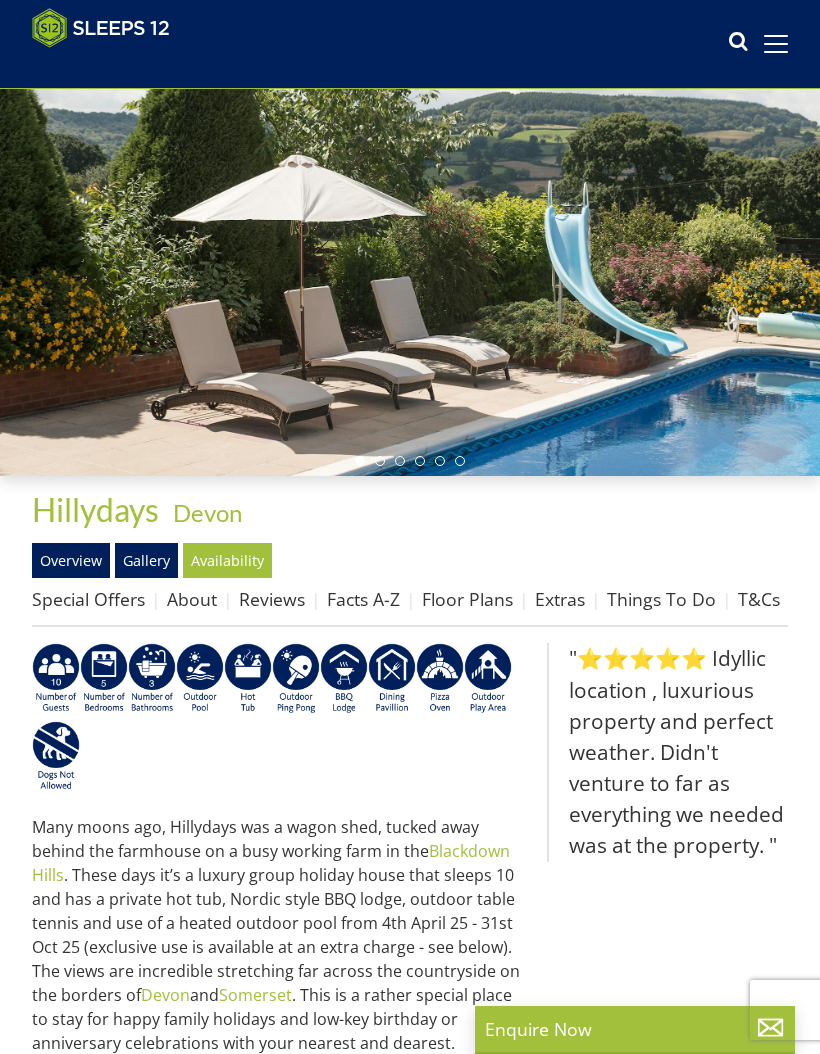 click on "Availability" at bounding box center [227, 560] 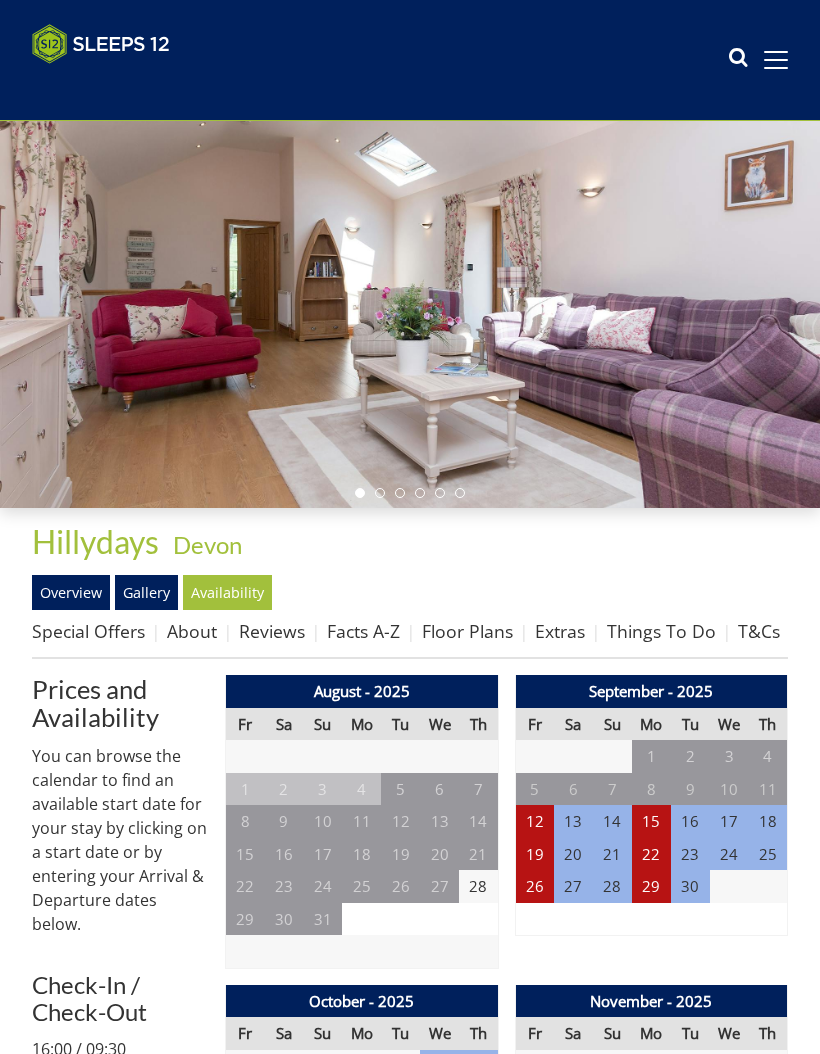 scroll, scrollTop: 0, scrollLeft: 0, axis: both 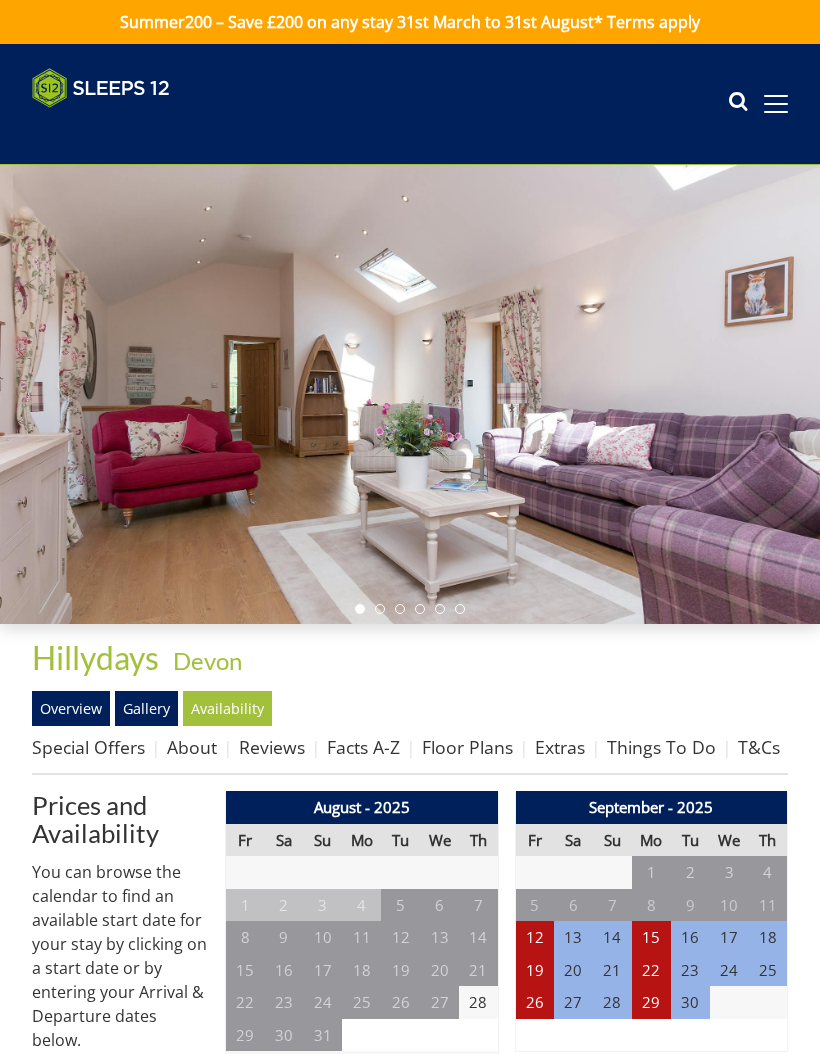 click on "12" at bounding box center (534, 937) 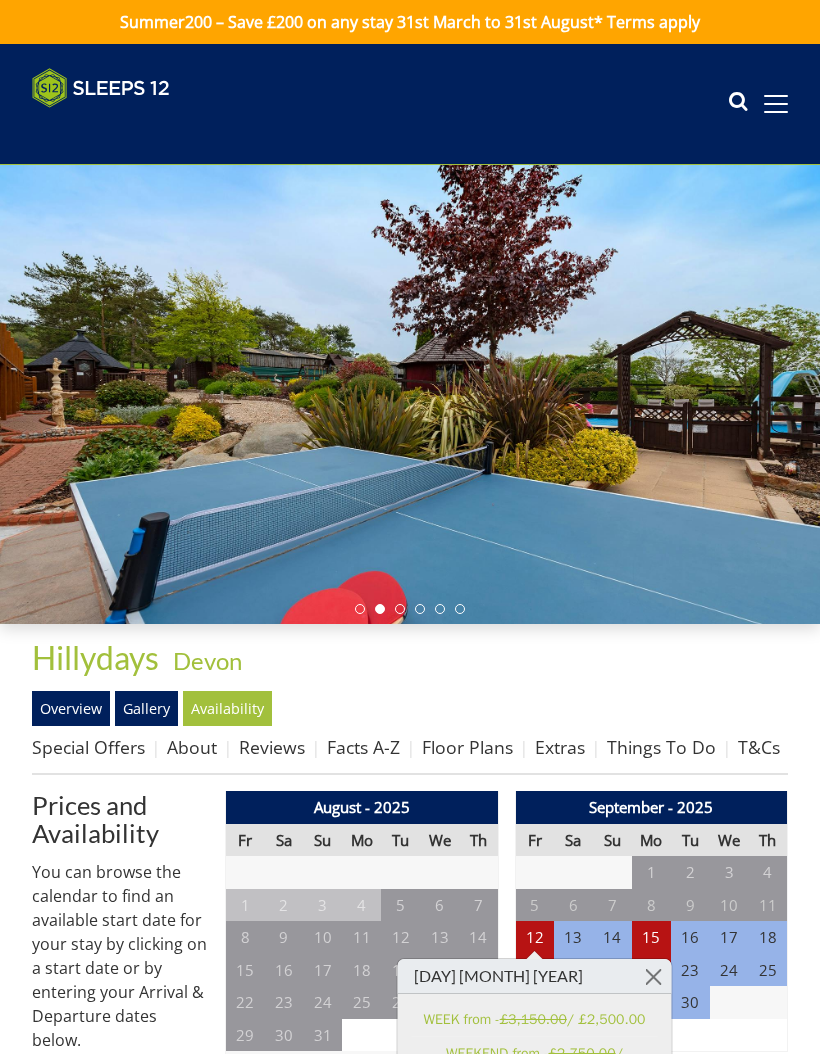 click on "15" at bounding box center (651, 937) 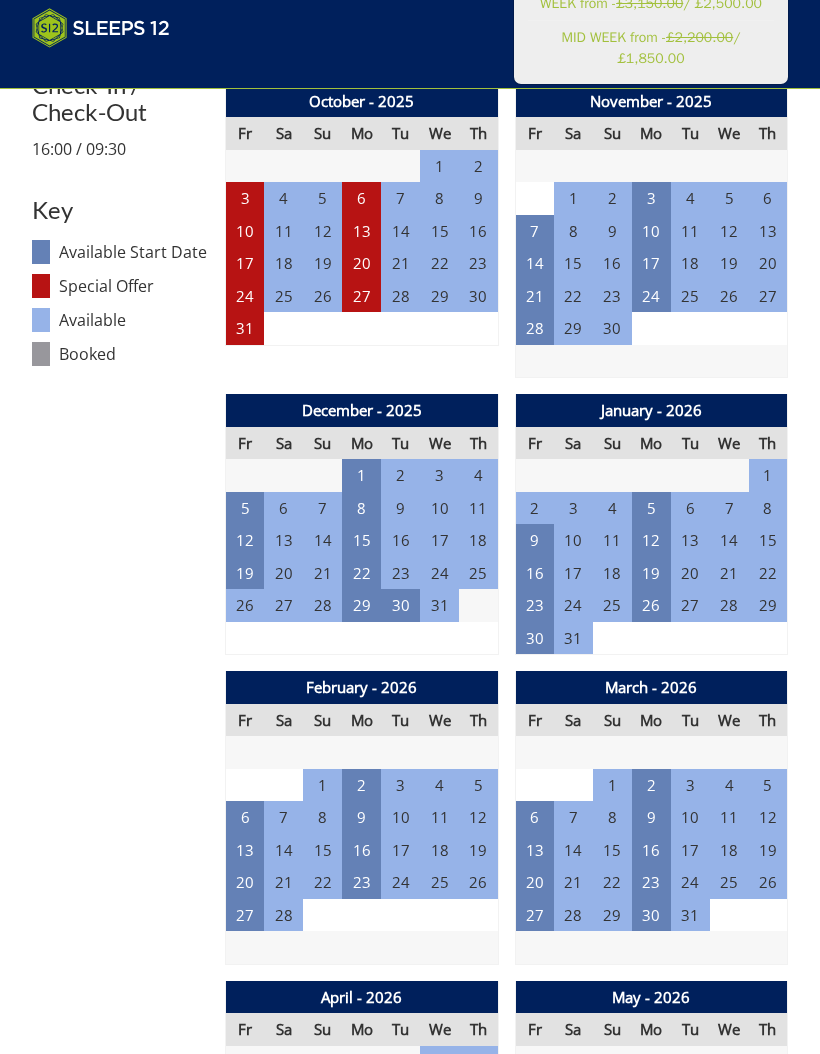 scroll, scrollTop: 984, scrollLeft: 0, axis: vertical 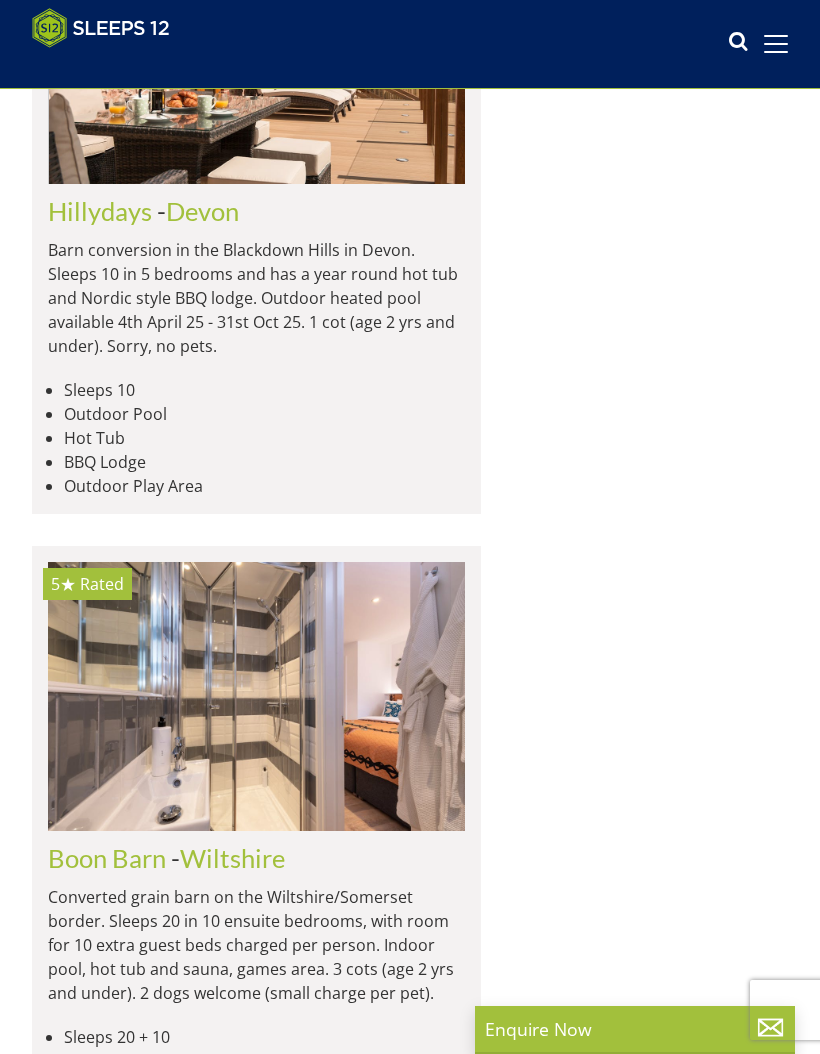 click on "Boon Barn" at bounding box center (107, 858) 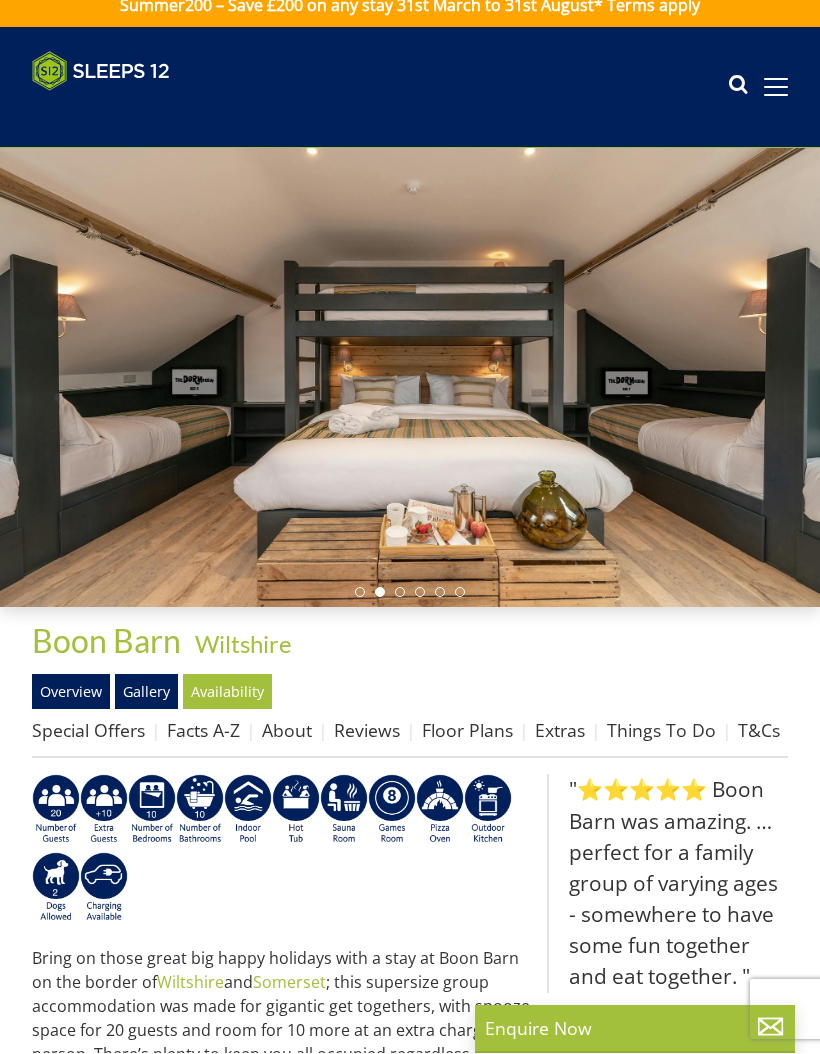 scroll, scrollTop: 17, scrollLeft: 0, axis: vertical 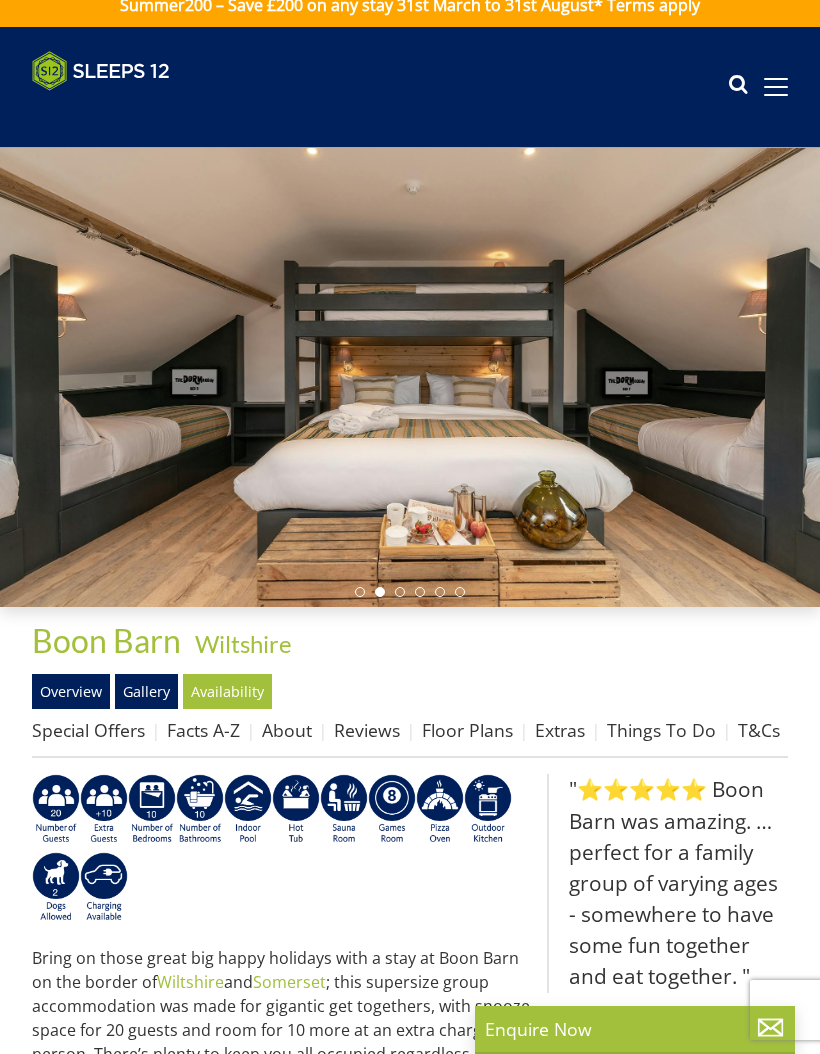 click on "Availability" at bounding box center [227, 691] 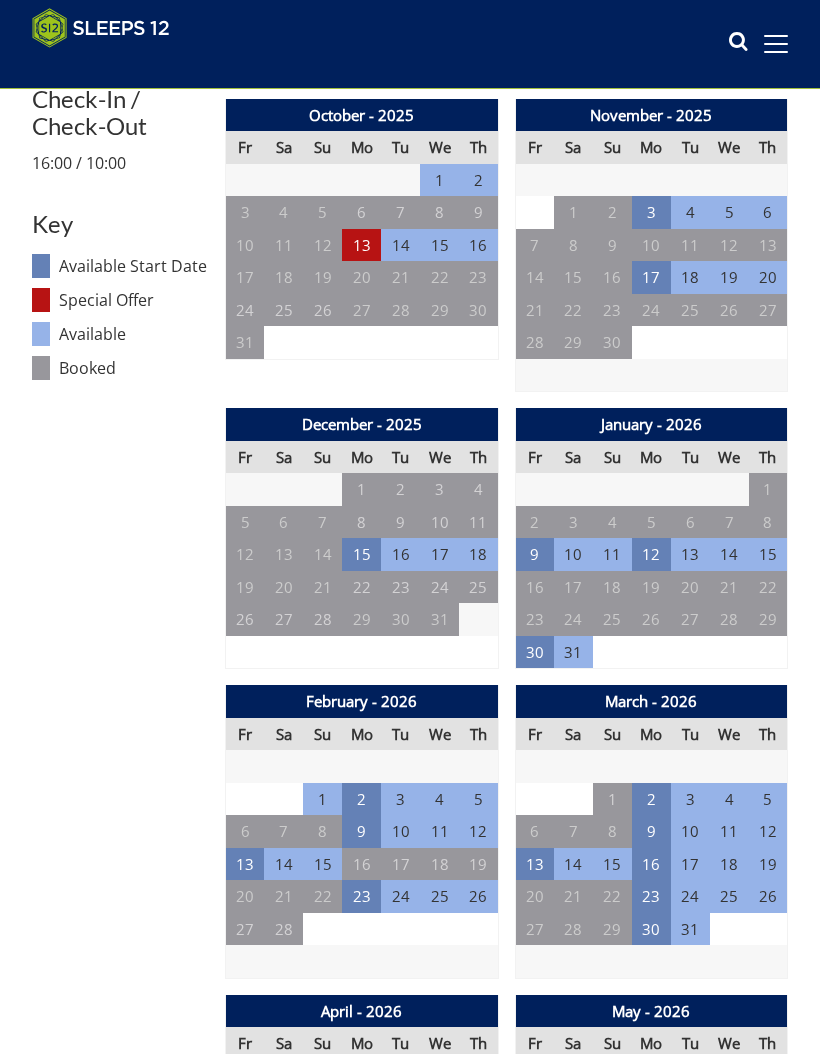 scroll, scrollTop: 970, scrollLeft: 0, axis: vertical 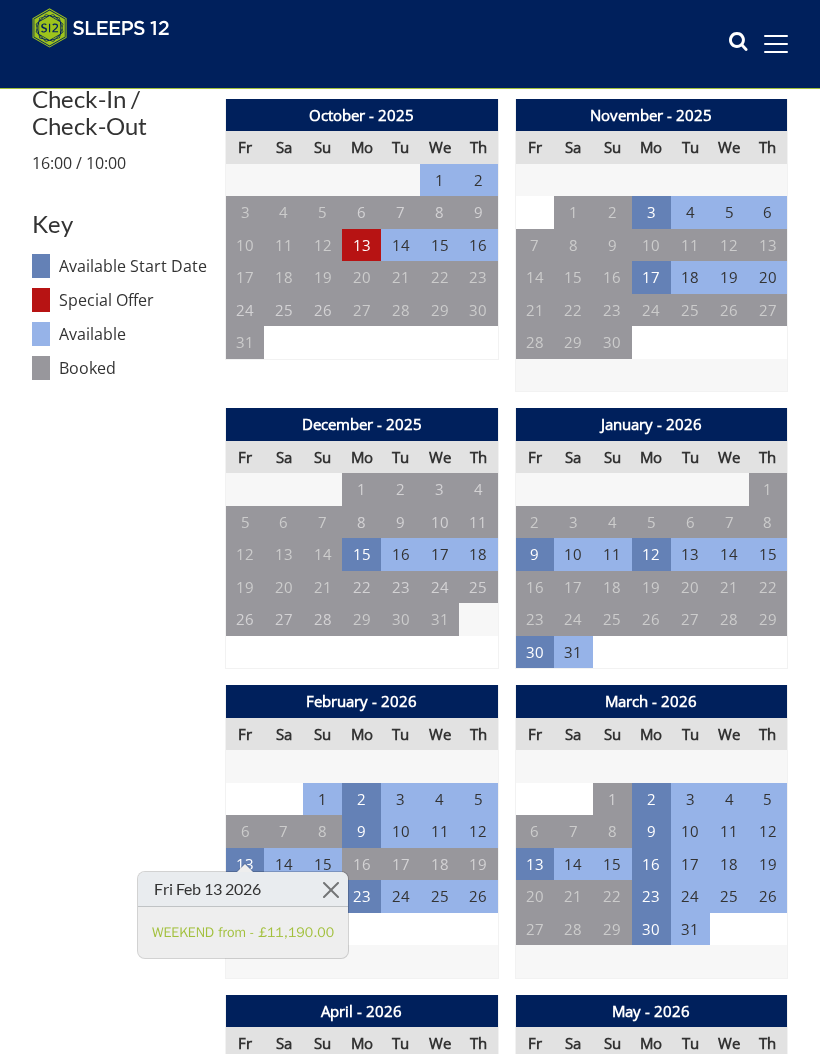click at bounding box center (362, 961) 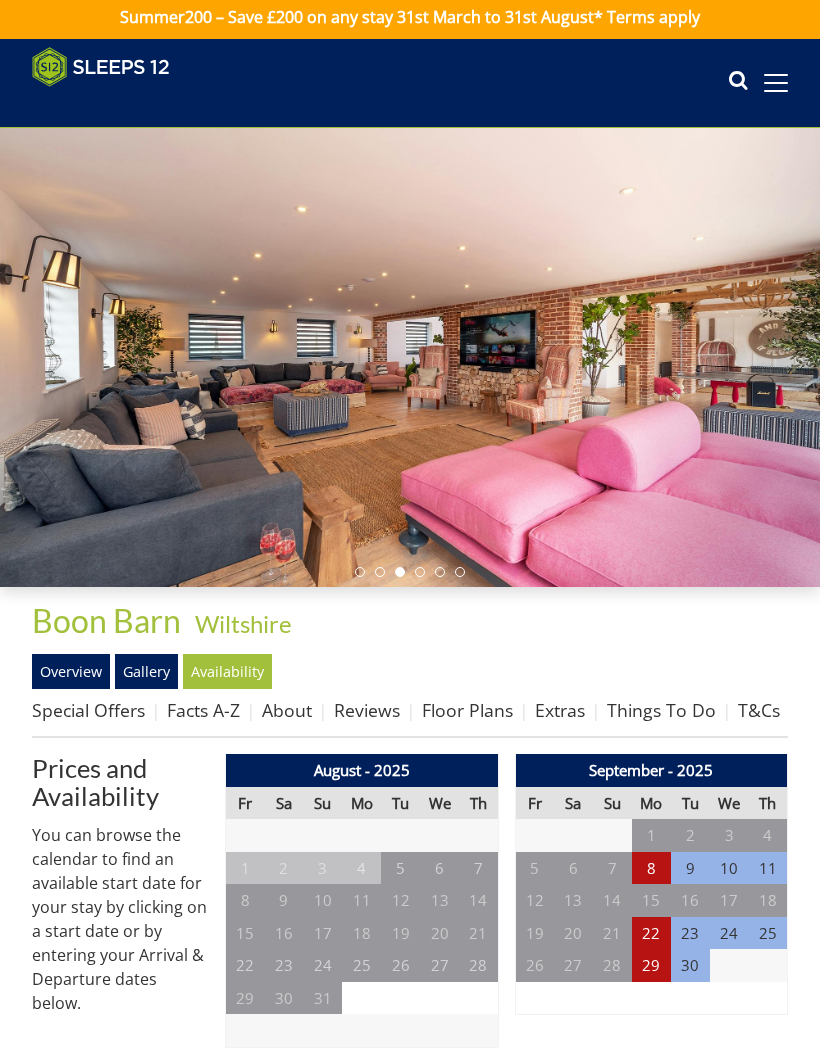scroll, scrollTop: 0, scrollLeft: 0, axis: both 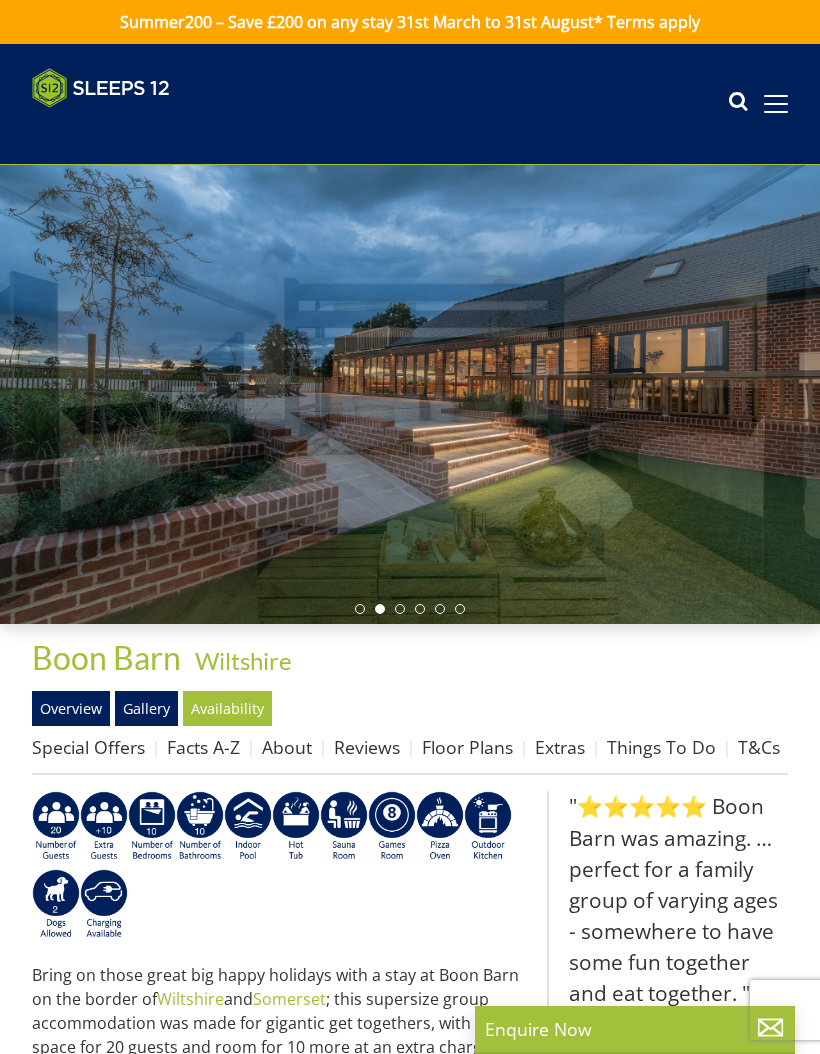 click on "Availability" at bounding box center [227, 708] 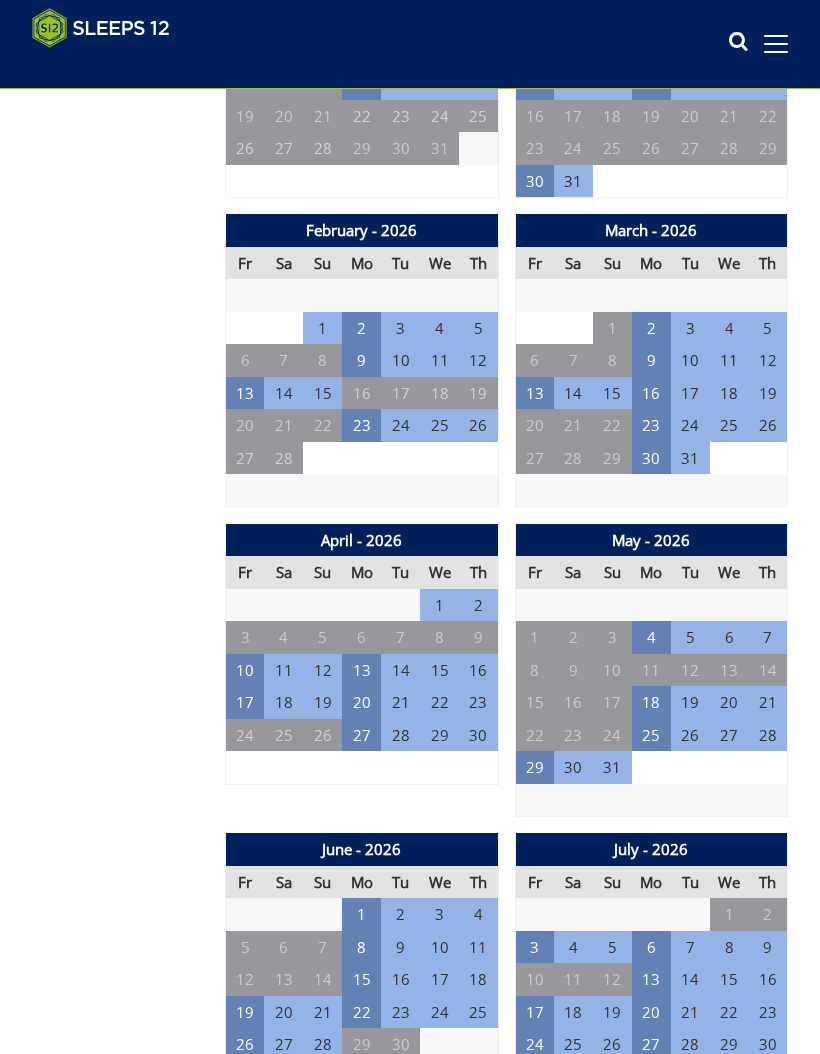 scroll, scrollTop: 1441, scrollLeft: 0, axis: vertical 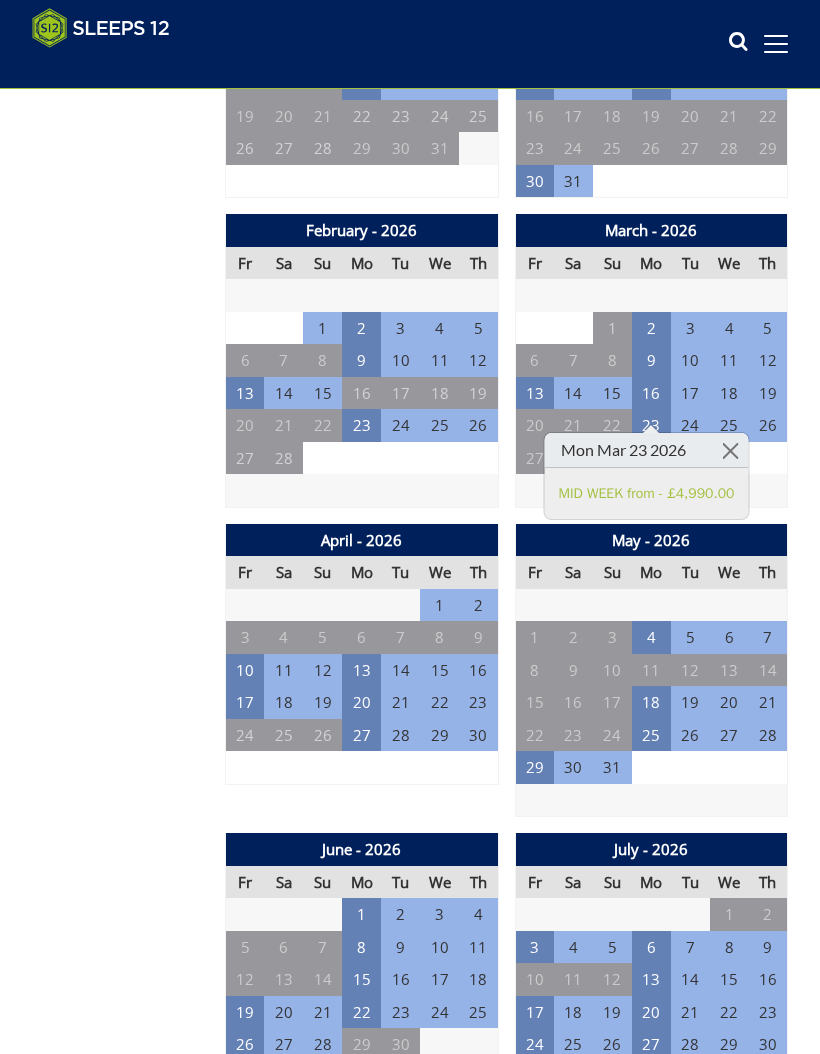 click on "Prices and Availability
You can browse the calendar to find an available start date for your stay by clicking on a start date or by entering your Arrival & Departure dates below.
Search for a Stay
Search
Check-In / Check-Out
16:00 / 10:00
Key
Available Start Date
Special Offer
Available
Booked" at bounding box center (120, 2153) 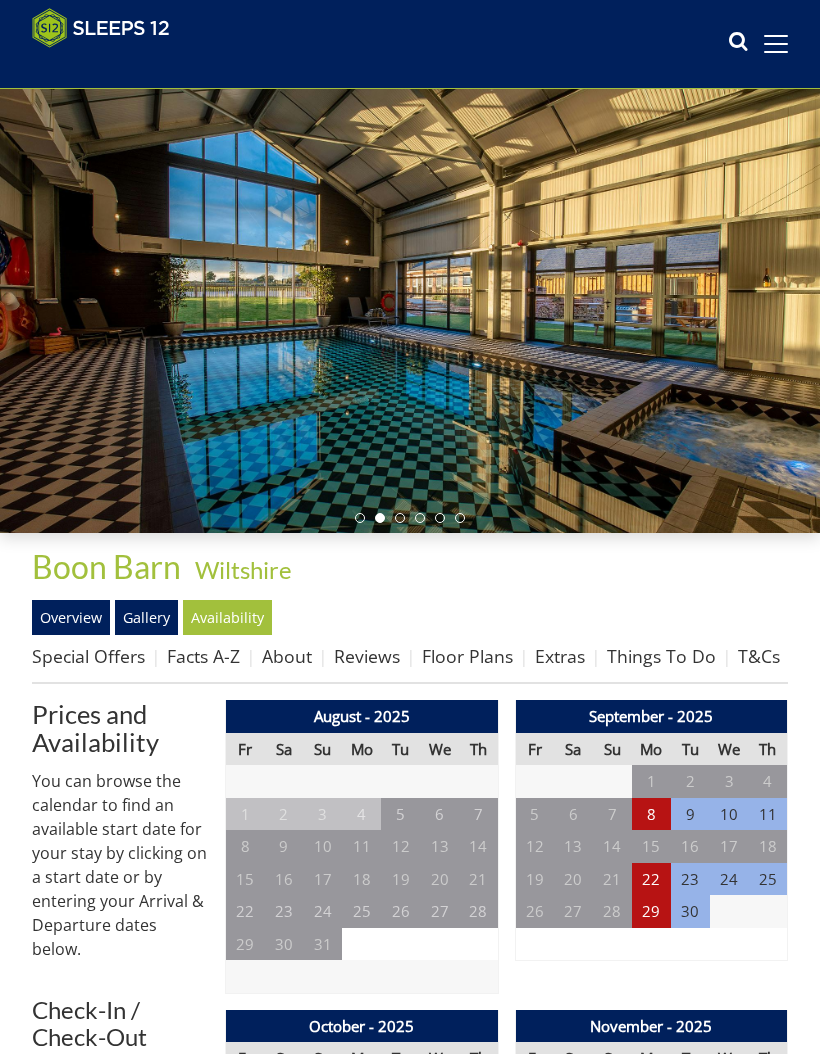 scroll, scrollTop: 0, scrollLeft: 0, axis: both 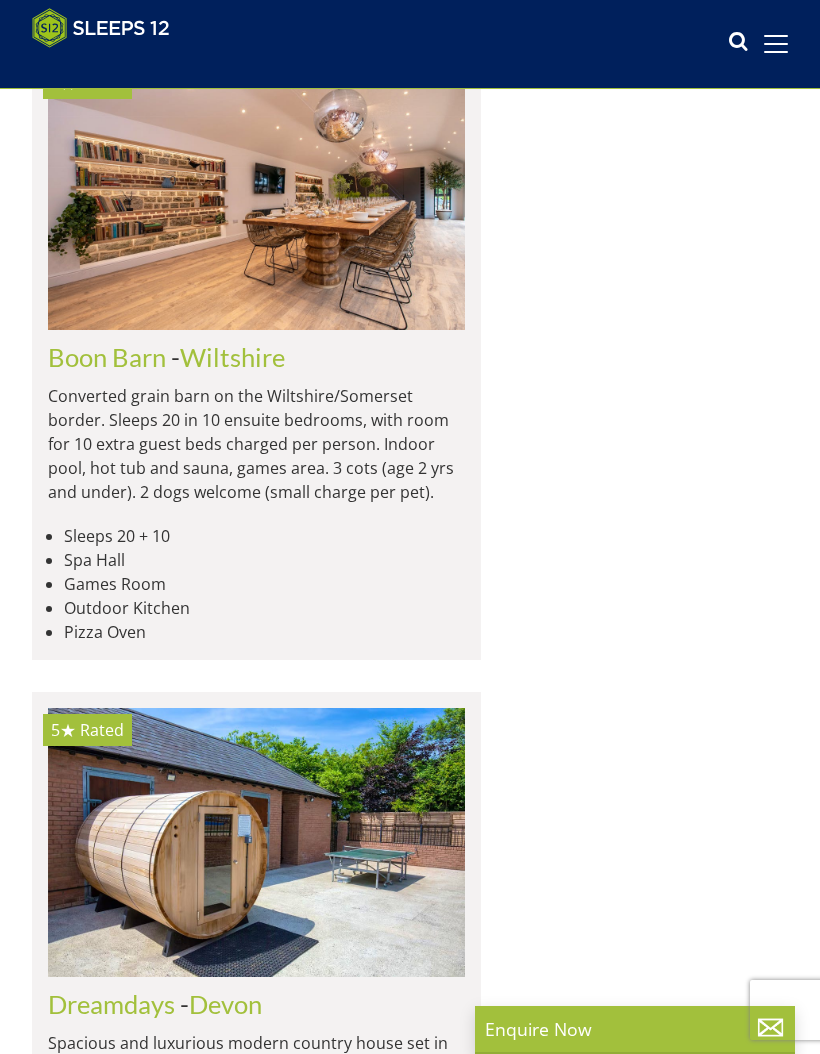 click on "Dreamdays" at bounding box center [111, 1004] 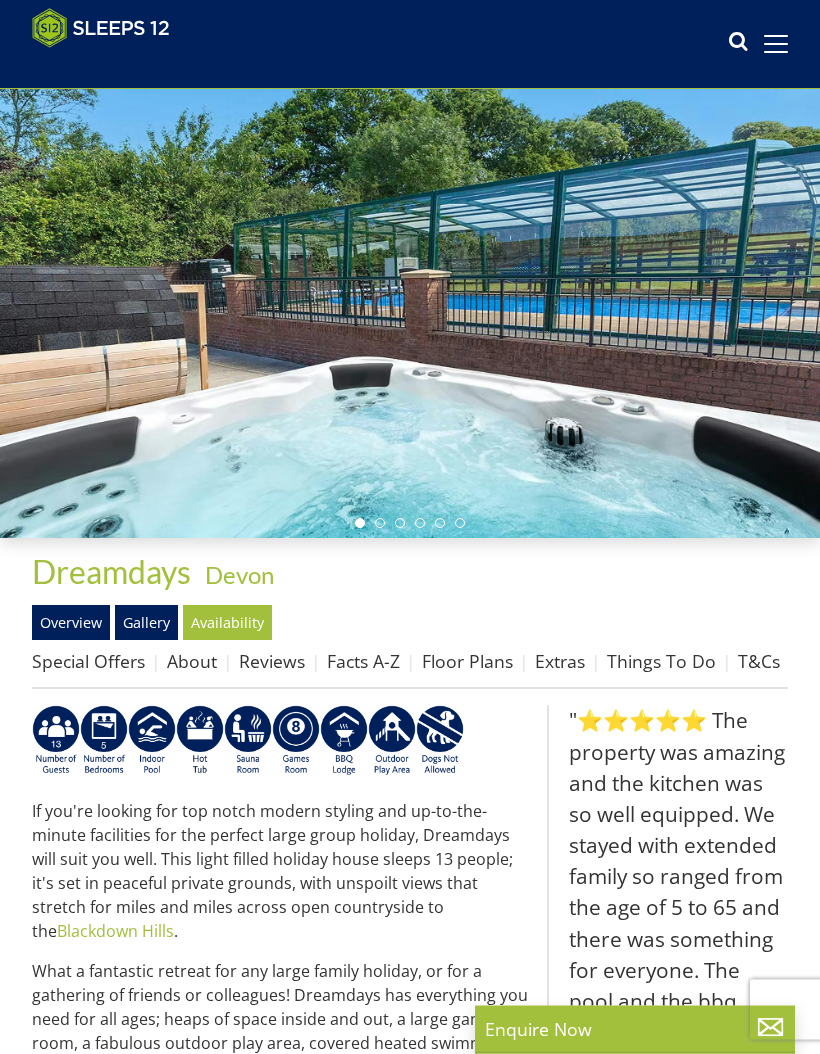 scroll, scrollTop: 0, scrollLeft: 0, axis: both 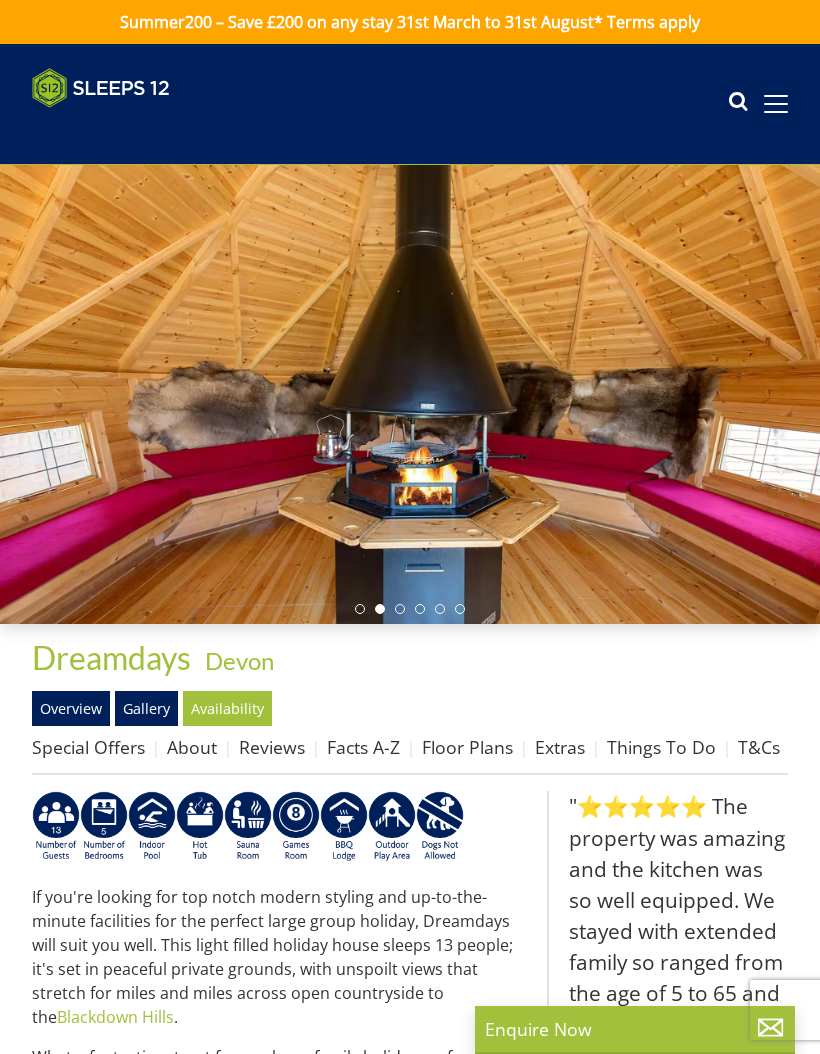 click on "Availability" at bounding box center (227, 708) 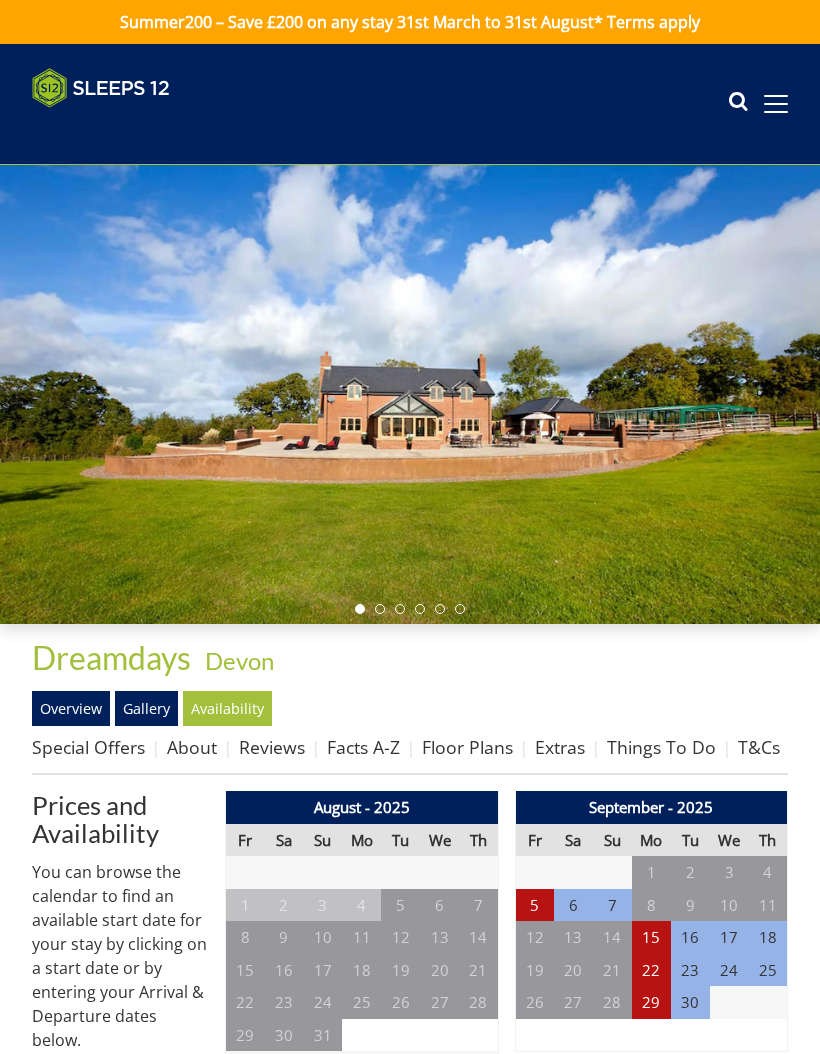 click on "Availability" at bounding box center [227, 708] 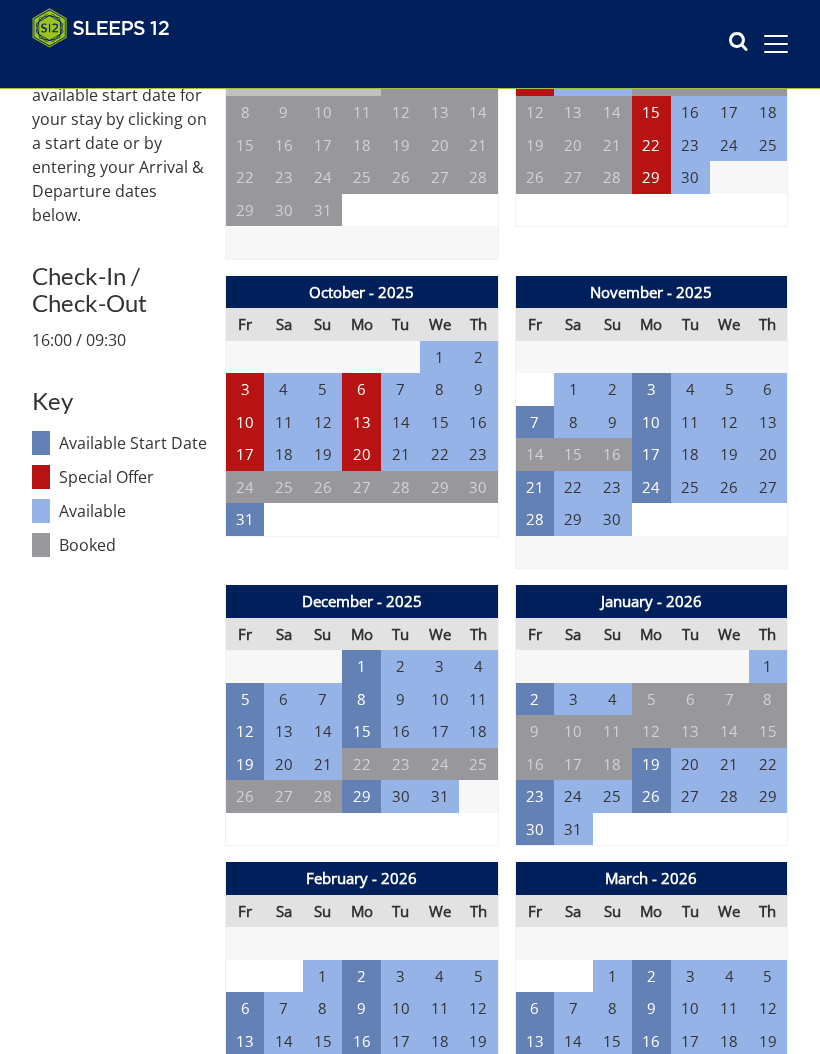 scroll, scrollTop: 793, scrollLeft: 0, axis: vertical 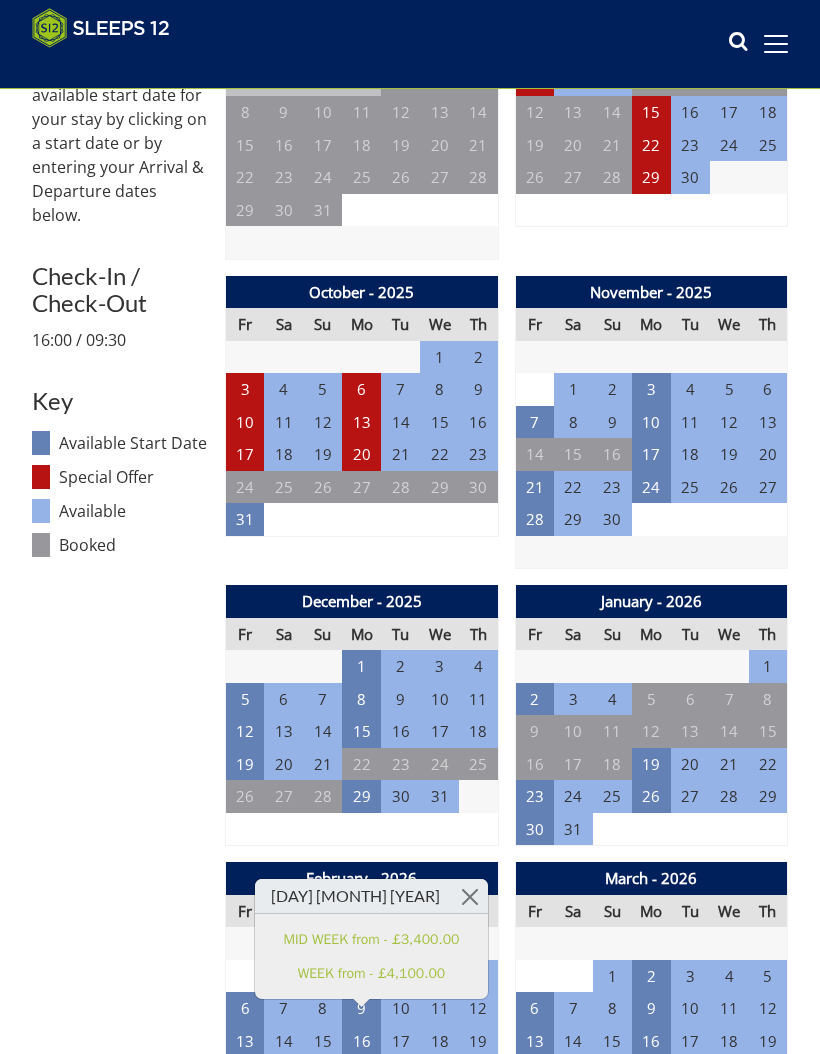 click on "WEEK from  - £4,100.00" at bounding box center [371, 973] 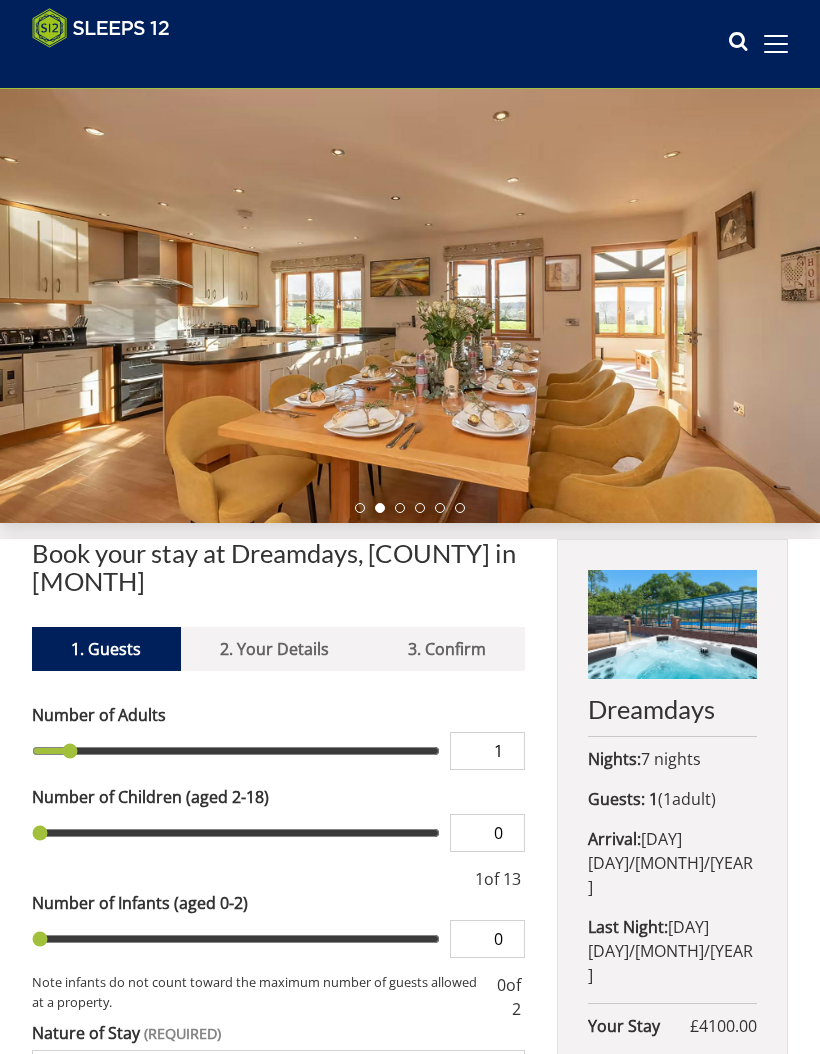 scroll, scrollTop: 0, scrollLeft: 0, axis: both 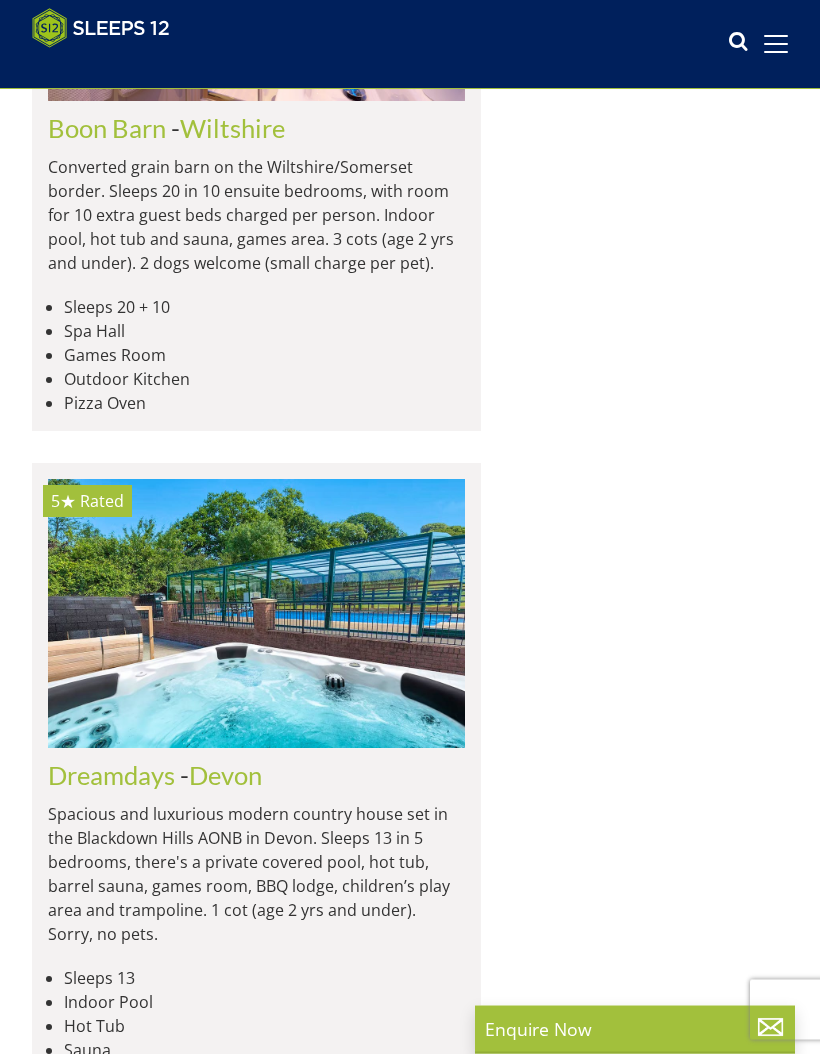 click on "Berry House" at bounding box center (117, 1177) 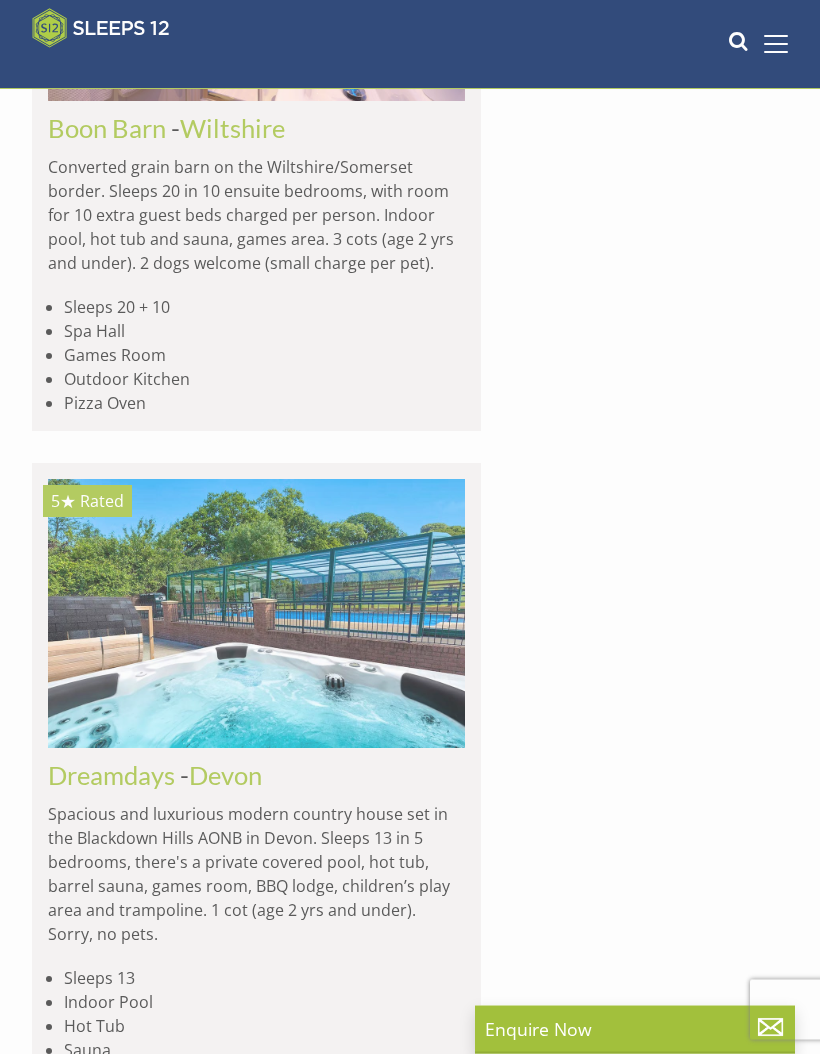 scroll, scrollTop: 4663, scrollLeft: 0, axis: vertical 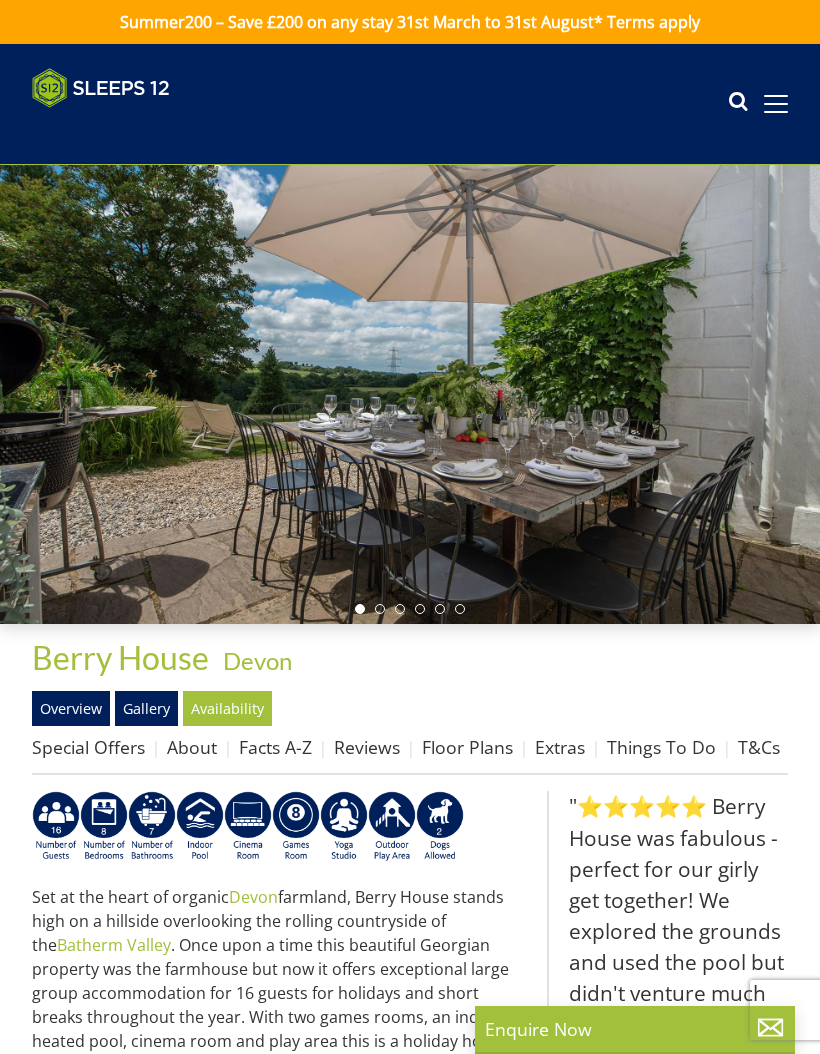 click on "Availability" at bounding box center (227, 708) 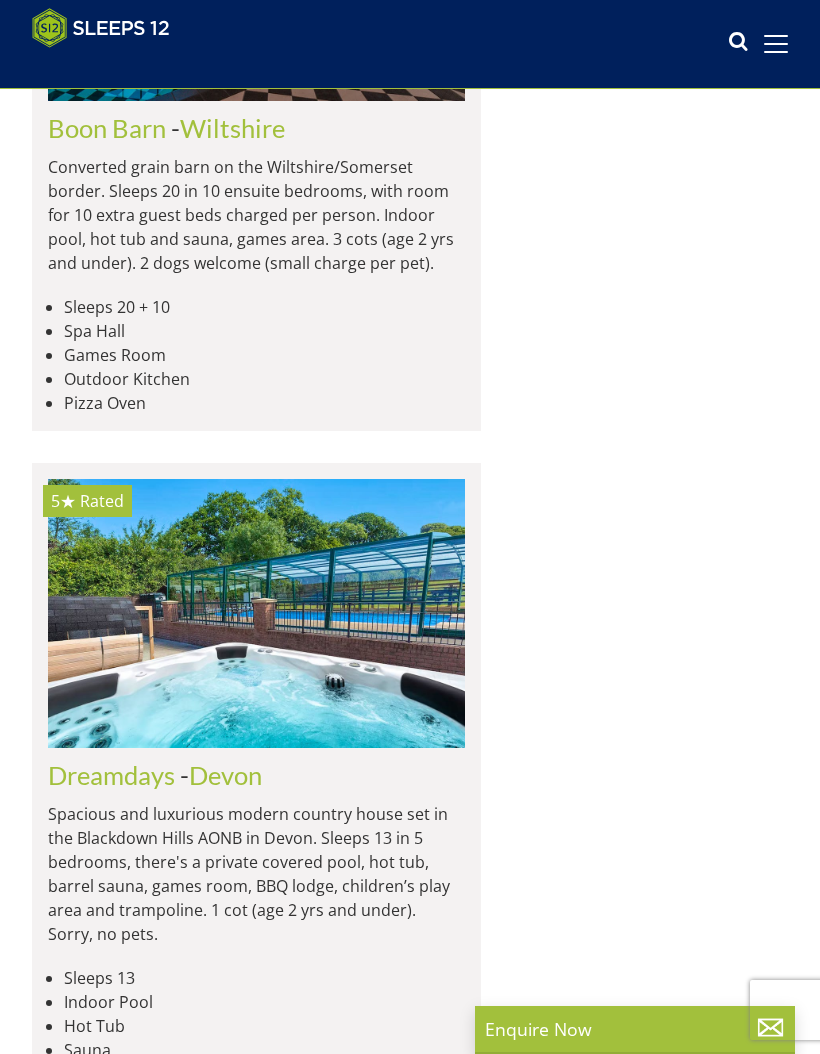 scroll, scrollTop: 0, scrollLeft: 14587, axis: horizontal 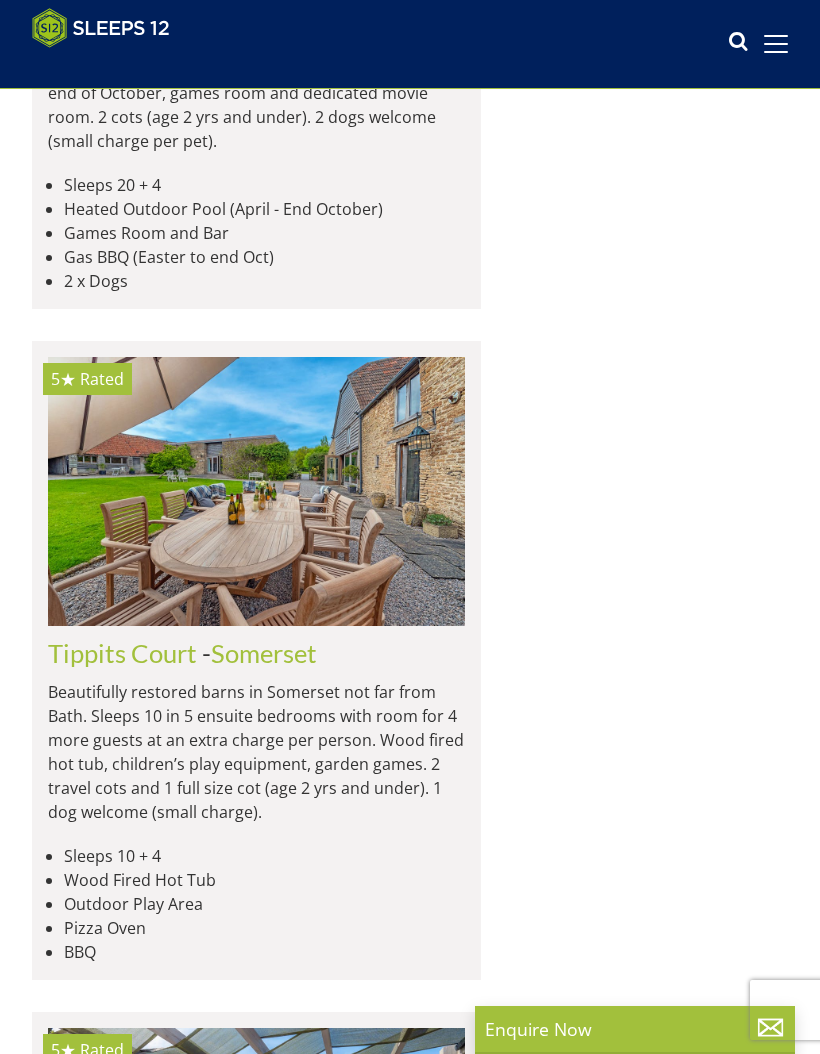 click on "House On The Hill" at bounding box center (149, -42) 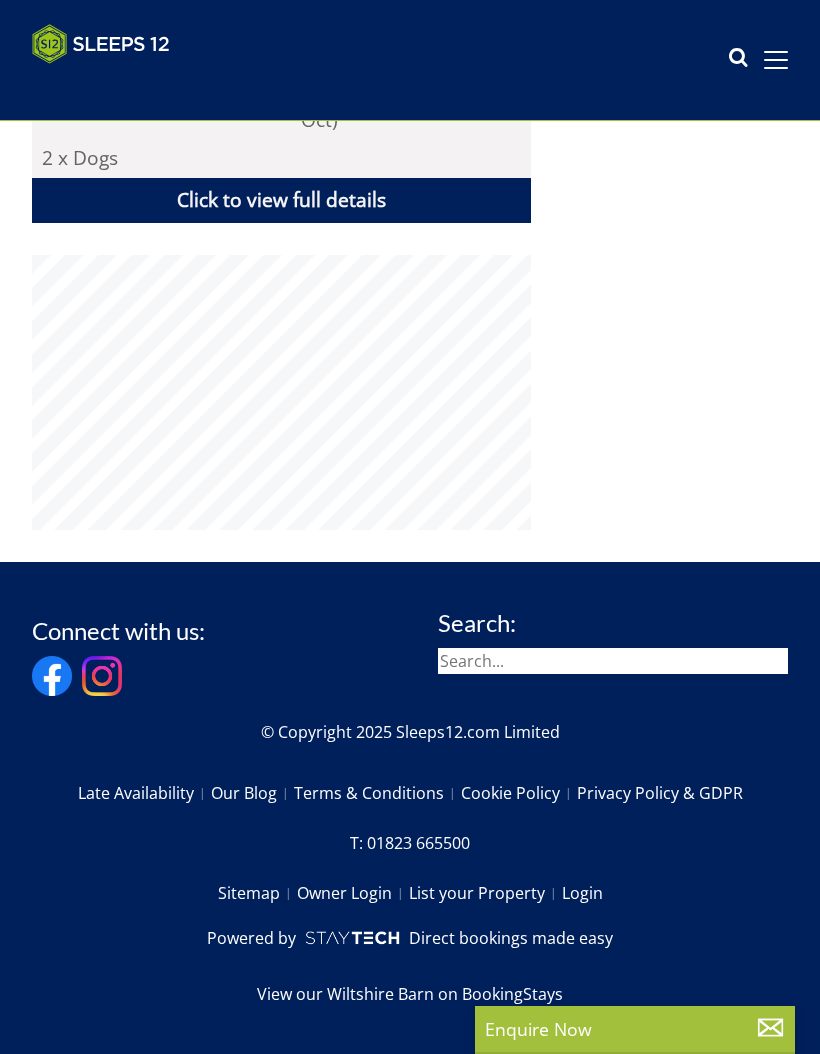 scroll, scrollTop: 0, scrollLeft: 0, axis: both 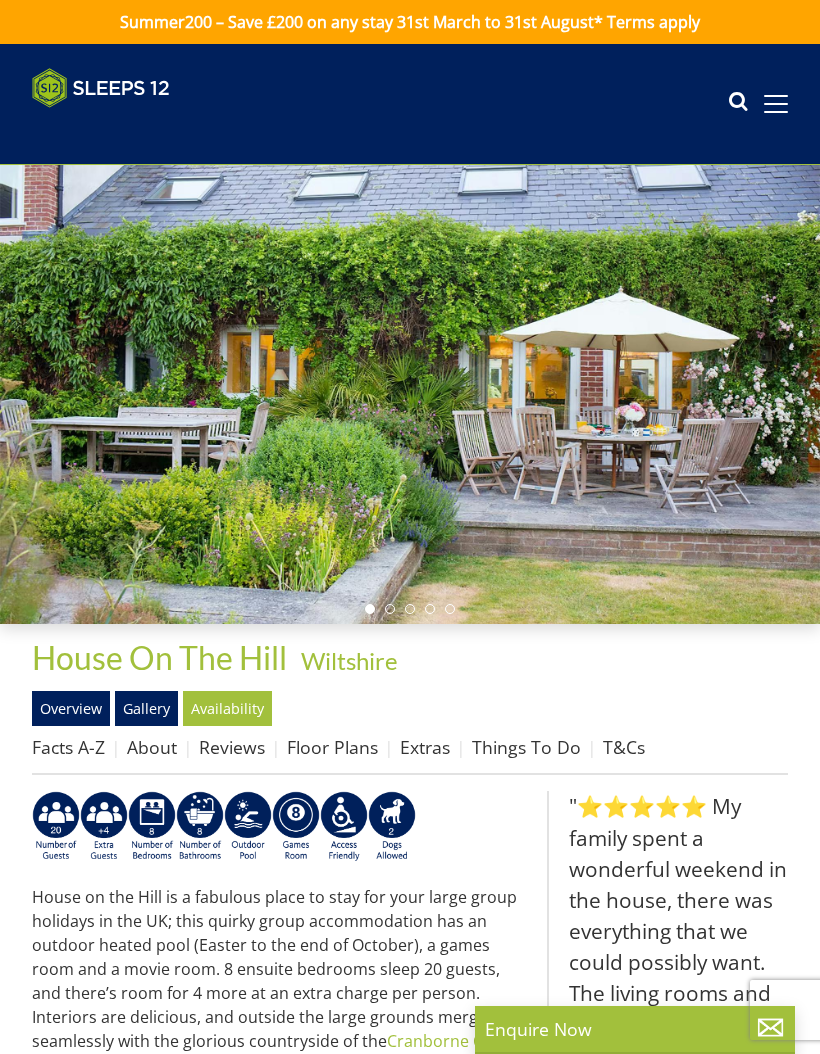 click on "Availability" at bounding box center [227, 708] 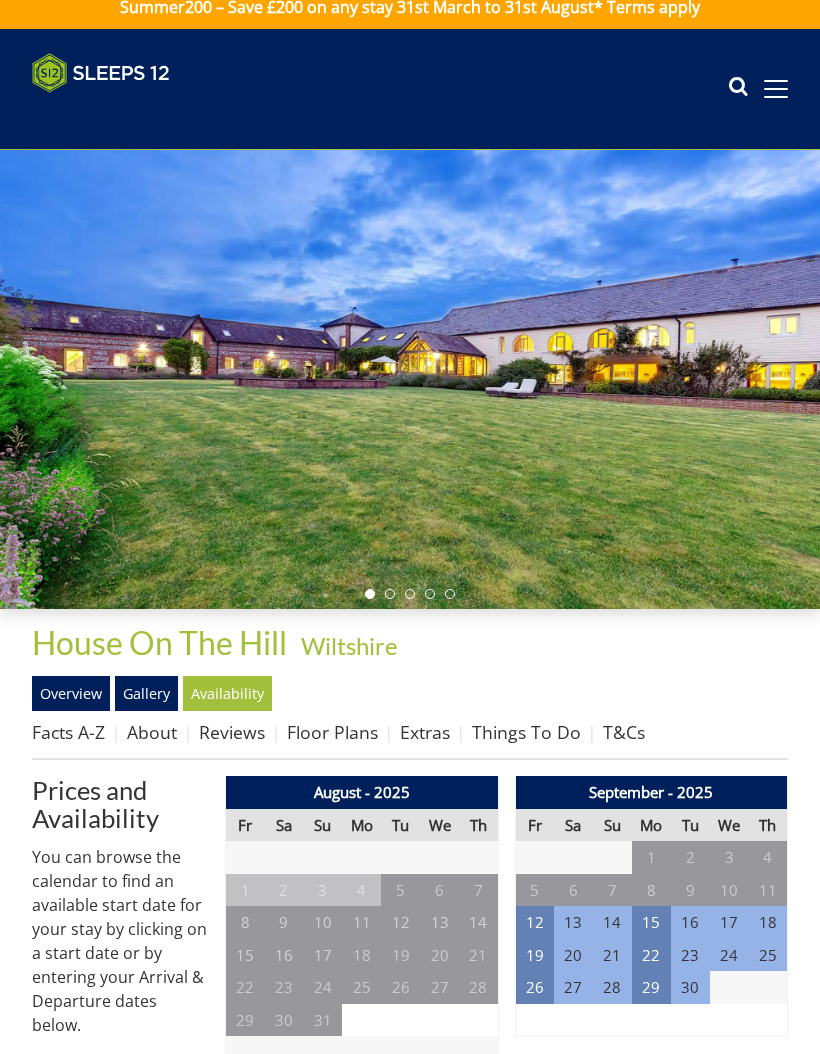 scroll, scrollTop: 0, scrollLeft: 0, axis: both 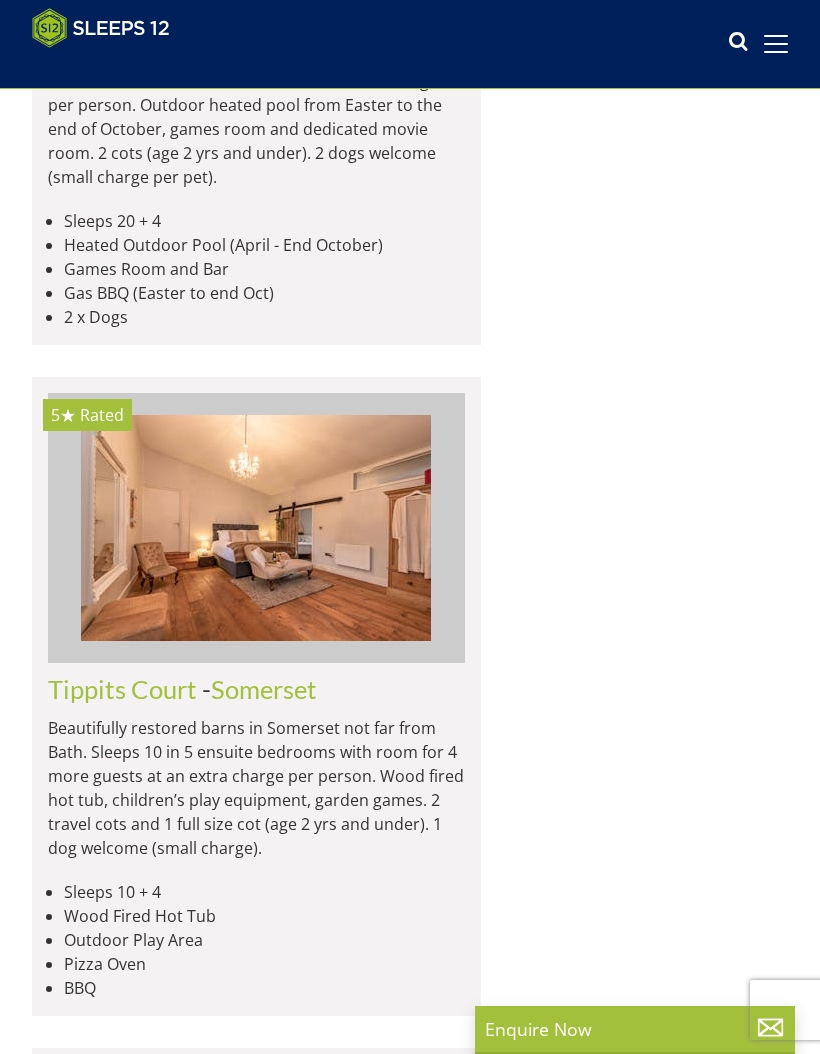 click on "Load More" at bounding box center (256, 4470) 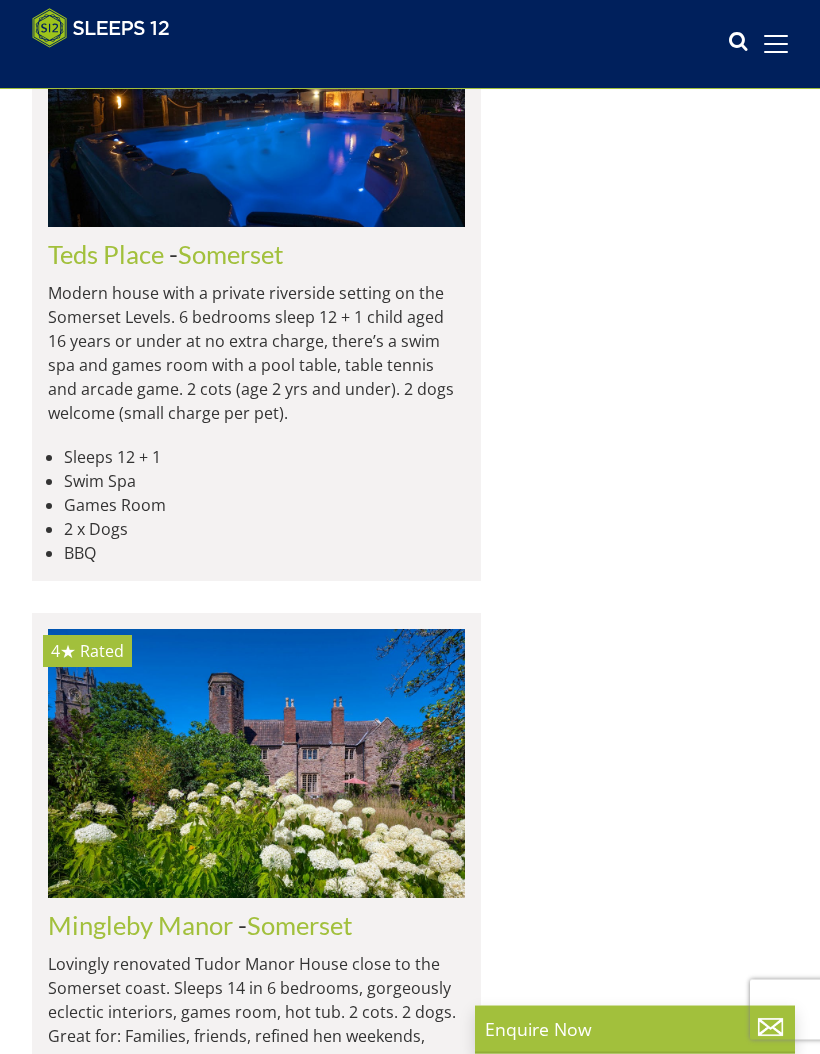 scroll, scrollTop: 11795, scrollLeft: 0, axis: vertical 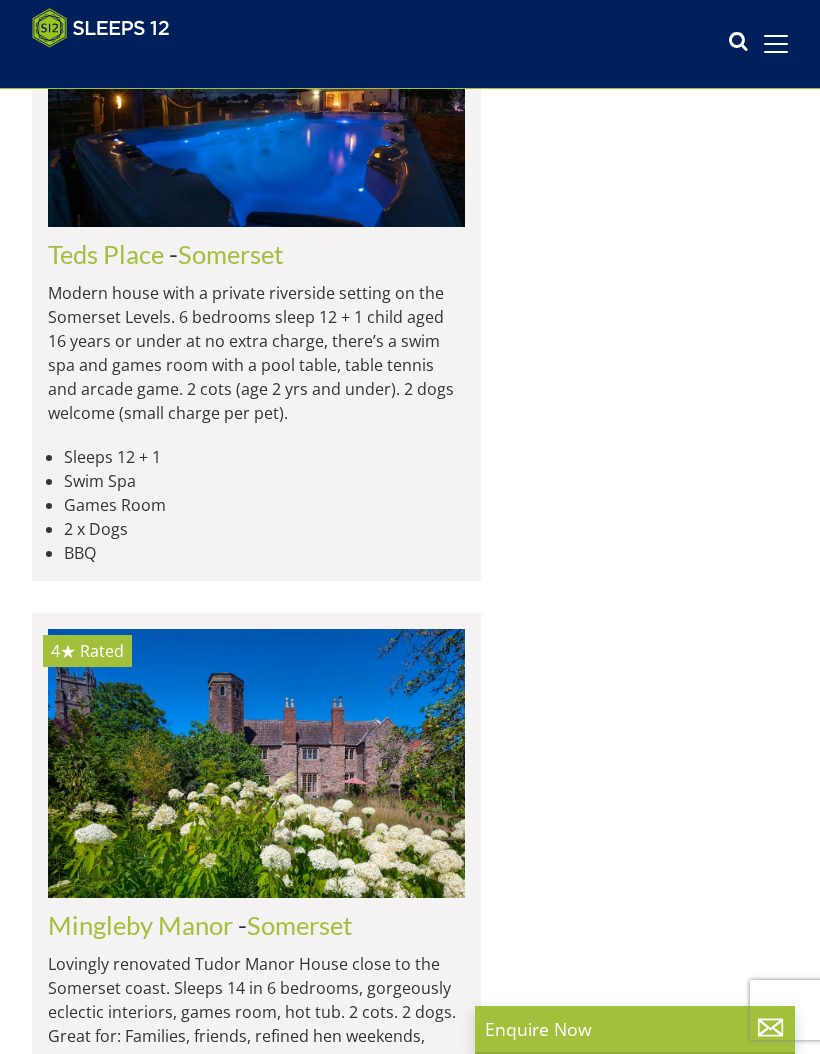 click on "Beyond The Woods" at bounding box center [156, 3596] 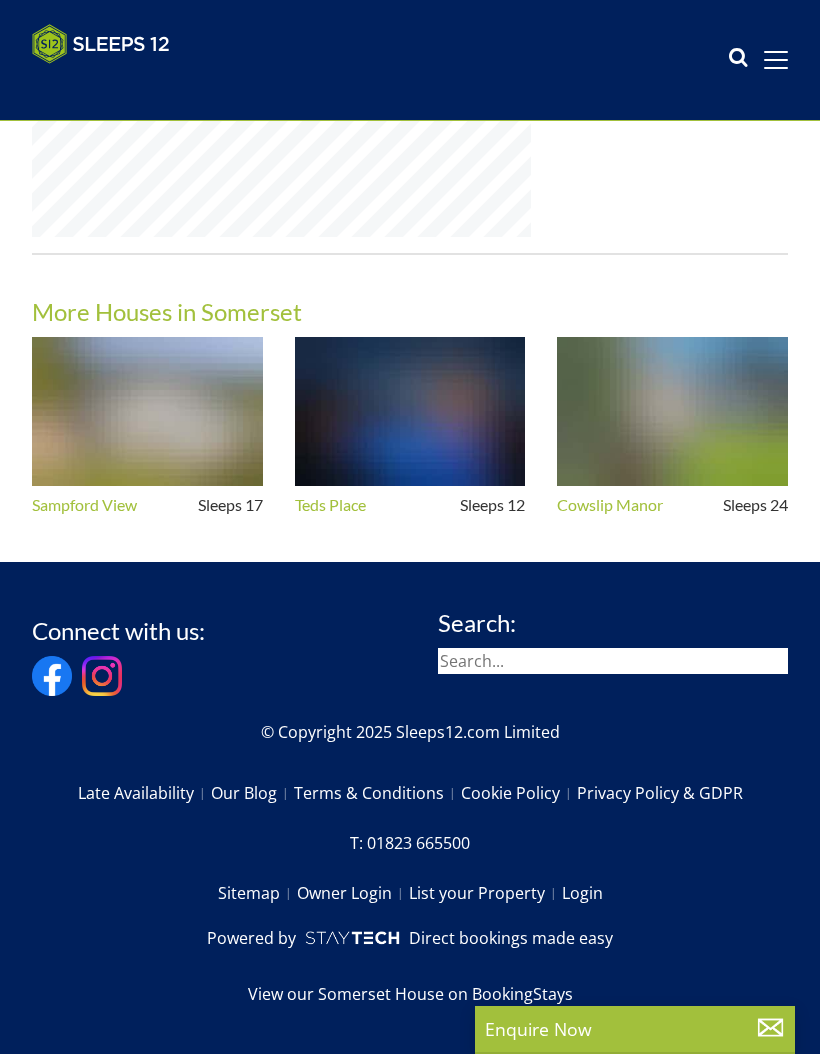 scroll, scrollTop: 0, scrollLeft: 0, axis: both 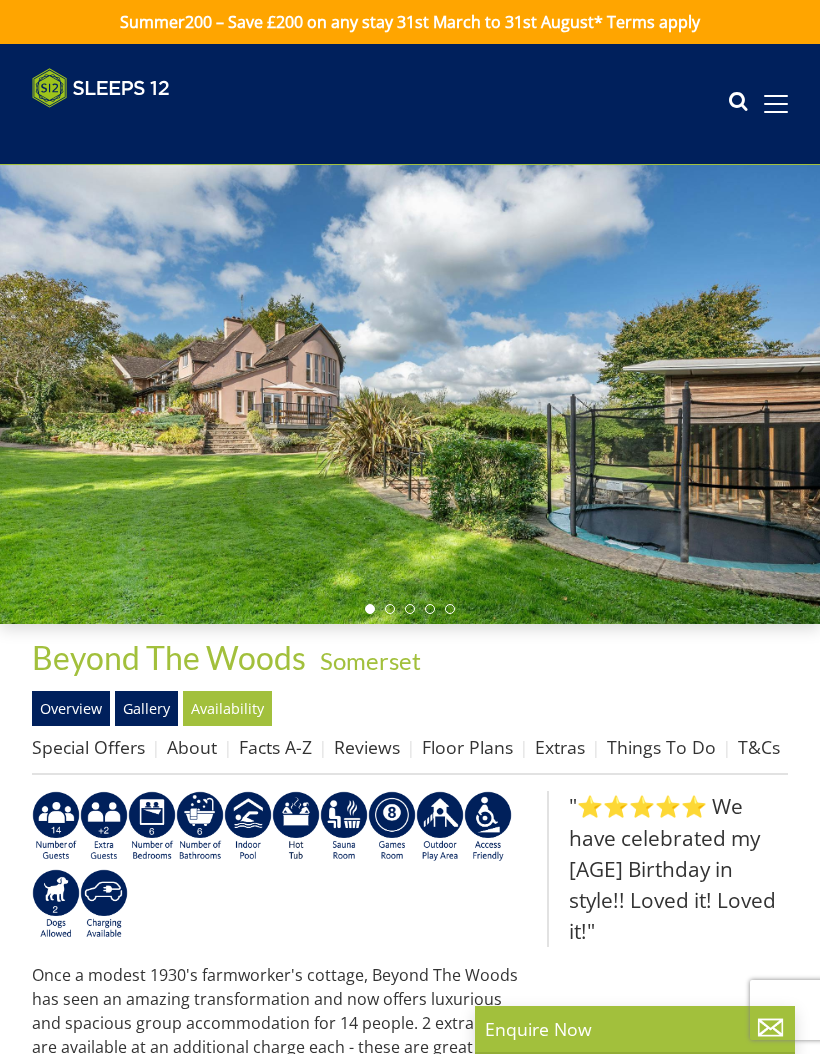 click on "Availability" at bounding box center (227, 708) 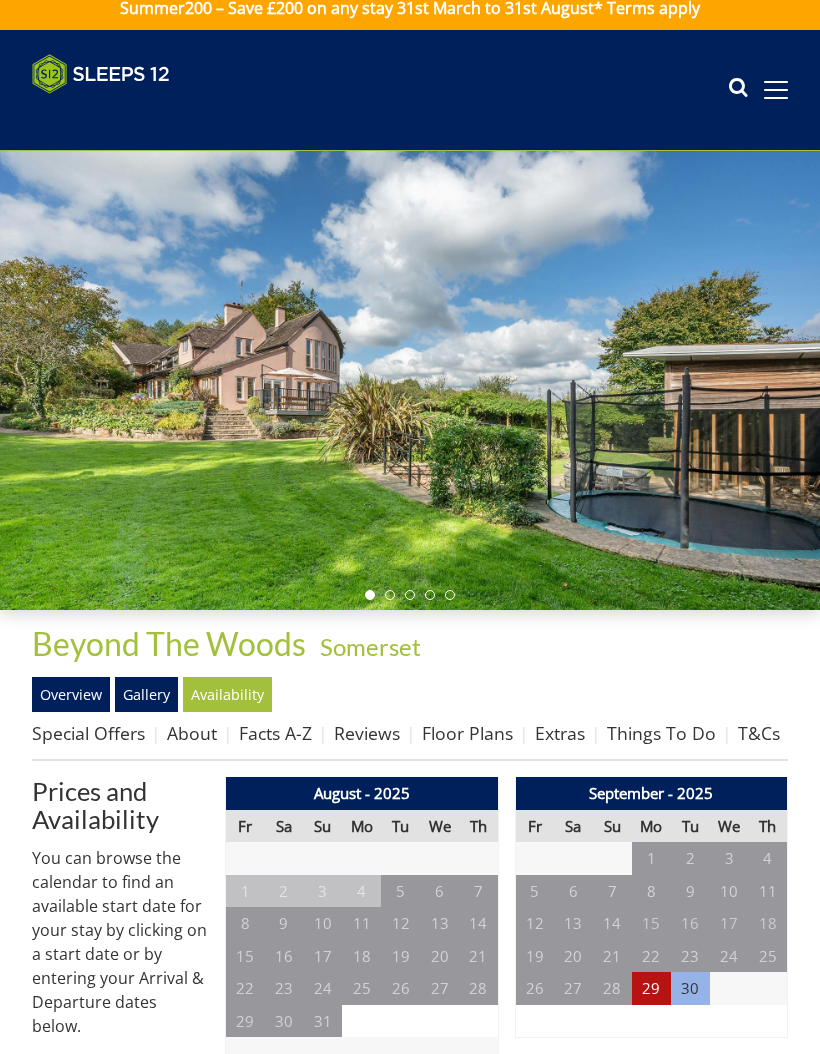 scroll, scrollTop: 0, scrollLeft: 0, axis: both 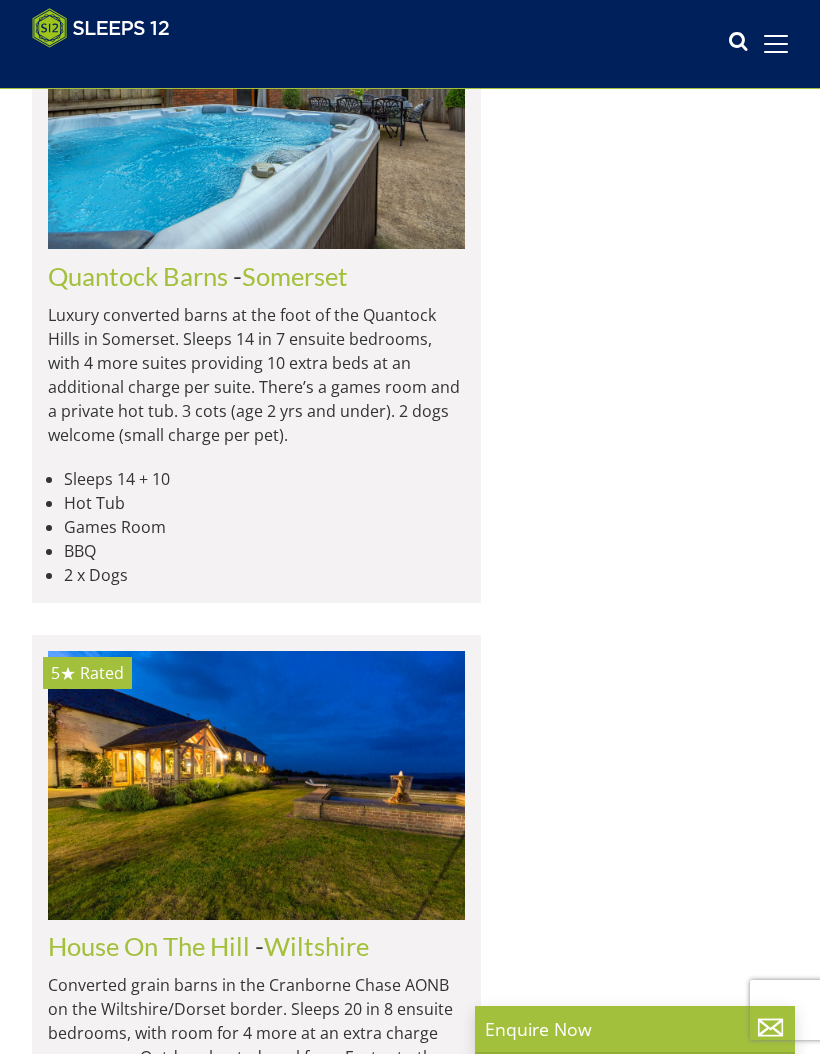 click at bounding box center [776, 44] 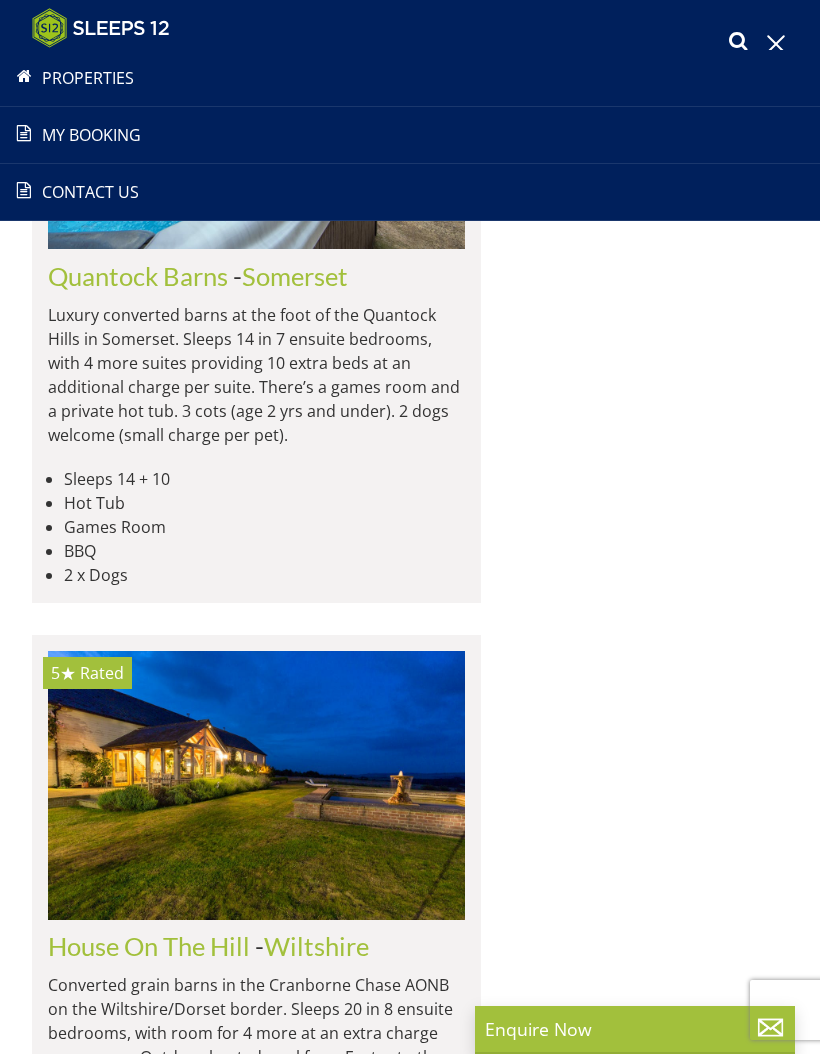 click on "Properties" at bounding box center (410, 78) 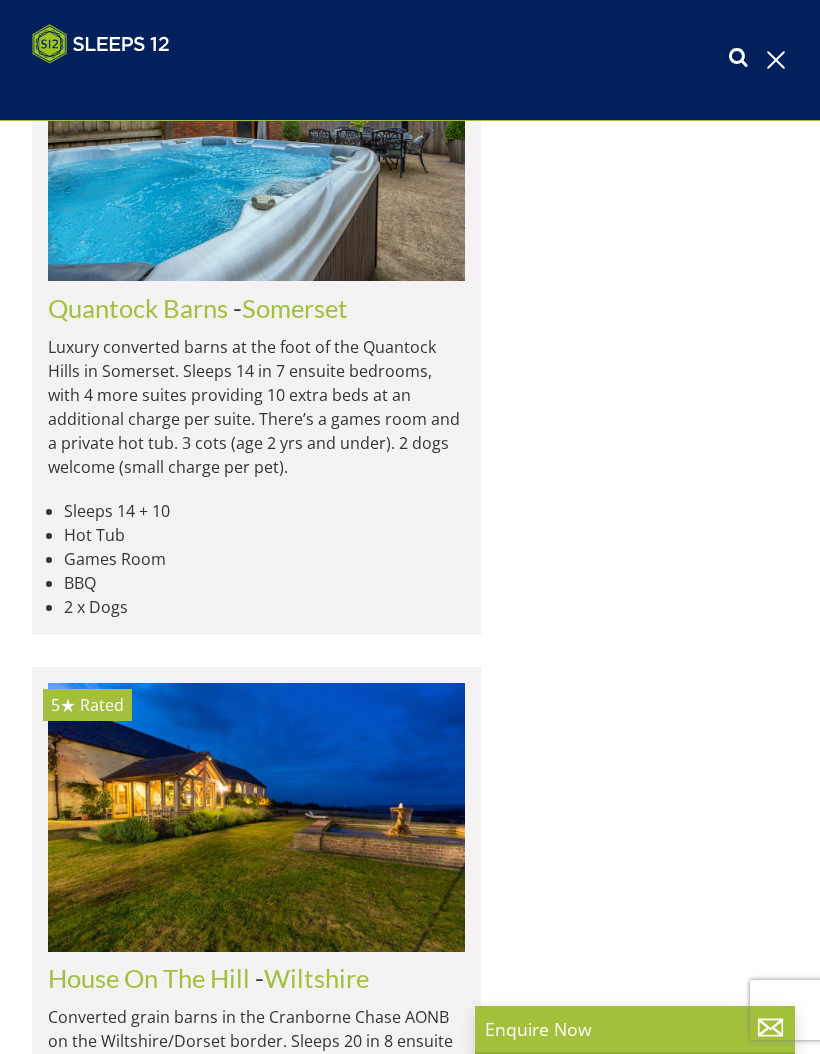 scroll, scrollTop: 0, scrollLeft: 0, axis: both 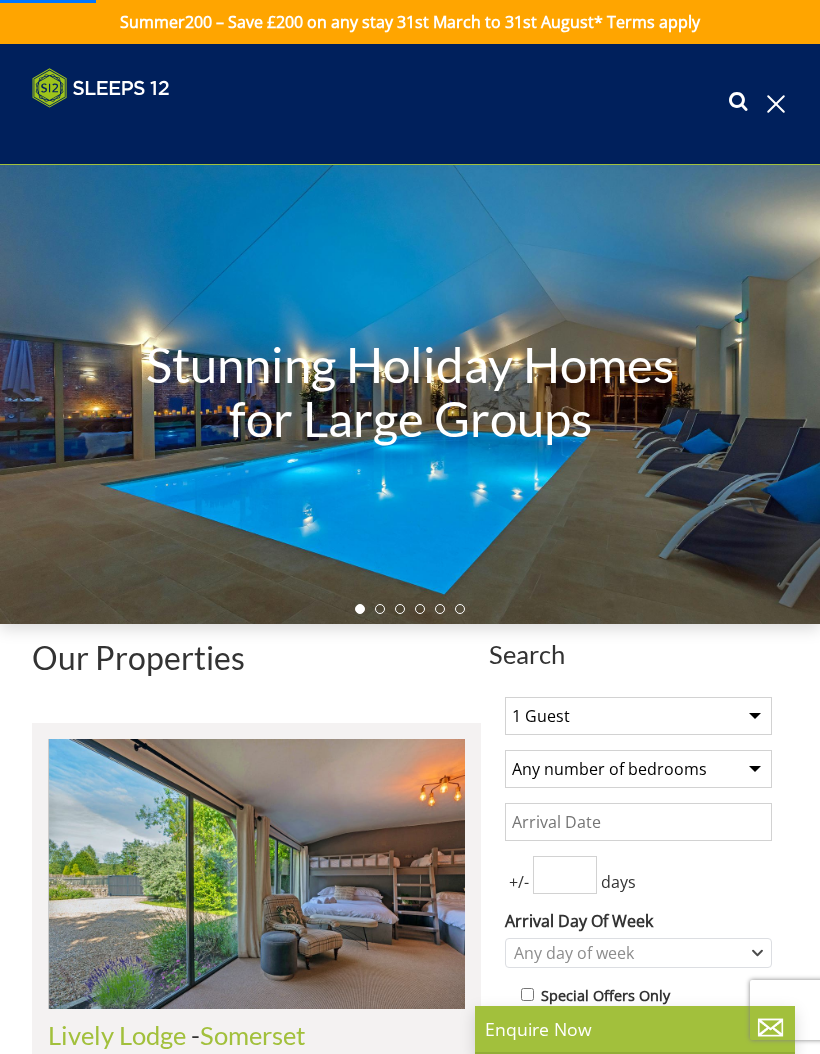 click on "Date" at bounding box center [638, 822] 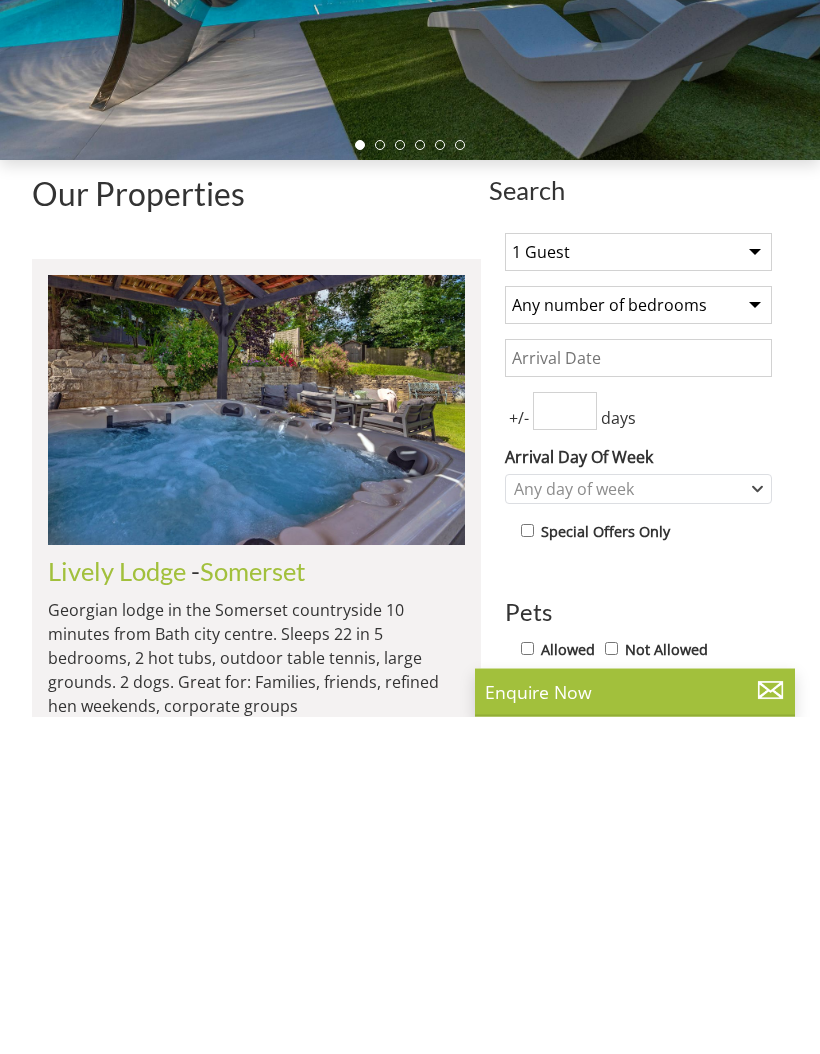 scroll, scrollTop: 464, scrollLeft: 0, axis: vertical 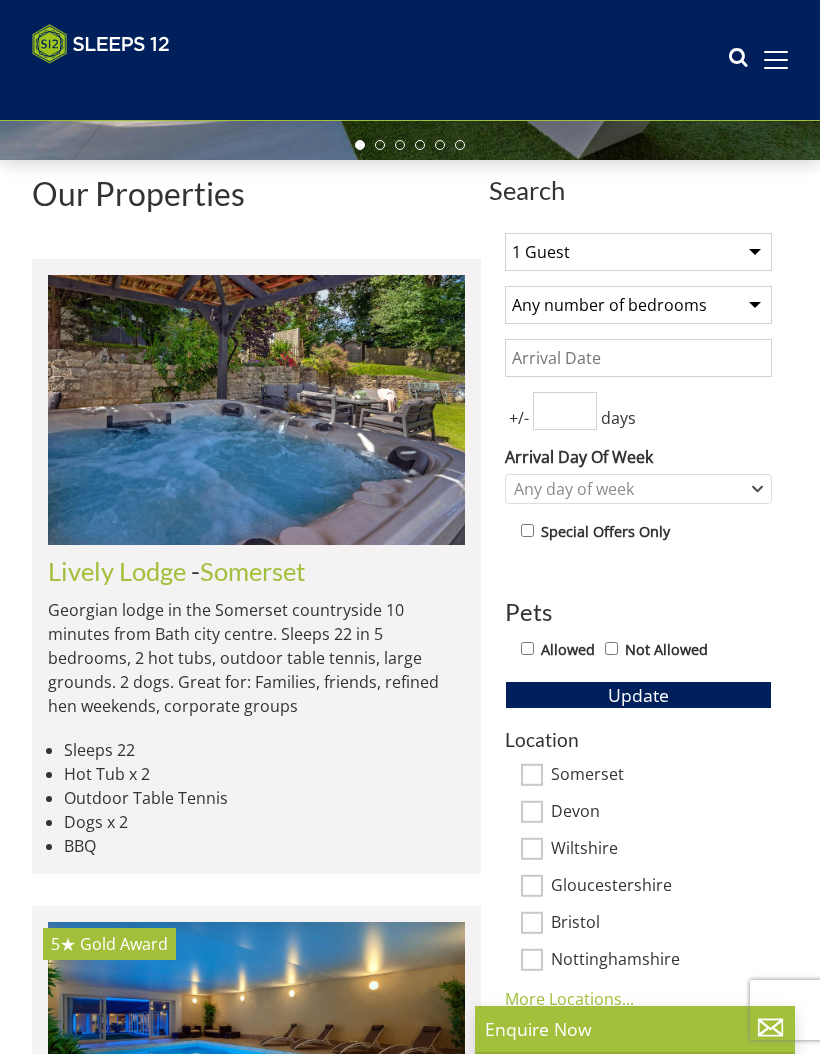 click on "1 Guest
2 Guests
3 Guests
4 Guests
5 Guests
6 Guests
7 Guests
8 Guests
9 Guests
10 Guests
11 Guests
12 Guests
13 Guests
14 Guests
15 Guests
16 Guests
17 Guests
18 Guests
19 Guests
20 Guests
21 Guests
22 Guests
23 Guests
24 Guests
25 Guests
26 Guests
27 Guests
28 Guests
29 Guests
30 Guests
31 Guests
32 Guests" at bounding box center [638, 252] 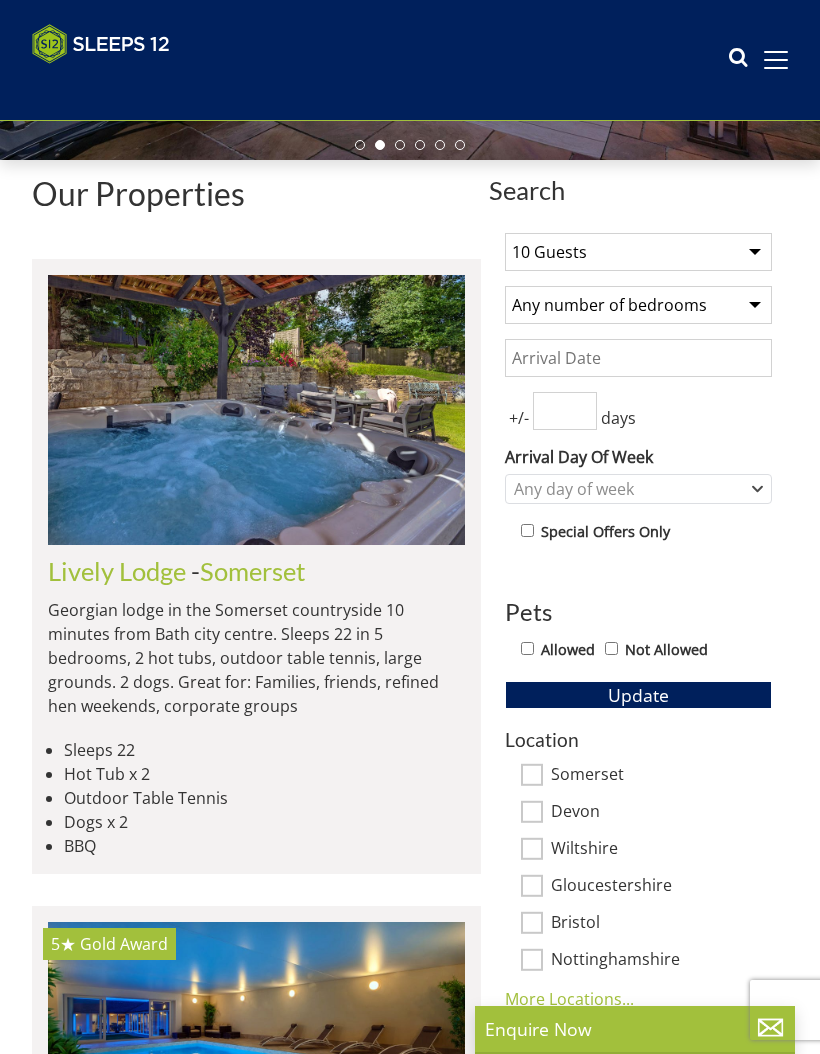click on "Date" at bounding box center [638, 358] 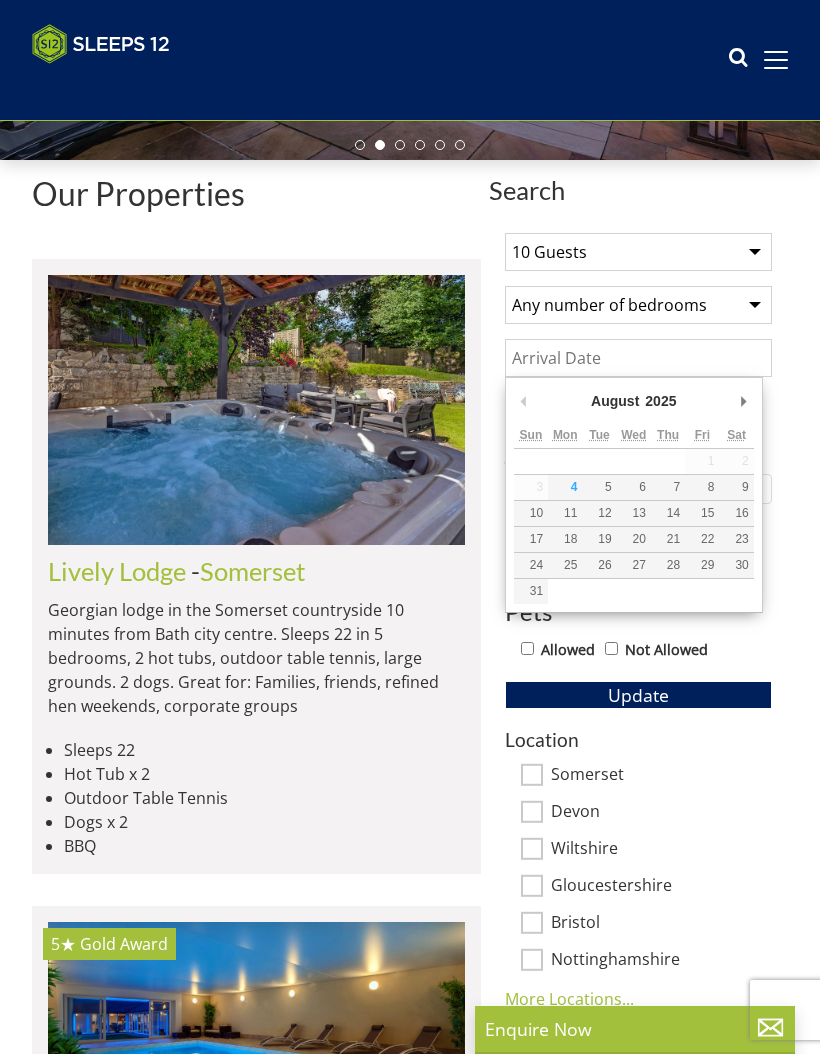 scroll, scrollTop: 463, scrollLeft: 0, axis: vertical 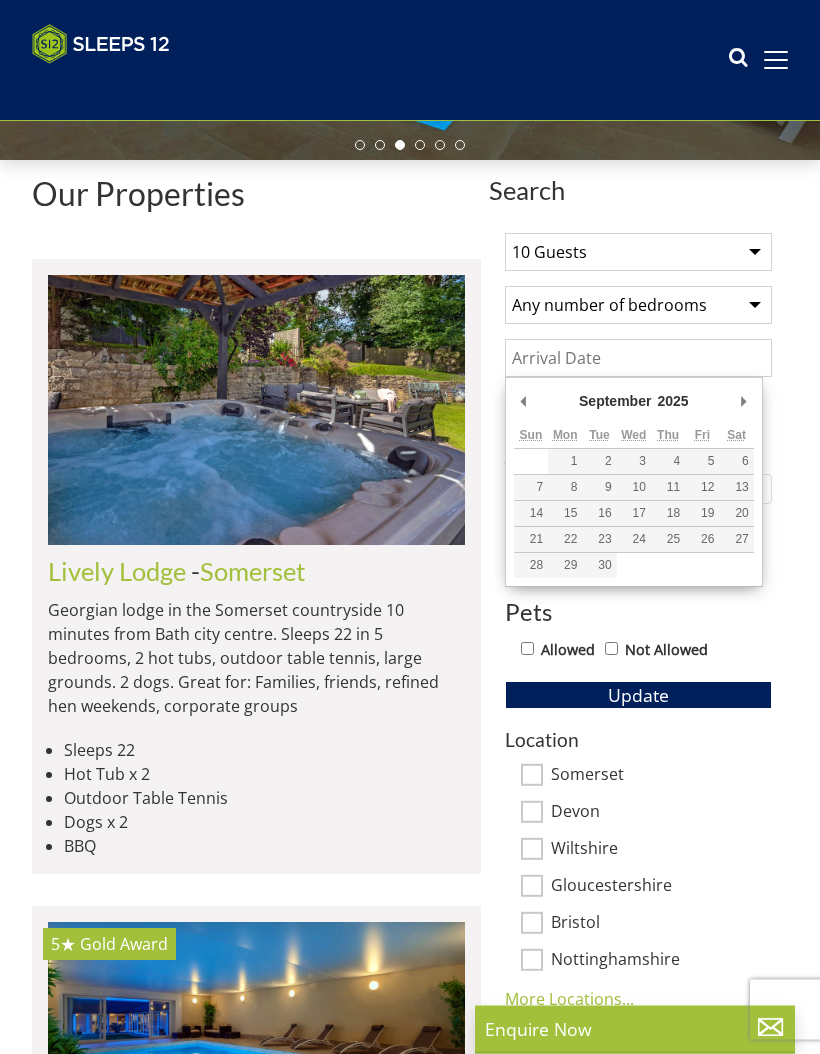 type on "[DATE]" 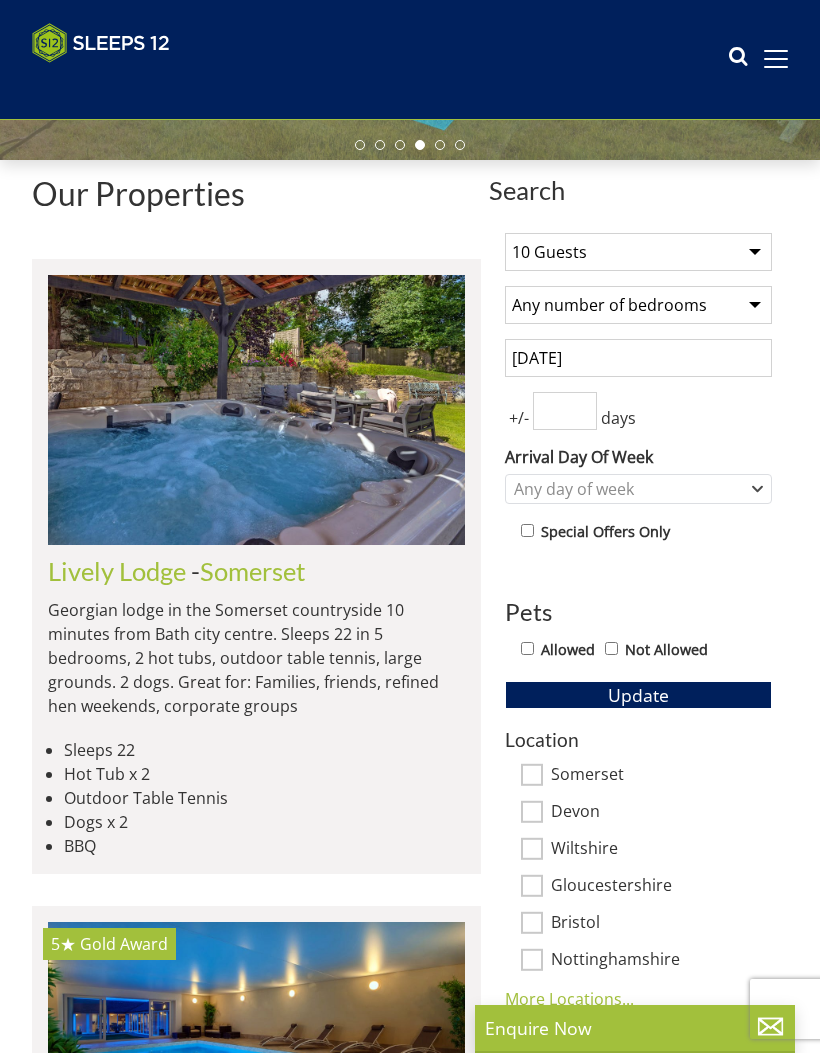 scroll, scrollTop: 464, scrollLeft: 0, axis: vertical 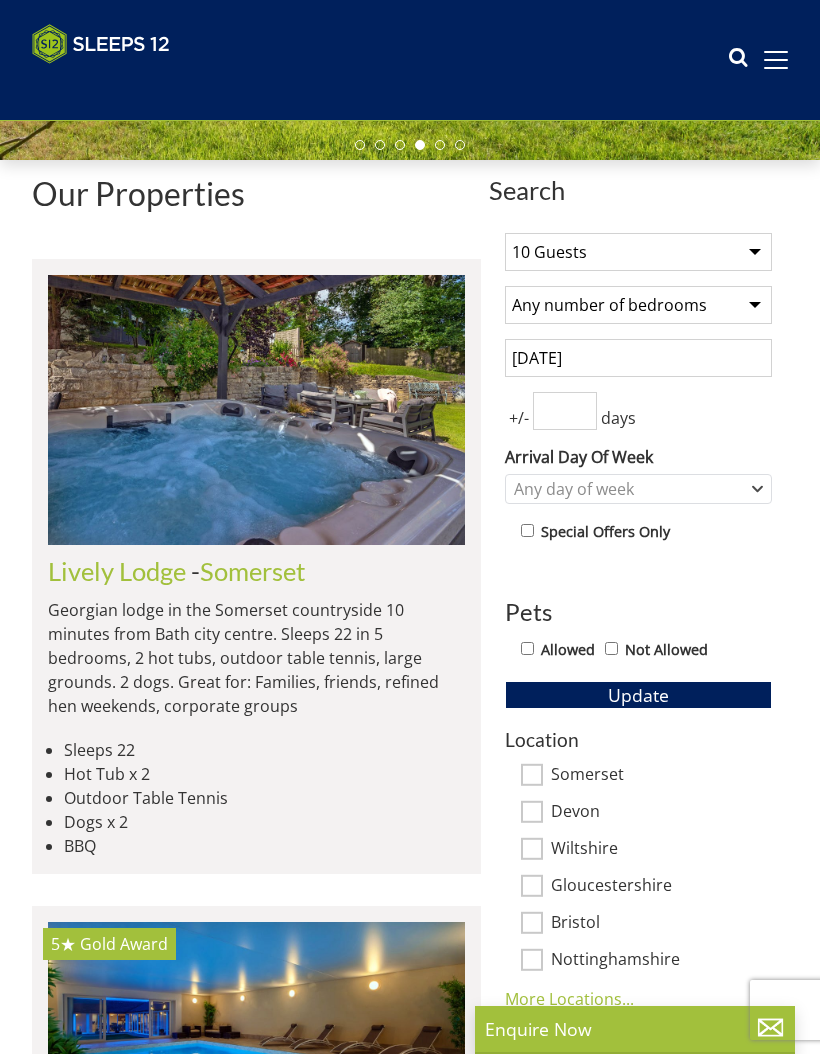 click on "Somerset" at bounding box center (532, 775) 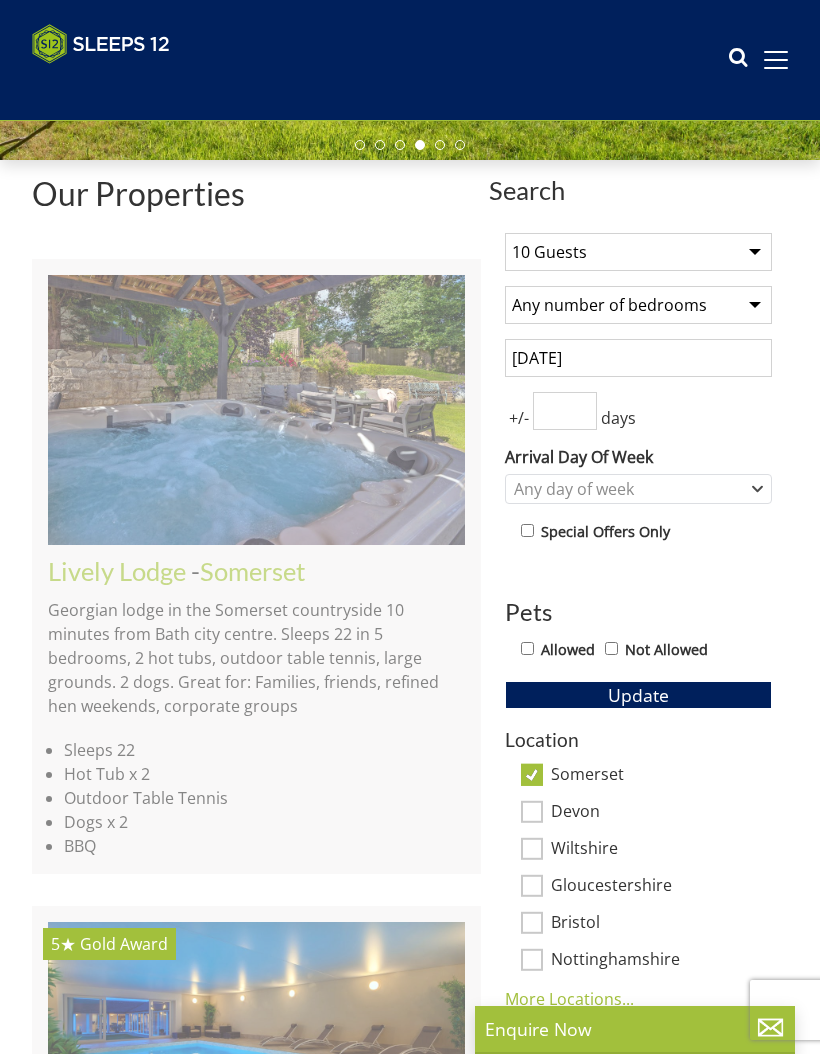 click on "Wiltshire" at bounding box center [532, 849] 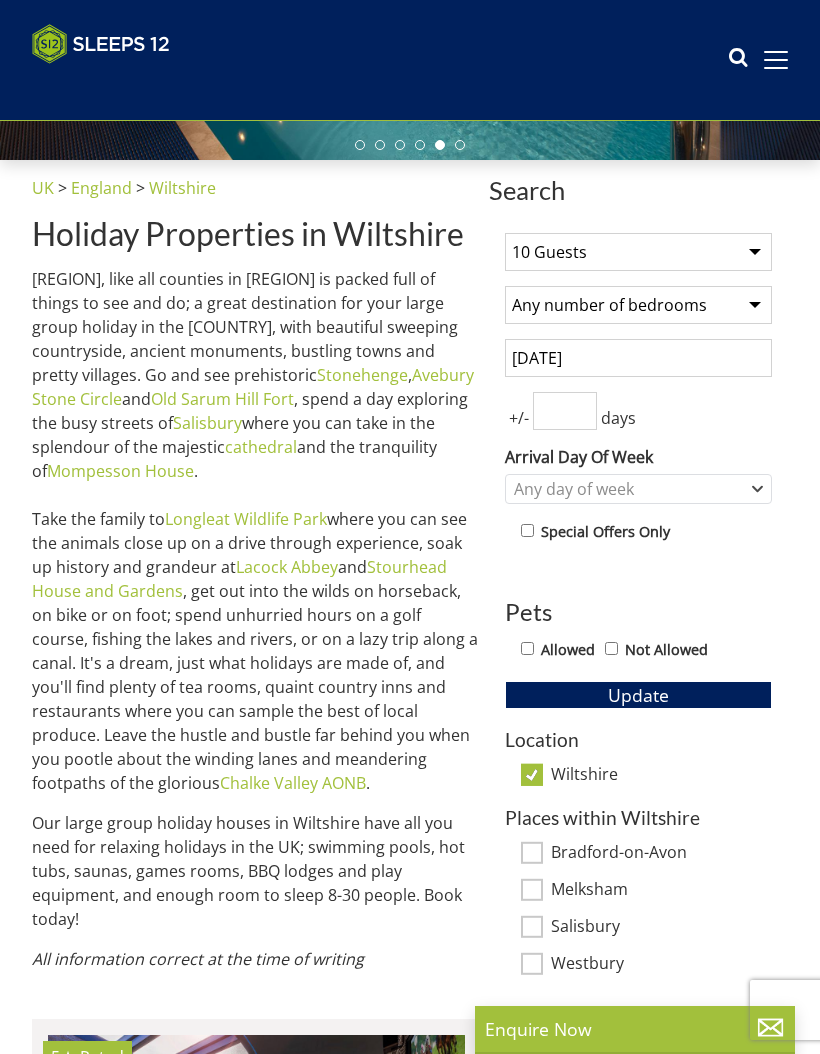 click on "Update" at bounding box center (638, 695) 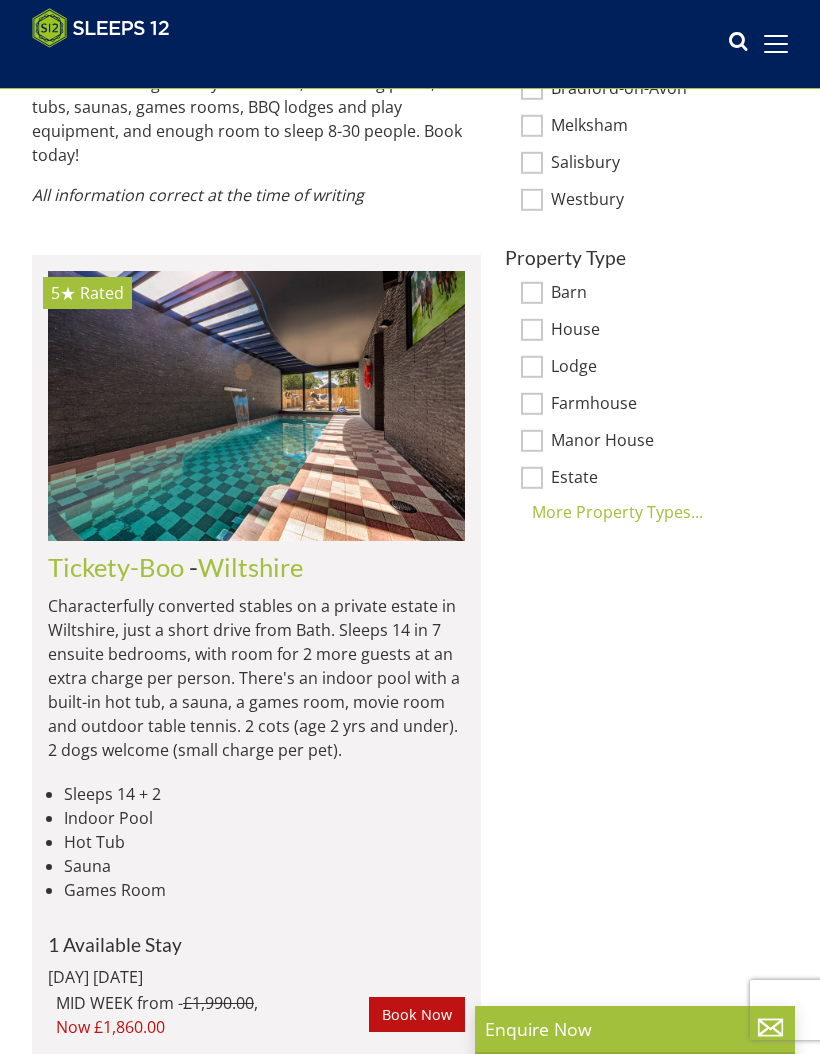 scroll, scrollTop: 1195, scrollLeft: 0, axis: vertical 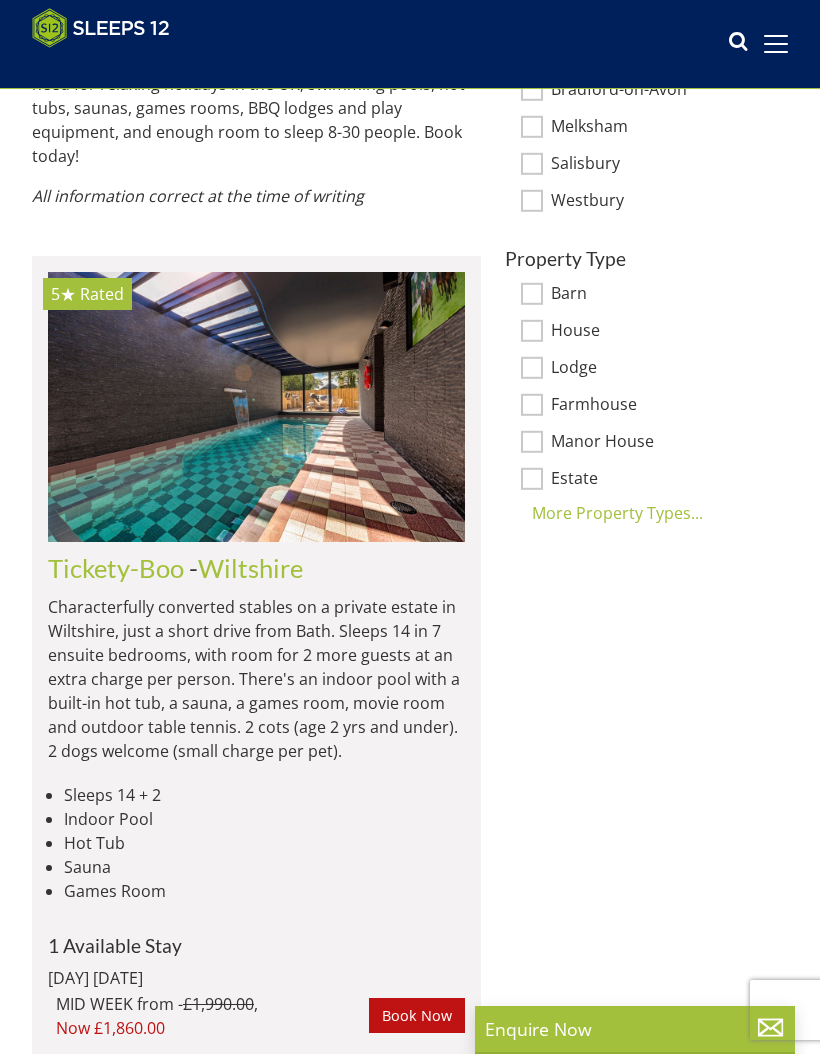 click on "Tickety-Boo" at bounding box center [116, 568] 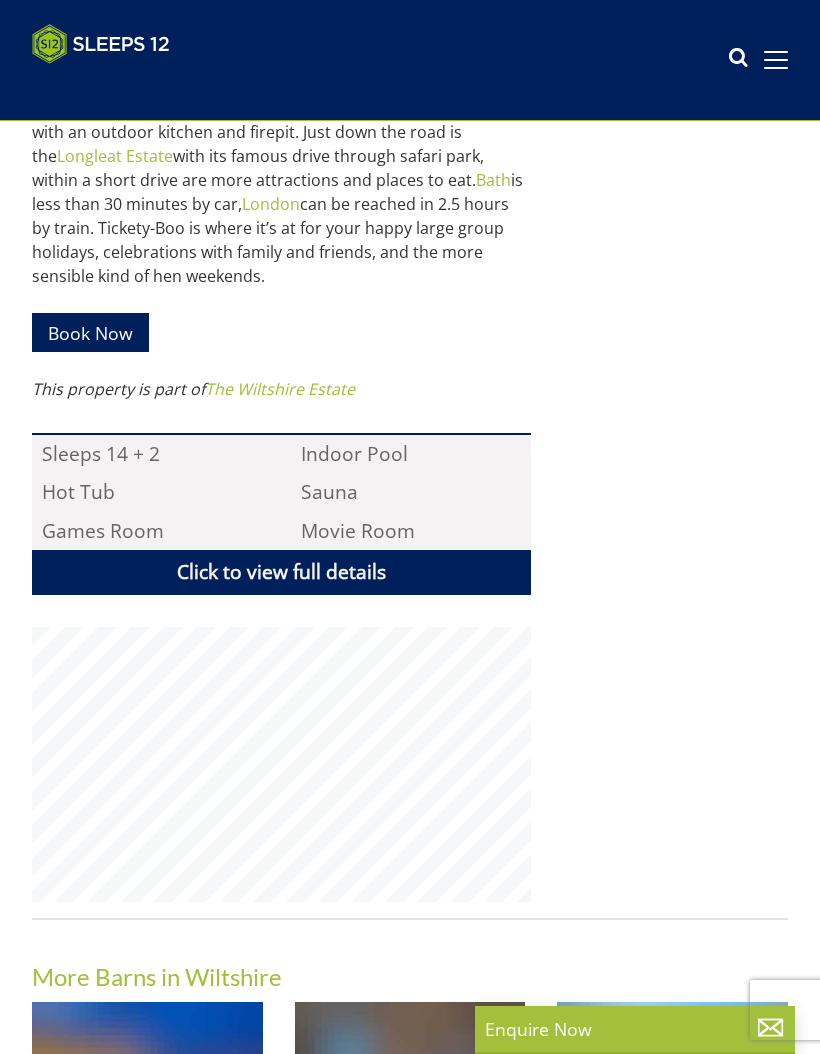 scroll, scrollTop: 0, scrollLeft: 0, axis: both 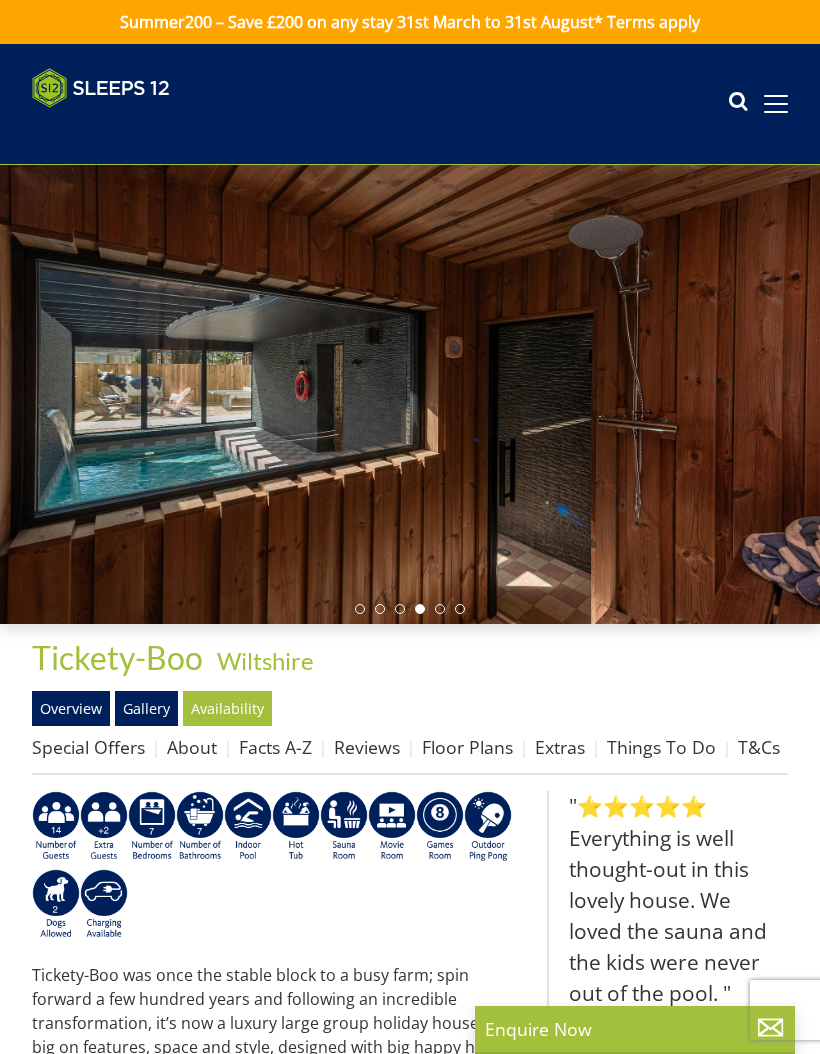 select on "10" 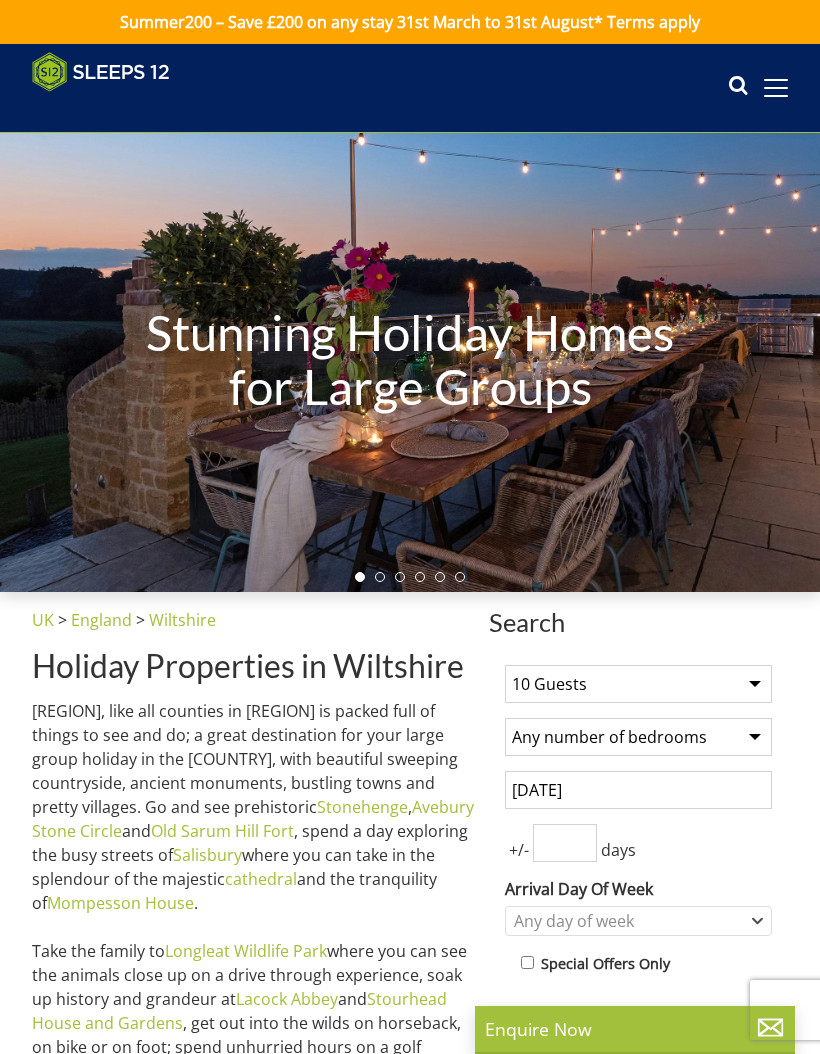 scroll, scrollTop: 1195, scrollLeft: 0, axis: vertical 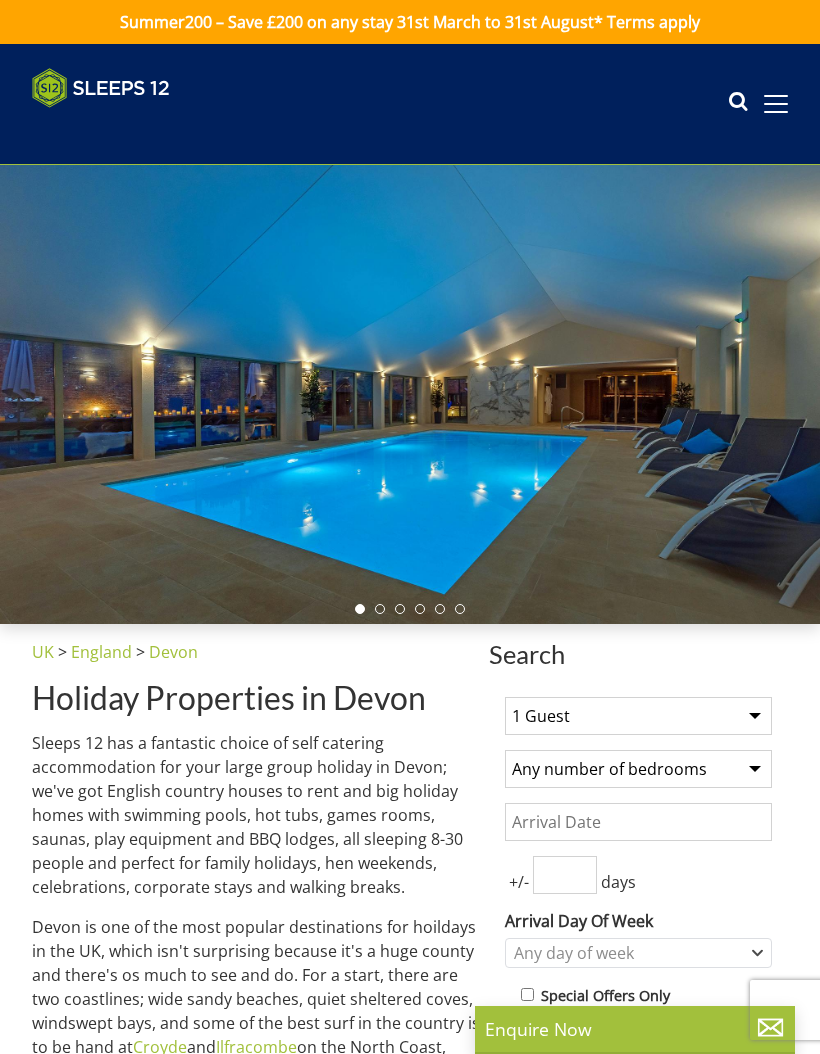 click at bounding box center (776, 104) 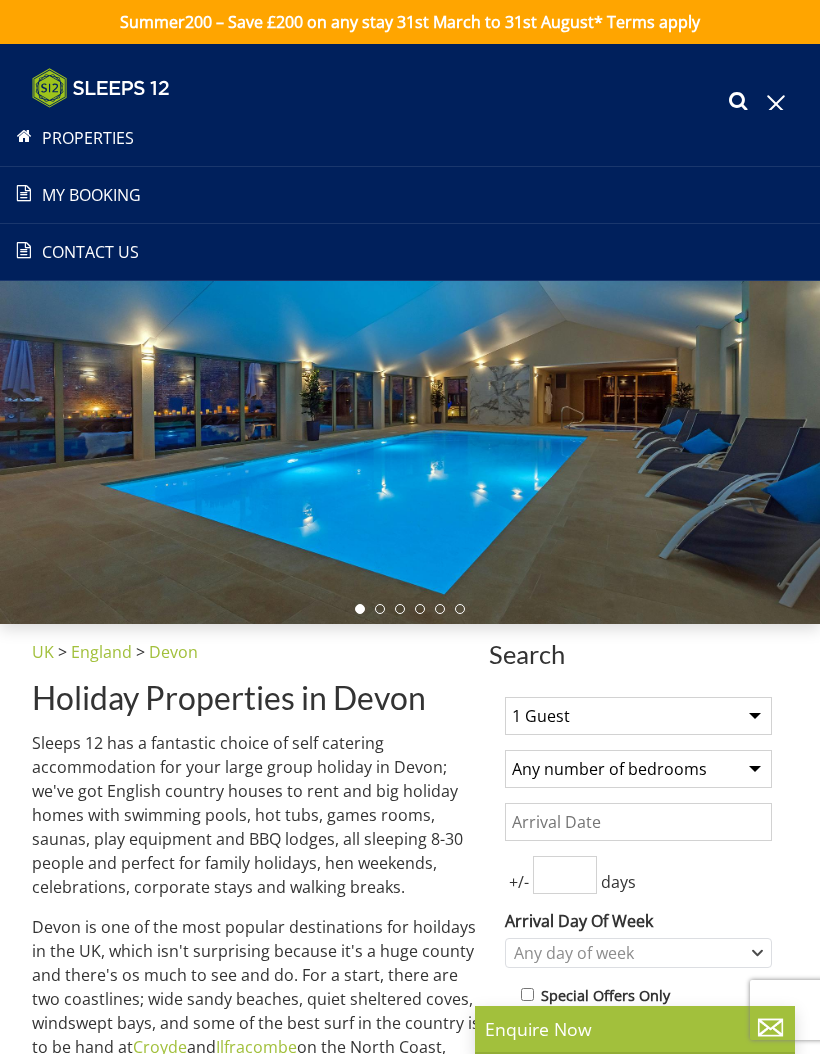 click on "Properties" at bounding box center [410, 138] 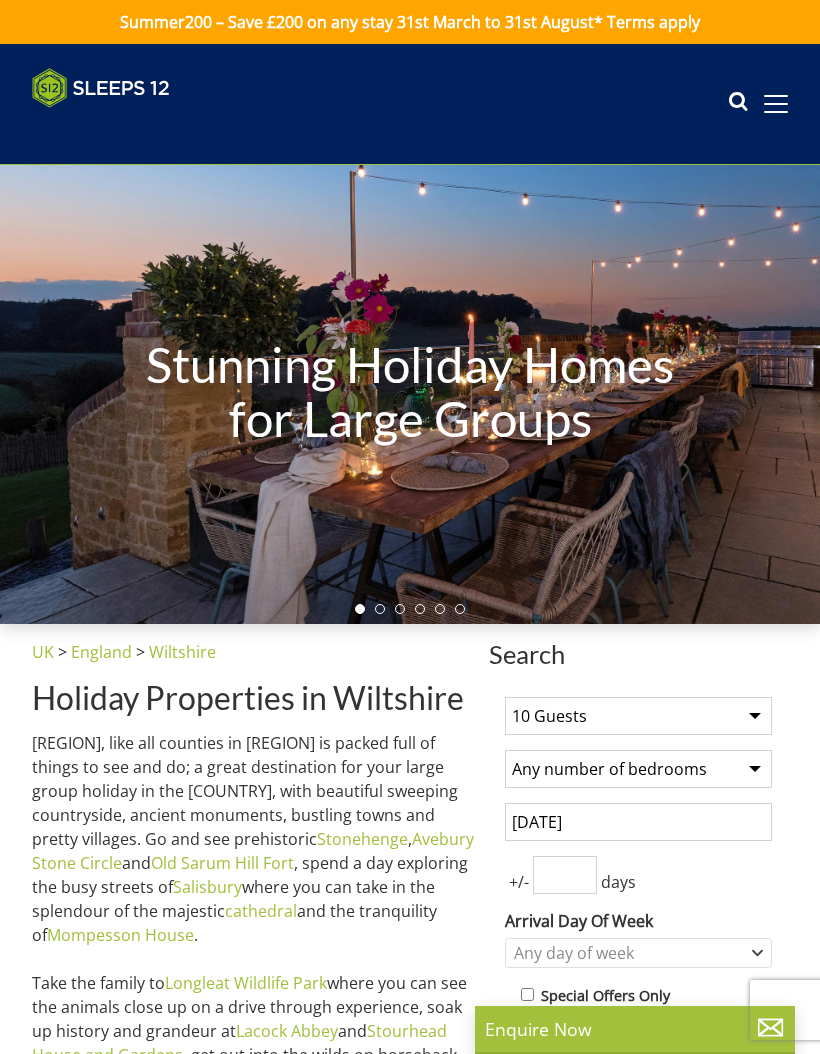 scroll, scrollTop: 0, scrollLeft: 7085, axis: horizontal 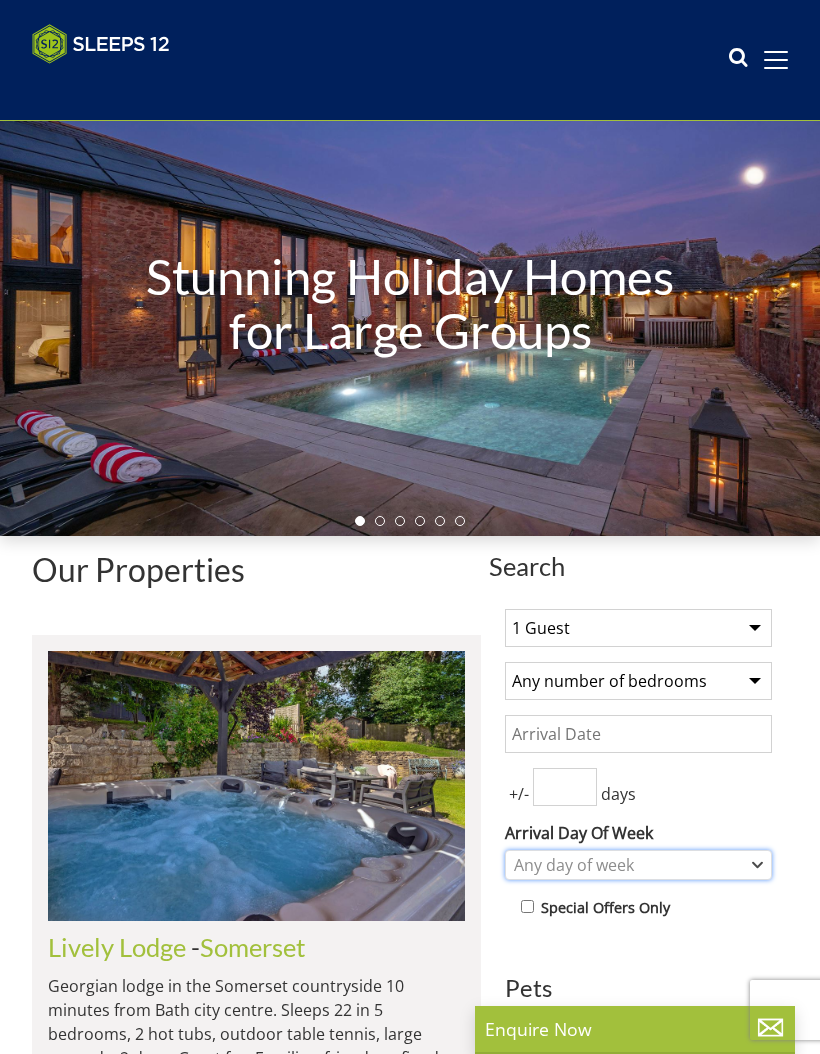 click 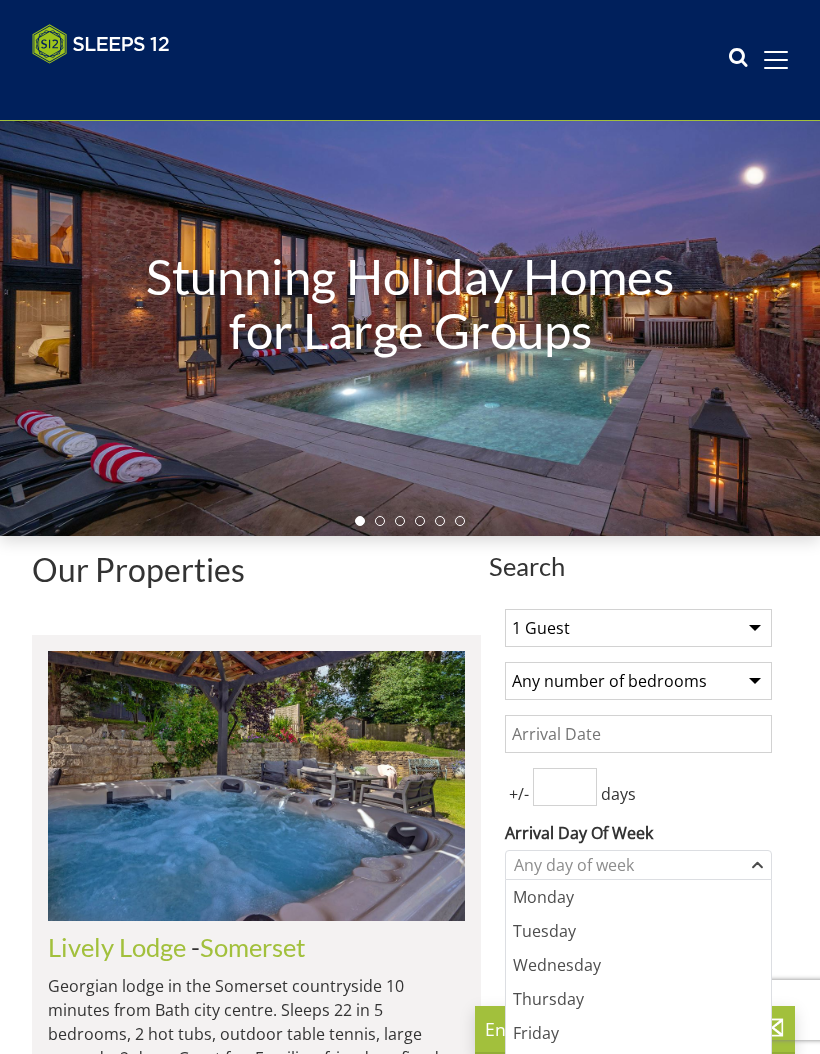 click on "Search
Search
1 Guest
2 Guests
3 Guests
4 Guests
5 Guests
6 Guests
7 Guests
8 Guests
9 Guests
10 Guests
11 Guests
12 Guests
13 Guests
14 Guests
15 Guests
16 Guests
17 Guests
18 Guests
19 Guests
20 Guests
21 Guests
22 Guests
23 Guests
24 Guests
25 Guests
26 Guests
27 Guests
28 Guests
29 Guests
30 Guests
31 Guests
32 Guests
Any number of bedrooms
4 Bedrooms
5 Bedrooms
6 Bedrooms
7 Bedrooms
8 Bedrooms
9 Bedrooms
10 Bedrooms
11 Bedrooms
12 Bedrooms
13 Bedrooms
14 Bedrooms
15 Bedrooms
16 Bedrooms
+/-
days" at bounding box center (410, 5184) 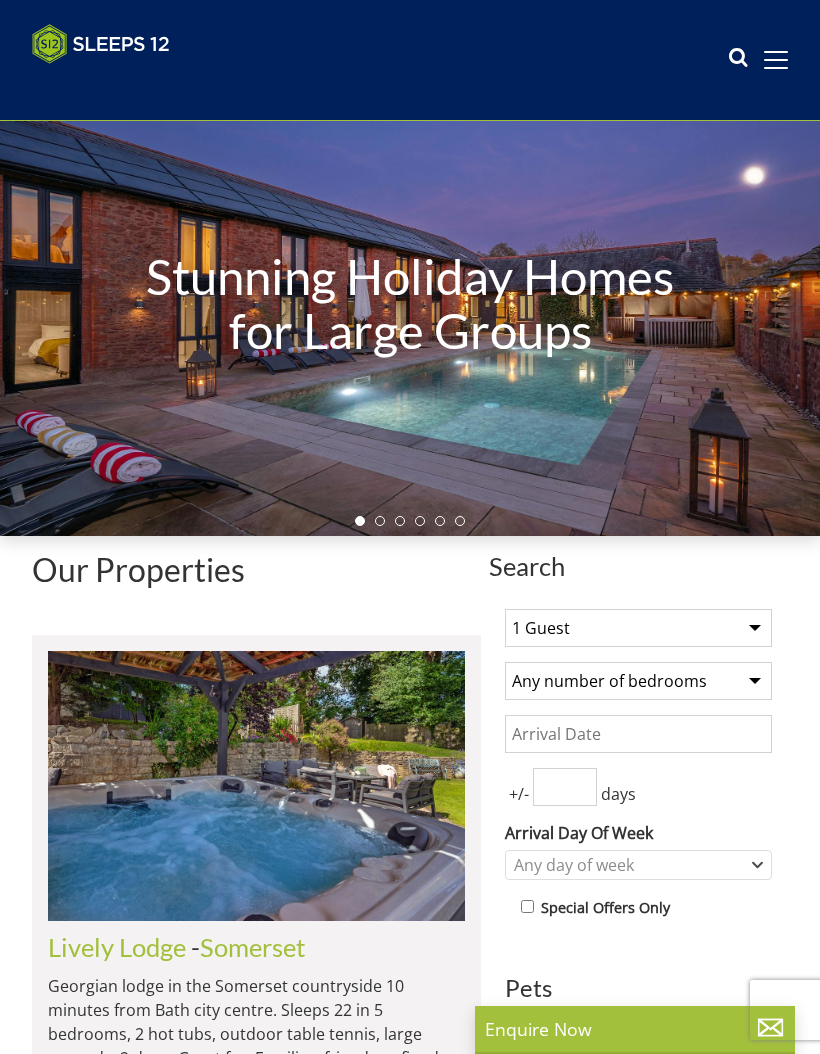 click on "Date" at bounding box center (638, 734) 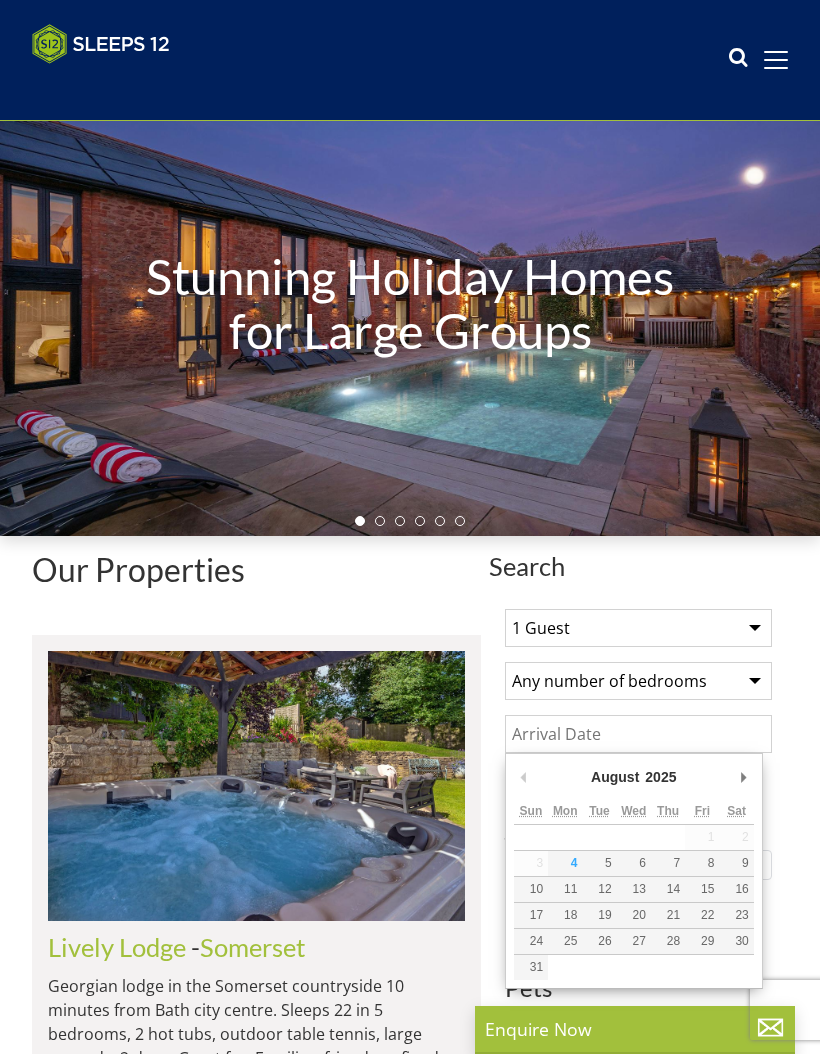 scroll, scrollTop: 90, scrollLeft: 0, axis: vertical 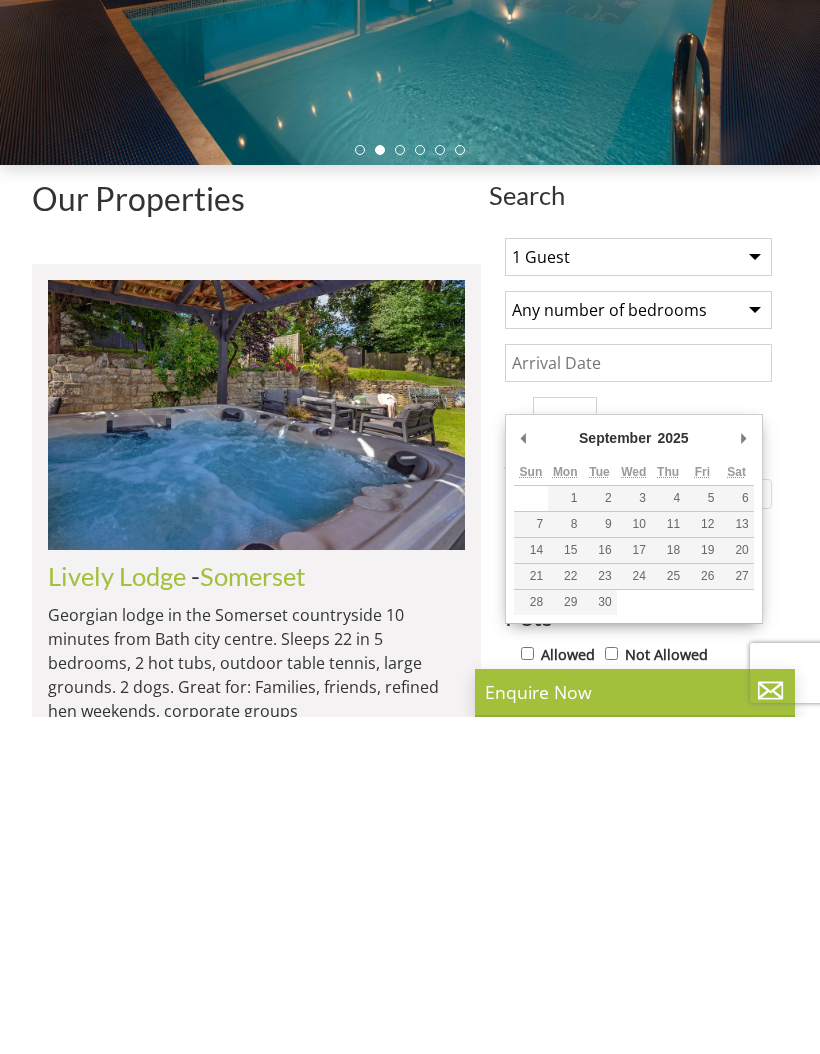 type on "[DATE]" 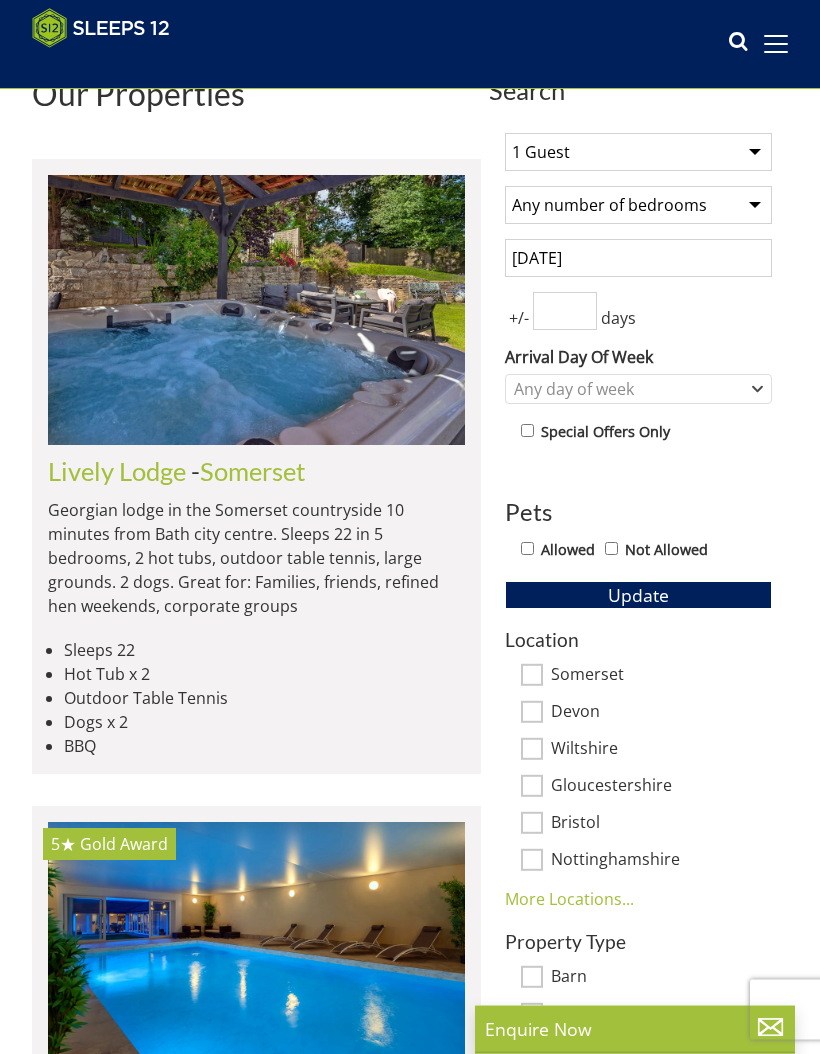 scroll, scrollTop: 531, scrollLeft: 0, axis: vertical 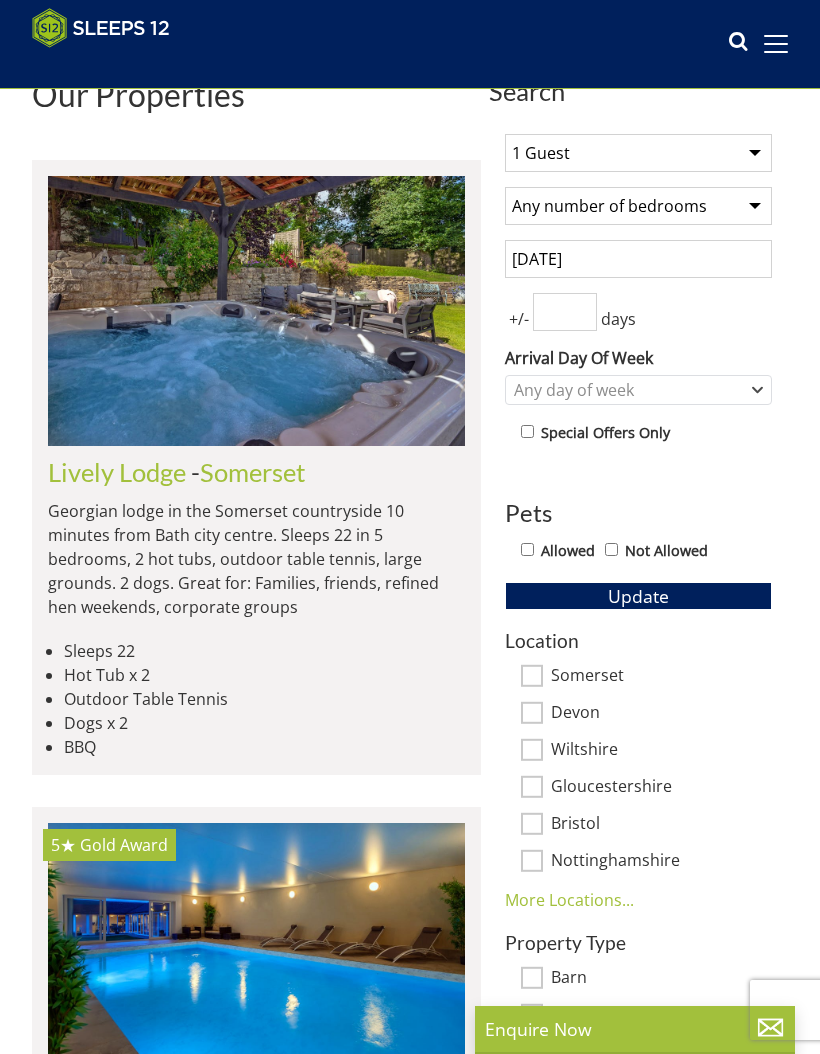 click on "Somerset" at bounding box center [532, 676] 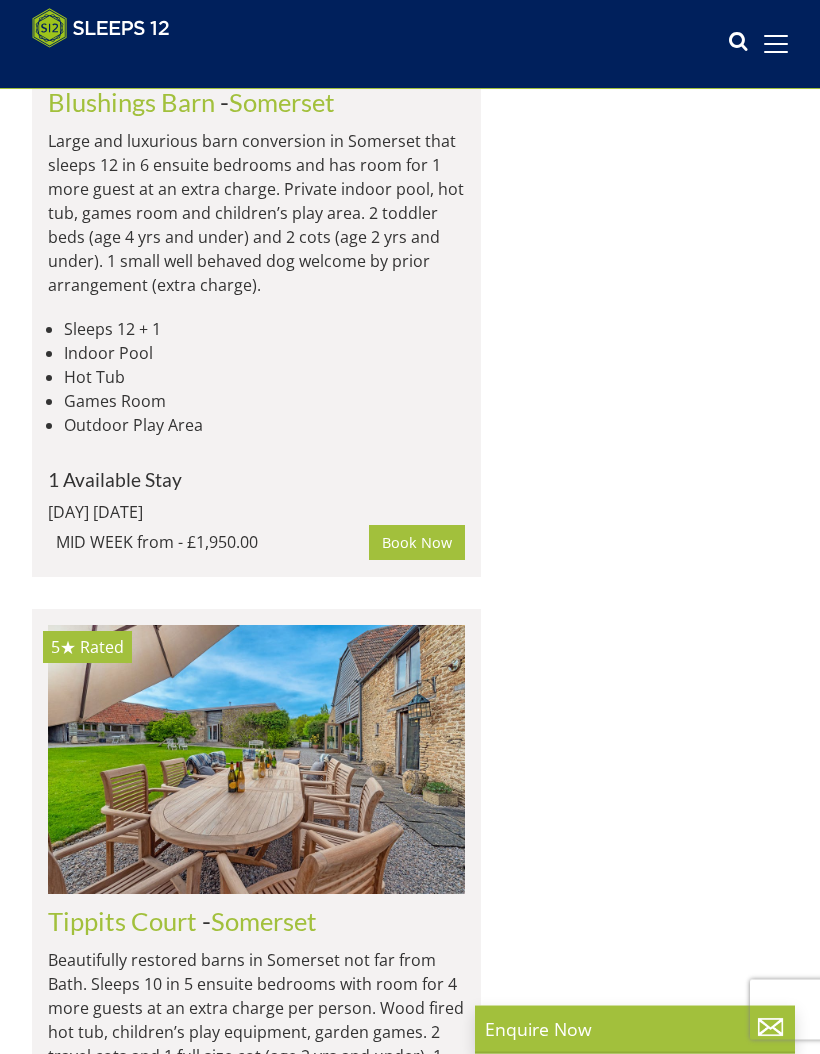 scroll, scrollTop: 3845, scrollLeft: 0, axis: vertical 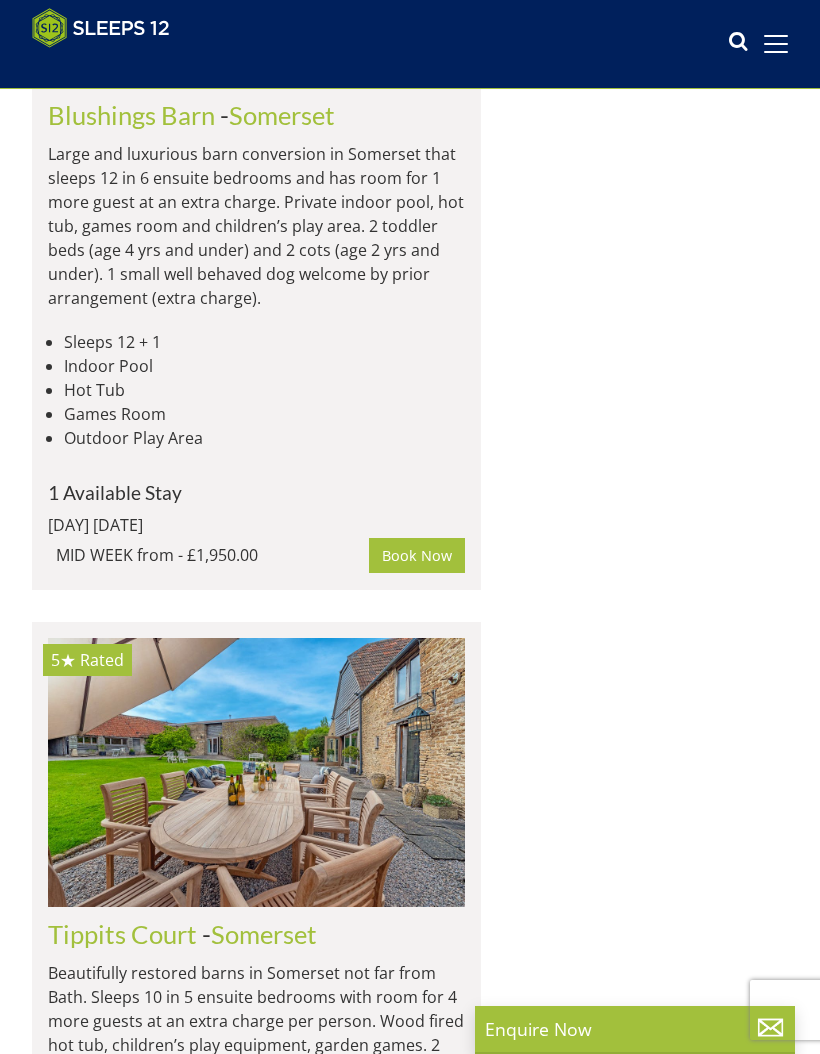 click at bounding box center [256, -47] 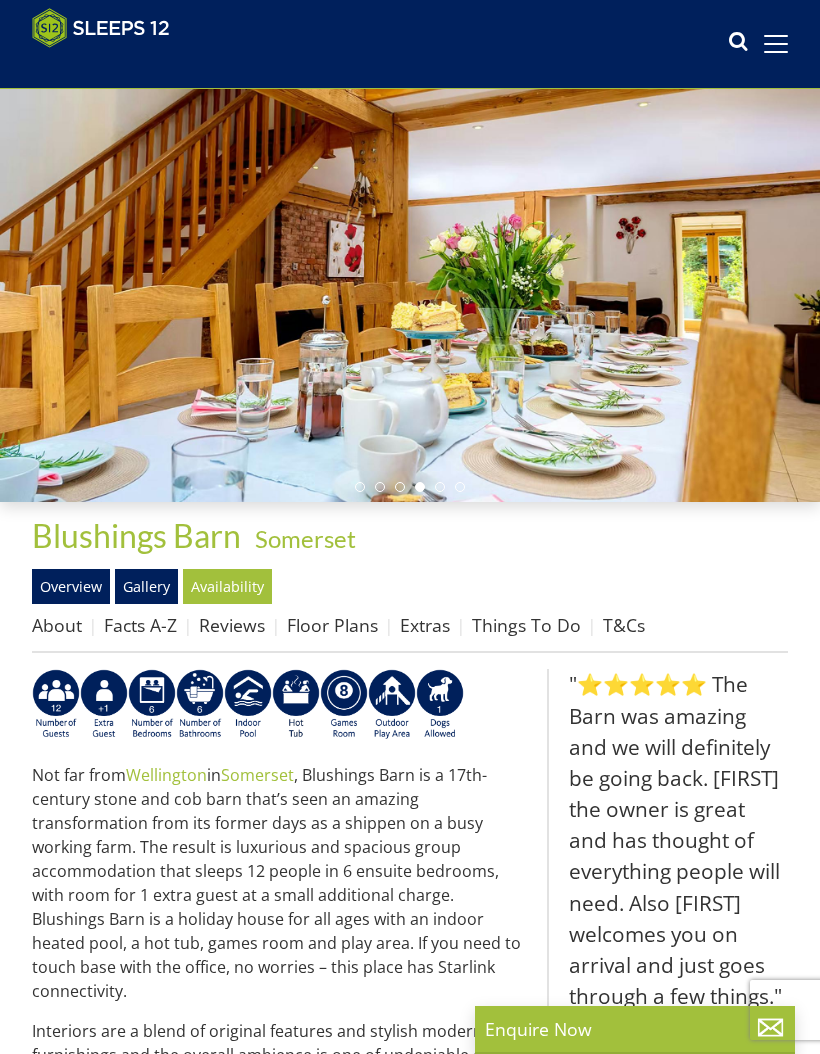 scroll, scrollTop: 0, scrollLeft: 0, axis: both 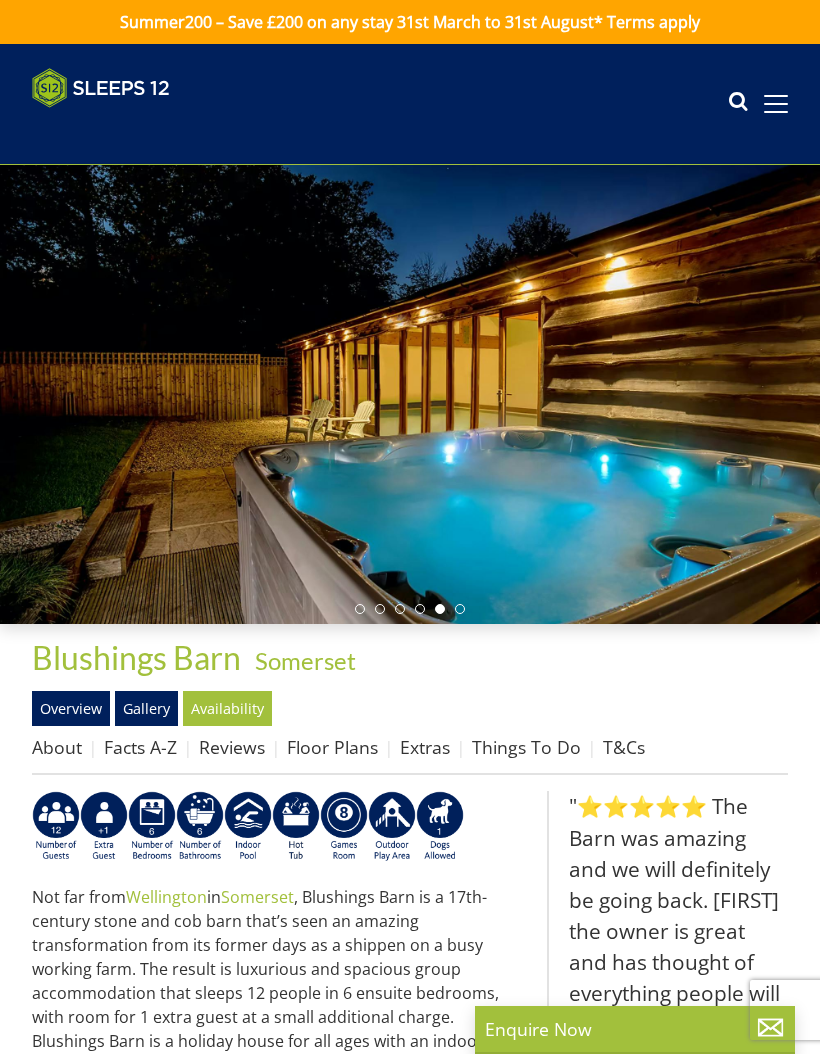 click on "Gallery" at bounding box center (146, 708) 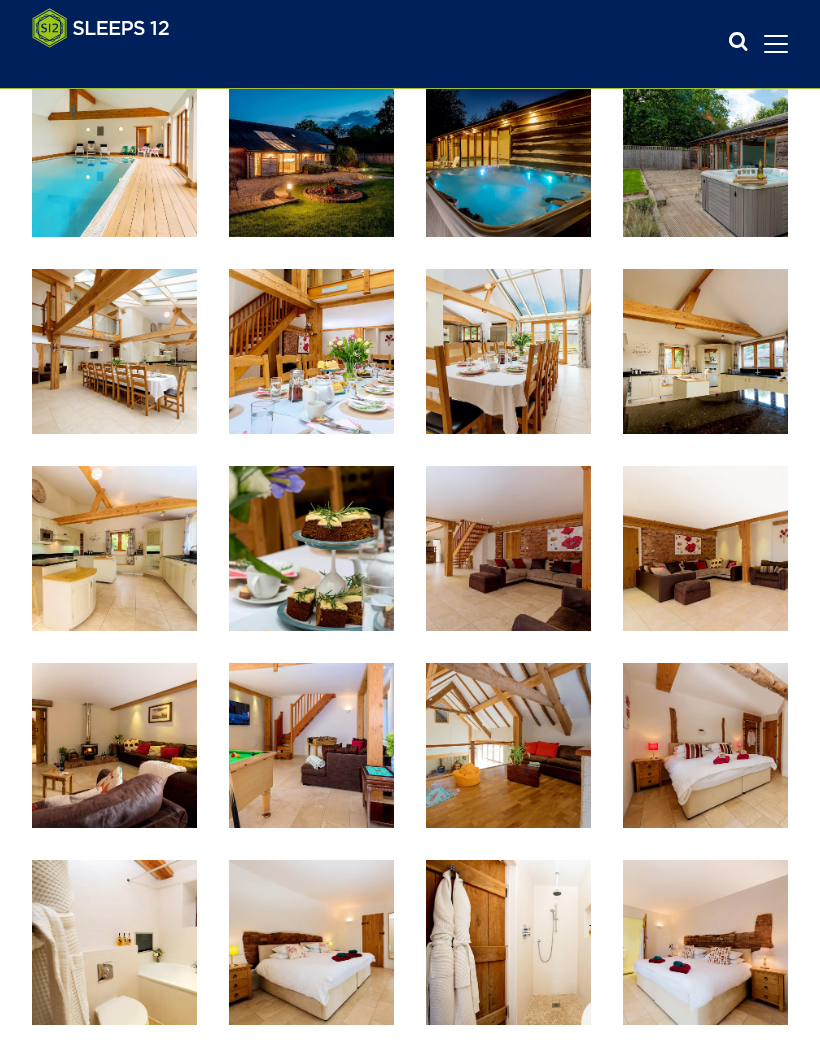 scroll, scrollTop: 657, scrollLeft: 0, axis: vertical 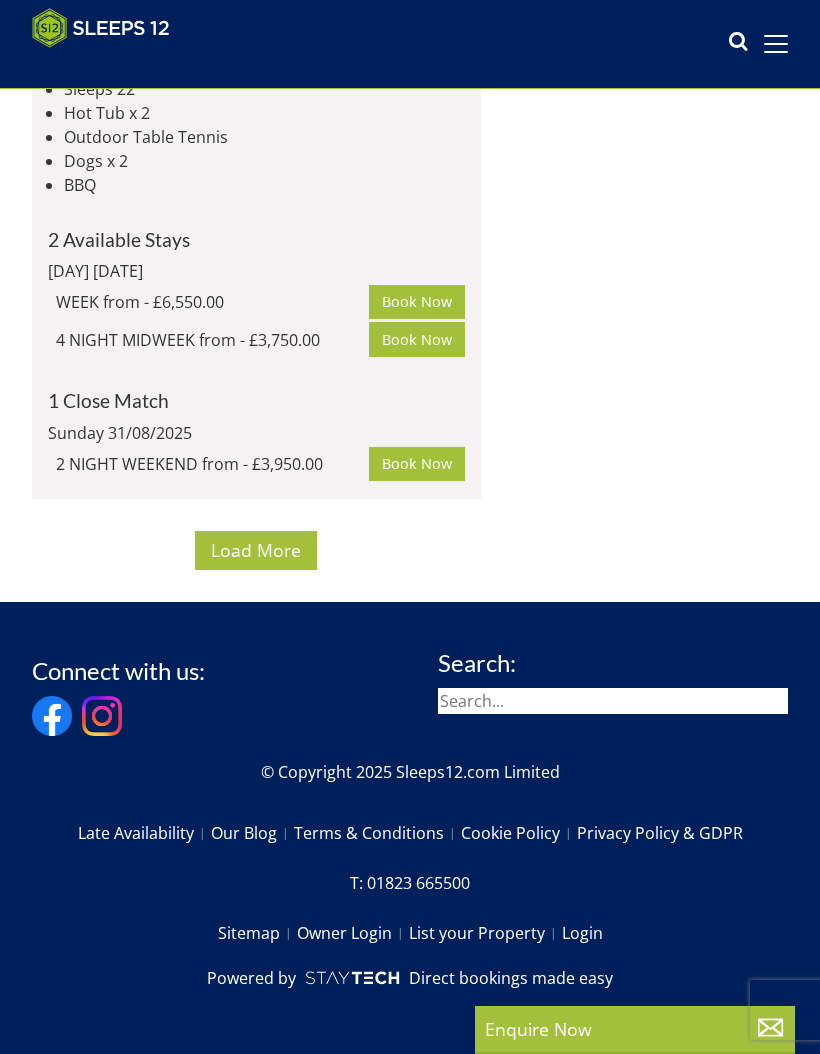 click on "Load More" at bounding box center (256, 550) 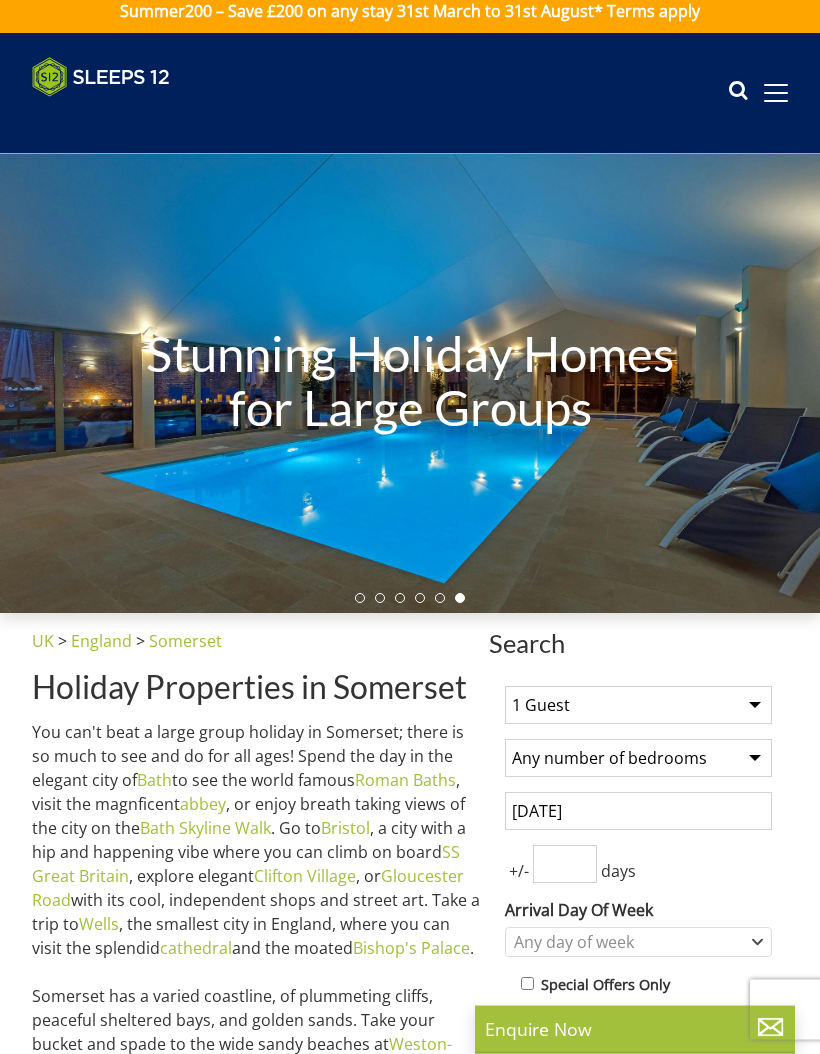 scroll, scrollTop: 0, scrollLeft: 0, axis: both 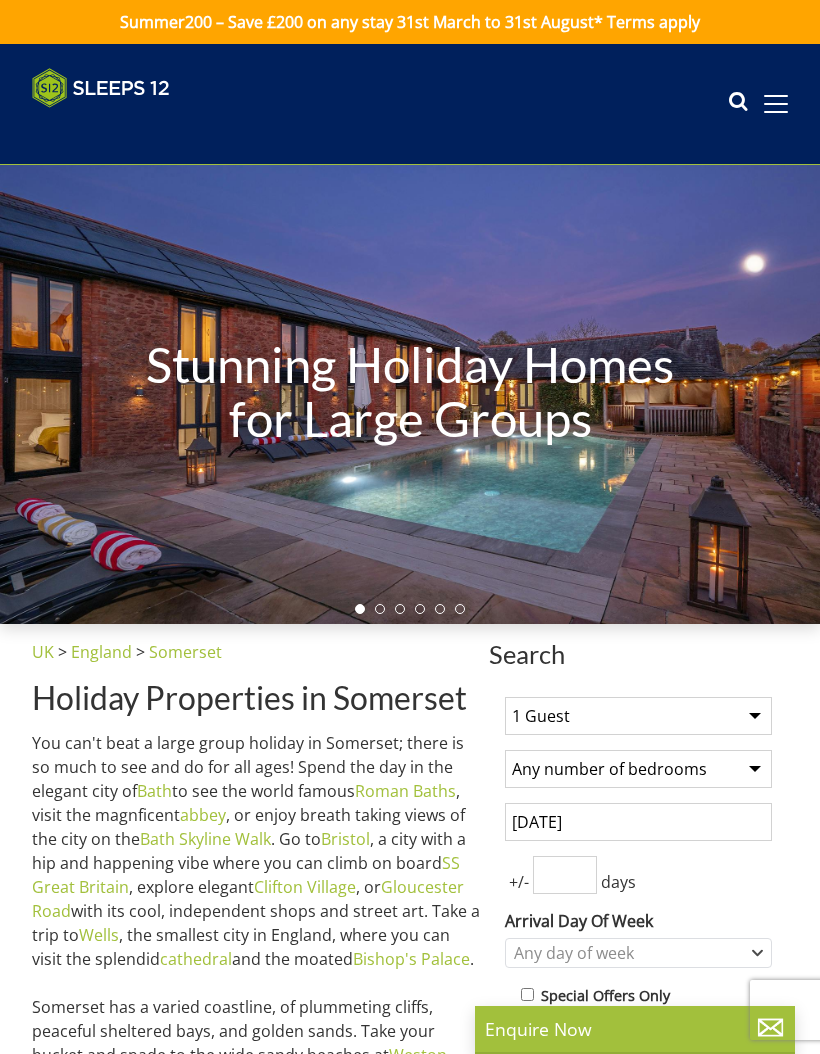 click at bounding box center [776, 104] 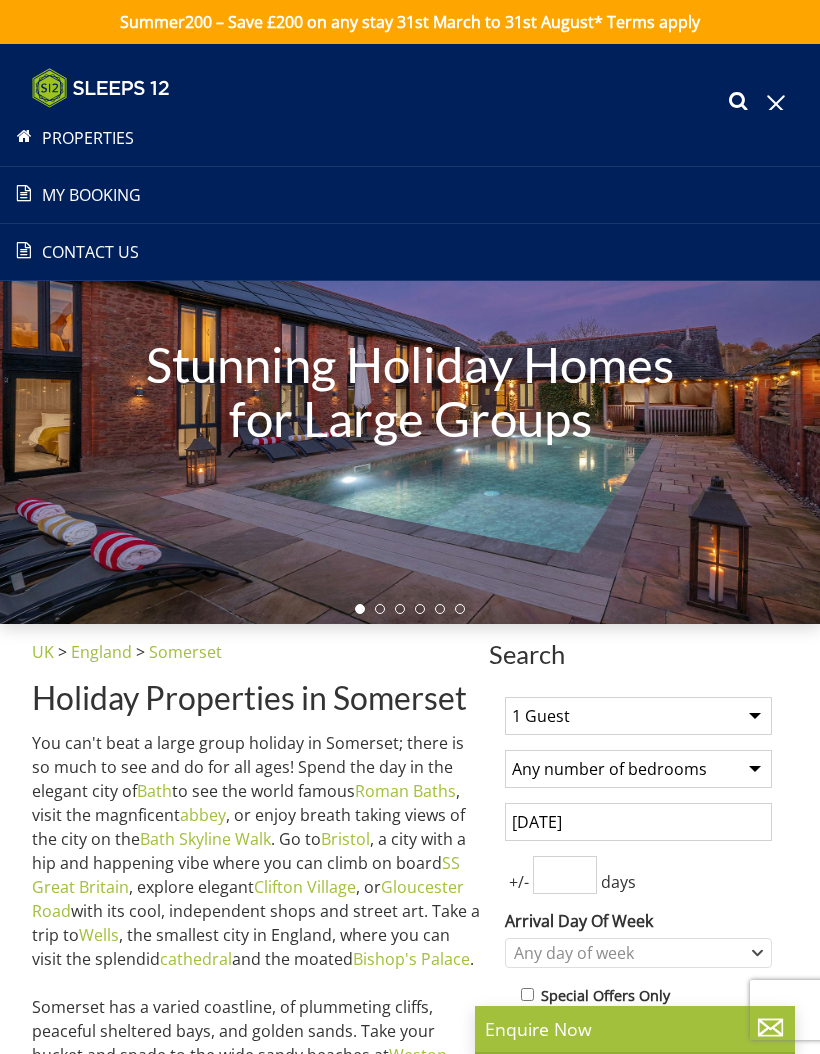 click on "My Booking" at bounding box center (410, 195) 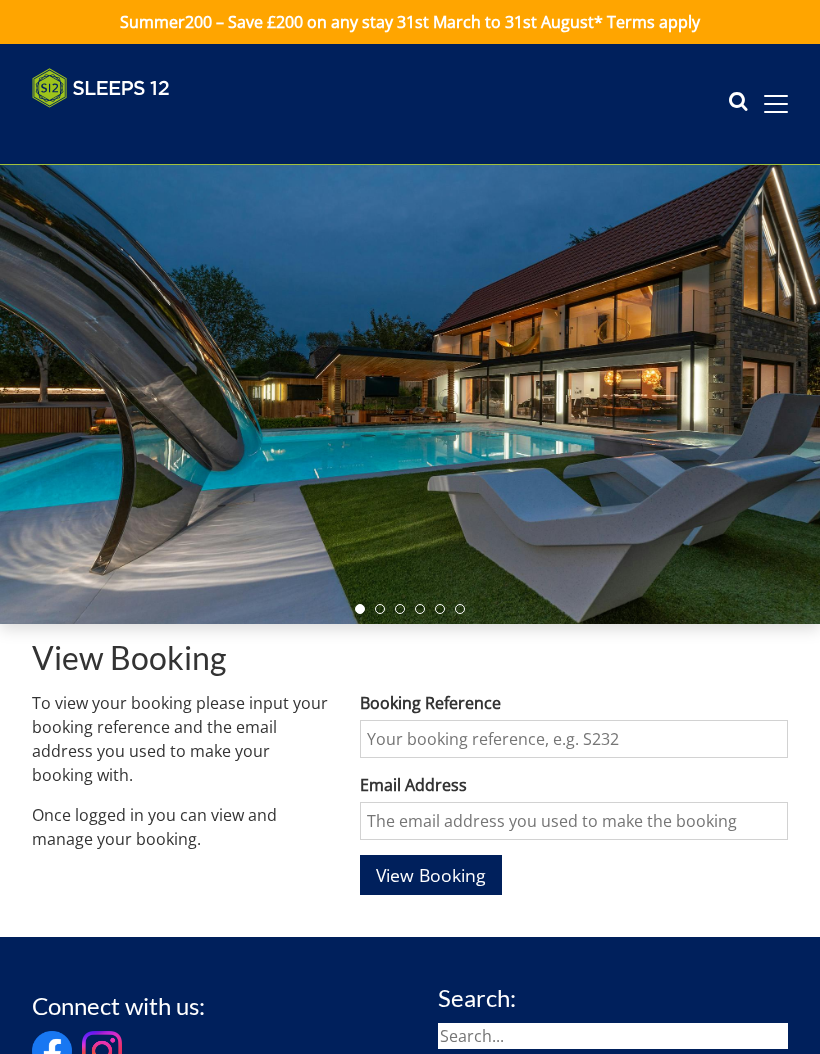 click at bounding box center [101, 88] 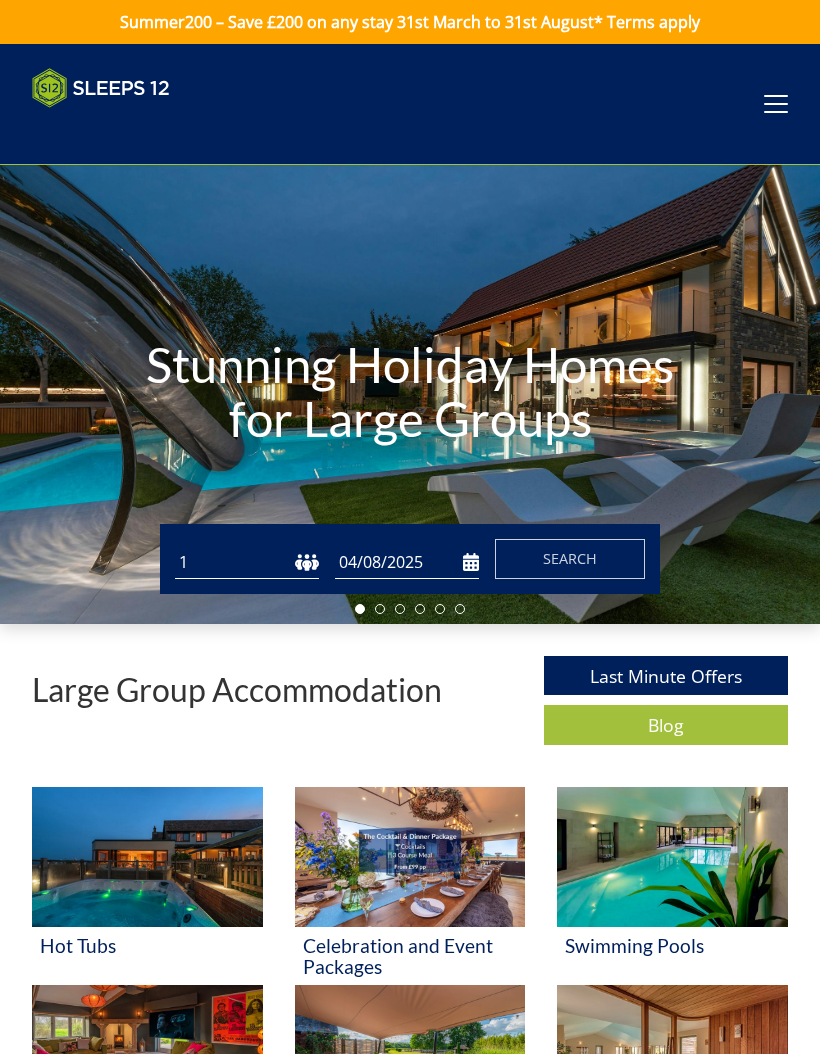 click at bounding box center (776, 104) 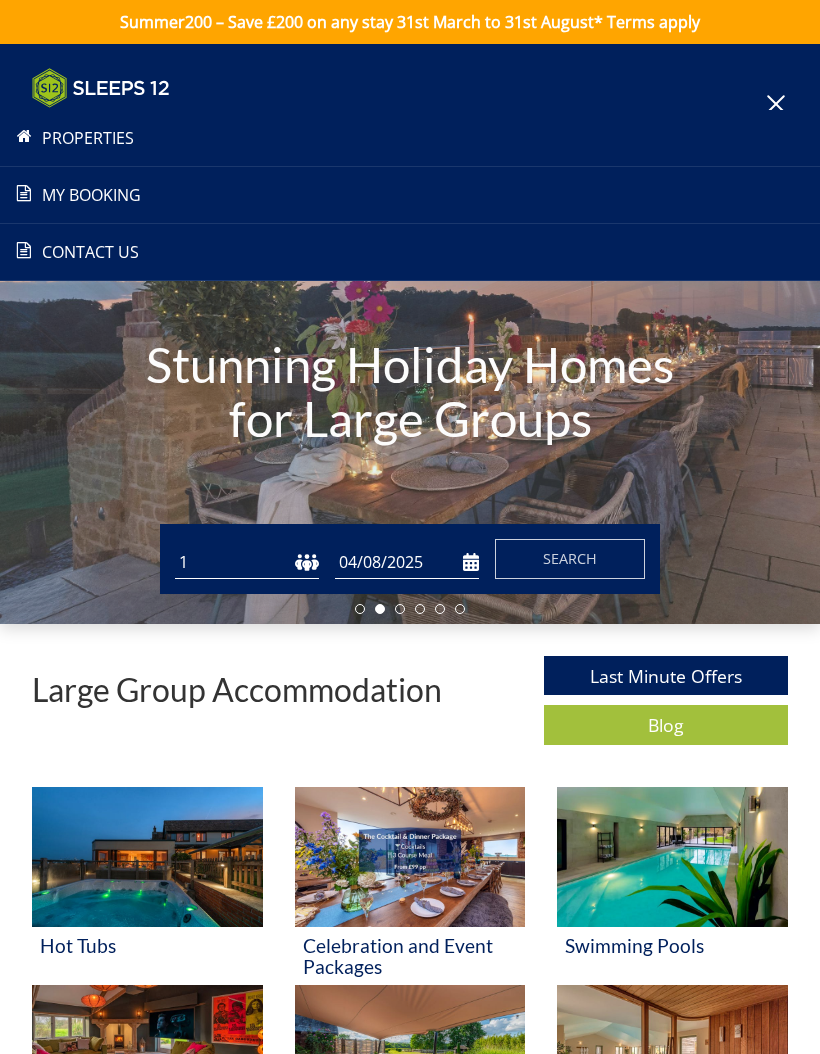 click on "Properties" at bounding box center [410, 138] 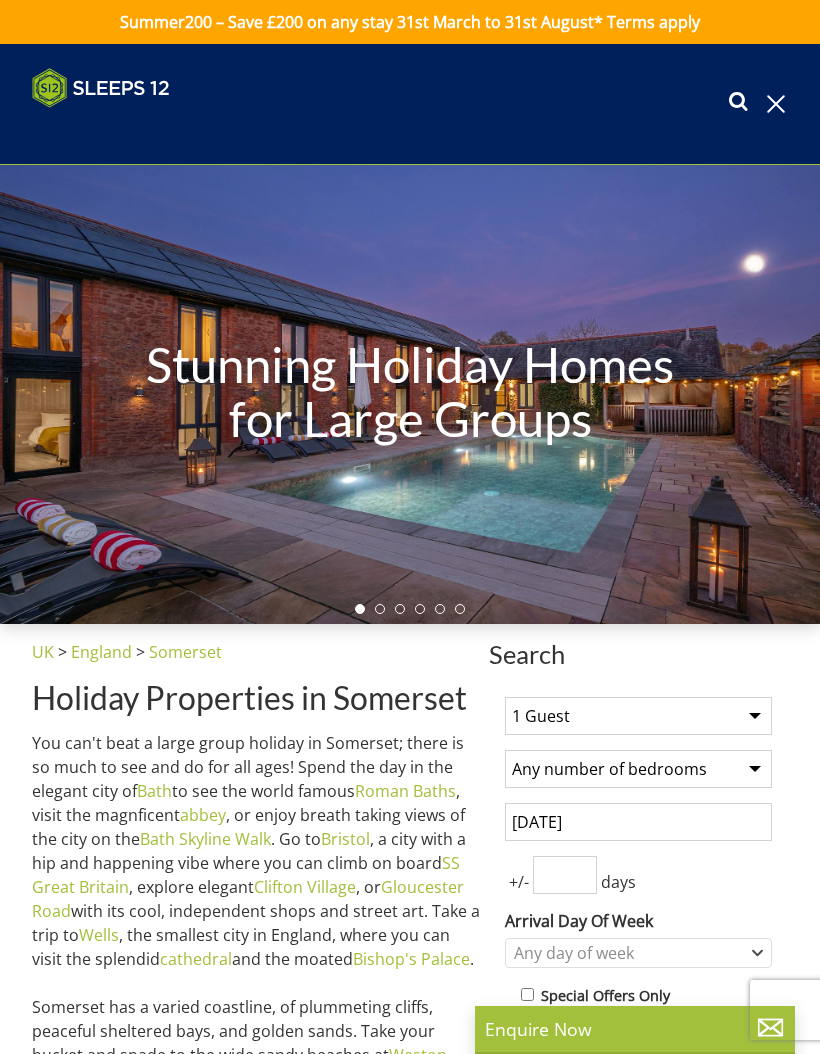 scroll, scrollTop: 0, scrollLeft: 10003, axis: horizontal 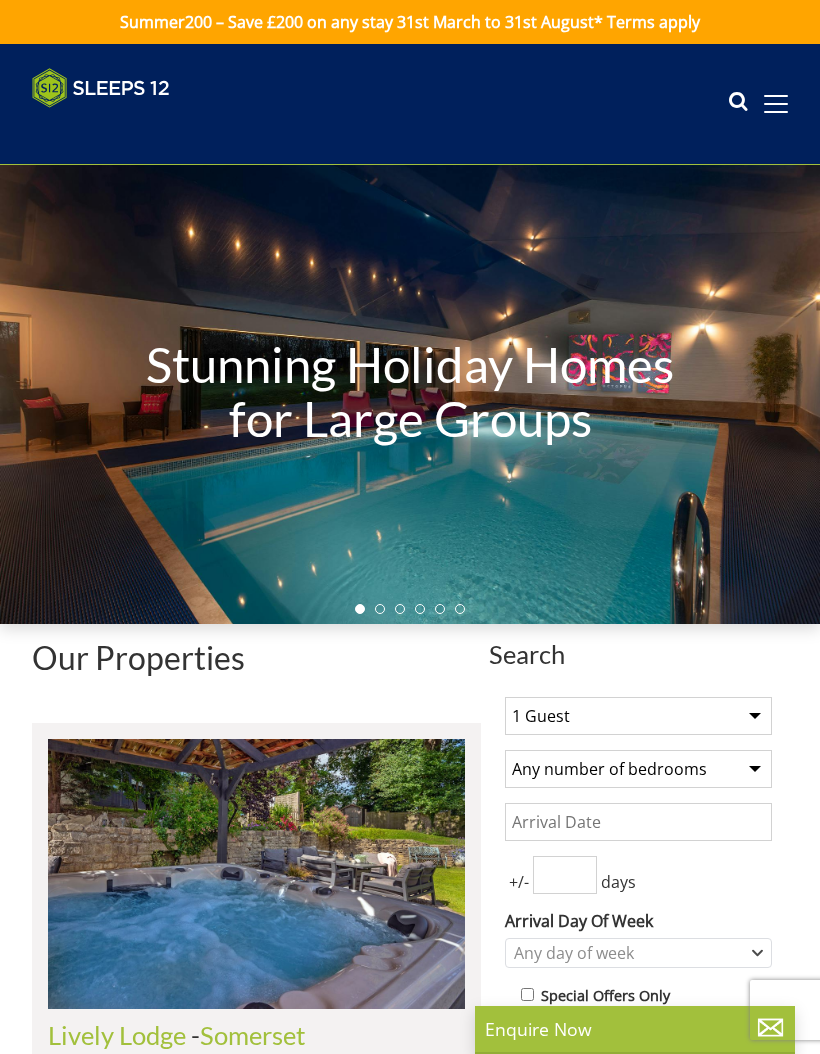 click on "Date" at bounding box center (638, 822) 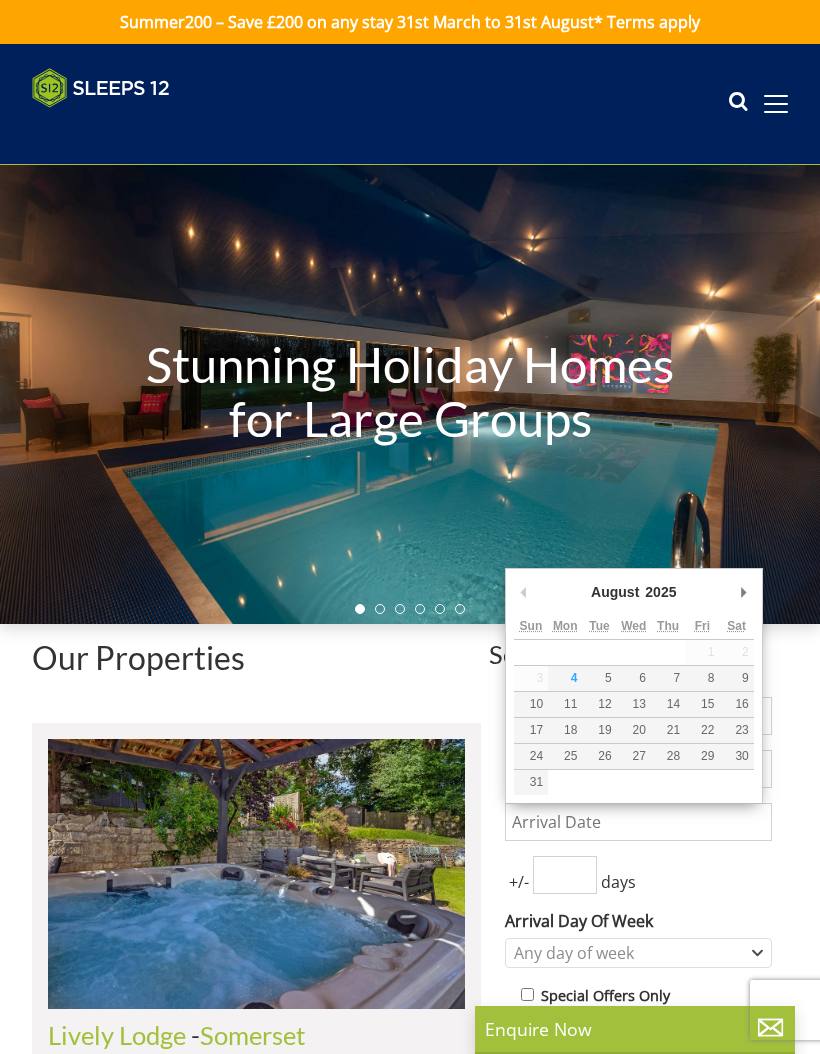 scroll, scrollTop: 126, scrollLeft: 0, axis: vertical 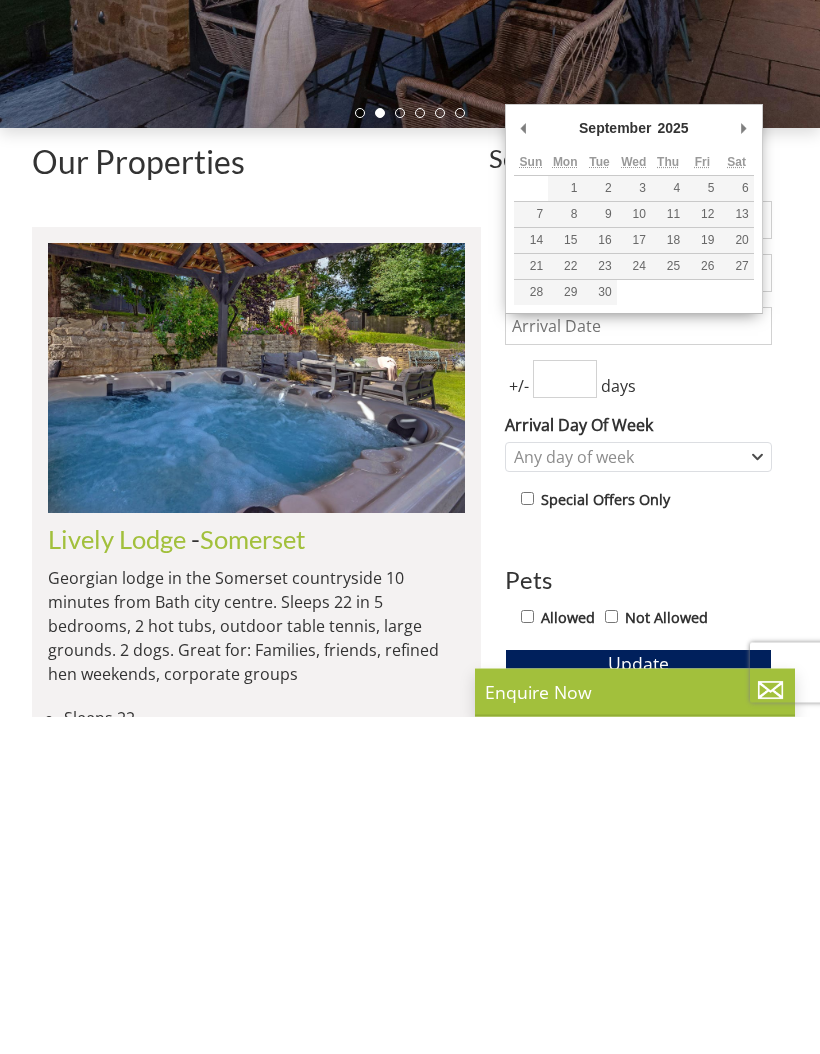type on "01/09/2025" 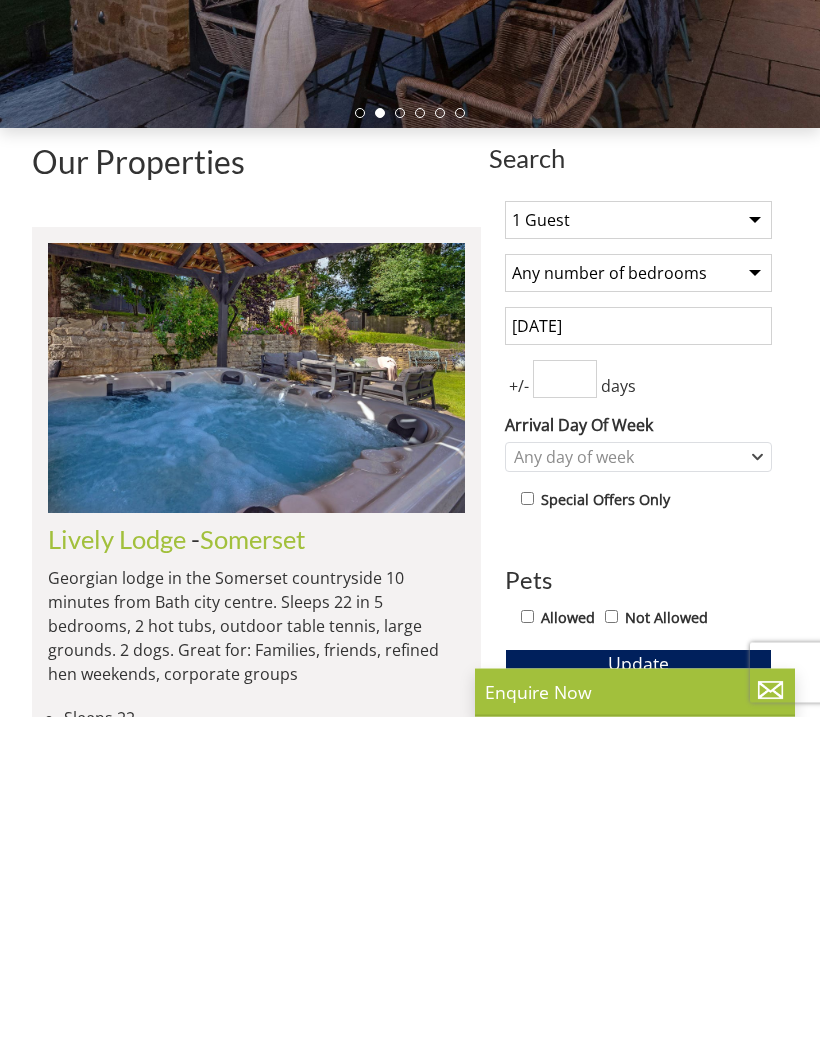 scroll, scrollTop: 464, scrollLeft: 0, axis: vertical 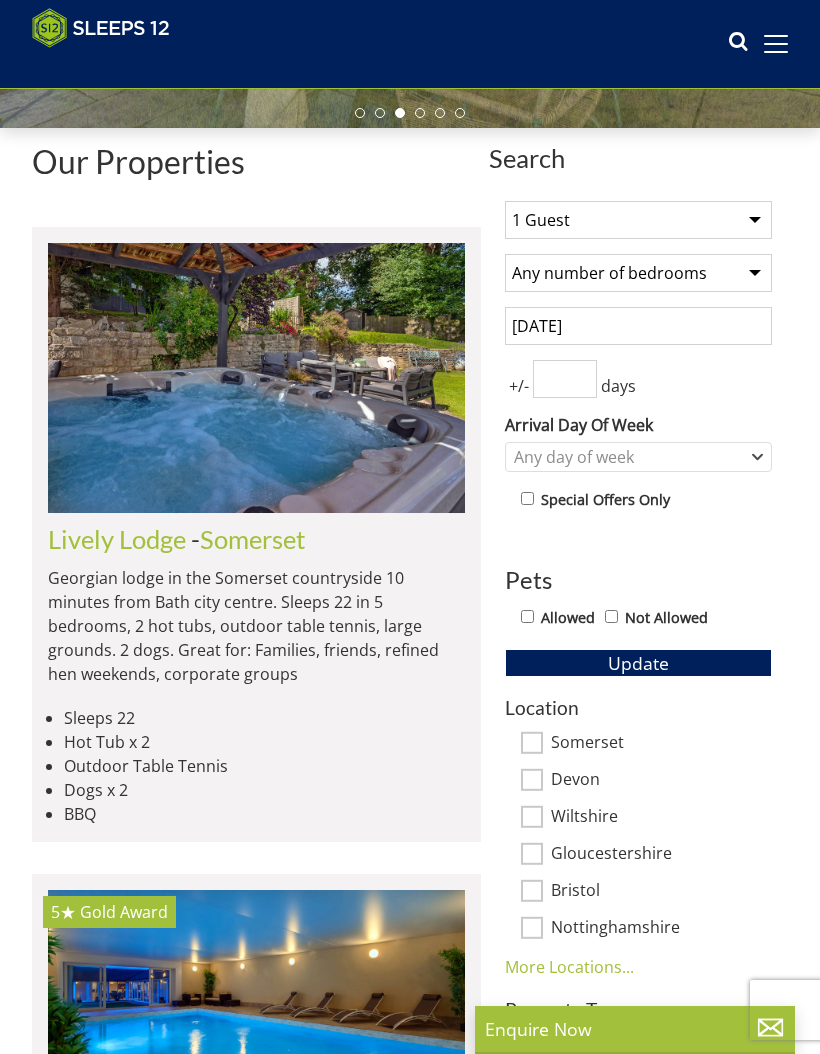 click on "Devon" at bounding box center (532, 780) 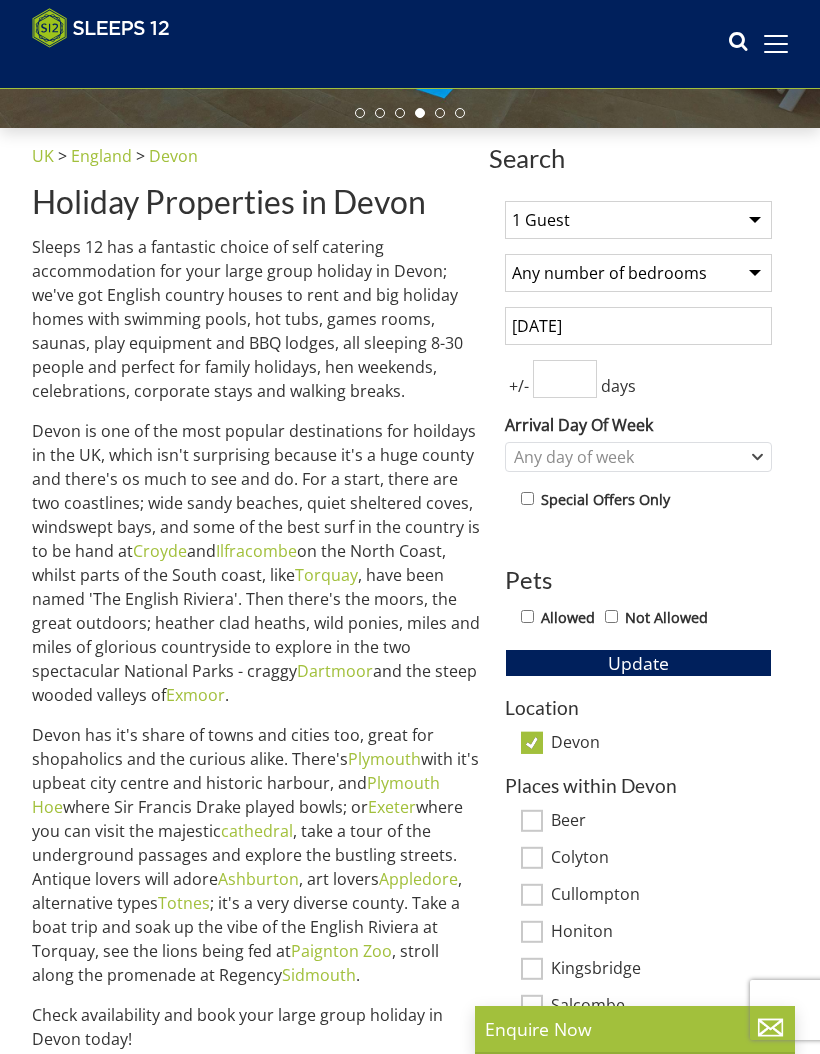click on "1 Guest
2 Guests
3 Guests
4 Guests
5 Guests
6 Guests
7 Guests
8 Guests
9 Guests
10 Guests
11 Guests
12 Guests
13 Guests
14 Guests
15 Guests
16 Guests
17 Guests
18 Guests
19 Guests
20 Guests
21 Guests
22 Guests
23 Guests
24 Guests
25 Guests
26 Guests
27 Guests
28 Guests
29 Guests
30 Guests
31 Guests
32 Guests" at bounding box center [638, 220] 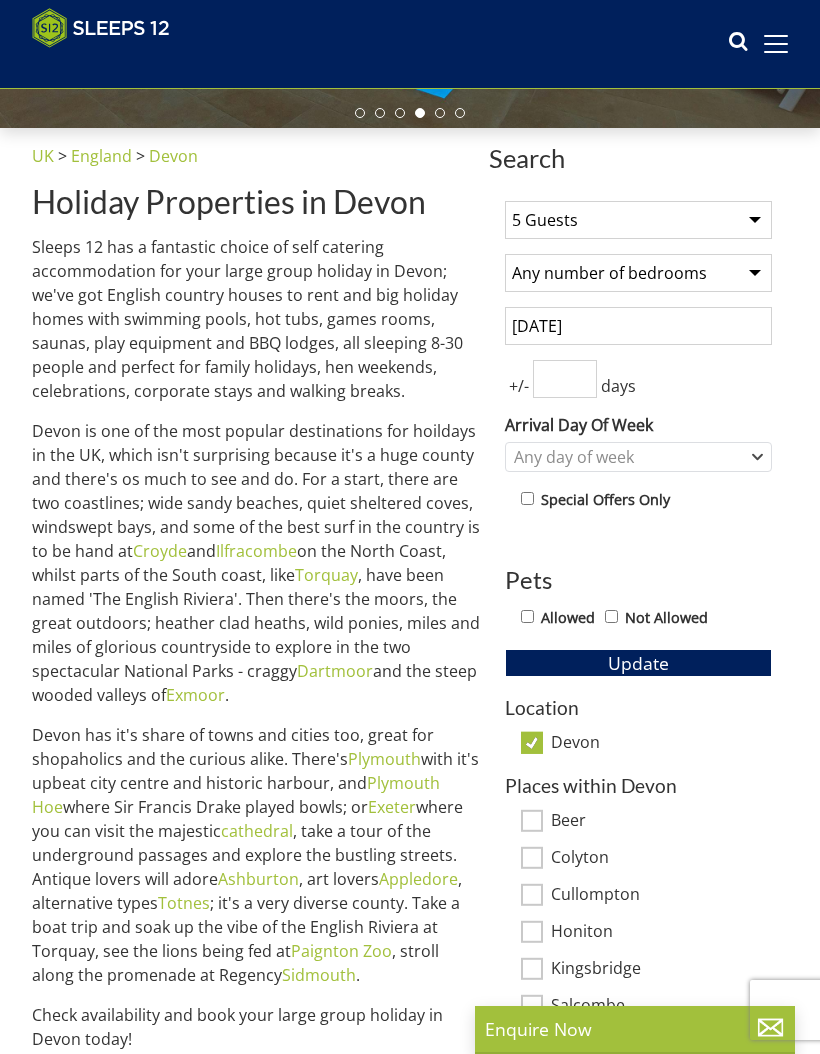 click on "1 Guest
2 Guests
3 Guests
4 Guests
5 Guests
6 Guests
7 Guests
8 Guests
9 Guests
10 Guests
11 Guests
12 Guests
13 Guests
14 Guests
15 Guests
16 Guests
17 Guests
18 Guests
19 Guests
20 Guests
21 Guests
22 Guests
23 Guests
24 Guests
25 Guests
26 Guests
27 Guests
28 Guests
29 Guests
30 Guests
31 Guests
32 Guests" at bounding box center [638, 220] 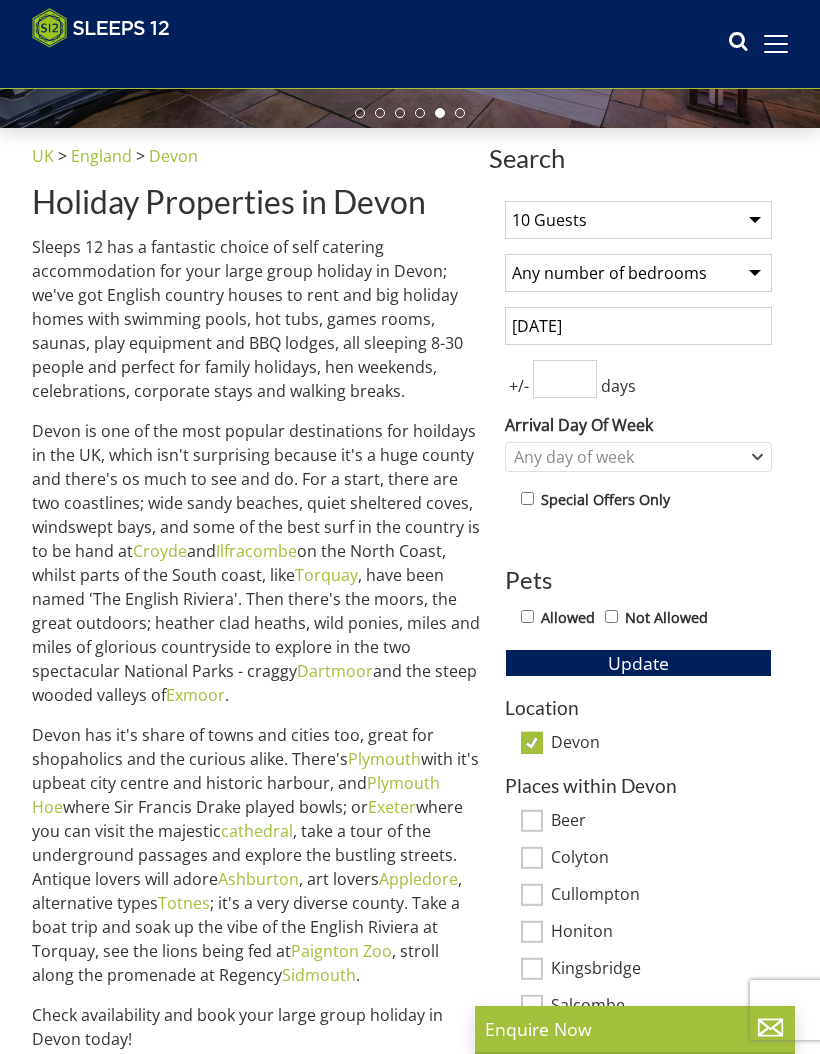 click on "Update" at bounding box center (638, 663) 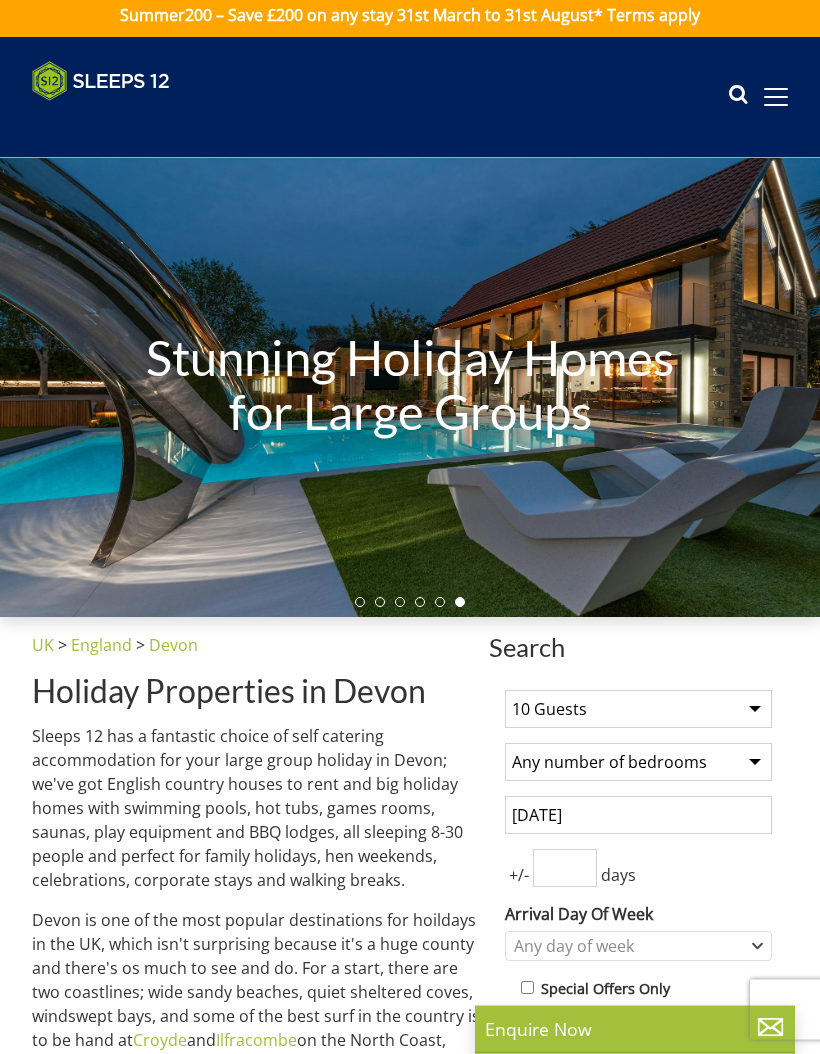 scroll, scrollTop: 0, scrollLeft: 0, axis: both 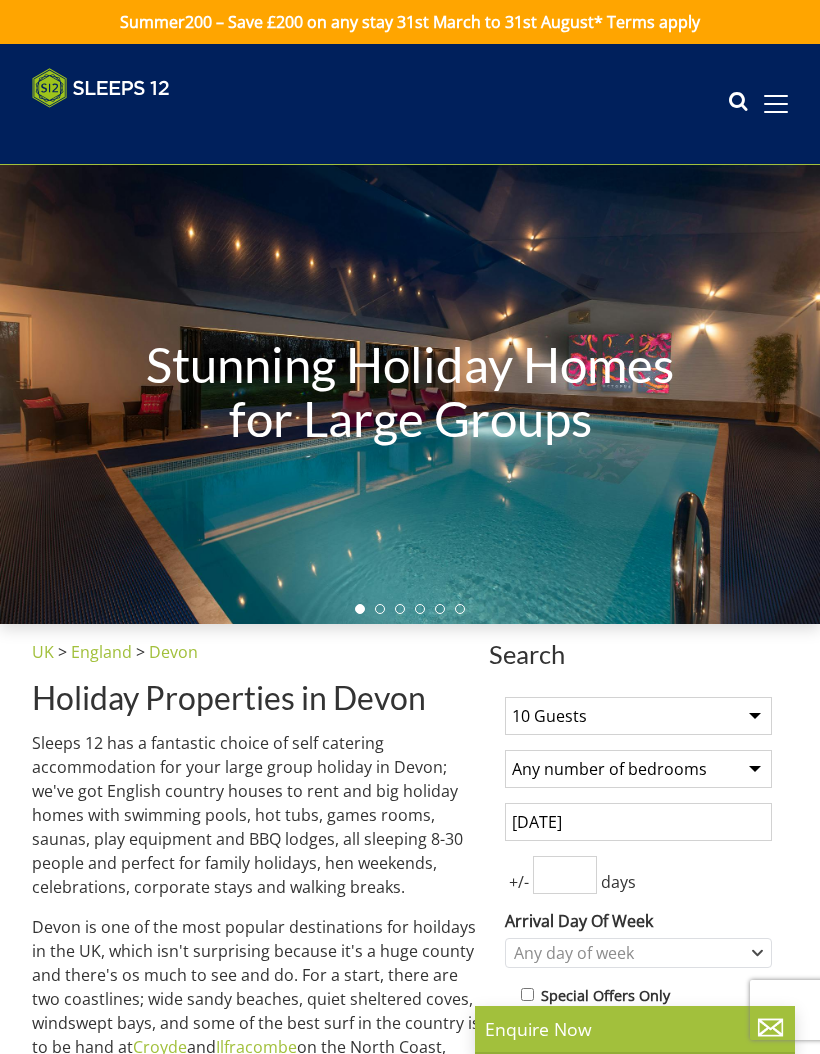 click at bounding box center (776, 104) 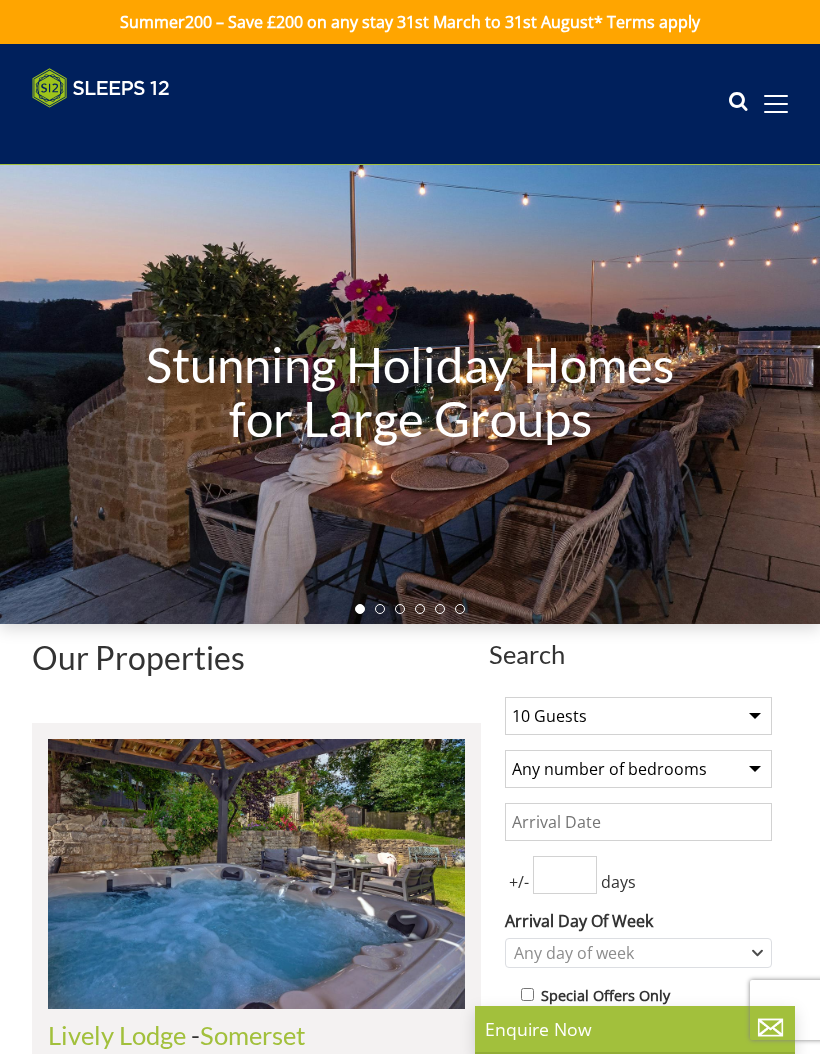 select on "10" 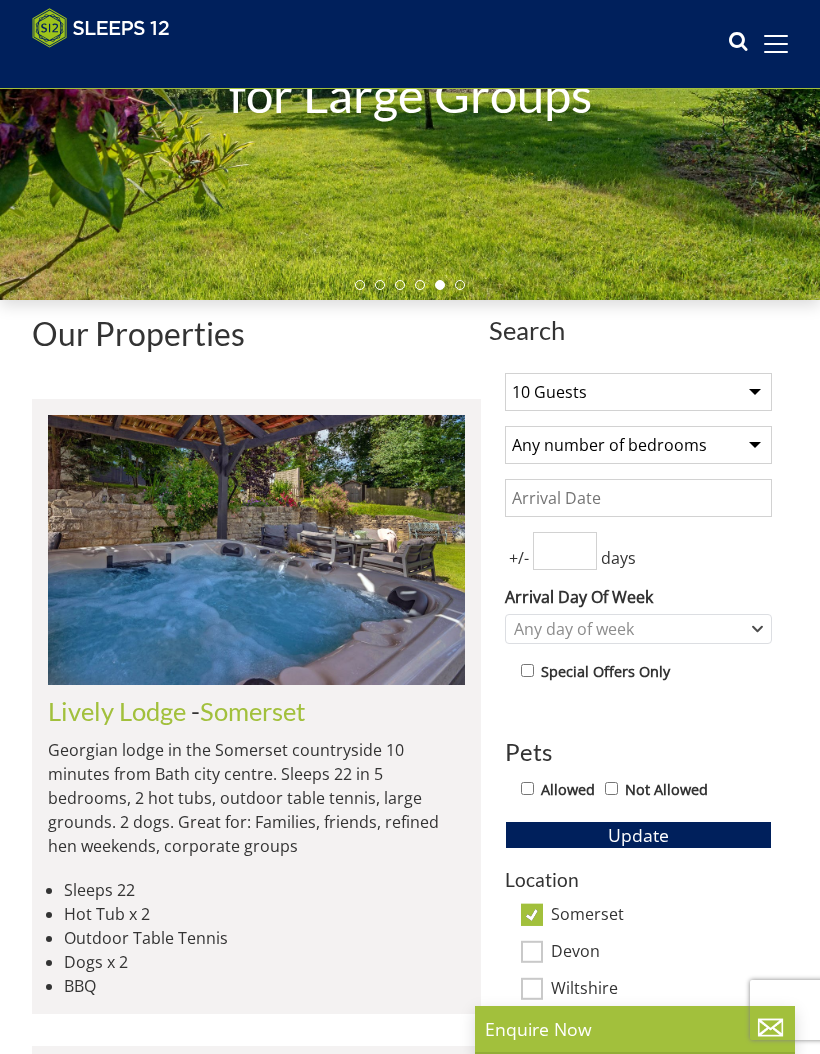 scroll, scrollTop: 0, scrollLeft: 0, axis: both 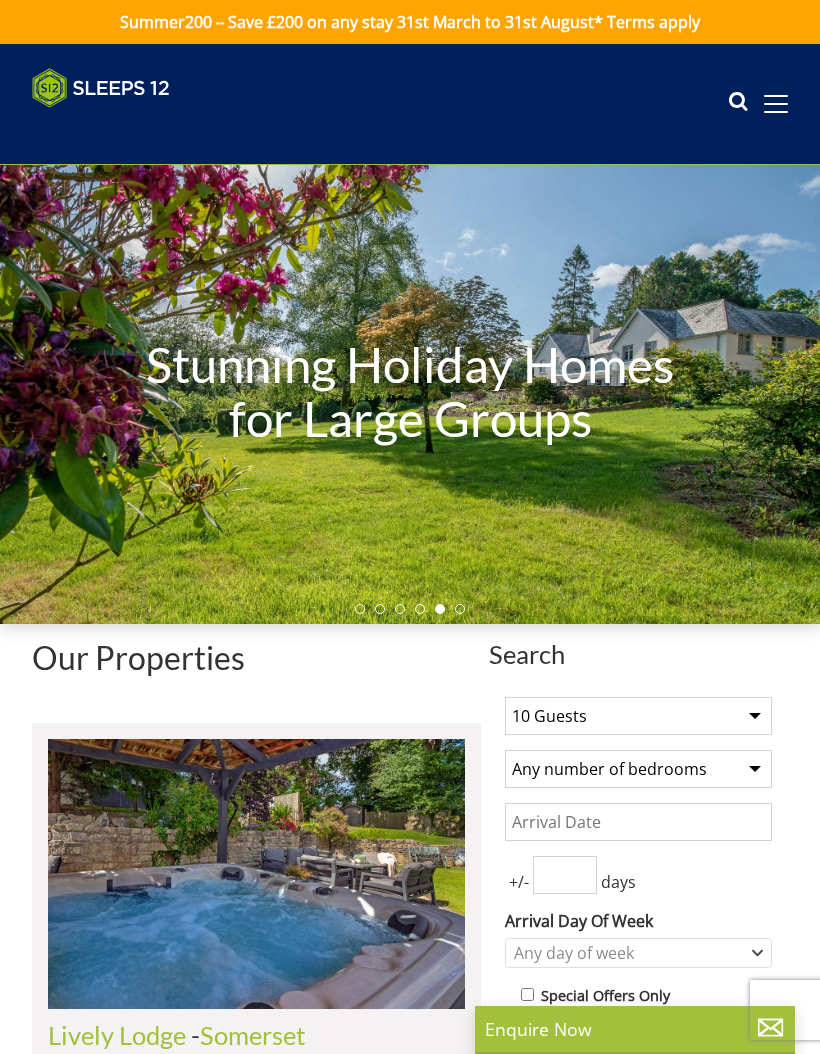 click at bounding box center [738, 104] 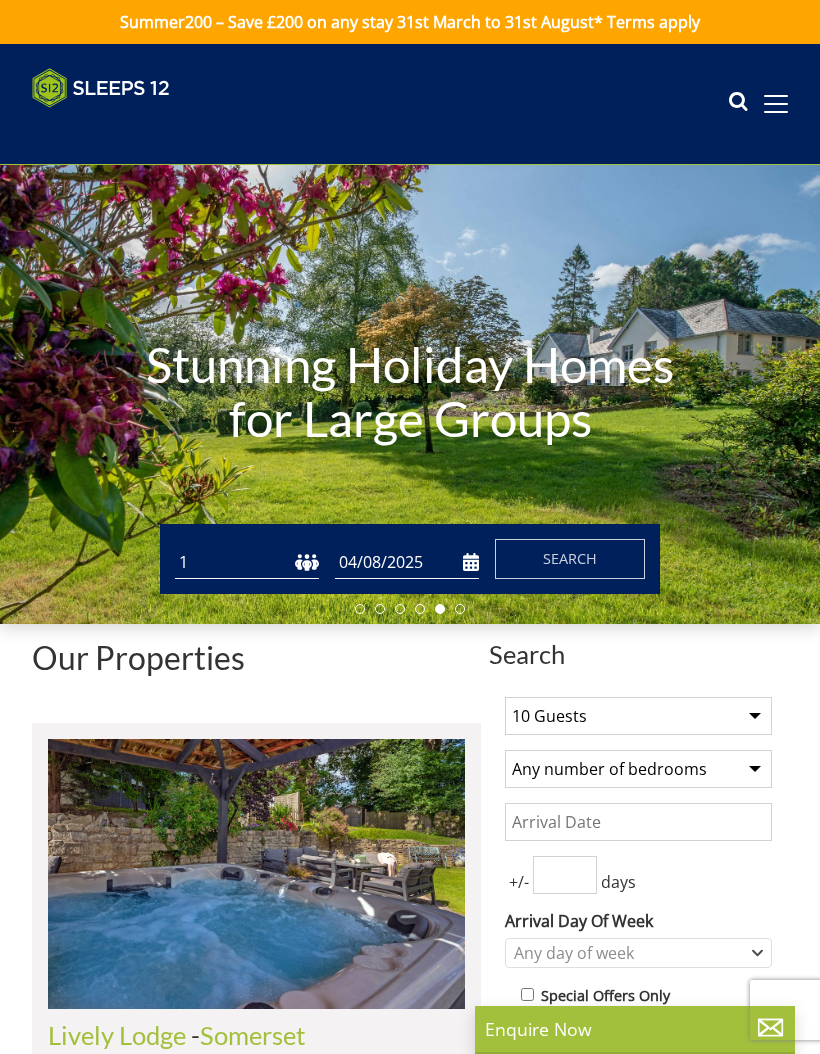 click on "Search
Menu
Properties
My Booking
Contact Us  [PHONE]
Search  Check Availability" at bounding box center [410, 104] 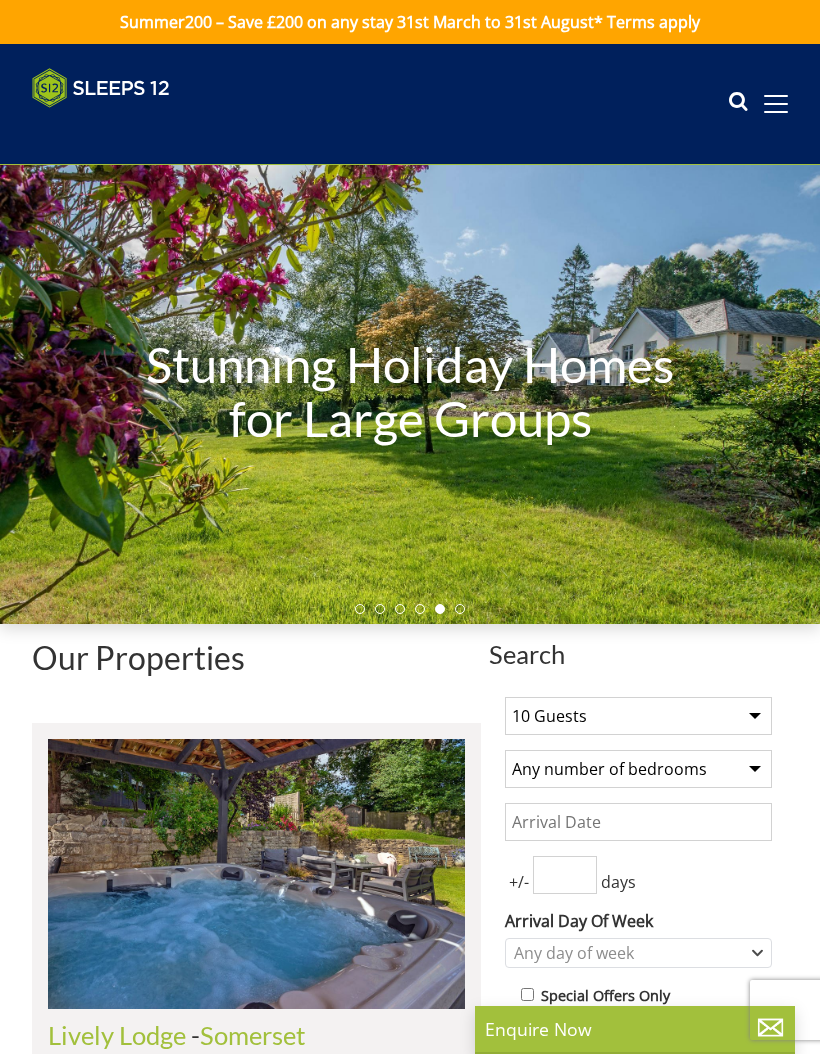 click on "Stunning Holiday Homes for Large Groups" at bounding box center (410, 394) 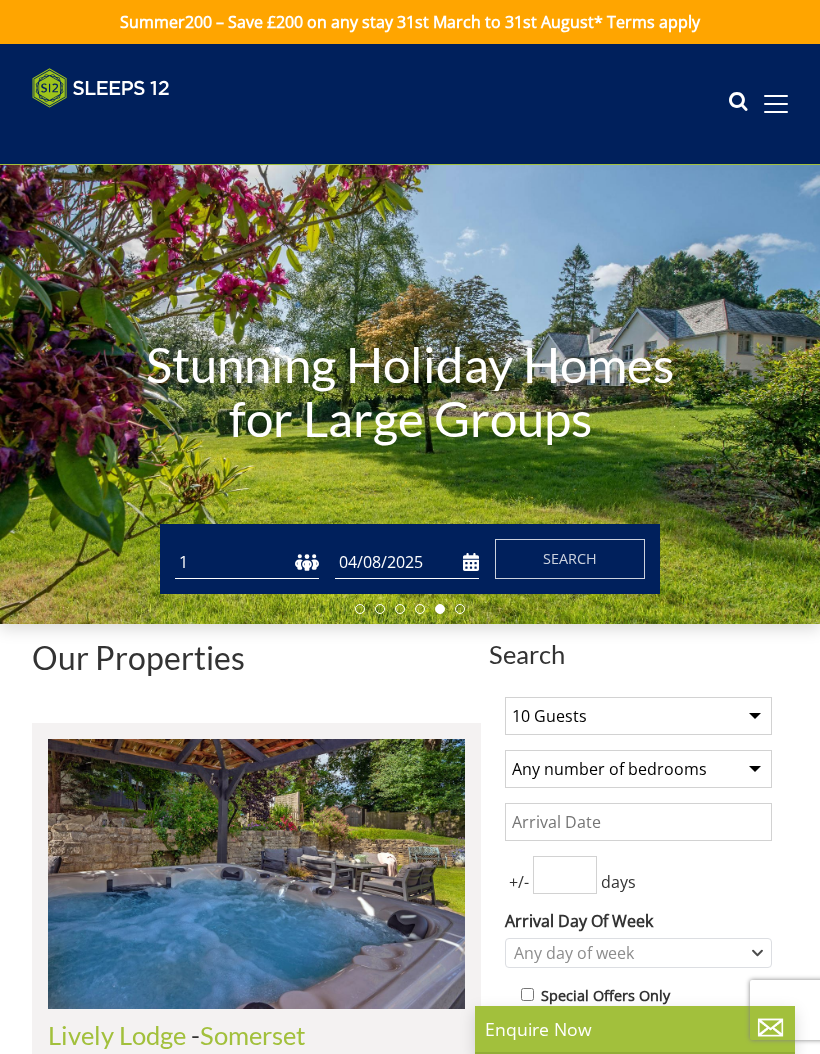 click on "1
2
3
4
5
6
7
8
9
10
11
12
13
14
15
16
17
18
19
20
21
22
23
24
25
26
27
28
29
30
31
32" at bounding box center (247, 562) 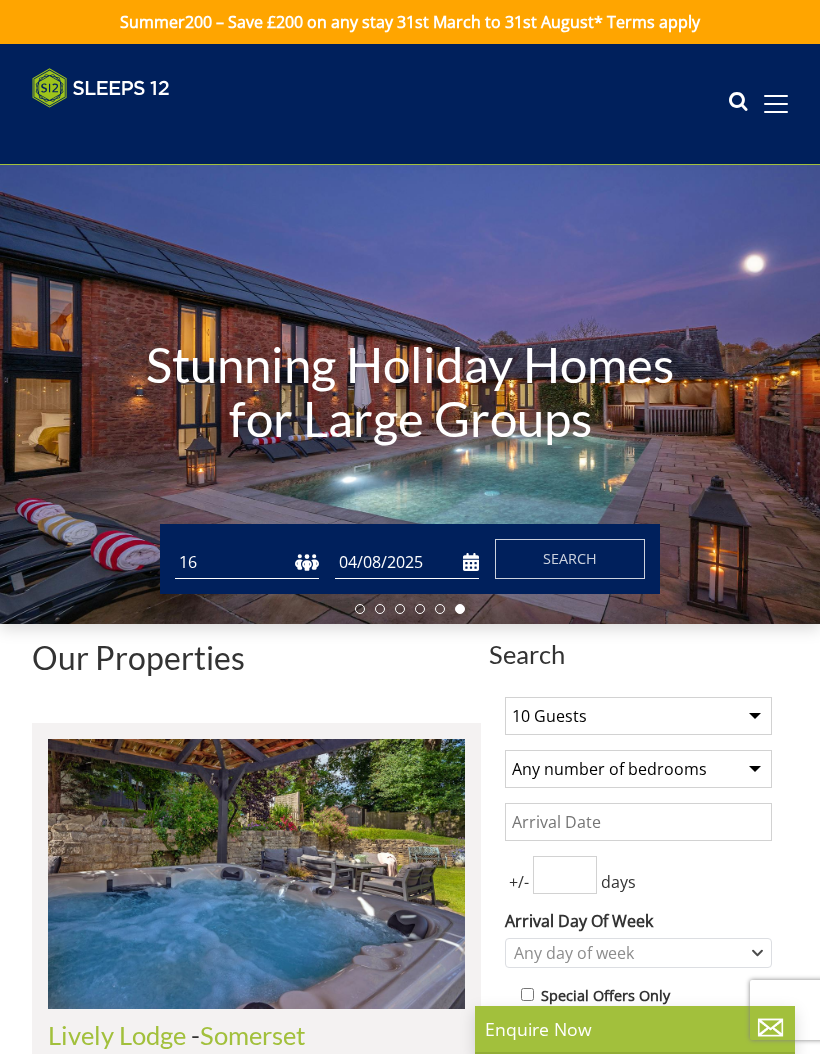 click on "04/08/2025" at bounding box center (407, 562) 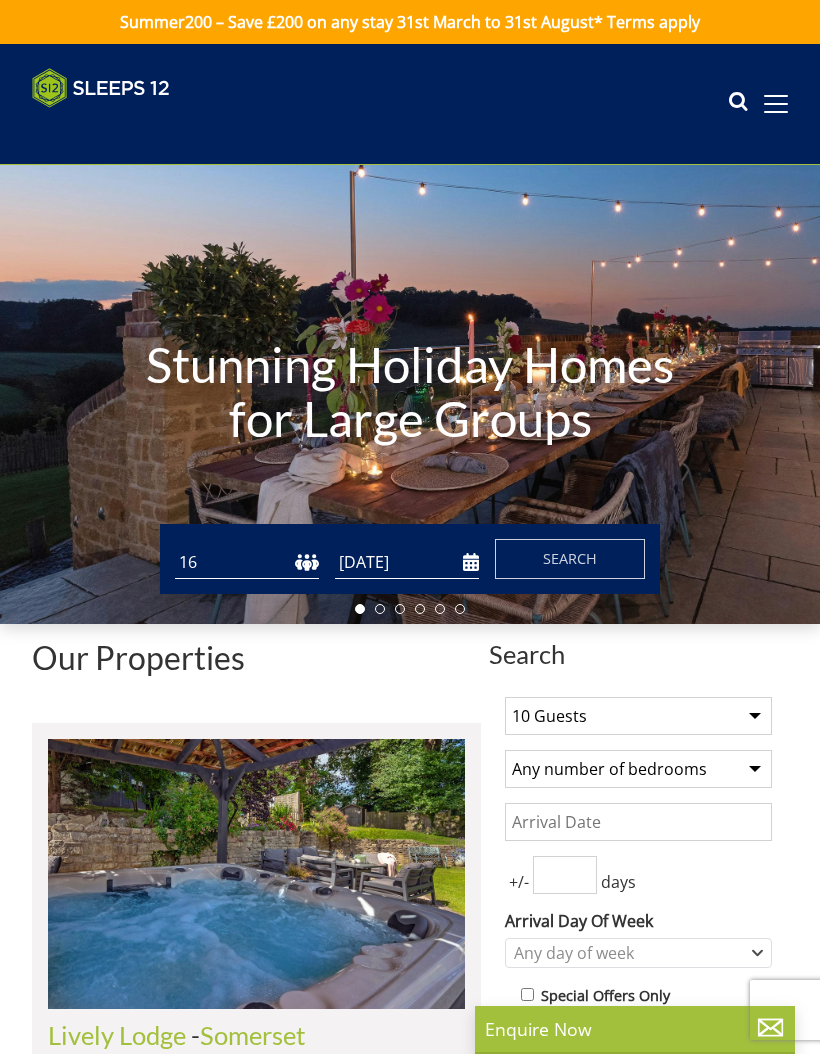 click on "[DATE]" at bounding box center [407, 562] 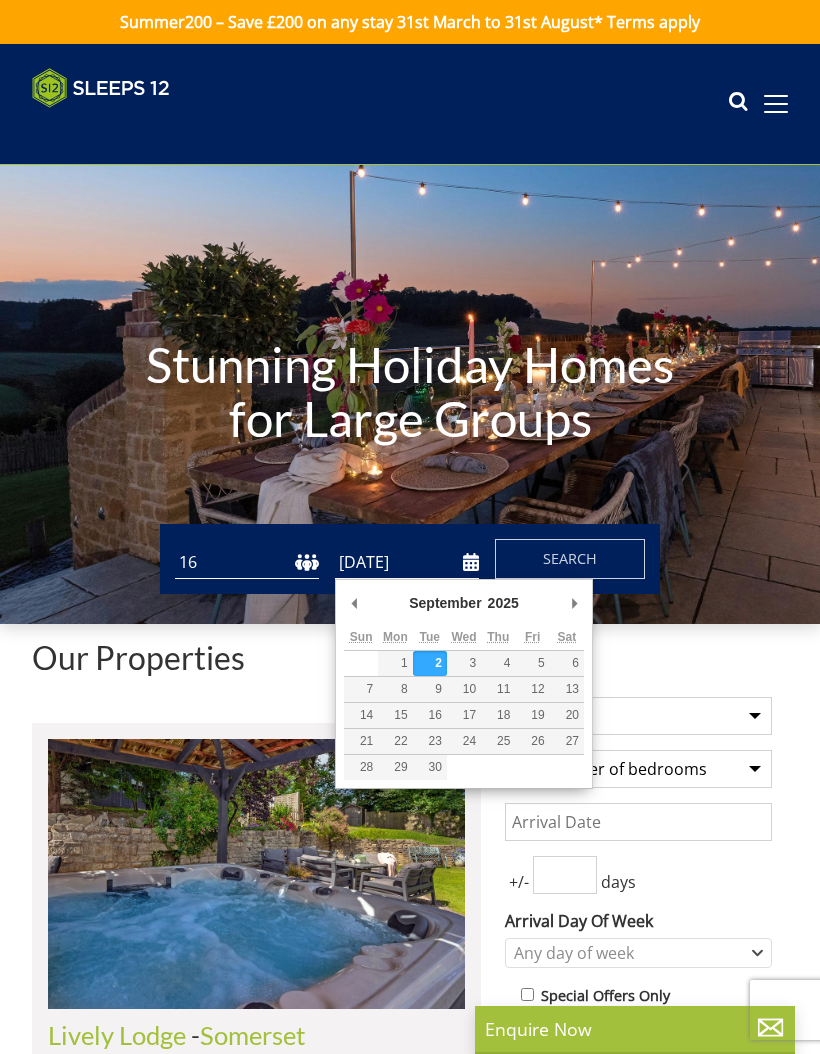 type on "[DATE]" 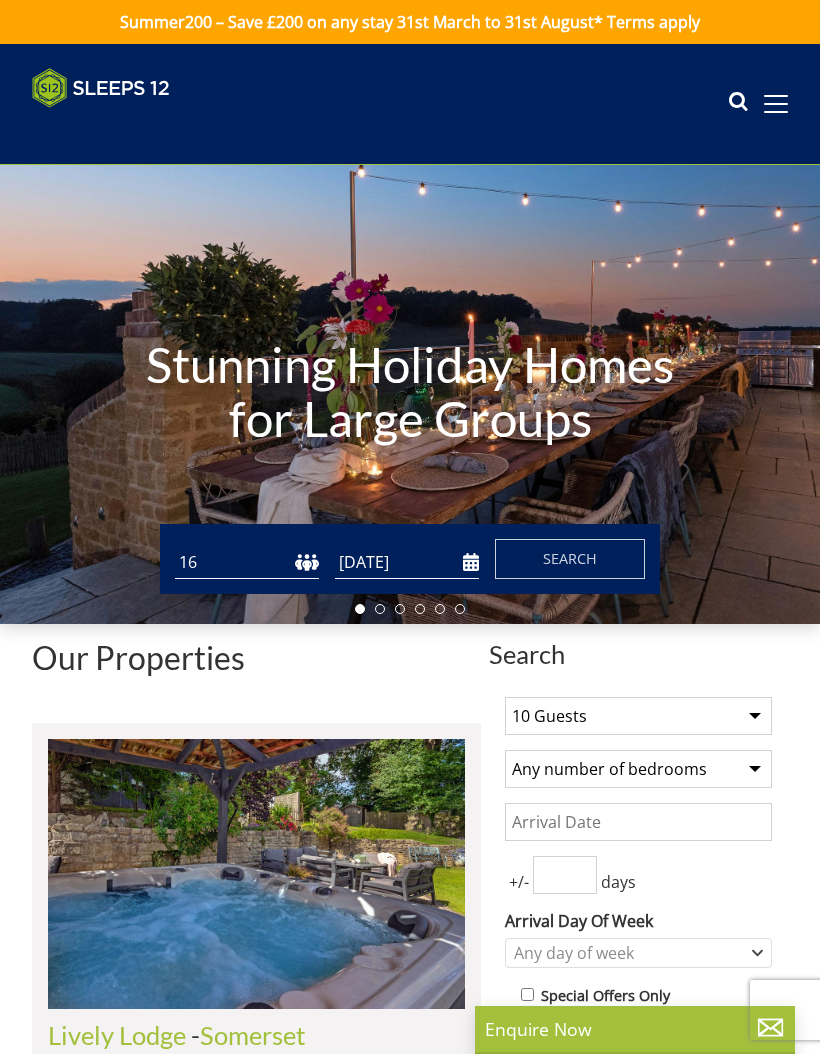 click on "Search" at bounding box center (570, 558) 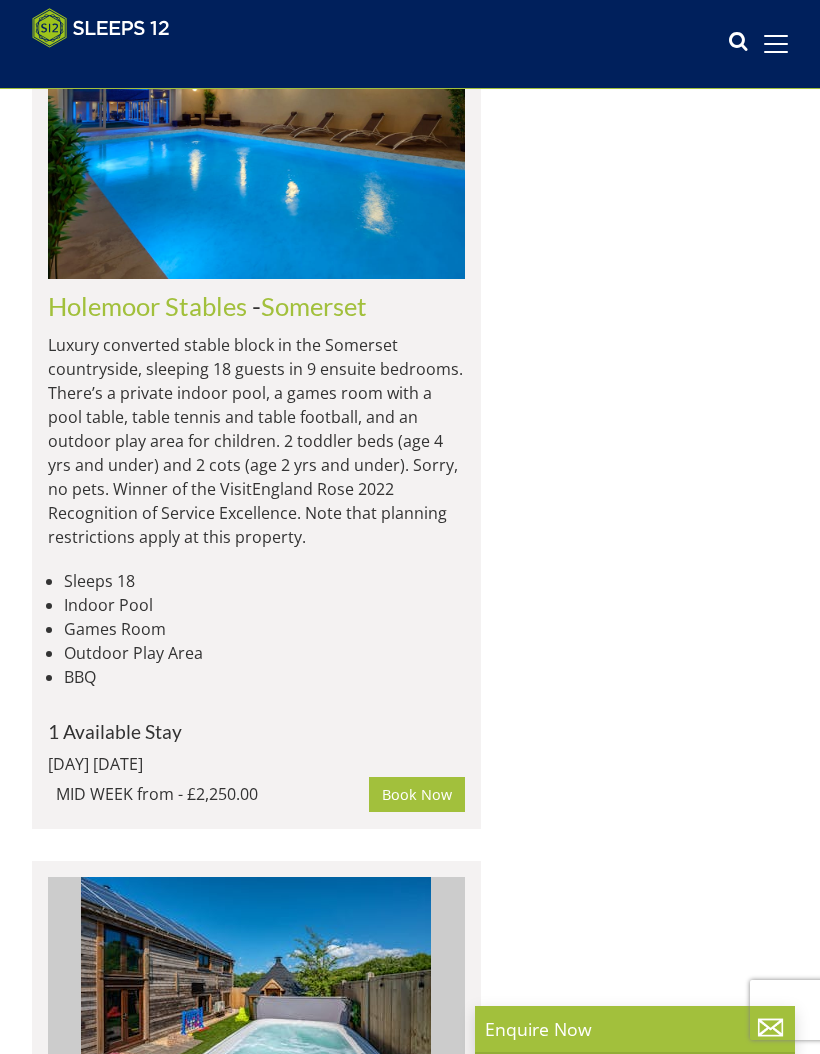 scroll, scrollTop: 2945, scrollLeft: 0, axis: vertical 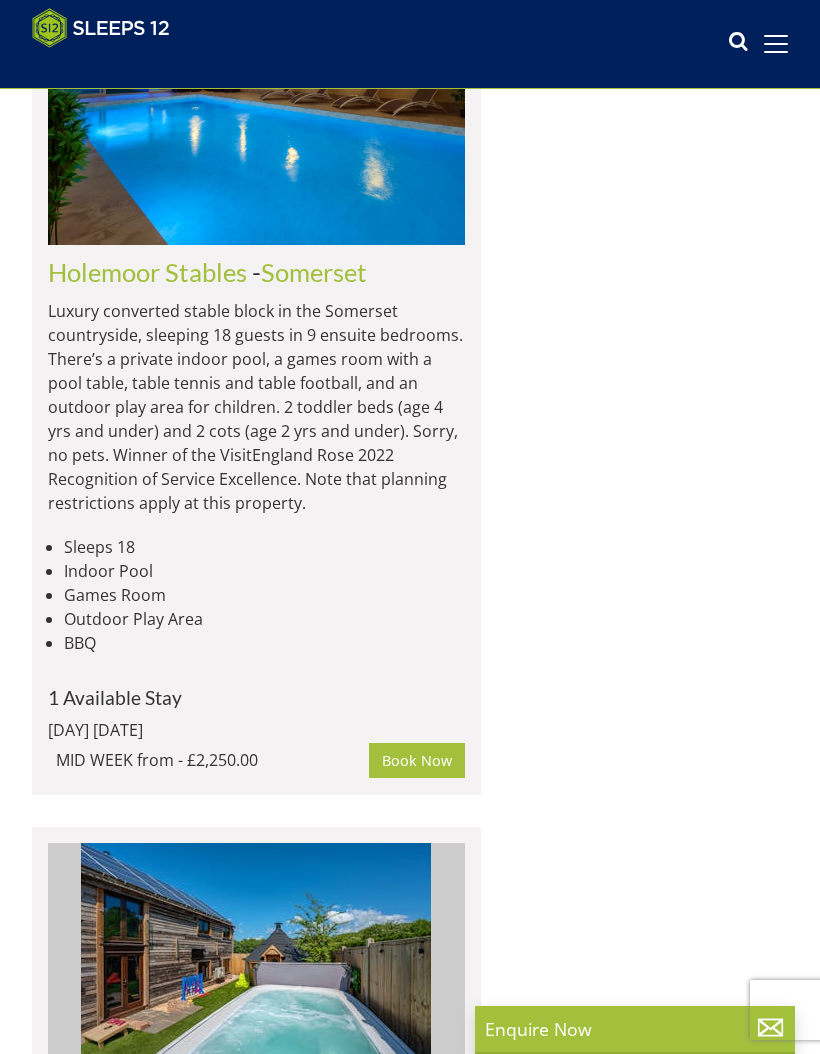click at bounding box center (256, -588) 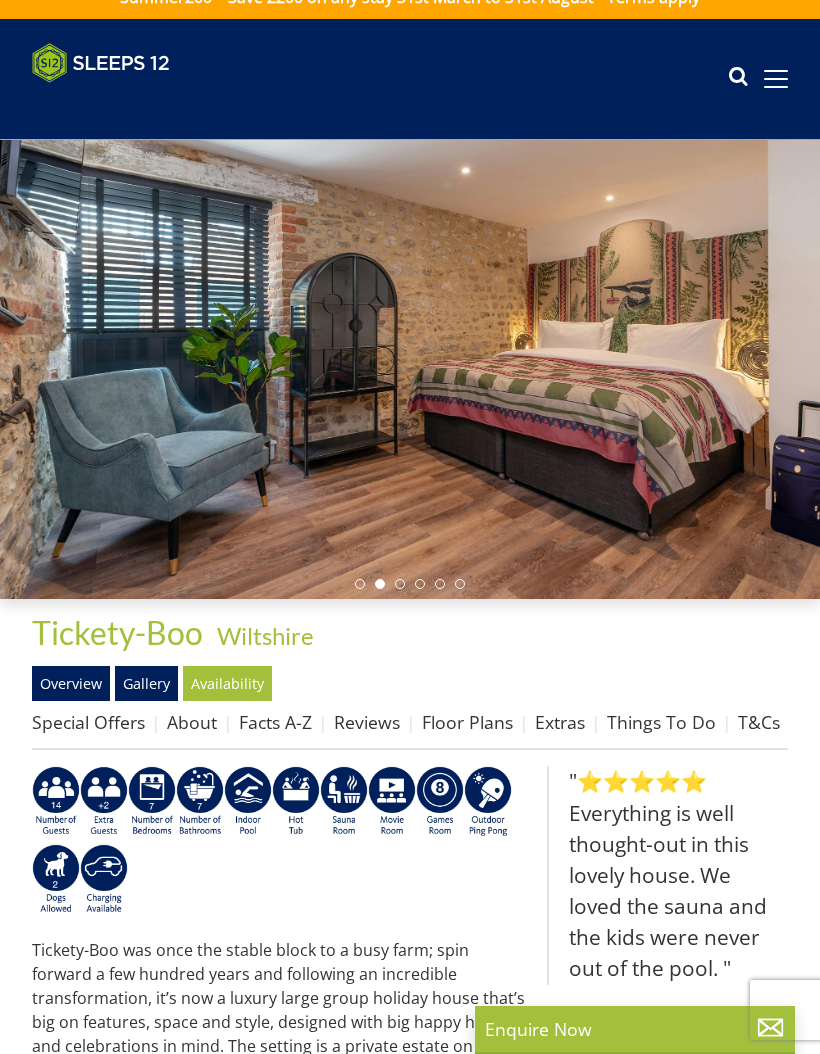 scroll, scrollTop: 0, scrollLeft: 0, axis: both 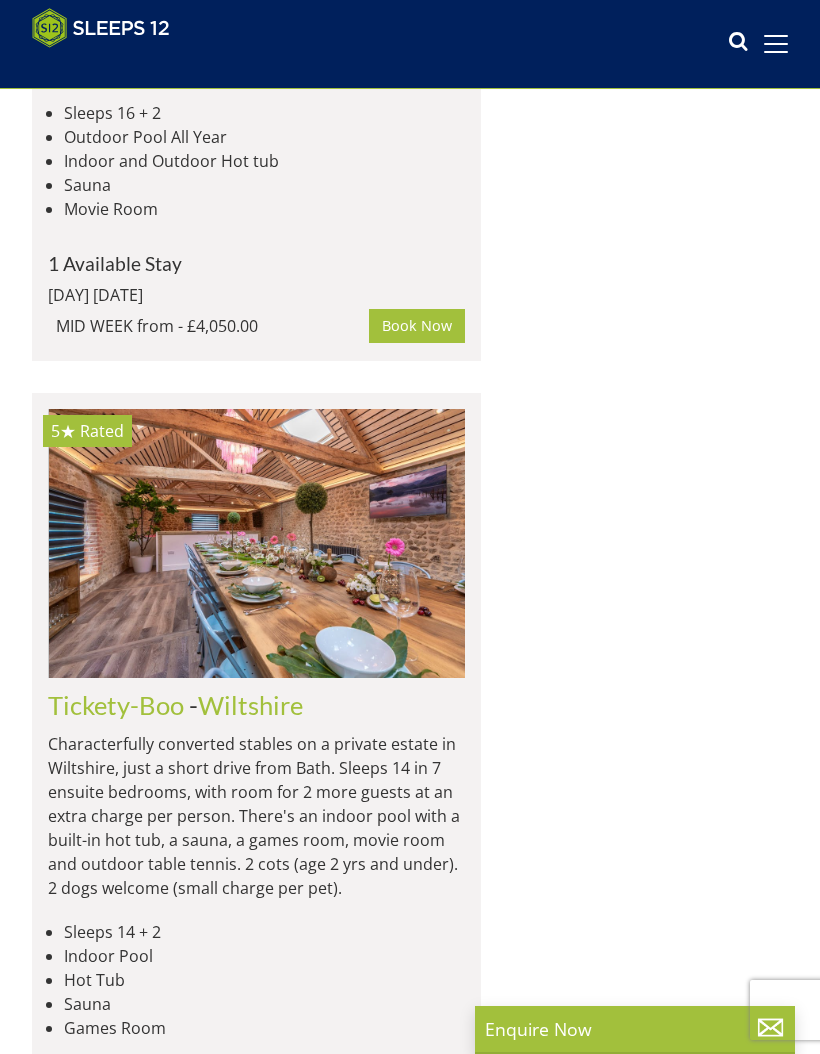click at bounding box center [257, 543] 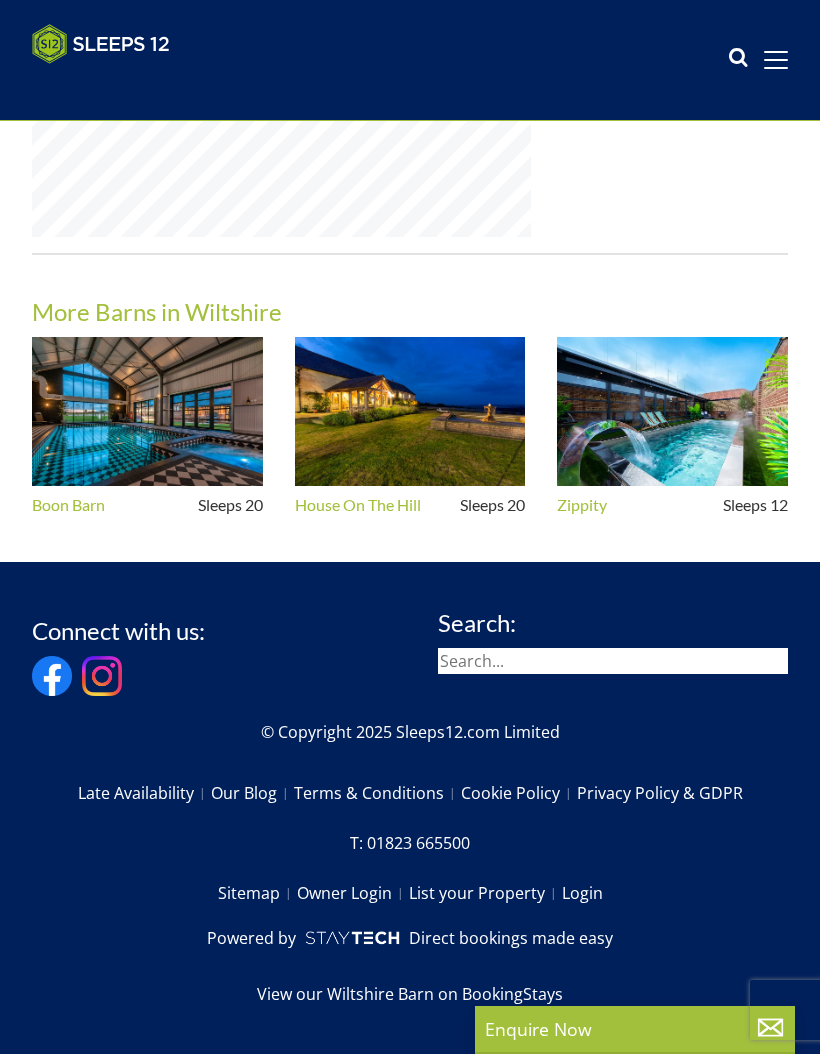 scroll, scrollTop: 0, scrollLeft: 0, axis: both 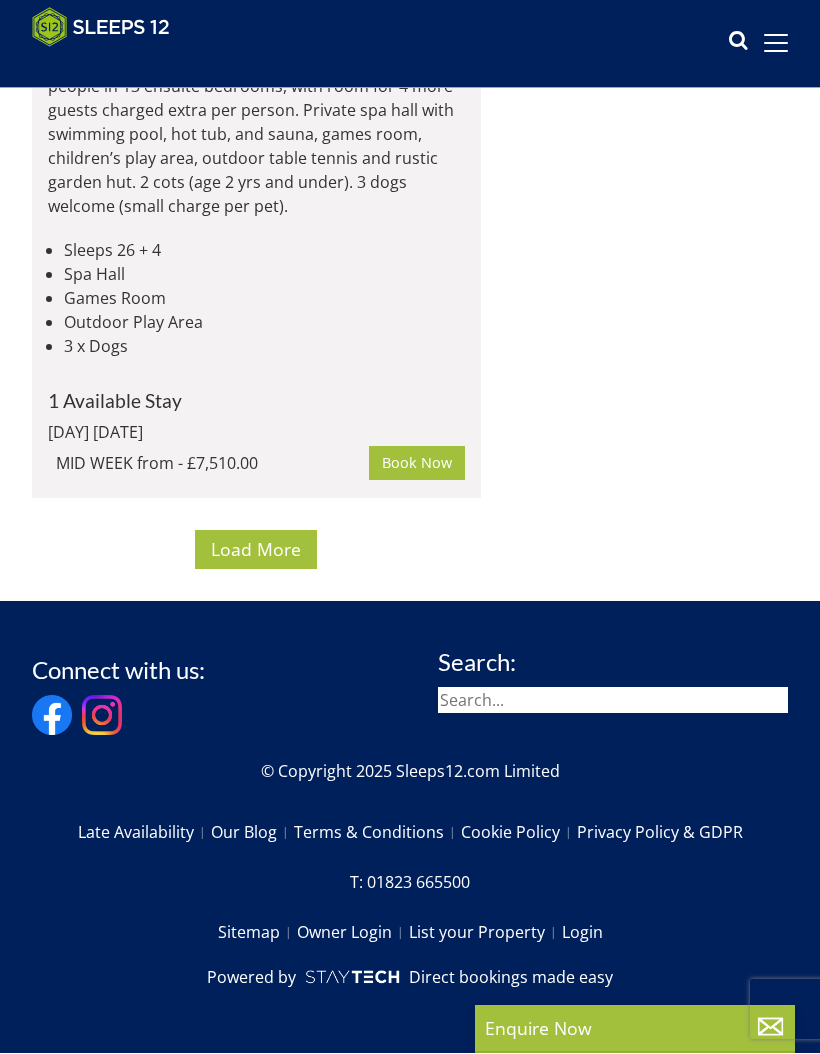 click on "Load More" at bounding box center (256, 550) 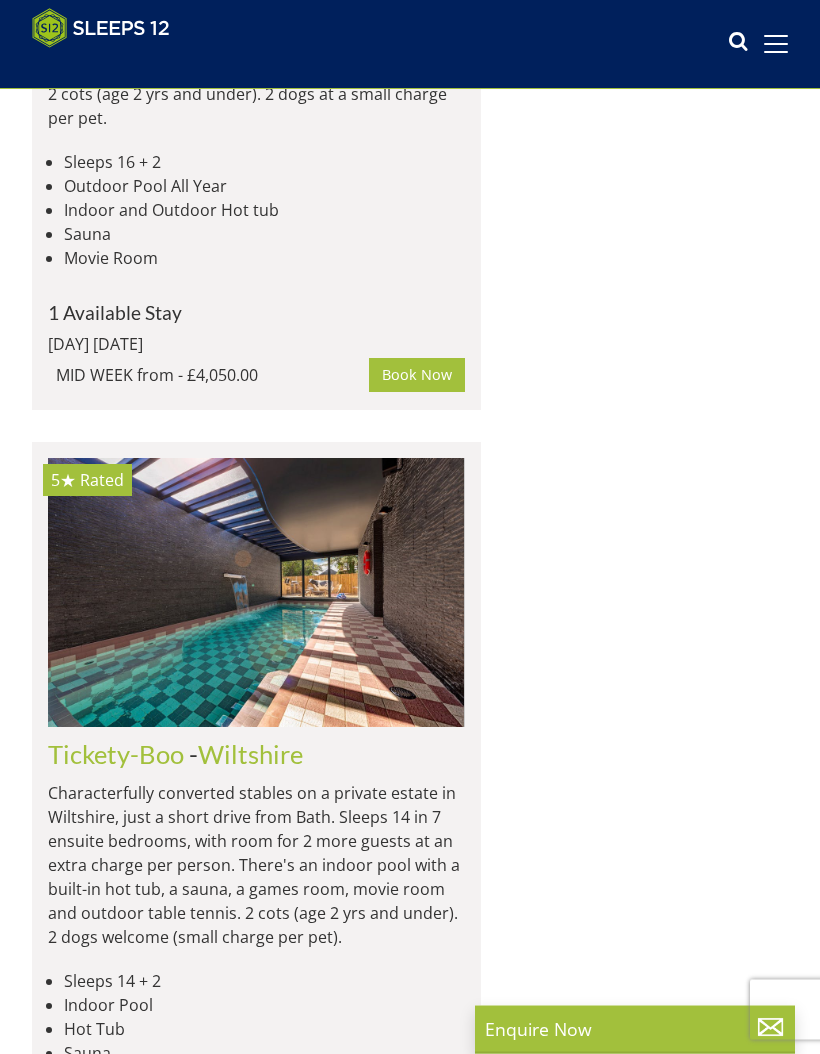 scroll, scrollTop: 1565, scrollLeft: 0, axis: vertical 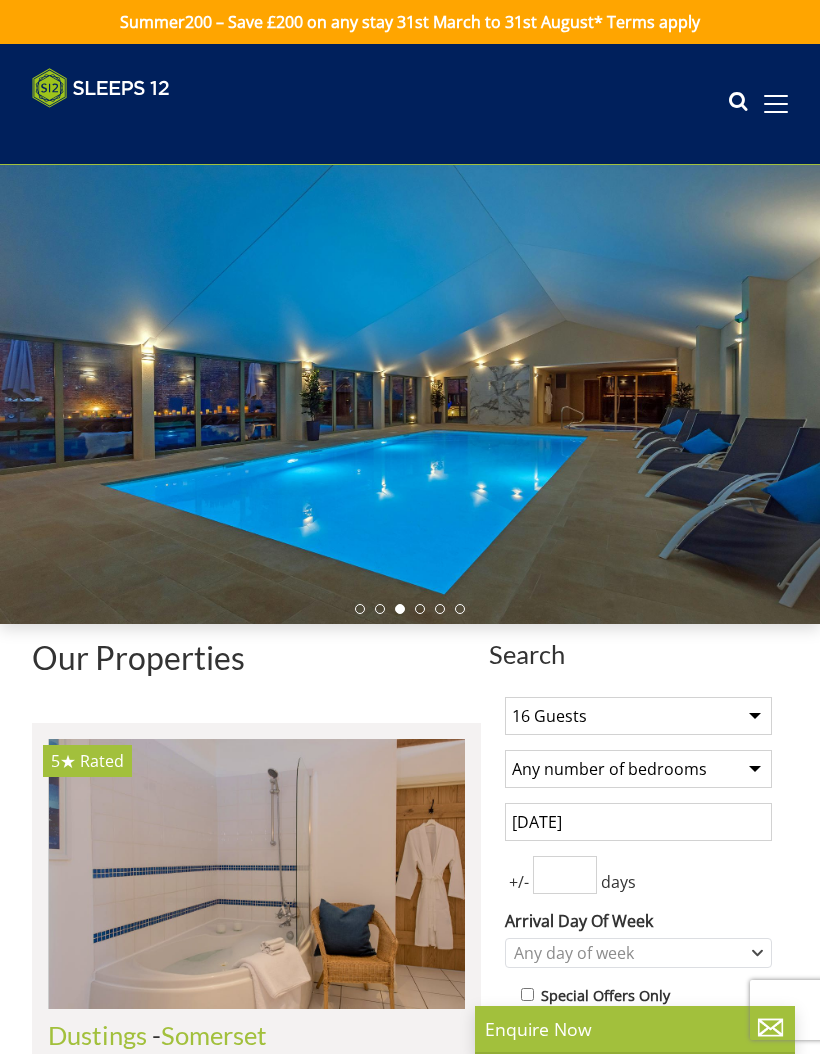click at bounding box center [776, 104] 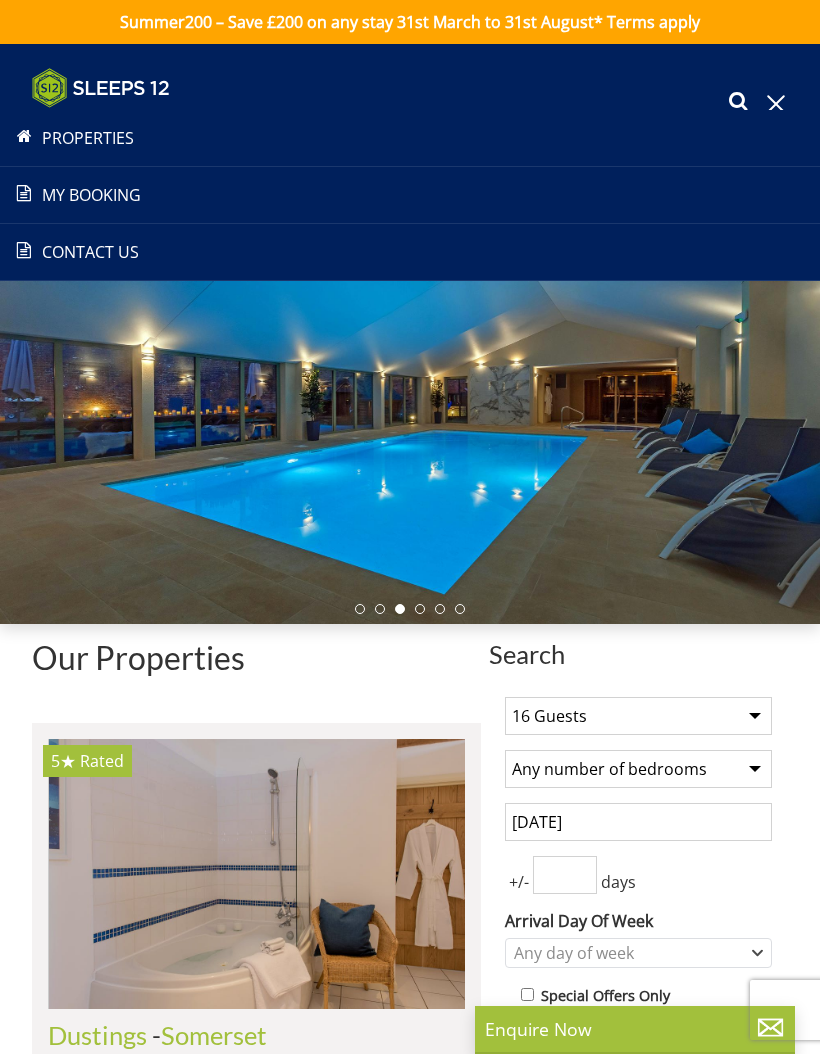 click on "Properties" at bounding box center (410, 138) 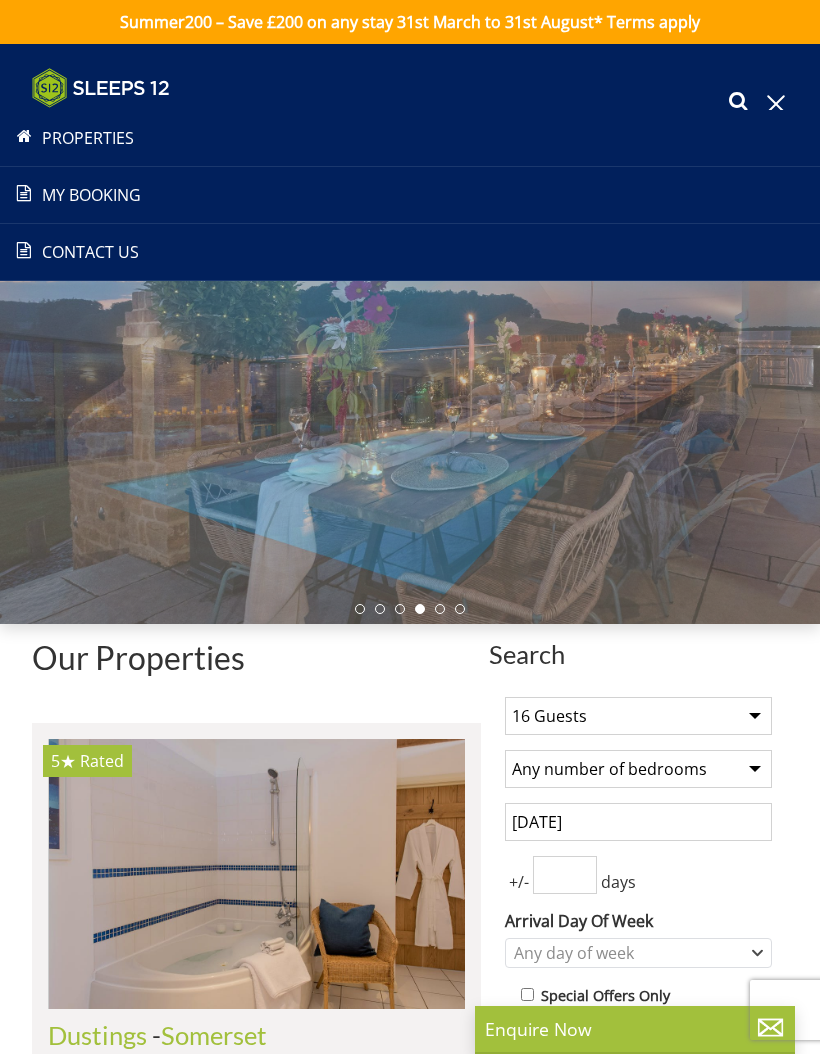 select on "16" 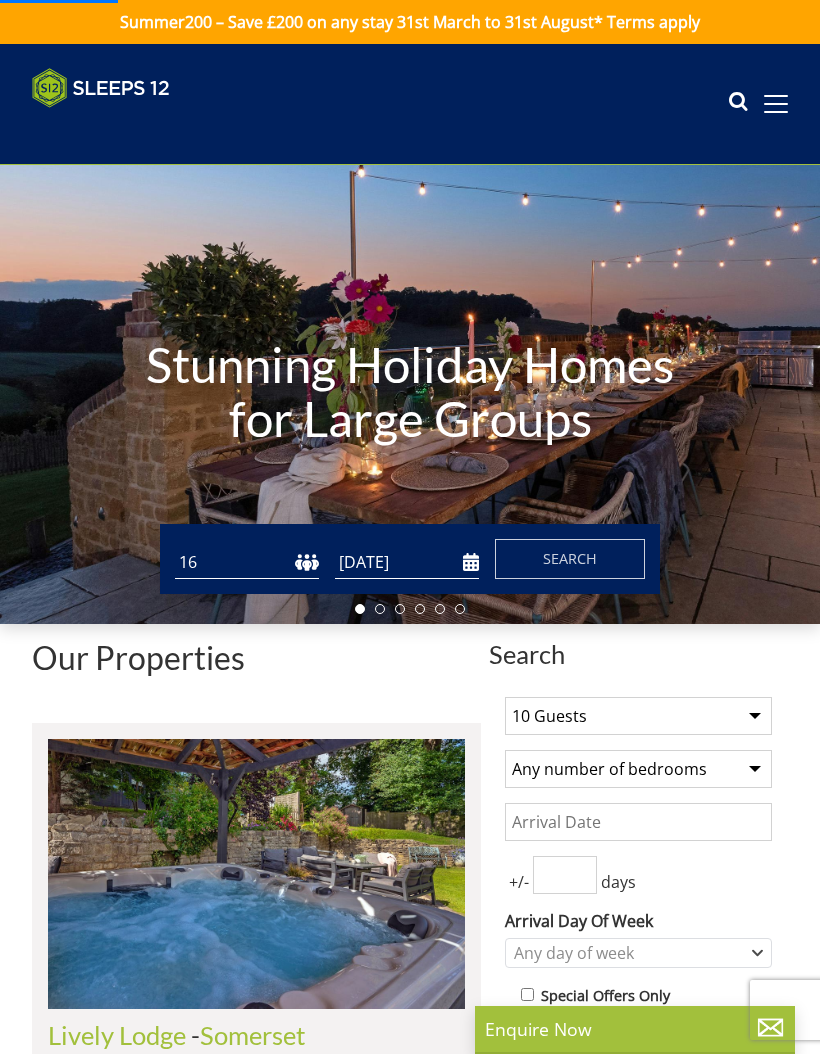click on "1
2
3
4
5
6
7
8
9
10
11
12
13
14
15
16
17
18
19
20
21
22
23
24
25
26
27
28
29
30
31
32" at bounding box center [247, 562] 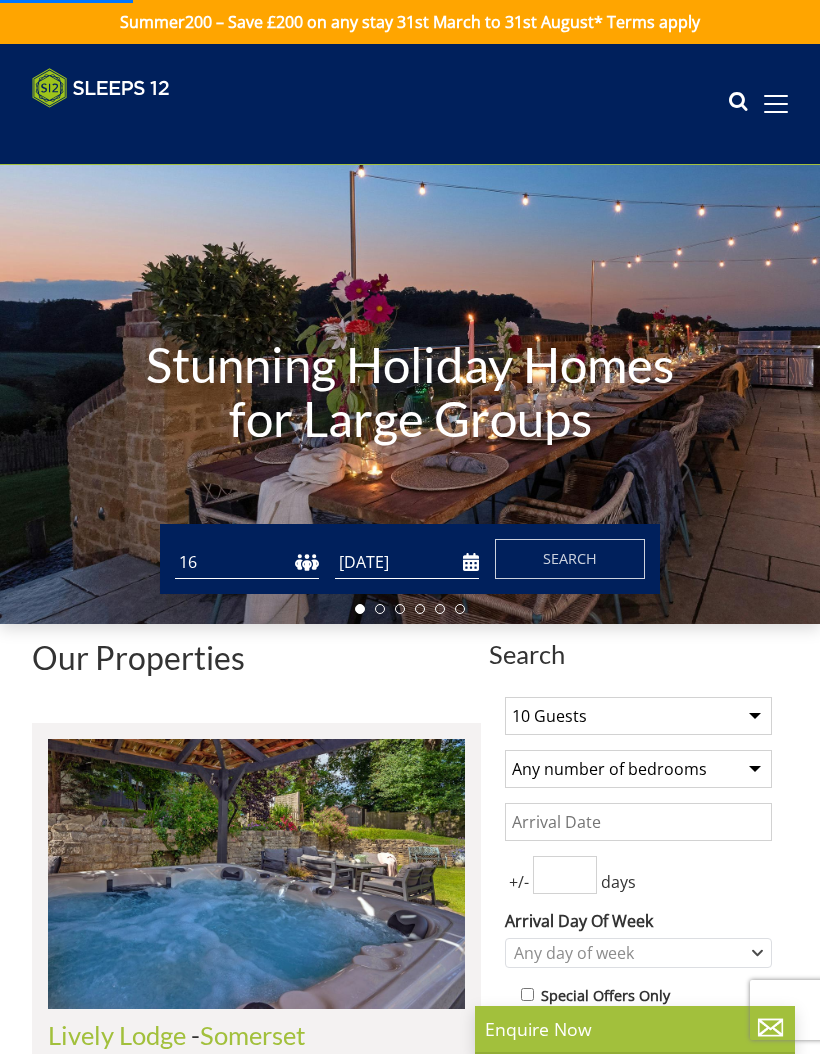 select on "10" 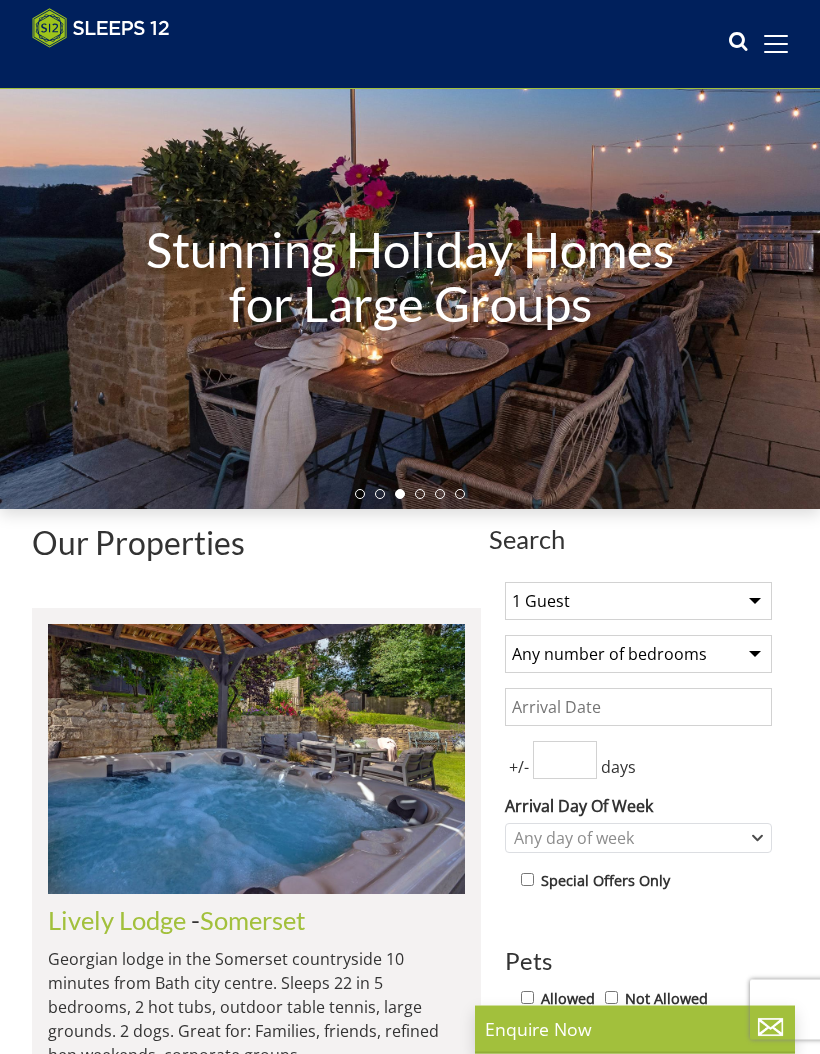 scroll, scrollTop: 0, scrollLeft: 0, axis: both 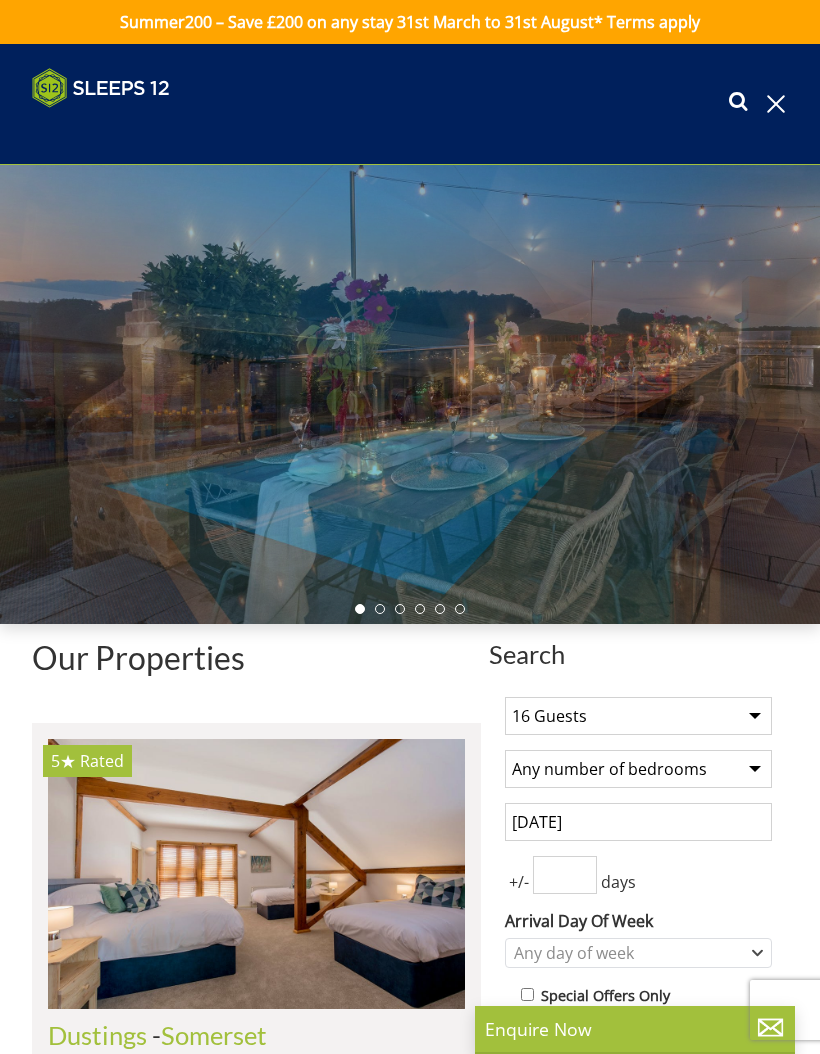 click on "09/01/2025" at bounding box center (638, 822) 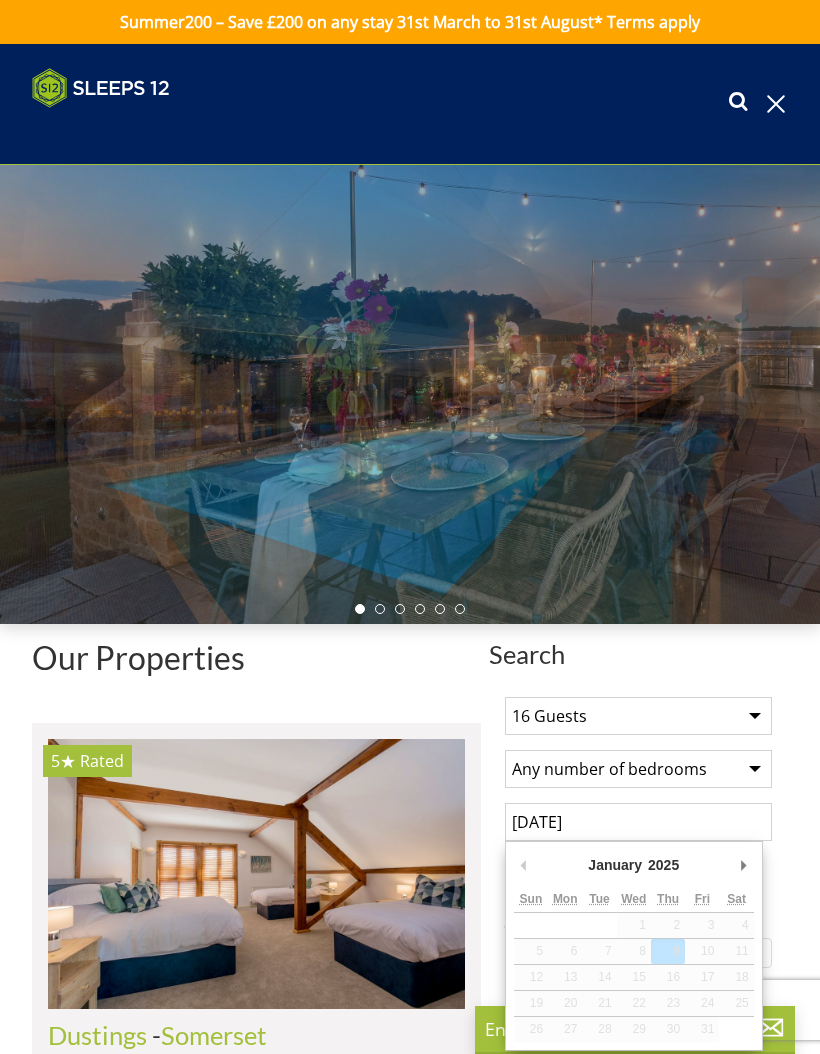 scroll, scrollTop: 126, scrollLeft: 0, axis: vertical 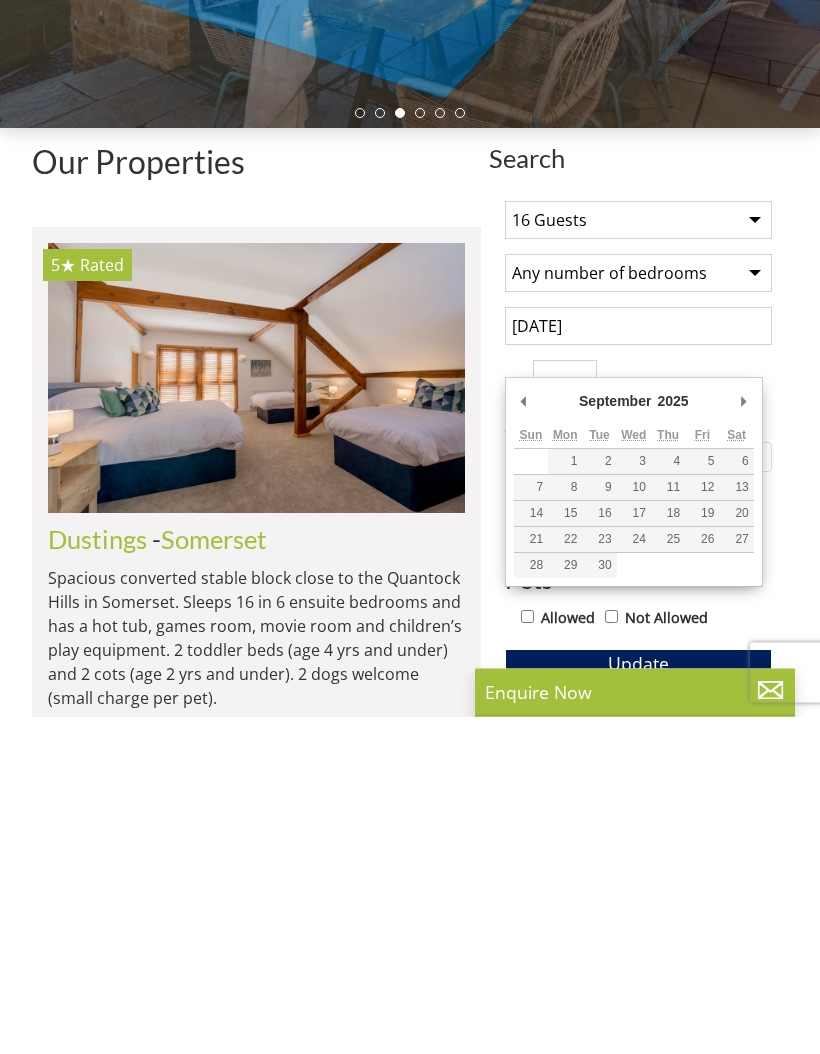 type on "01/09/2025" 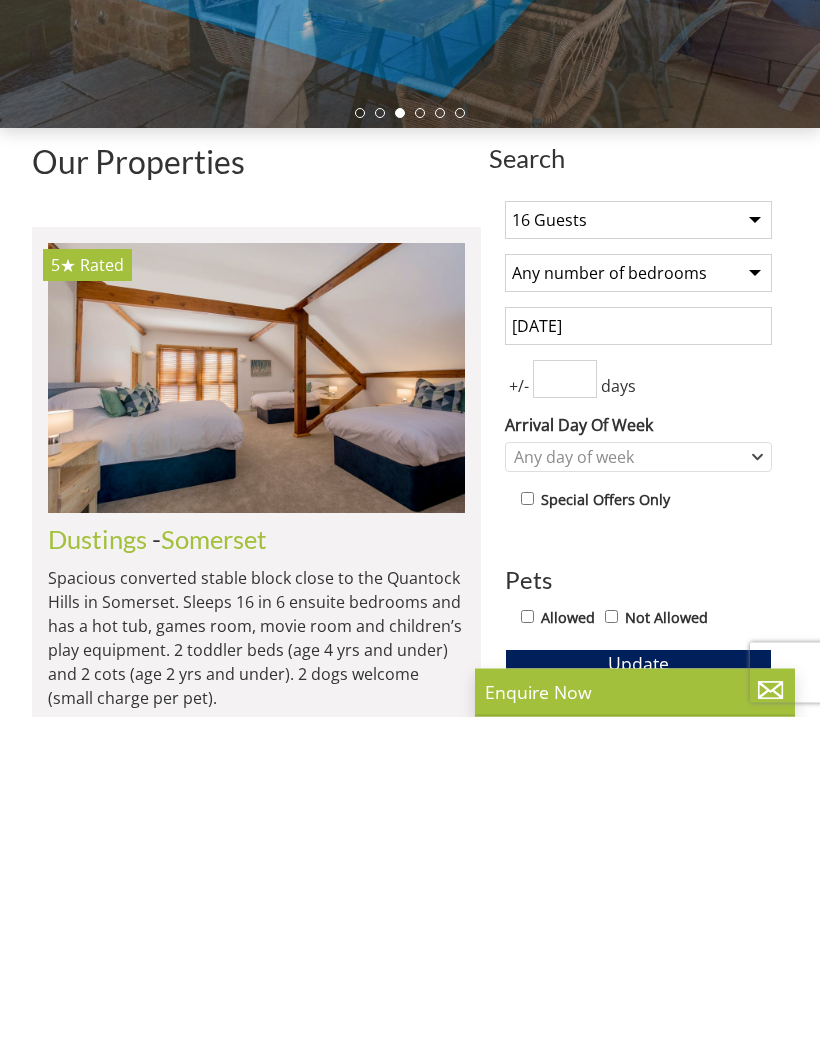 scroll, scrollTop: 464, scrollLeft: 0, axis: vertical 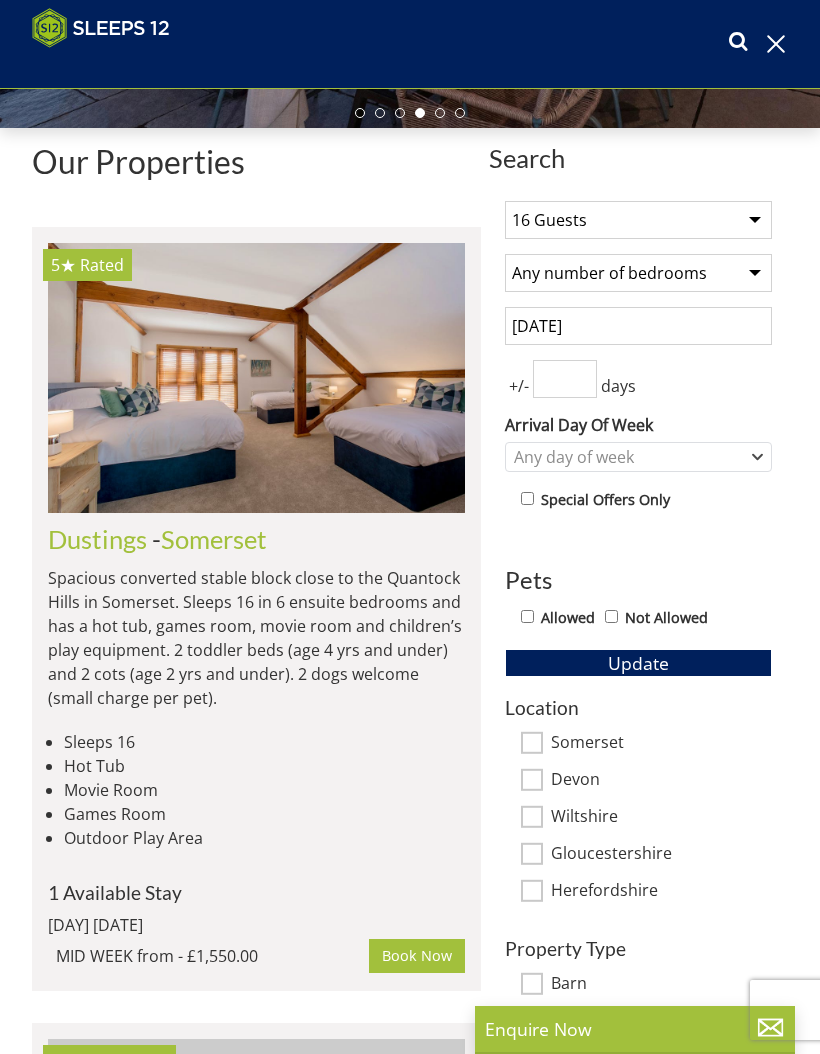 click on "1 Guest
2 Guests
3 Guests
4 Guests
5 Guests
6 Guests
7 Guests
8 Guests
9 Guests
10 Guests
11 Guests
12 Guests
13 Guests
14 Guests
15 Guests
16 Guests
17 Guests
18 Guests
19 Guests
20 Guests
21 Guests
22 Guests
23 Guests
24 Guests
25 Guests
26 Guests
27 Guests
28 Guests
29 Guests
30 Guests
31 Guests
32 Guests" at bounding box center [638, 220] 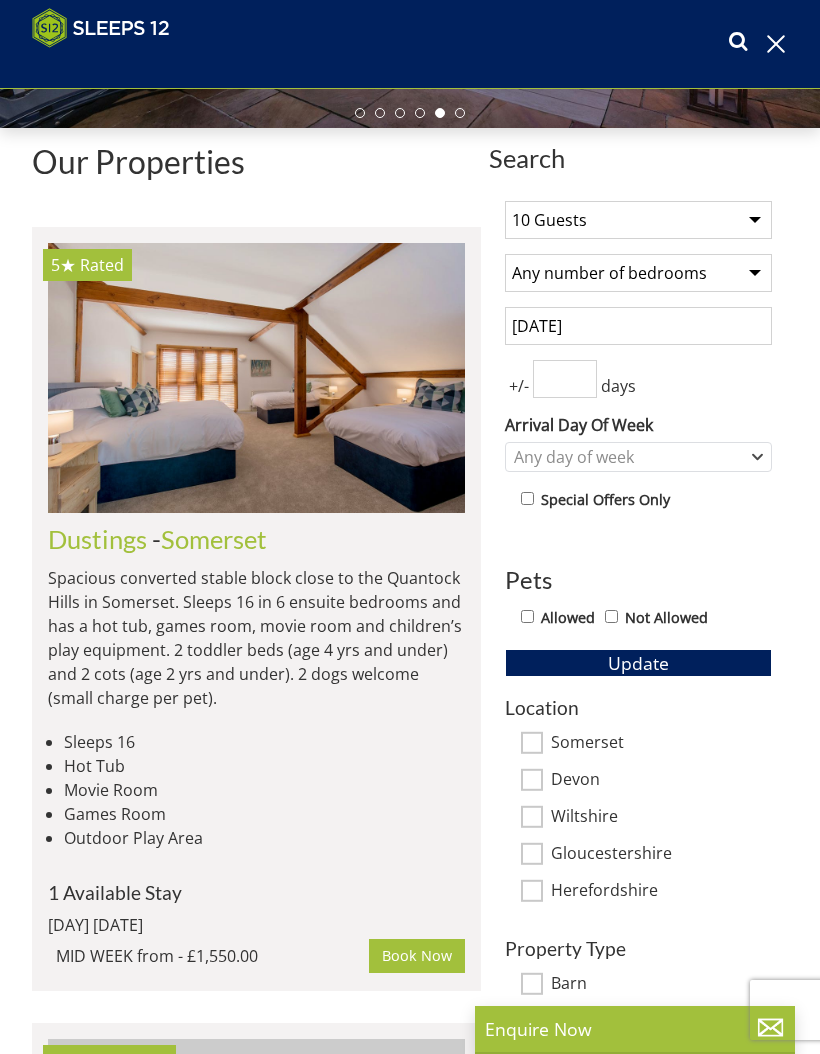 click on "Update" at bounding box center (638, 663) 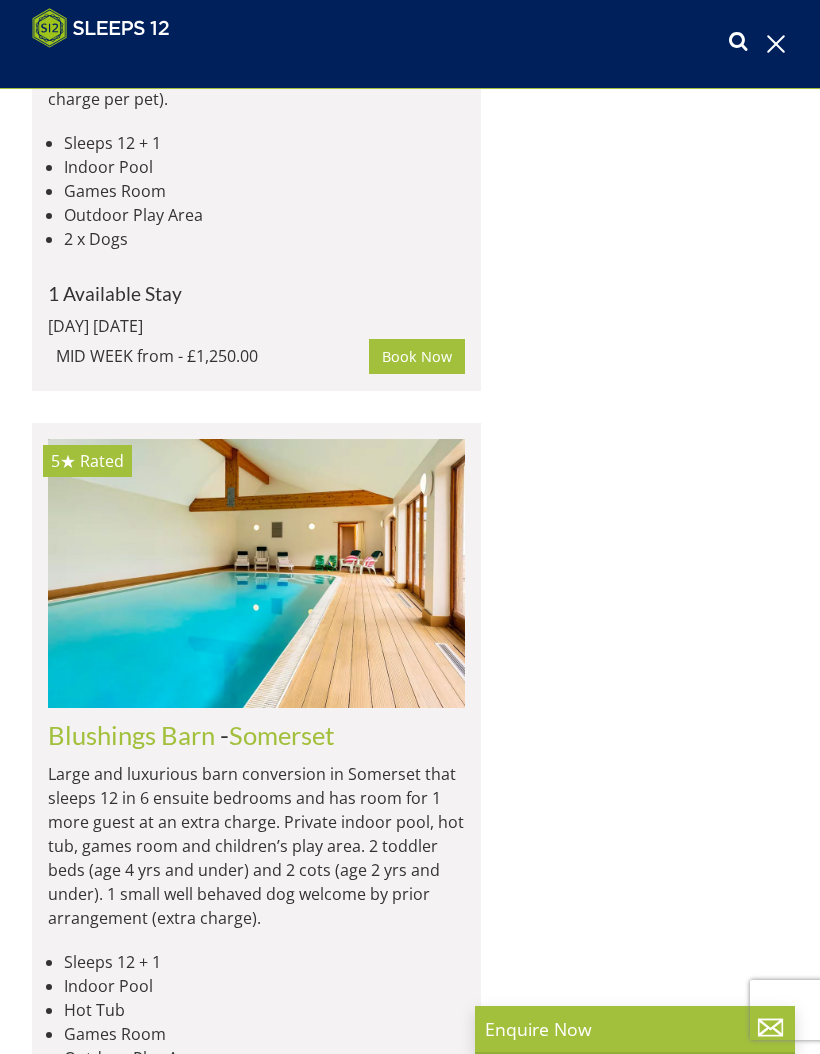 scroll, scrollTop: 2774, scrollLeft: 0, axis: vertical 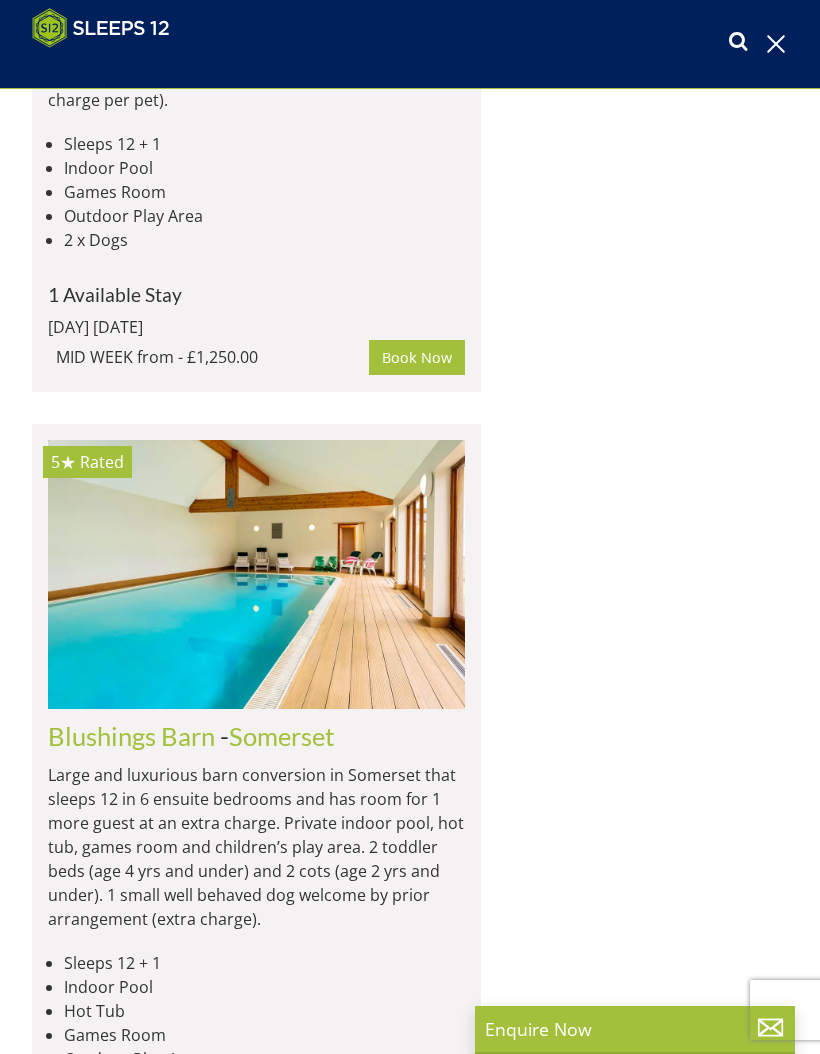 click at bounding box center [256, -269] 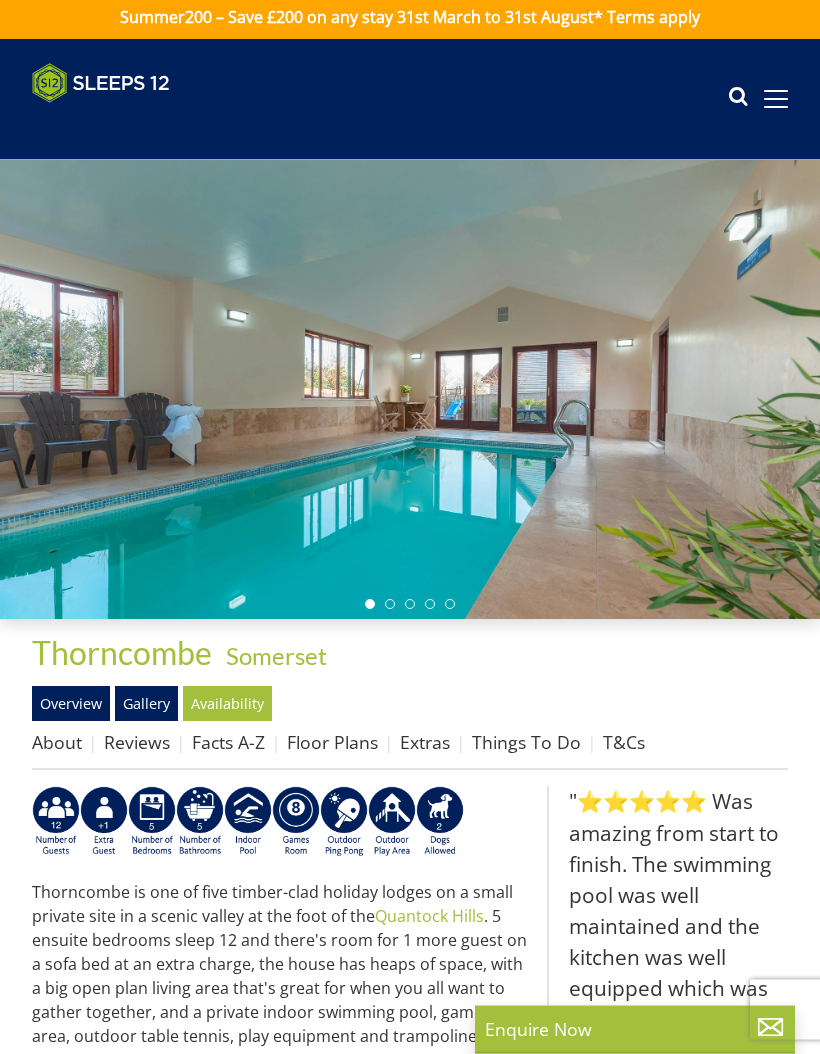 scroll, scrollTop: 0, scrollLeft: 0, axis: both 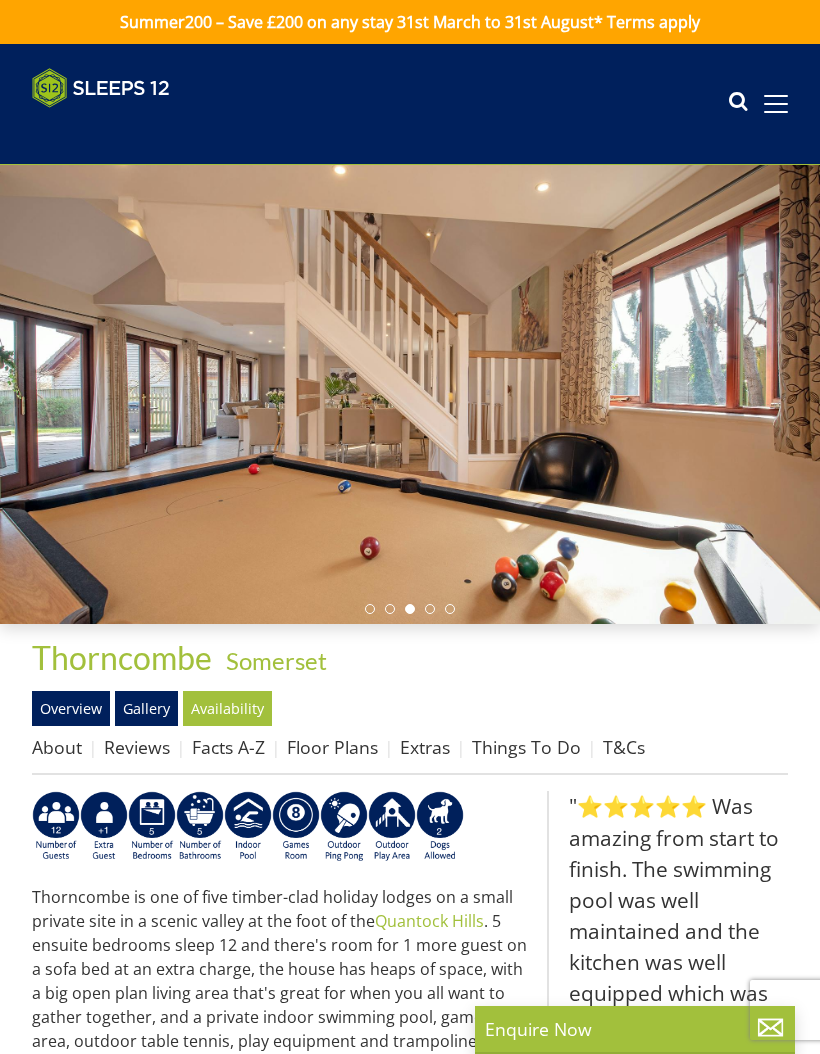 select on "10" 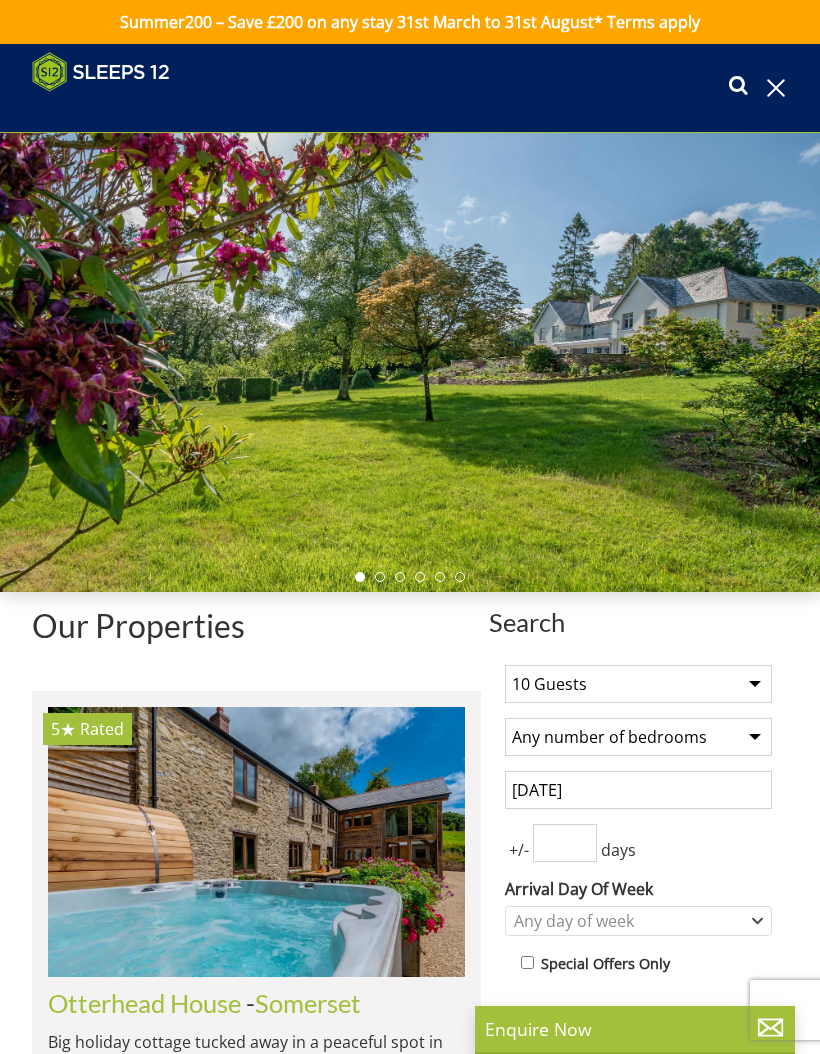 scroll, scrollTop: 2774, scrollLeft: 0, axis: vertical 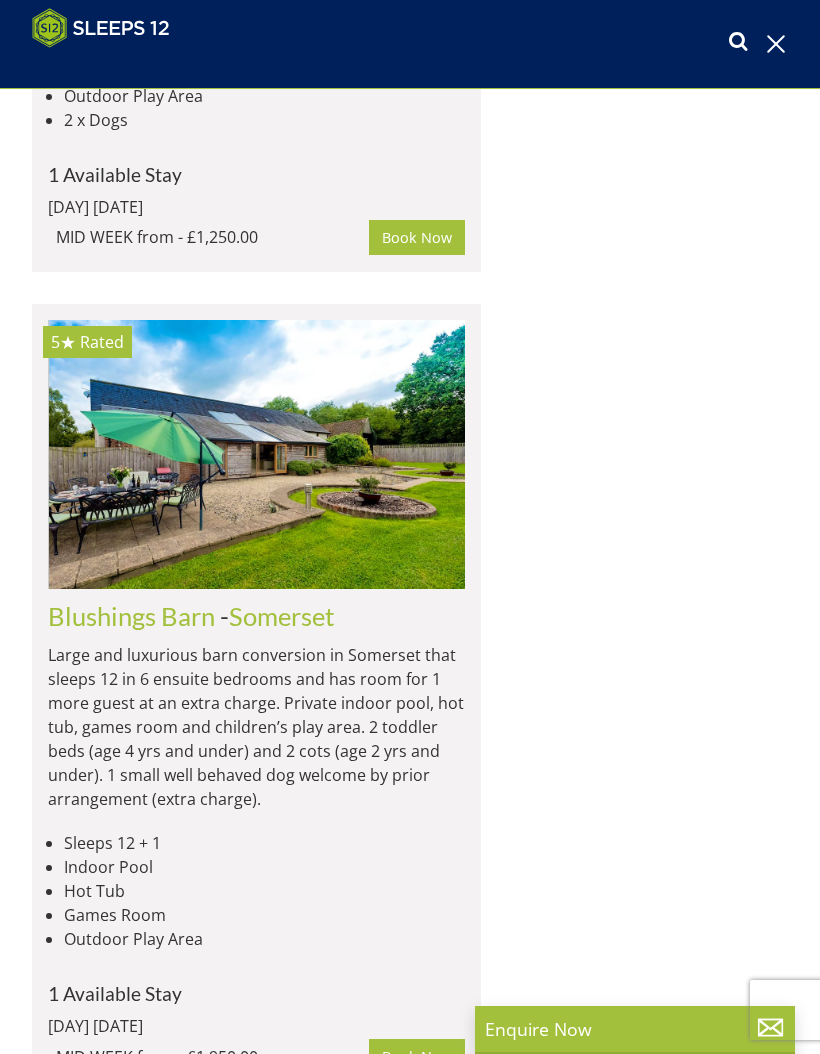 click at bounding box center (257, 454) 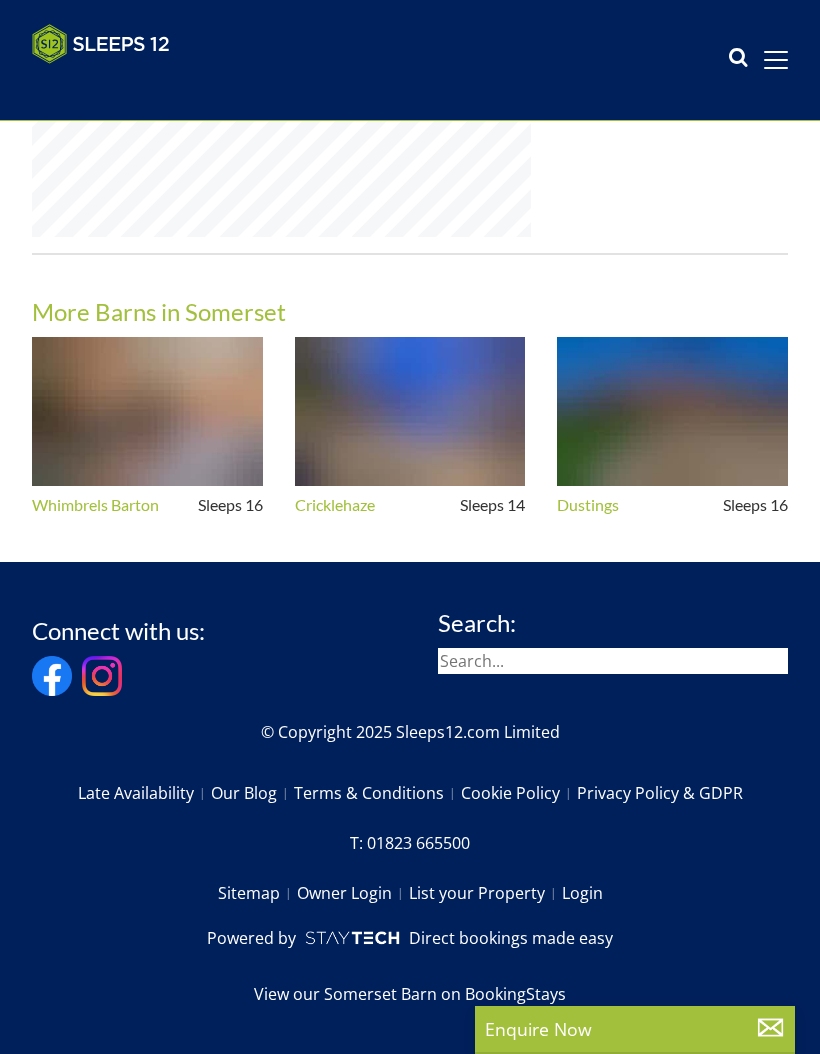scroll, scrollTop: 0, scrollLeft: 0, axis: both 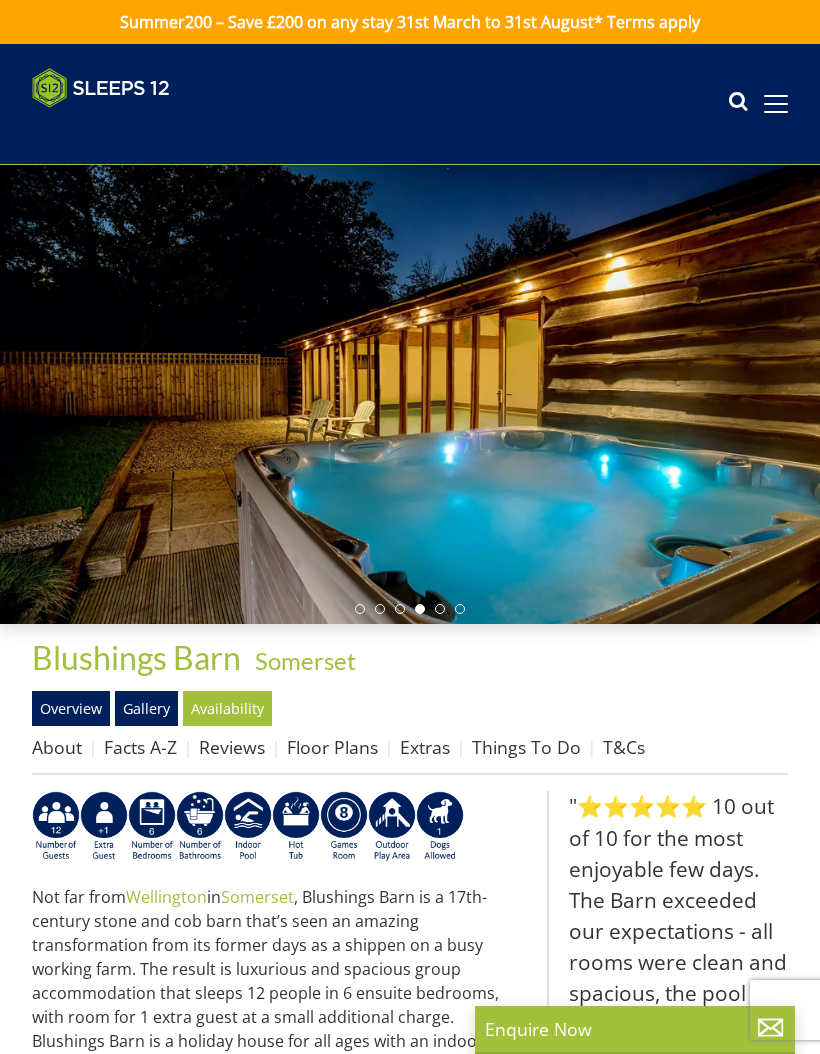 select on "10" 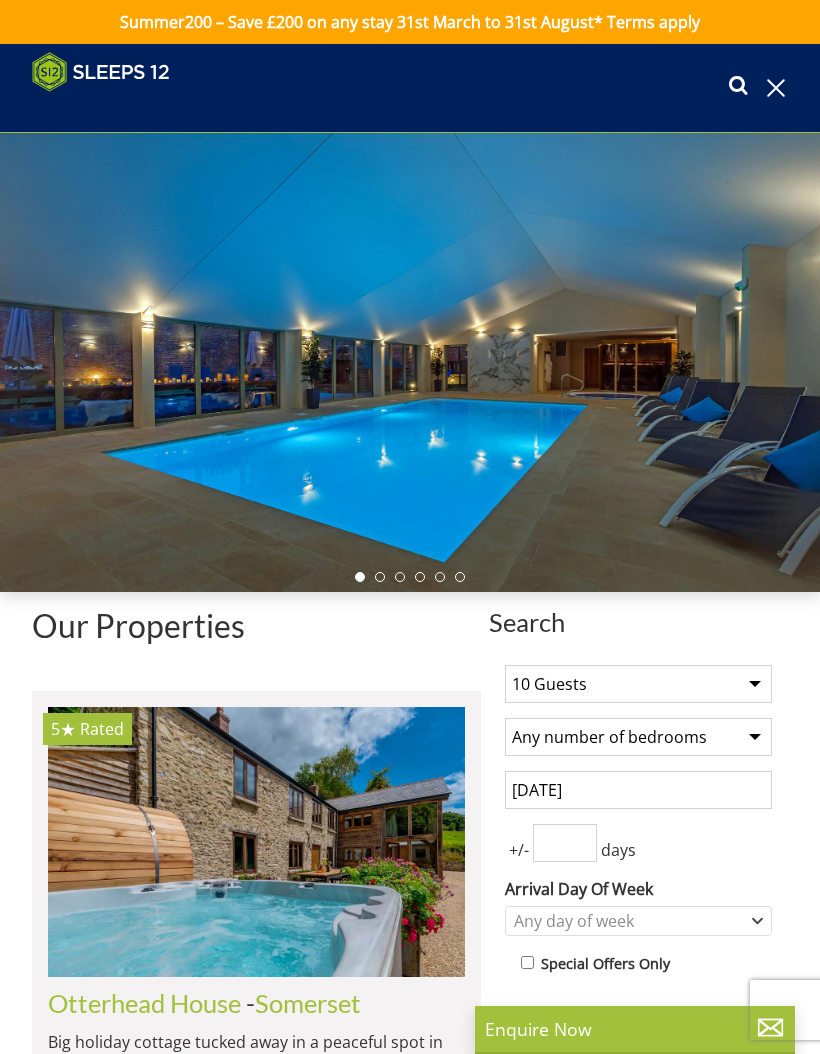 scroll, scrollTop: 3163, scrollLeft: 0, axis: vertical 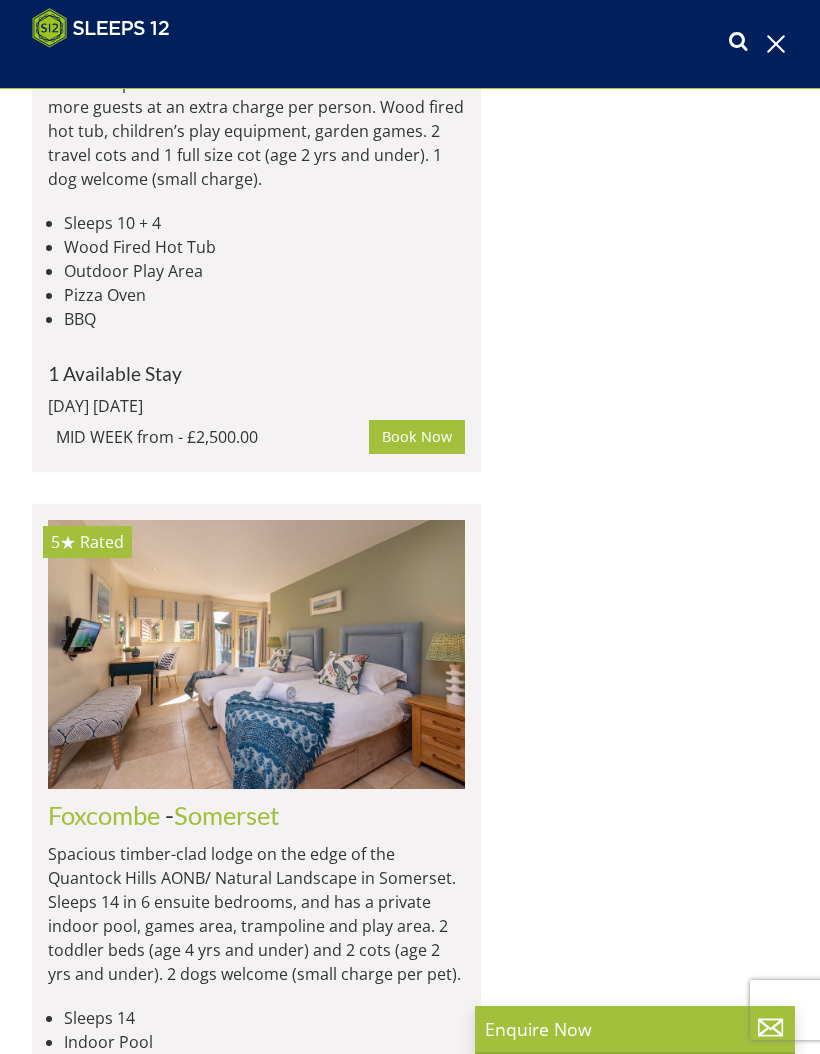 click at bounding box center (256, 654) 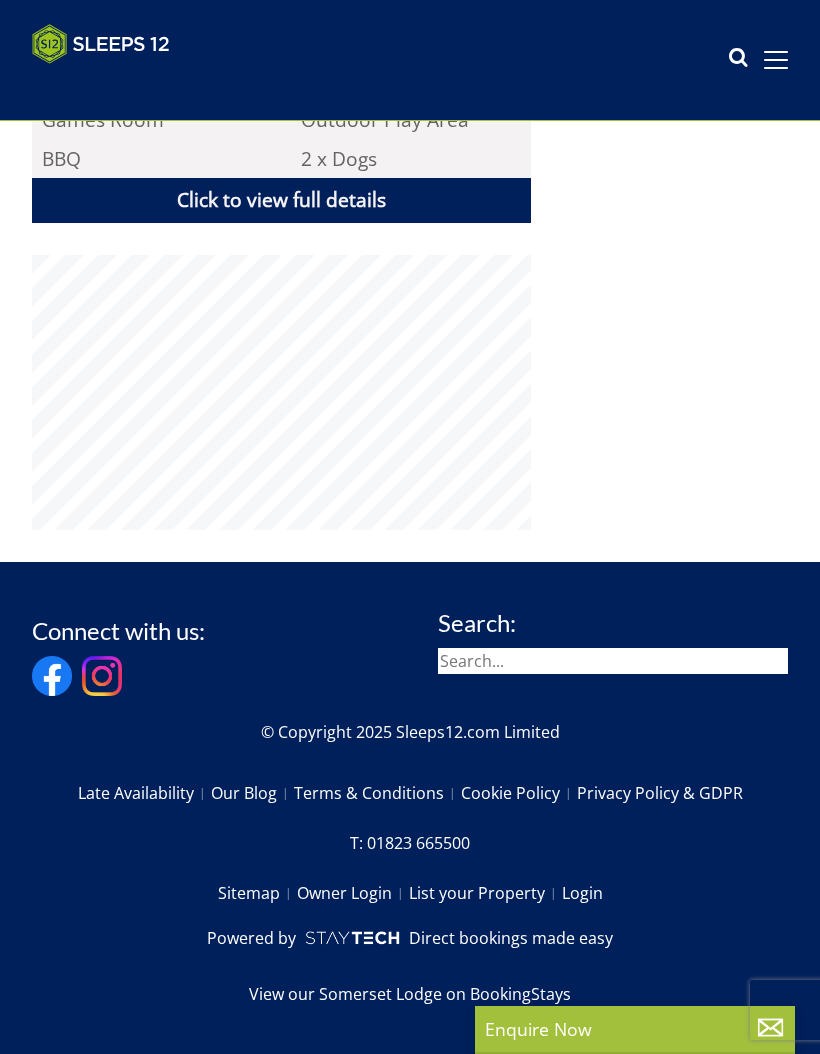 scroll, scrollTop: 0, scrollLeft: 0, axis: both 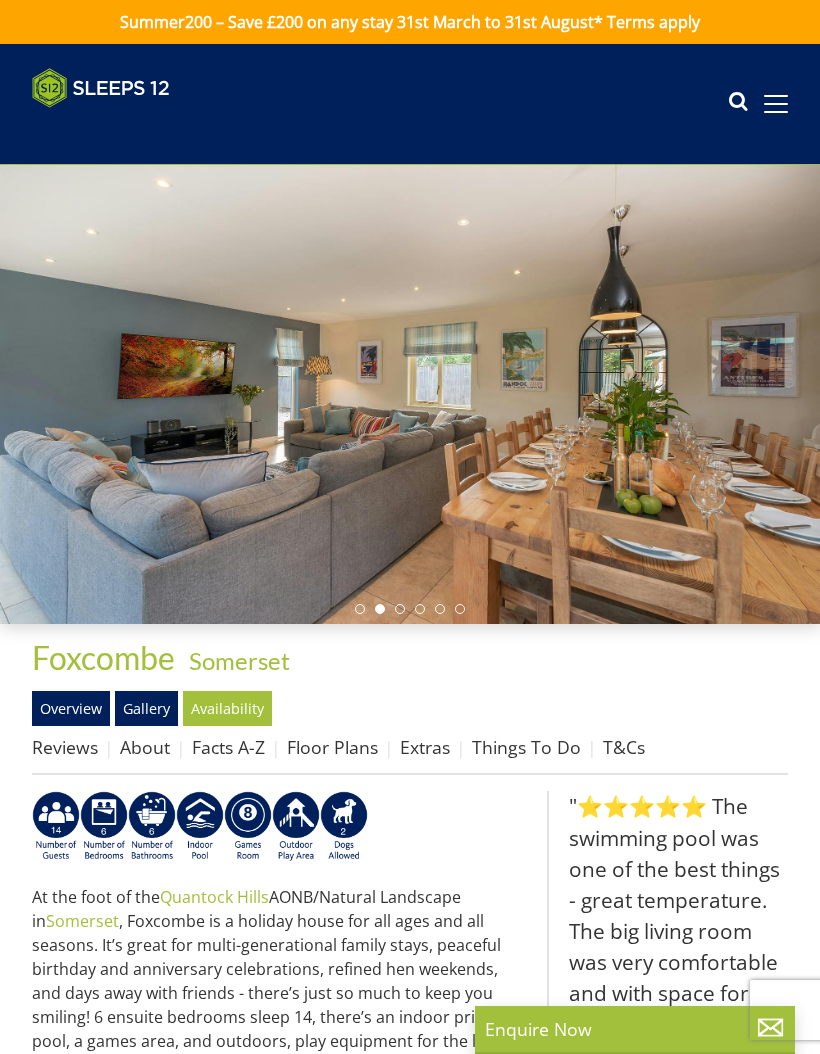 select on "10" 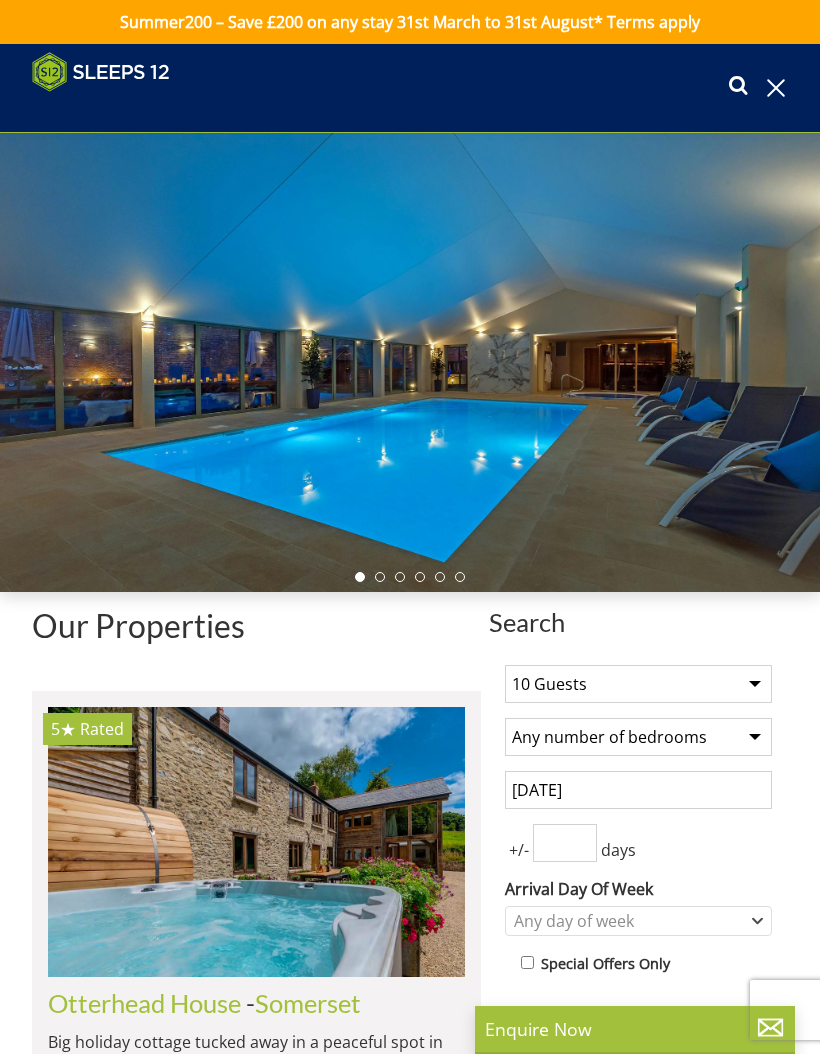 scroll, scrollTop: 4578, scrollLeft: 0, axis: vertical 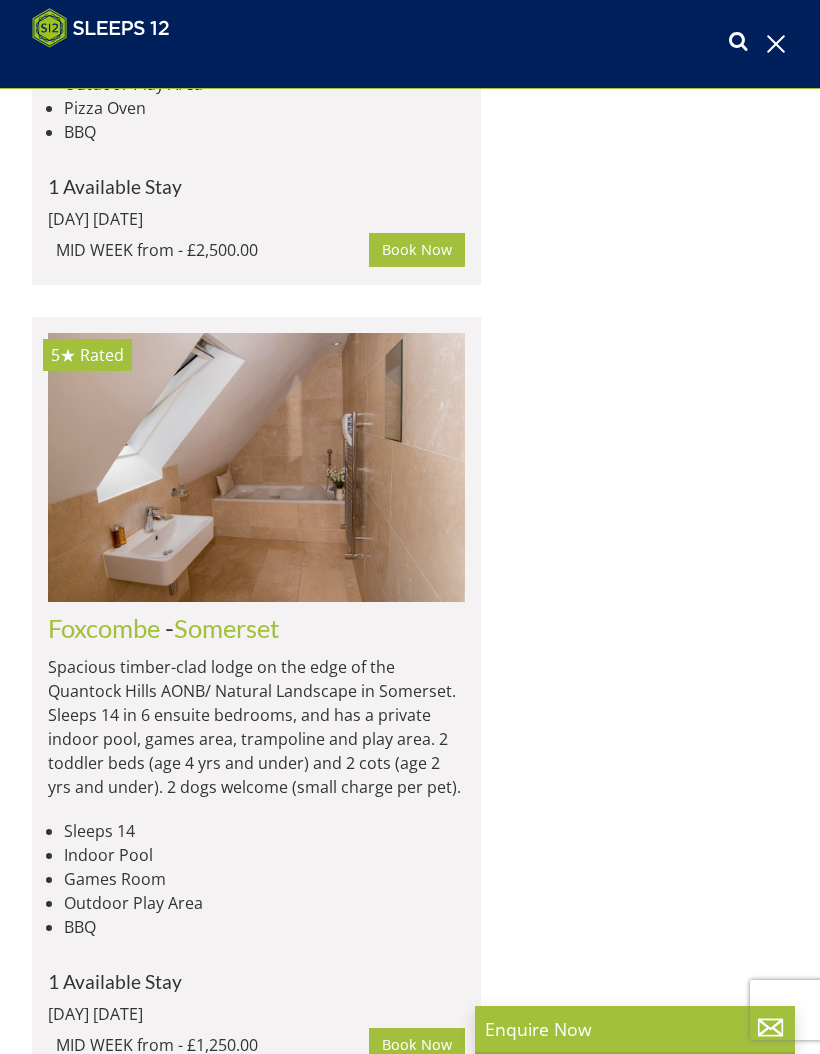 click at bounding box center [257, 1262] 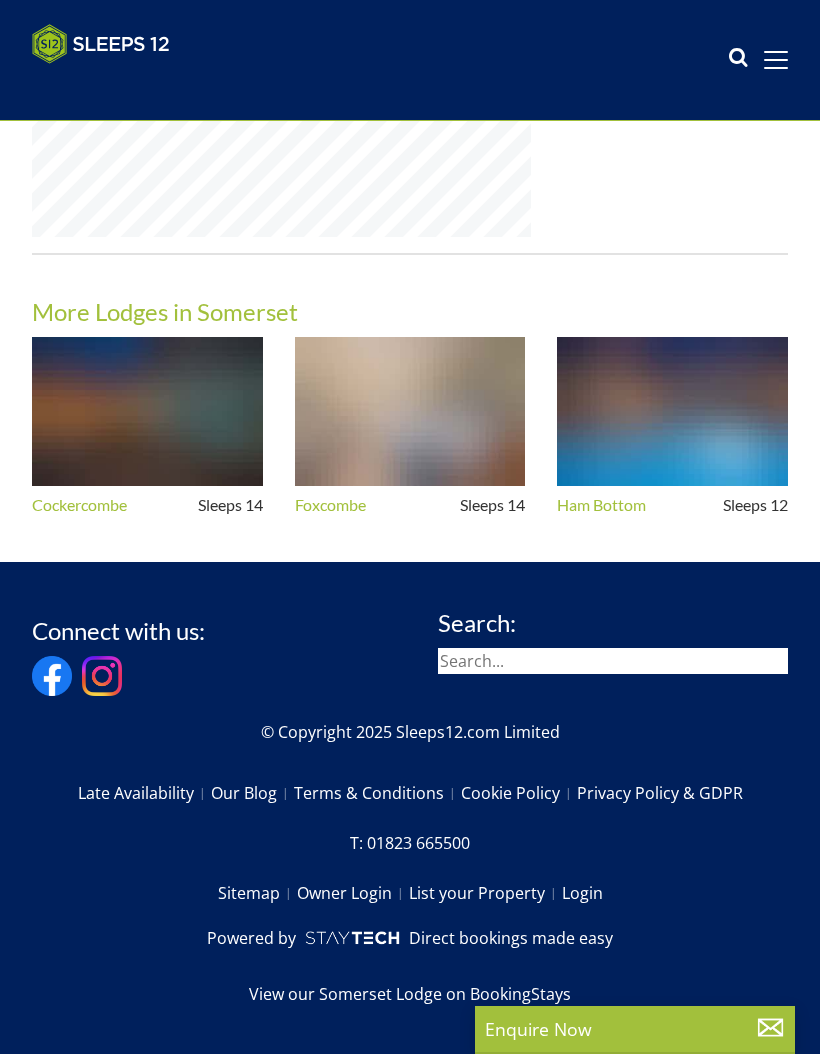 scroll, scrollTop: 0, scrollLeft: 0, axis: both 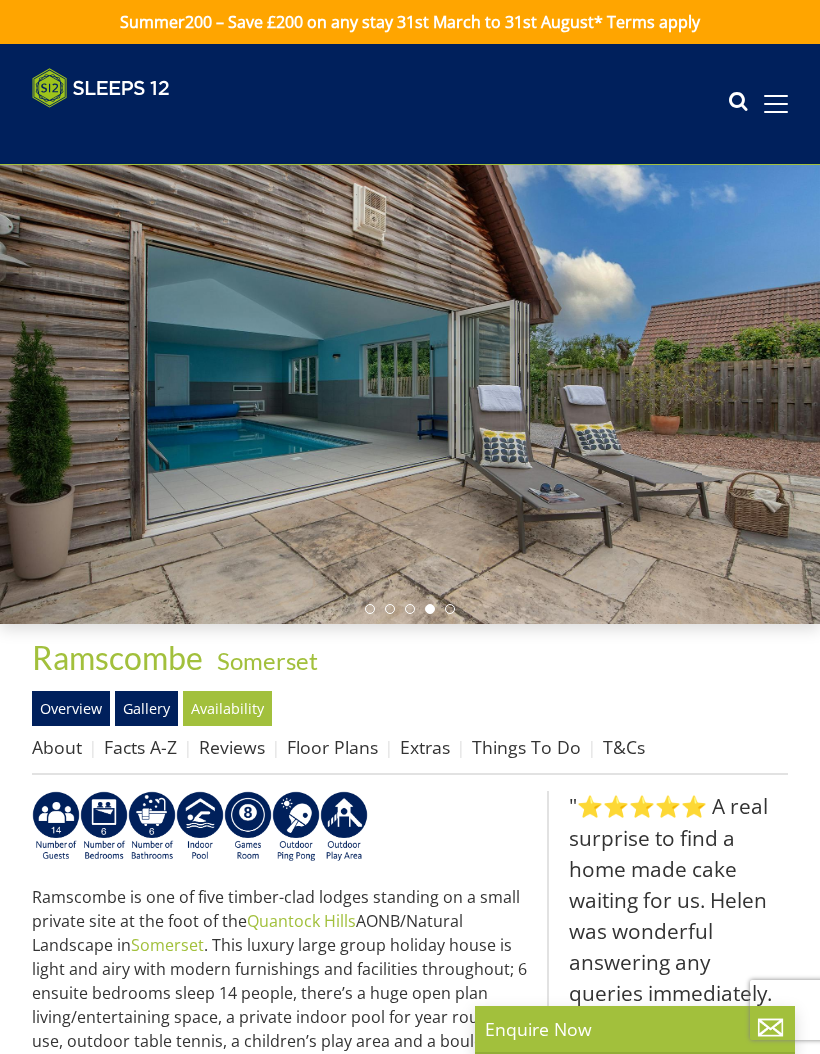 select on "10" 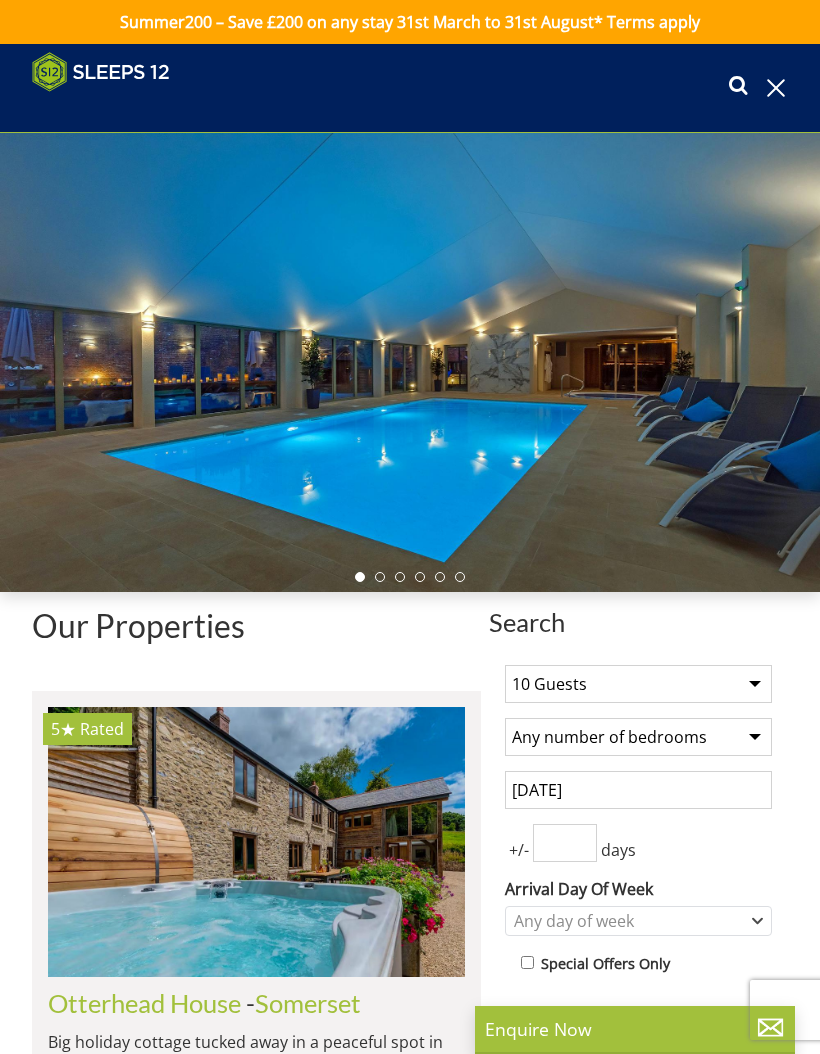 scroll, scrollTop: 4765, scrollLeft: 0, axis: vertical 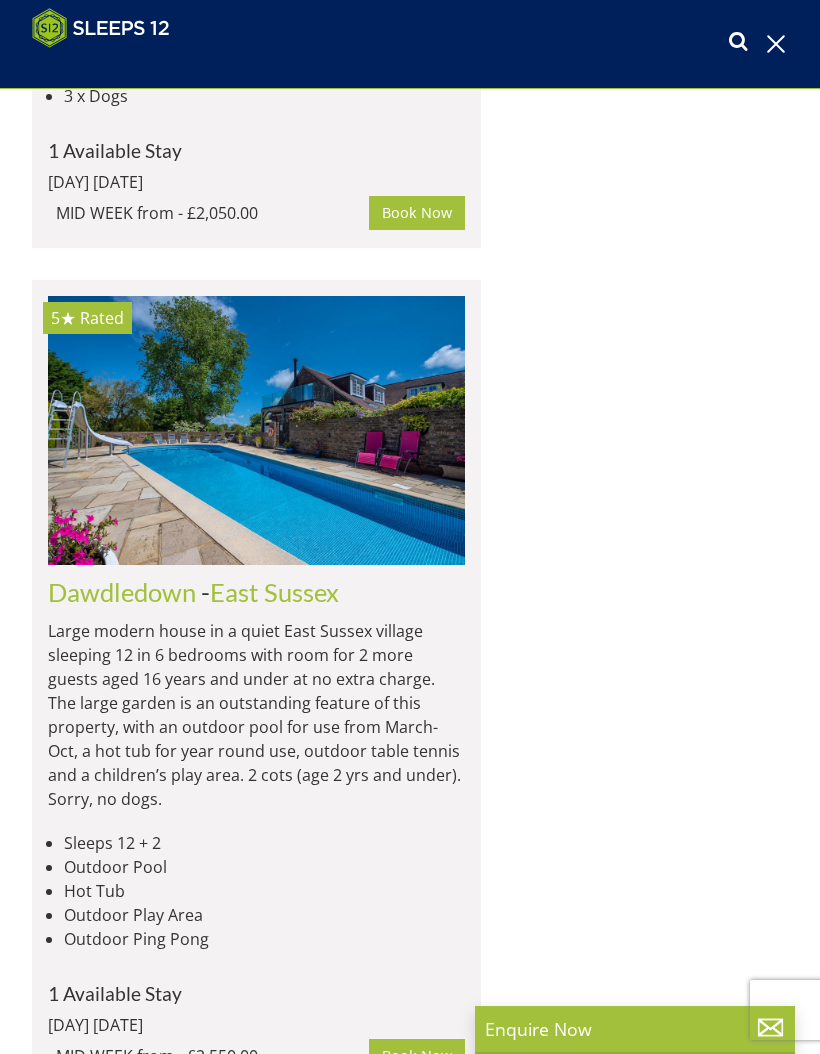 click at bounding box center [256, 1273] 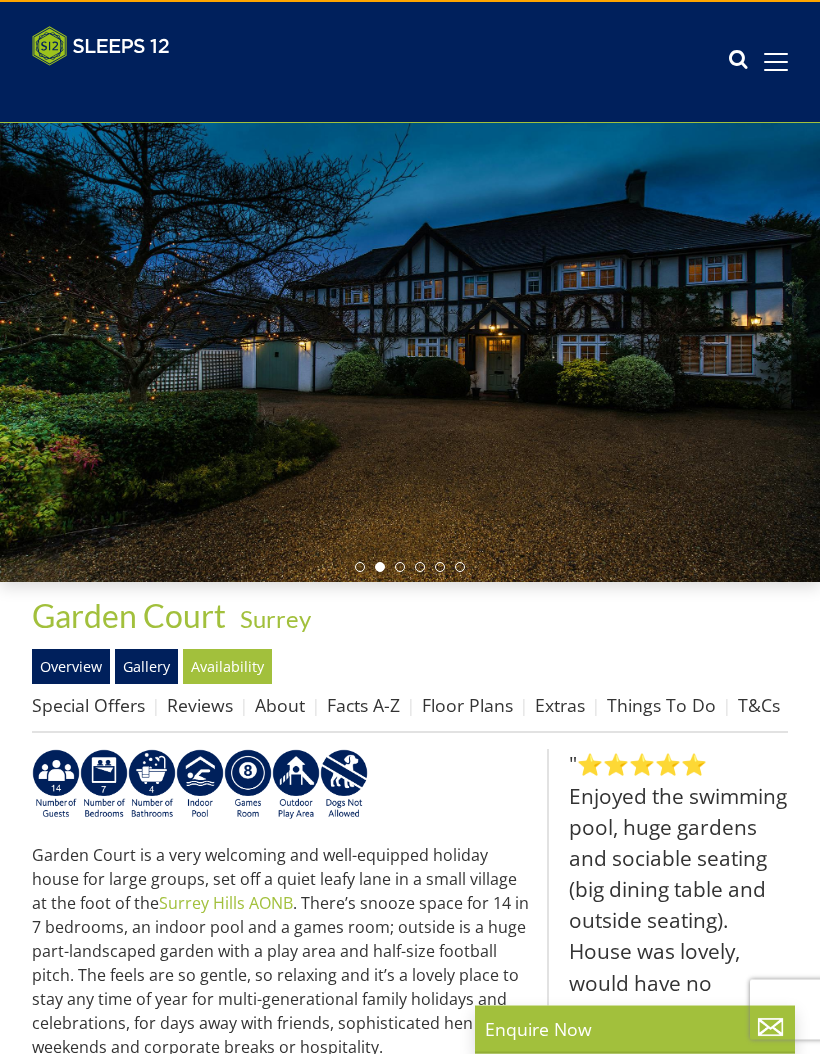 scroll, scrollTop: 0, scrollLeft: 0, axis: both 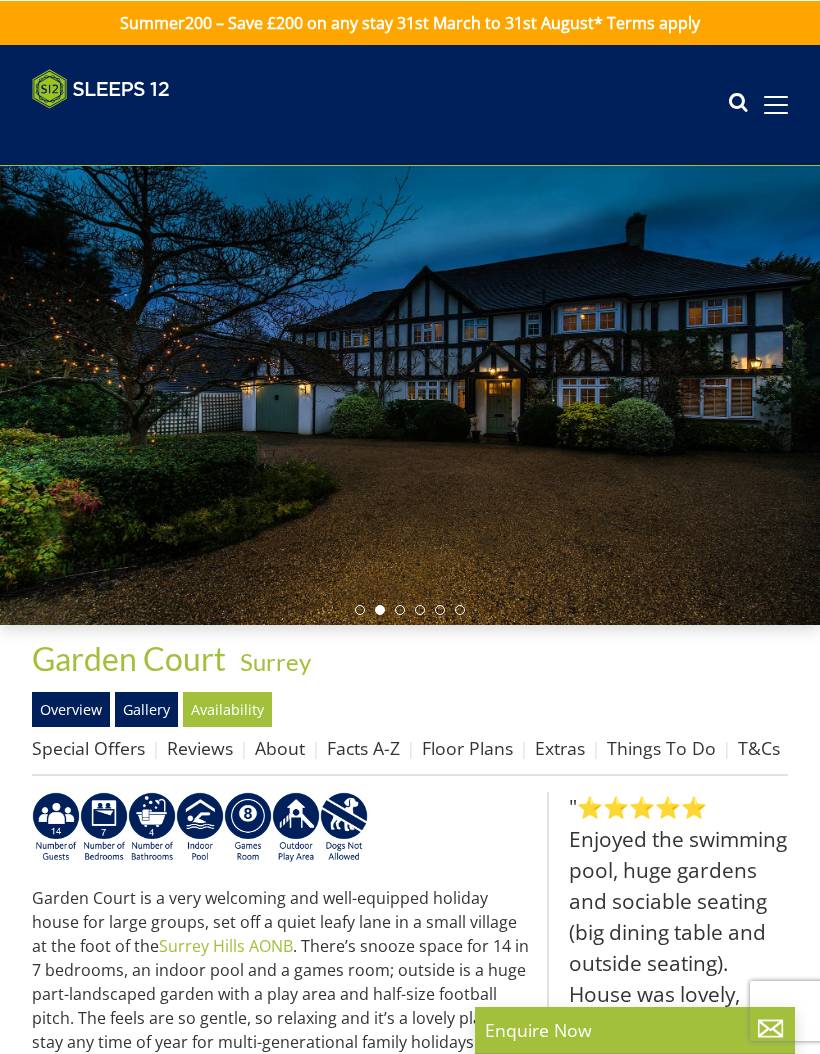 select on "10" 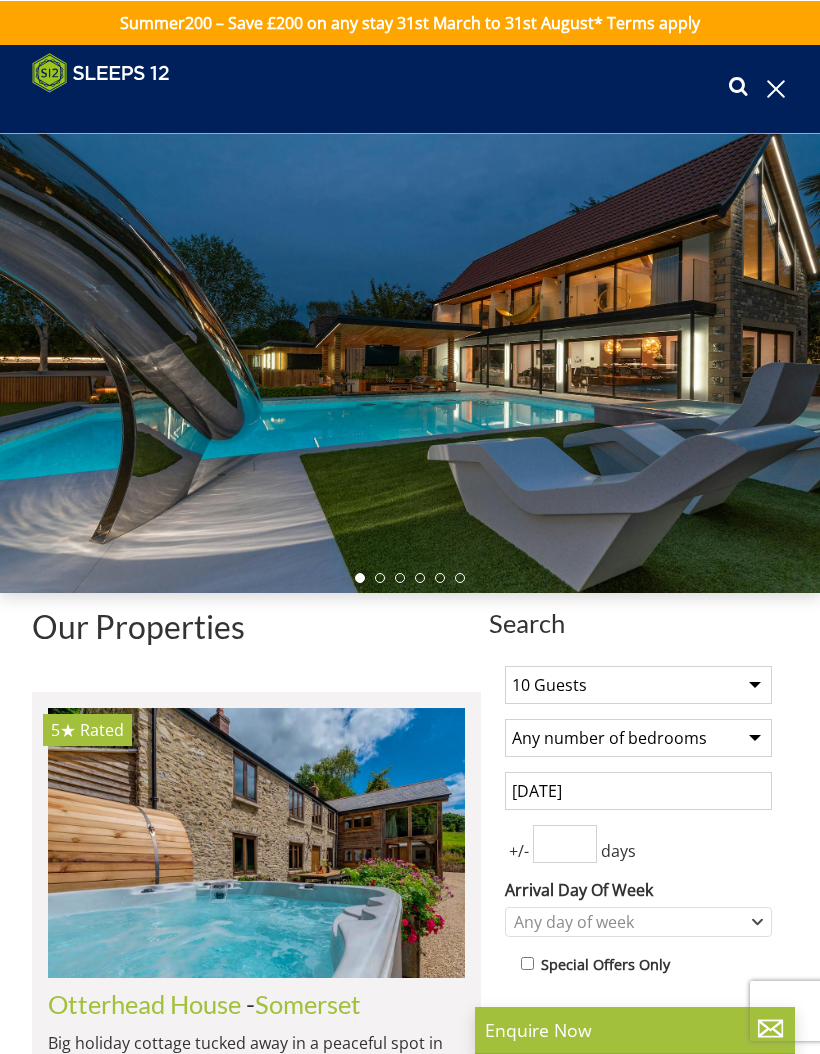 scroll, scrollTop: 6990, scrollLeft: 0, axis: vertical 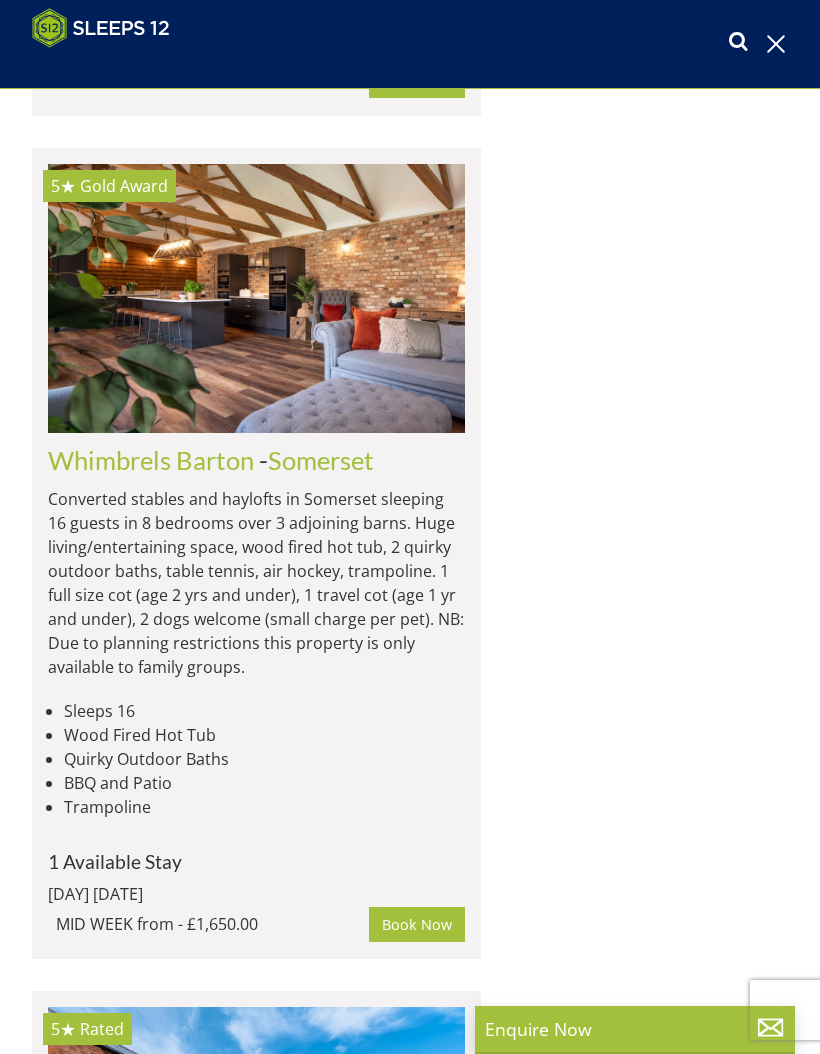 click at bounding box center [256, 1960] 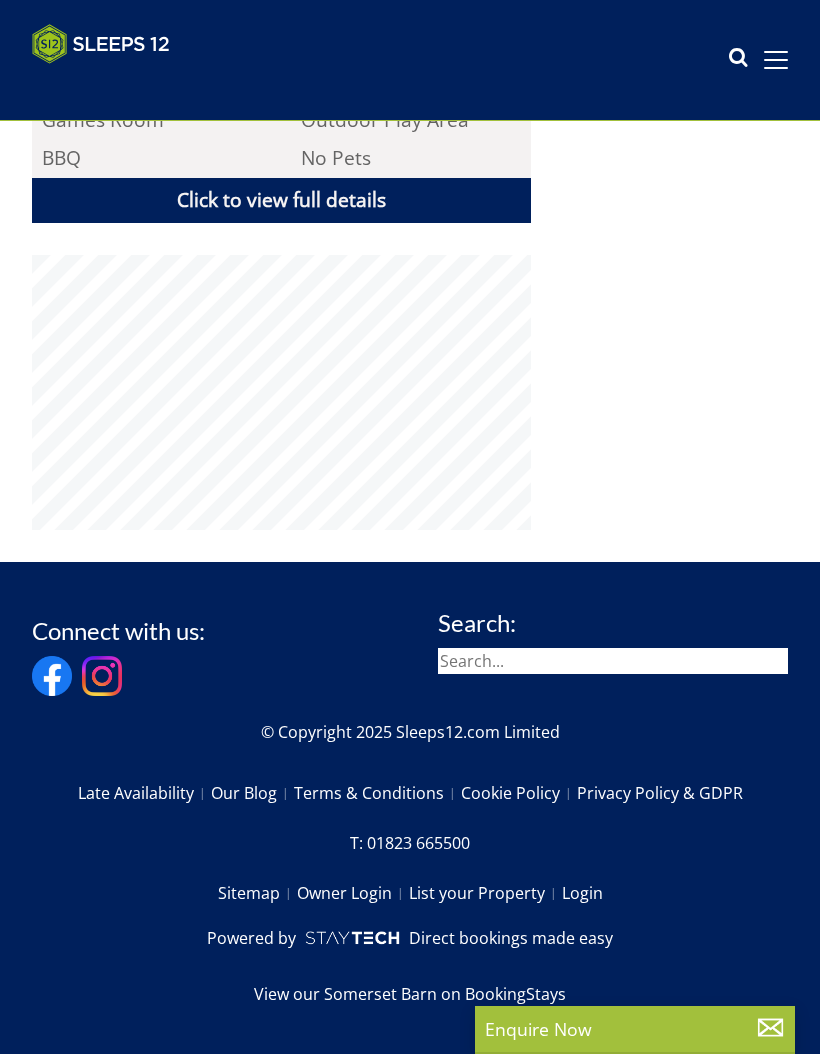 scroll, scrollTop: 0, scrollLeft: 0, axis: both 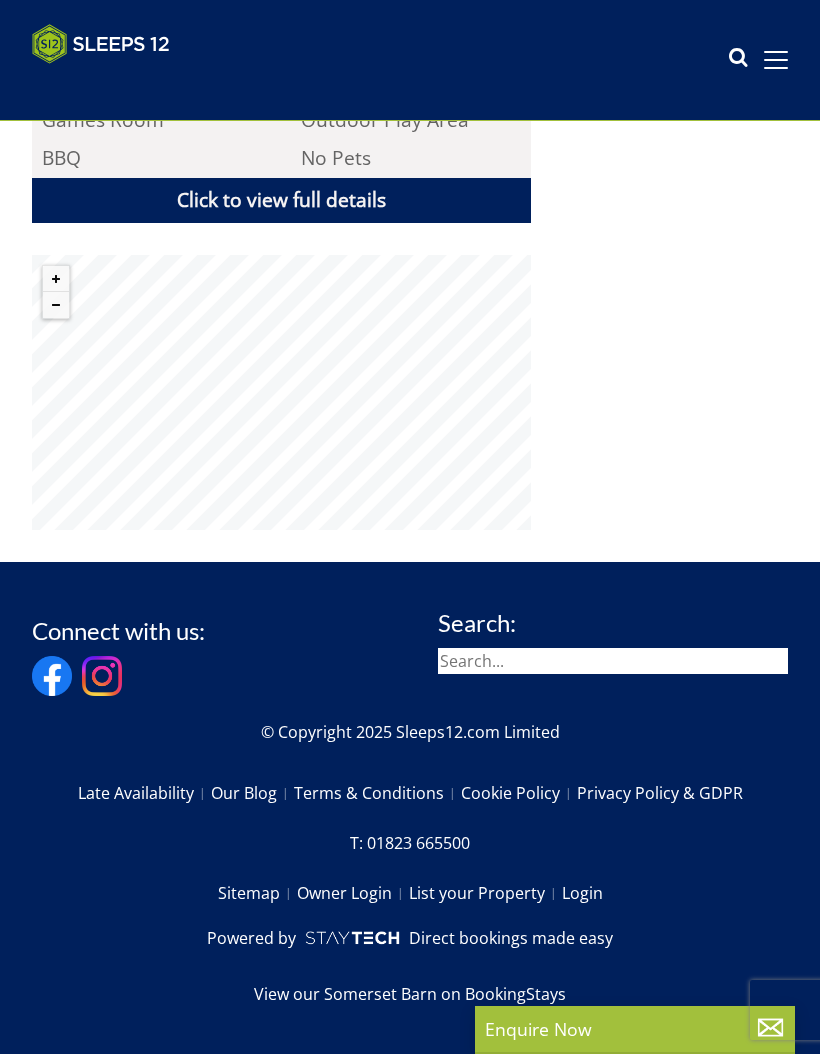 select on "10" 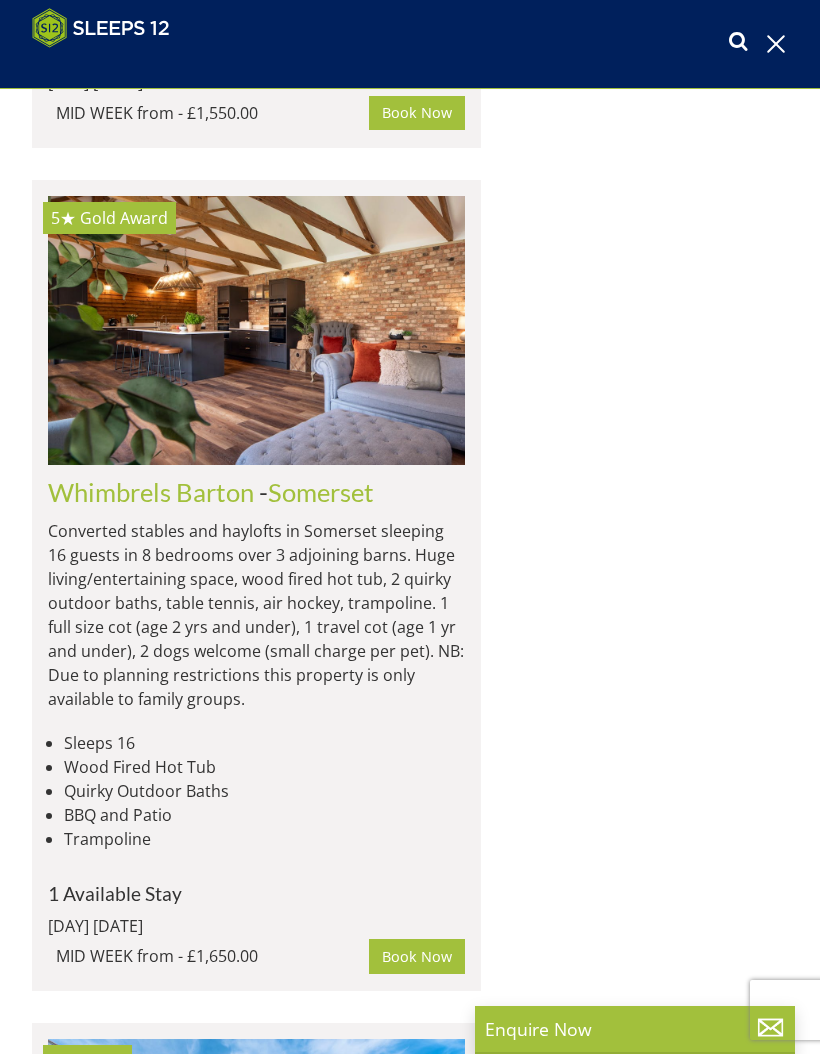 scroll, scrollTop: 0, scrollLeft: 10836, axis: horizontal 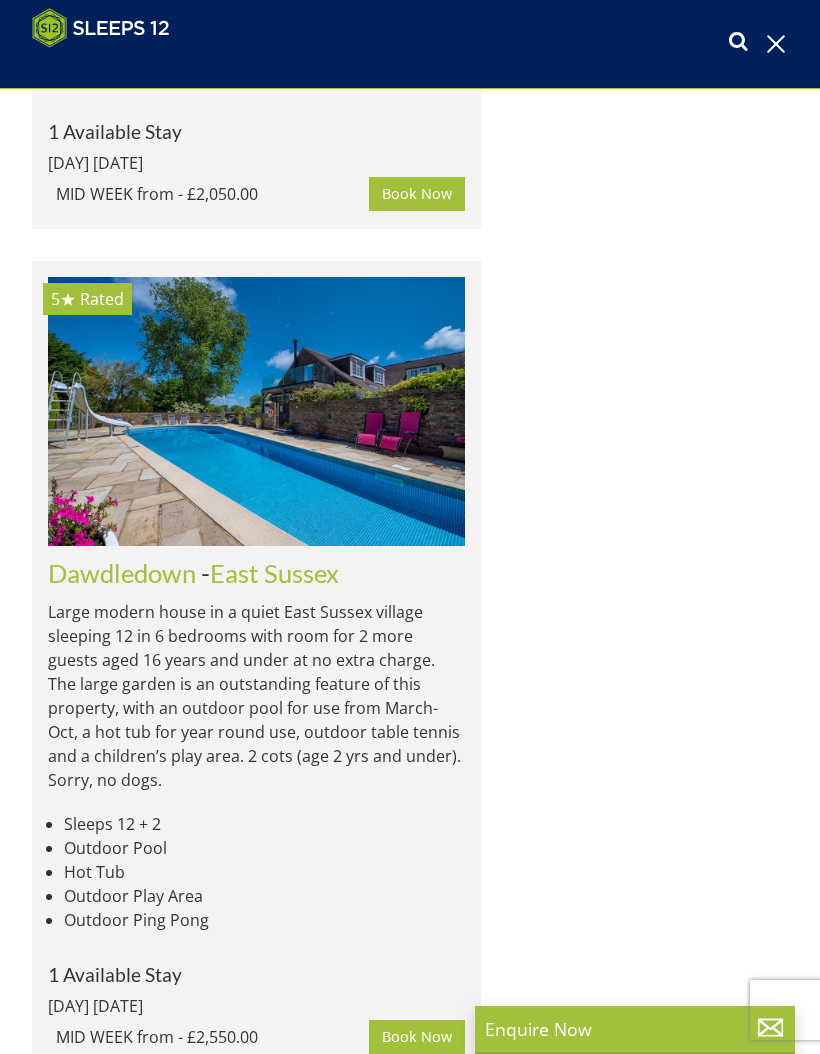 click on "Wiltshire" at bounding box center (250, 2982) 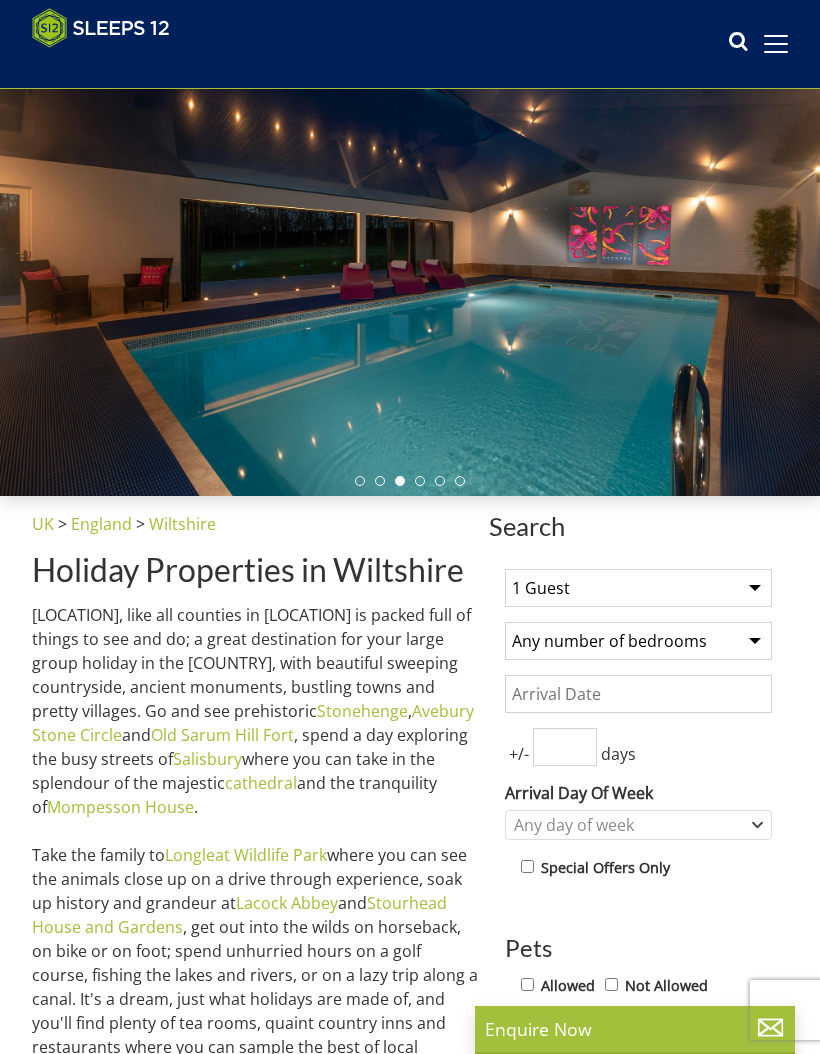 scroll, scrollTop: 0, scrollLeft: 0, axis: both 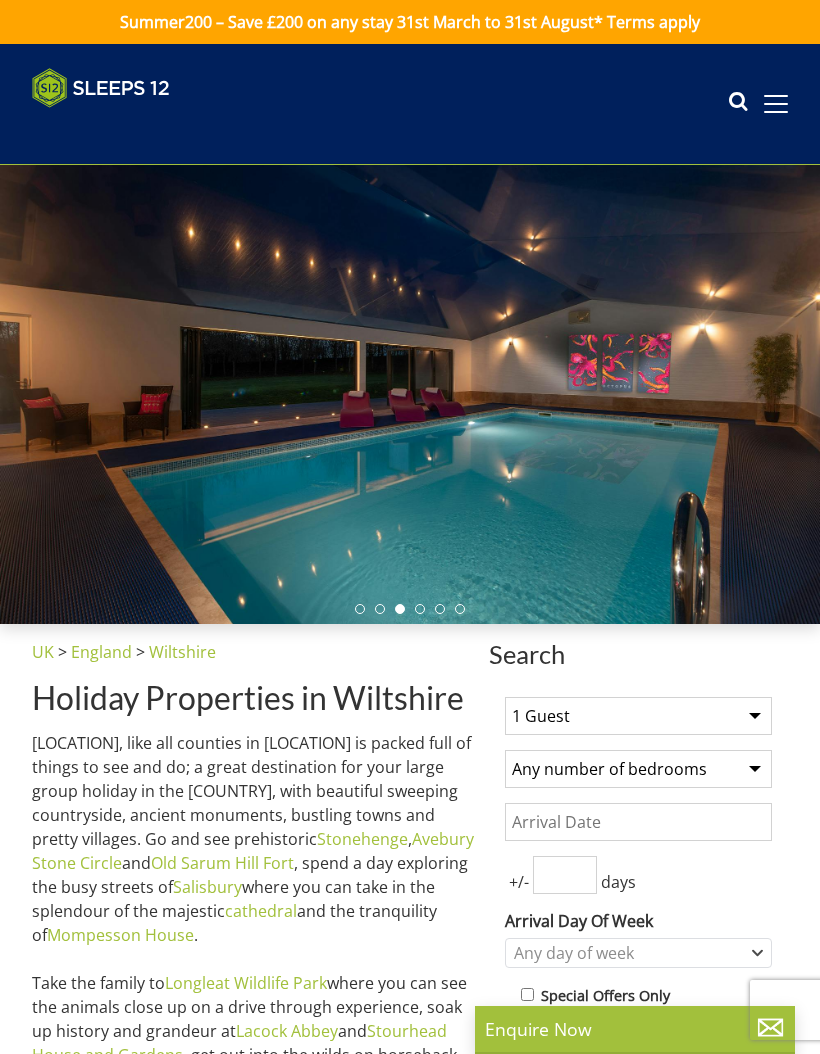 select on "10" 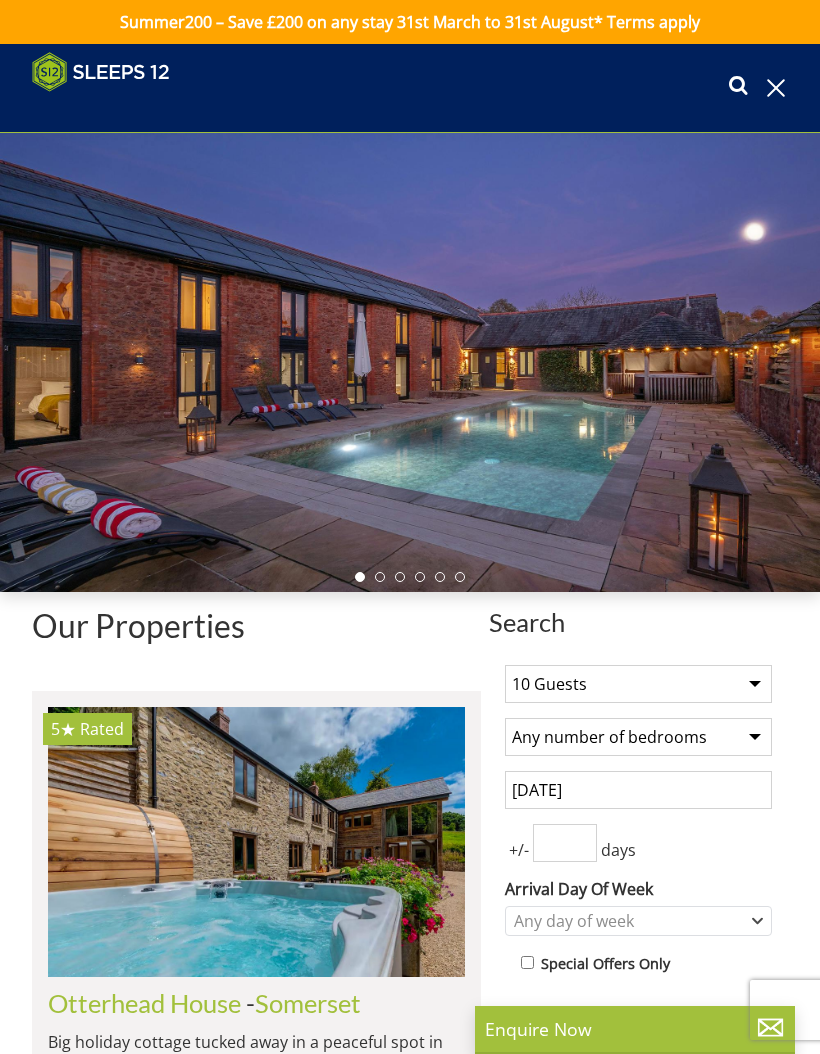 scroll, scrollTop: 7009, scrollLeft: 0, axis: vertical 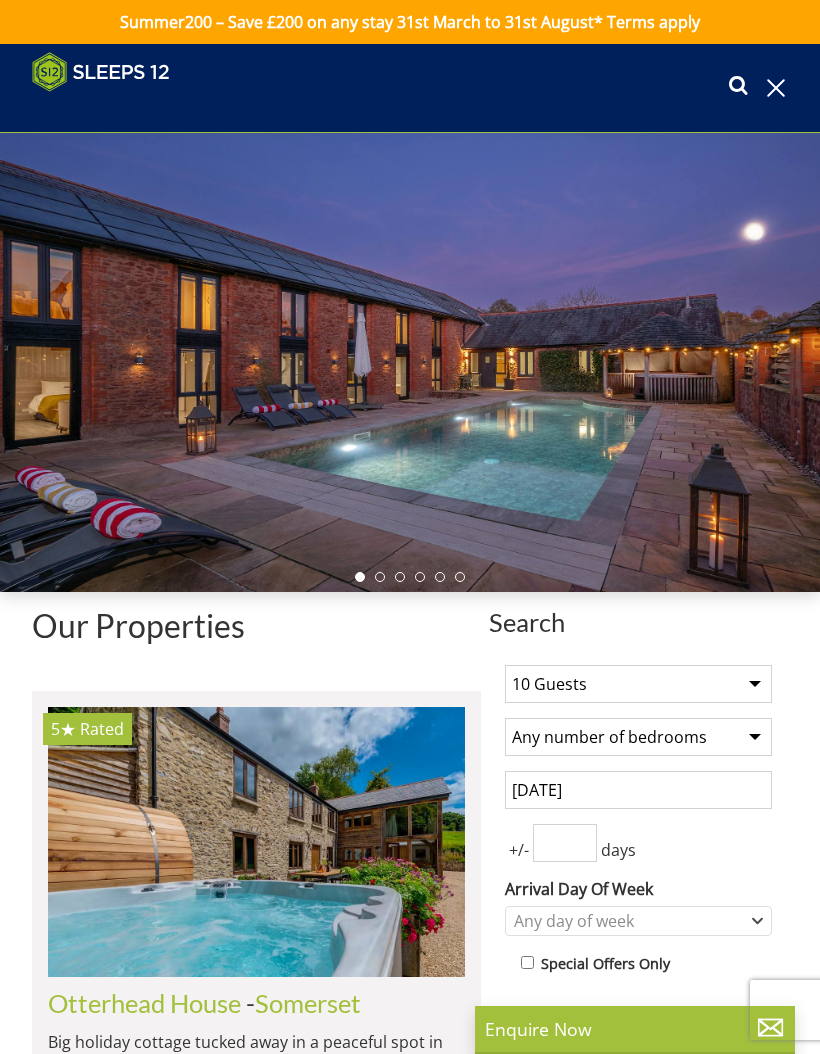 select on "10" 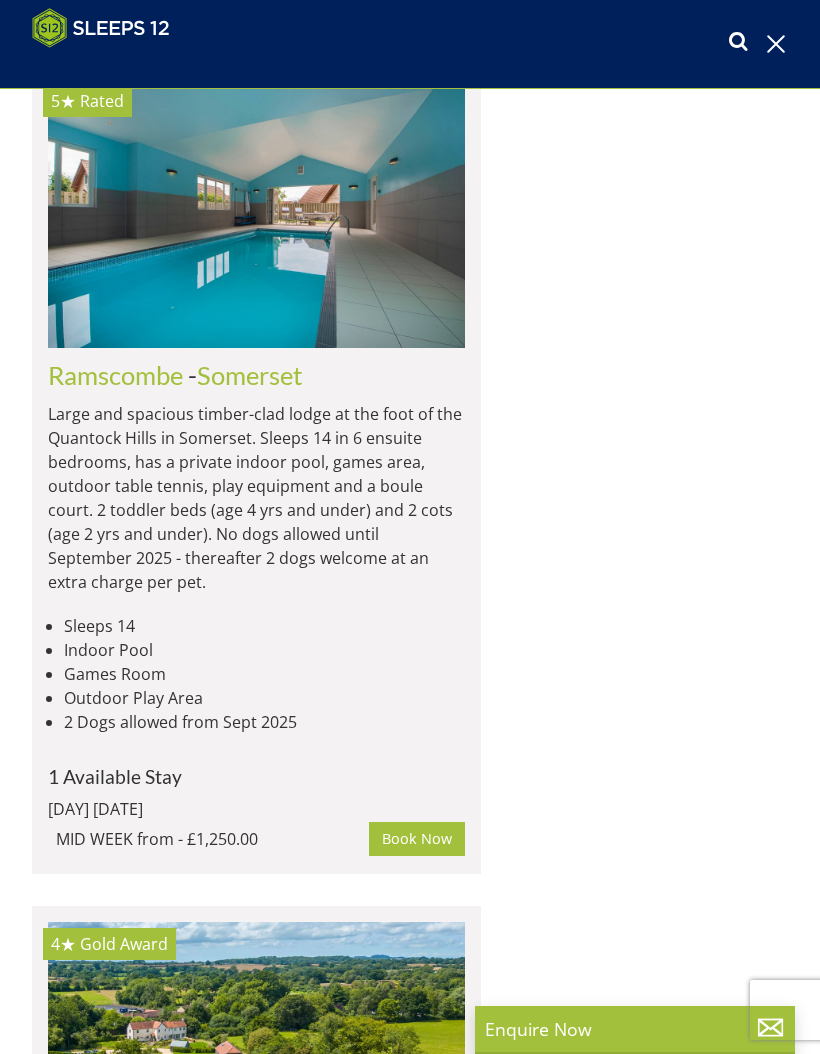 scroll, scrollTop: 0, scrollLeft: 8752, axis: horizontal 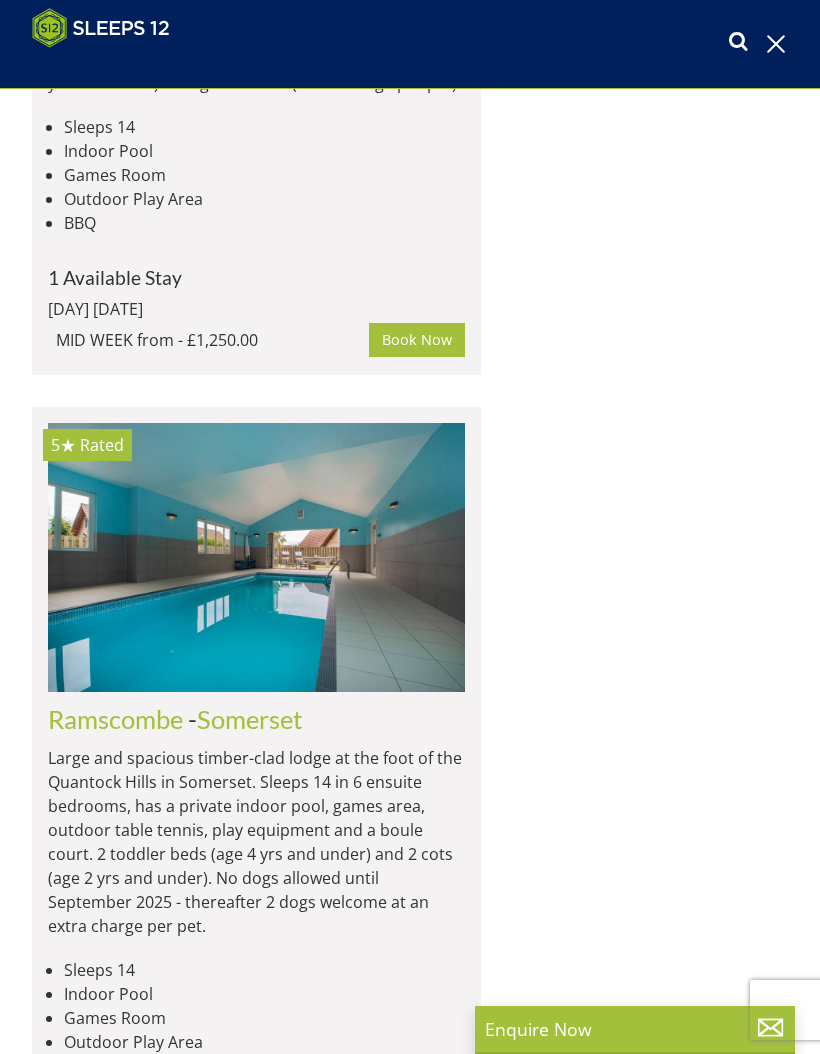 click at bounding box center (257, 3062) 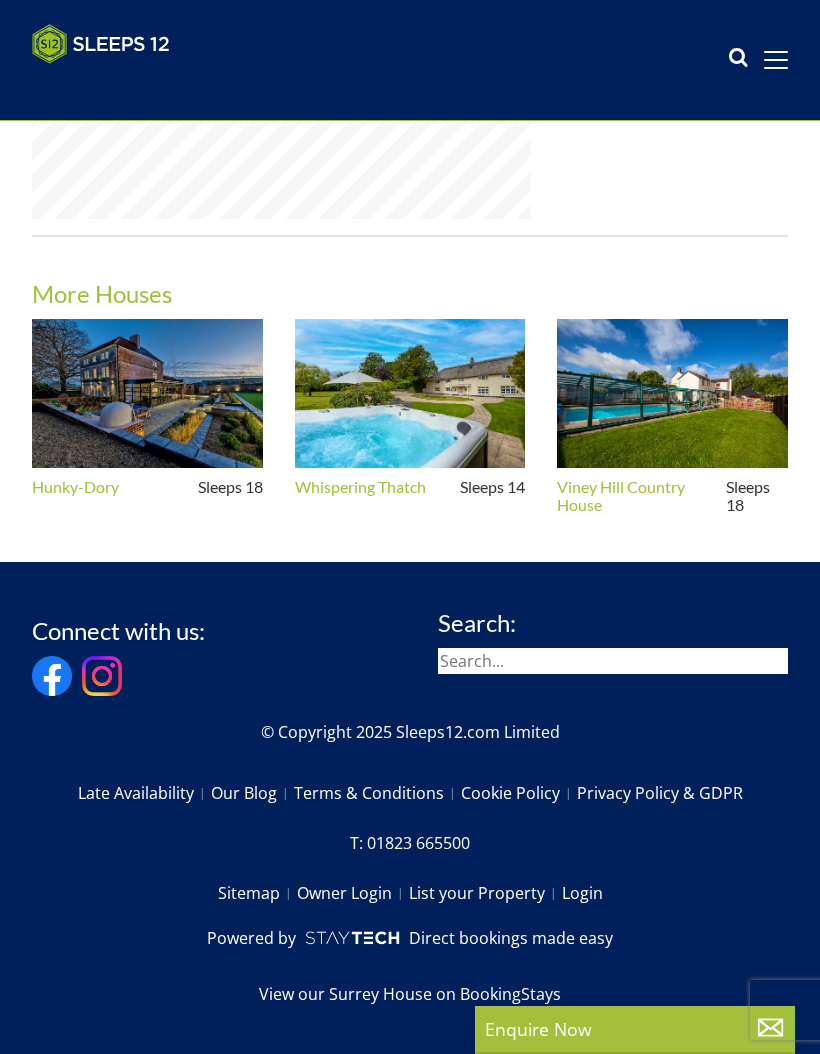 scroll, scrollTop: 0, scrollLeft: 0, axis: both 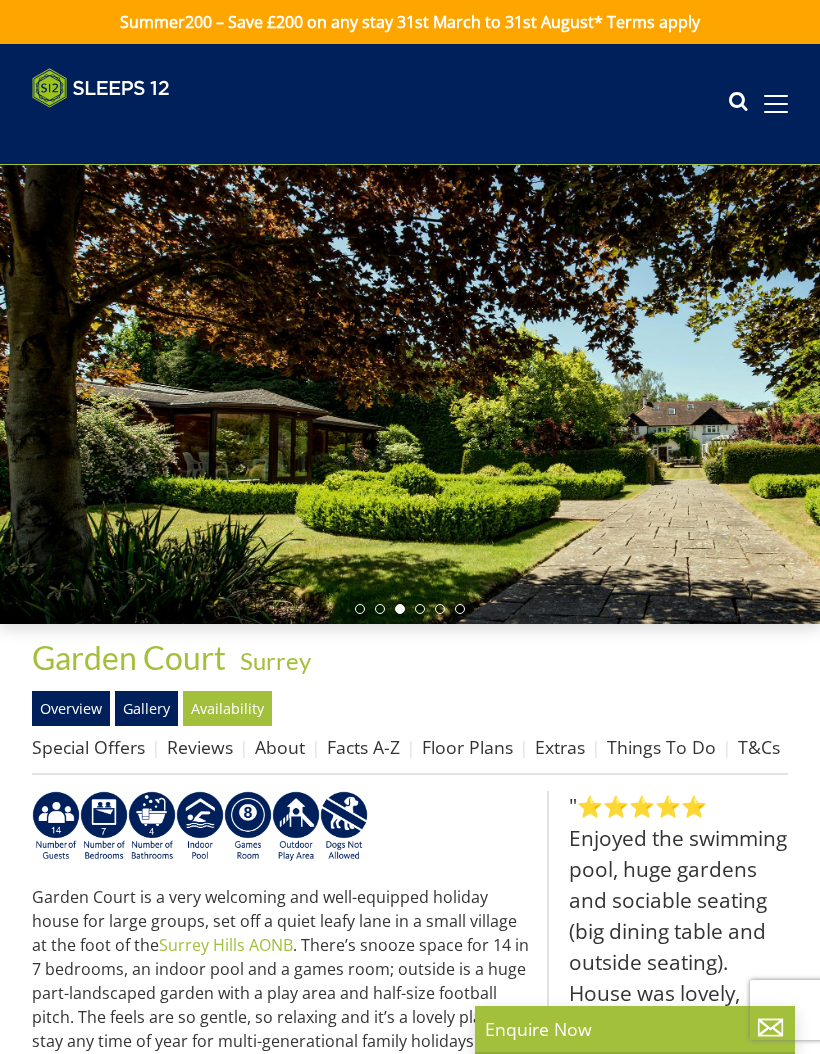 click on "Gallery" at bounding box center [146, 708] 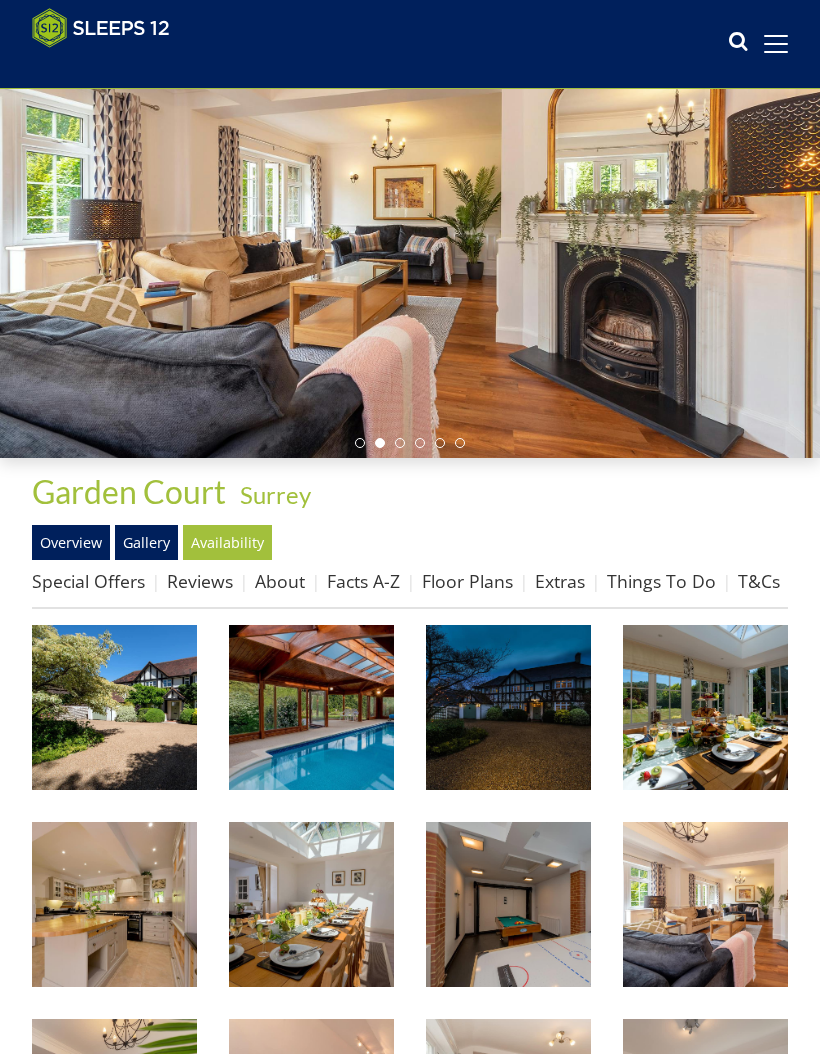 scroll, scrollTop: 0, scrollLeft: 0, axis: both 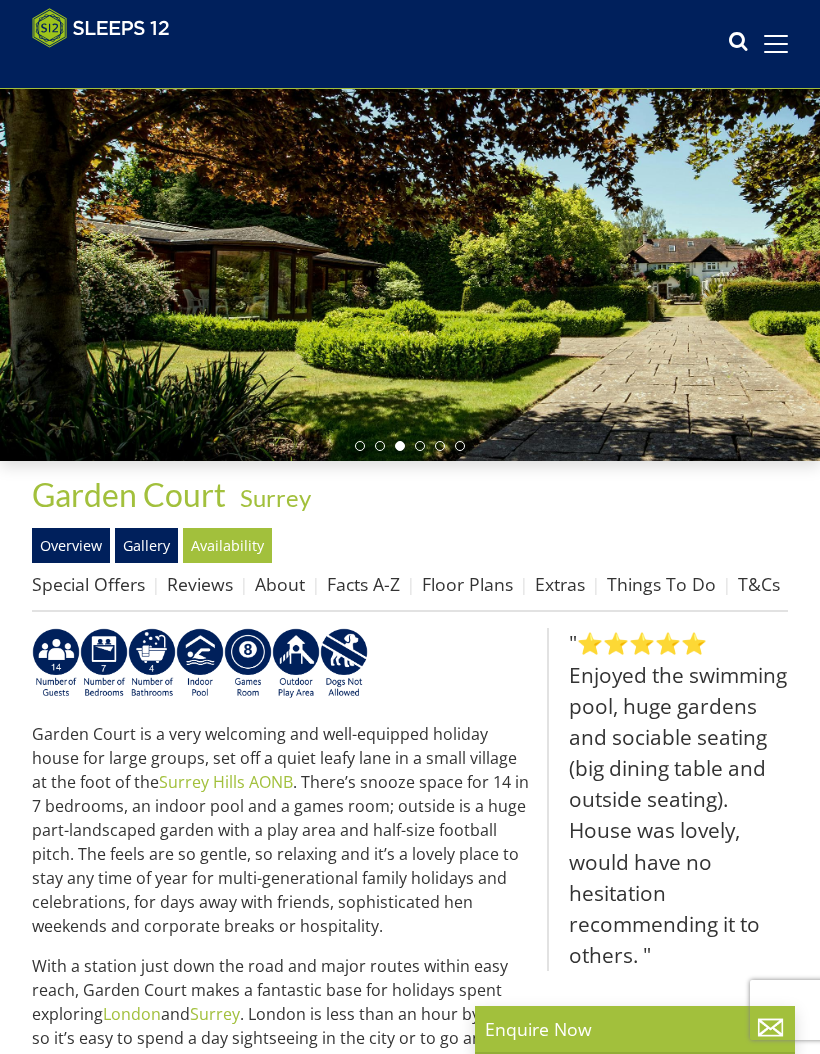 select on "10" 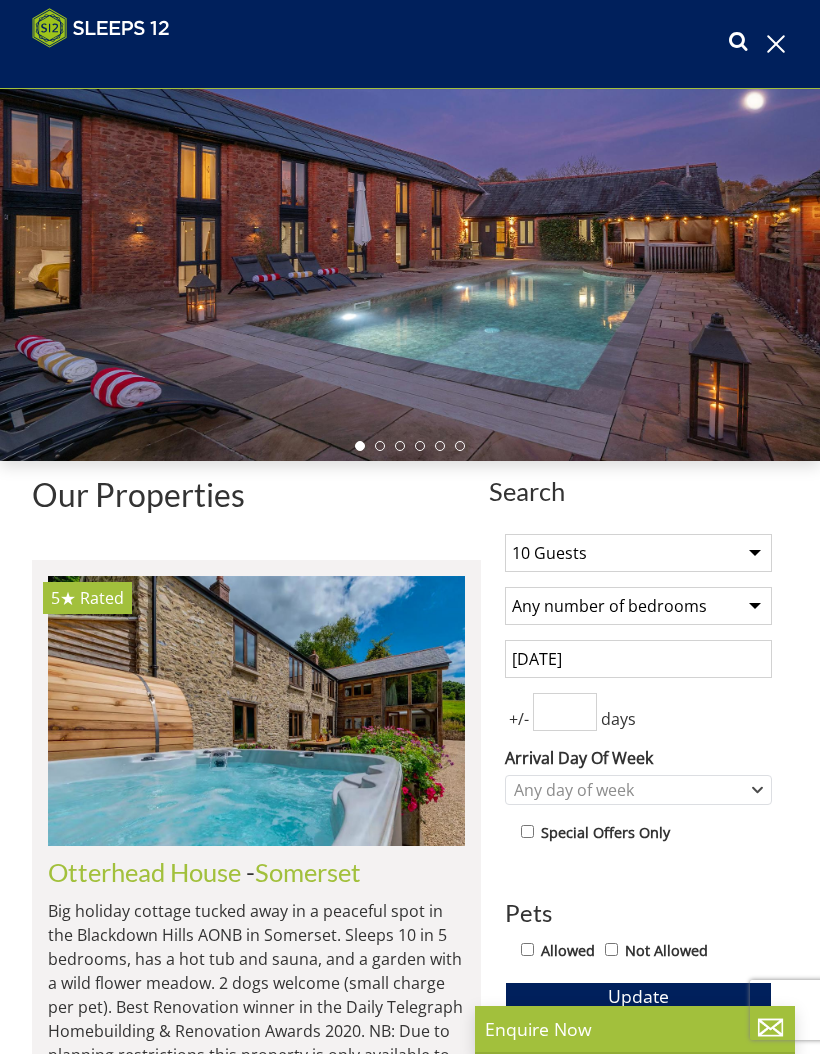 scroll, scrollTop: 117, scrollLeft: 0, axis: vertical 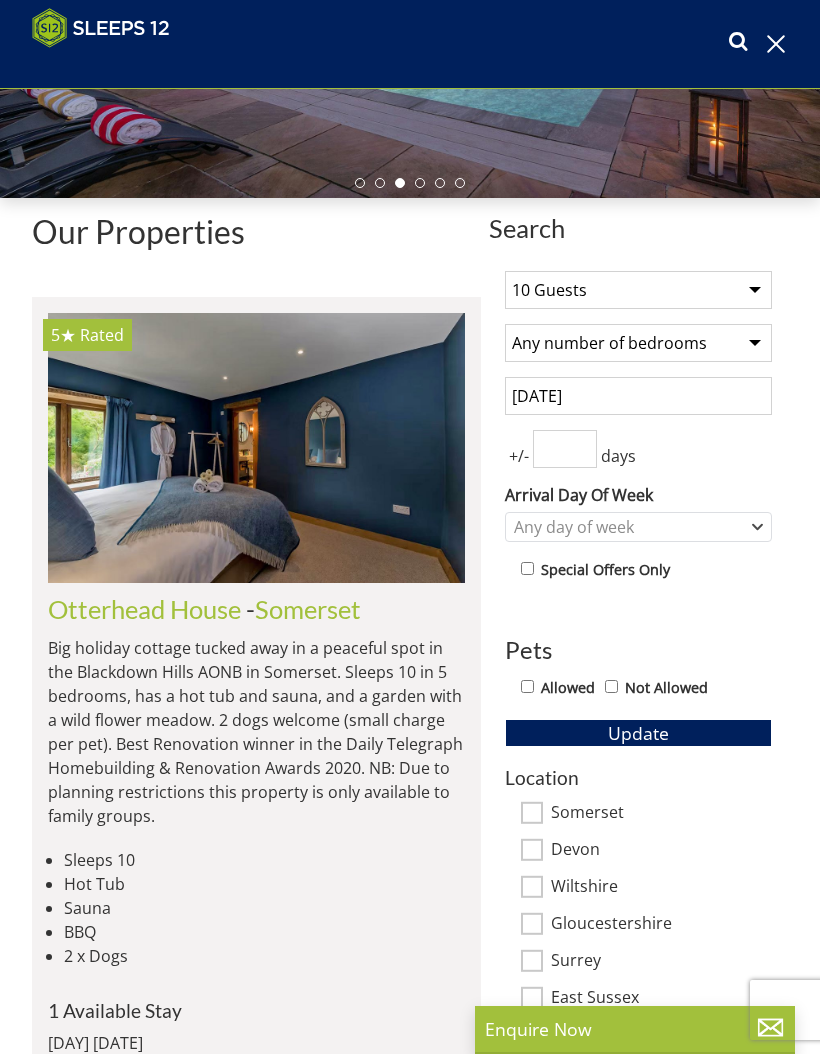 click at bounding box center (256, 447) 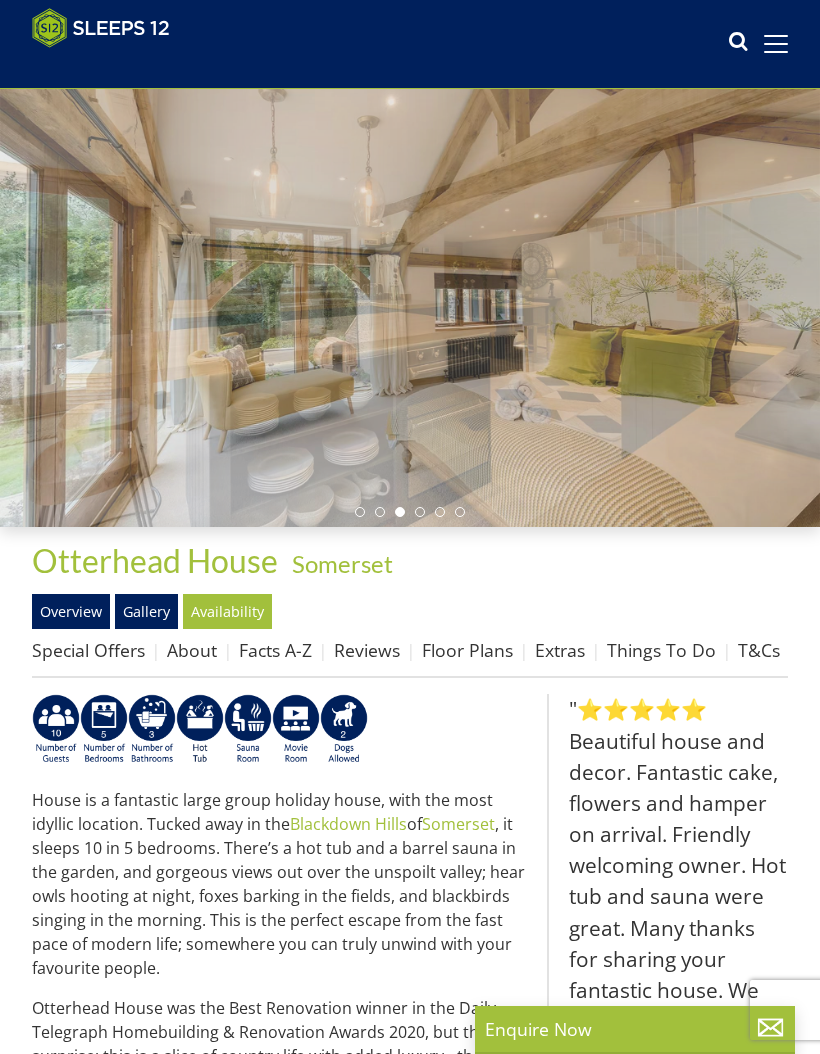 scroll, scrollTop: 63, scrollLeft: 0, axis: vertical 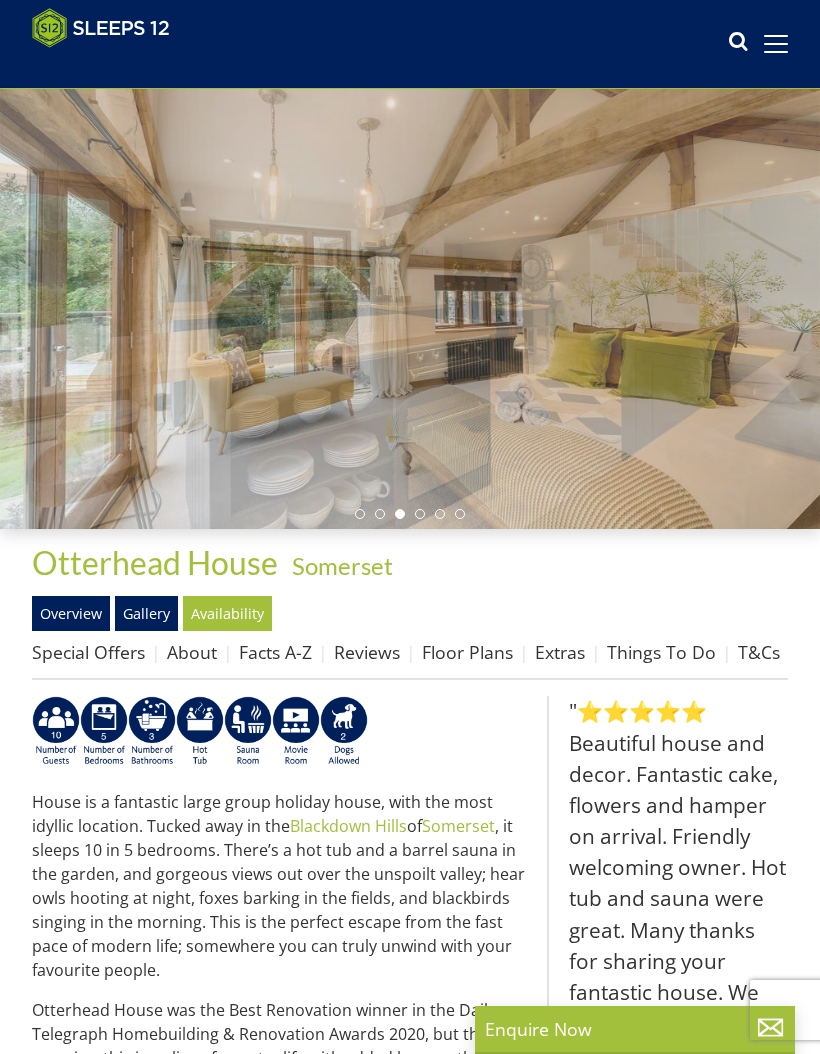 select on "10" 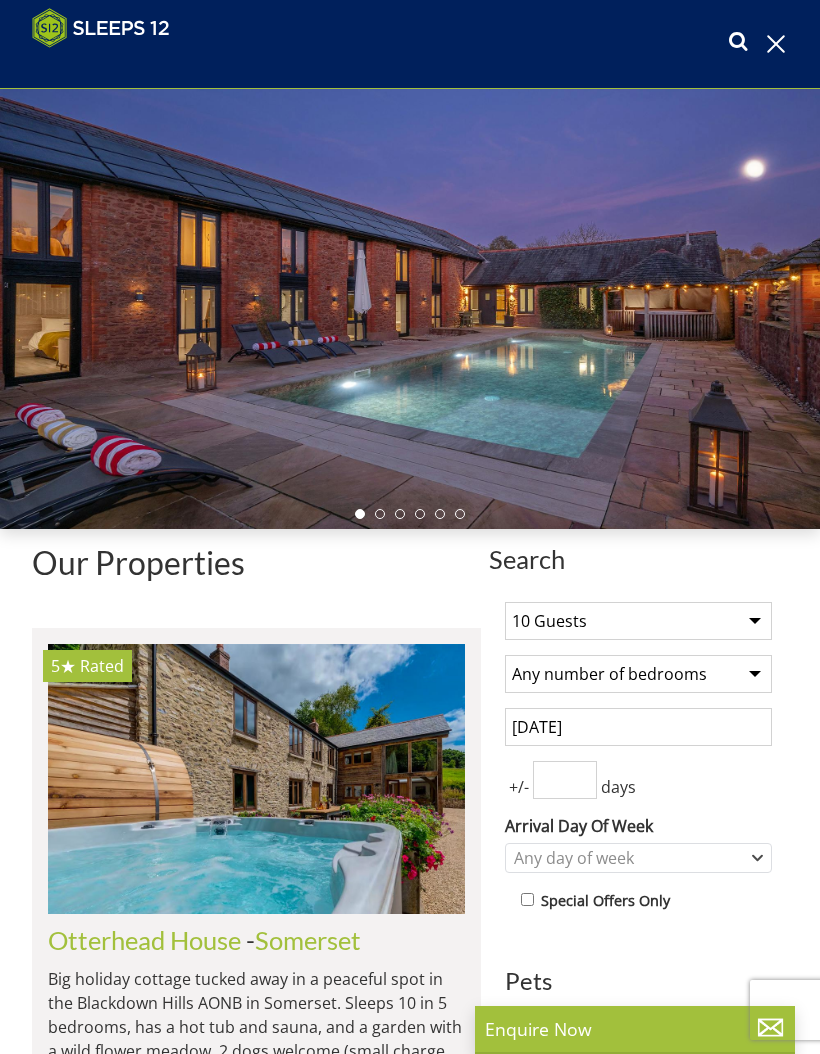 scroll, scrollTop: 61, scrollLeft: 0, axis: vertical 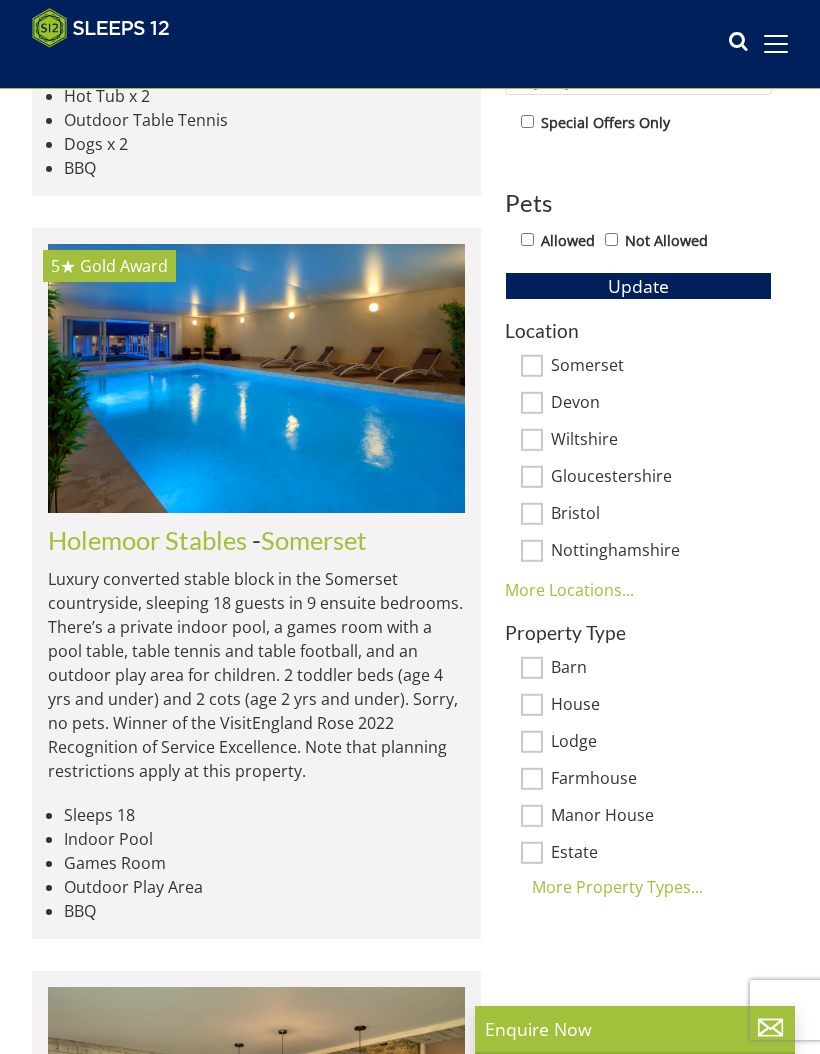 click at bounding box center (256, 378) 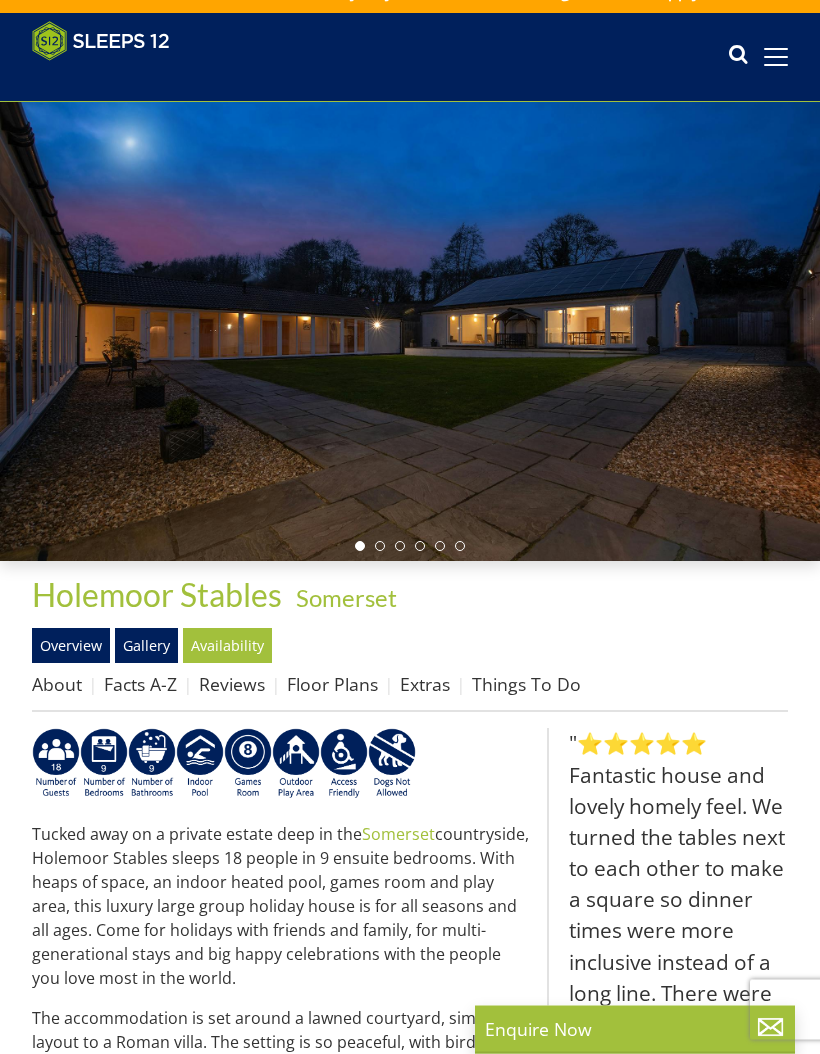 scroll, scrollTop: 0, scrollLeft: 0, axis: both 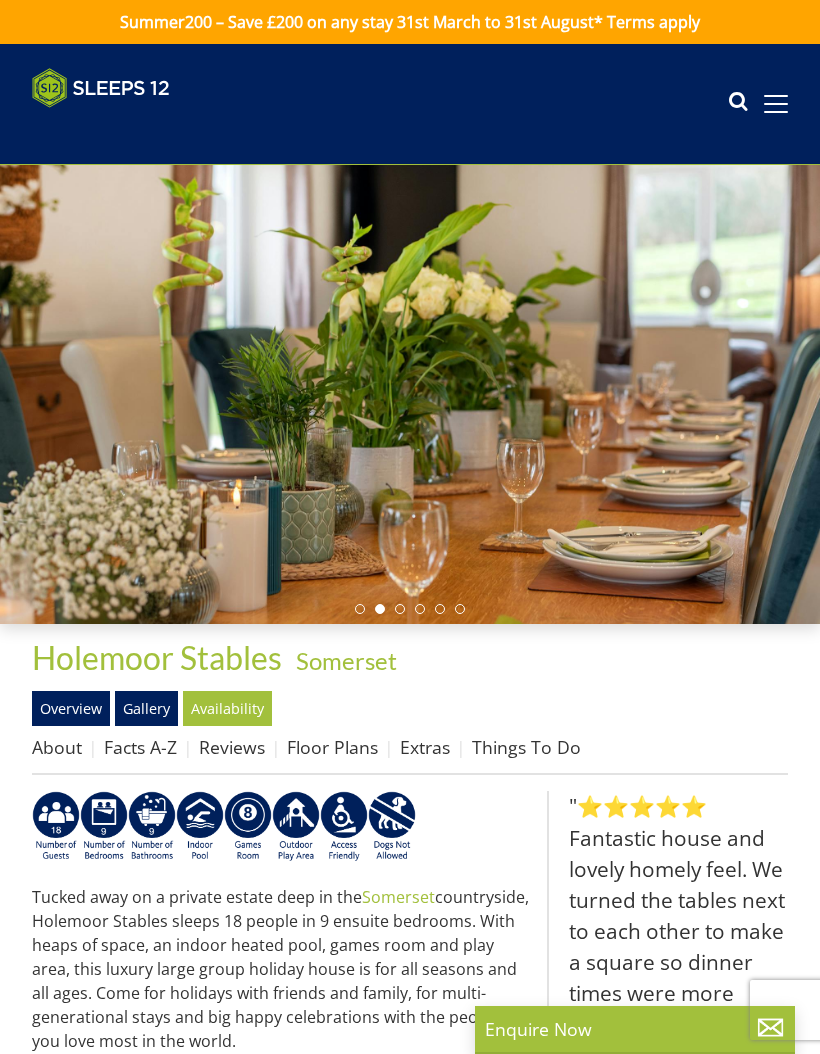 click on "Availability" at bounding box center [227, 708] 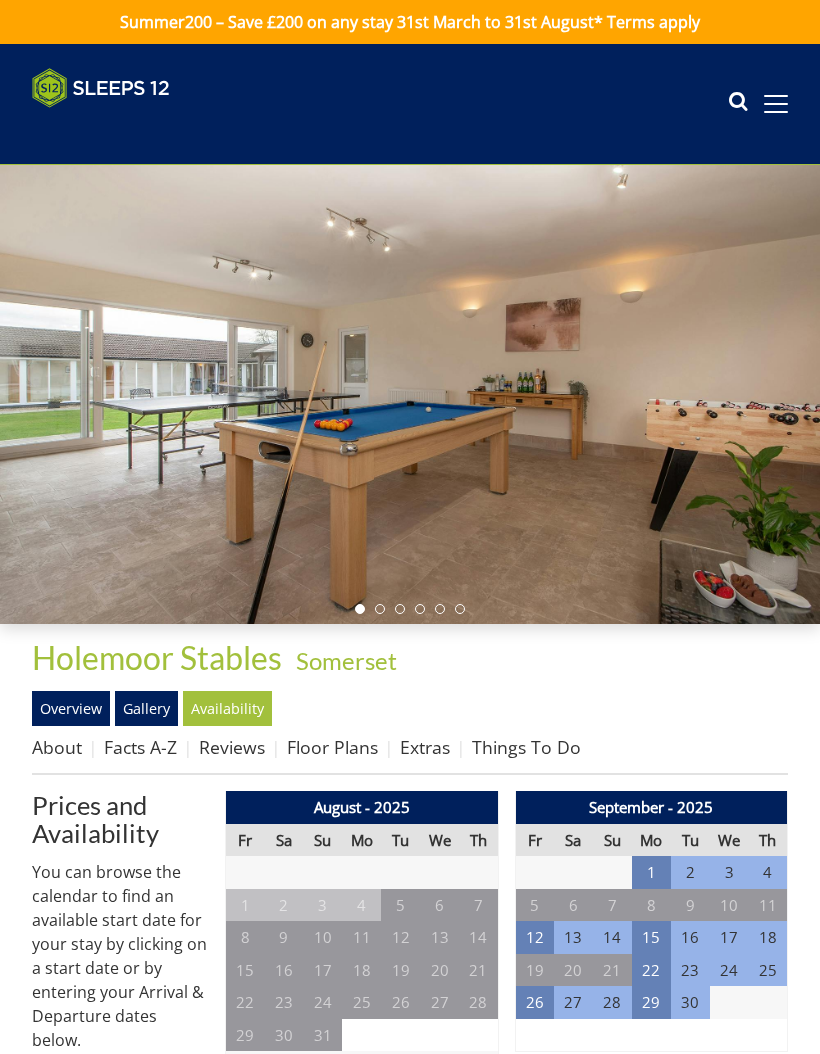 click on "1" at bounding box center (651, 872) 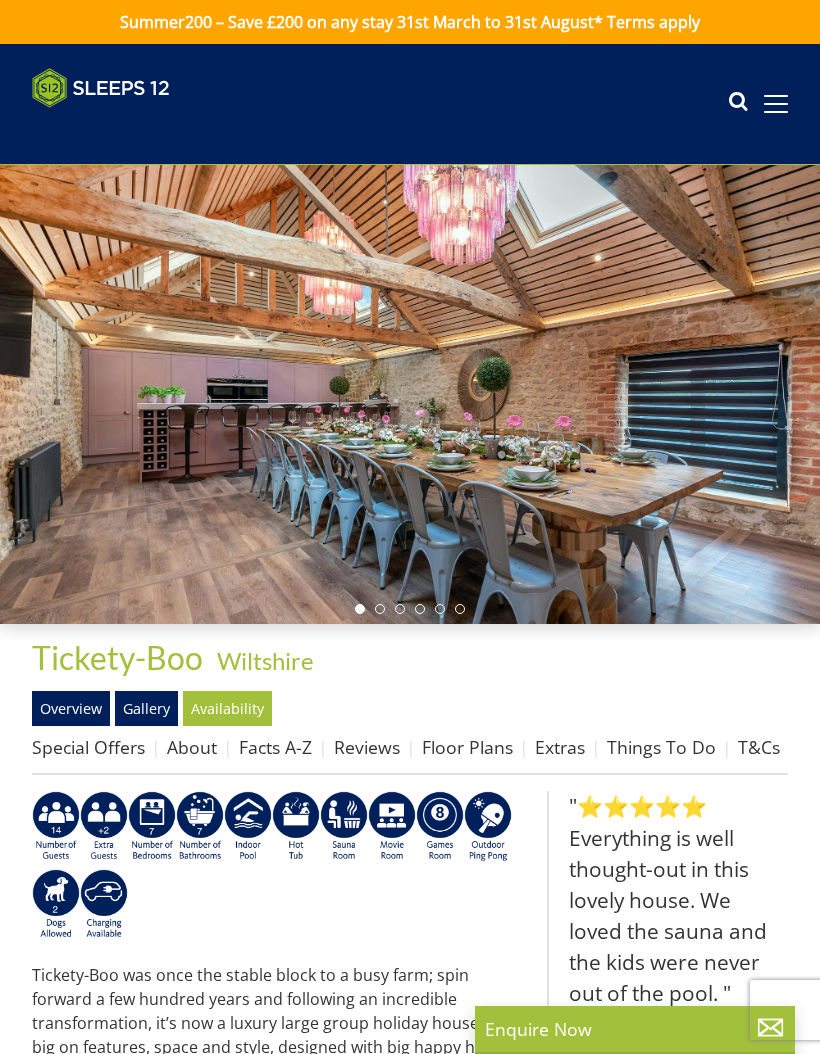 scroll, scrollTop: 0, scrollLeft: 0, axis: both 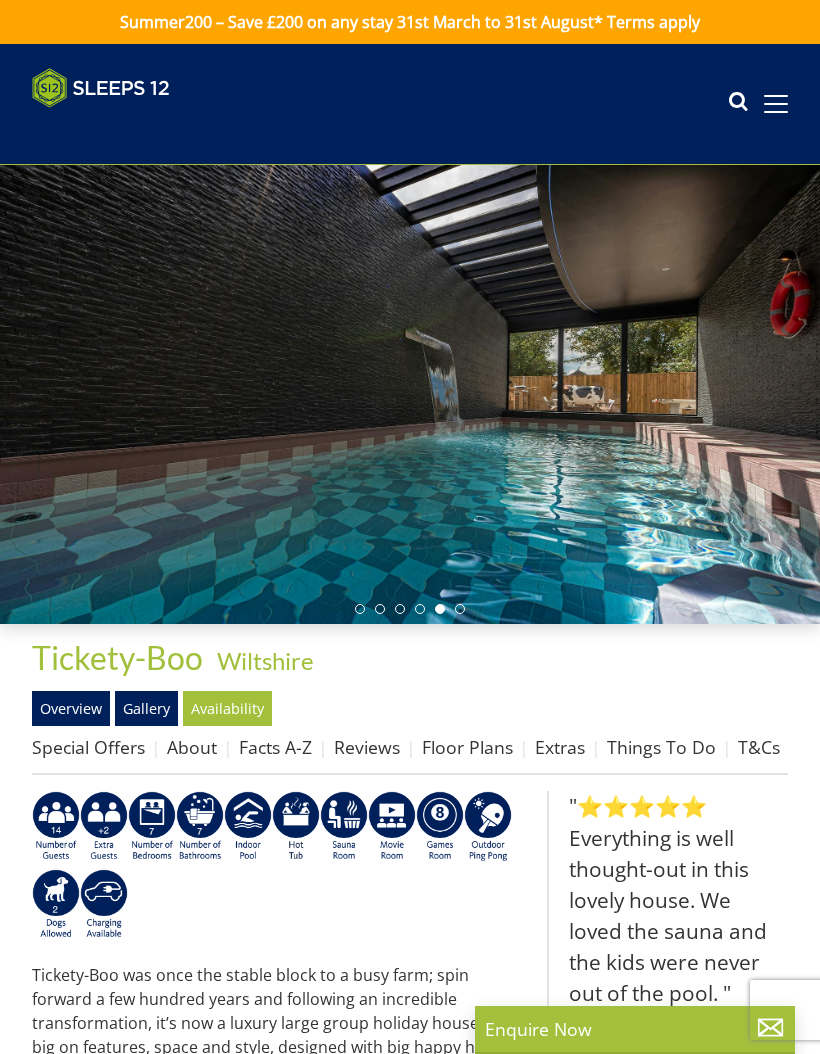 click on "Availability" at bounding box center (227, 708) 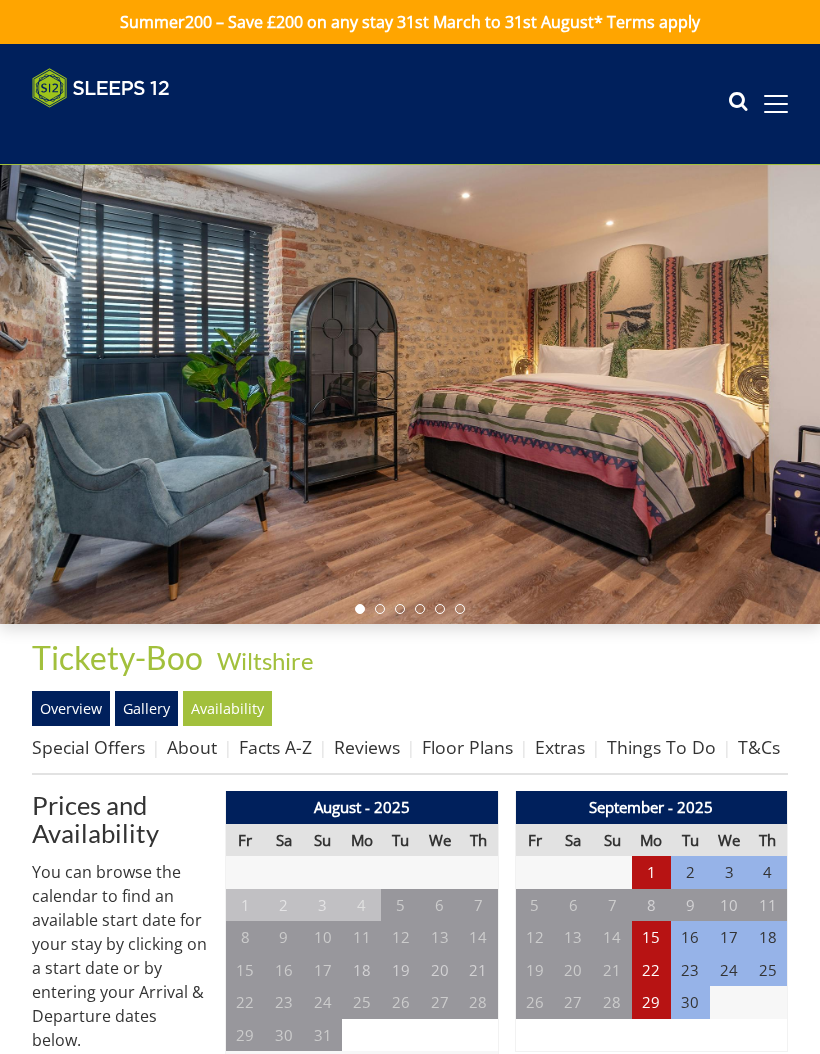 click on "1" at bounding box center [651, 872] 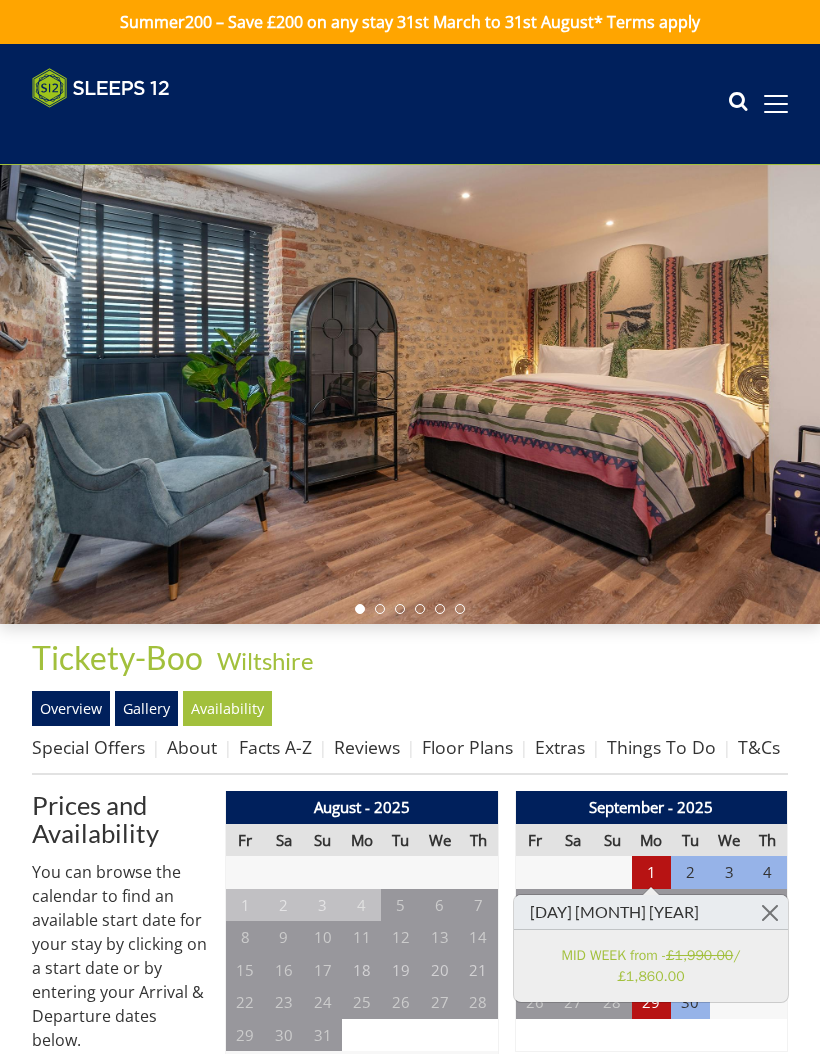 click on "MID WEEK from  -  £1,990.00  / £1,860.00" at bounding box center [651, 966] 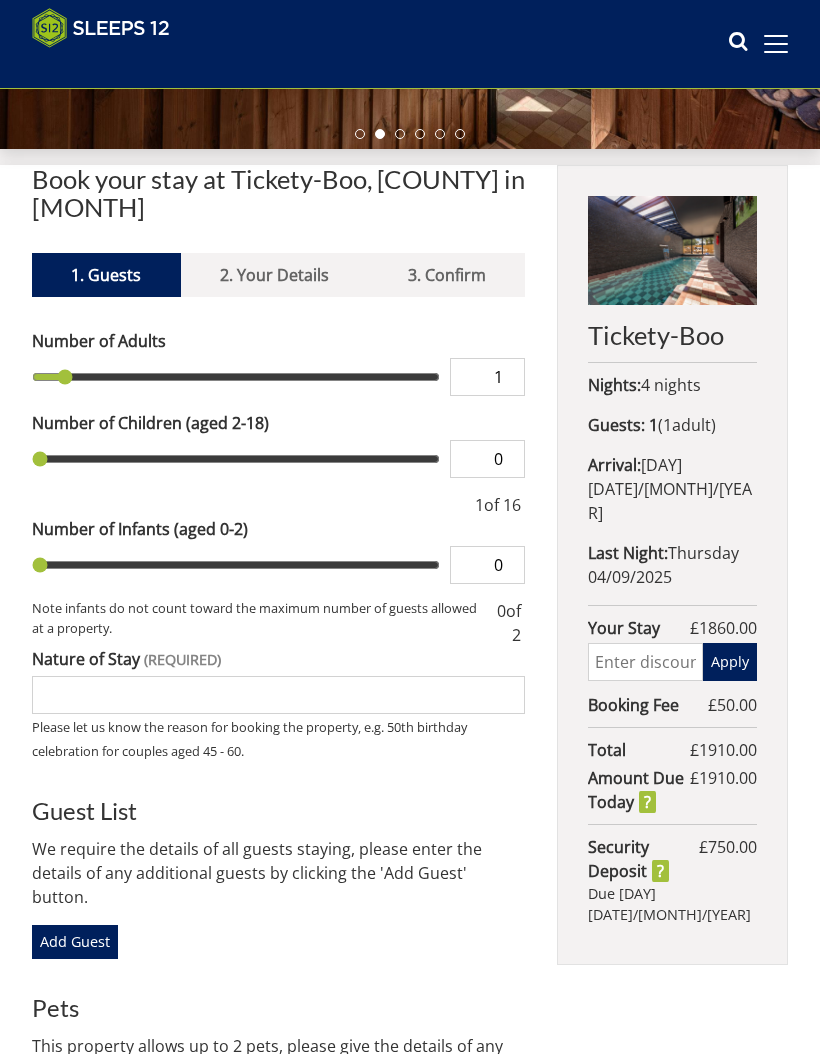scroll, scrollTop: 442, scrollLeft: 0, axis: vertical 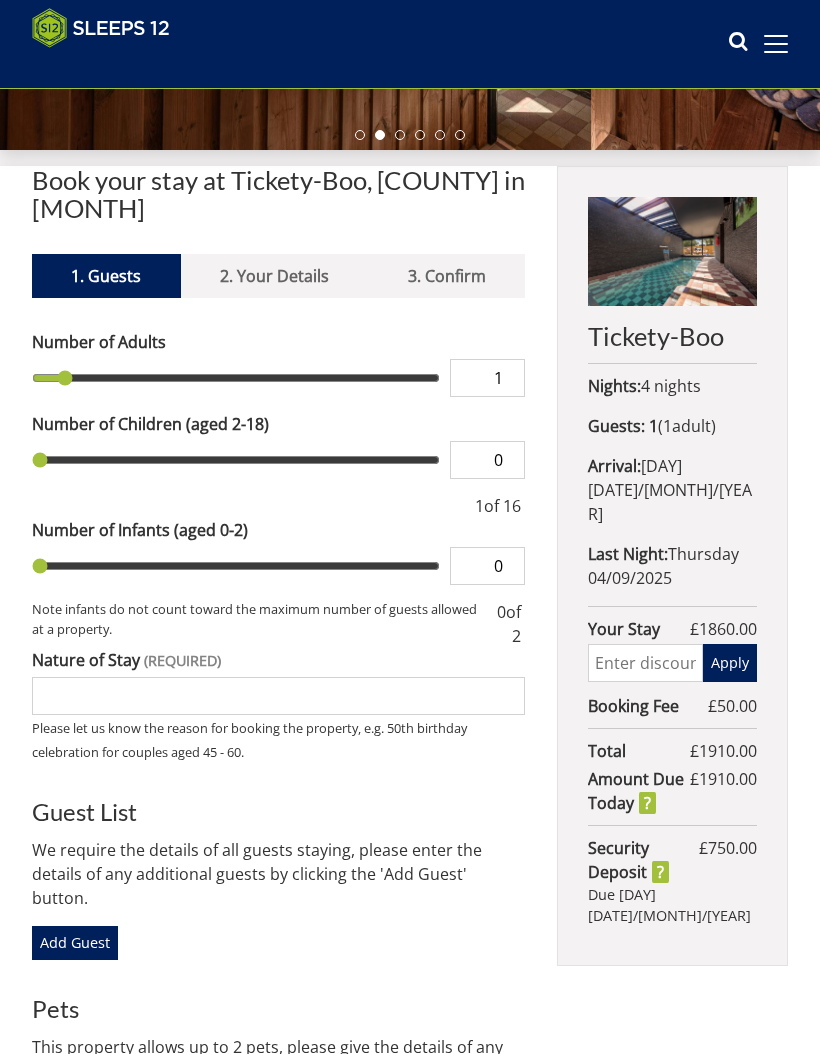click on "1" at bounding box center [487, 378] 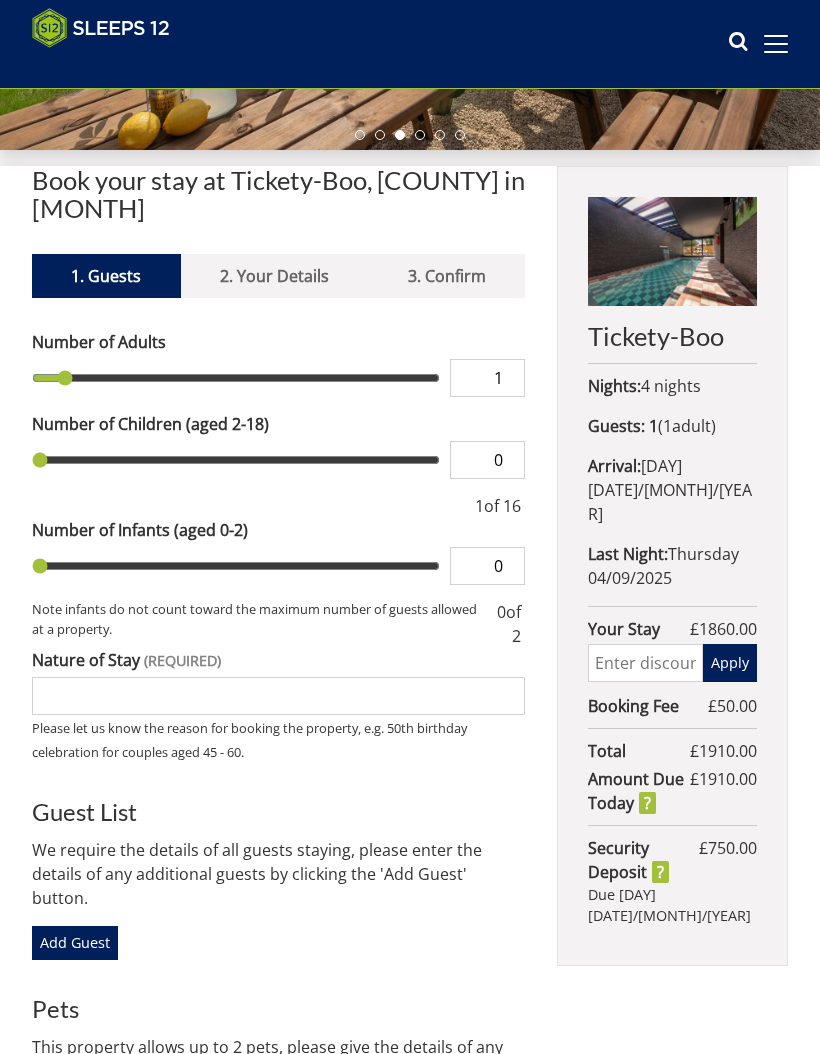 click on "1" at bounding box center [487, 378] 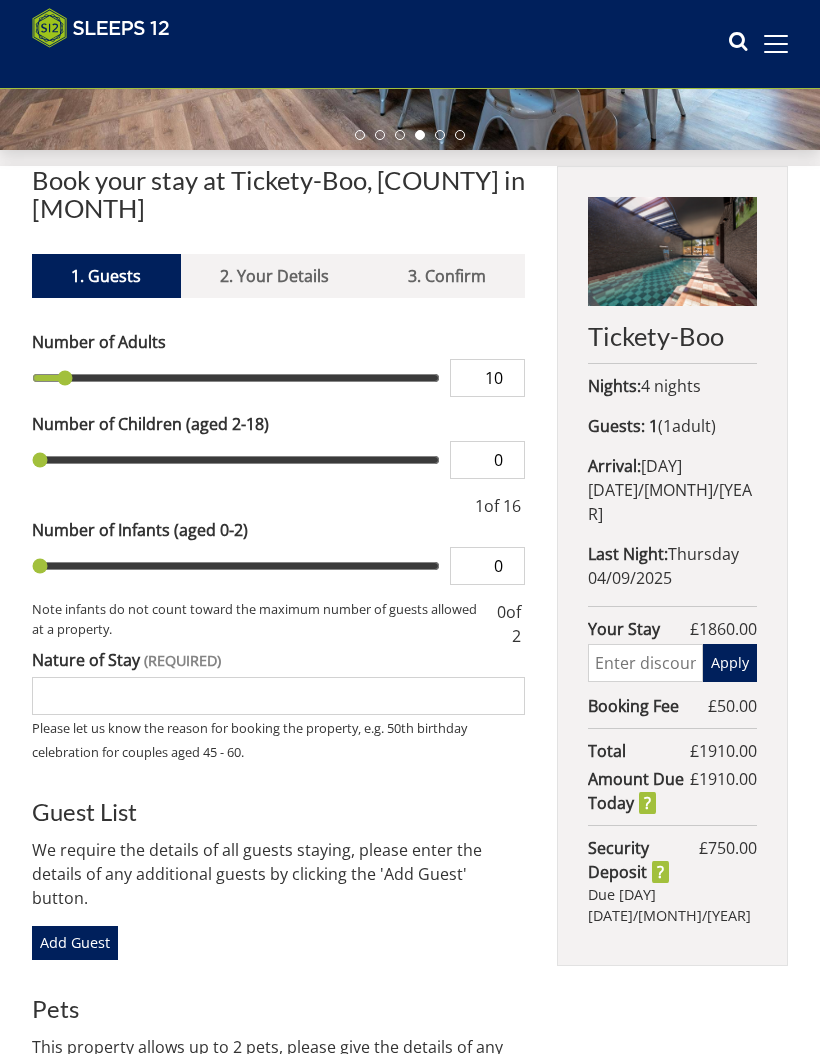 type on "10" 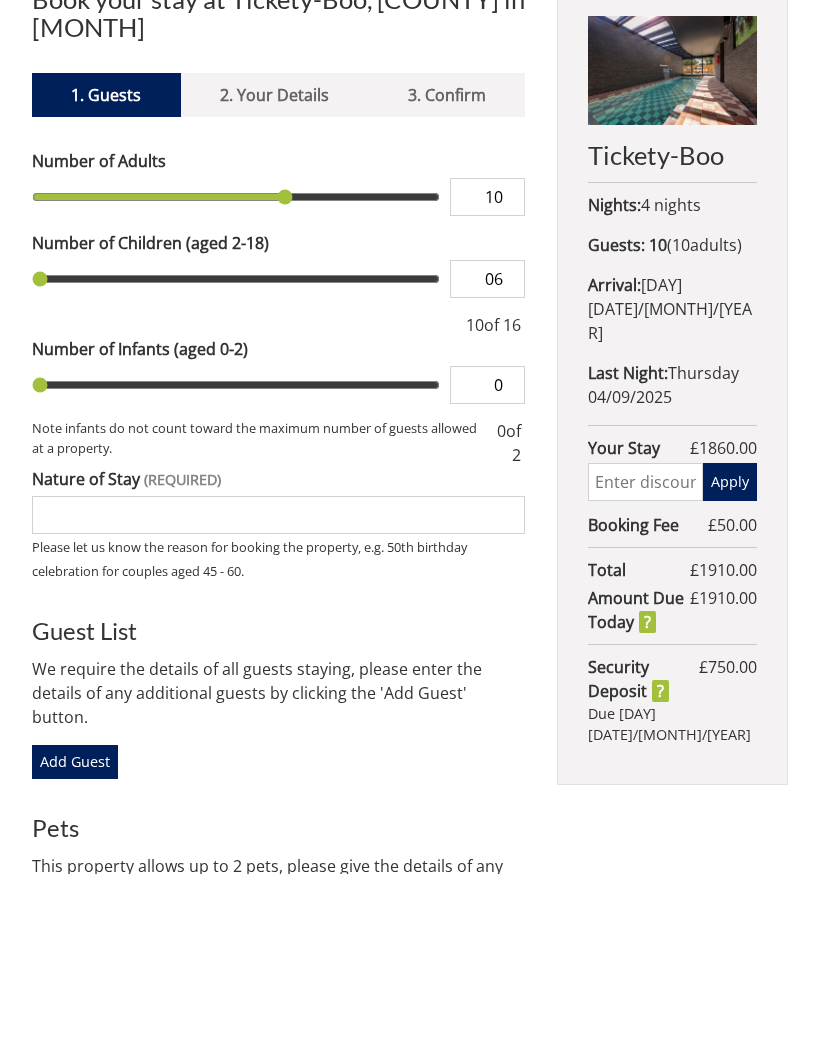 type on "06" 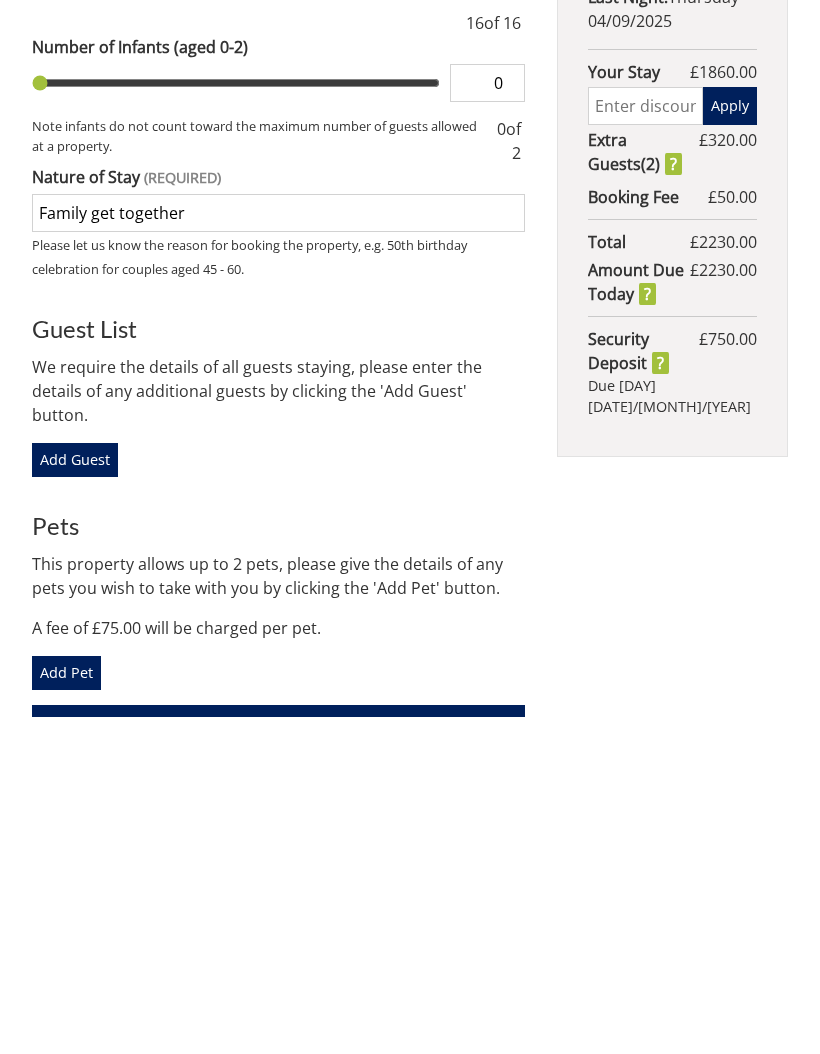 scroll, scrollTop: 713, scrollLeft: 0, axis: vertical 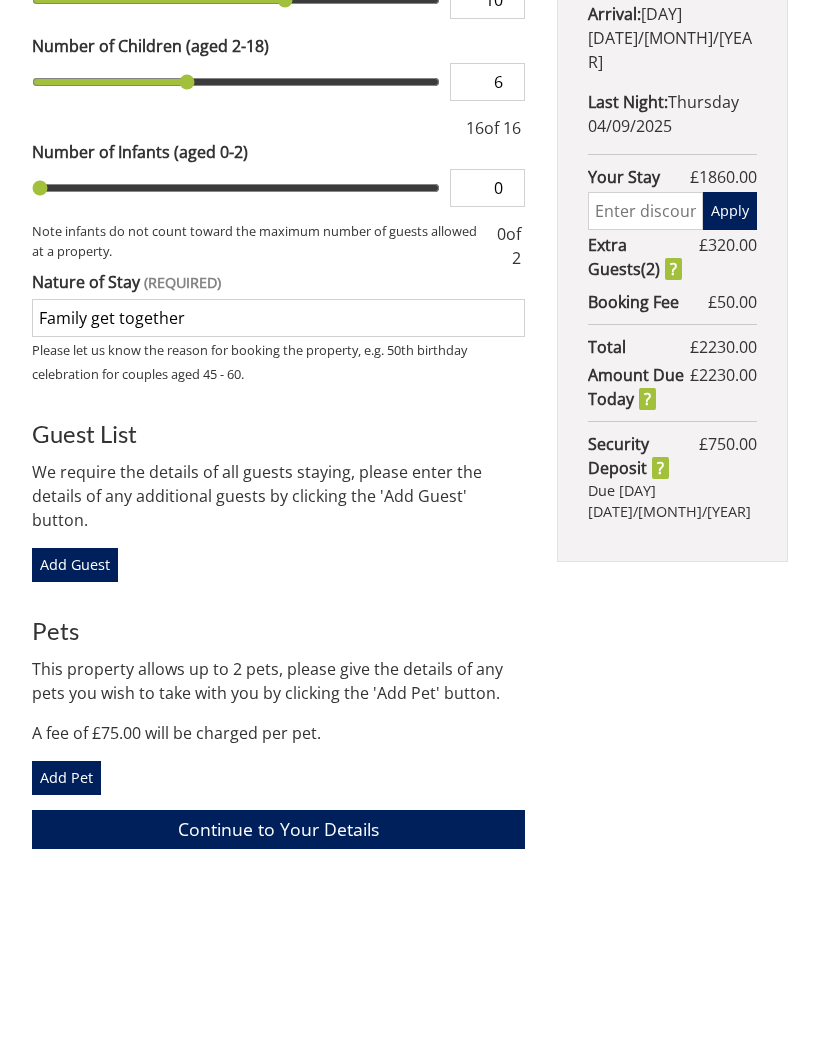 type on "Family get together" 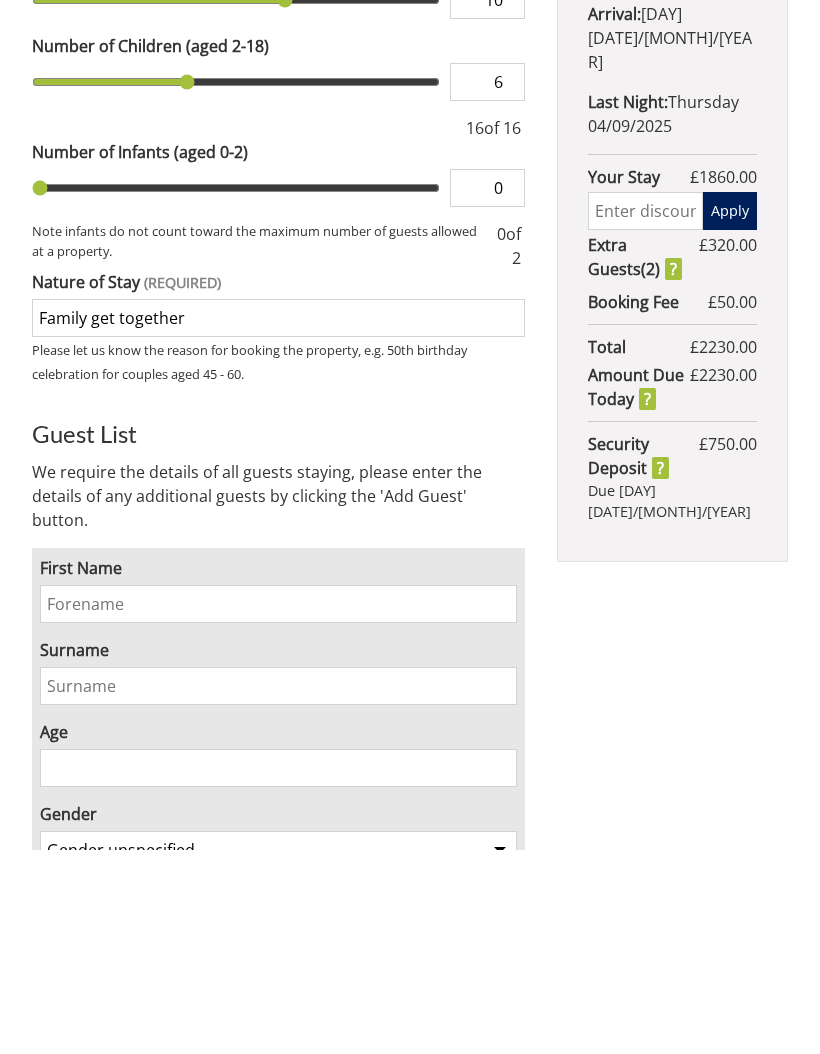 scroll, scrollTop: 918, scrollLeft: 0, axis: vertical 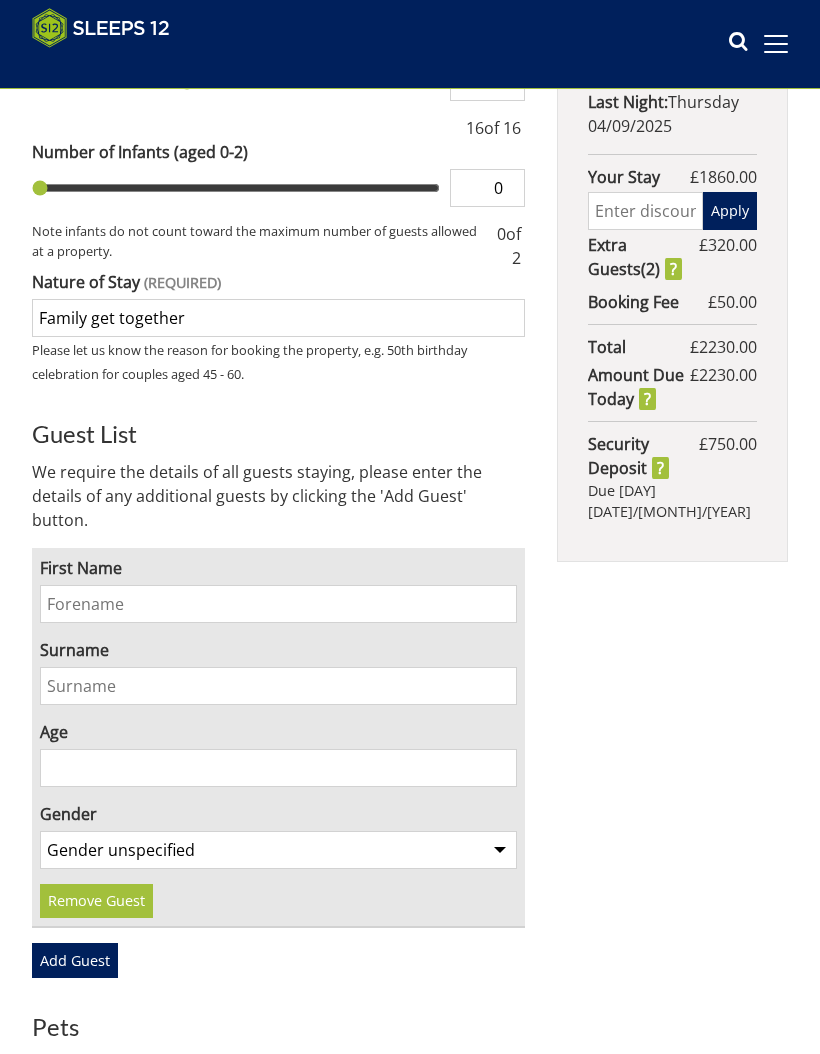 click on "Tickety-Boo
Nights:  4 nights
Guests:   16  ( 10  adult s   6  child ren   0  infant s )
Arrival:  Monday 01/09/2025
Last Night:  Thursday 04/09/2025
Your Stay £ 1860.00
Discount - 0% off
Apply
Extra Guest s  ( 2 ) £ 320.00
Extras £ 0.00
Pet Fee £ 0.00
Booking Fee £ 50.00
Total £ 2230.00
Amount Due Today £ 2230.00
Security Deposit £ 750.00 Due Monday 25/08/2025" at bounding box center [672, 475] 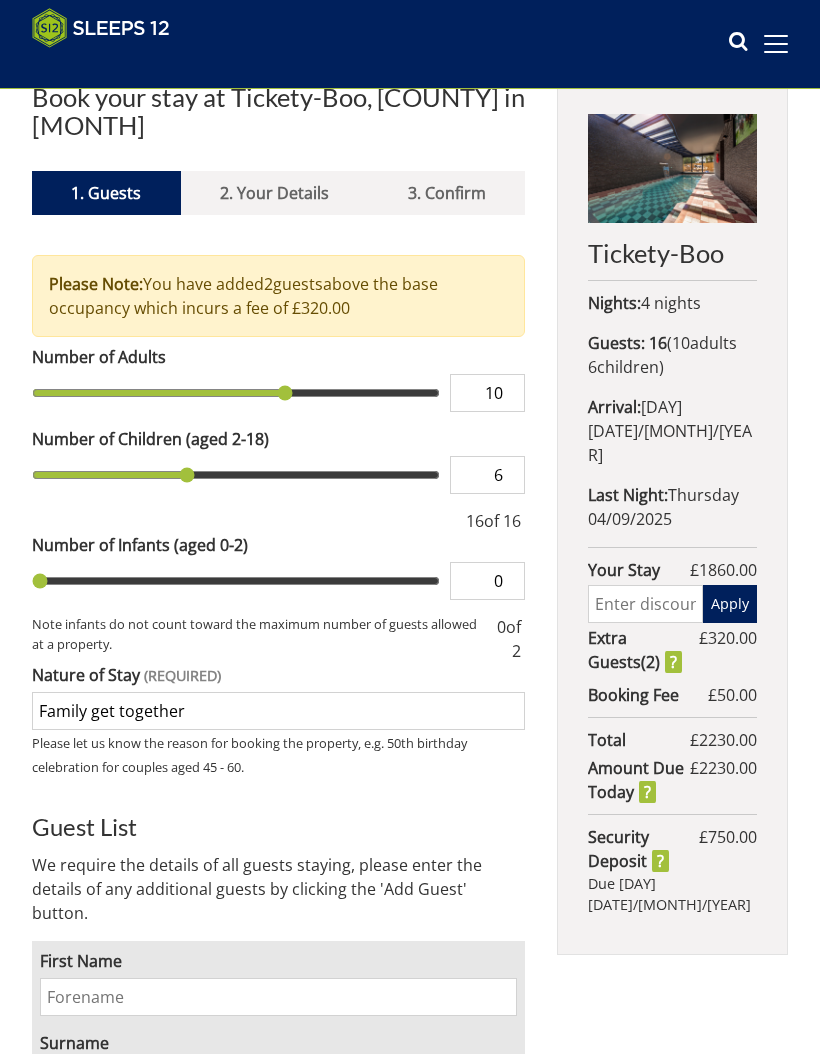 scroll, scrollTop: 525, scrollLeft: 0, axis: vertical 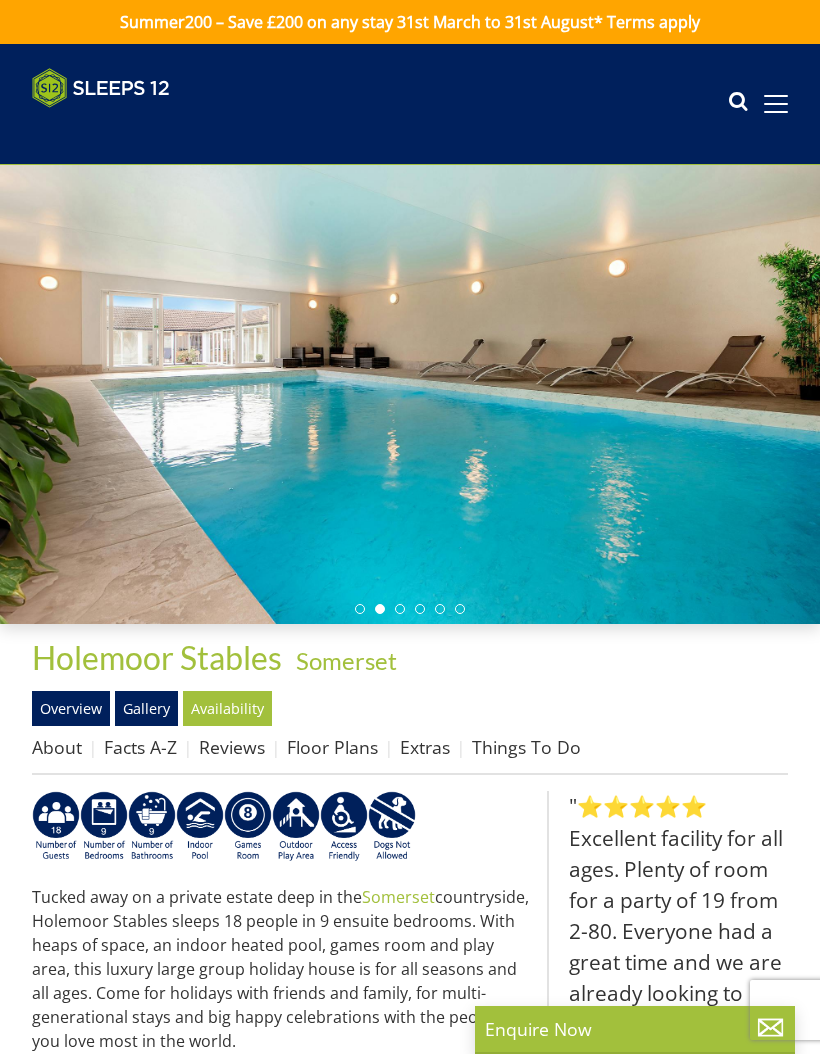 click on "Availability" at bounding box center [227, 708] 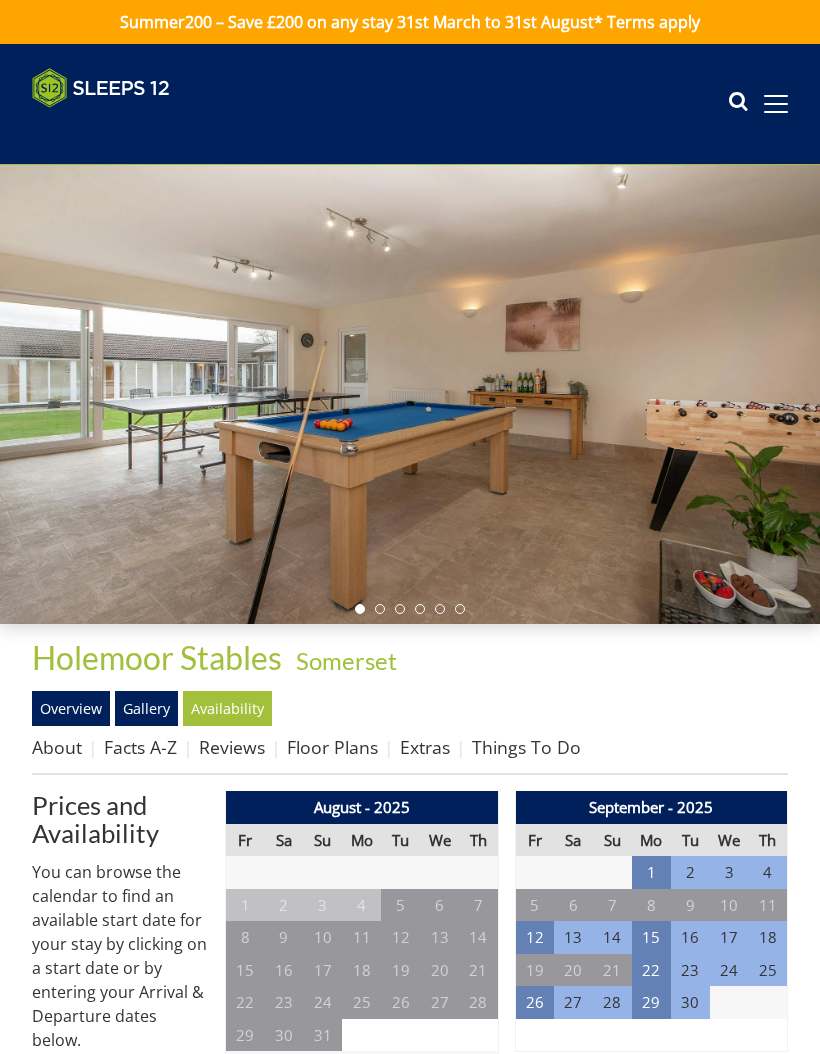 click on "1" at bounding box center [651, 872] 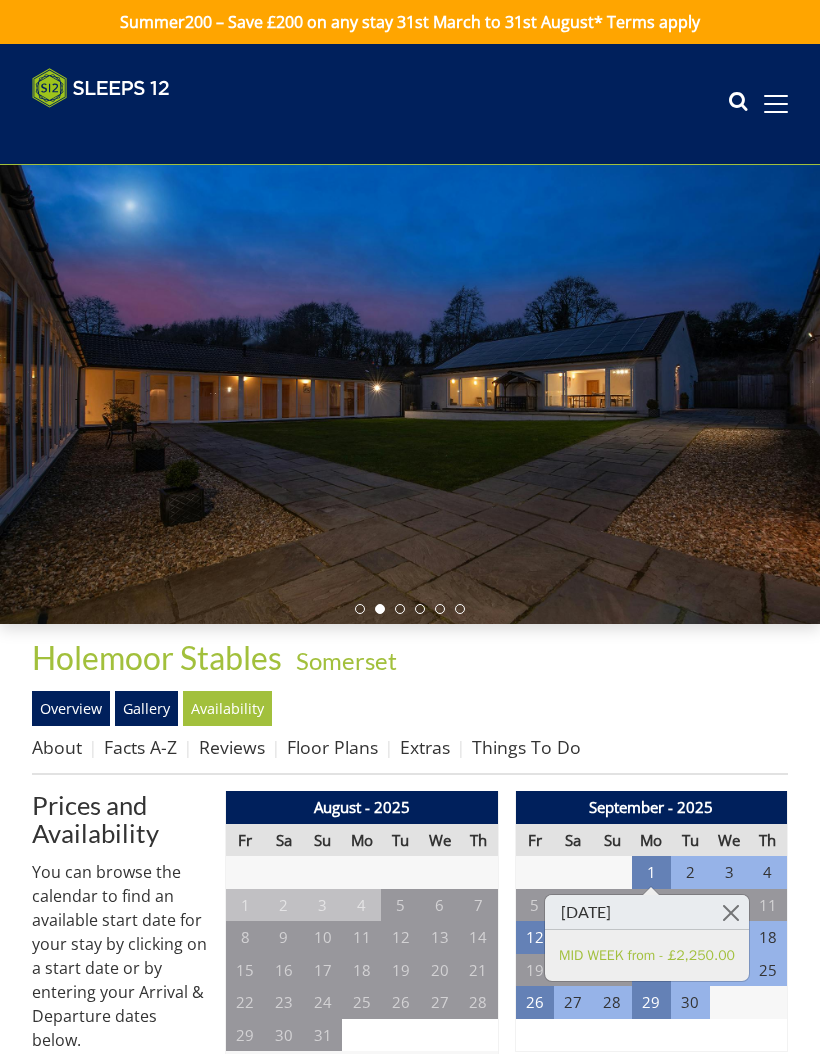 click on "MID WEEK from  - £2,250.00" at bounding box center [647, 955] 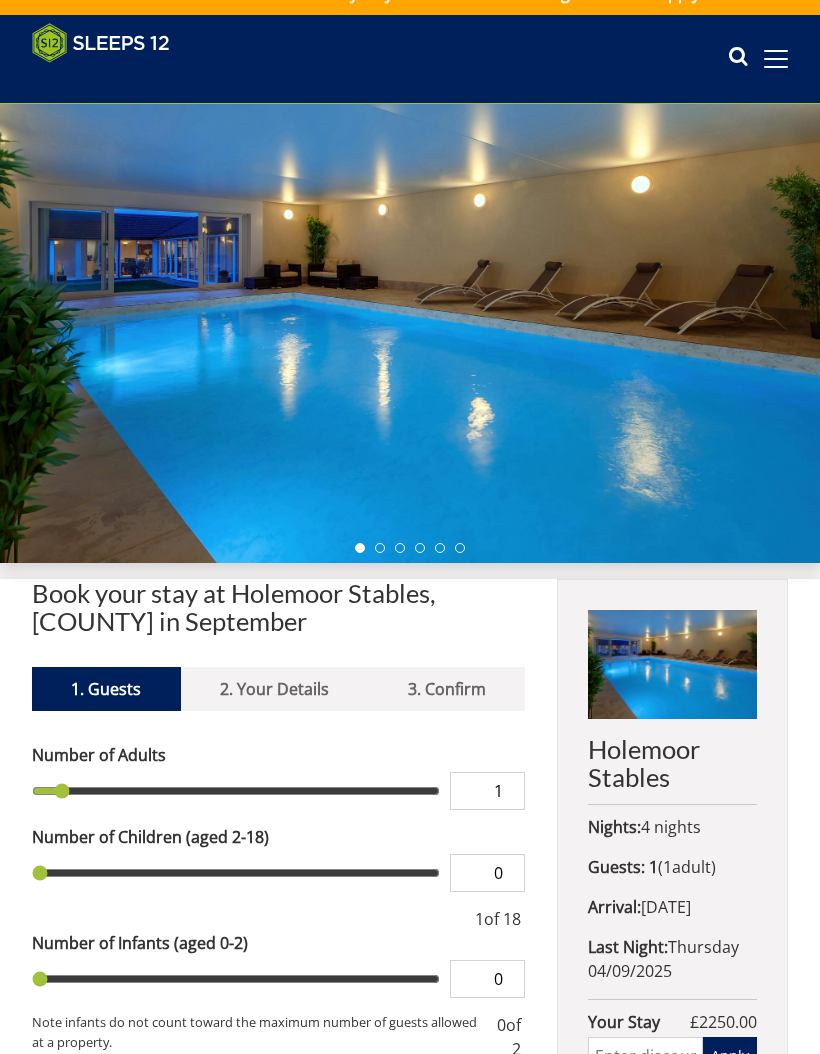 scroll, scrollTop: 0, scrollLeft: 0, axis: both 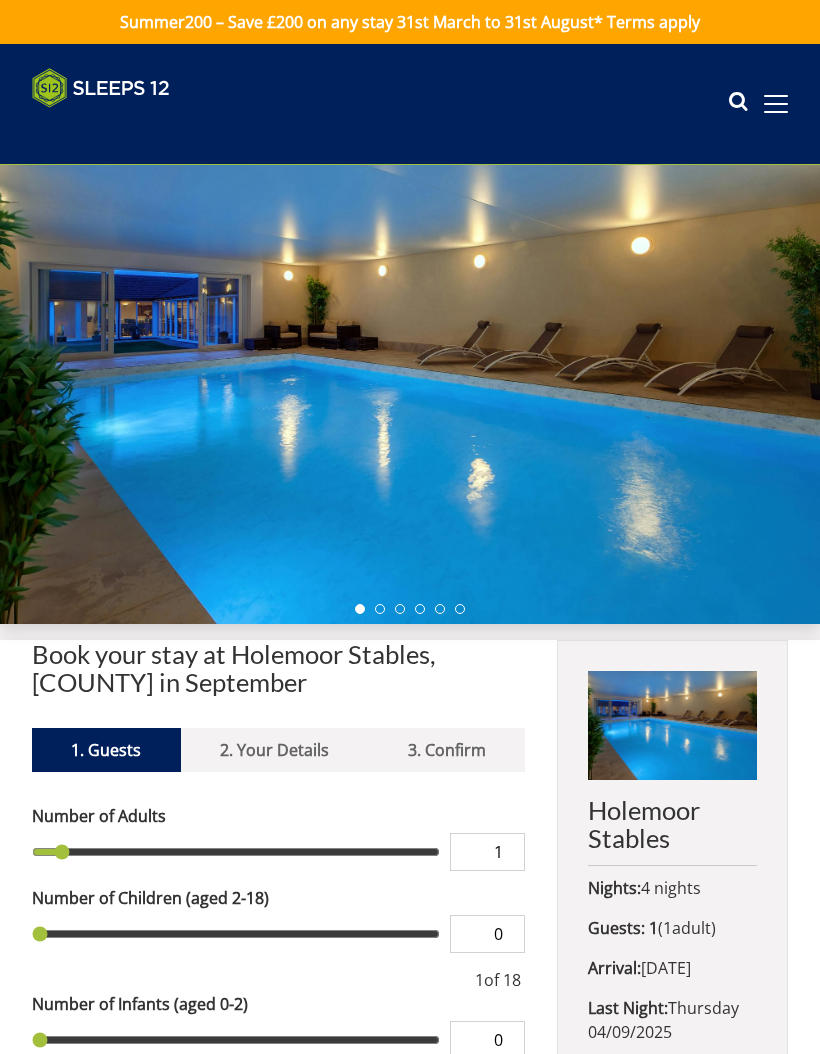 click on "1" at bounding box center (487, 852) 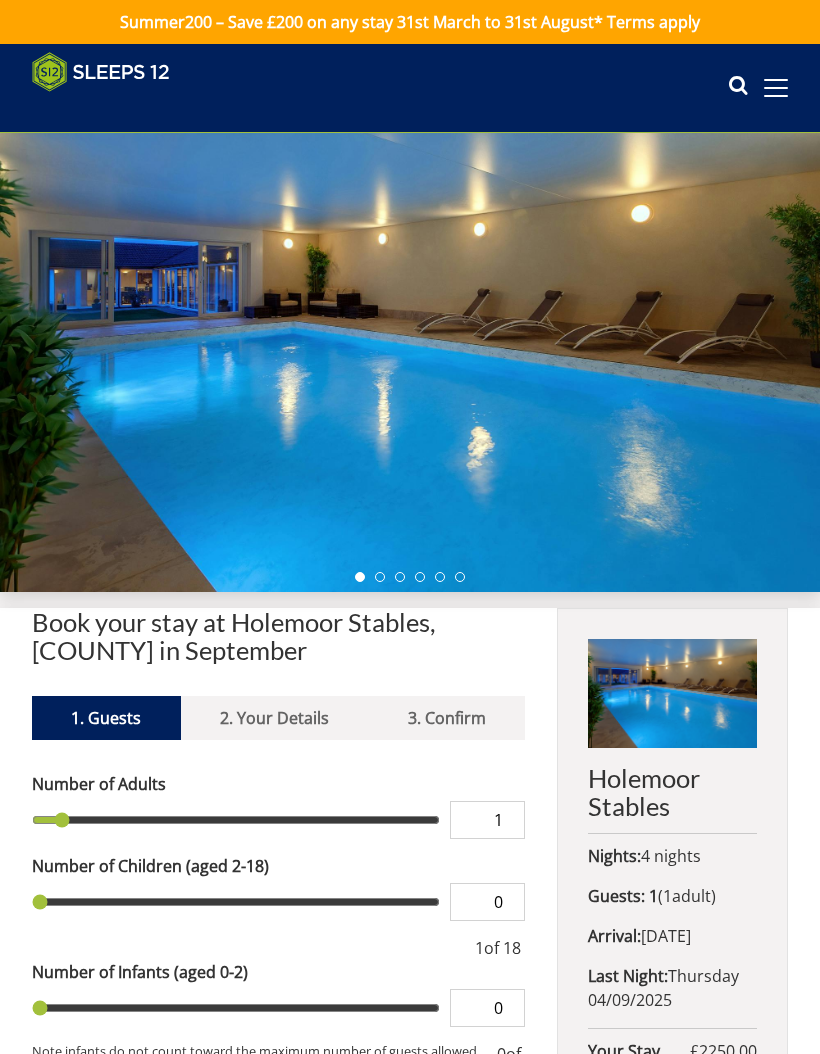 scroll, scrollTop: 157, scrollLeft: 0, axis: vertical 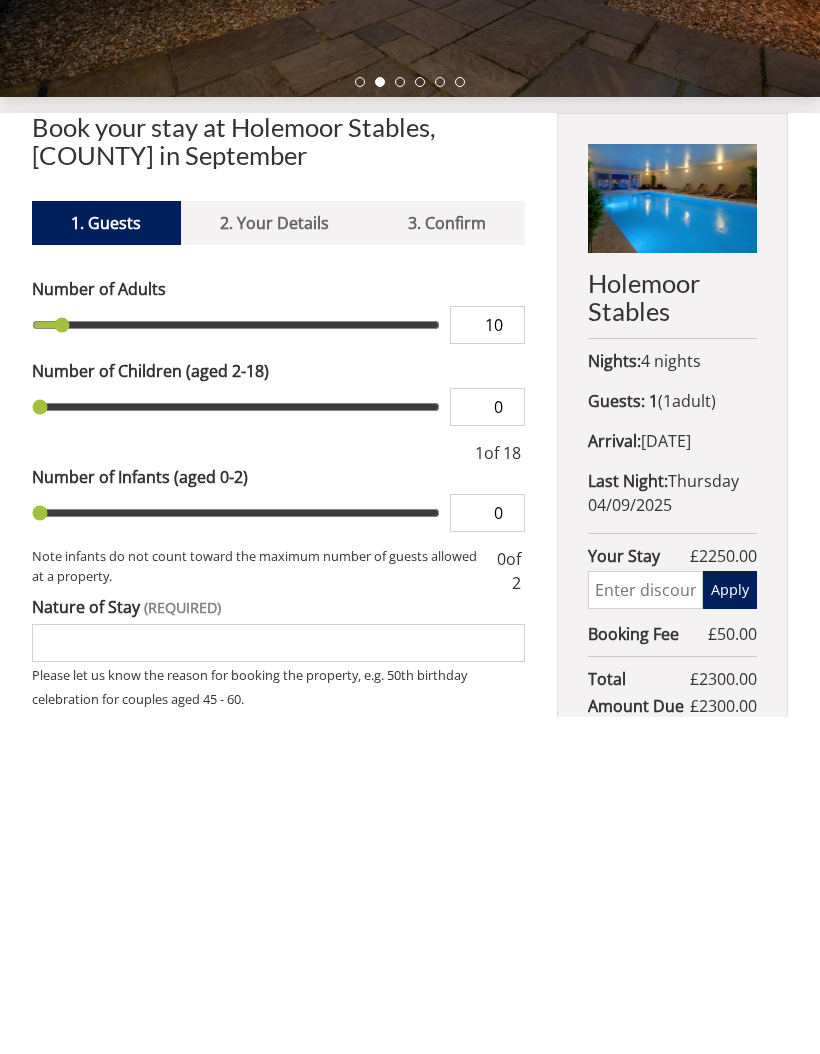 type on "10" 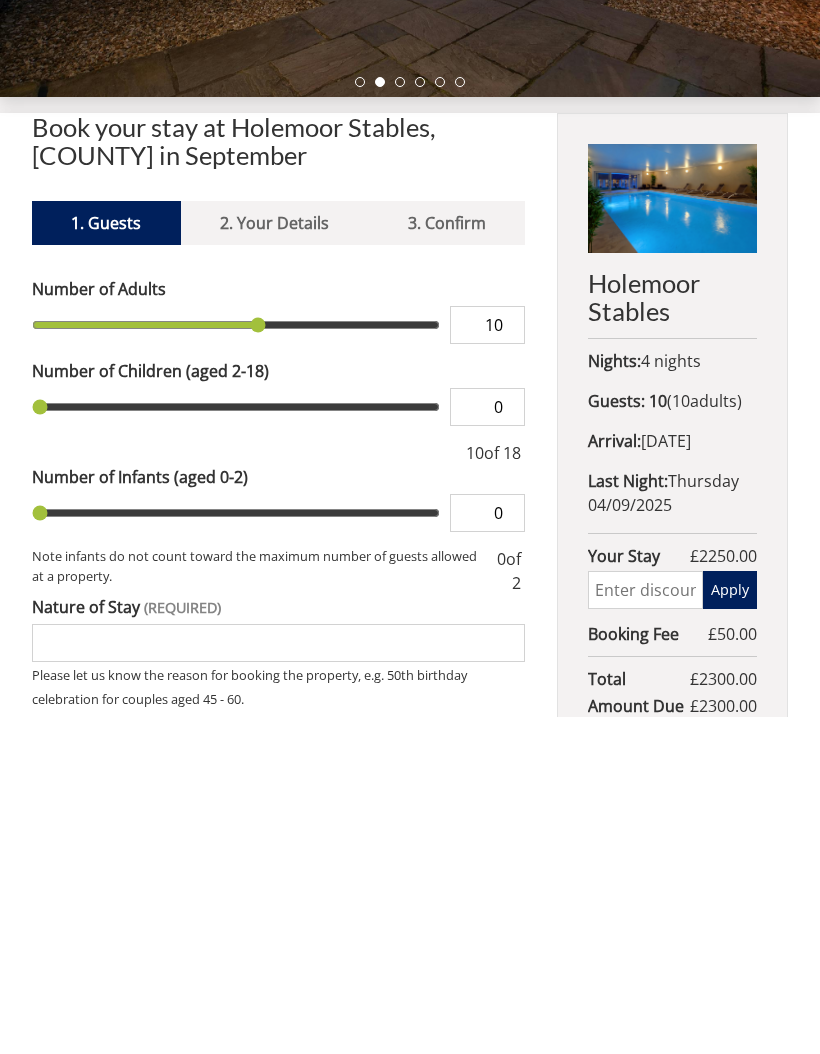 click on "0" at bounding box center (487, 745) 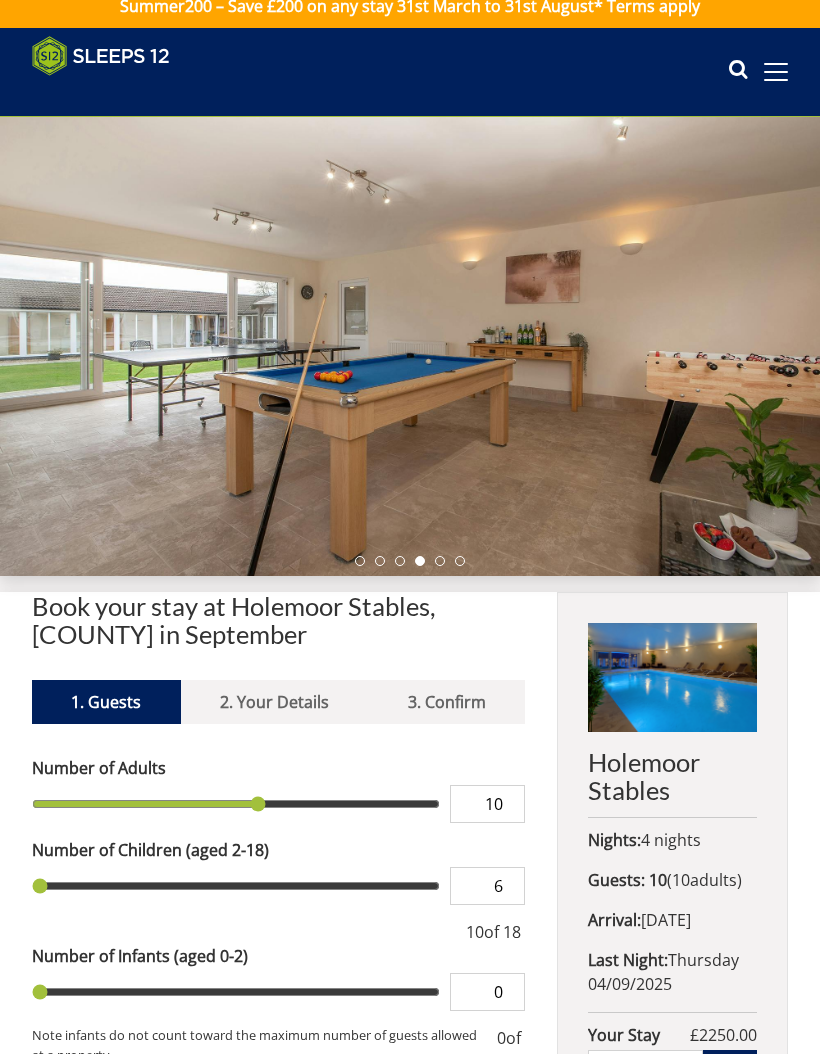 scroll, scrollTop: 8, scrollLeft: 0, axis: vertical 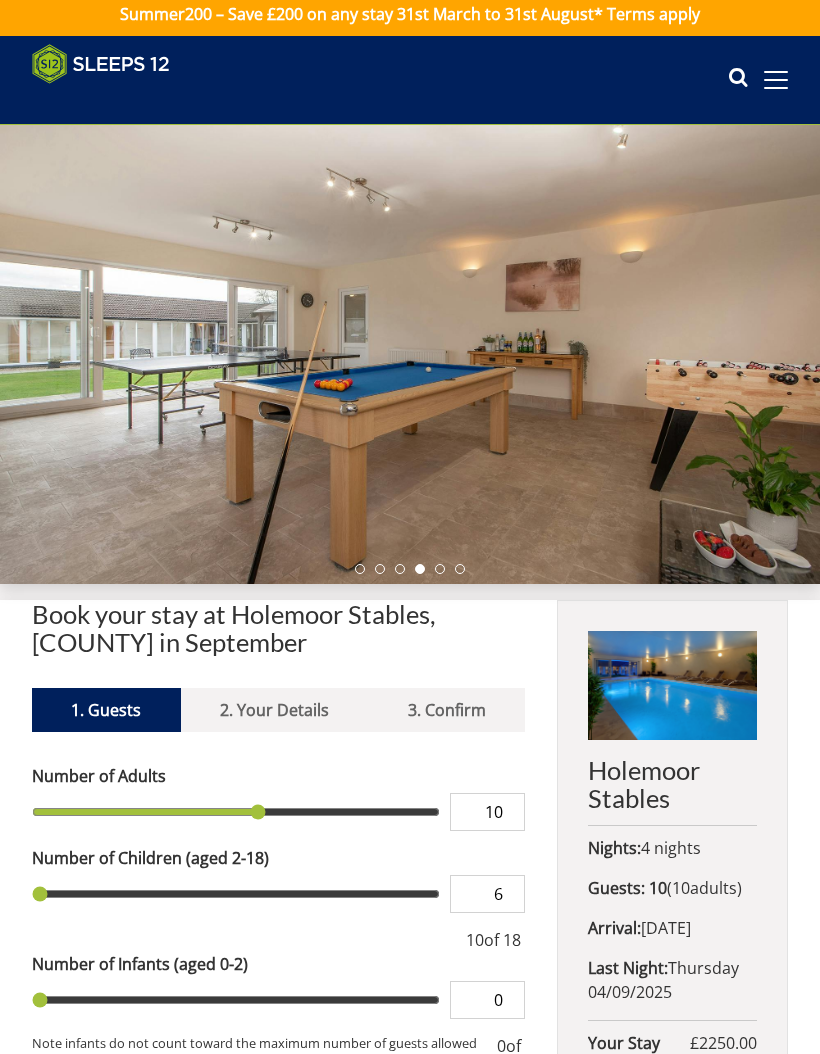 type on "6" 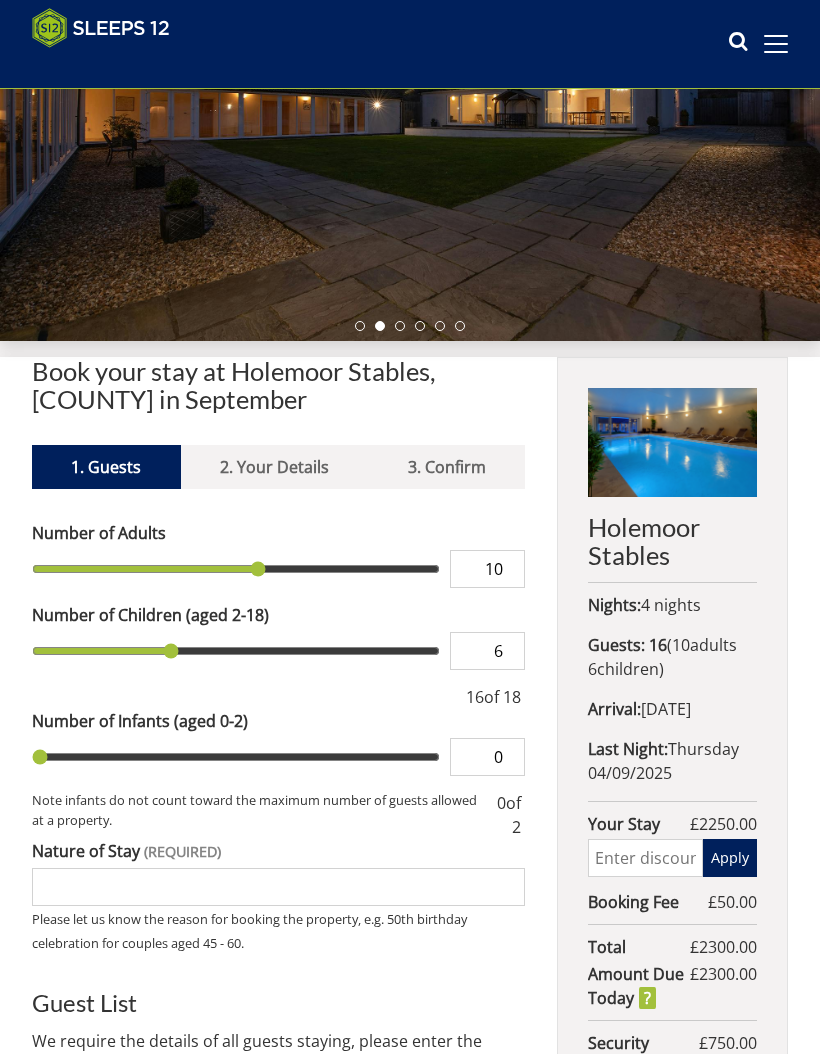scroll, scrollTop: 326, scrollLeft: 0, axis: vertical 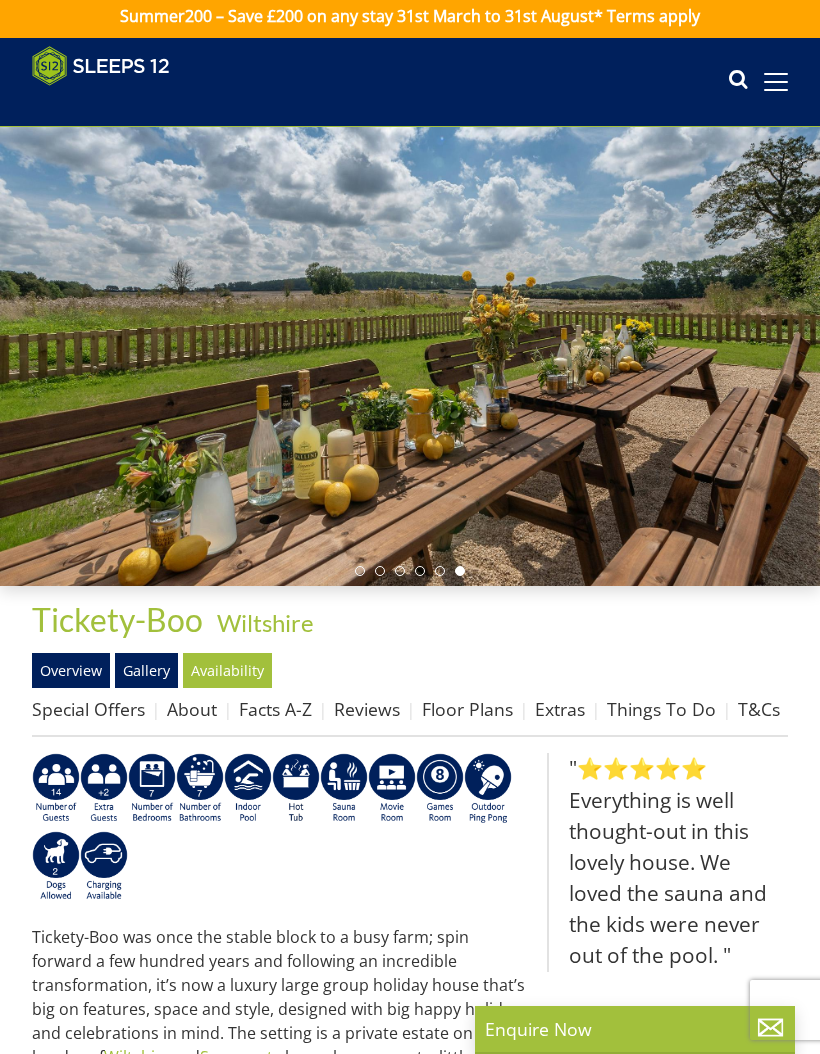 click on "Availability" at bounding box center (227, 670) 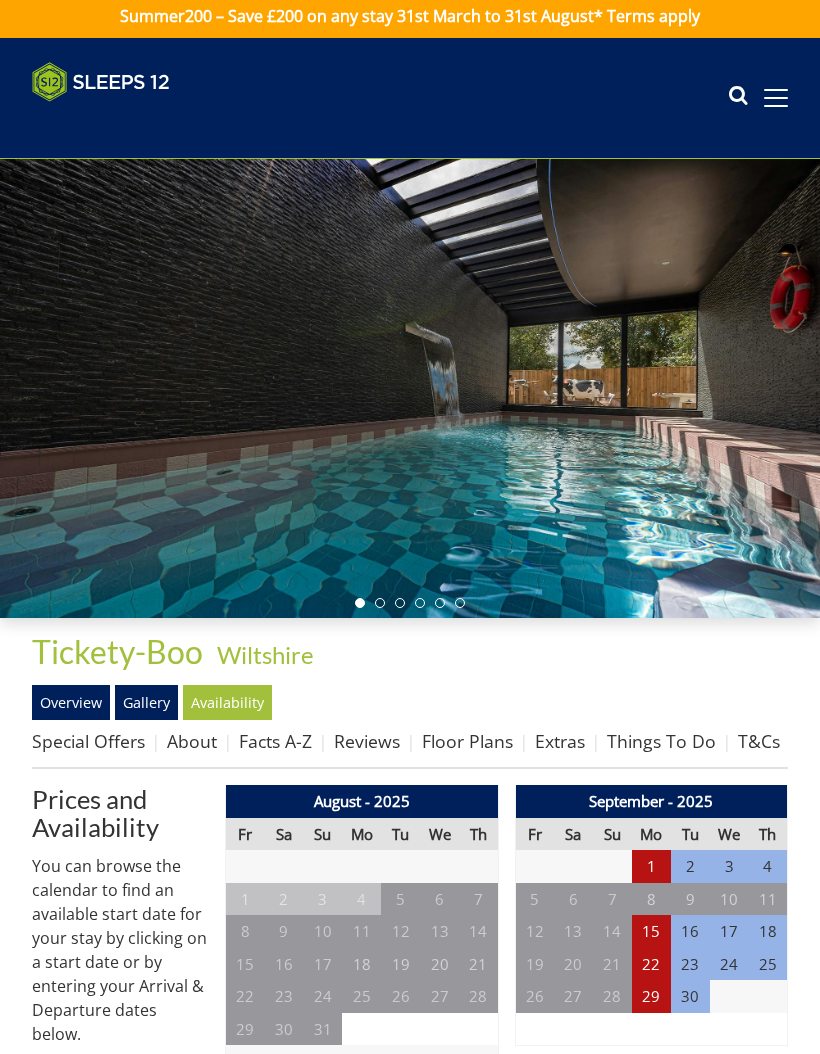 scroll, scrollTop: 0, scrollLeft: 0, axis: both 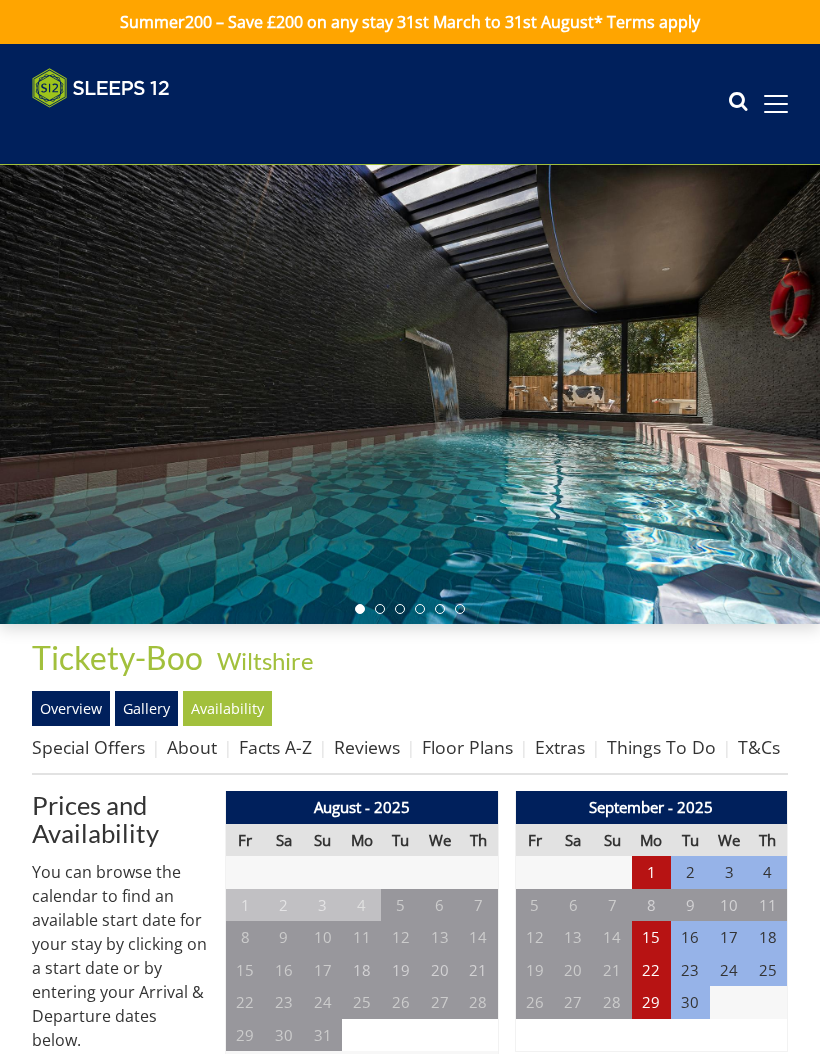 click on "1" at bounding box center (651, 872) 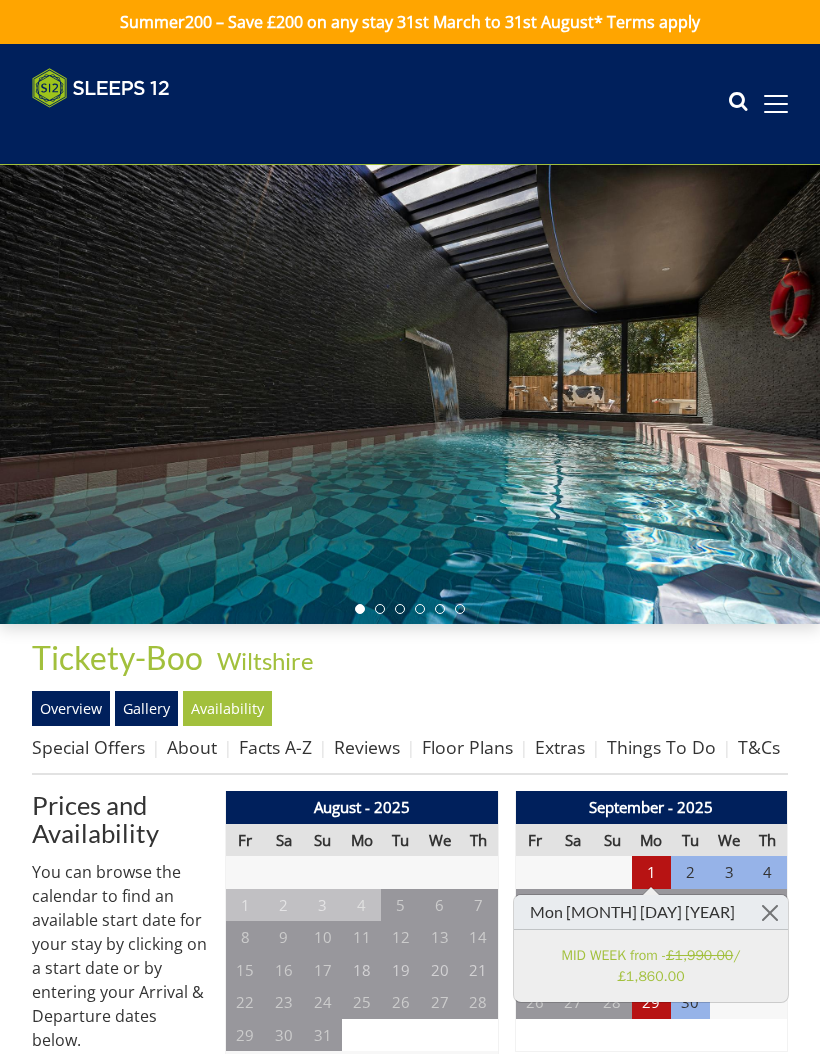 click on "£1,990.00" at bounding box center (699, 955) 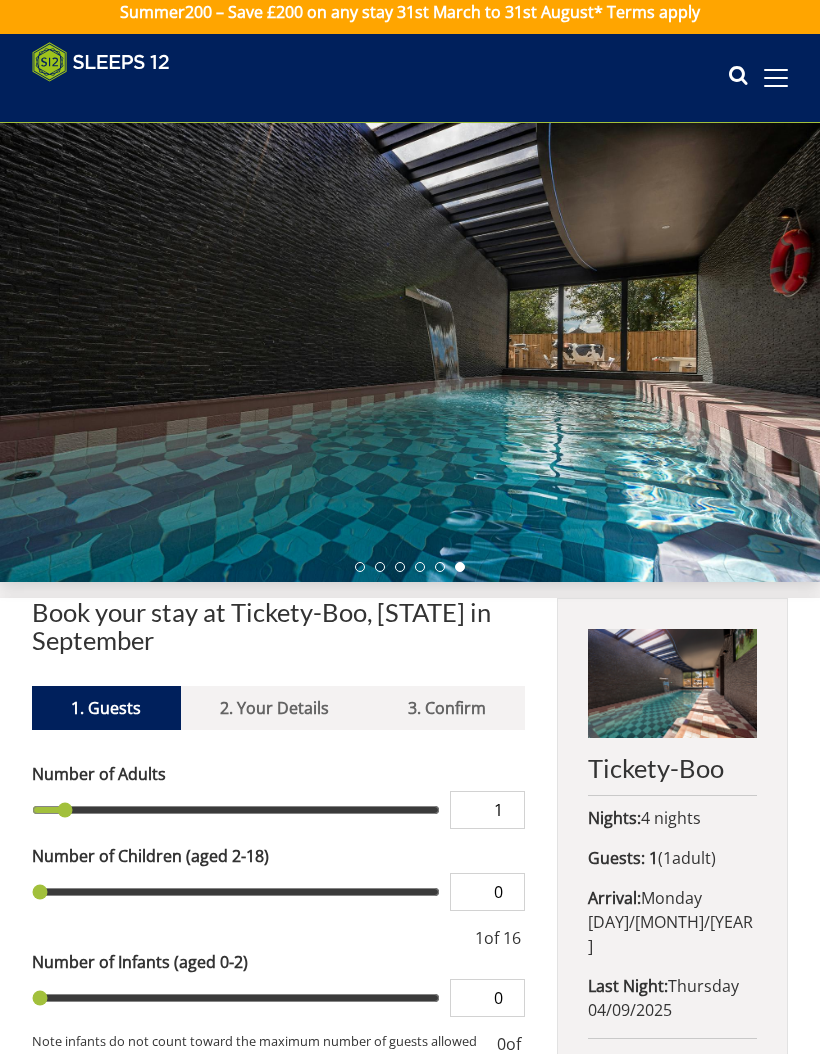 scroll, scrollTop: 0, scrollLeft: 0, axis: both 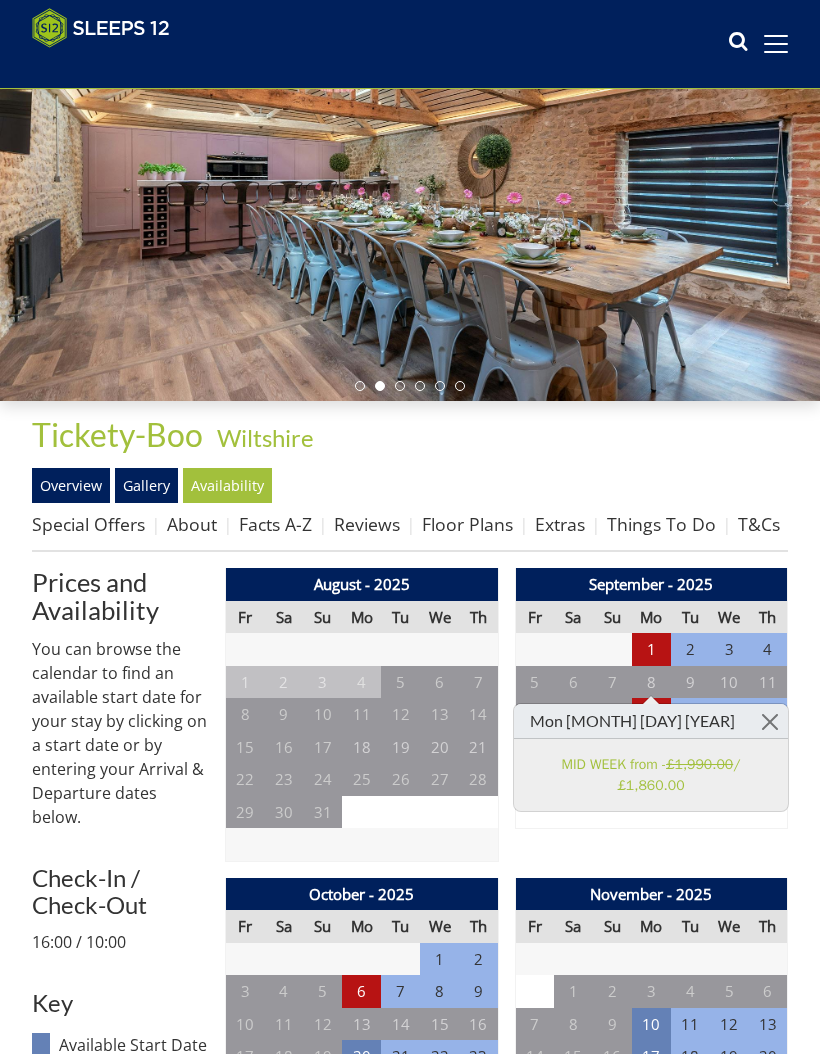 click on "Special Offers" at bounding box center (88, 525) 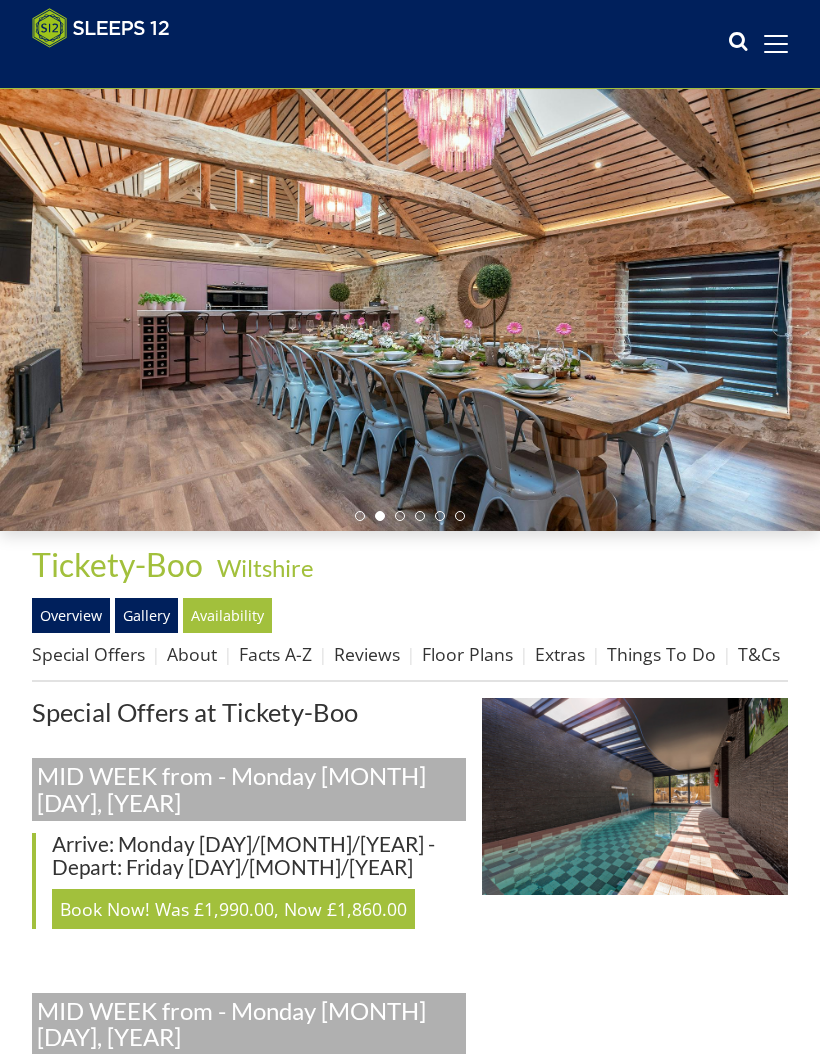 scroll, scrollTop: 0, scrollLeft: 0, axis: both 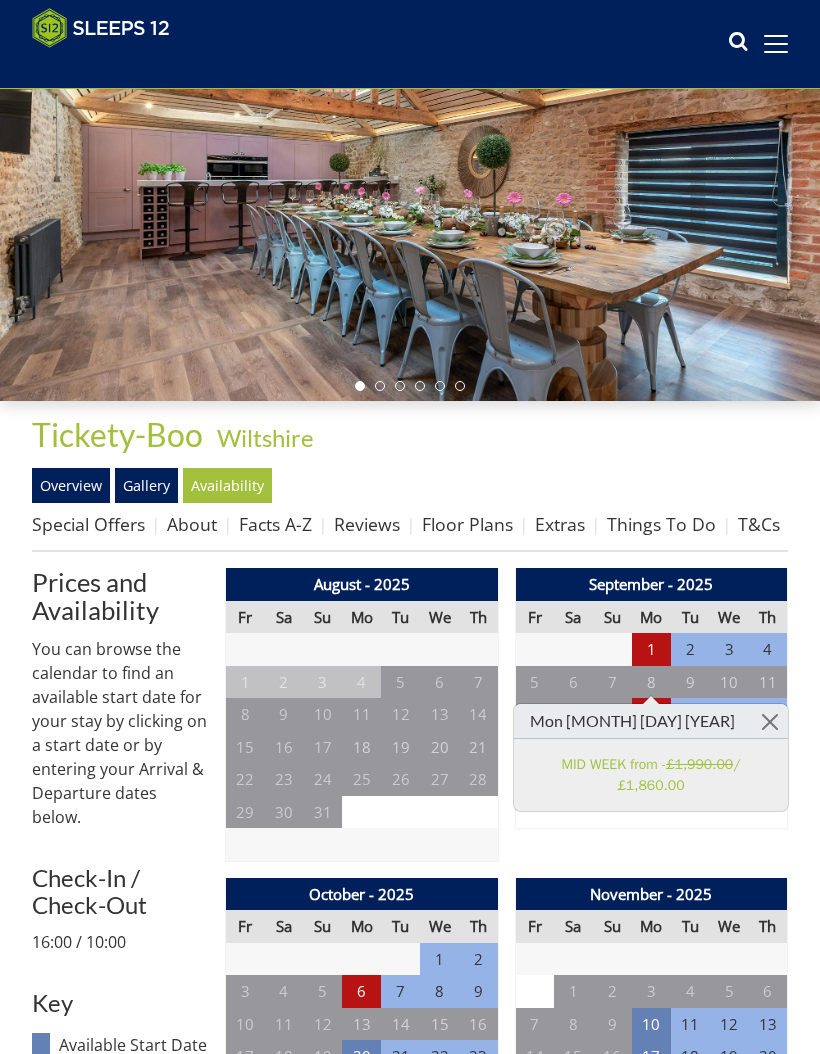 click on "Overview" at bounding box center (71, 485) 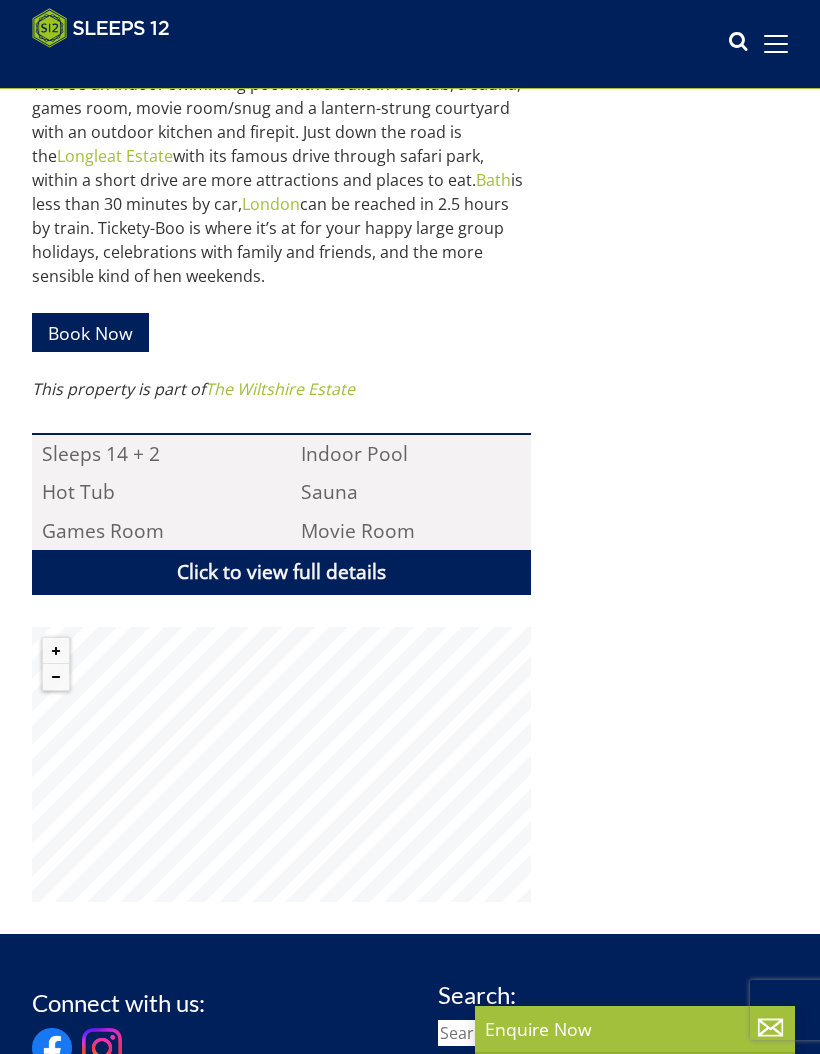 scroll, scrollTop: 1171, scrollLeft: 0, axis: vertical 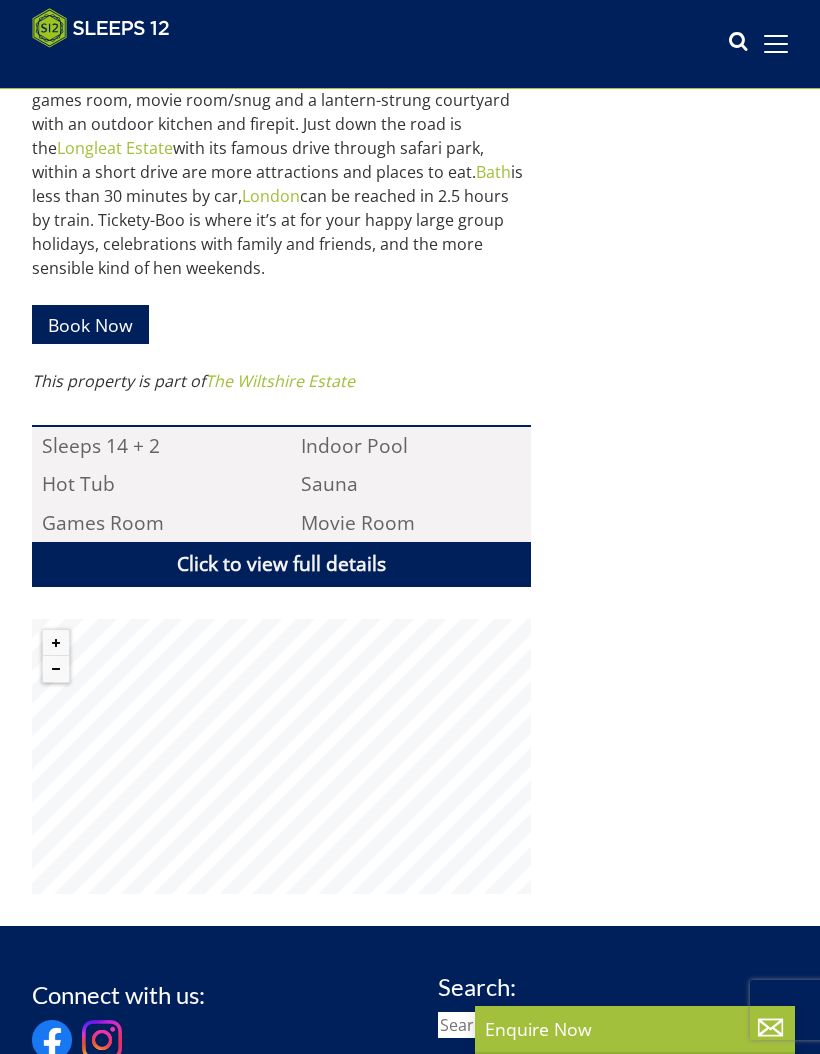 click on "Click to view full details" at bounding box center [281, 564] 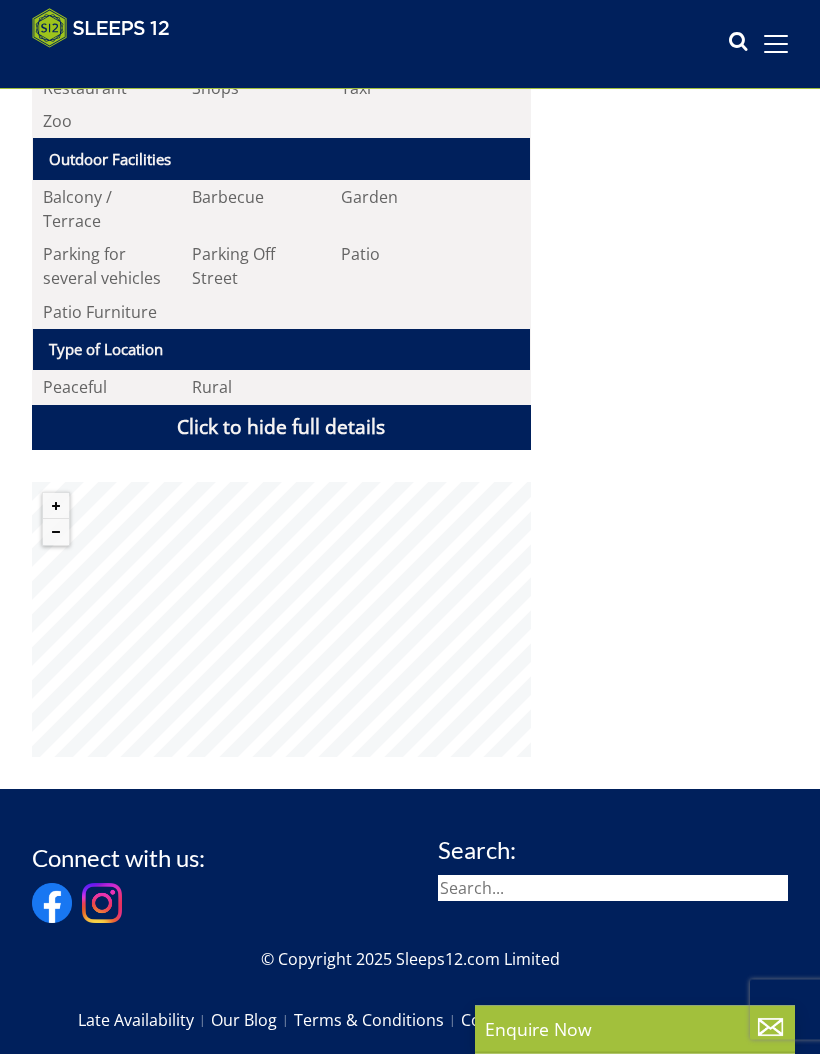 scroll, scrollTop: 2871, scrollLeft: 0, axis: vertical 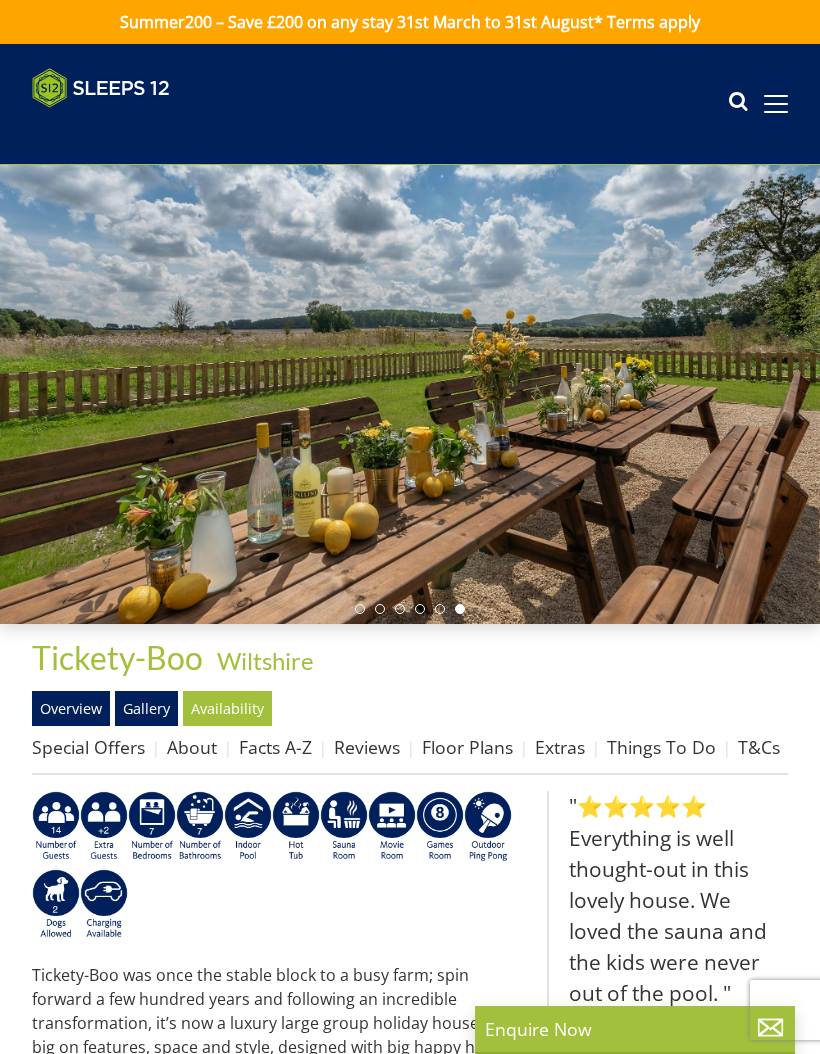 click on "Gallery" at bounding box center (146, 708) 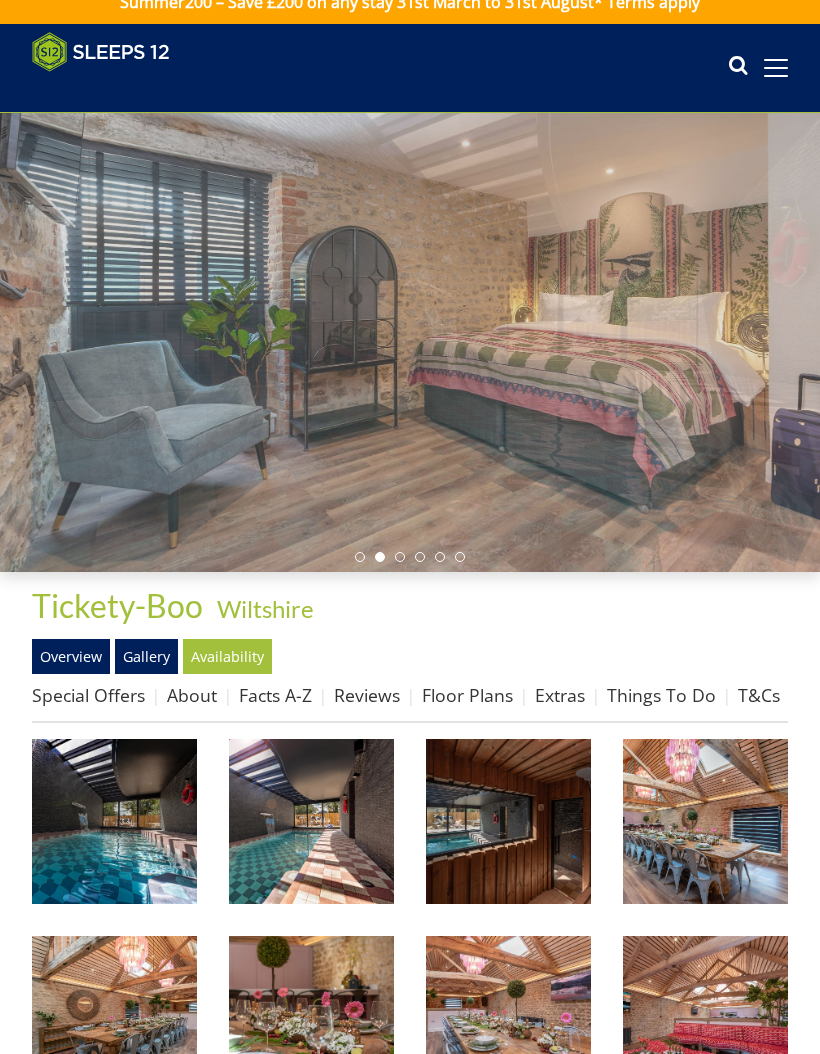 scroll, scrollTop: 0, scrollLeft: 0, axis: both 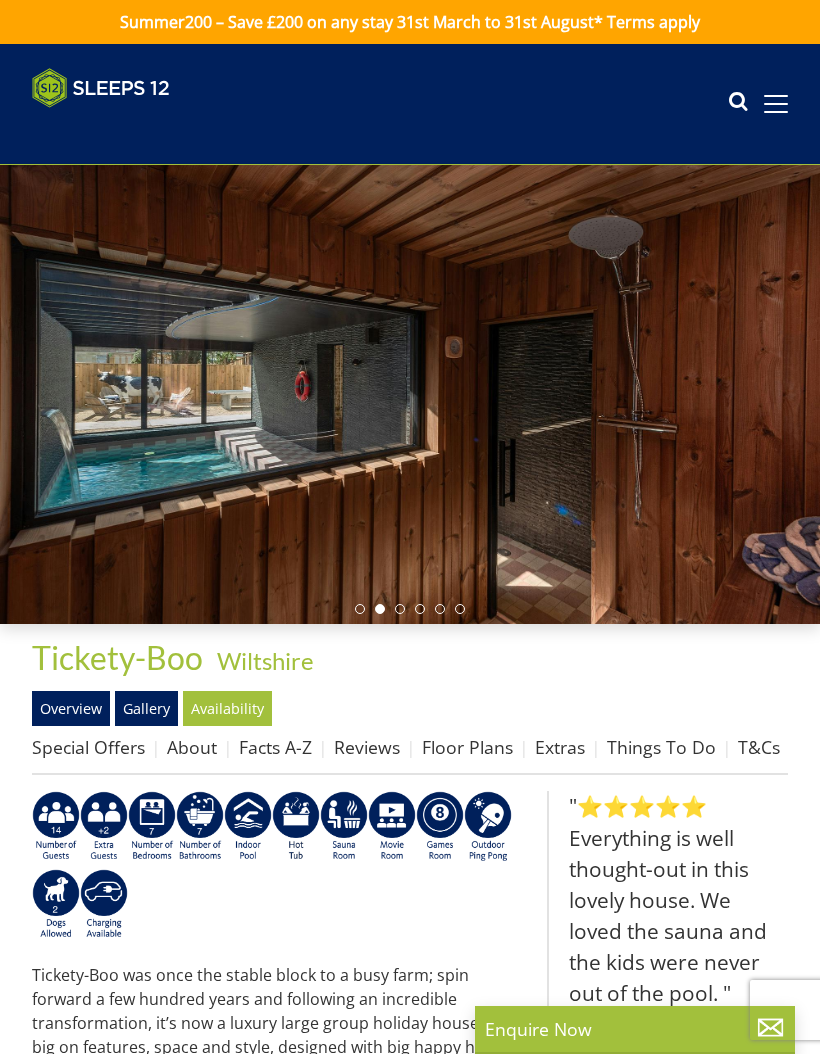 click on "Gallery" at bounding box center (146, 708) 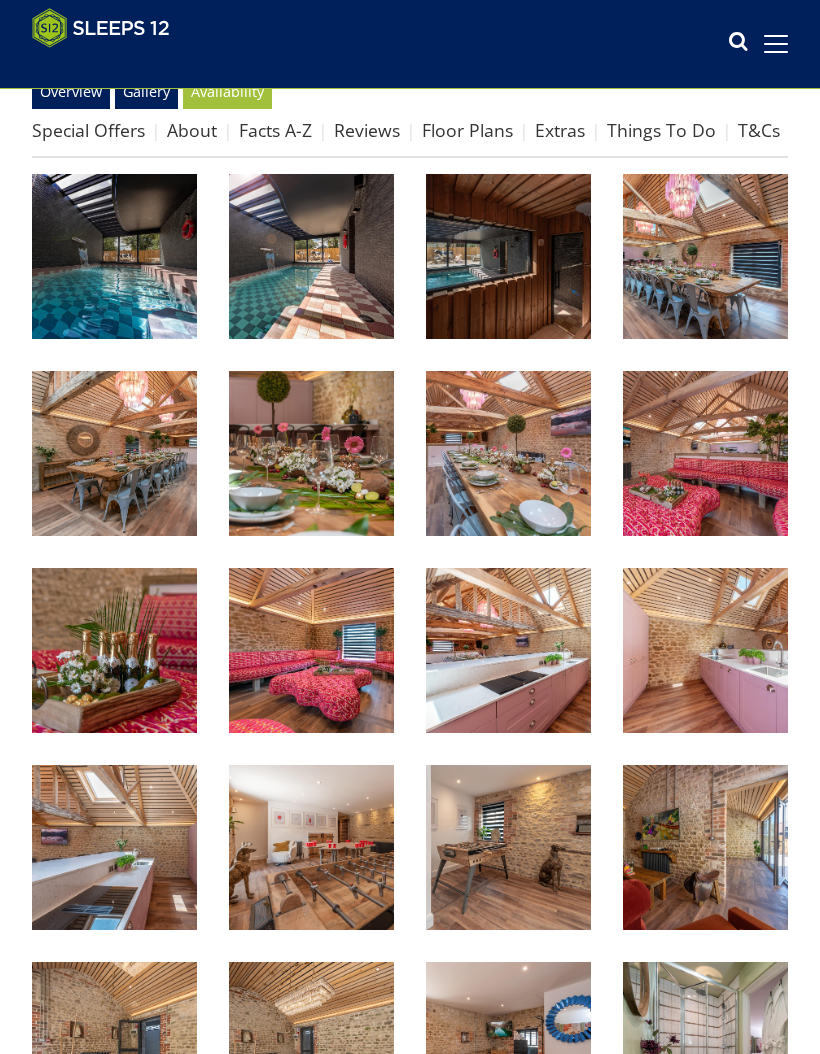 scroll, scrollTop: 585, scrollLeft: 0, axis: vertical 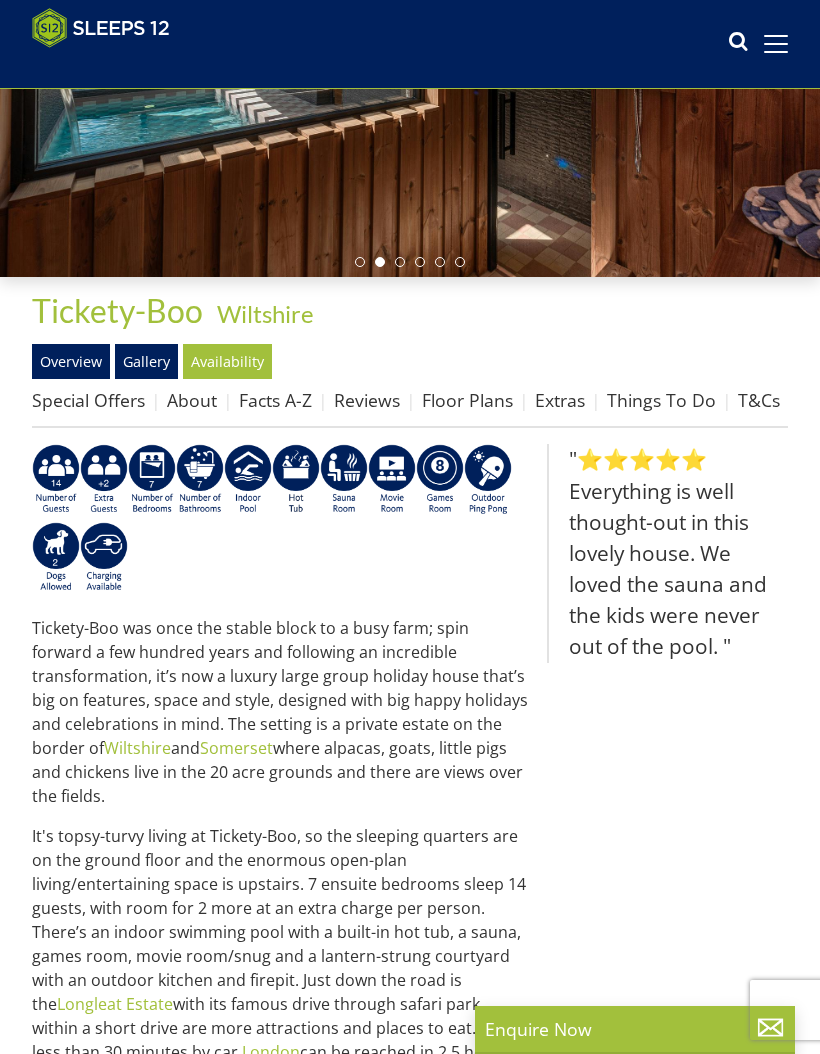 click at bounding box center (248, 480) 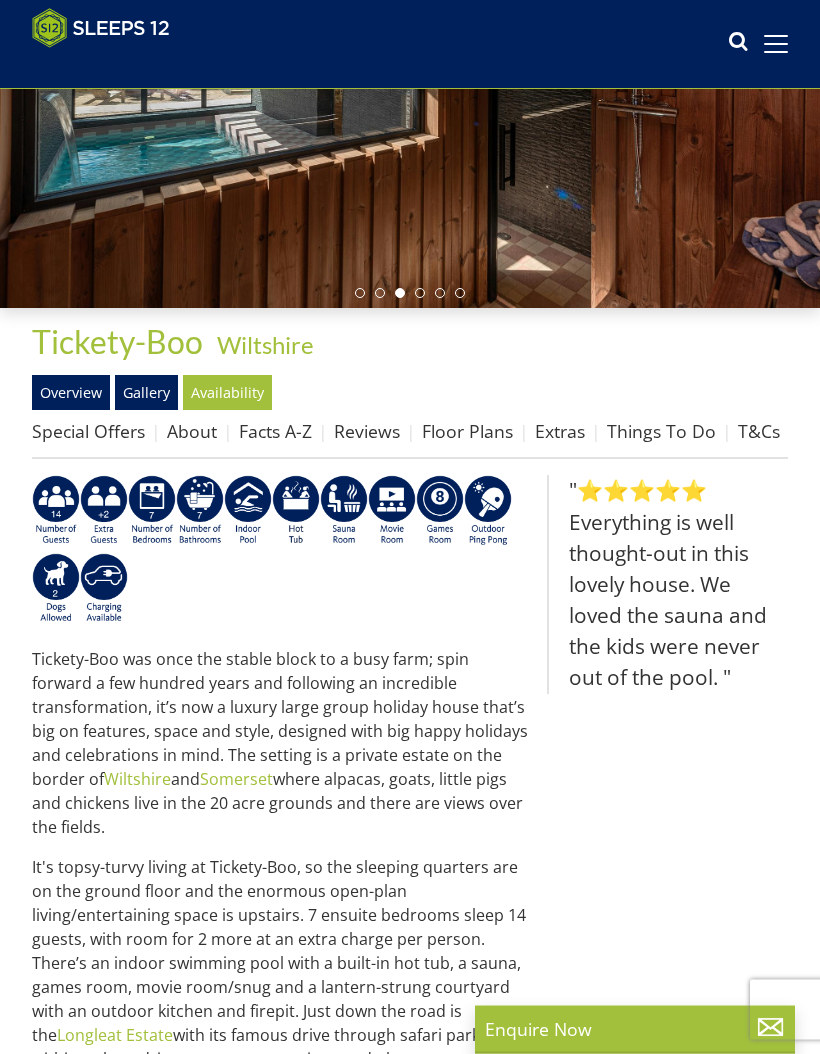 scroll, scrollTop: 284, scrollLeft: 0, axis: vertical 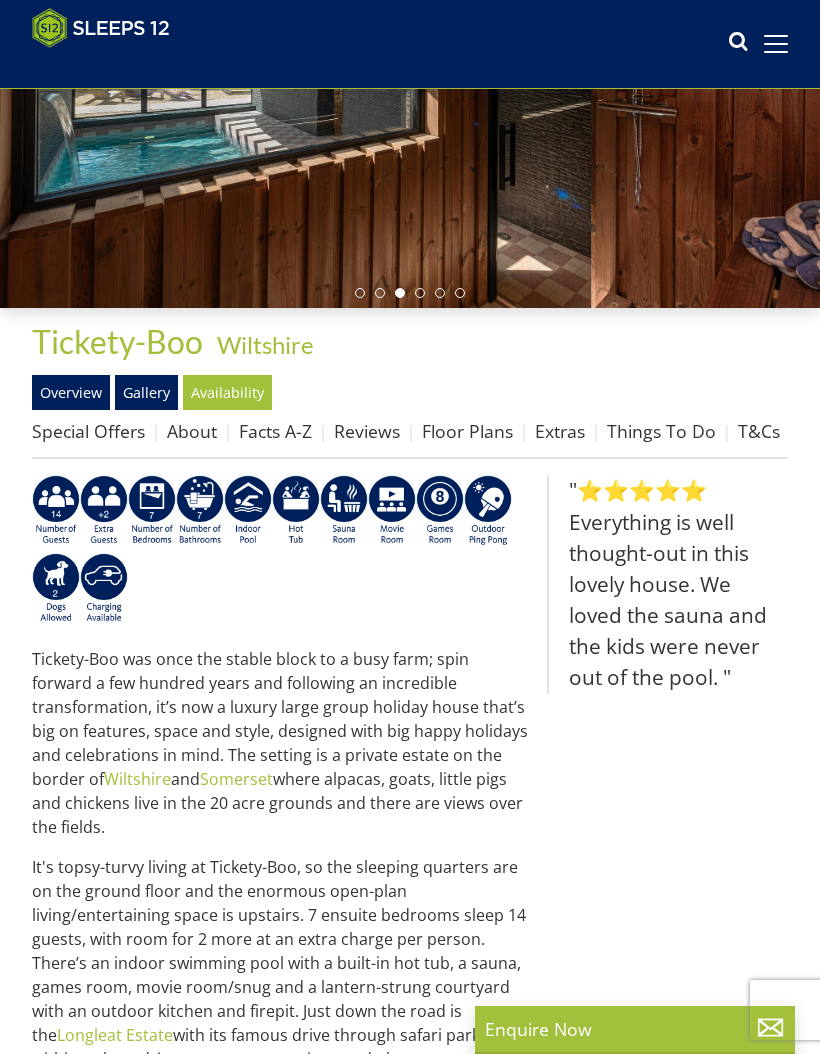 click on "Facts A-Z" at bounding box center (275, 431) 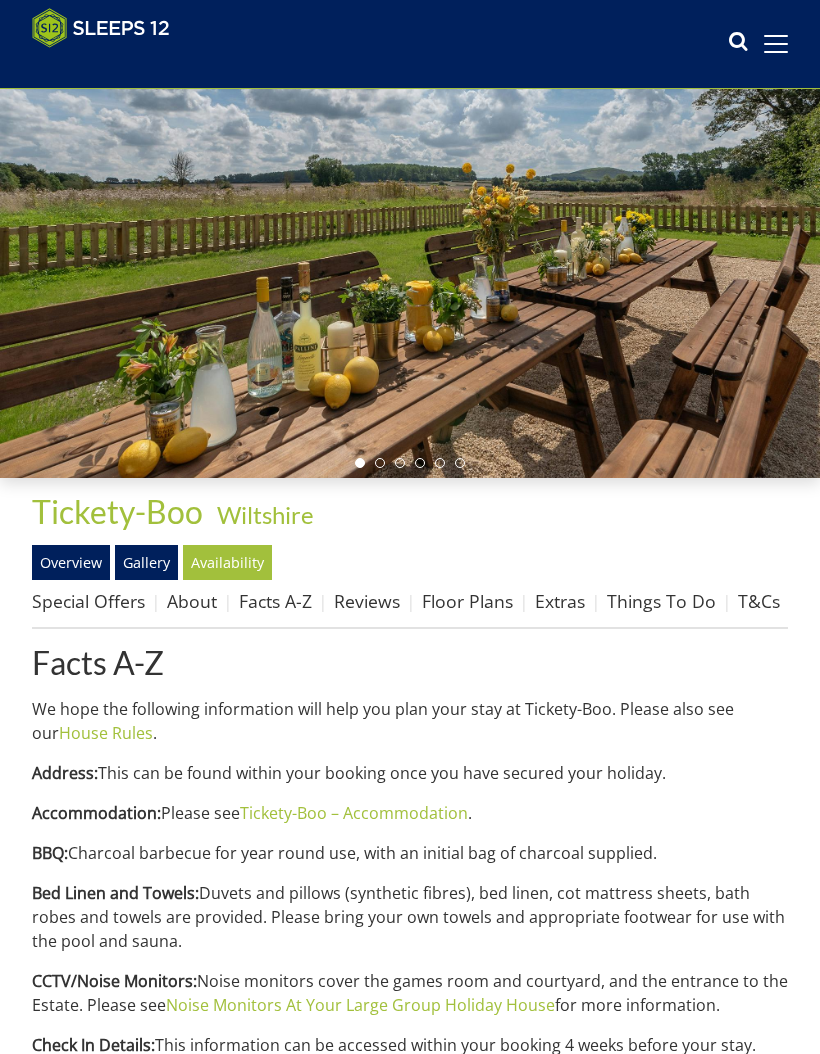 scroll, scrollTop: 0, scrollLeft: 0, axis: both 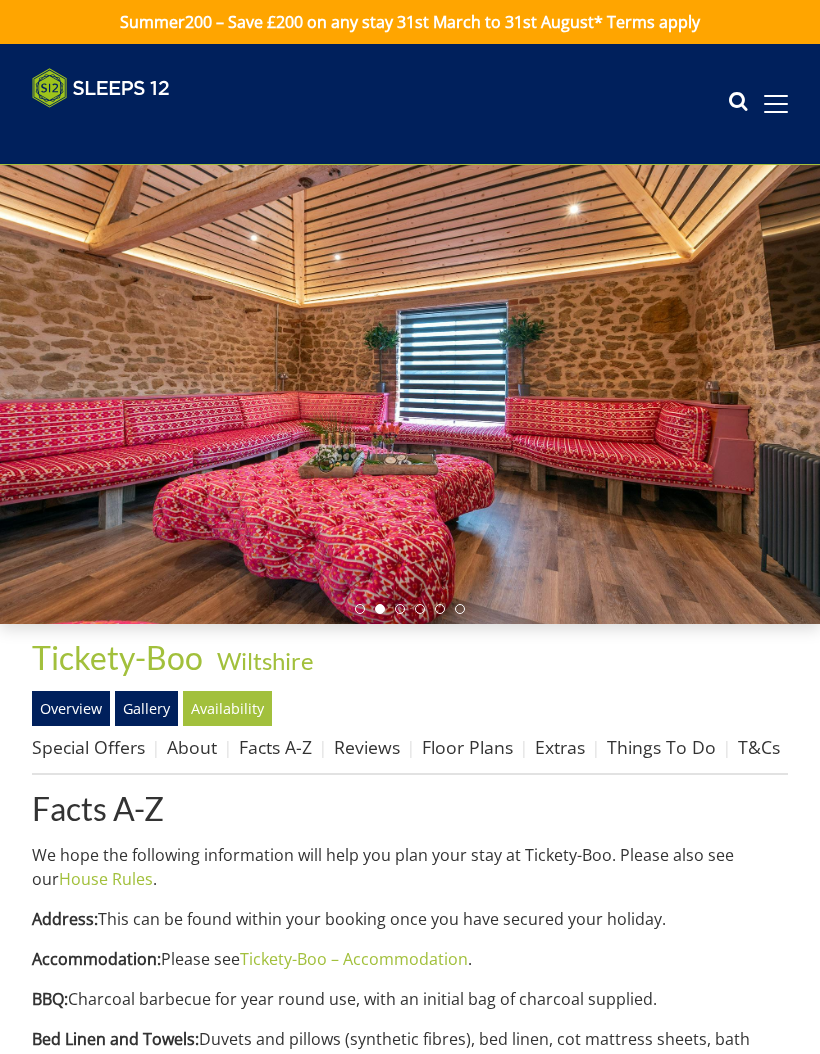 click on "Facts A-Z" at bounding box center [275, 747] 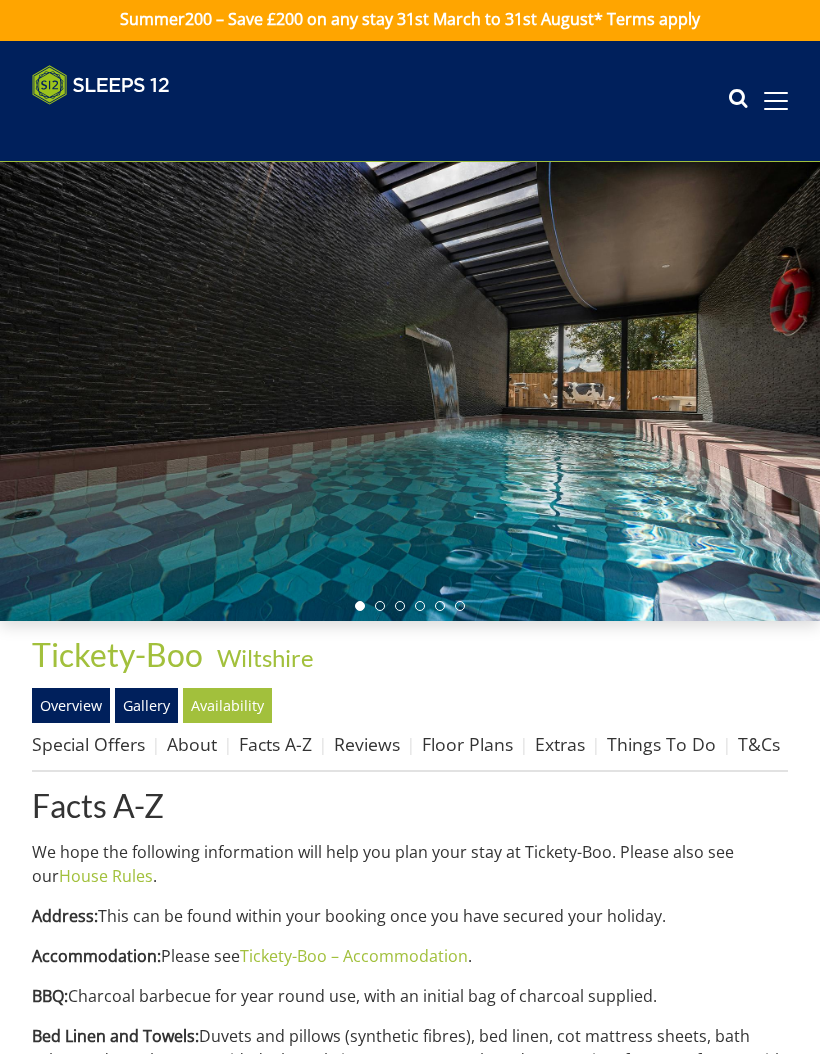 scroll, scrollTop: 0, scrollLeft: 0, axis: both 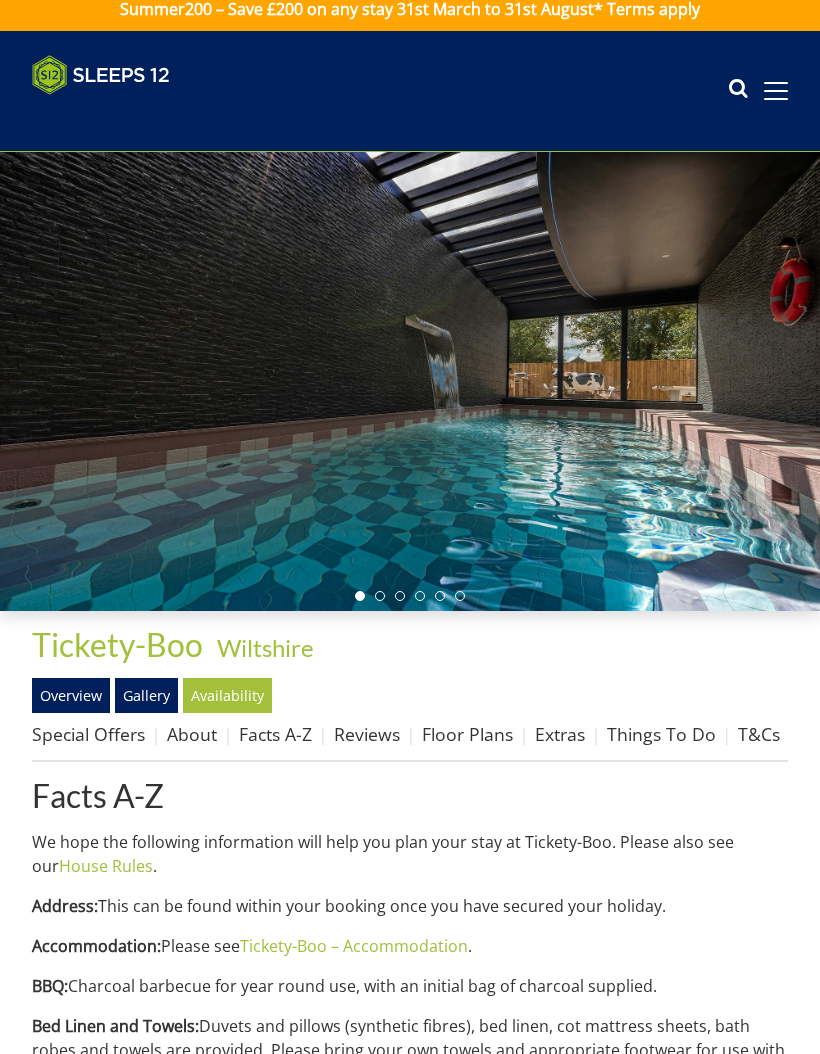 click on "Floor Plans" at bounding box center (467, 735) 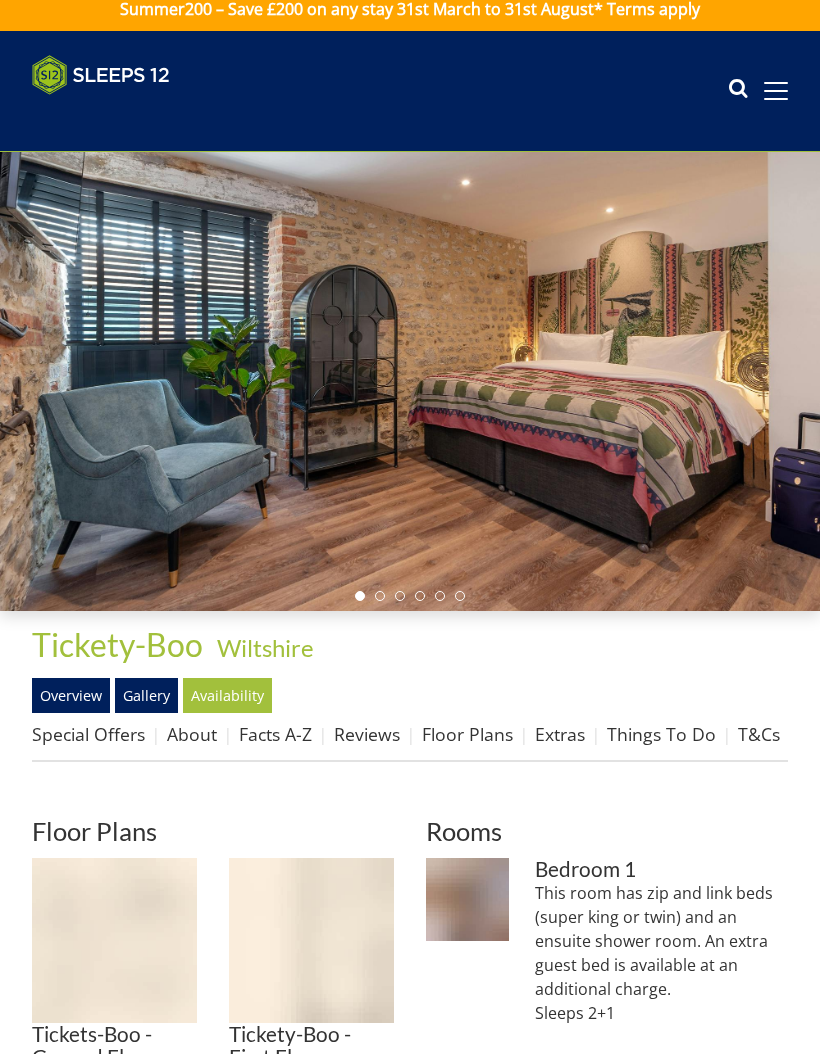 scroll, scrollTop: 0, scrollLeft: 0, axis: both 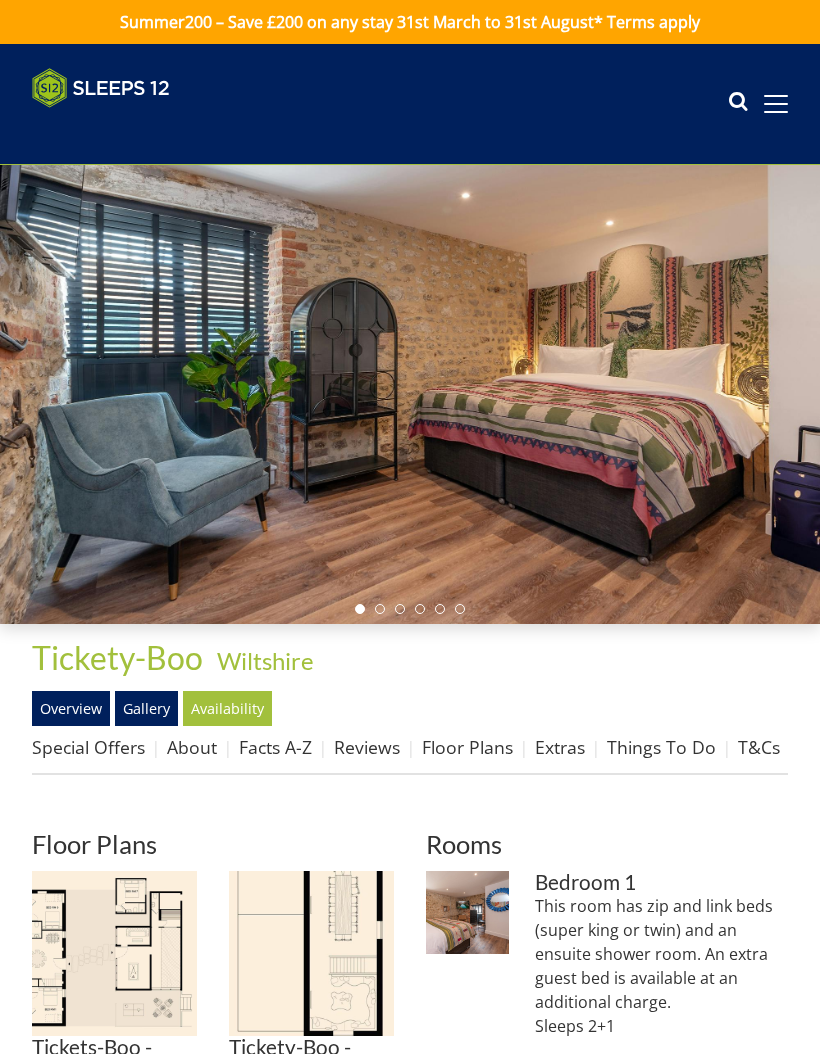 click at bounding box center (114, 953) 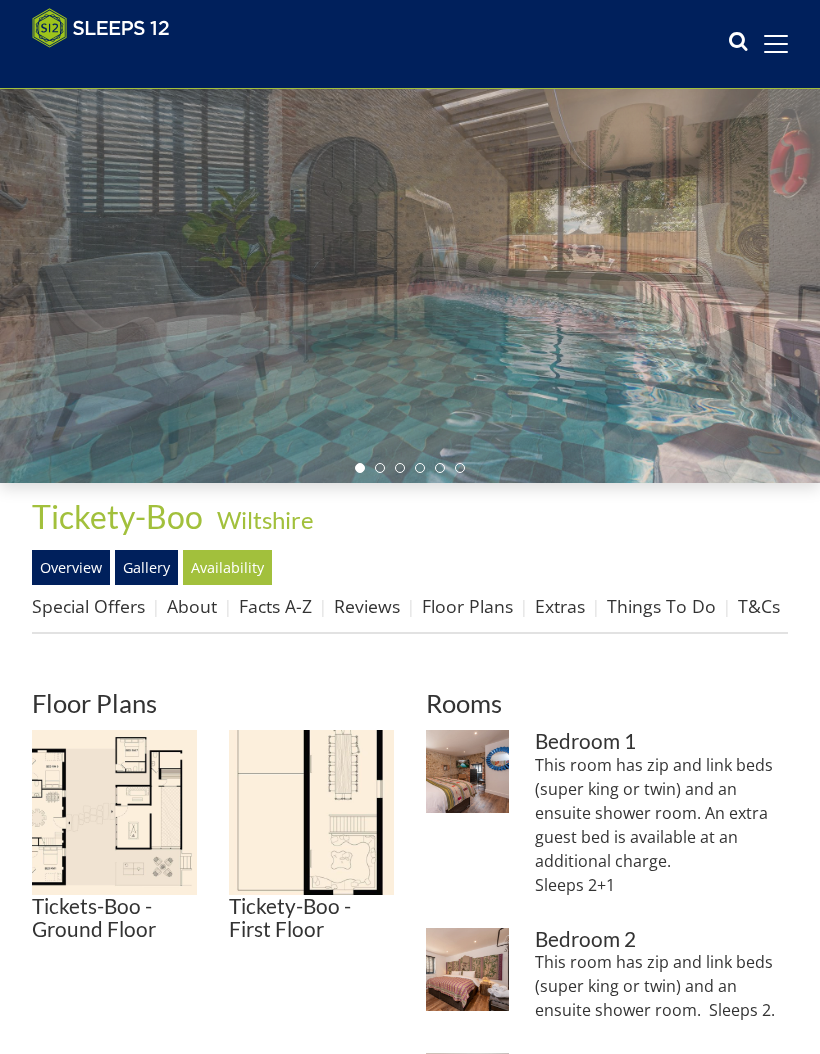 scroll, scrollTop: 0, scrollLeft: 0, axis: both 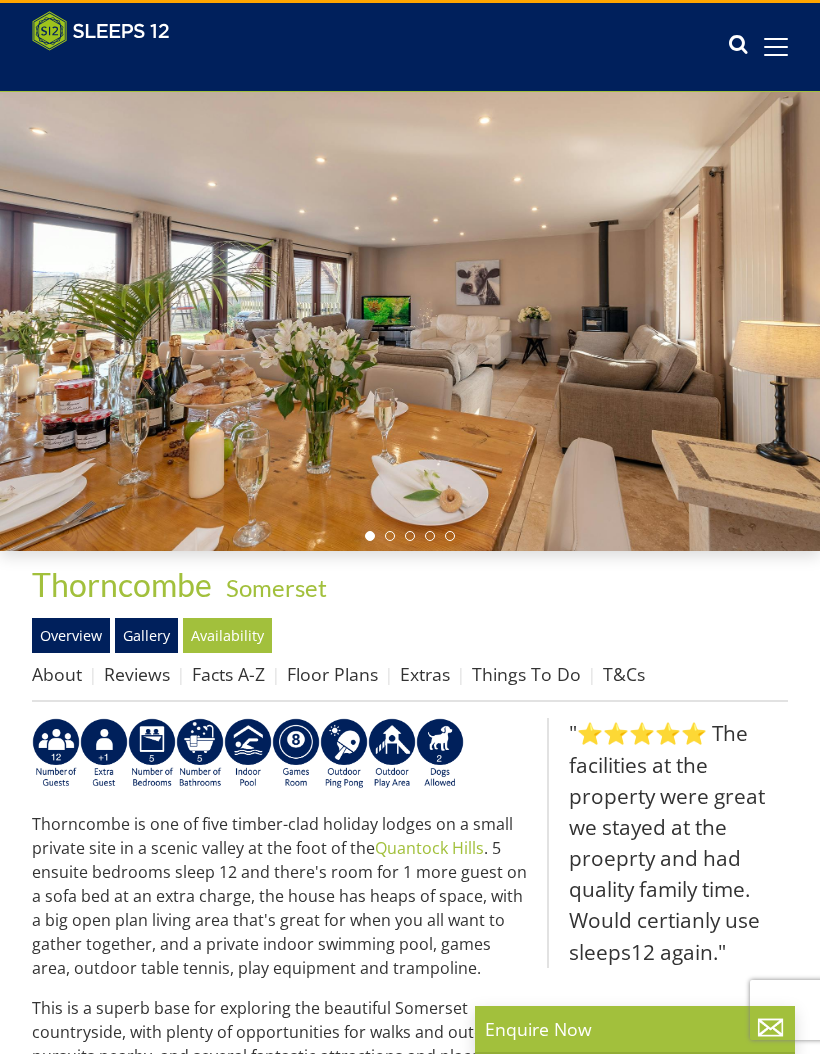 click on "Facts A-Z" at bounding box center [228, 674] 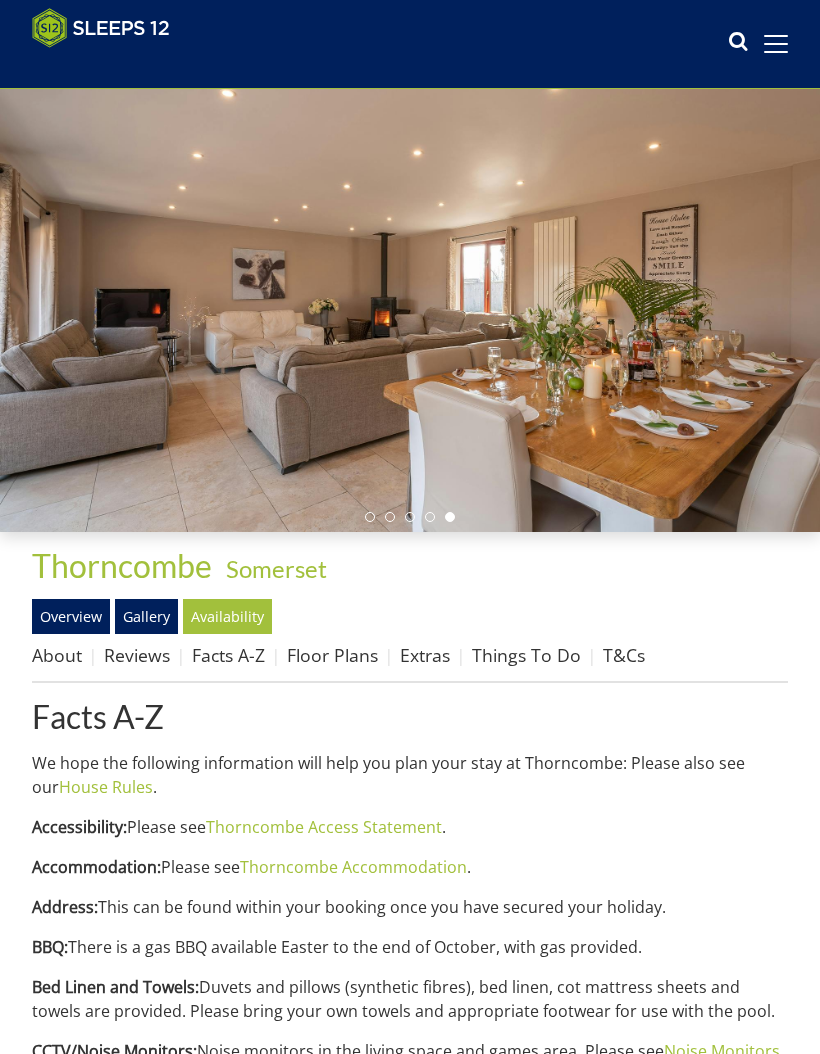 scroll, scrollTop: 0, scrollLeft: 0, axis: both 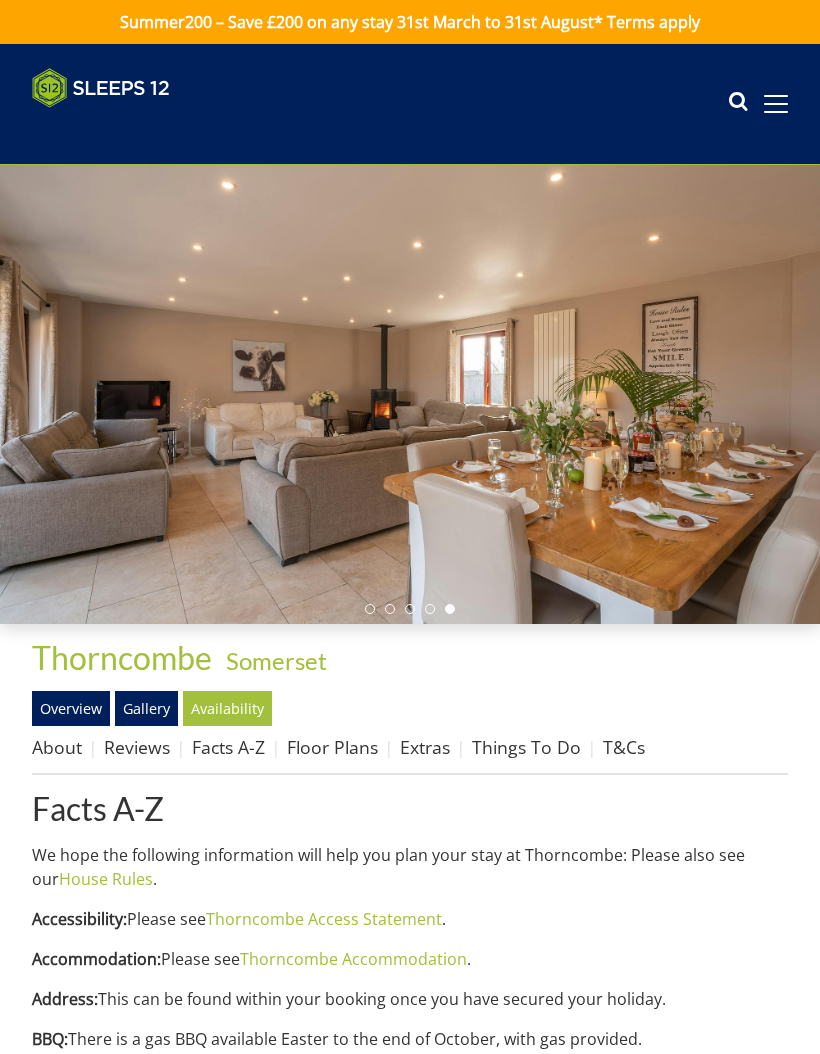 click on "Availability" at bounding box center [227, 708] 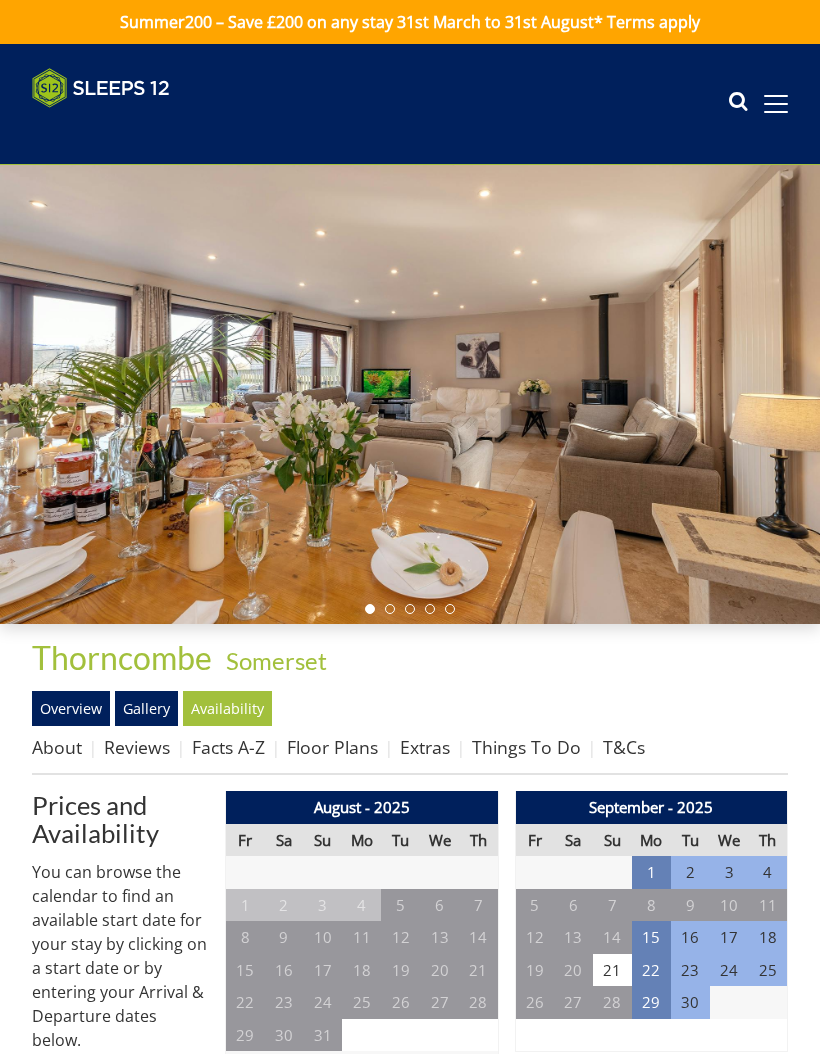 click on "1" at bounding box center (651, 872) 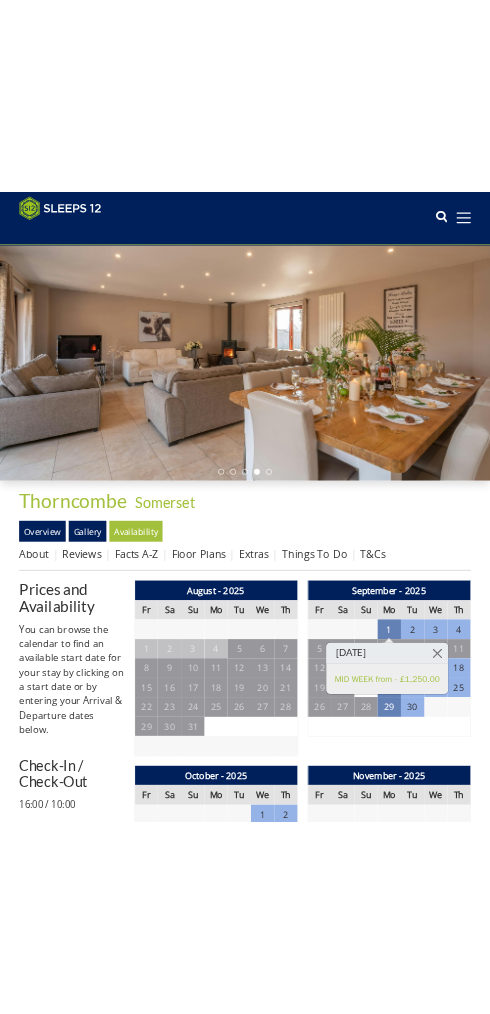 scroll, scrollTop: 0, scrollLeft: 0, axis: both 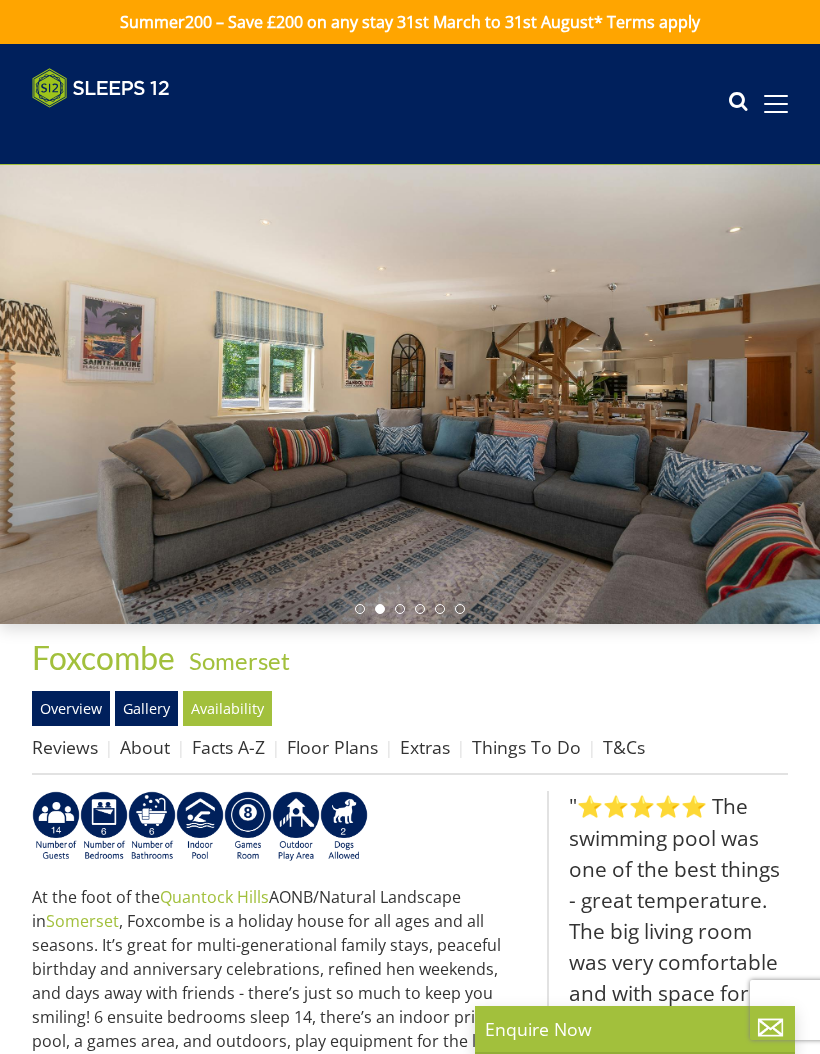 click on "Gallery" at bounding box center (146, 708) 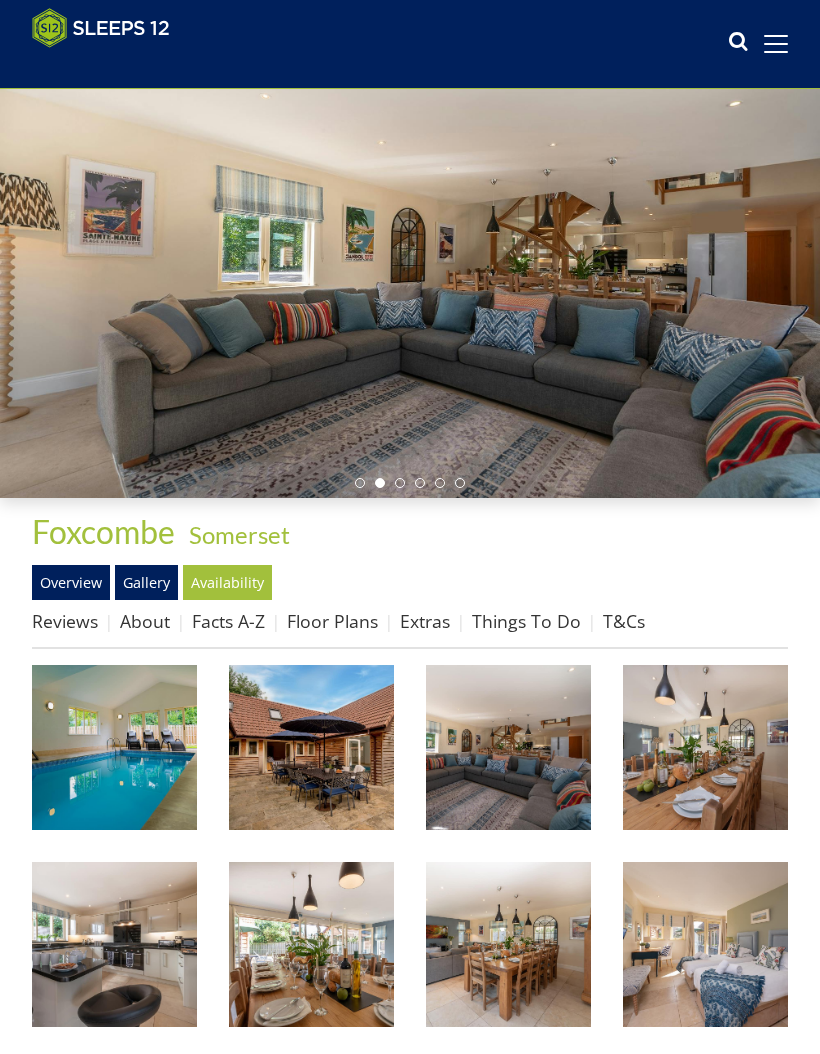 scroll, scrollTop: 83, scrollLeft: 0, axis: vertical 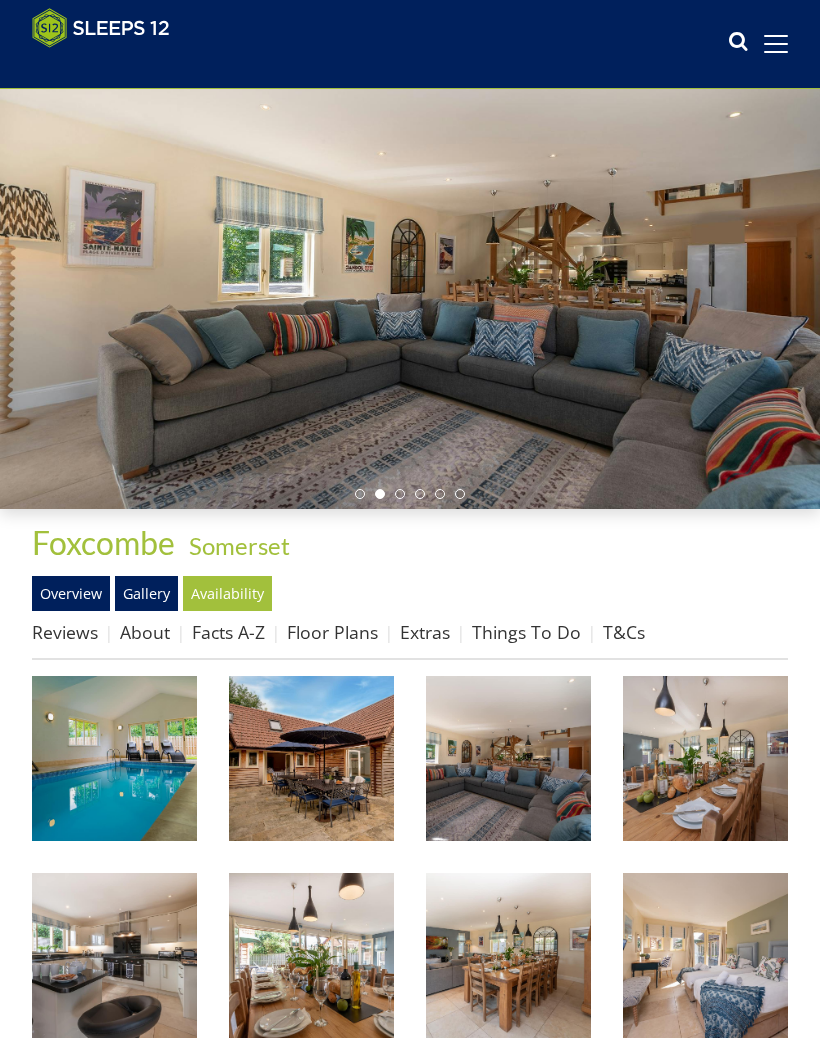 click on "Facts A-Z" at bounding box center (228, 632) 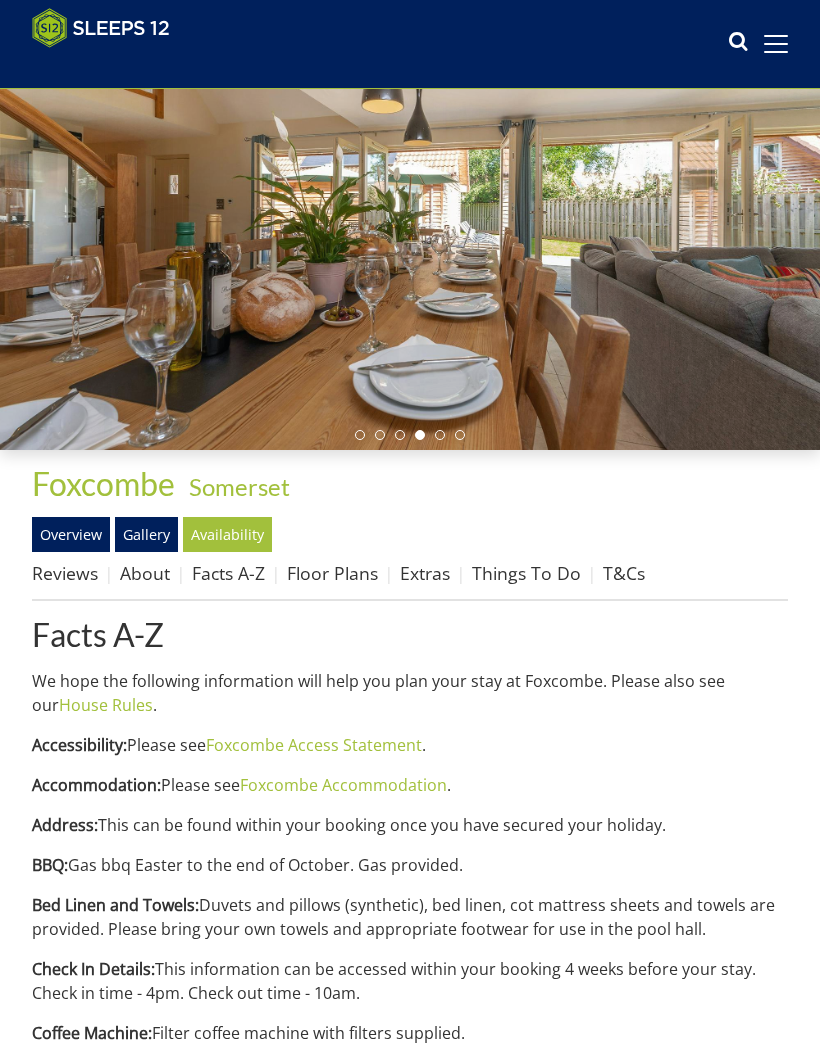 scroll, scrollTop: 0, scrollLeft: 0, axis: both 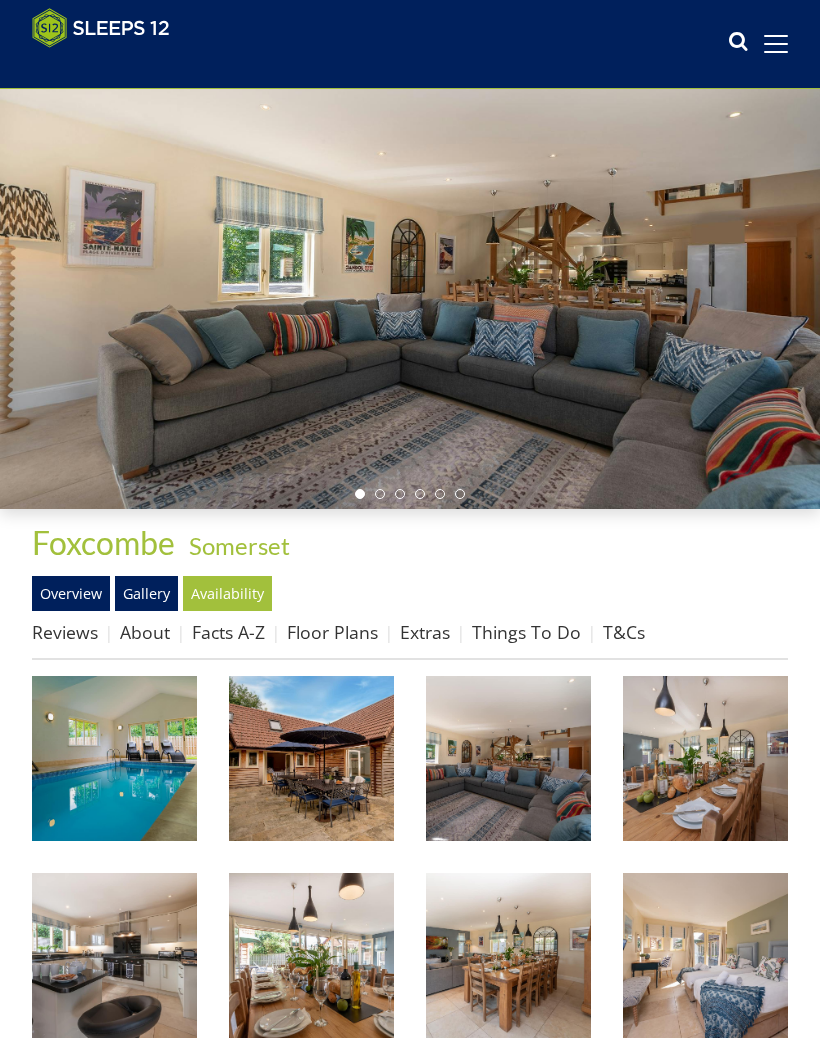 click at bounding box center (508, 955) 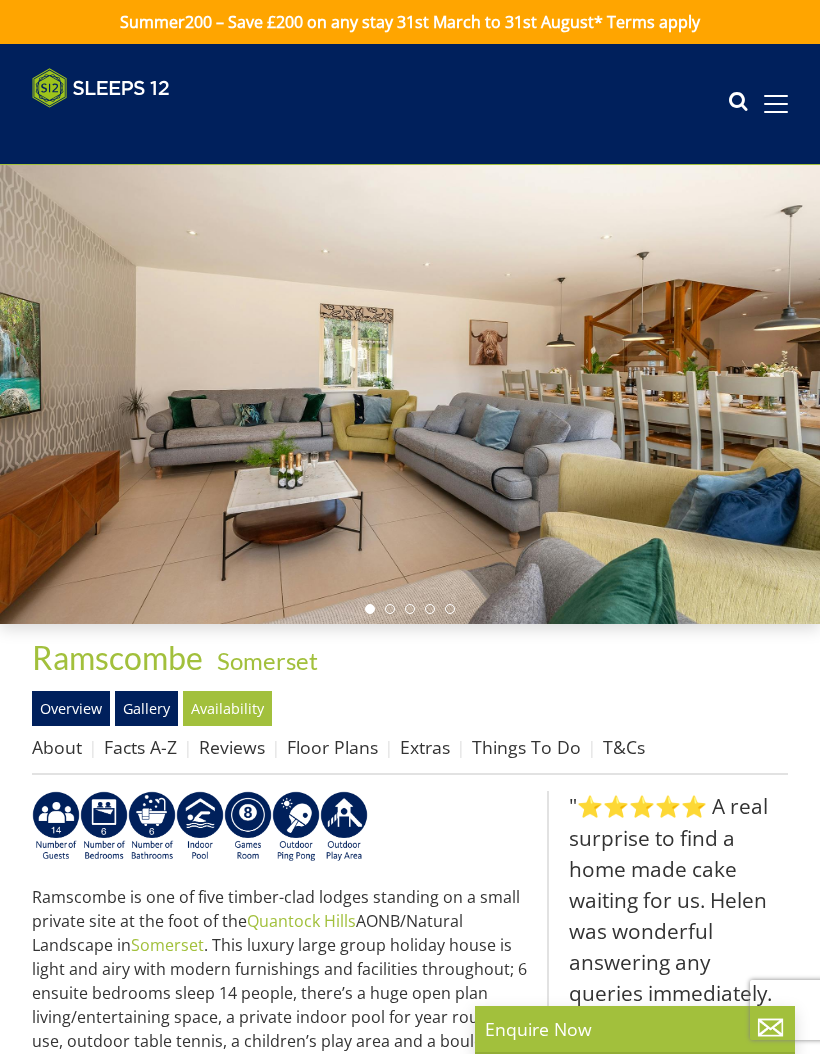 scroll, scrollTop: 0, scrollLeft: 0, axis: both 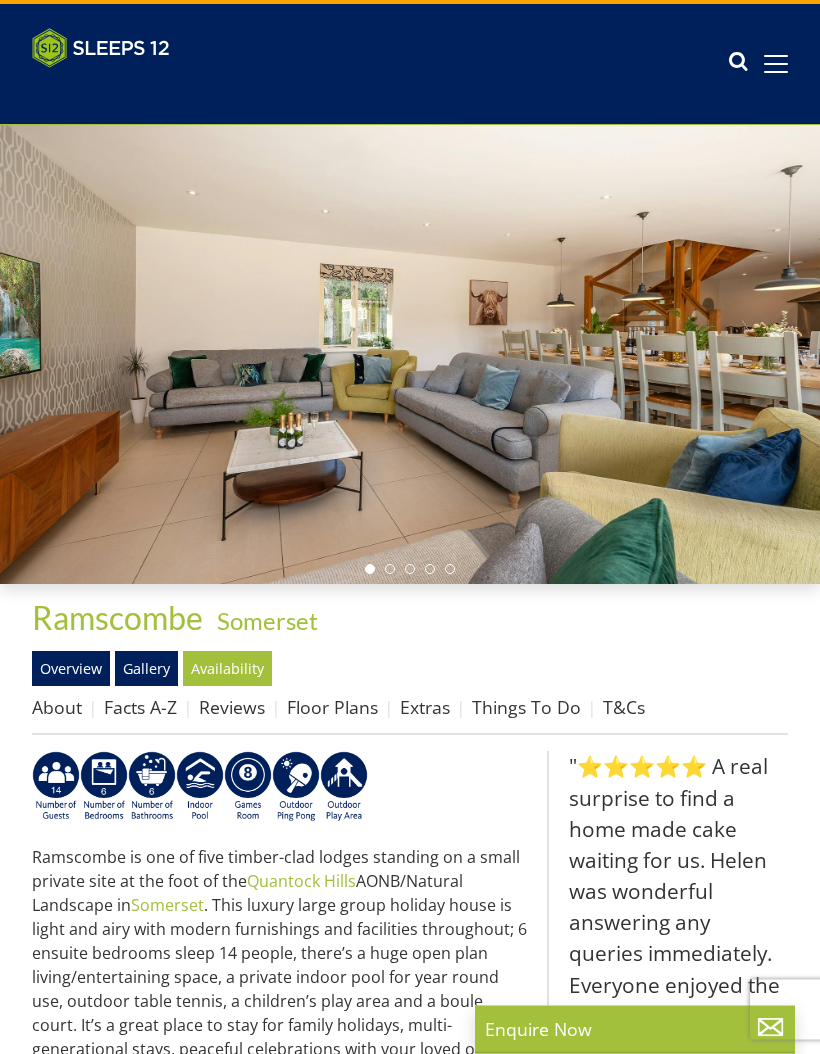 click on "Facts A-Z" at bounding box center [140, 708] 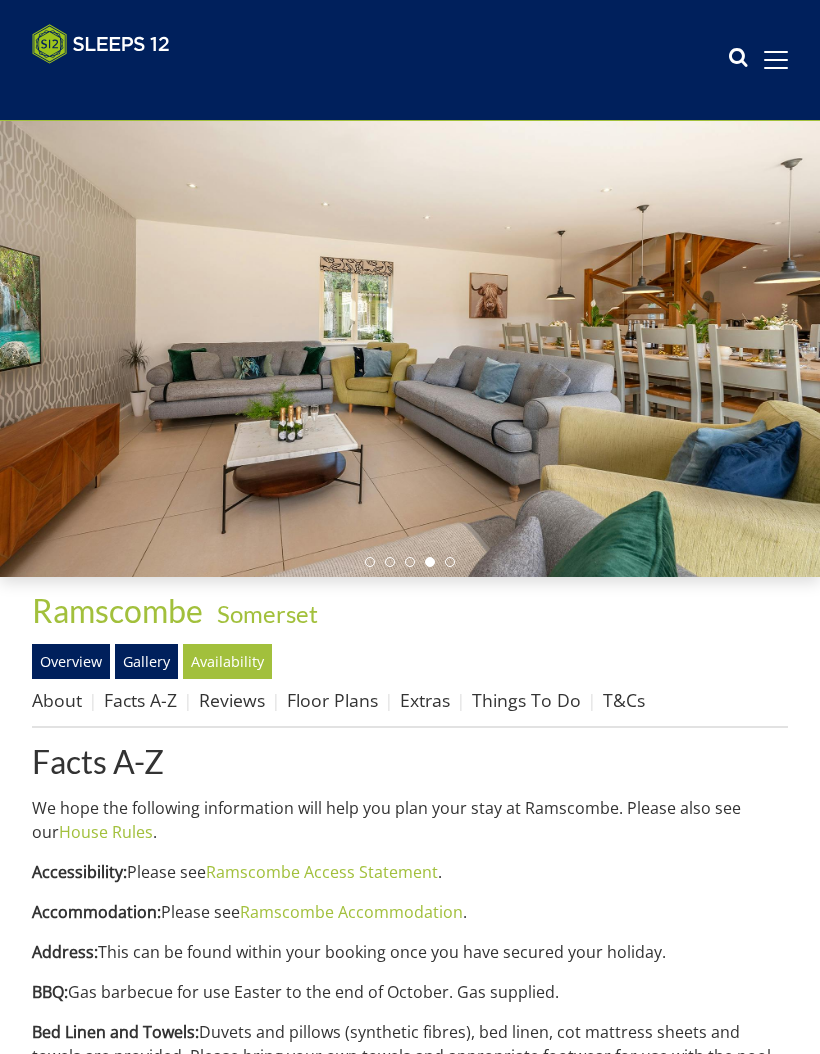 scroll, scrollTop: 0, scrollLeft: 0, axis: both 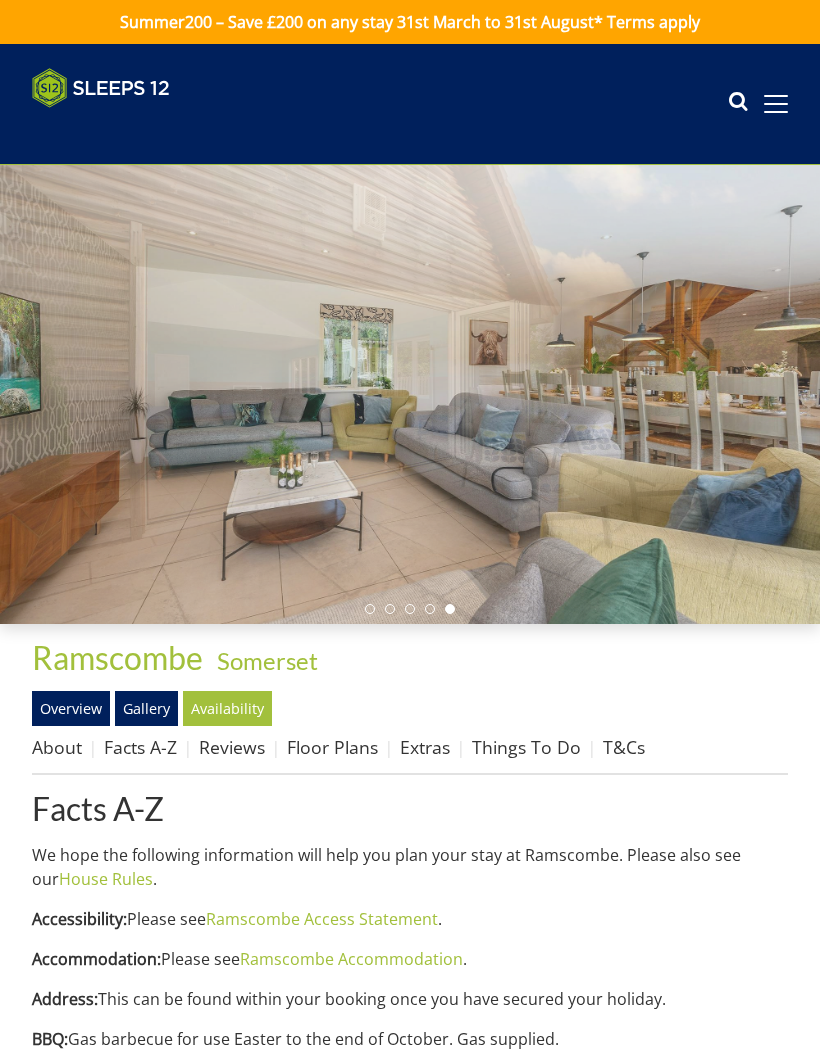 click on "Overview" at bounding box center (71, 708) 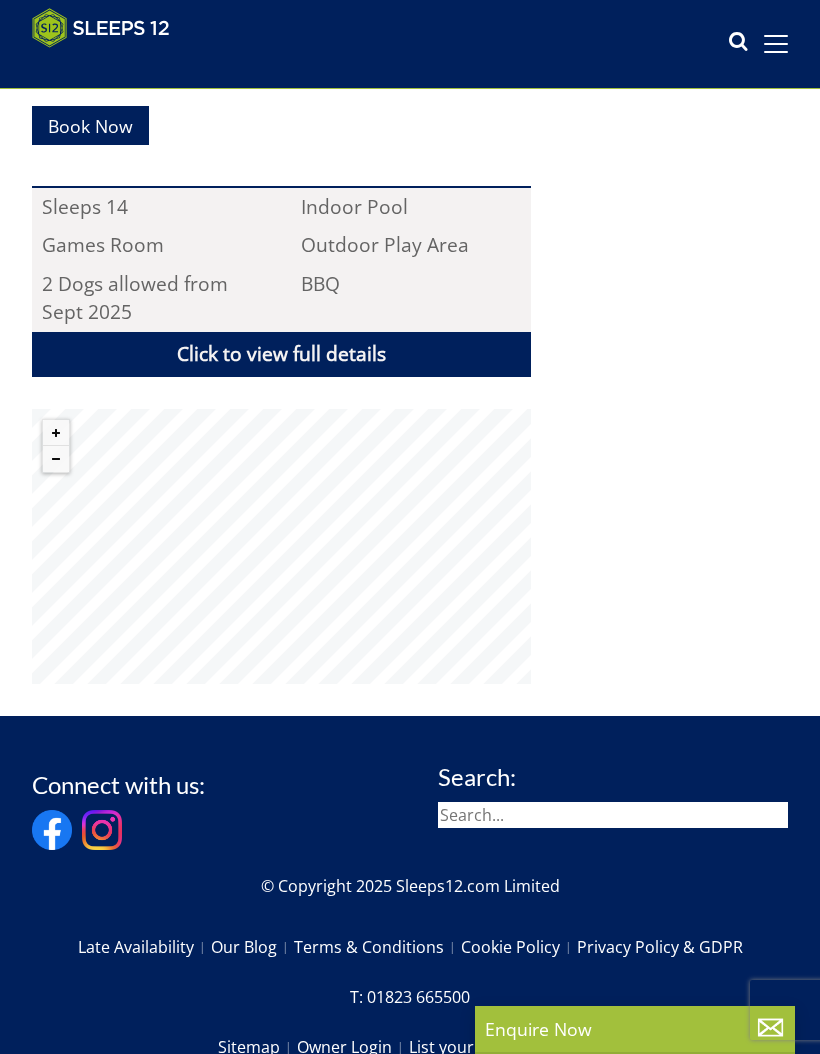 scroll, scrollTop: 1243, scrollLeft: 0, axis: vertical 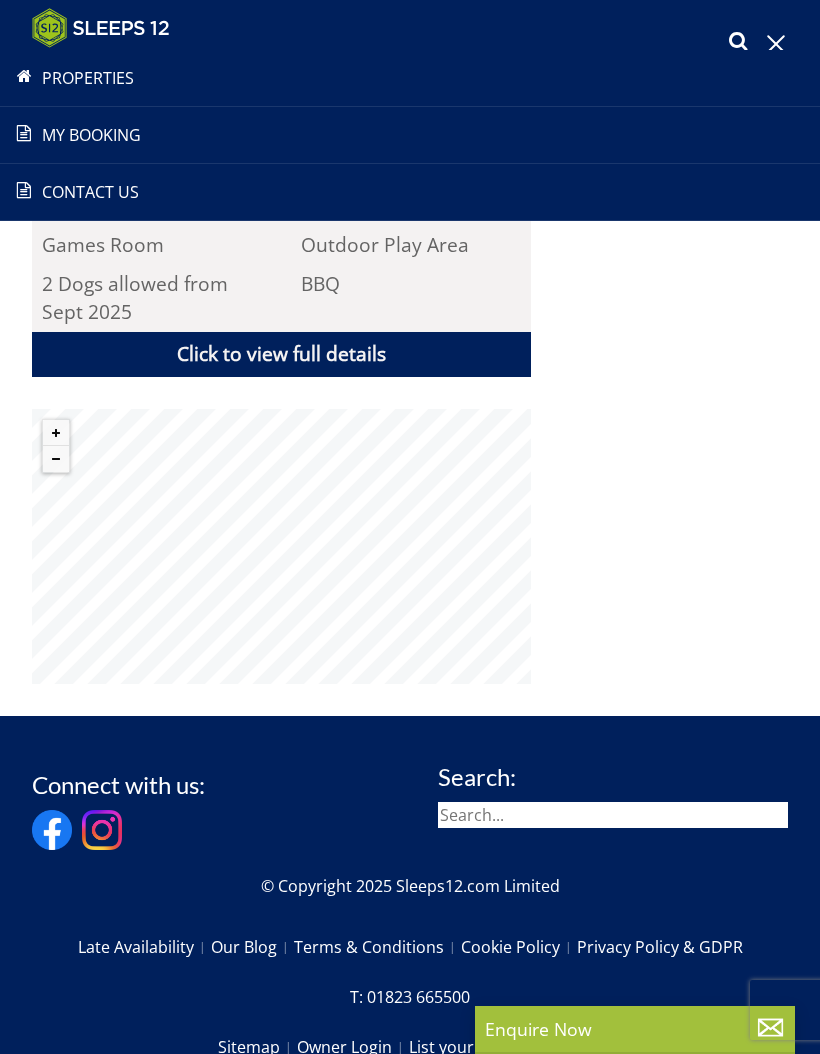 click on "Properties" at bounding box center (410, 78) 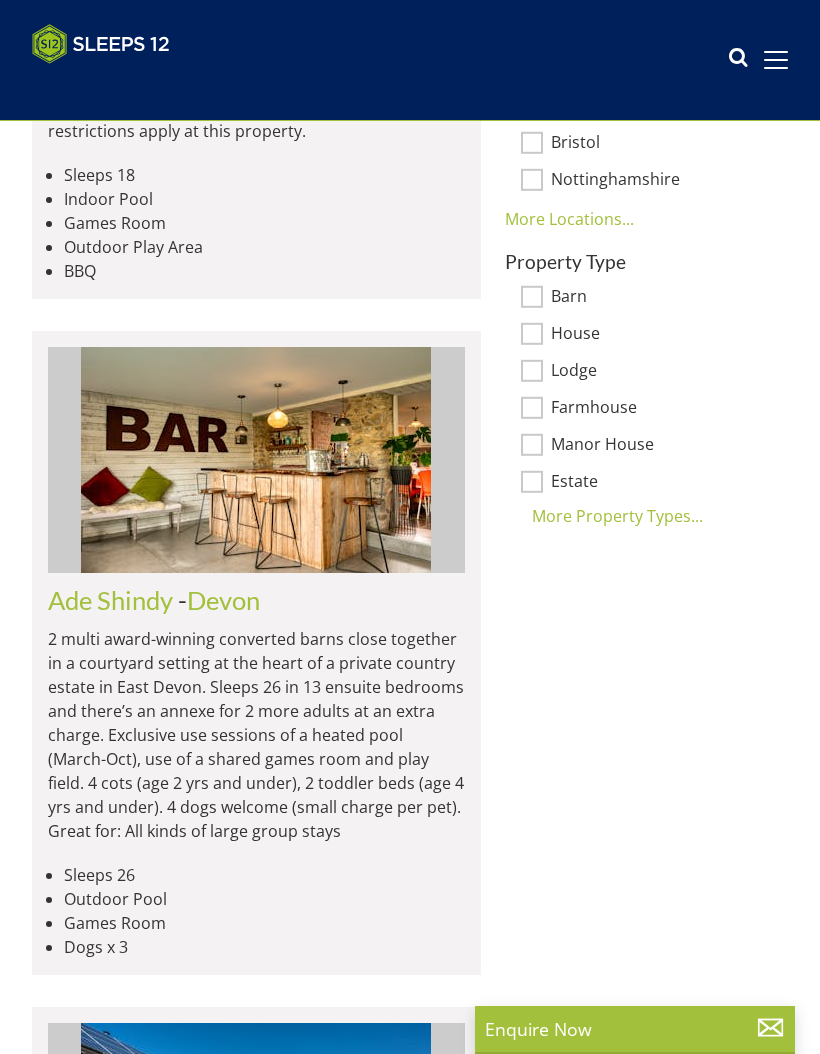 scroll, scrollTop: 0, scrollLeft: 0, axis: both 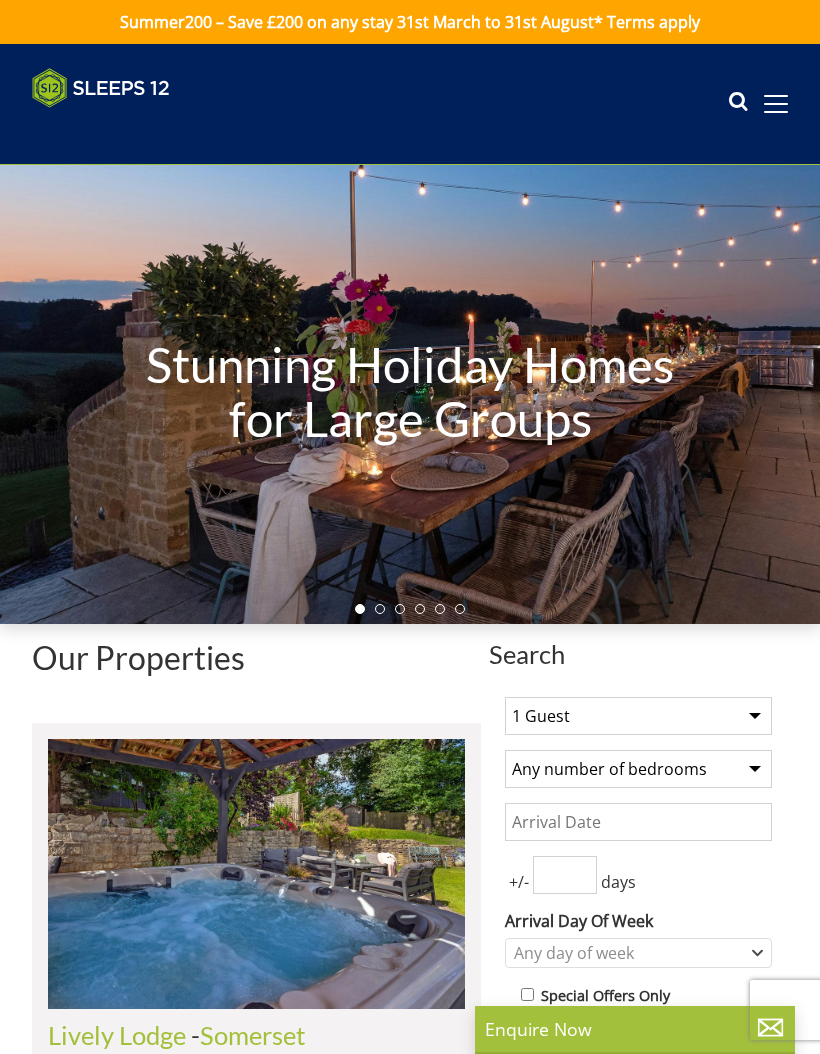 click on "1 Guest
2 Guests
3 Guests
4 Guests
5 Guests
6 Guests
7 Guests
8 Guests
9 Guests
10 Guests
11 Guests
12 Guests
13 Guests
14 Guests
15 Guests
16 Guests
17 Guests
18 Guests
19 Guests
20 Guests
21 Guests
22 Guests
23 Guests
24 Guests
25 Guests
26 Guests
27 Guests
28 Guests
29 Guests
30 Guests
31 Guests
32 Guests" at bounding box center [638, 716] 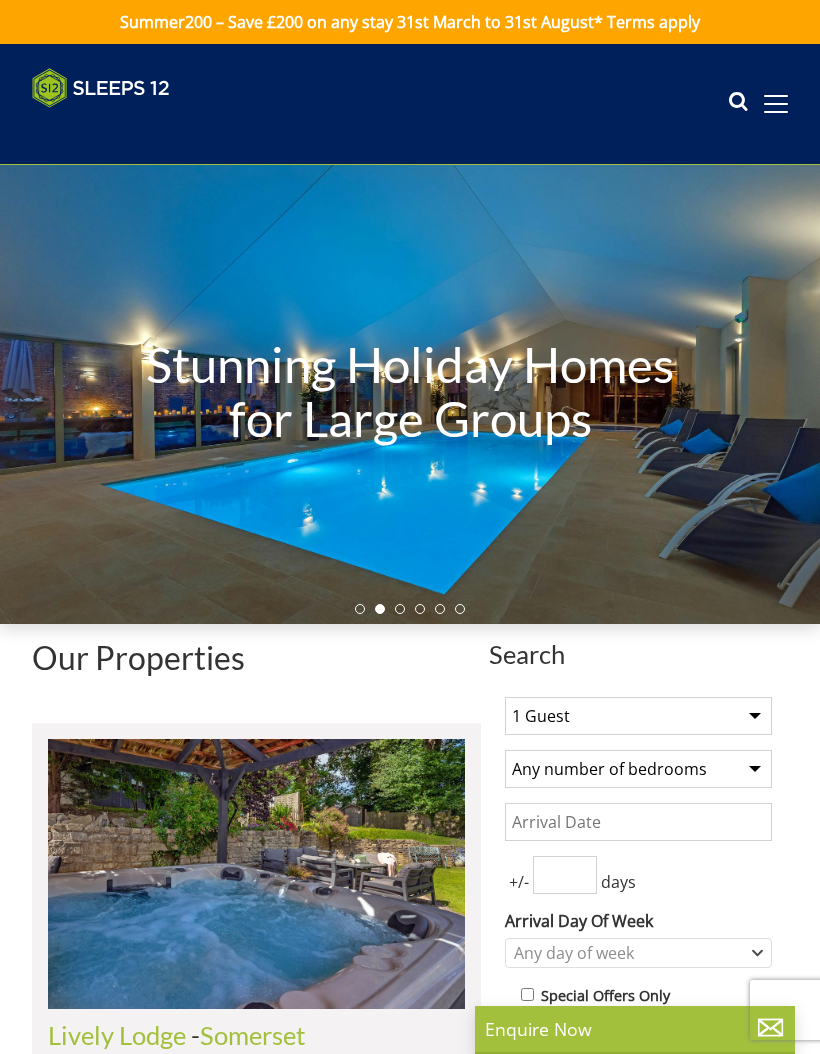 select on "14" 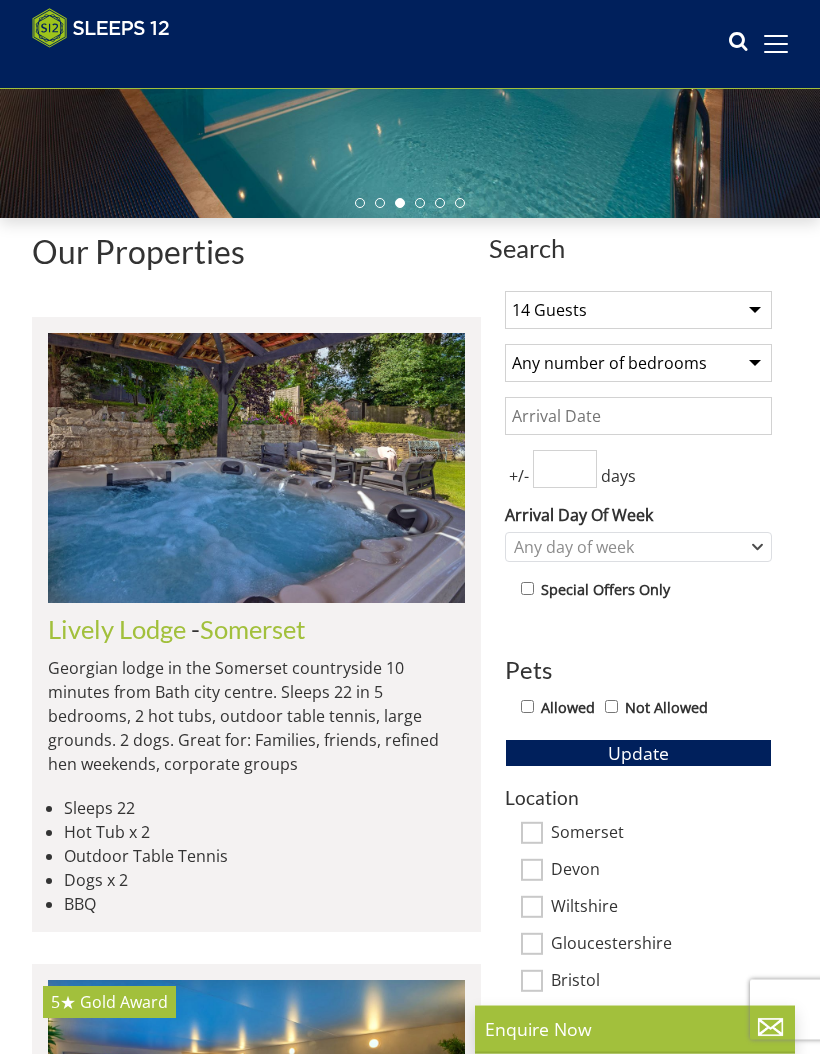 click on "Somerset" at bounding box center [532, 834] 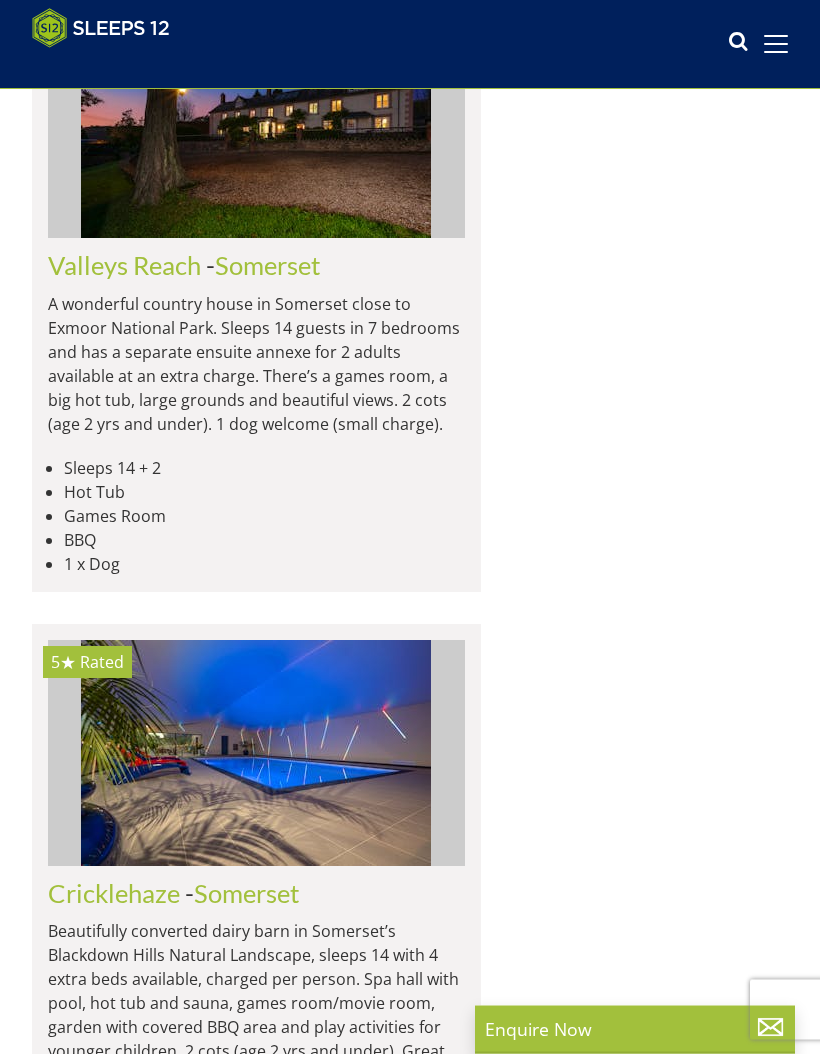 scroll, scrollTop: 5359, scrollLeft: 0, axis: vertical 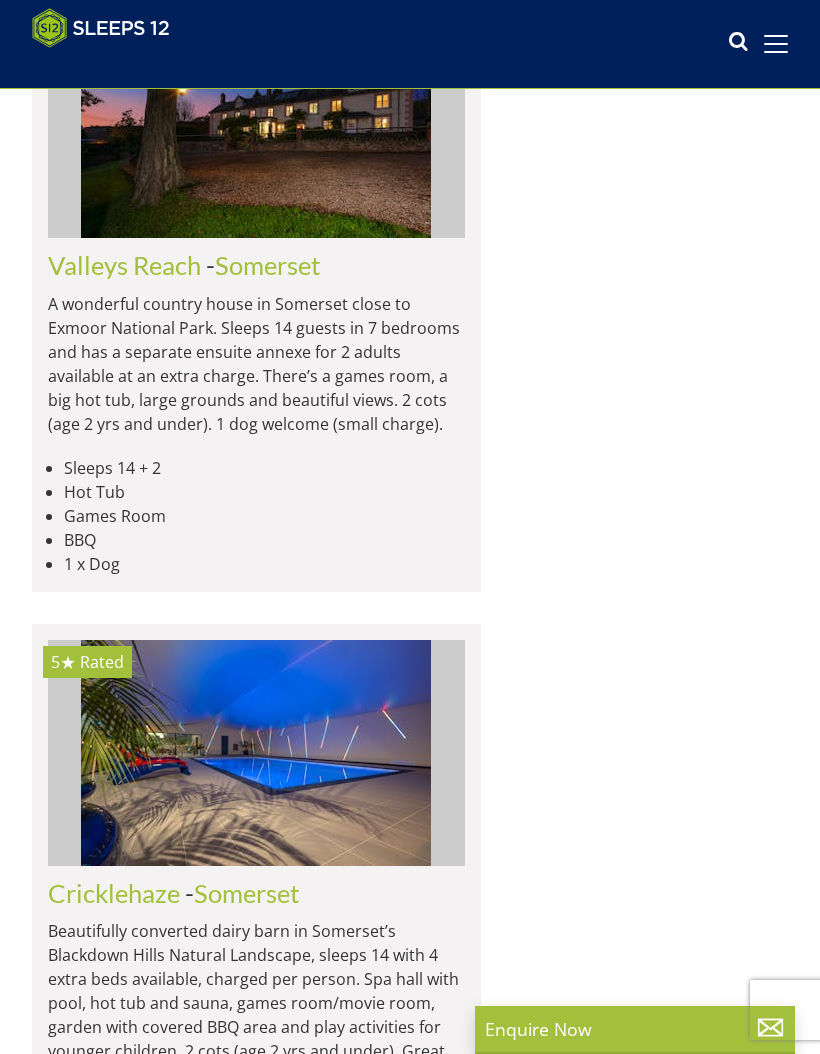 click on "Somerset" at bounding box center (223, -1238) 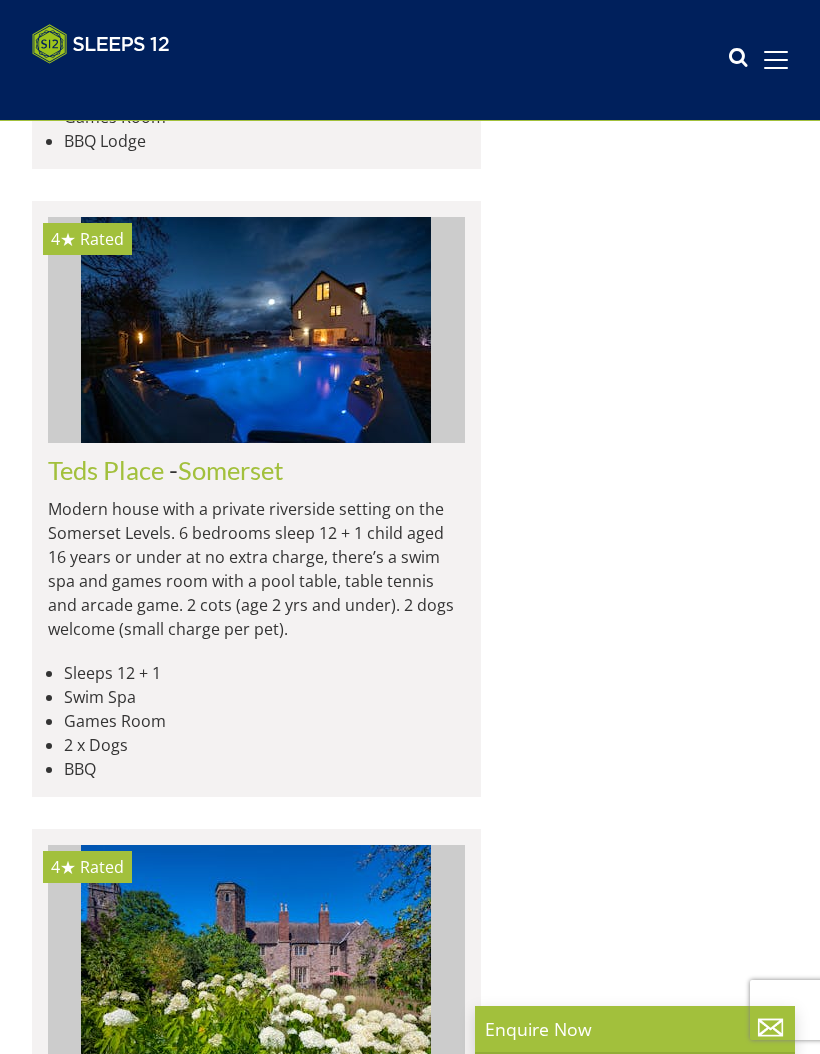 scroll, scrollTop: 0, scrollLeft: 0, axis: both 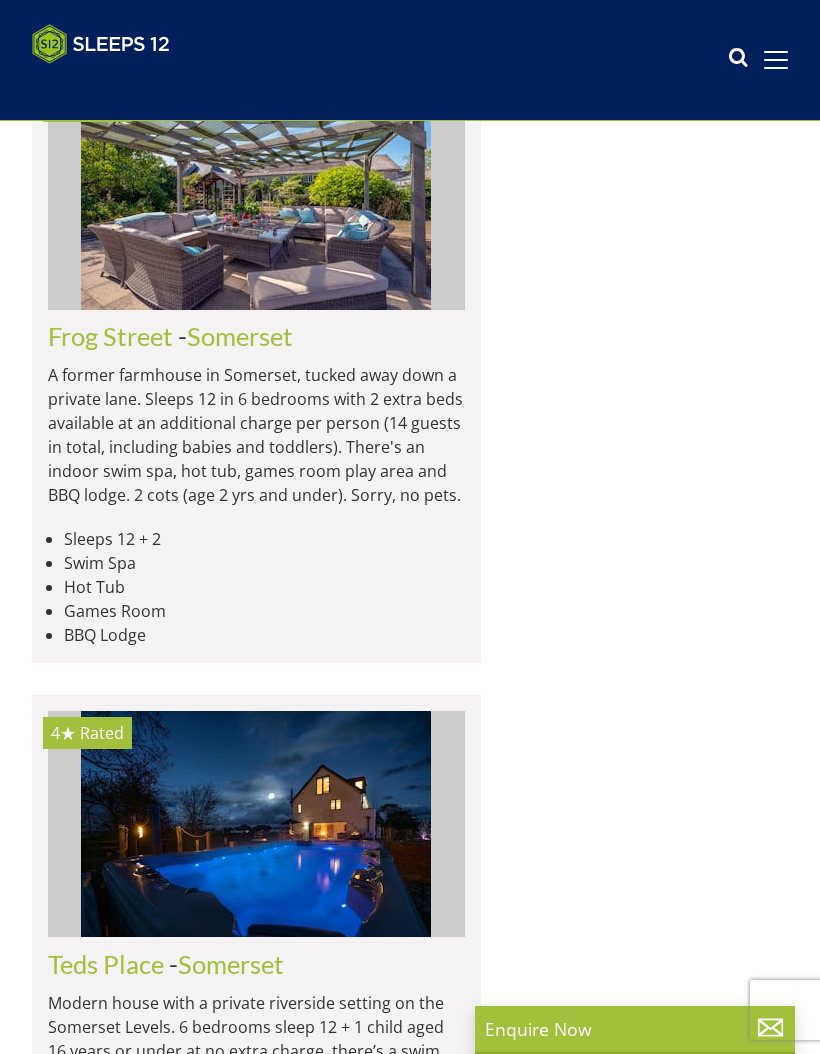 select on "14" 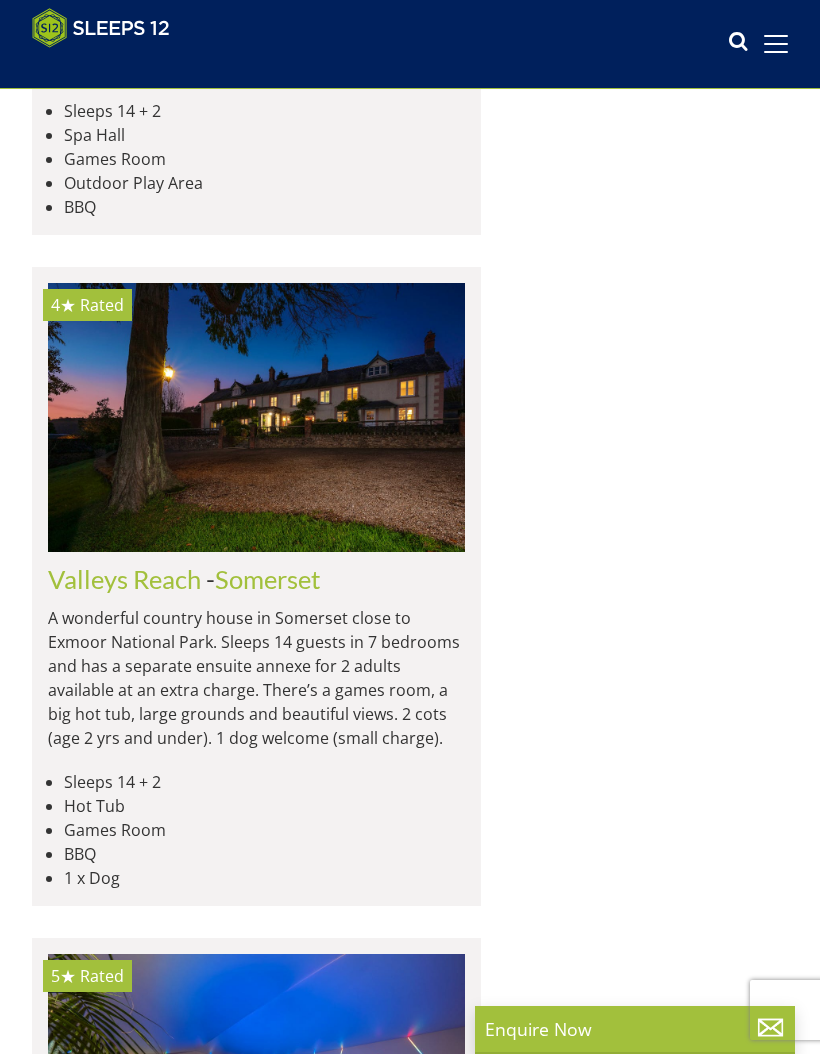 scroll, scrollTop: 0, scrollLeft: 7502, axis: horizontal 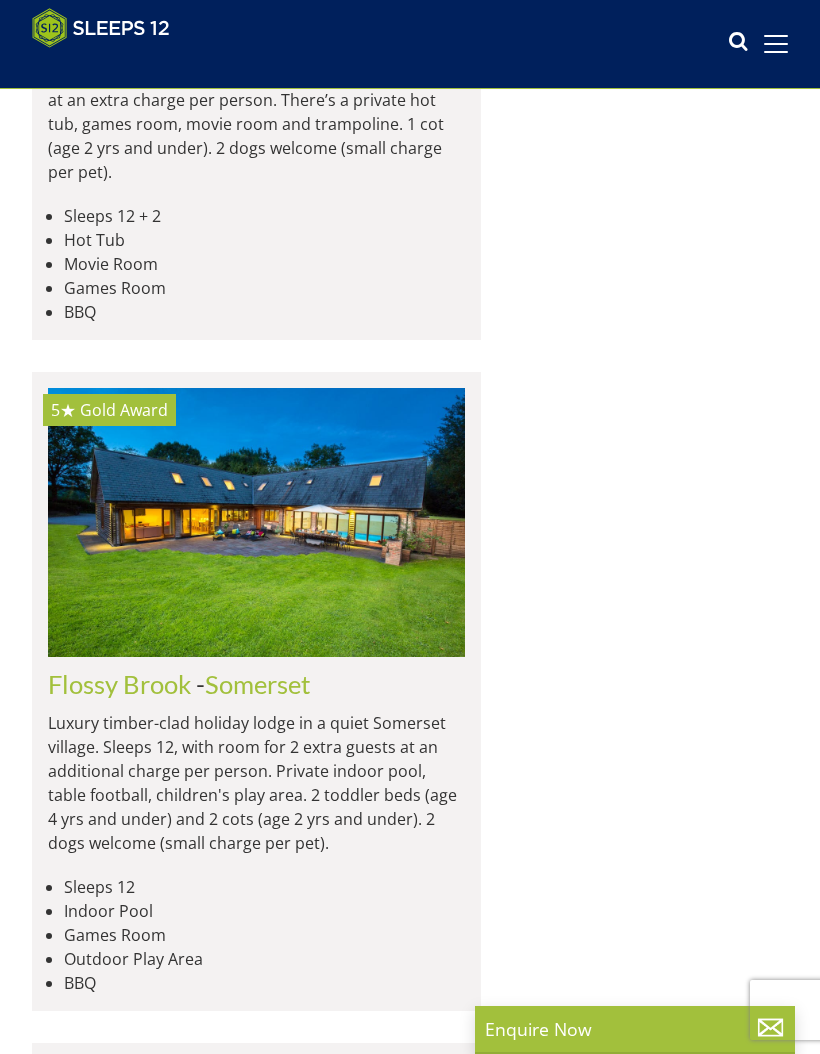click at bounding box center [776, 44] 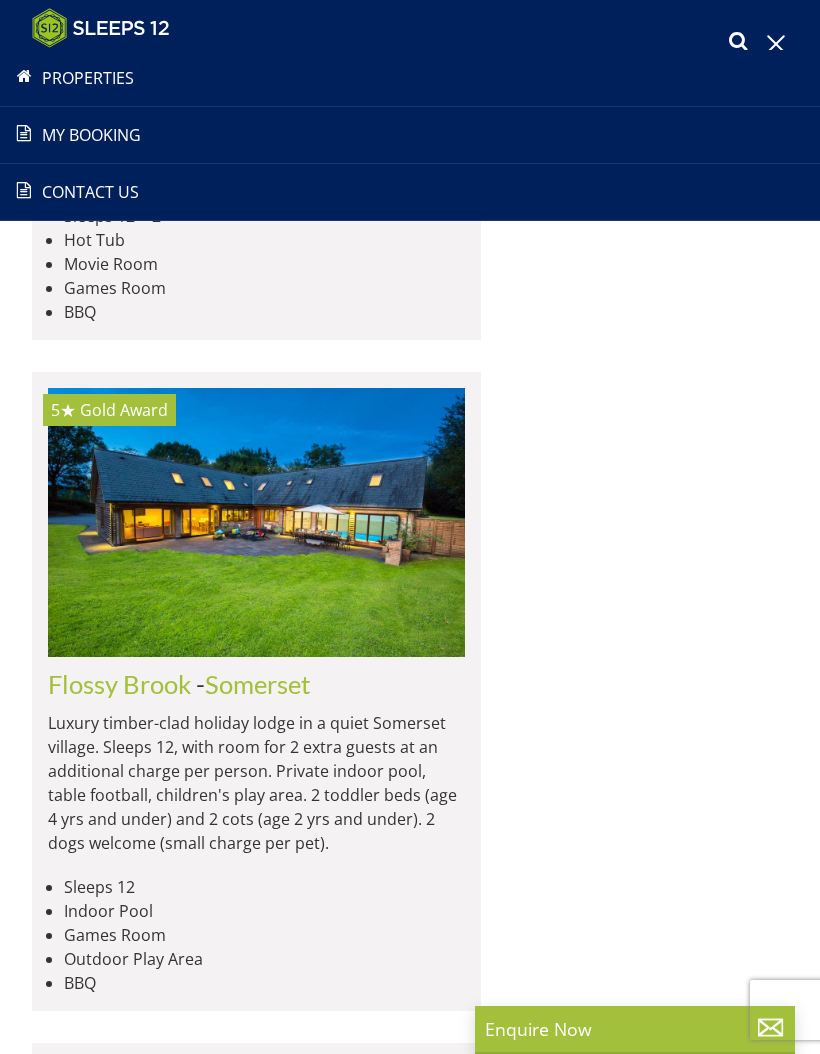 click on "Properties" at bounding box center (410, 78) 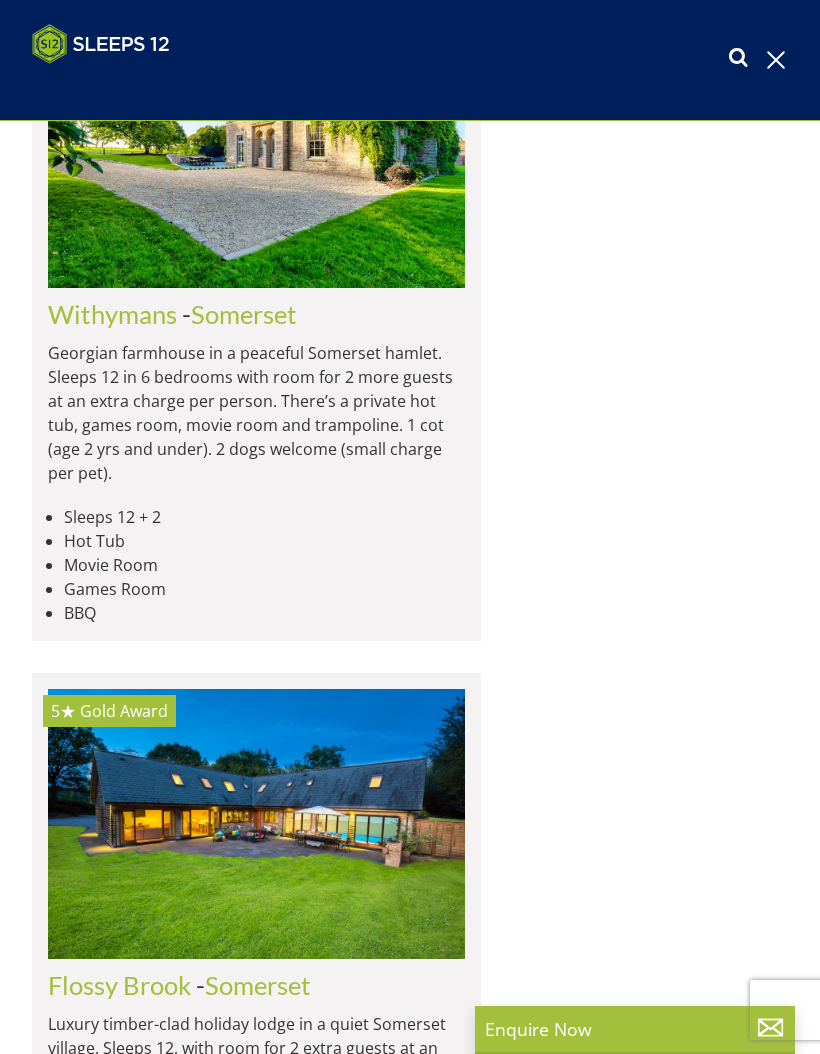 scroll, scrollTop: 0, scrollLeft: 0, axis: both 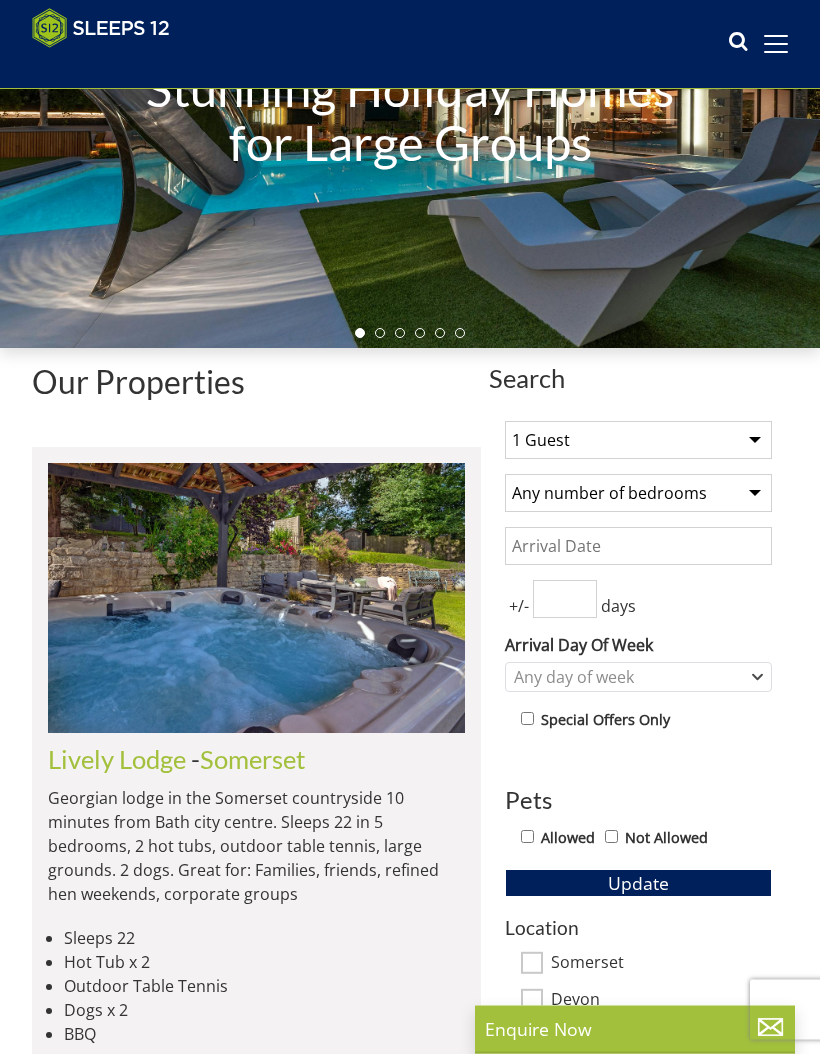 click on "Somerset" at bounding box center (532, 964) 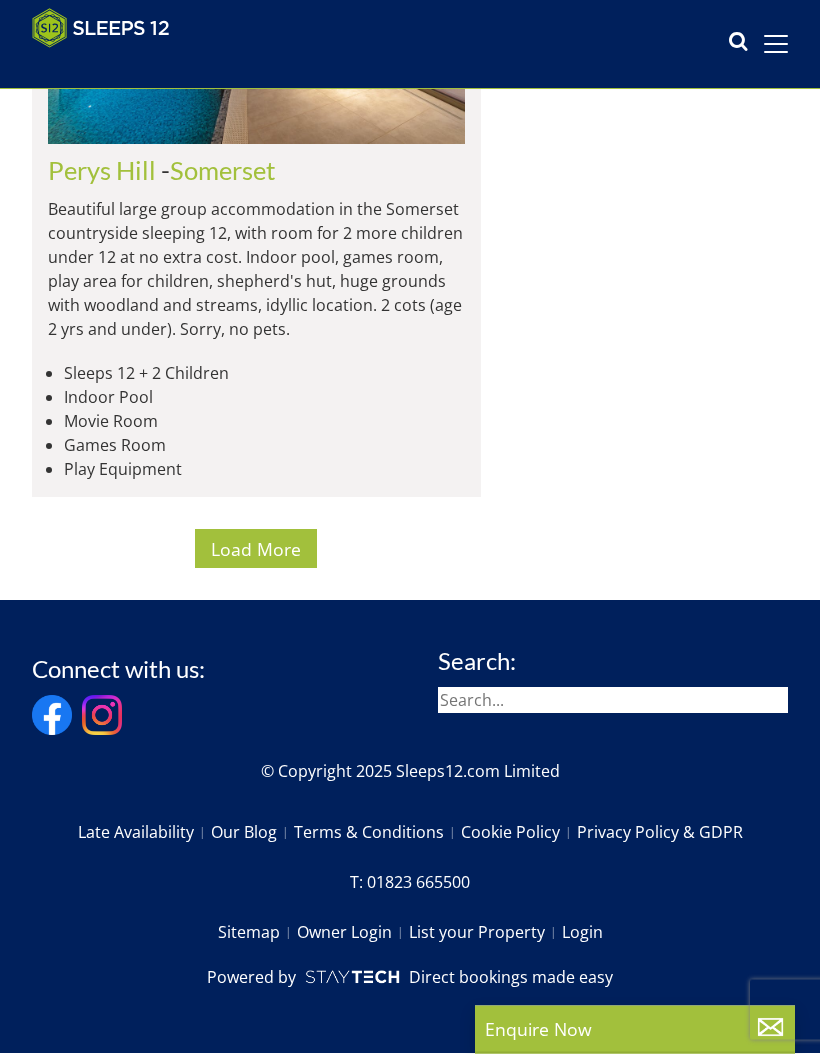 scroll, scrollTop: 14469, scrollLeft: 0, axis: vertical 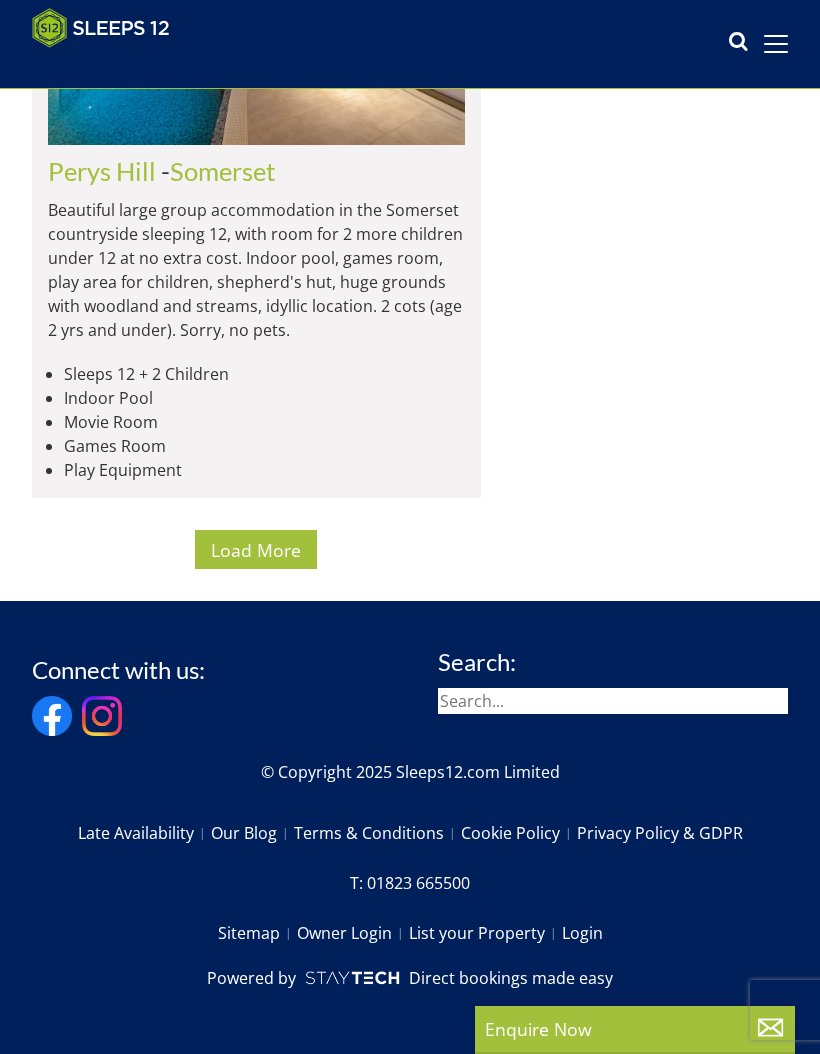 click on "Beautiful large group accommodation in the Somerset countryside sleeping 12, with room for 2 more children under 12 at no extra cost. Indoor pool, games room, play area for children, shepherd's hut, huge grounds with woodland and streams, idyllic location. 2 cots (age 2 yrs and under). Sorry, no pets." at bounding box center (256, 270) 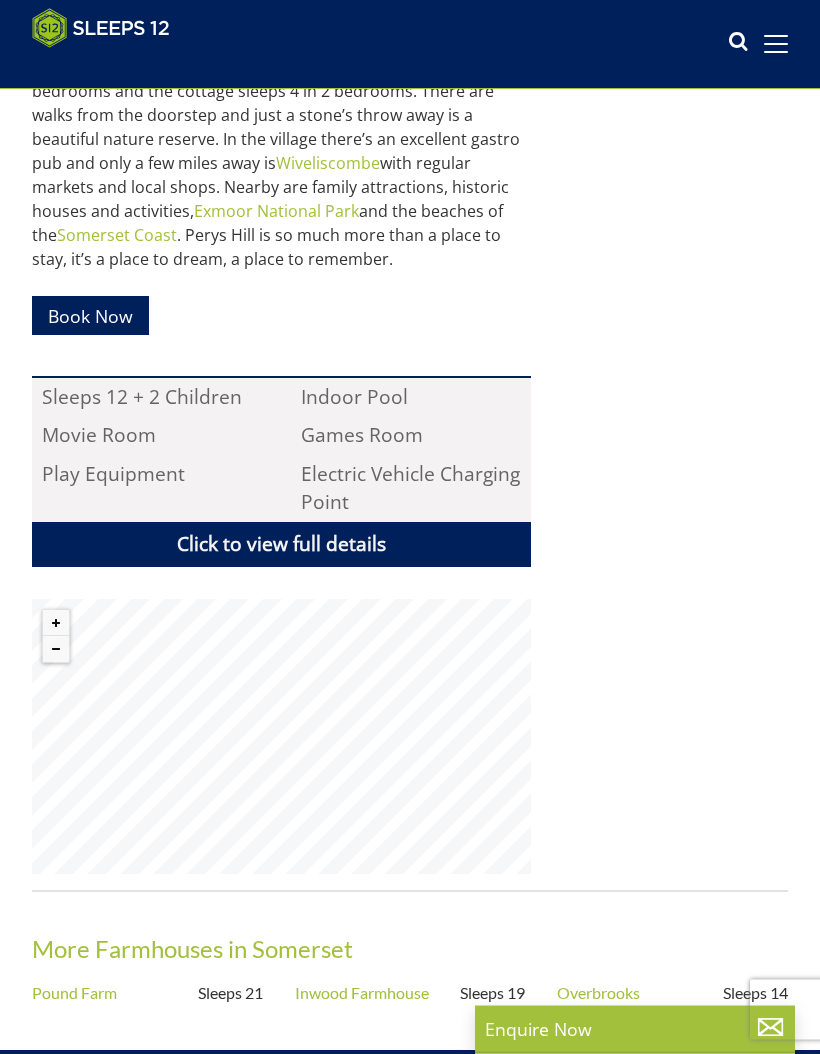 scroll, scrollTop: 1078, scrollLeft: 0, axis: vertical 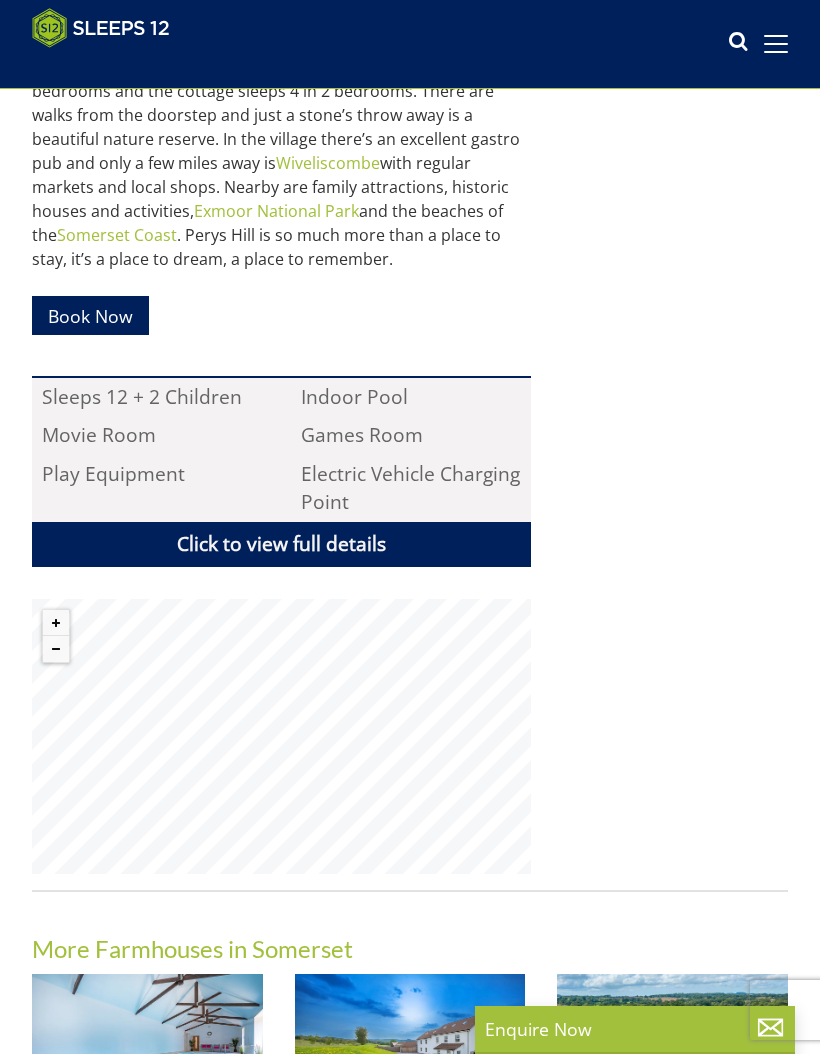 click on ""⭐⭐⭐⭐⭐ Stunning properties with a real wow factor, a great time was had by all - the pool kept the kids entertained for hours! Thank you"" at bounding box center [667, 277] 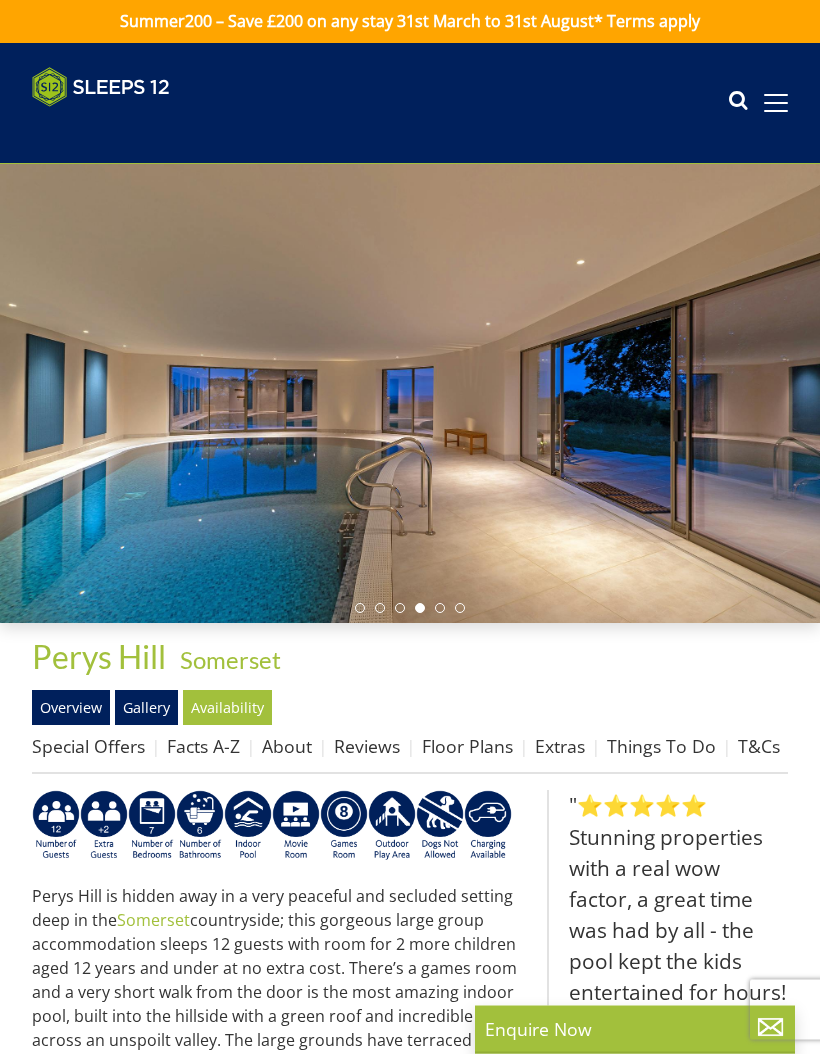 scroll, scrollTop: 1, scrollLeft: 0, axis: vertical 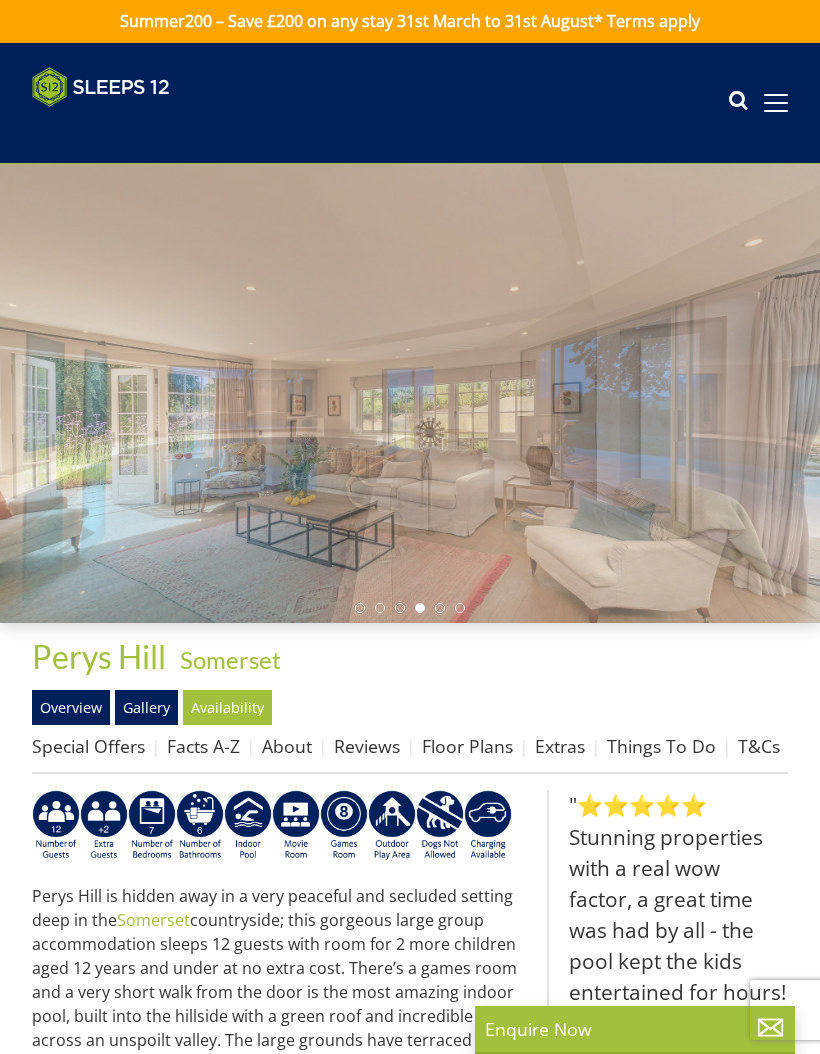 click on "Availability" at bounding box center (227, 707) 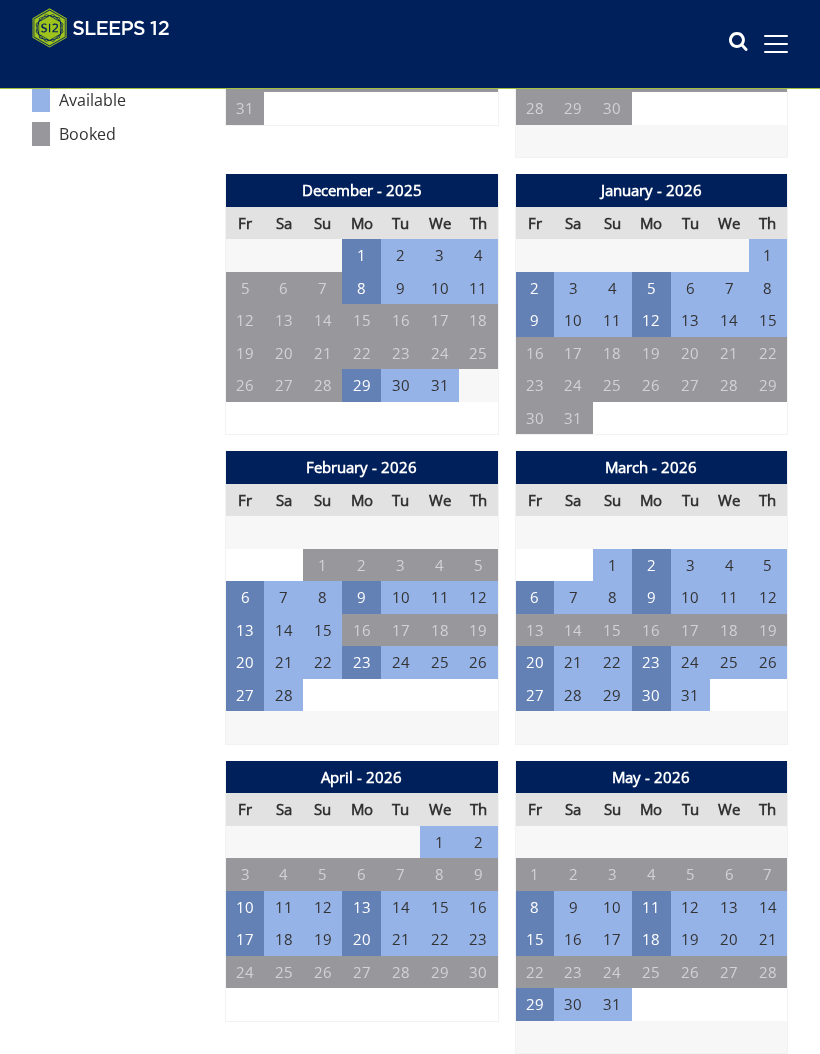 scroll, scrollTop: 1204, scrollLeft: 0, axis: vertical 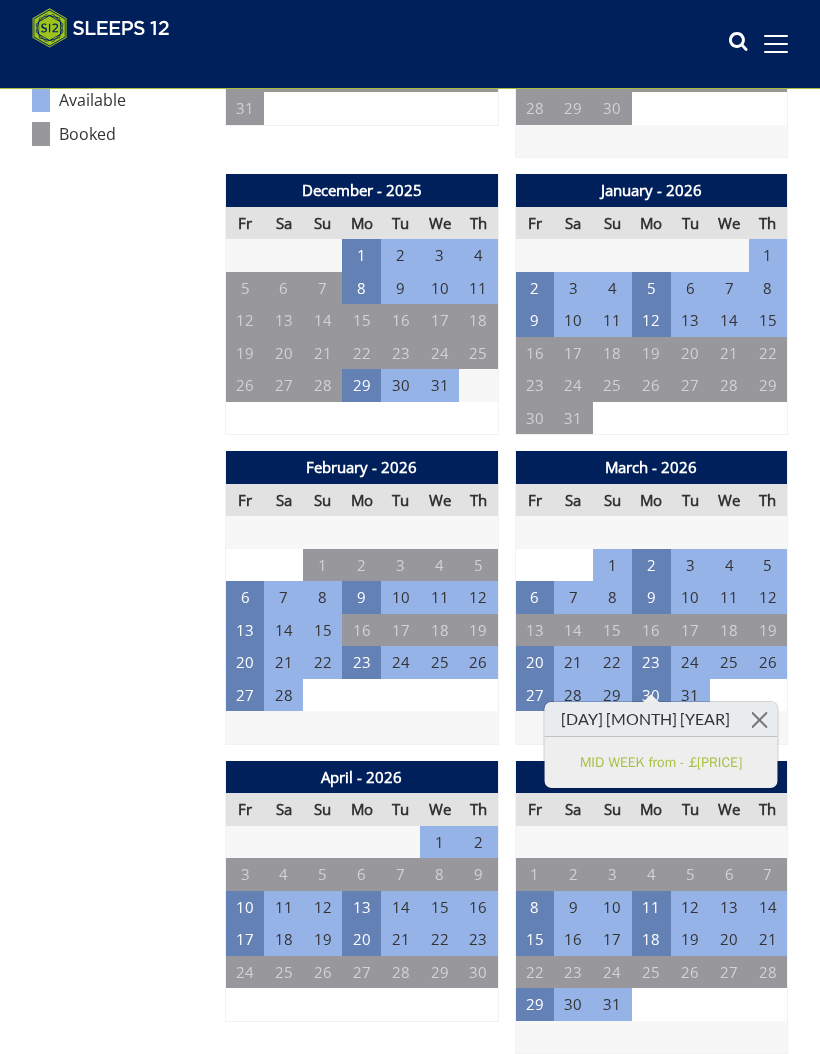 click on "MID WEEK from  - £4,400.00" at bounding box center (661, 762) 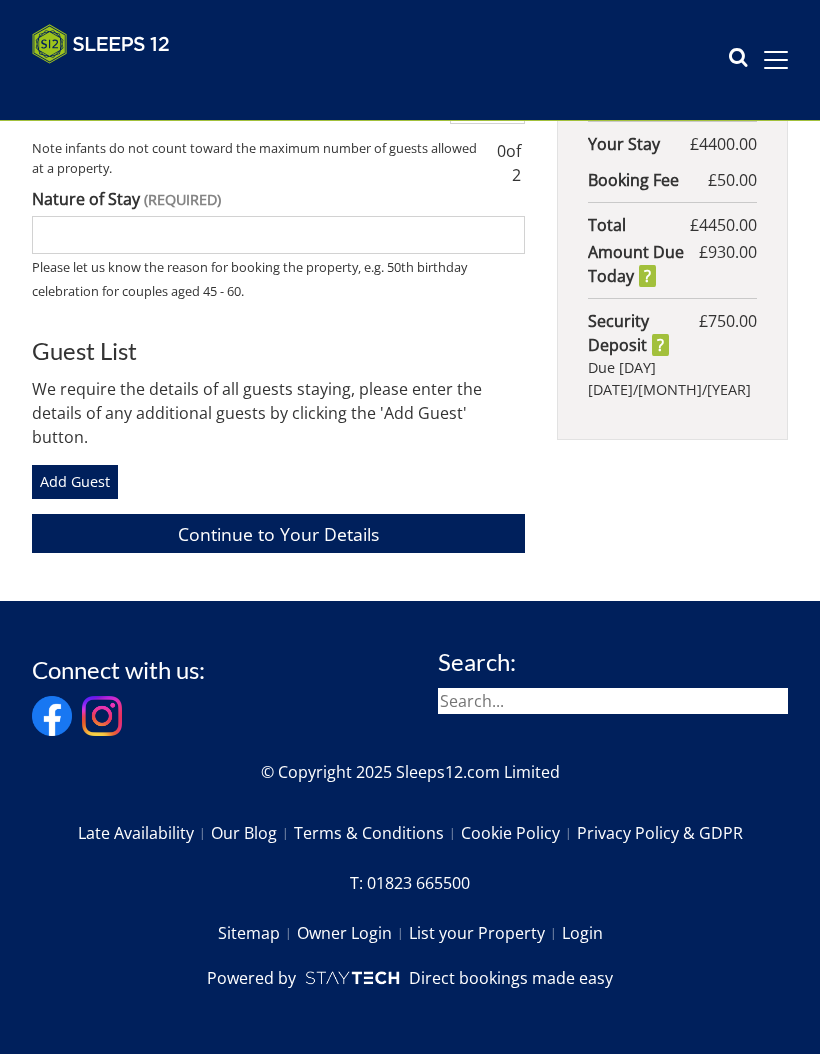 scroll, scrollTop: 640, scrollLeft: 0, axis: vertical 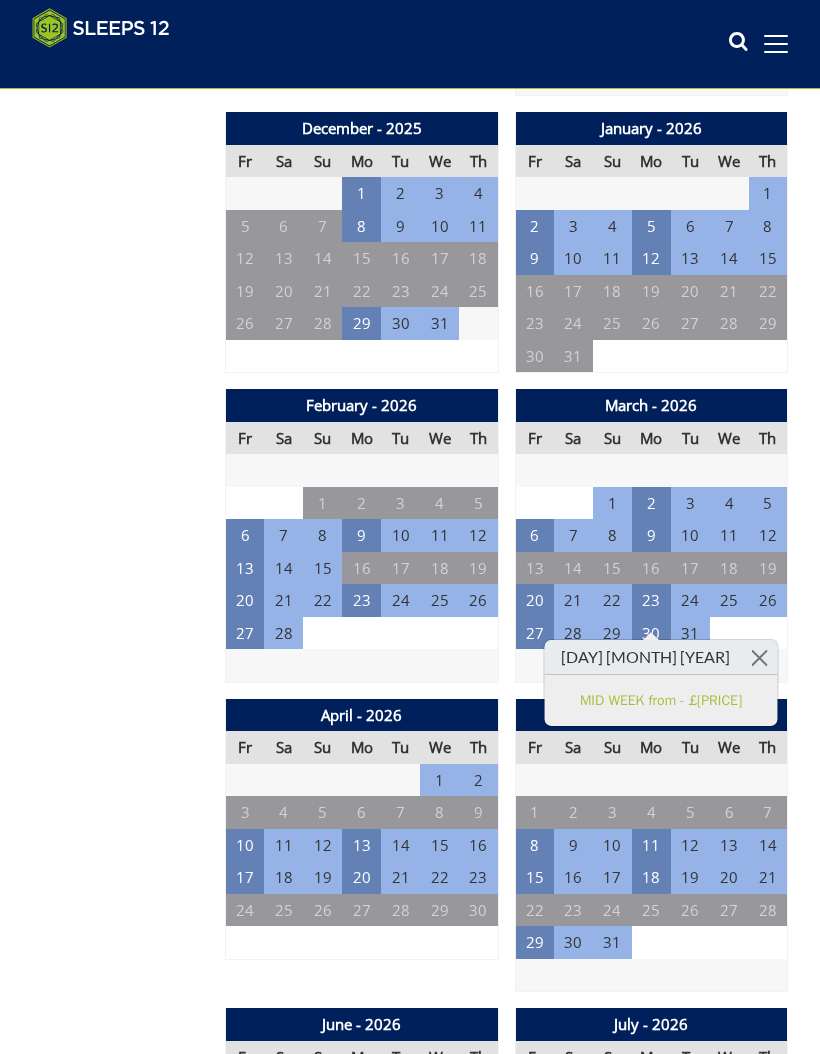click on "28" at bounding box center [573, 633] 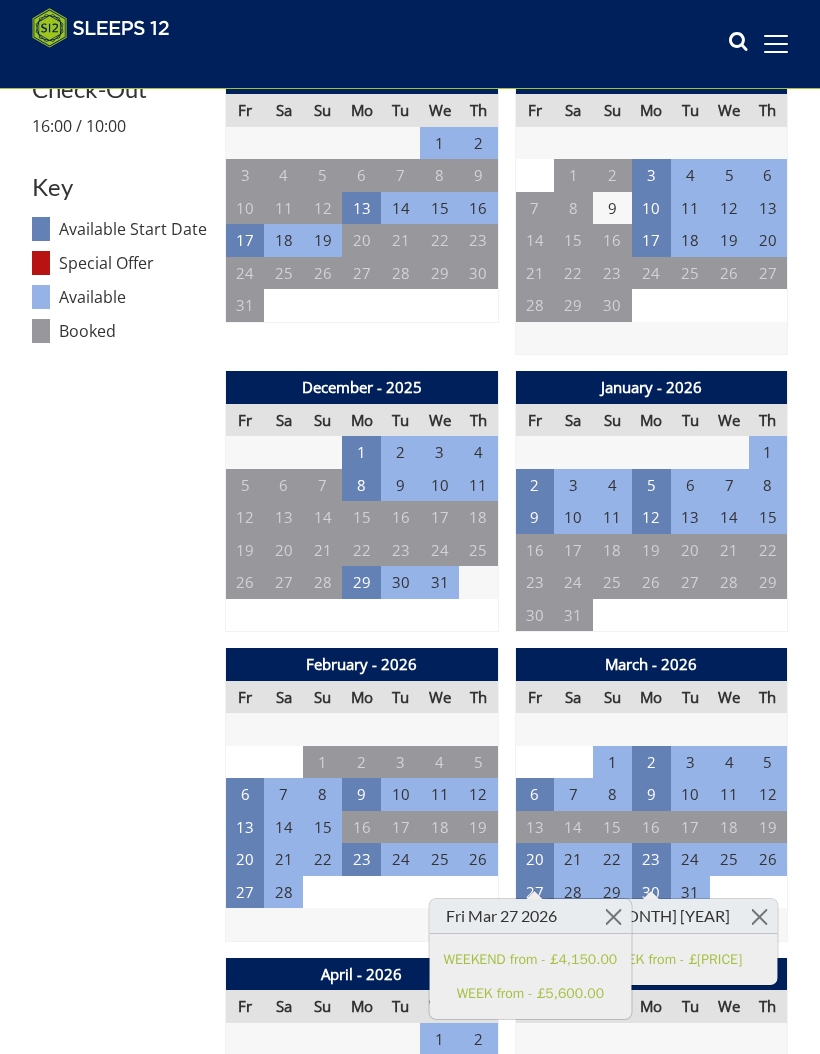 scroll, scrollTop: 1007, scrollLeft: 0, axis: vertical 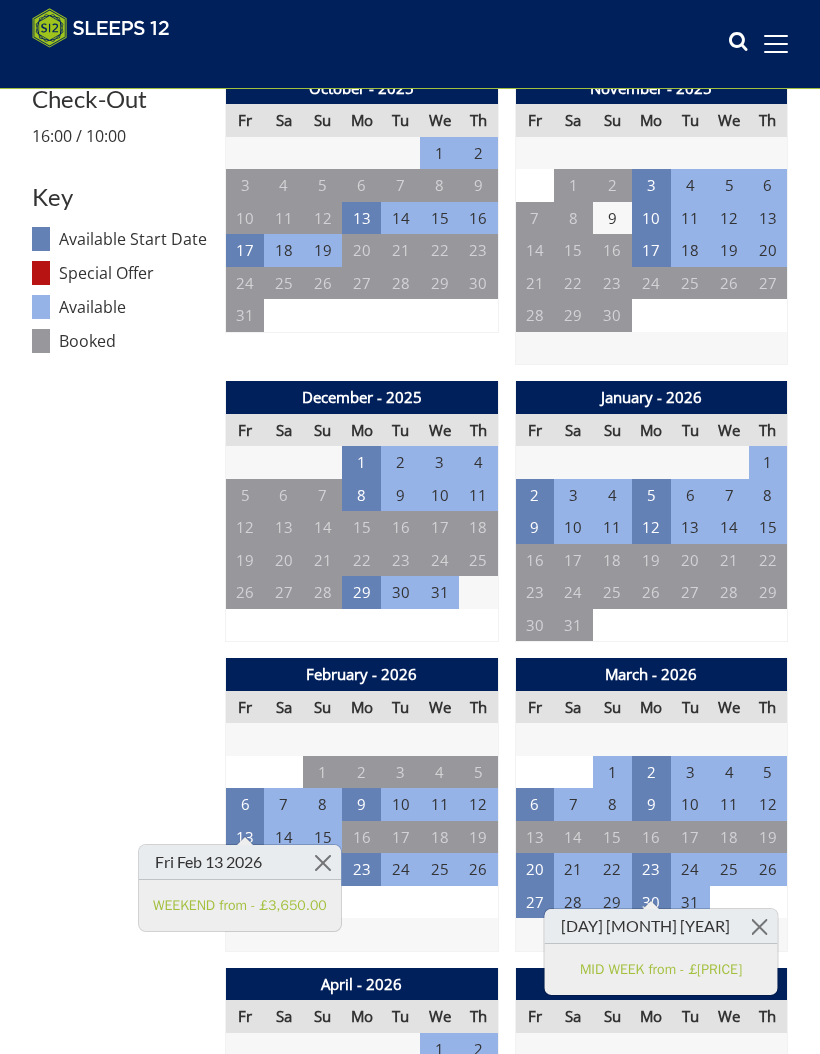 click on "16" at bounding box center (361, 838) 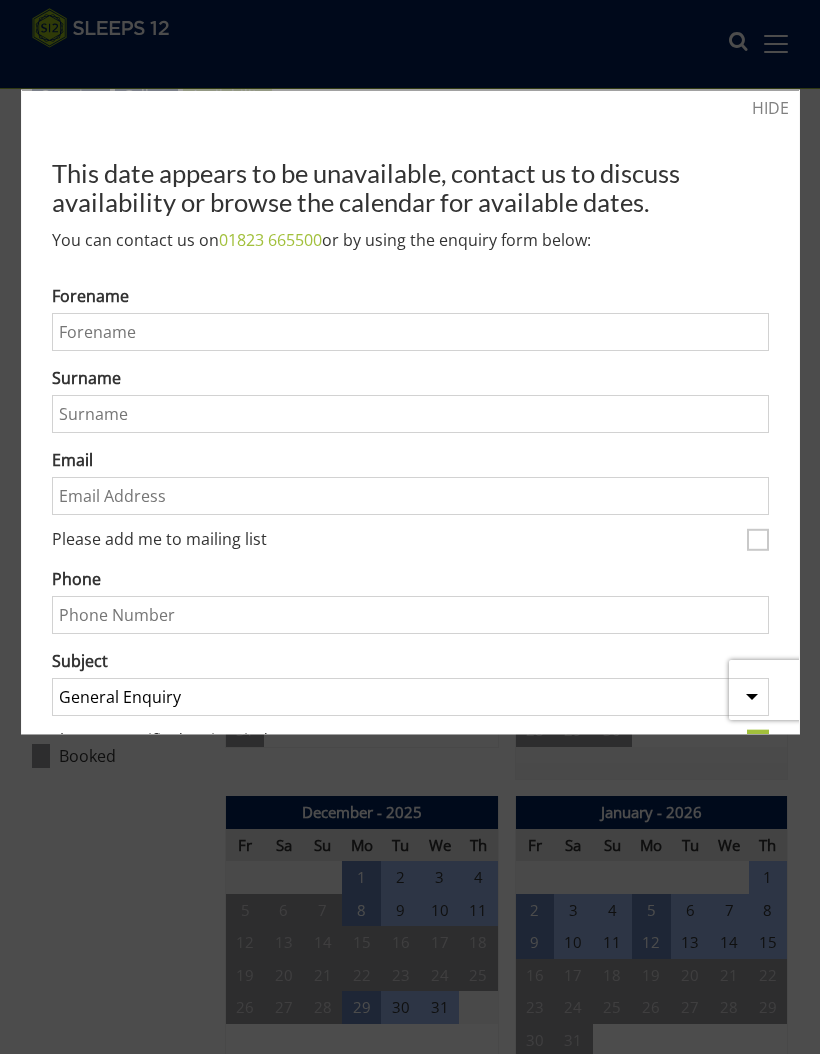 scroll, scrollTop: 572, scrollLeft: 0, axis: vertical 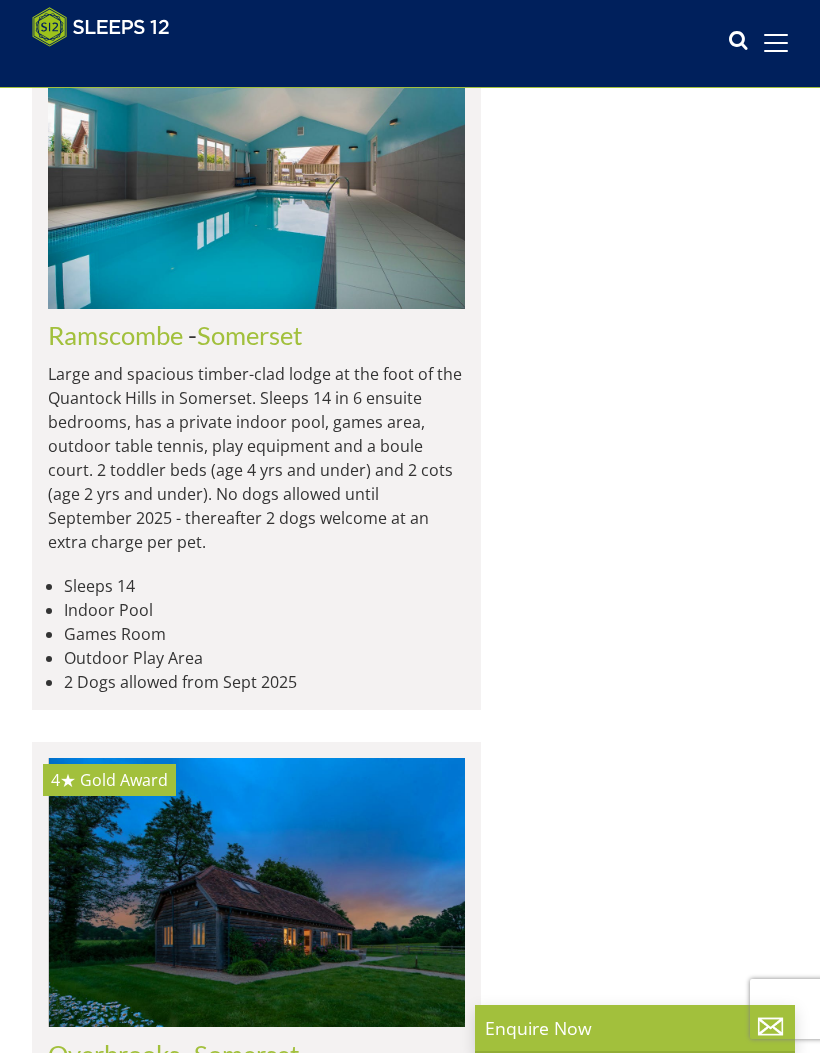click at bounding box center [256, 2260] 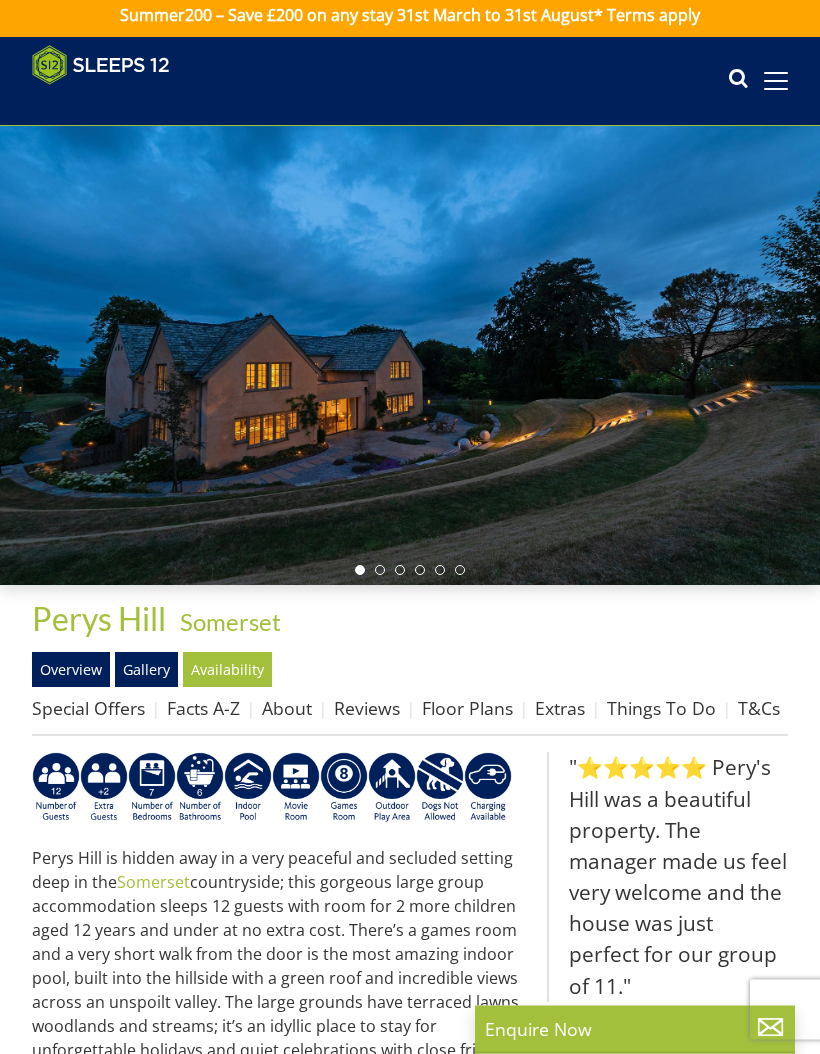 scroll, scrollTop: 0, scrollLeft: 0, axis: both 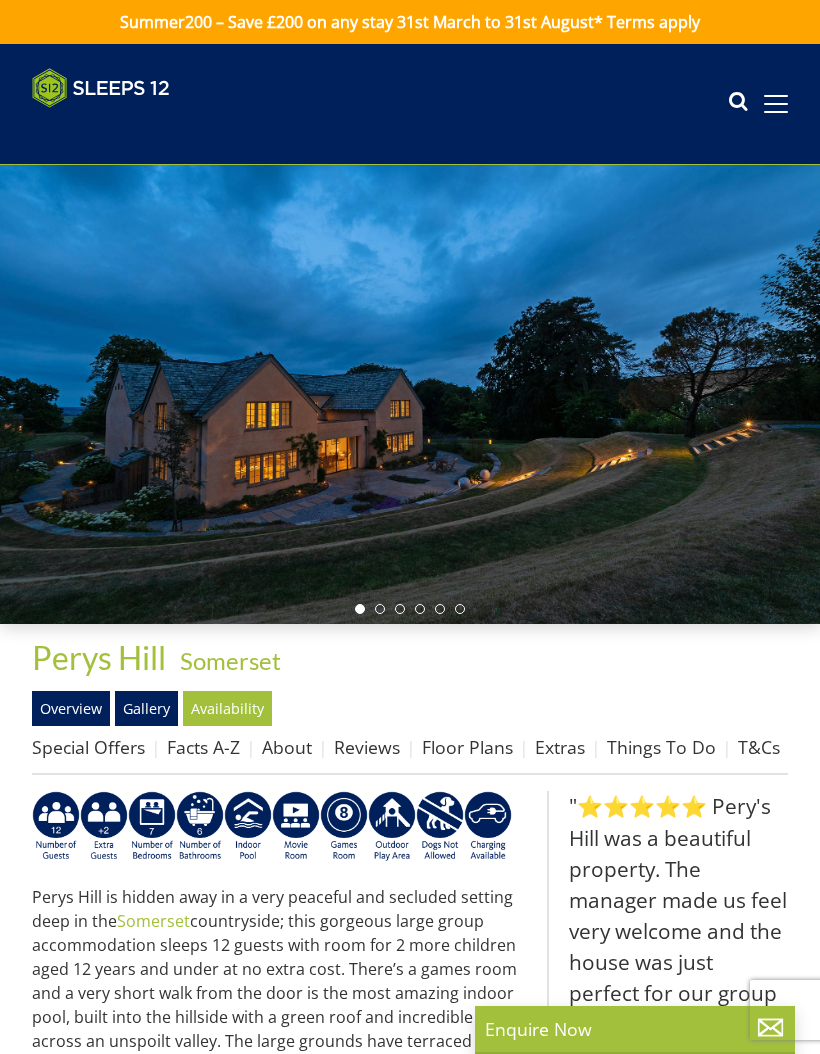 click on "Availability" at bounding box center (227, 708) 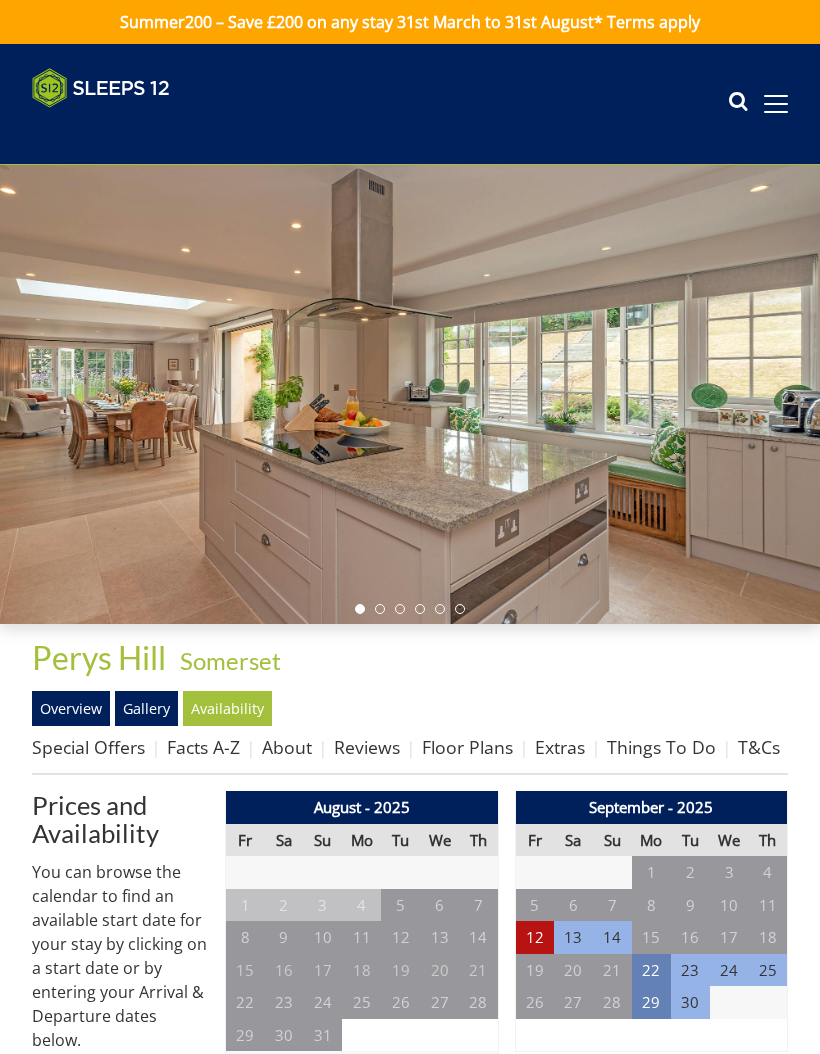 click at bounding box center (776, 104) 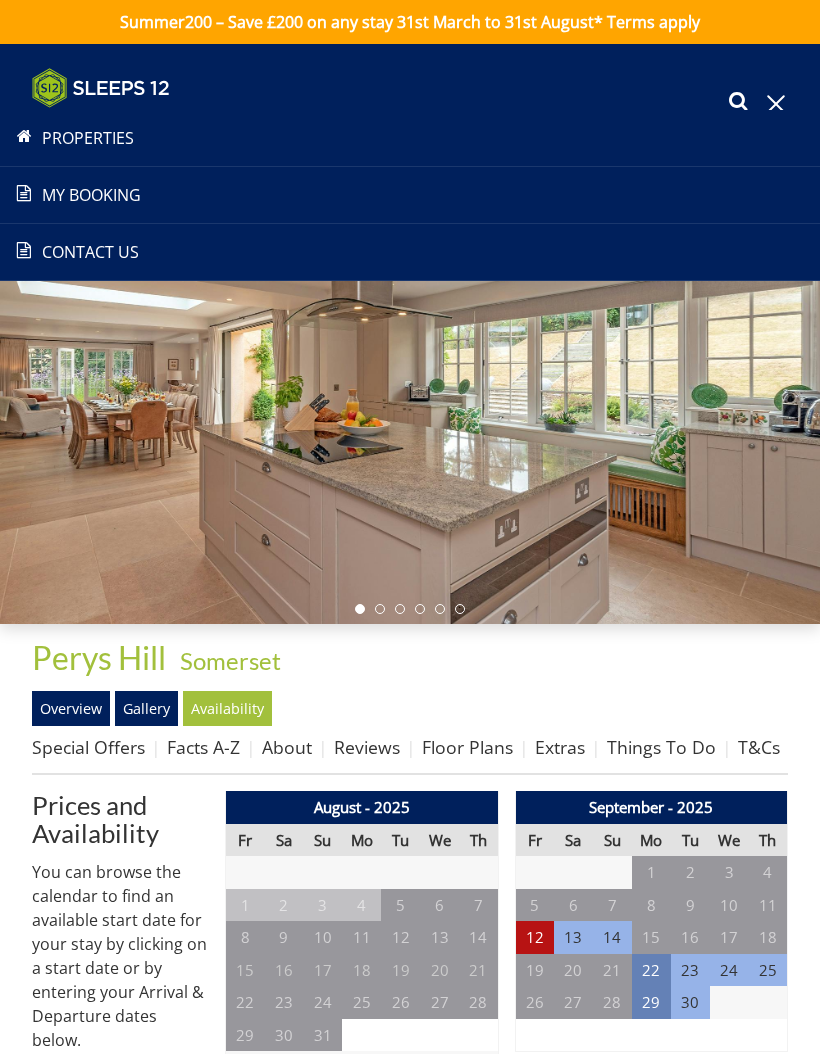 click at bounding box center (410, 394) 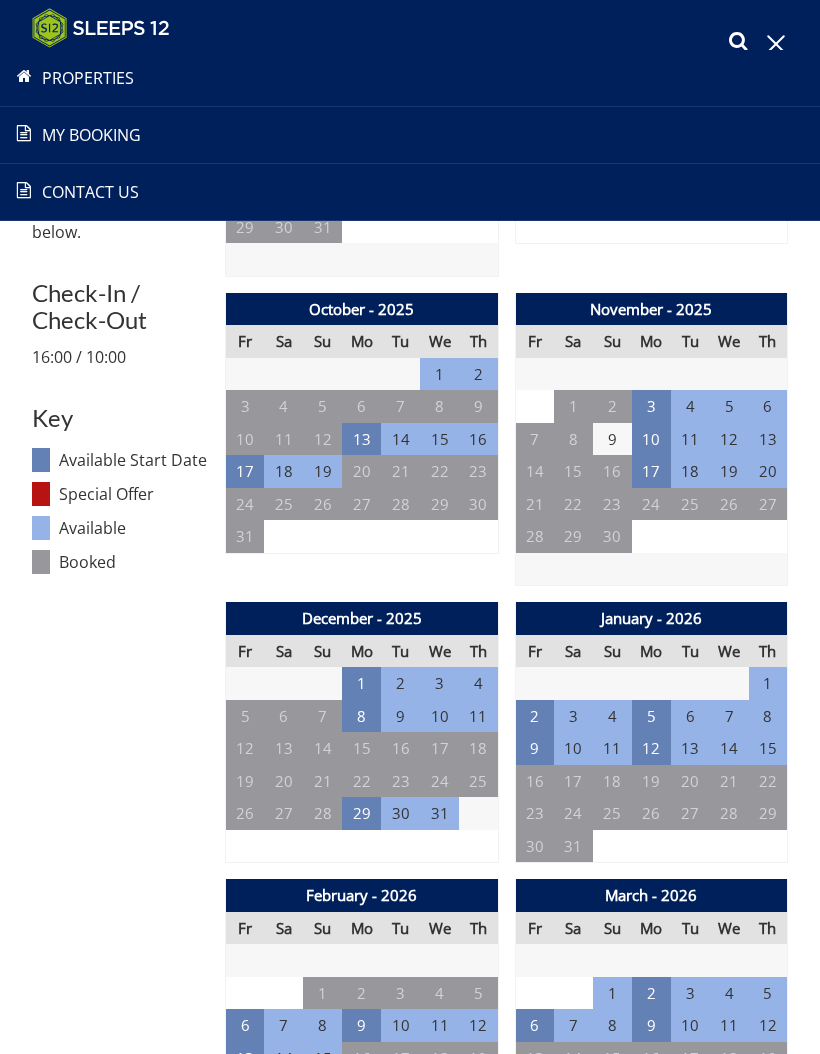 scroll, scrollTop: 776, scrollLeft: 0, axis: vertical 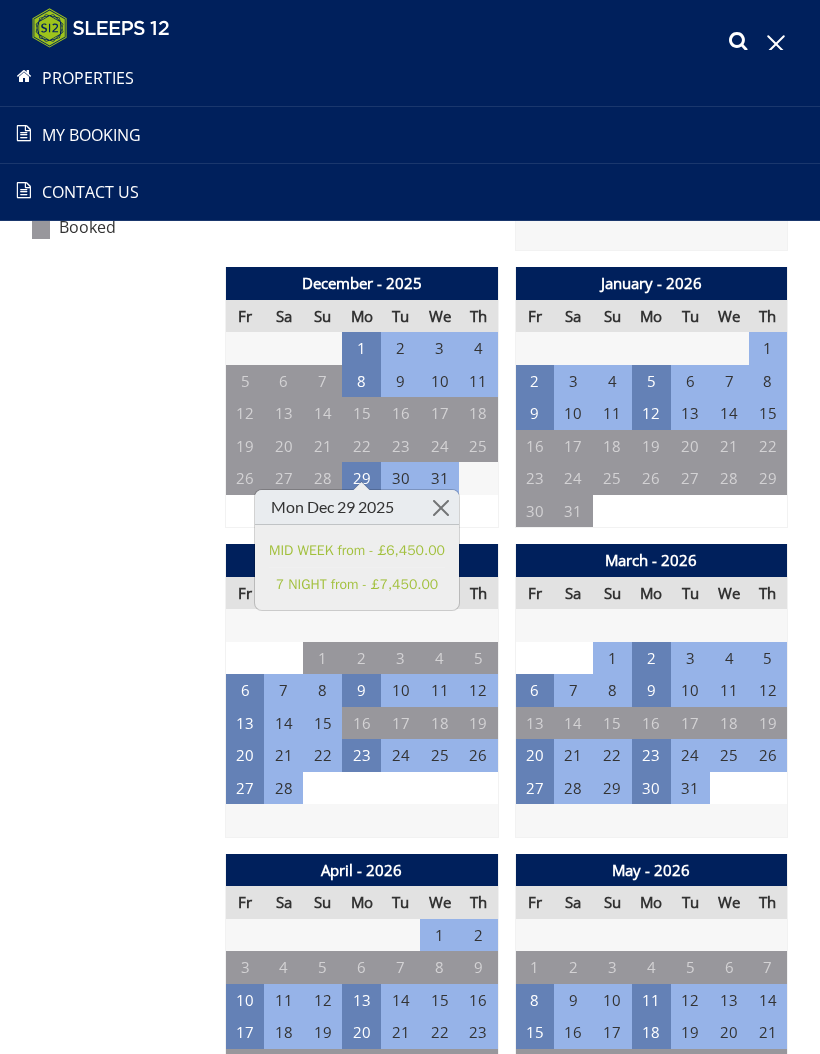 click on "13" at bounding box center [245, 723] 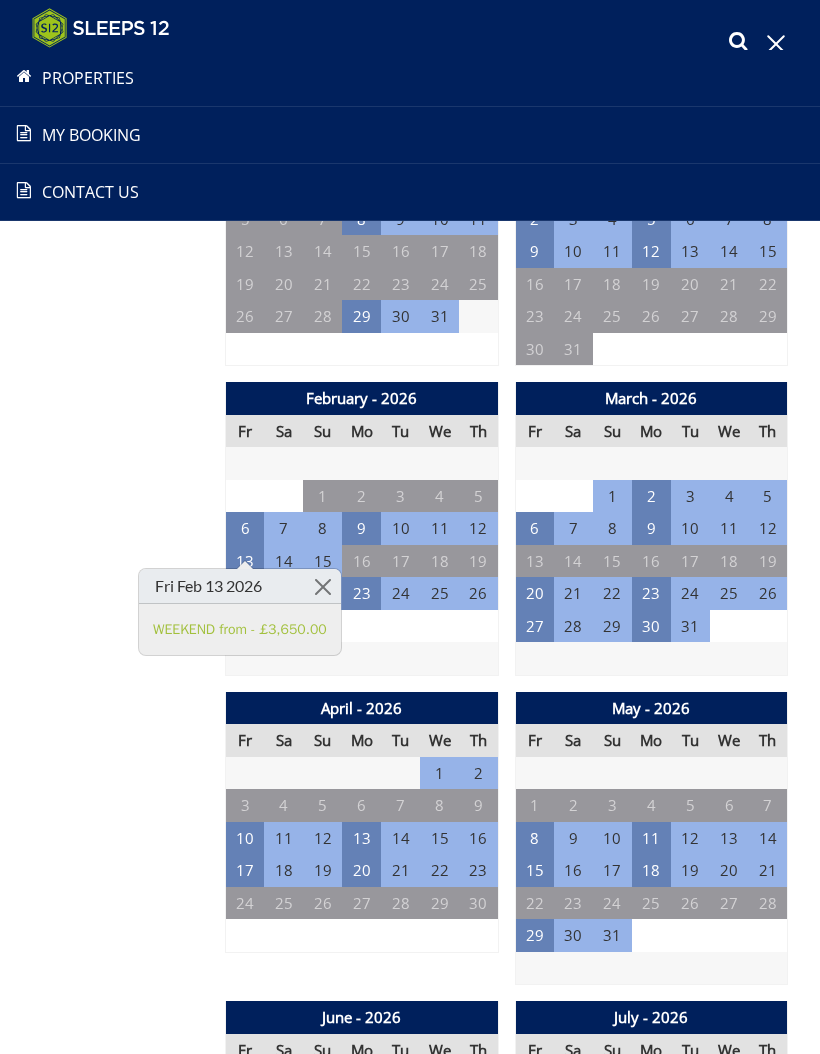 scroll, scrollTop: 1271, scrollLeft: 0, axis: vertical 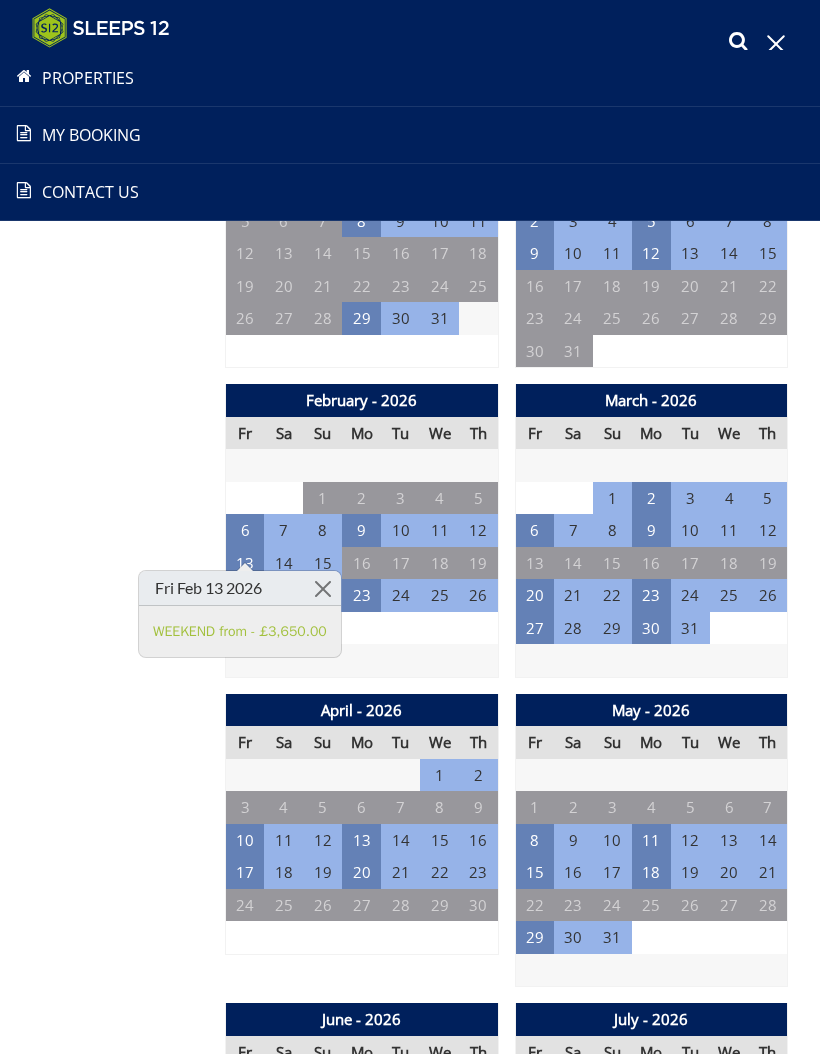 click on "30" at bounding box center [651, 628] 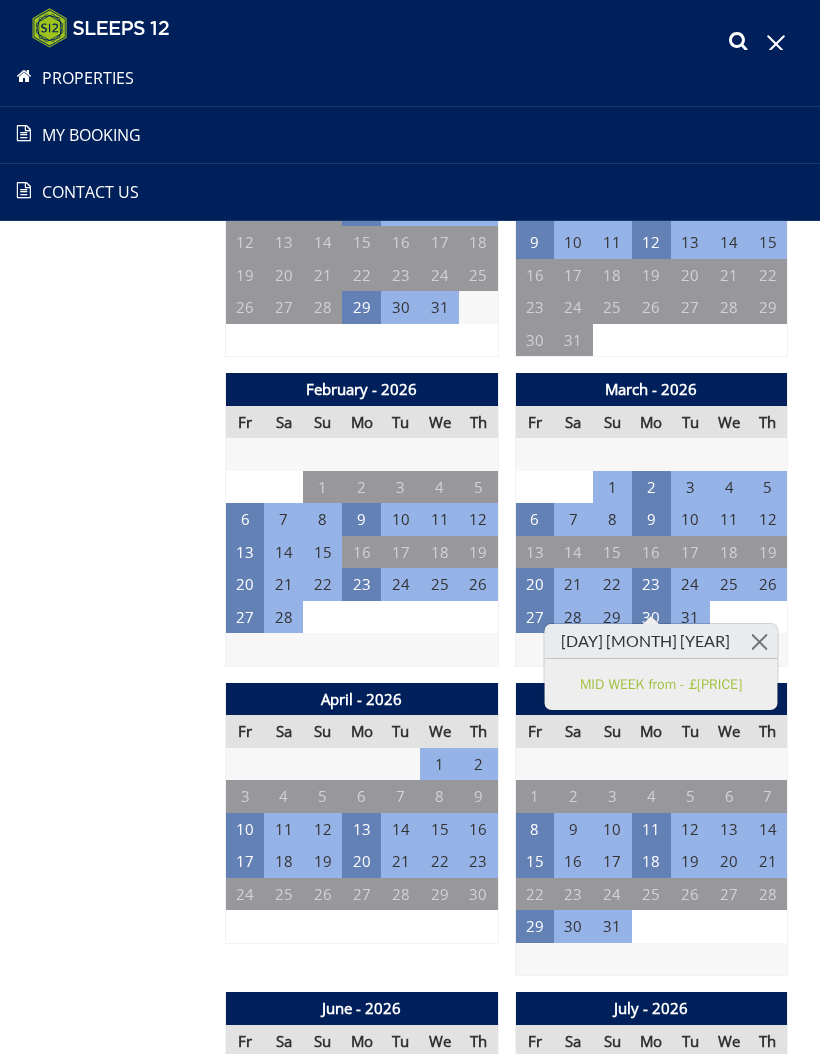 scroll, scrollTop: 1282, scrollLeft: 0, axis: vertical 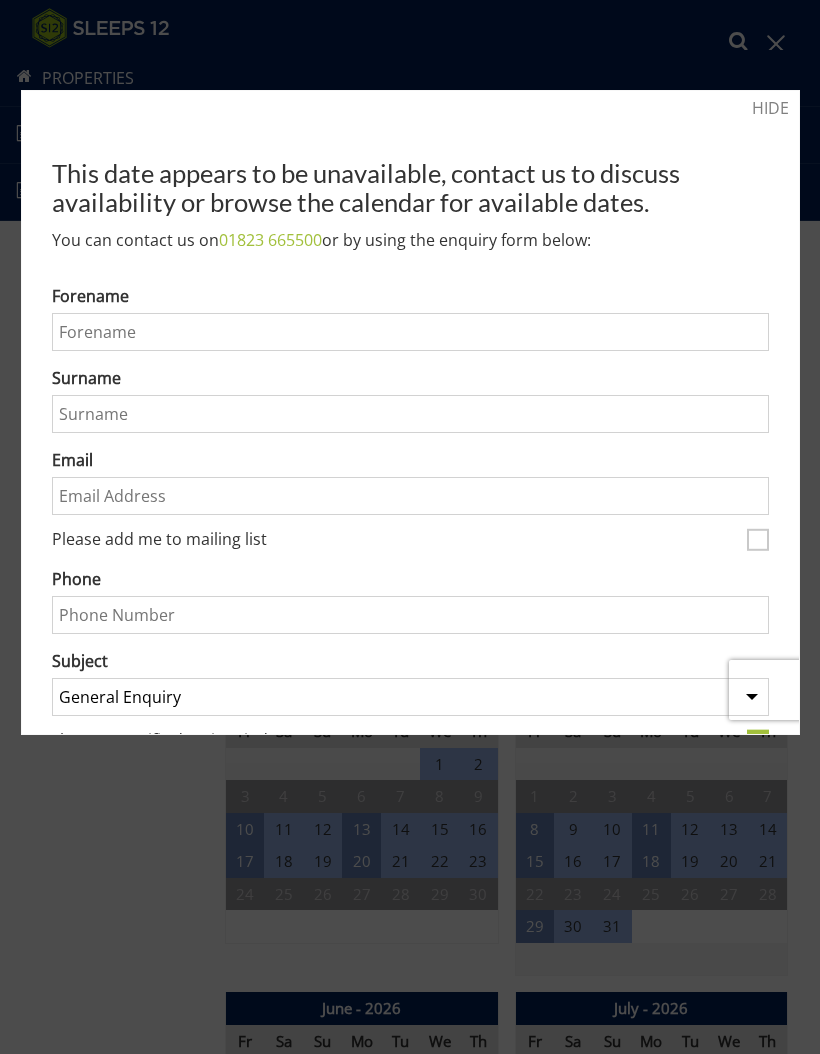 click at bounding box center [410, 527] 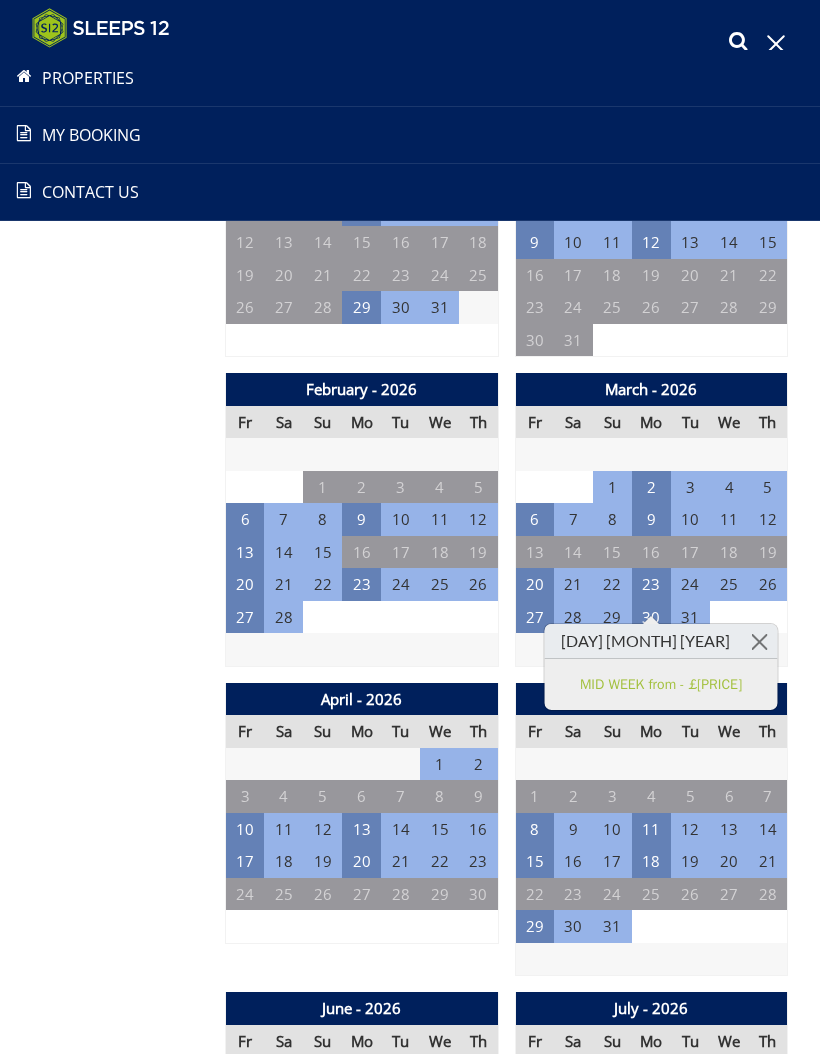 click on "10" at bounding box center (245, 829) 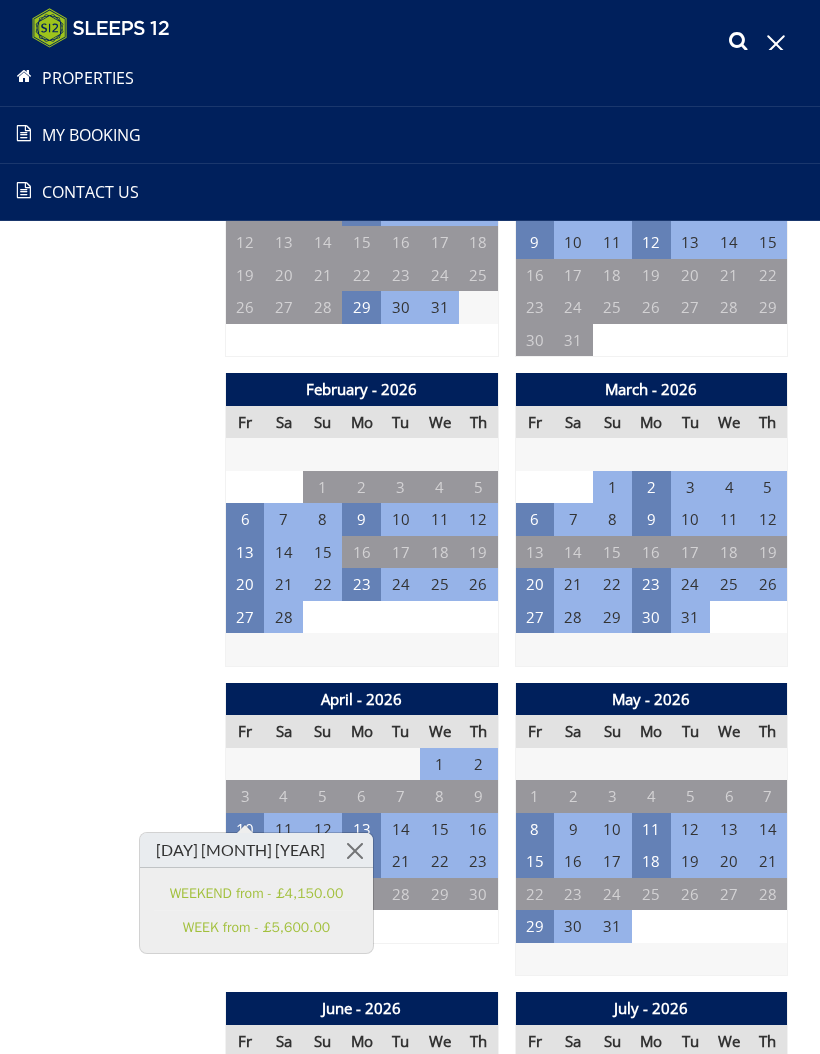 click on "April - 2026
Fr
Sa
Su
Mo
Tu
We
Th
27
28
29
30
31
1
2
3
4
5
6
7
8
9
10
11" at bounding box center [362, 830] 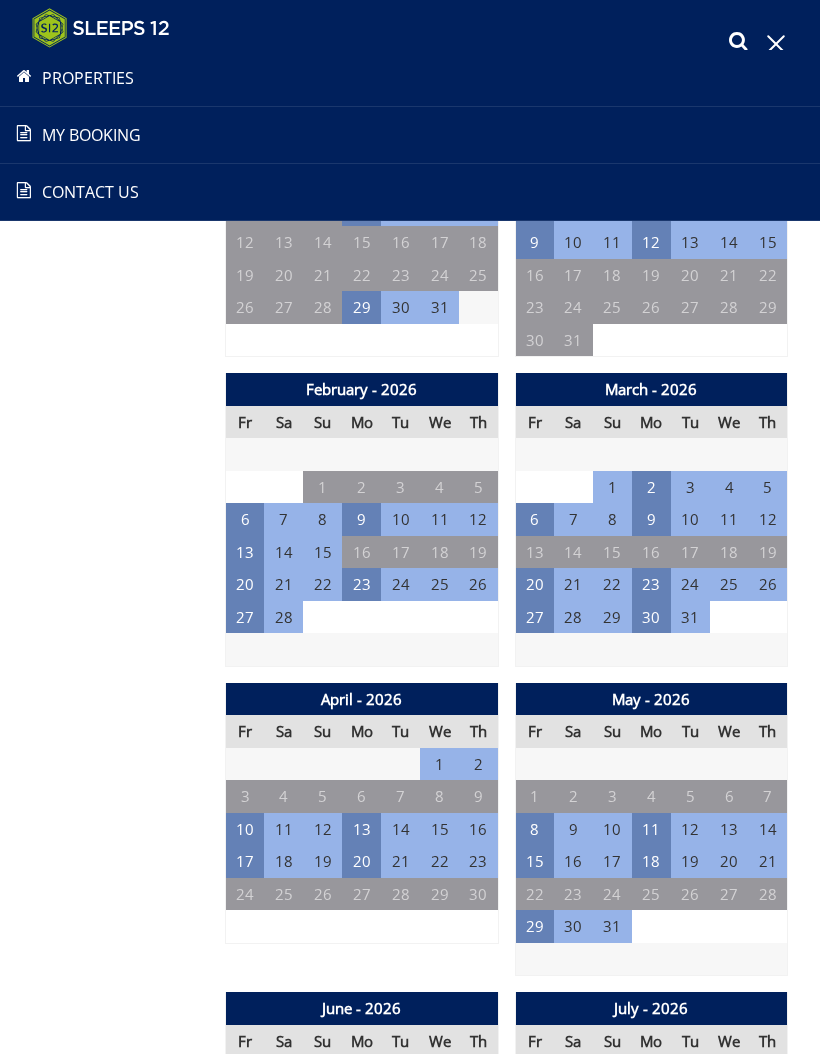 click on "17" at bounding box center [245, 861] 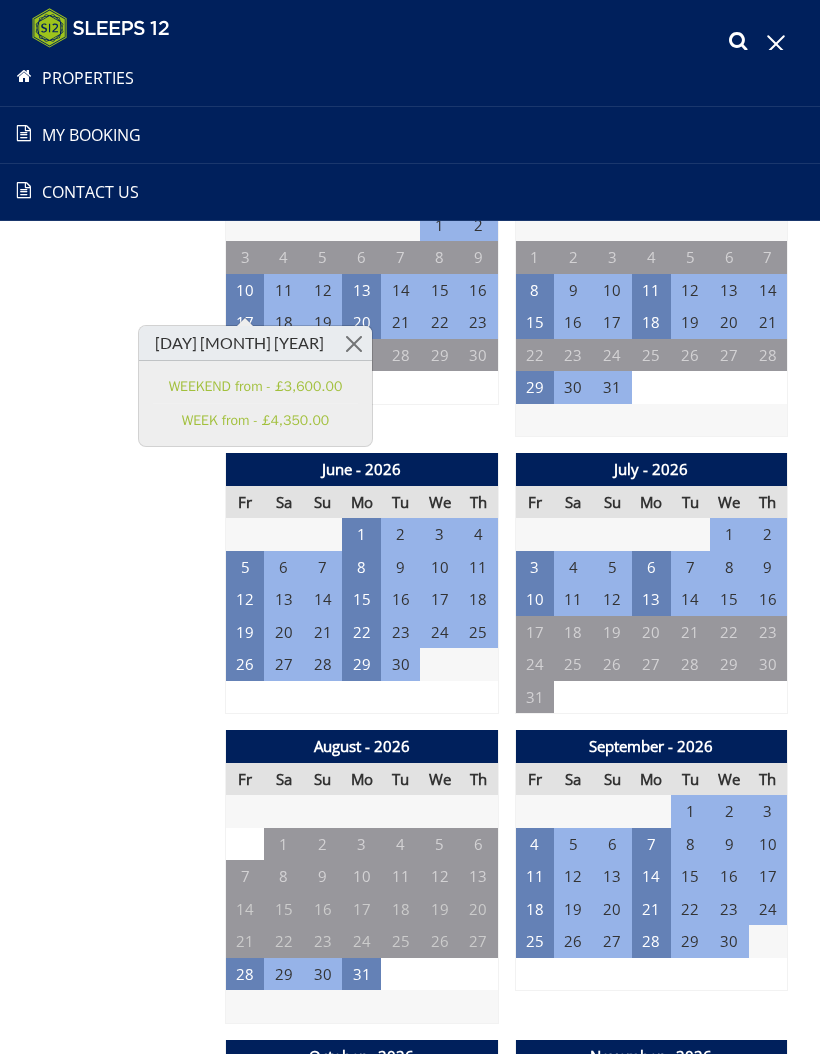 scroll, scrollTop: 1828, scrollLeft: 0, axis: vertical 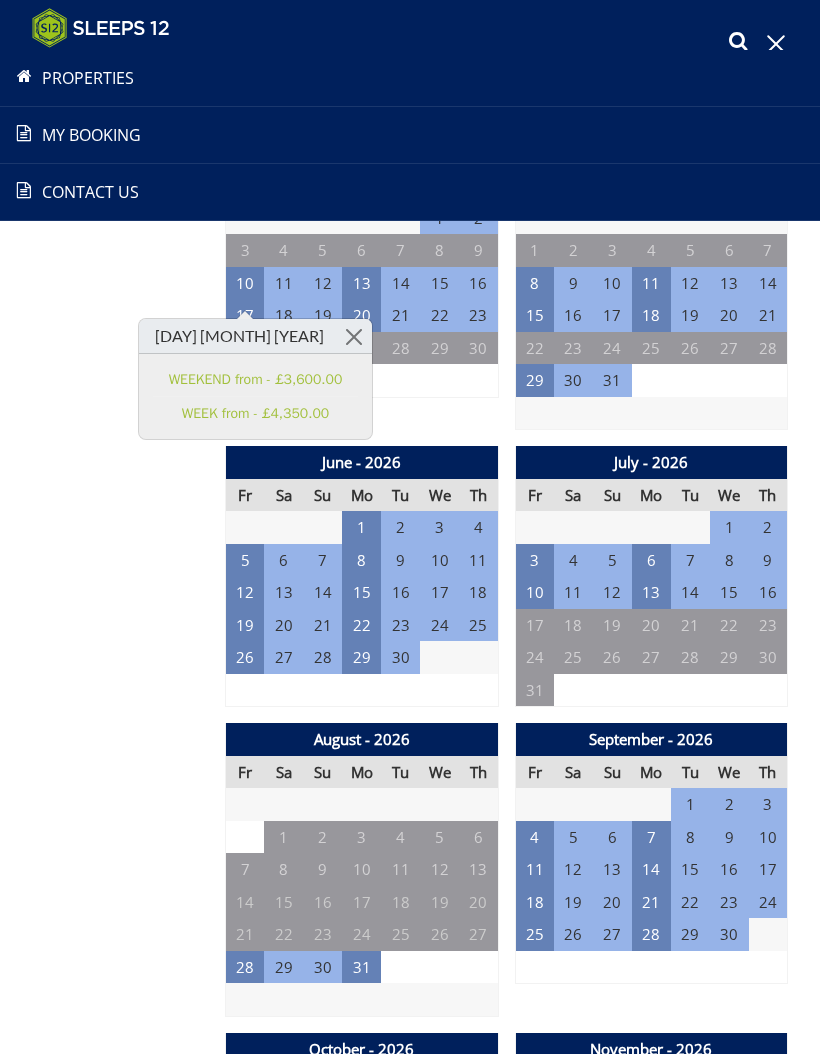 click on "28" at bounding box center [245, 967] 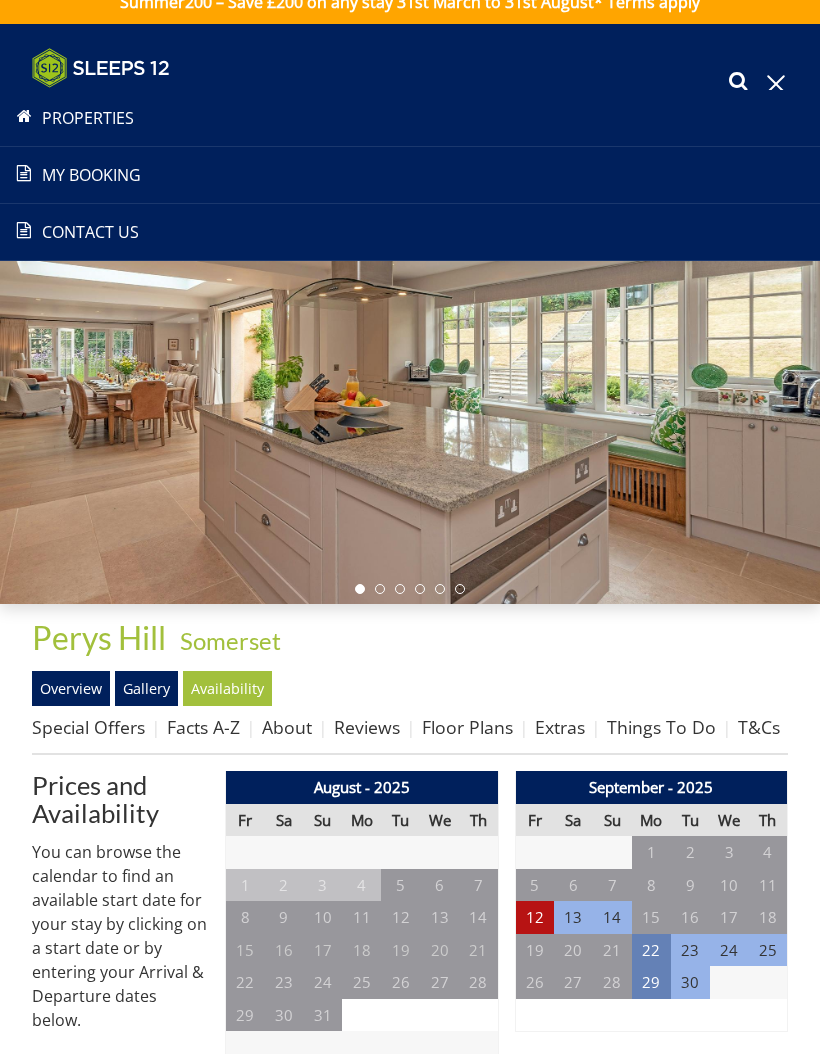 scroll, scrollTop: 0, scrollLeft: 0, axis: both 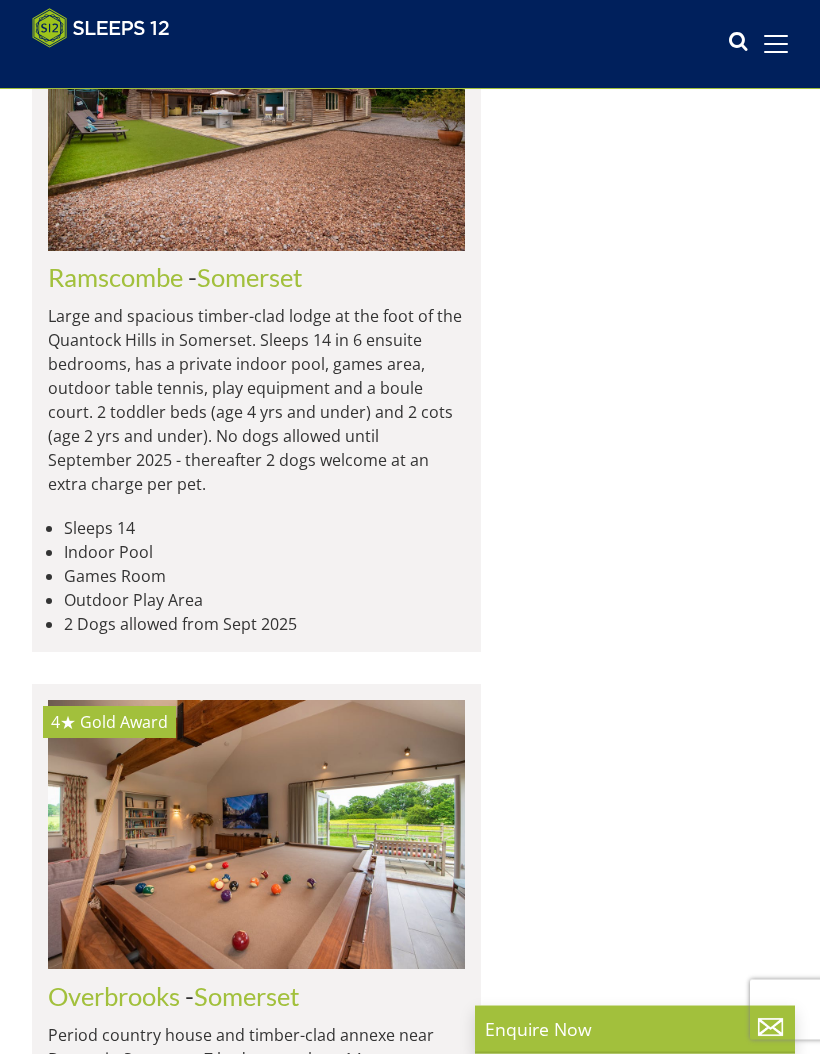 click on "Perys Hill" at bounding box center [102, 2363] 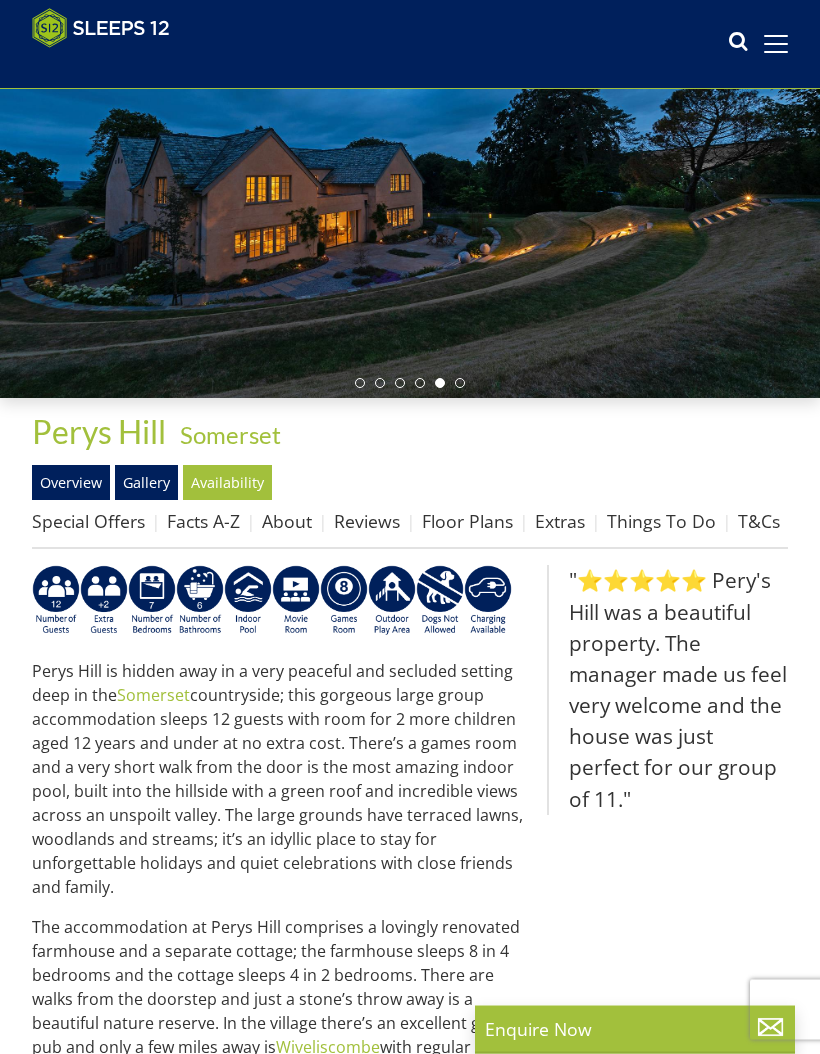 scroll, scrollTop: 192, scrollLeft: 0, axis: vertical 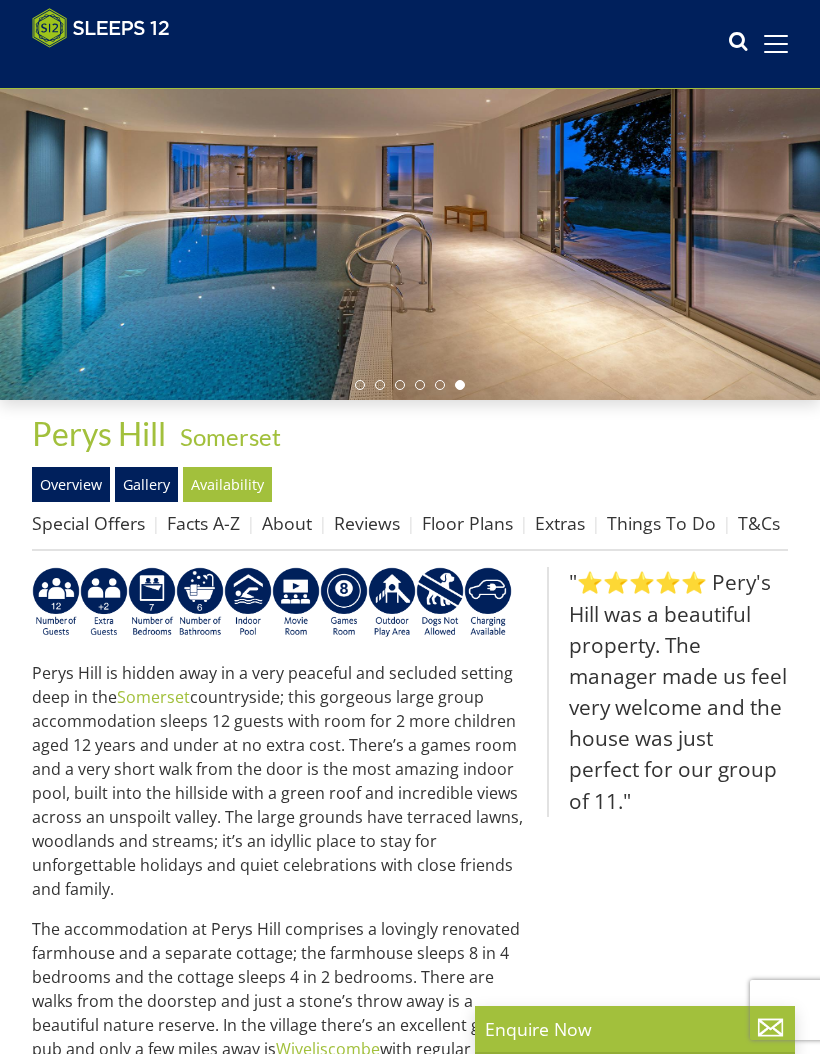 click on "Facts A-Z" at bounding box center (203, 523) 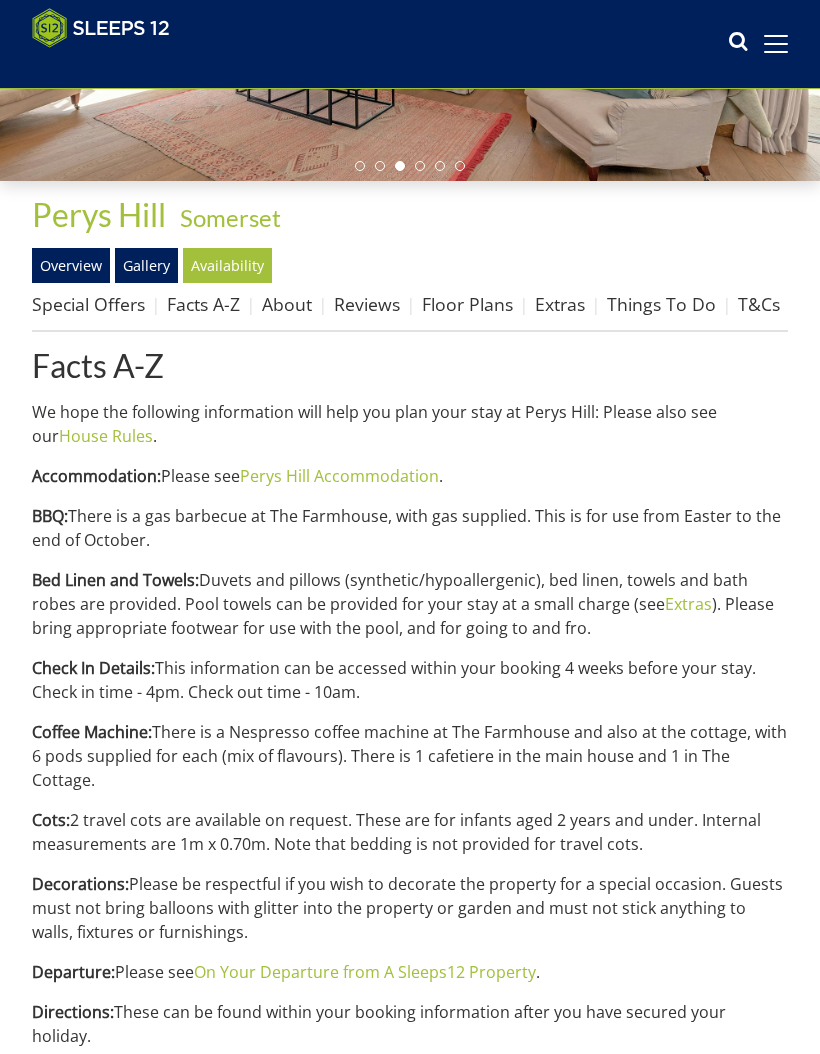 scroll, scrollTop: 0, scrollLeft: 0, axis: both 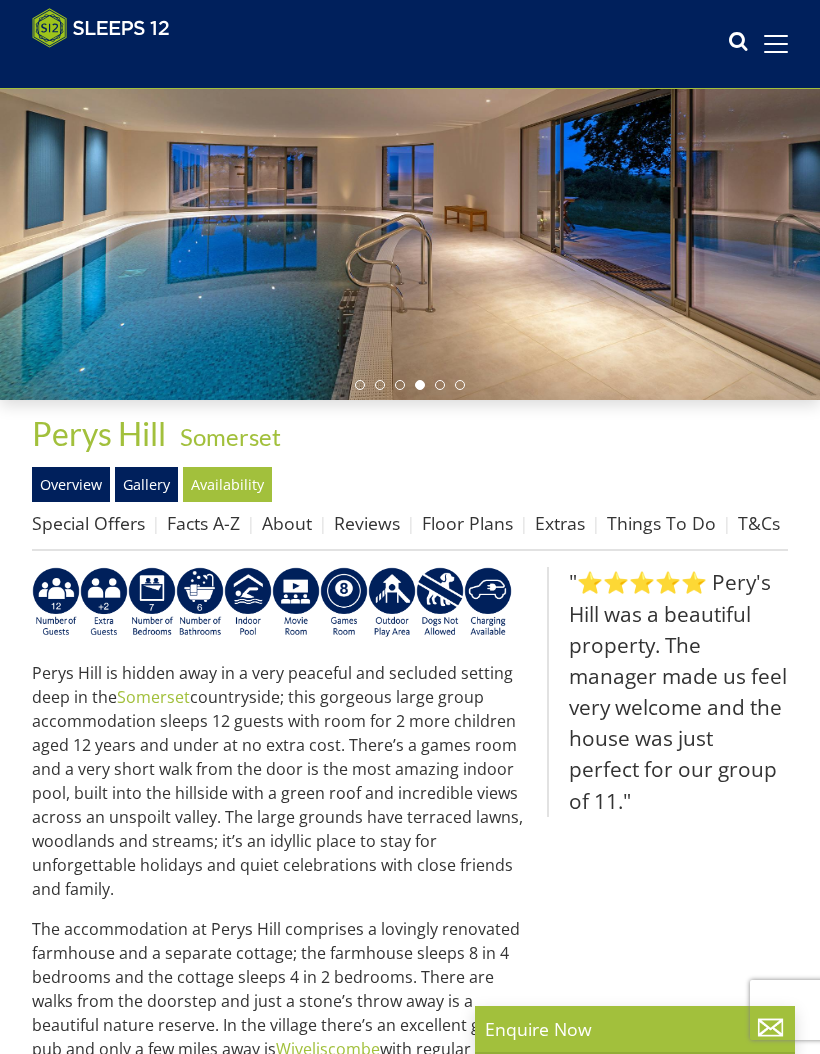 click at bounding box center [776, 44] 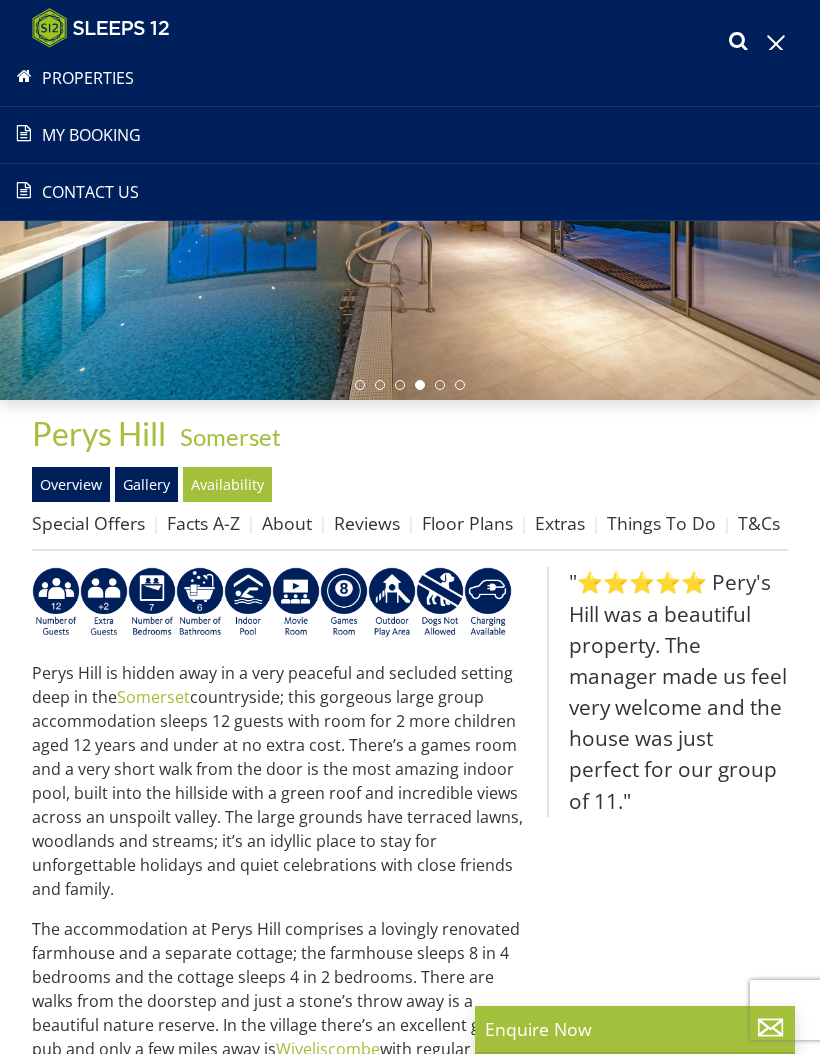 click at bounding box center [776, 44] 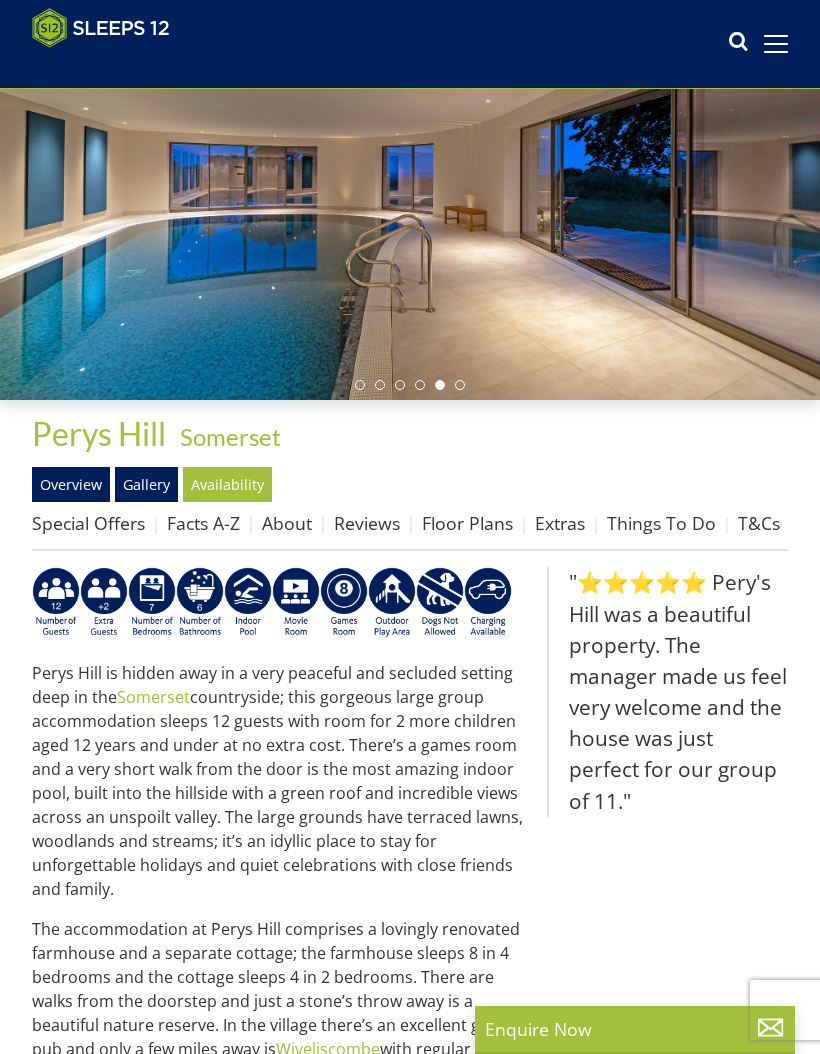 click at bounding box center (776, 44) 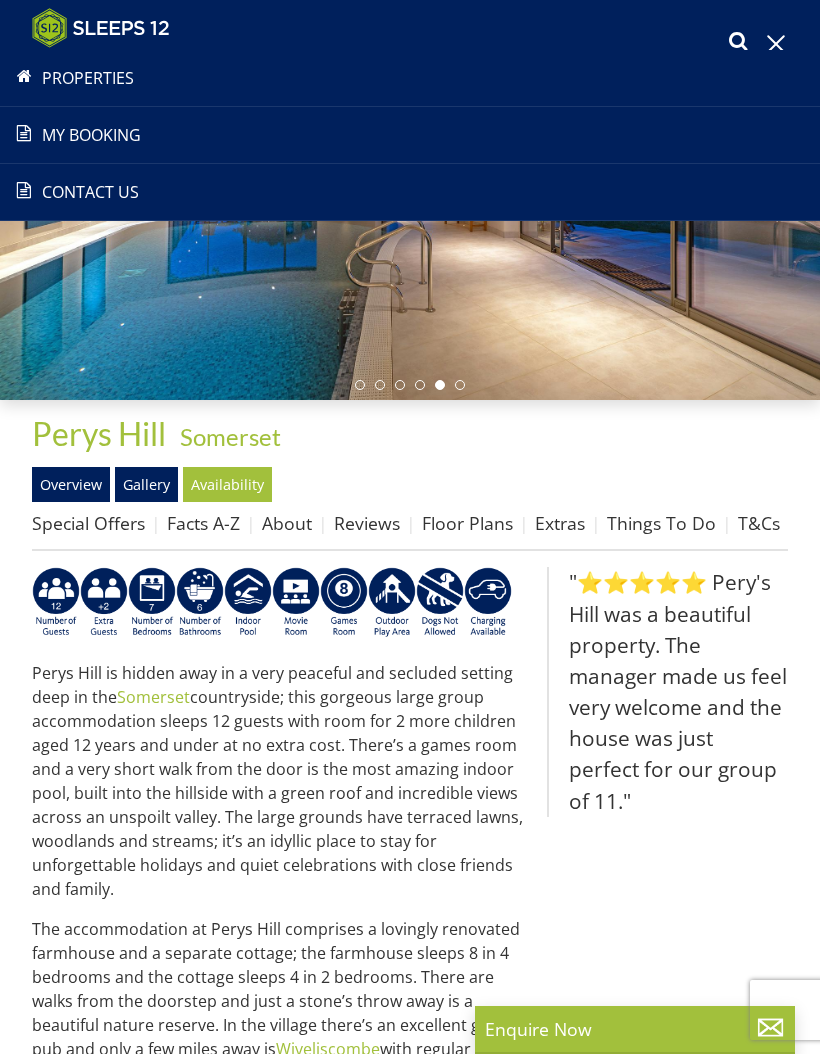 click on "Properties" at bounding box center (410, 78) 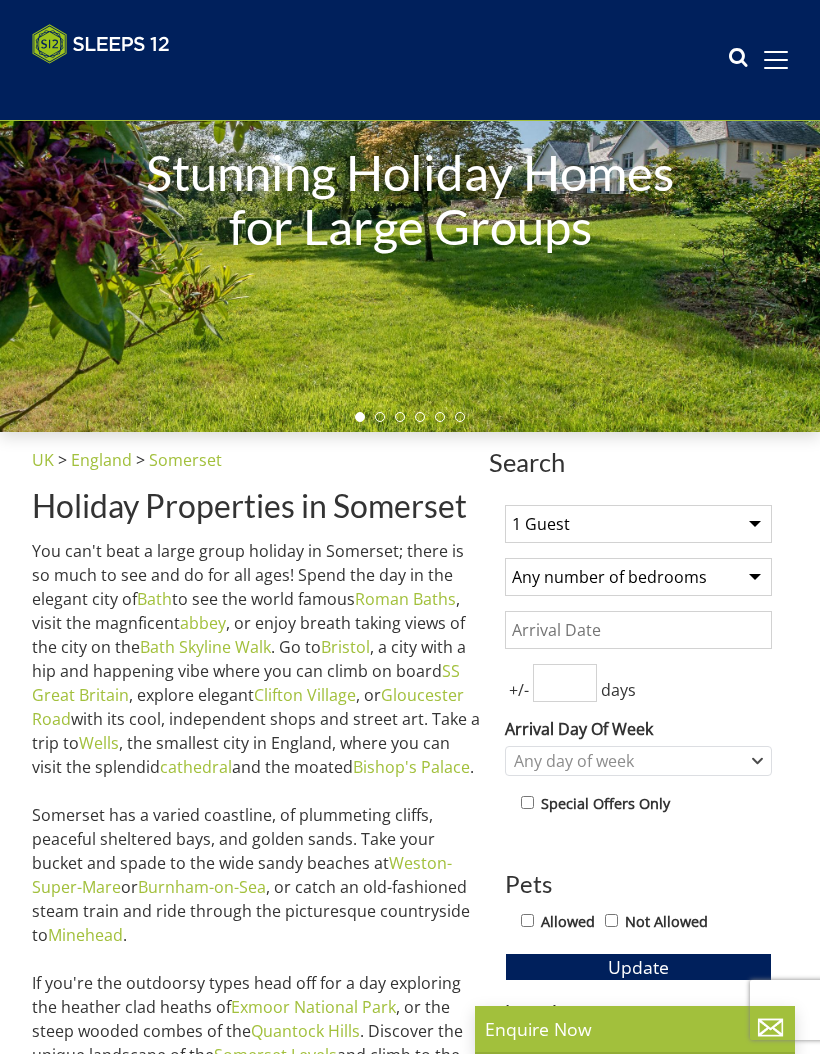 scroll, scrollTop: 0, scrollLeft: 0, axis: both 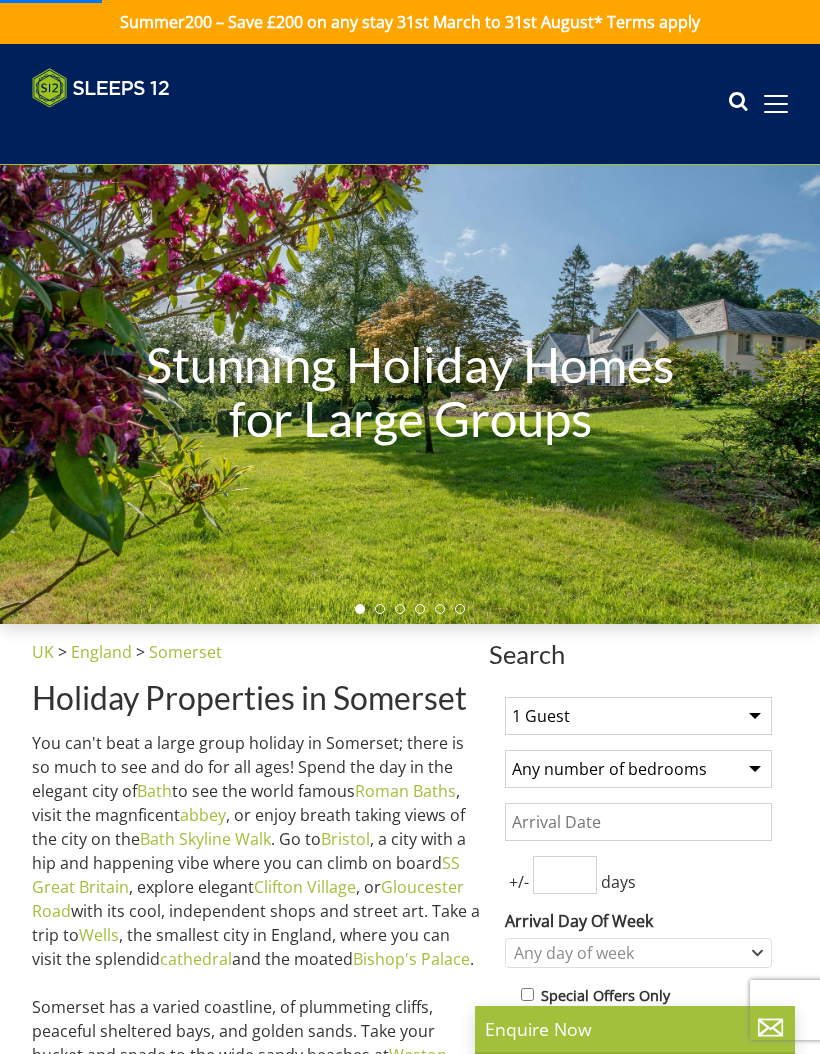 click at bounding box center (776, 104) 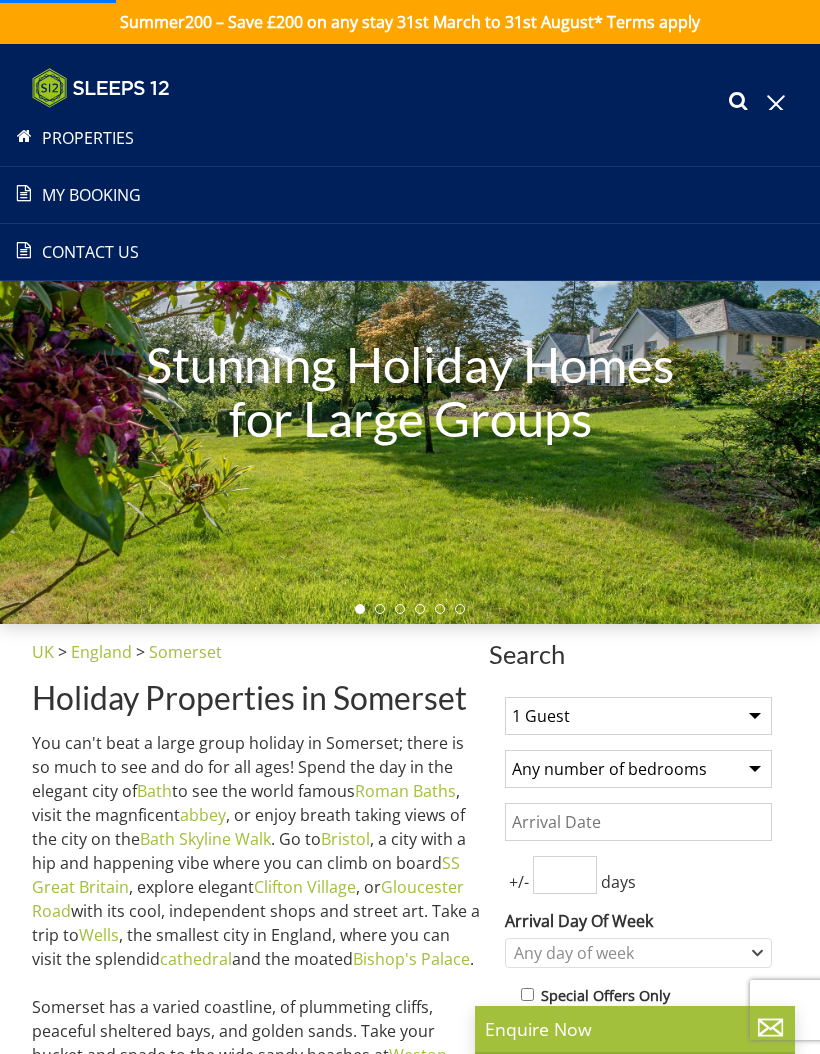 click on "Properties" at bounding box center (410, 138) 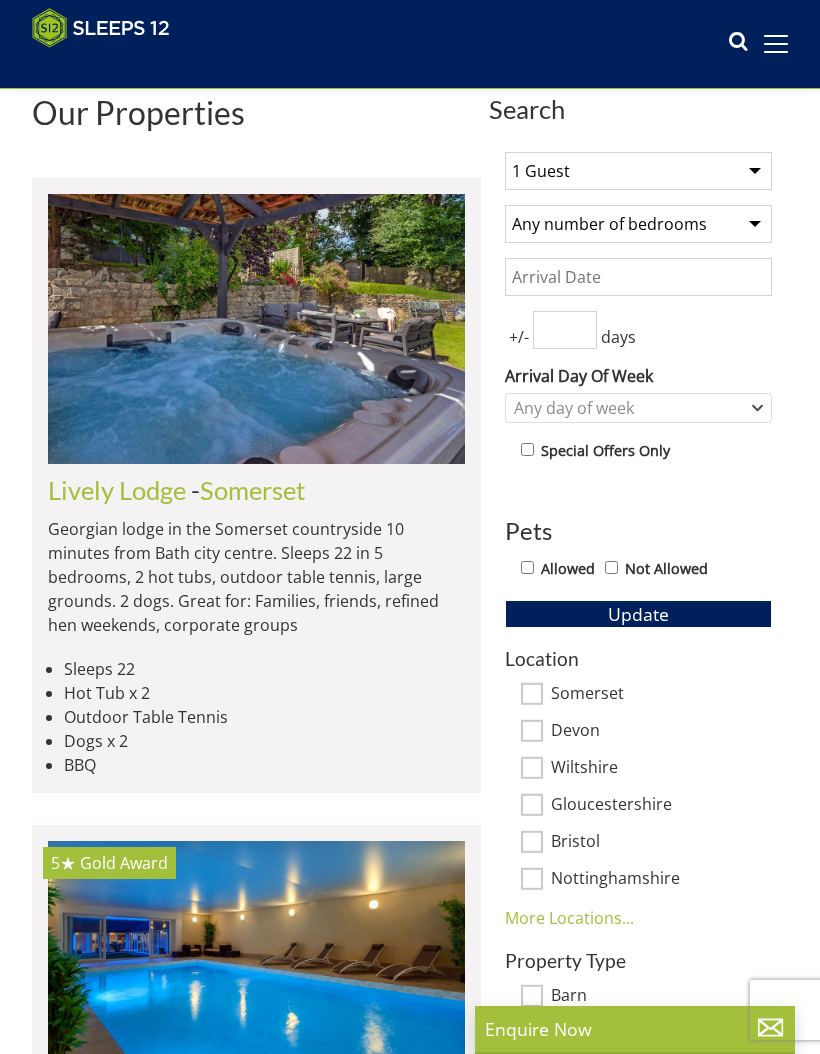 scroll, scrollTop: 511, scrollLeft: 0, axis: vertical 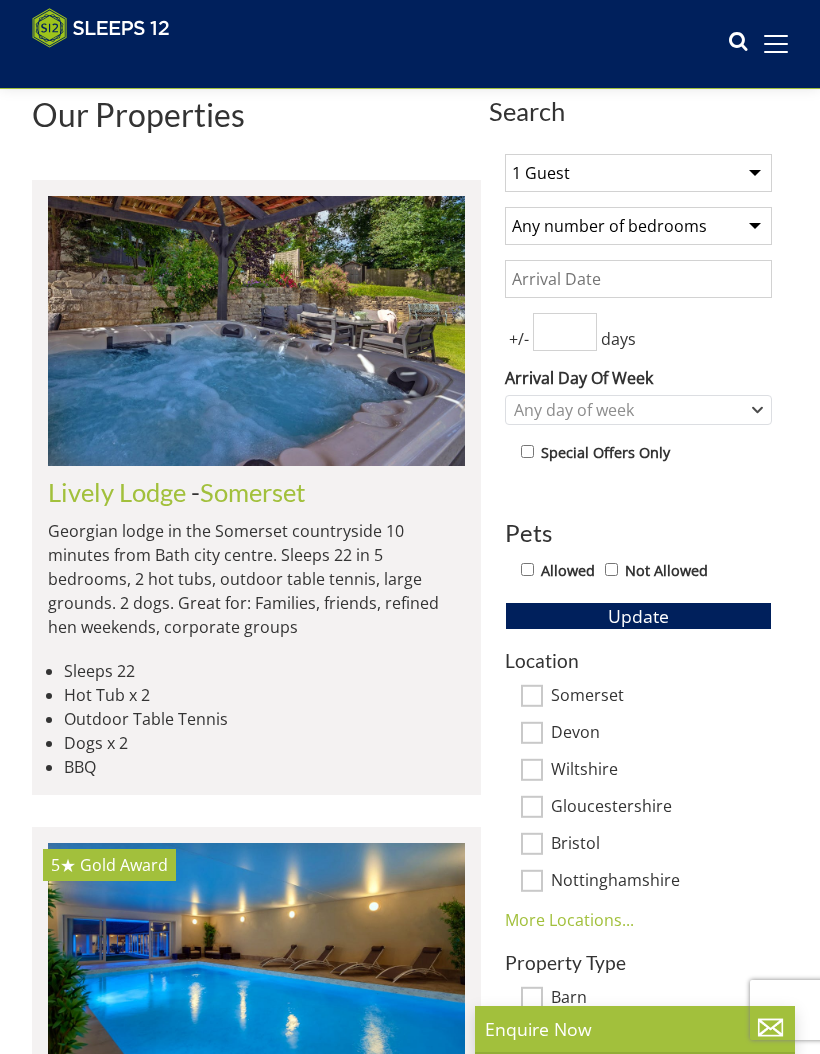 click on "Wiltshire" at bounding box center (532, 770) 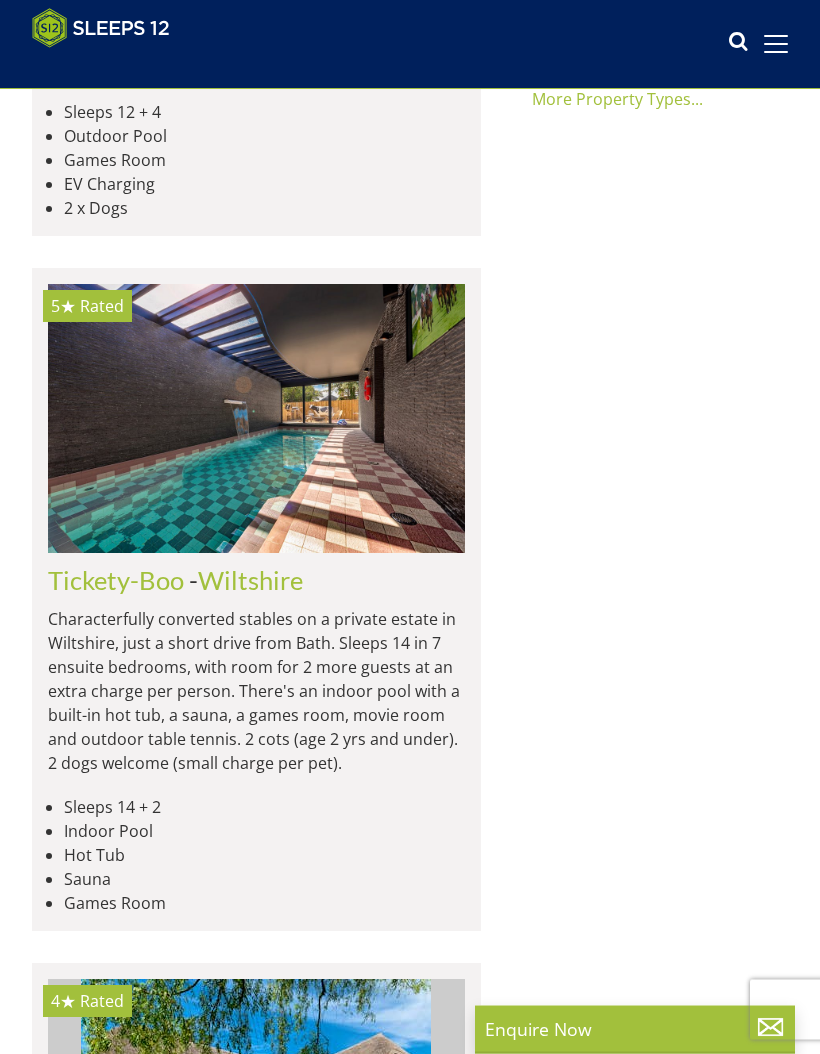 scroll, scrollTop: 1609, scrollLeft: 0, axis: vertical 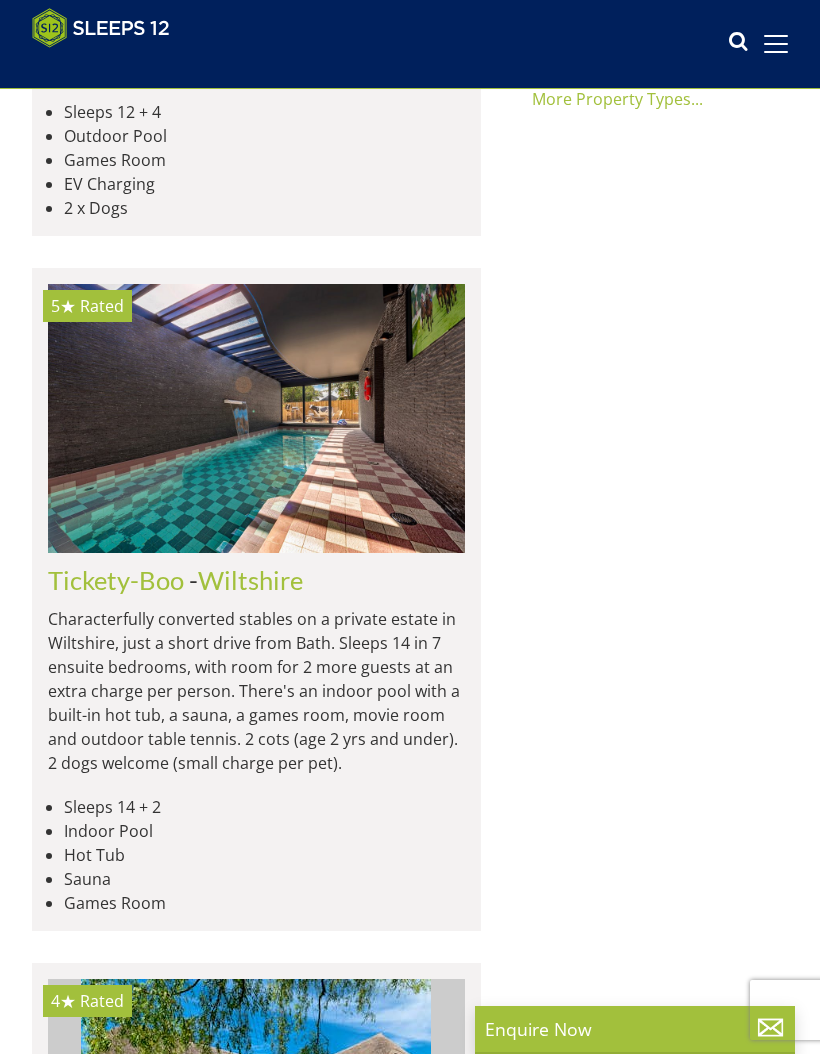 click at bounding box center (256, 418) 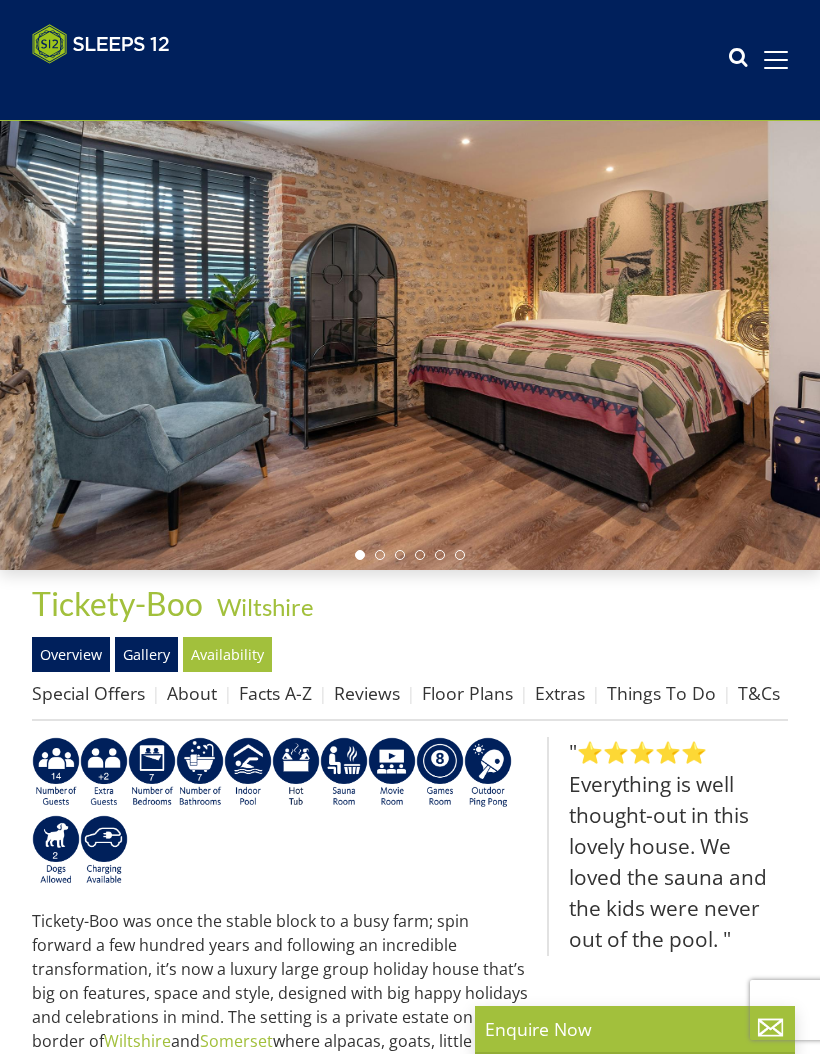 scroll, scrollTop: 58, scrollLeft: 0, axis: vertical 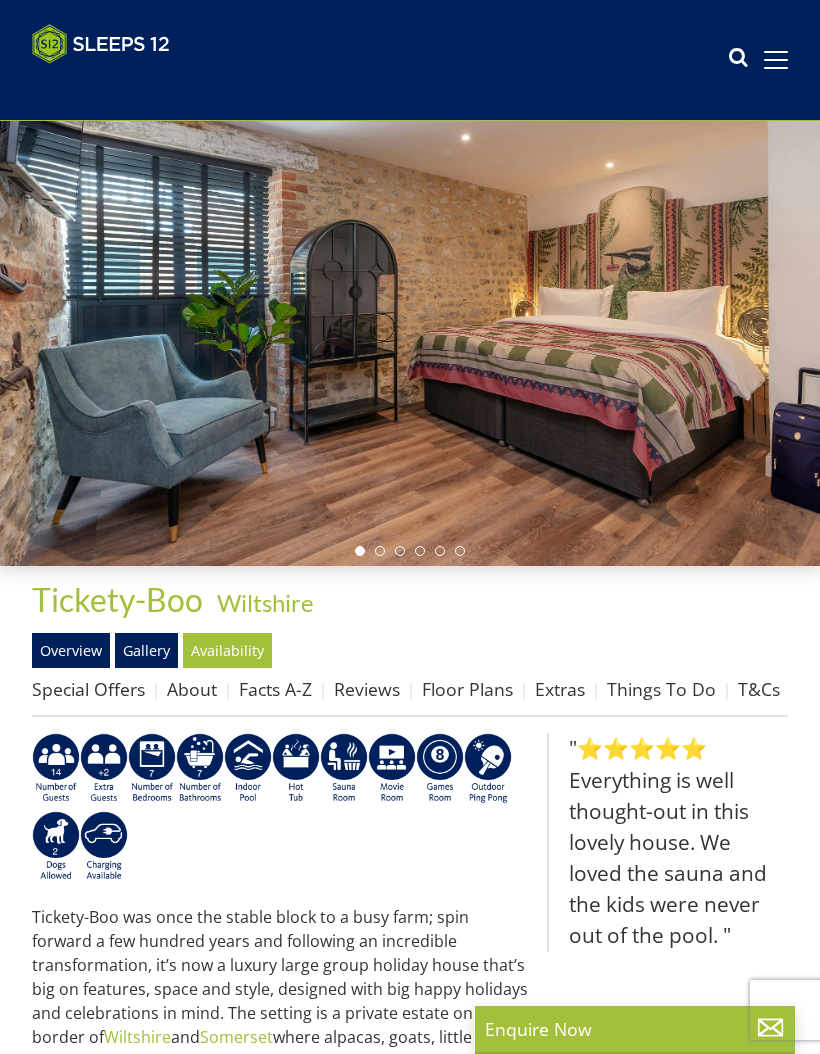 click on "Gallery" at bounding box center [146, 650] 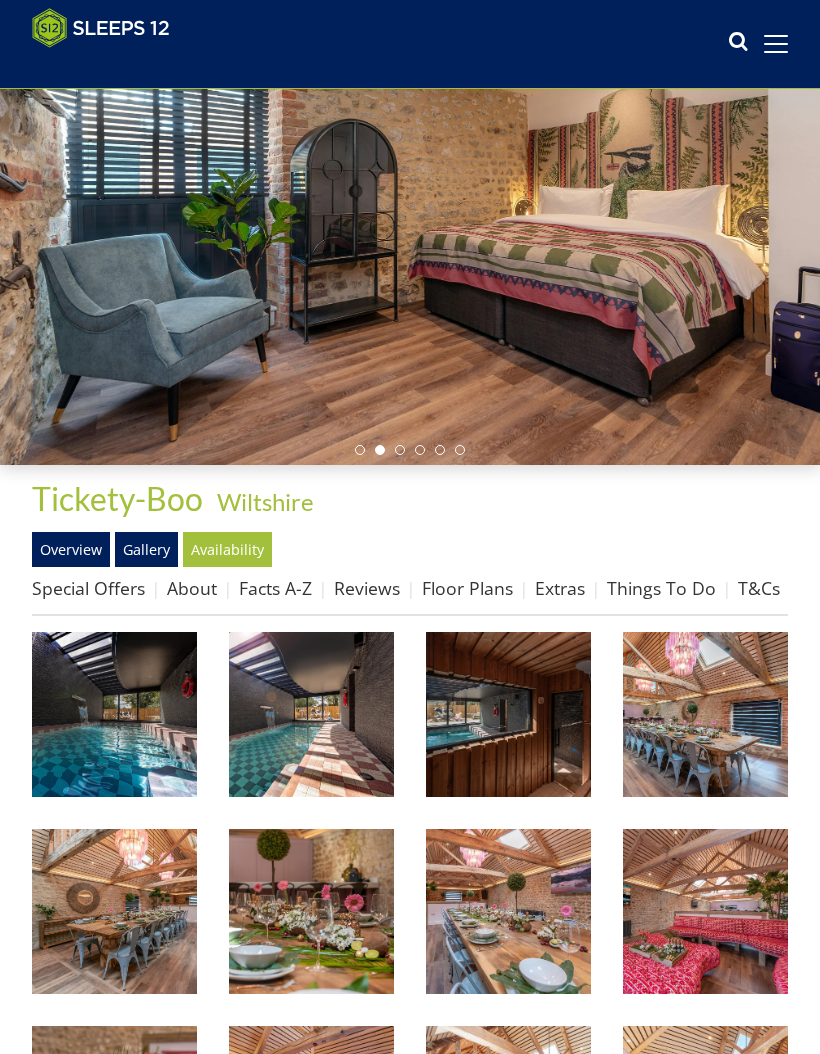 scroll, scrollTop: 0, scrollLeft: 0, axis: both 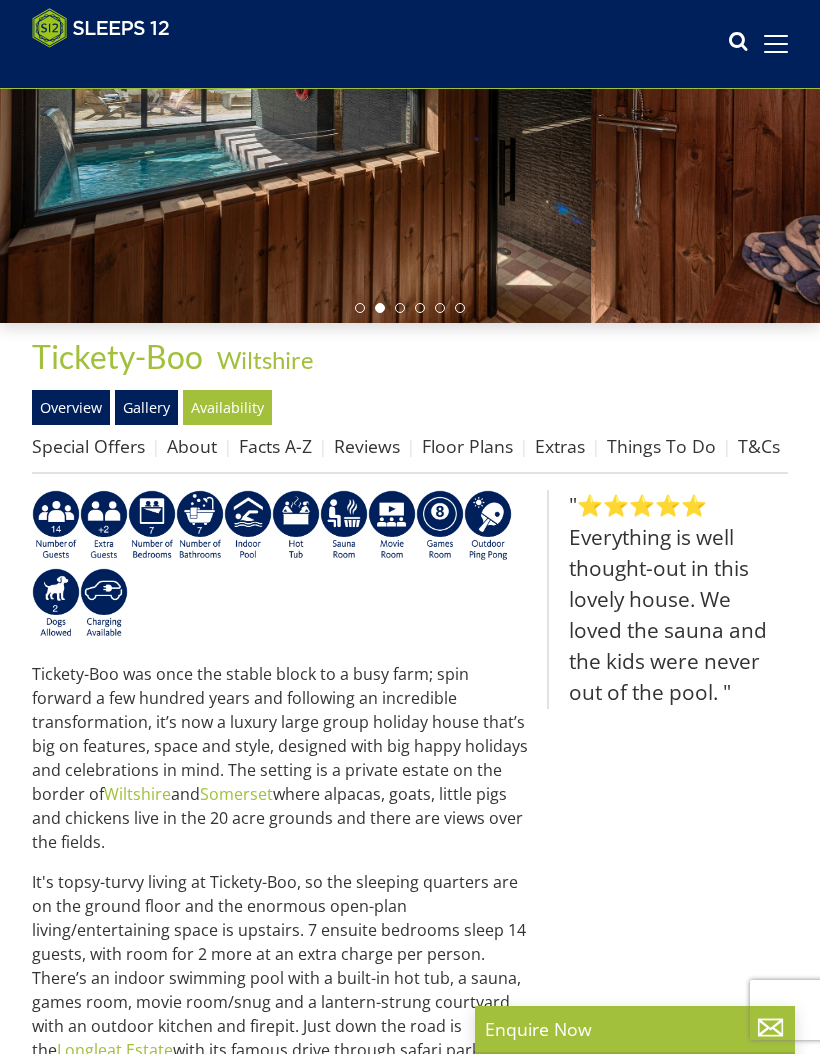 click on "Facts A-Z" at bounding box center [275, 446] 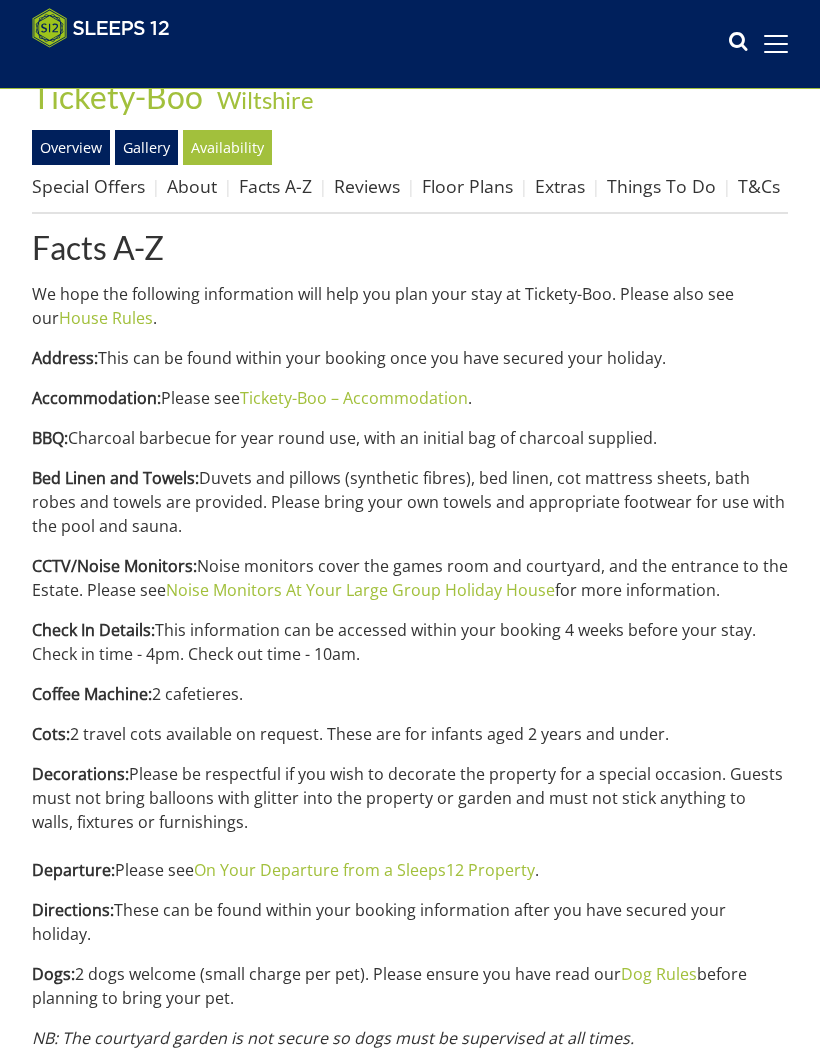 scroll, scrollTop: 0, scrollLeft: 0, axis: both 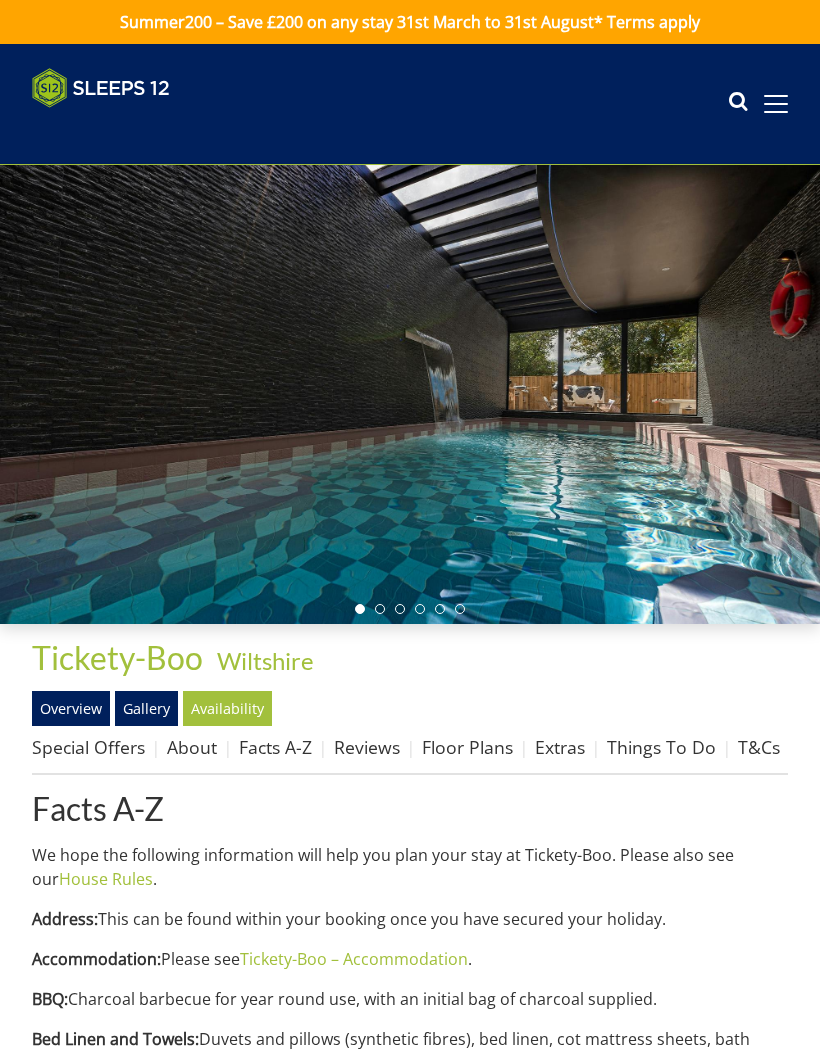 click on "Extras" at bounding box center [560, 747] 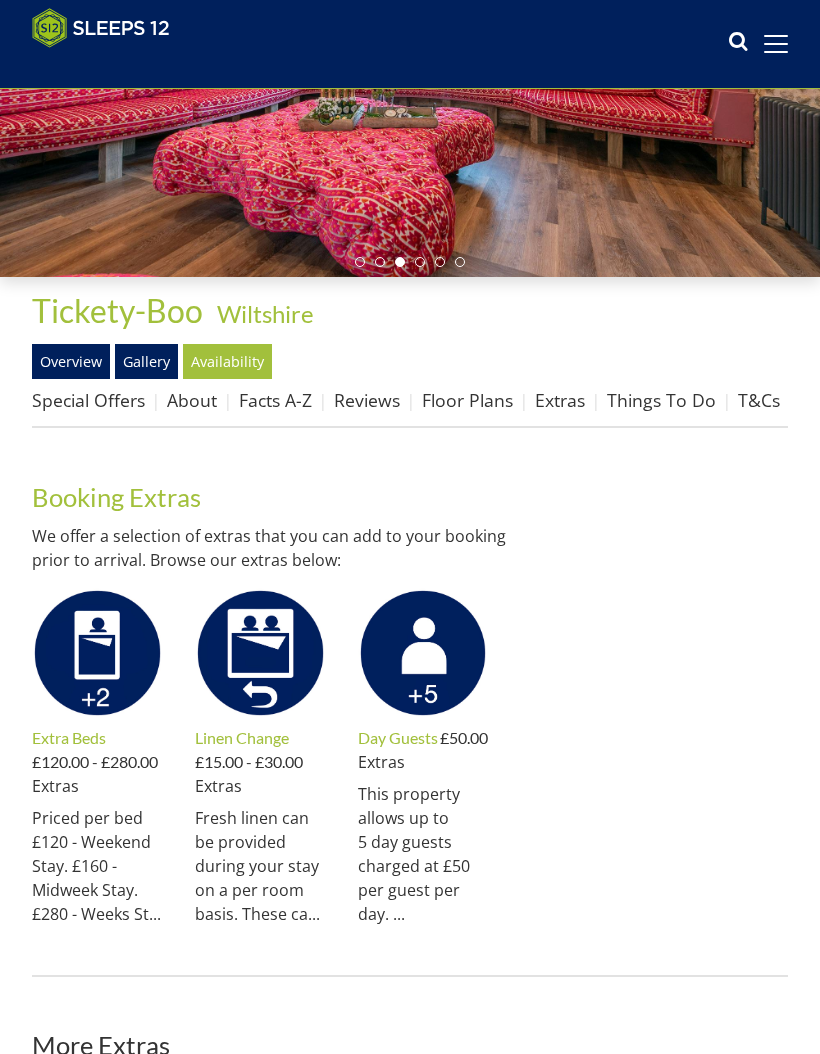 scroll, scrollTop: 0, scrollLeft: 0, axis: both 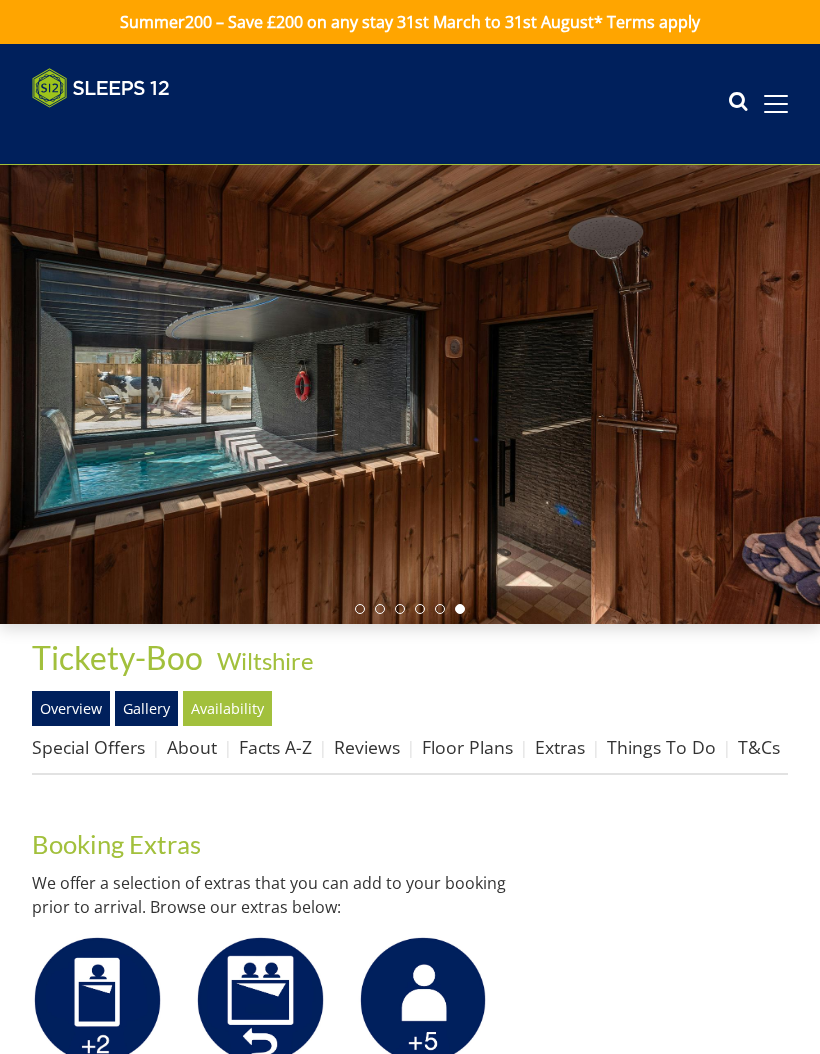 click on "About" at bounding box center (192, 747) 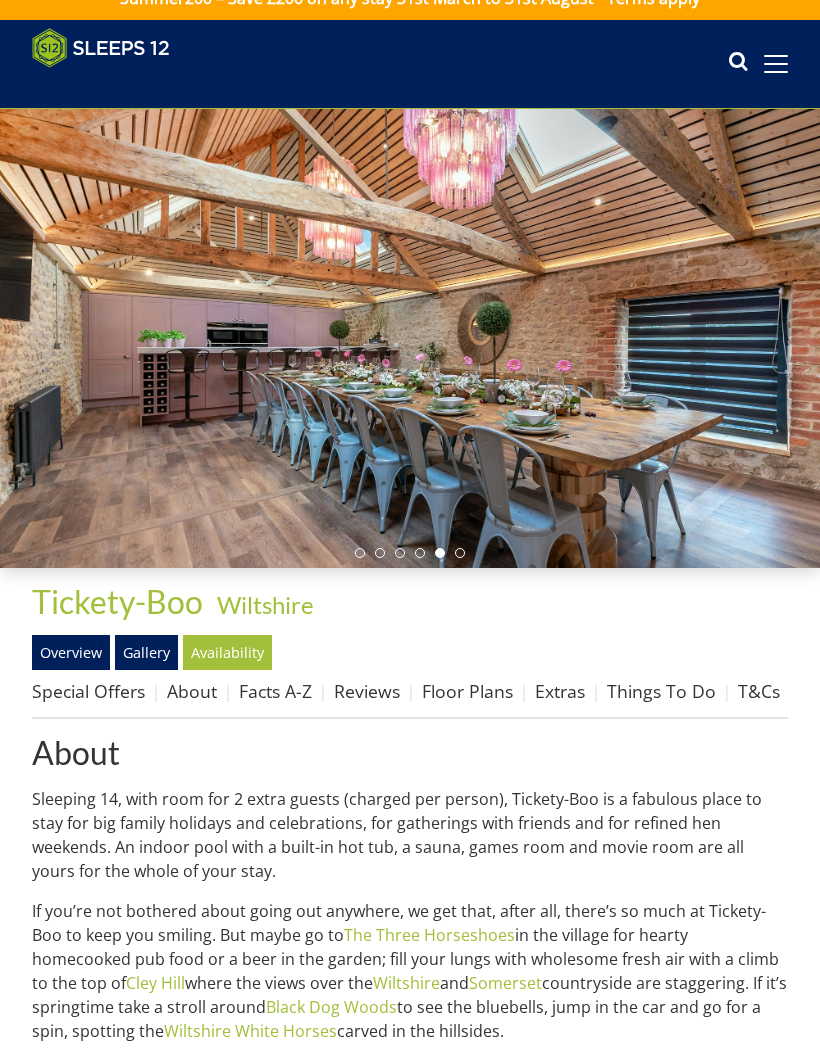 scroll, scrollTop: 0, scrollLeft: 0, axis: both 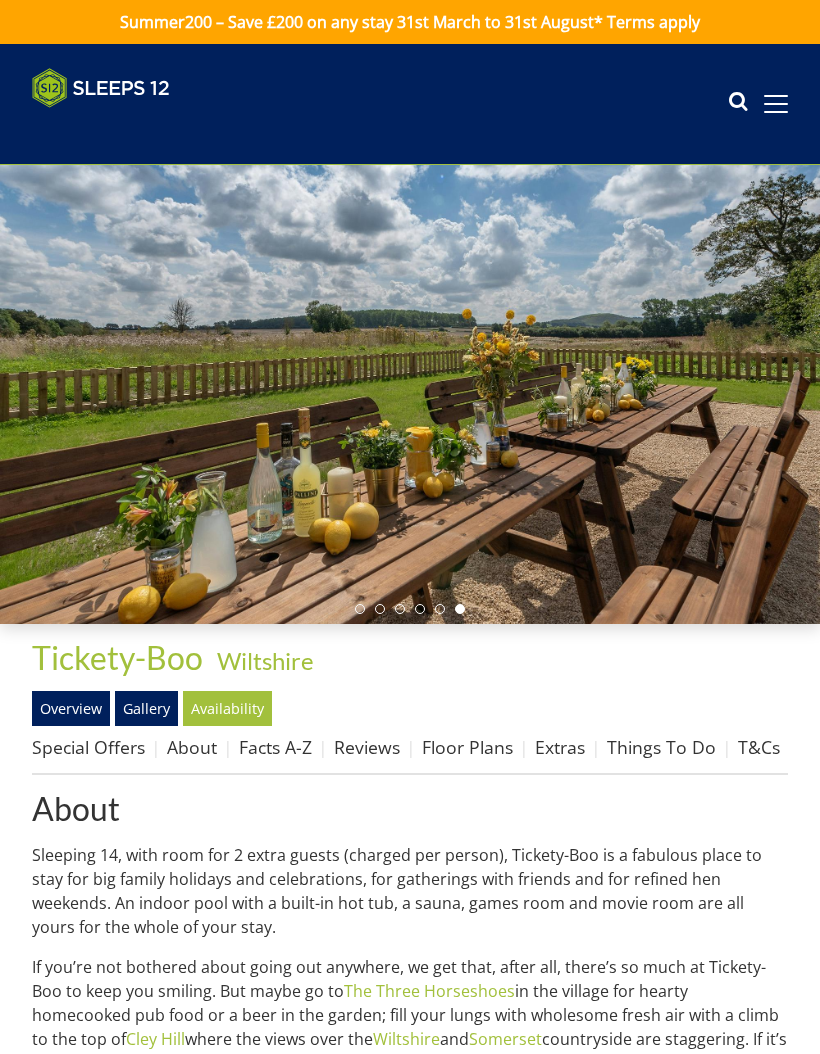 click on "Facts A-Z" at bounding box center (275, 747) 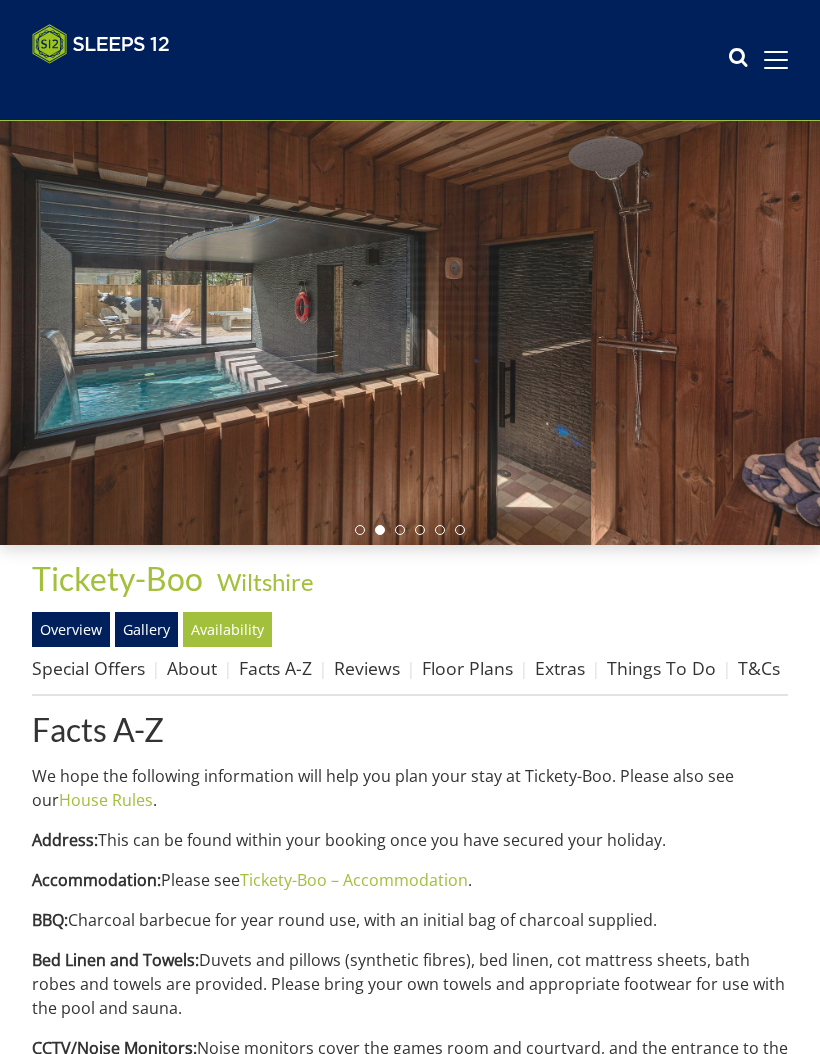 scroll, scrollTop: 0, scrollLeft: 0, axis: both 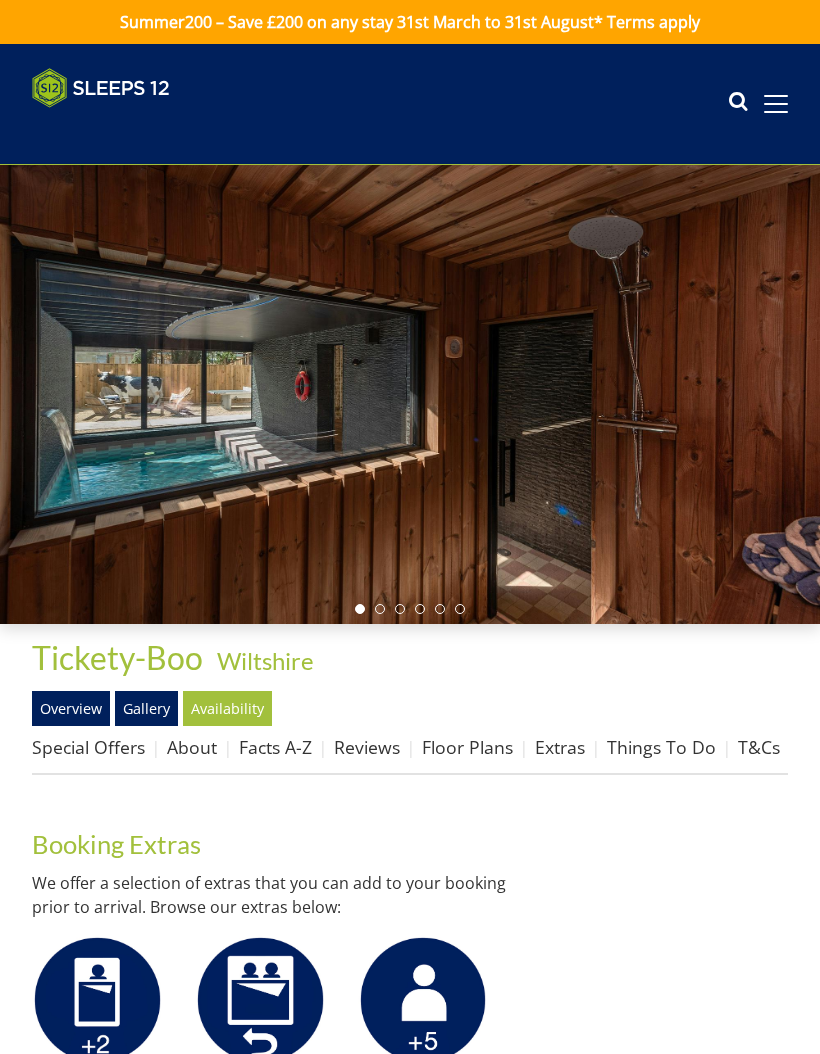 click at bounding box center (776, 104) 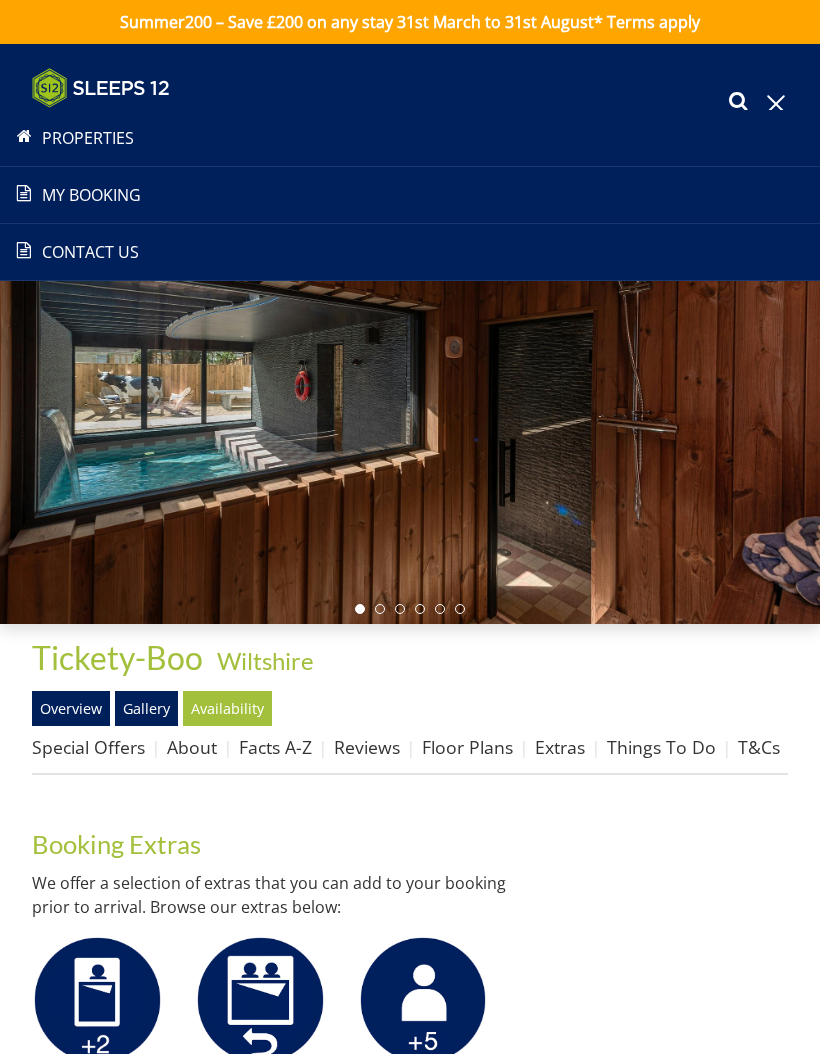 click at bounding box center (776, 104) 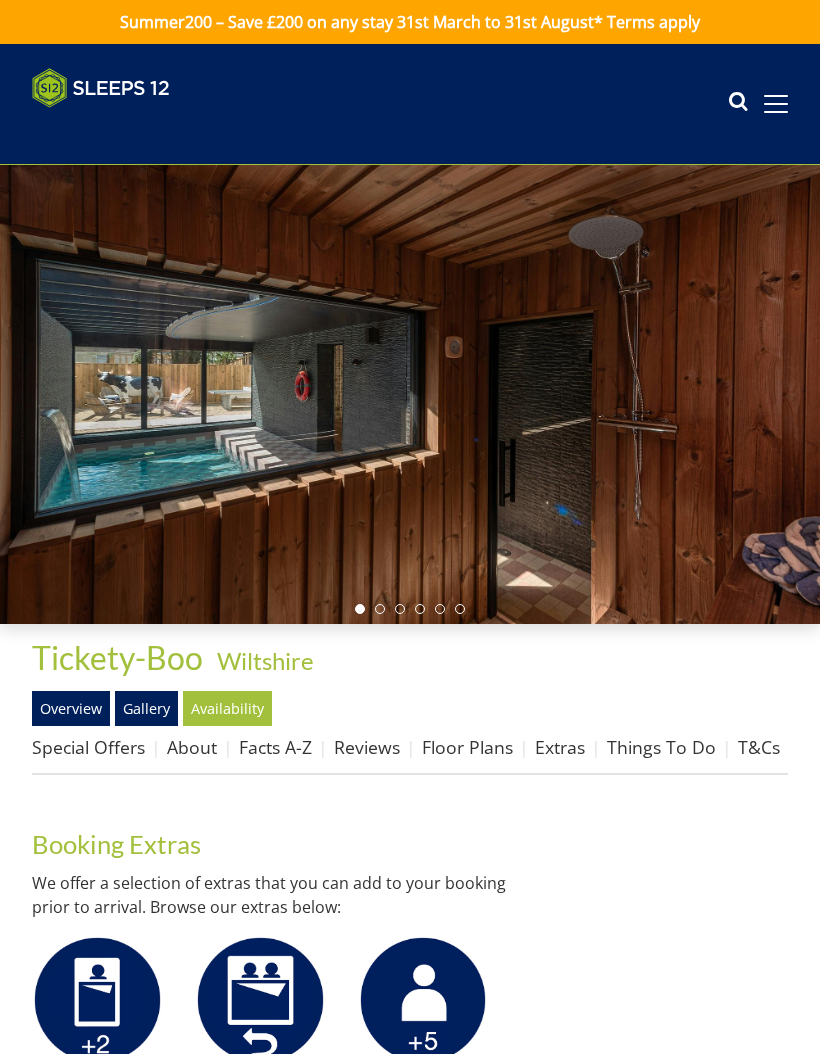 click at bounding box center [776, 104] 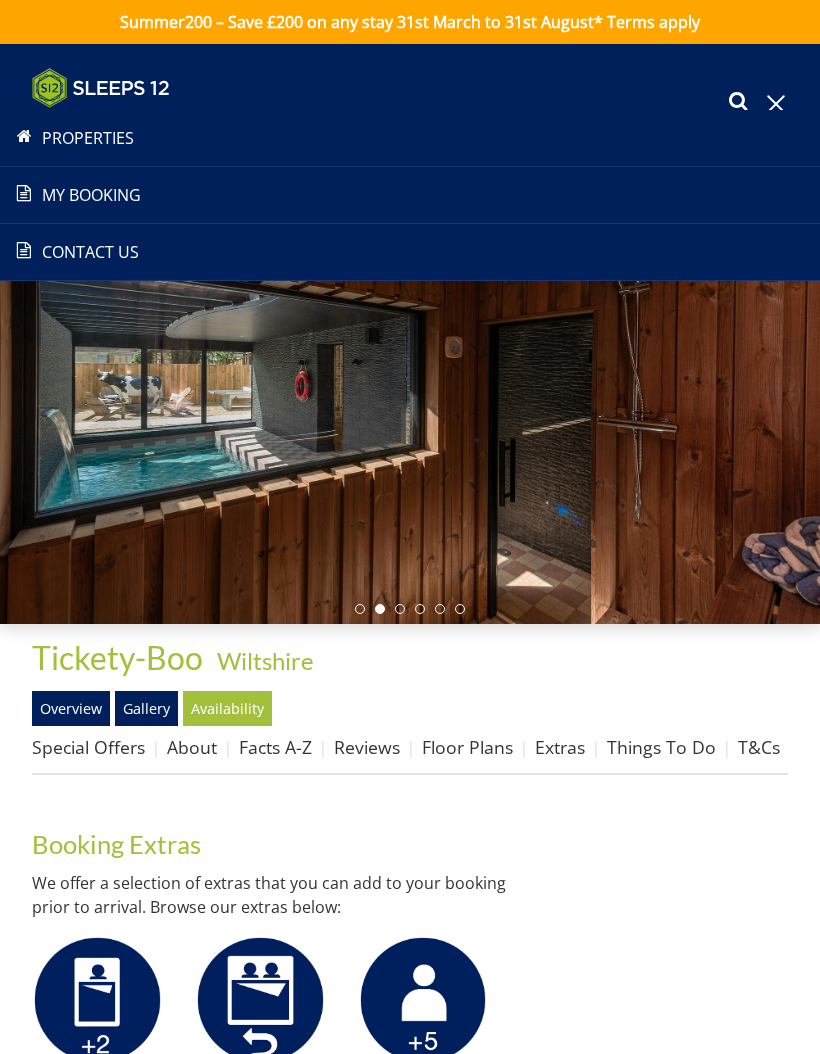 click on "Properties" at bounding box center (410, 138) 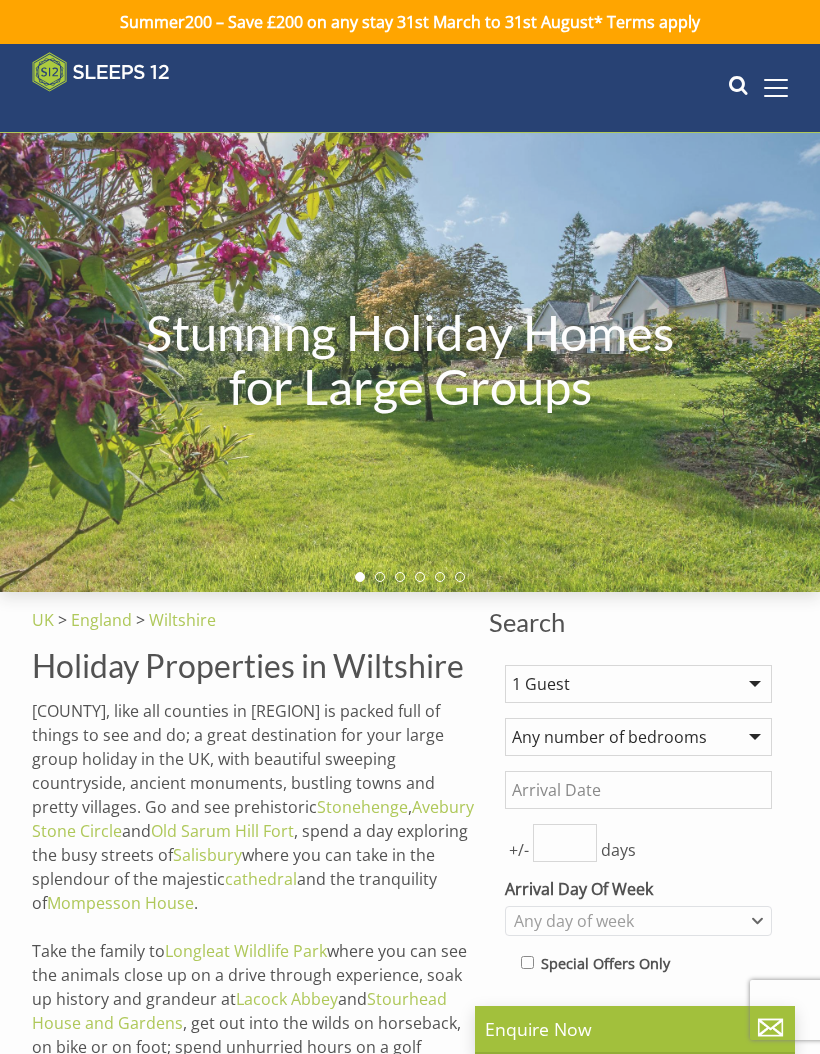 scroll, scrollTop: 0, scrollLeft: 2084, axis: horizontal 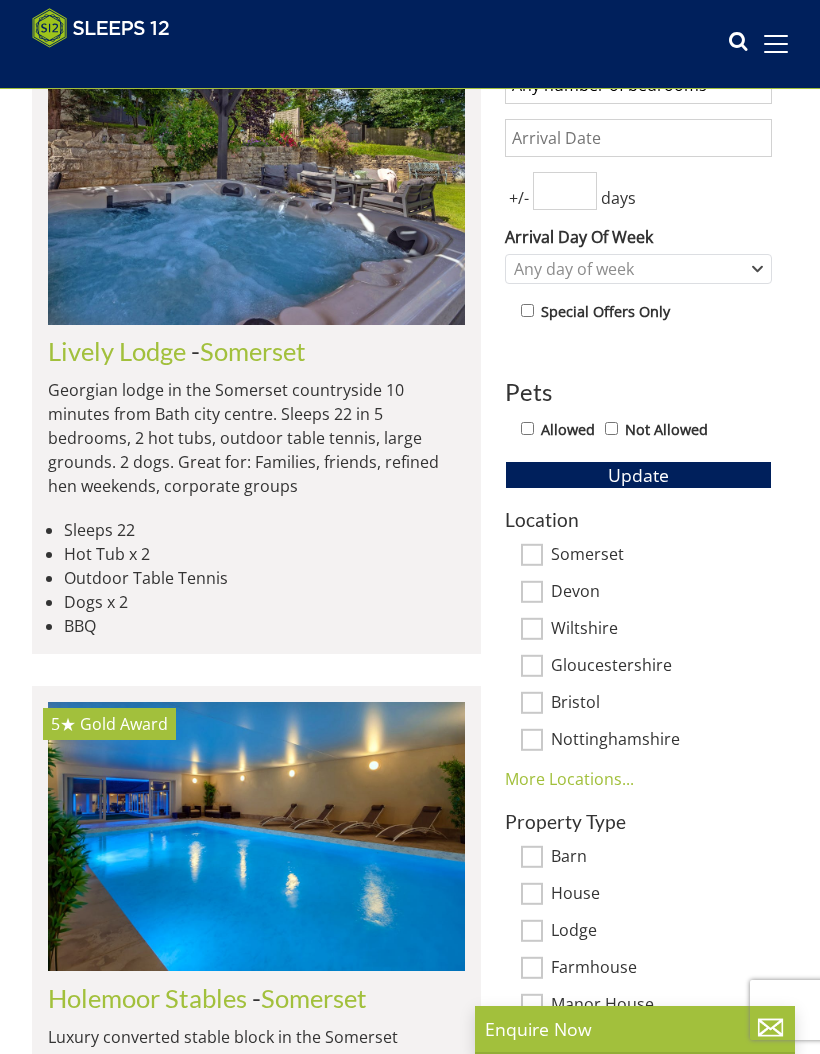 click on "More Locations..." at bounding box center [569, 779] 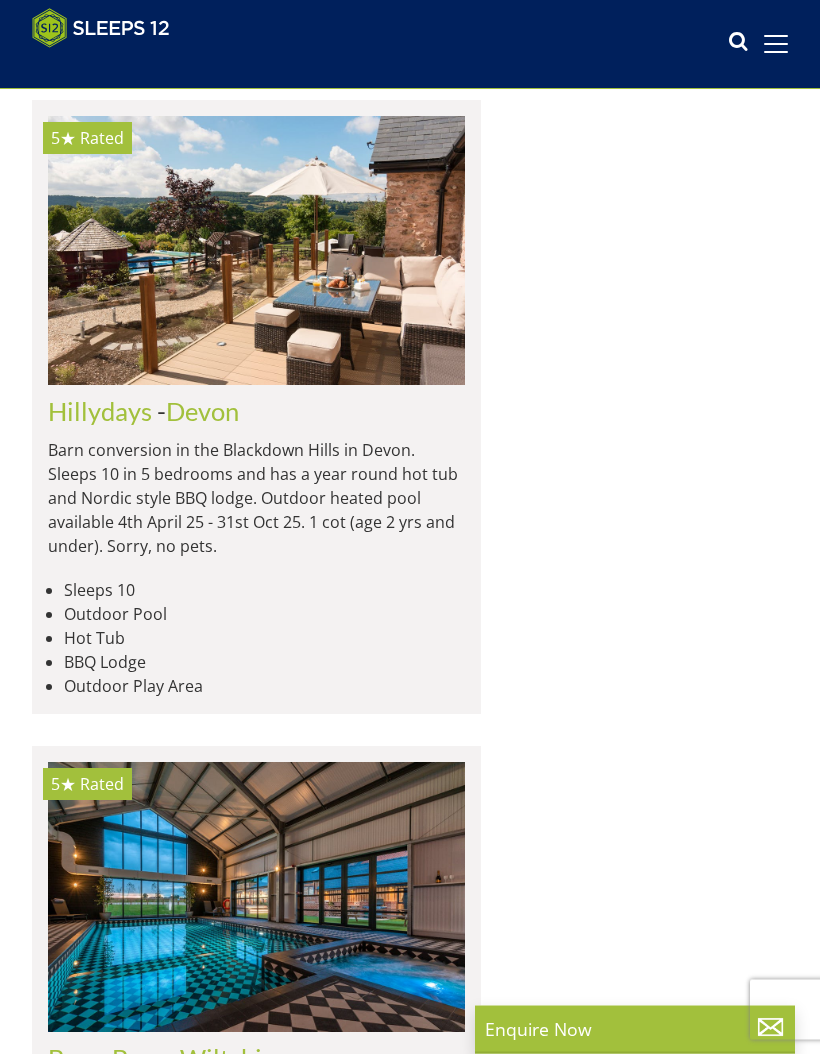 scroll, scrollTop: 4809, scrollLeft: 0, axis: vertical 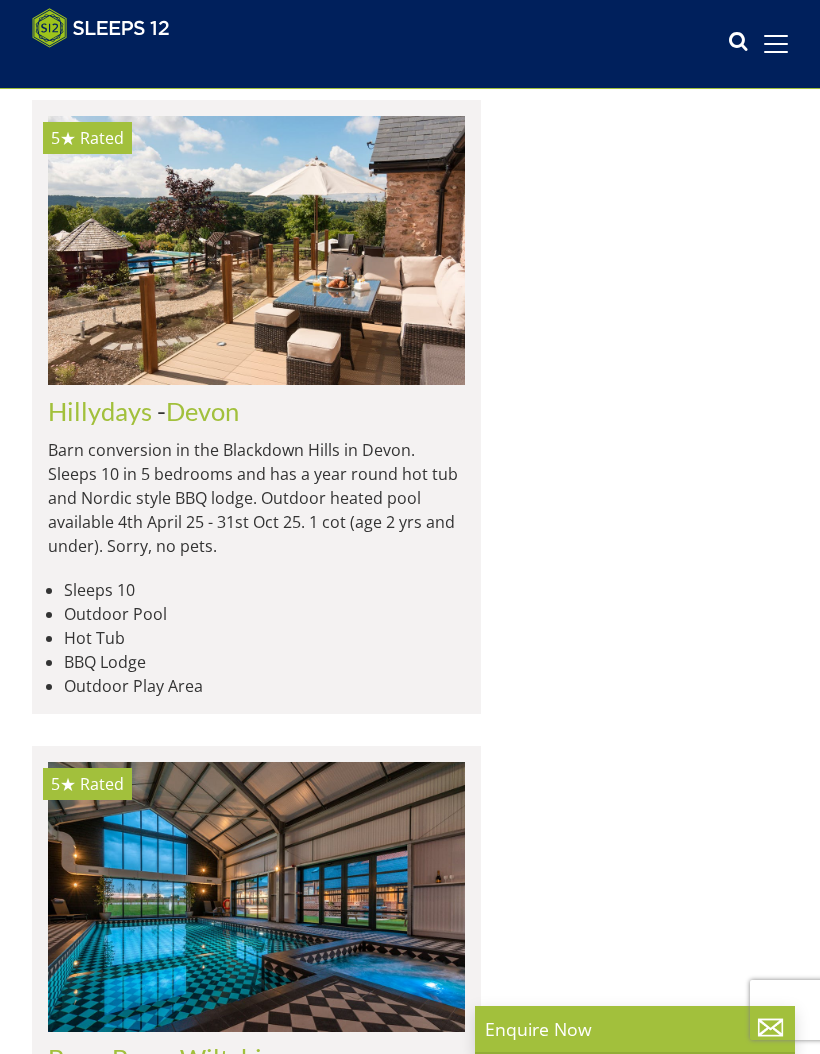 click on "Hillydays" at bounding box center [100, 411] 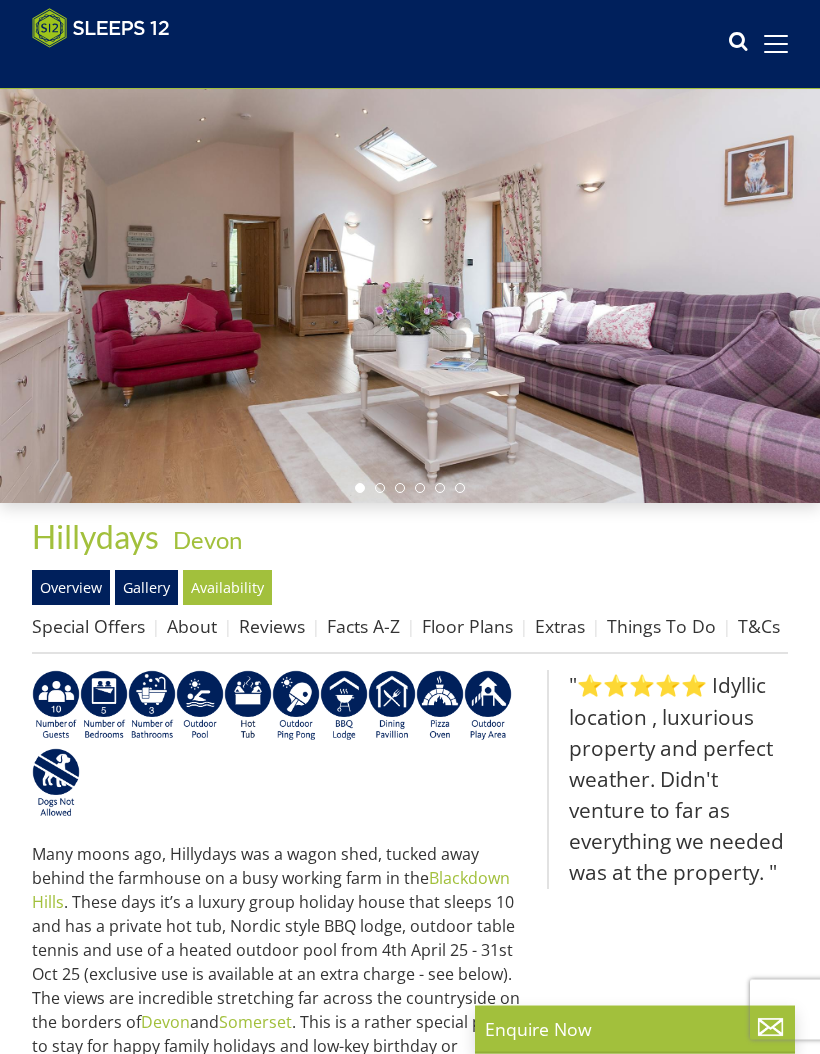 scroll, scrollTop: 89, scrollLeft: 0, axis: vertical 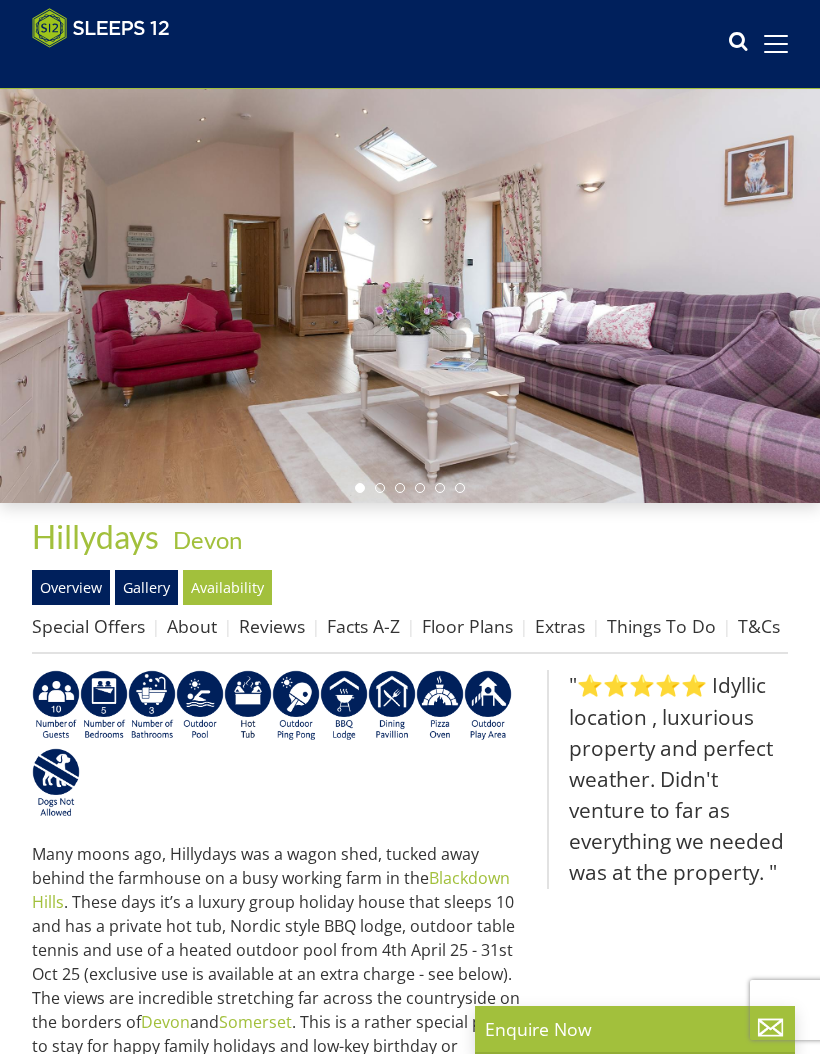 click on "Availability" at bounding box center (227, 587) 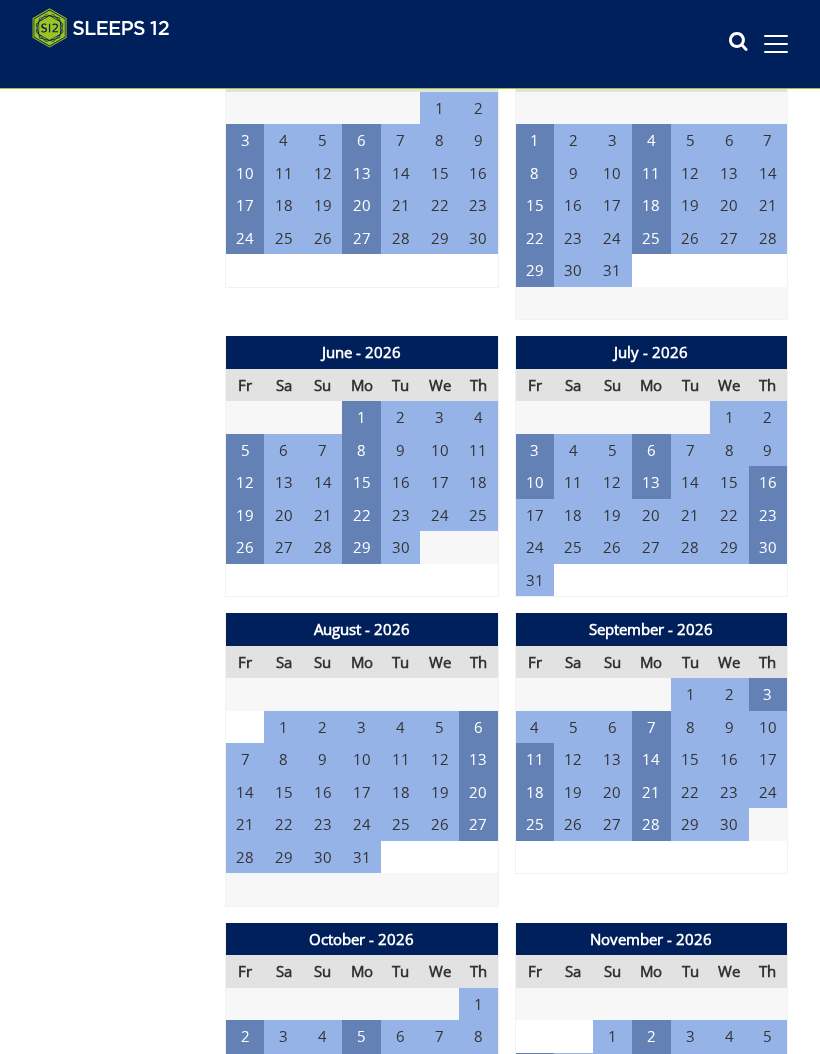 scroll, scrollTop: 1917, scrollLeft: 0, axis: vertical 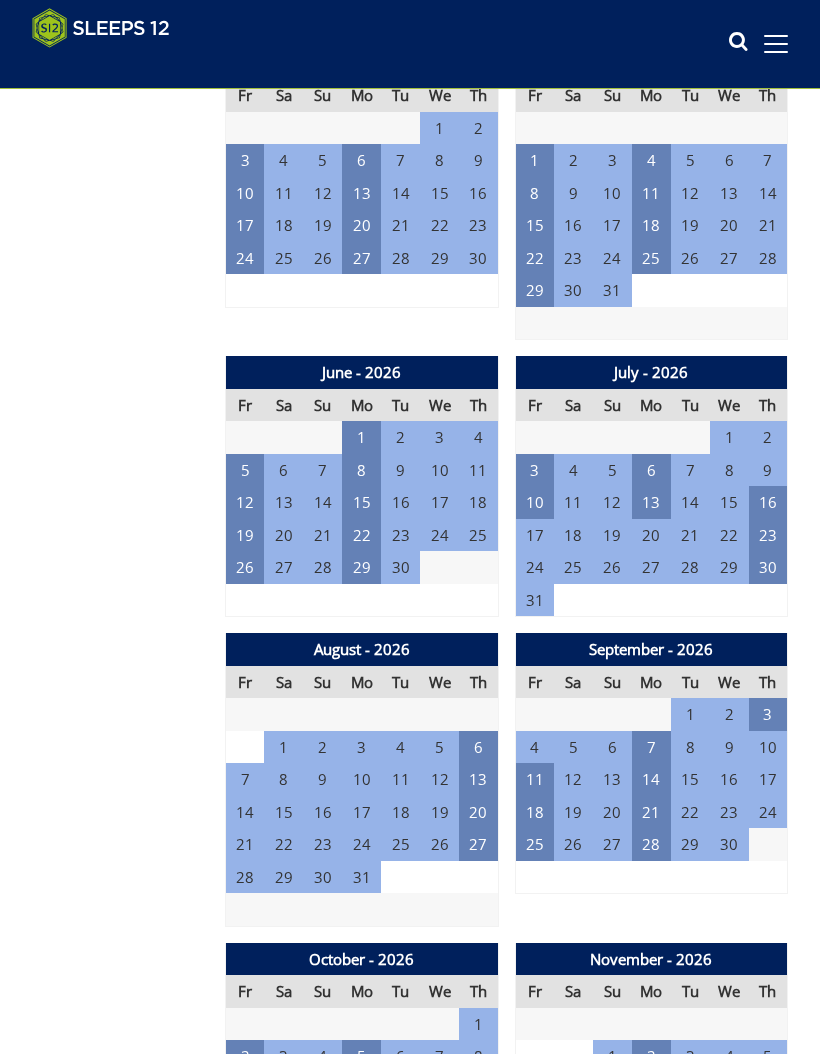 click on "24" at bounding box center (534, 568) 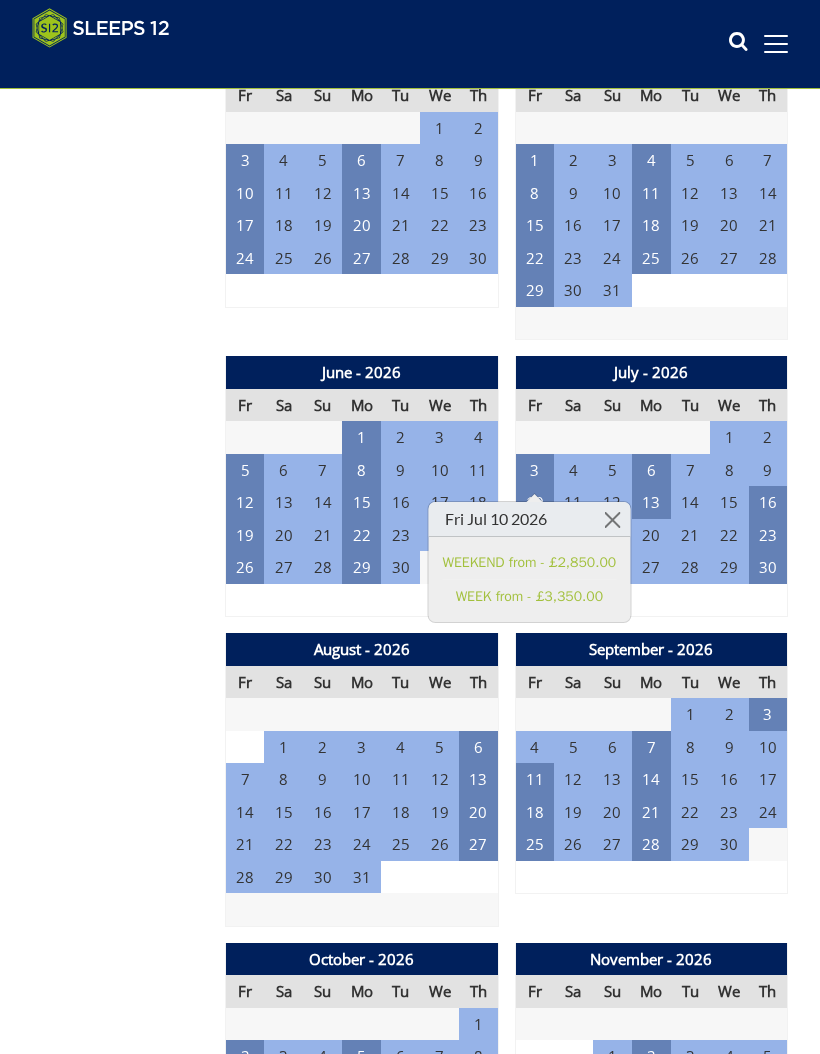 click on "[MONTH] - [YEAR]
Fr
Sa
Su
Mo
Tu
We
Th
26
27
28
29
30
1
2
3
4
5
6
7
8
9
10
11" at bounding box center (652, 486) 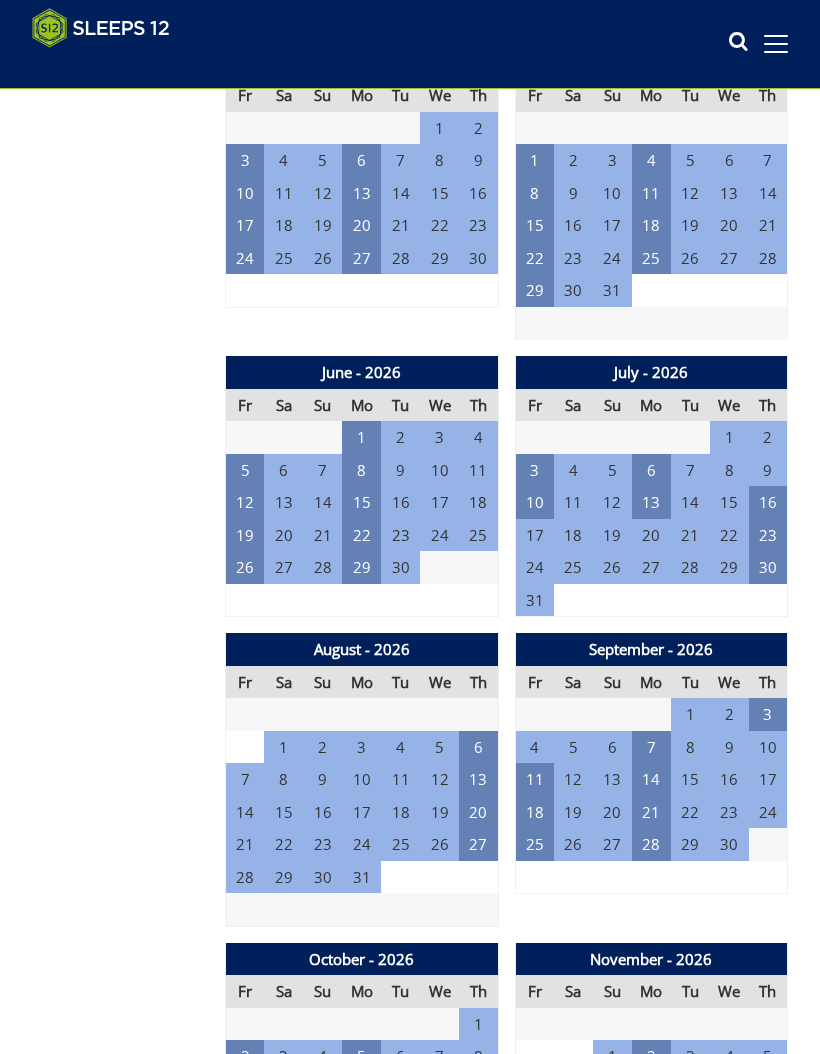 click on "30" at bounding box center (768, 567) 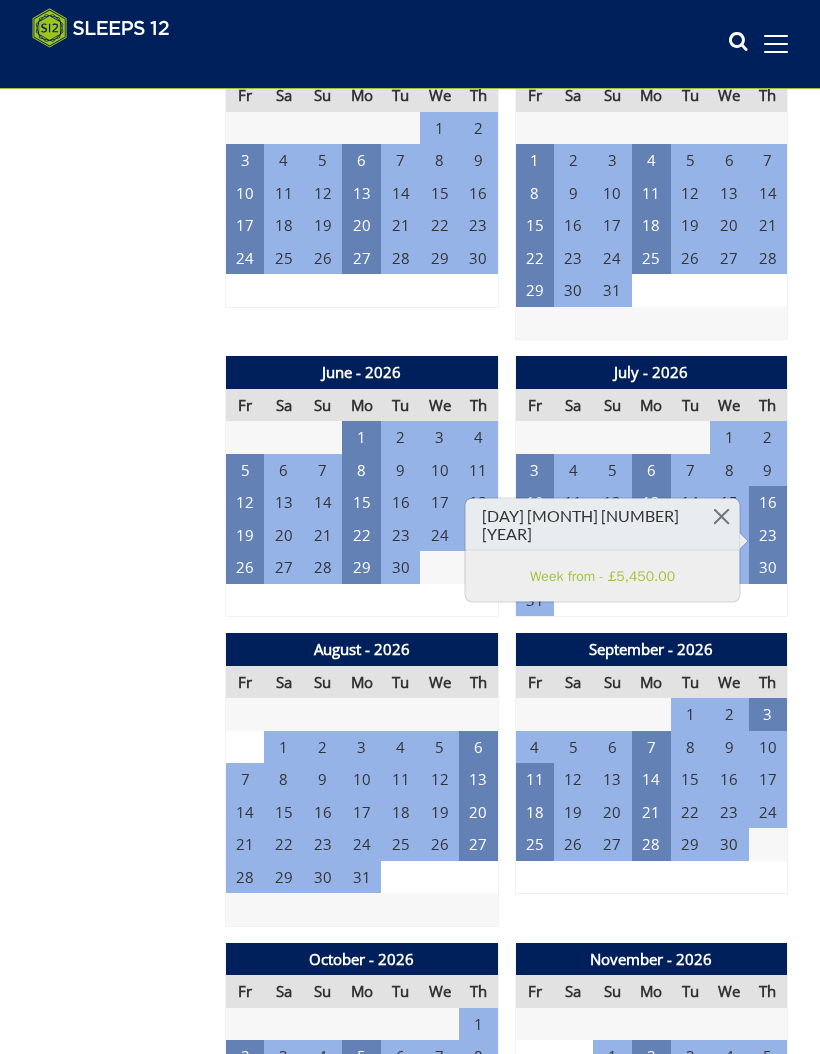 click on "6" at bounding box center (768, 600) 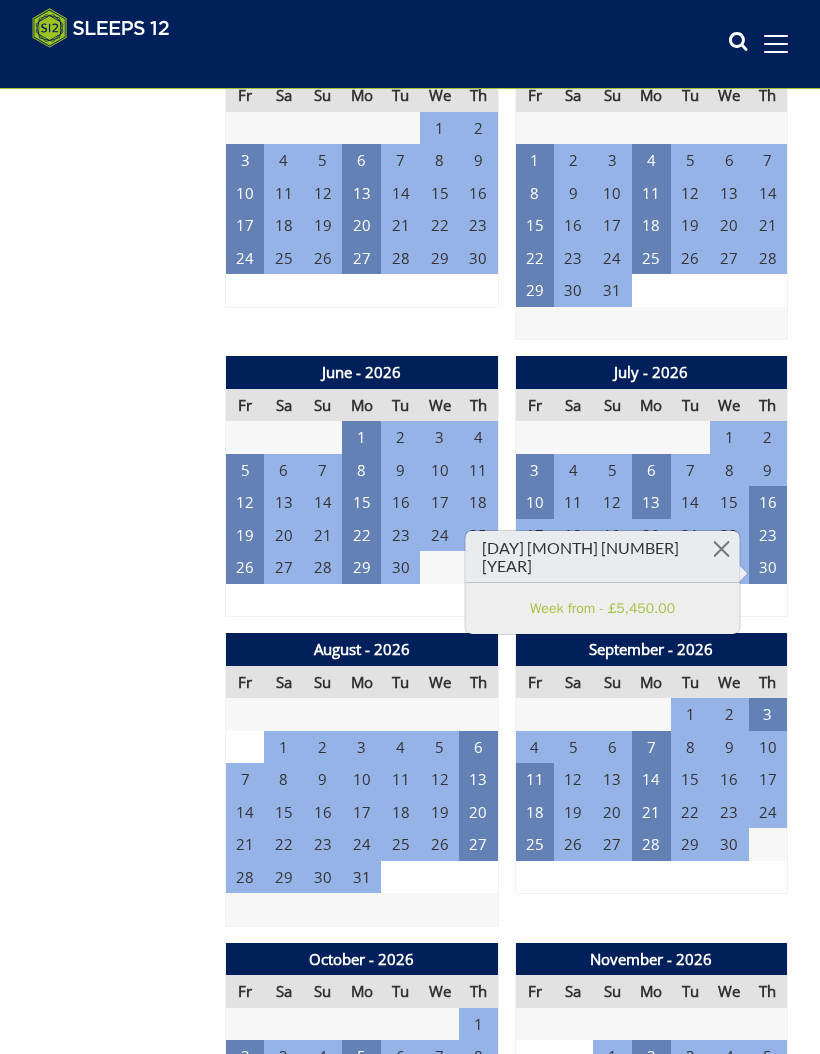 click on "9" at bounding box center (478, 600) 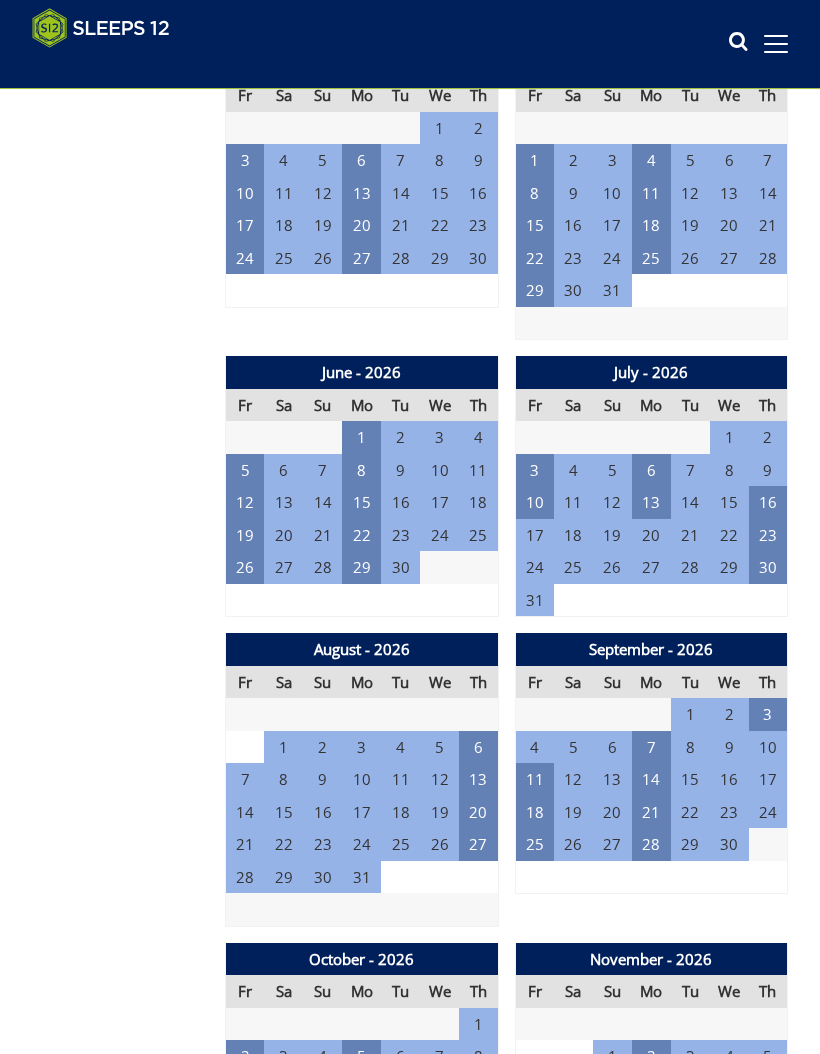 click on "18" at bounding box center (573, 535) 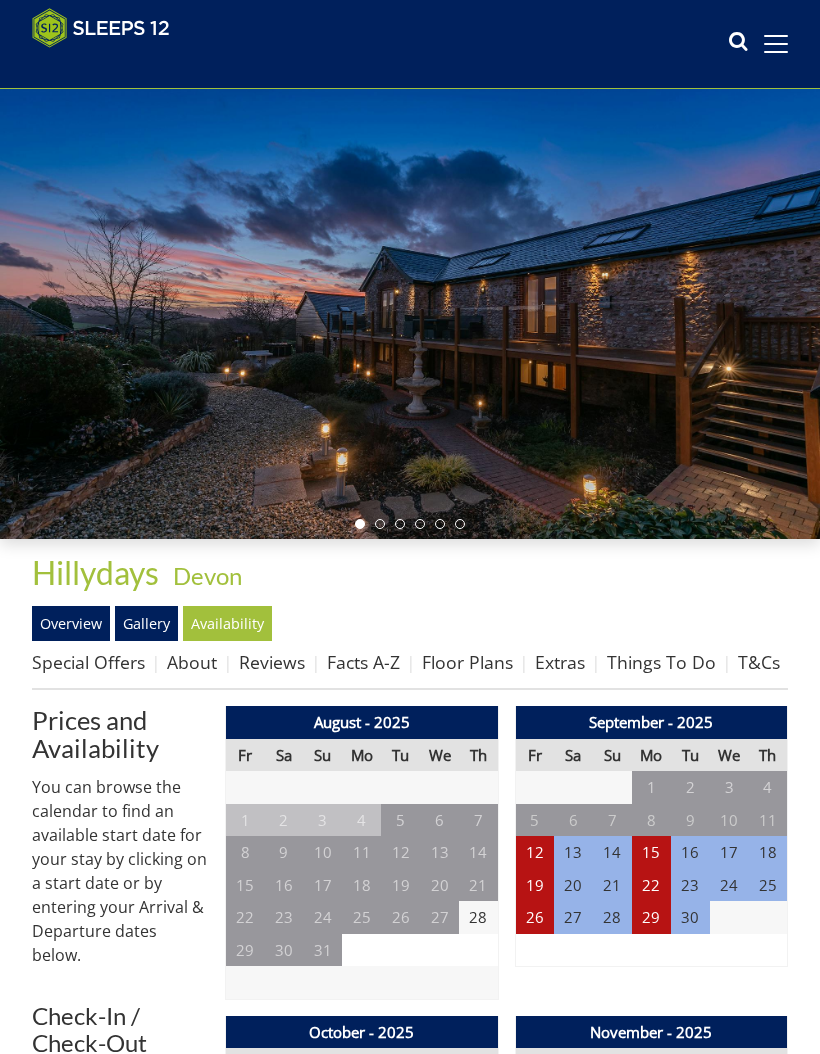 scroll, scrollTop: 0, scrollLeft: 0, axis: both 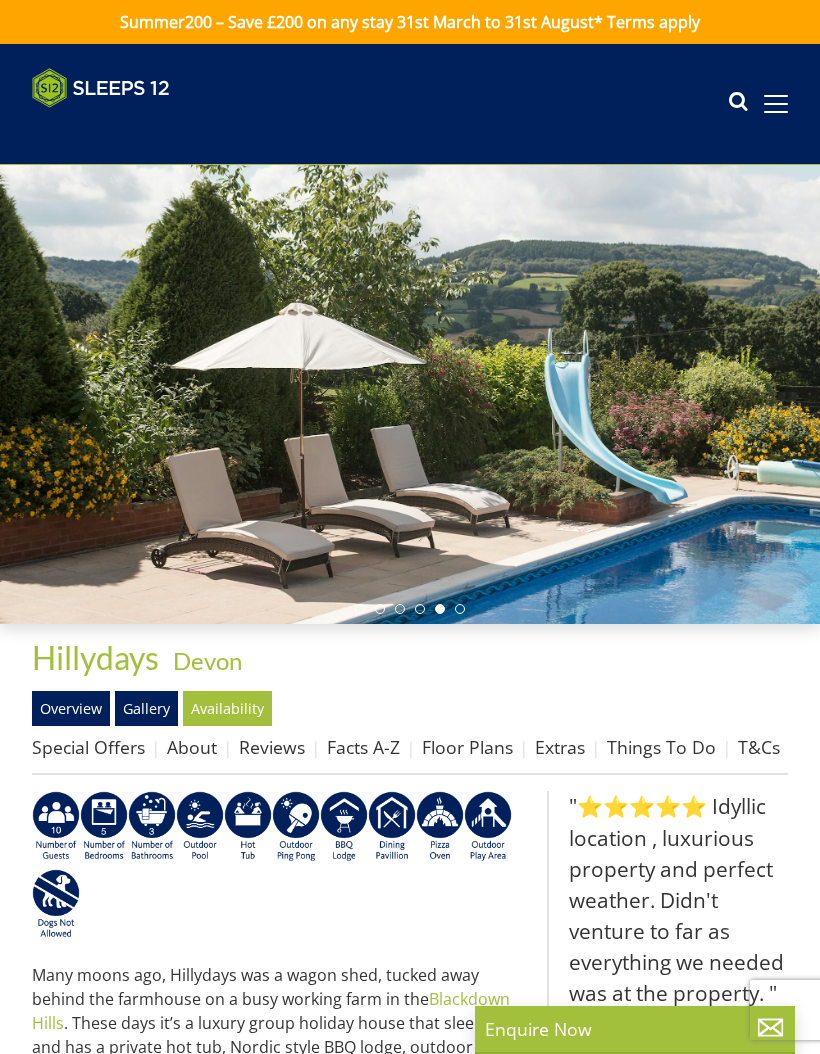 click on "Gallery" at bounding box center [146, 708] 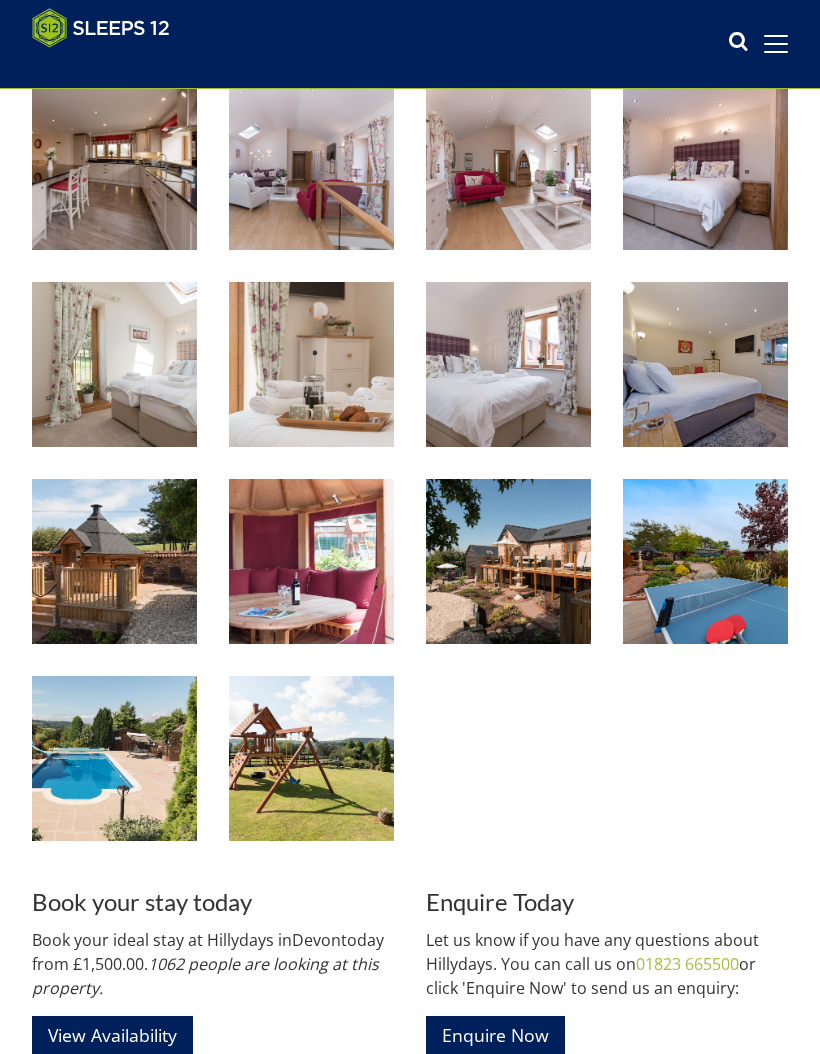 scroll, scrollTop: 1068, scrollLeft: 0, axis: vertical 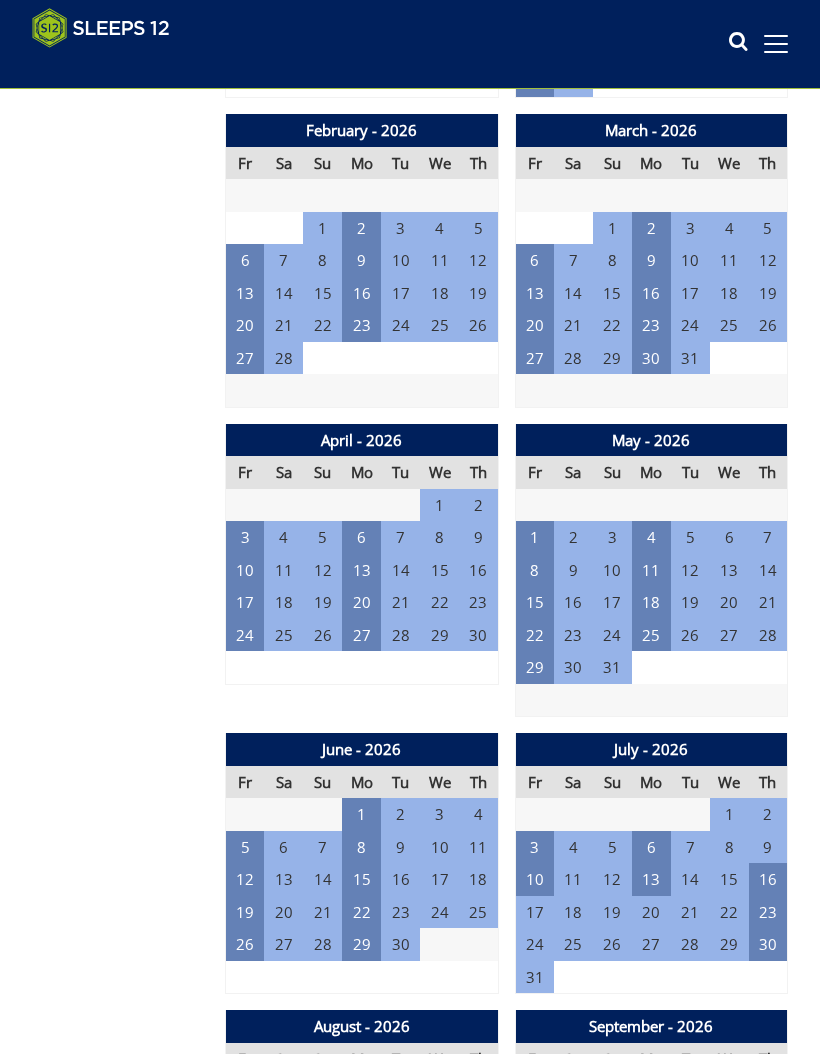 click on "23" at bounding box center (768, 912) 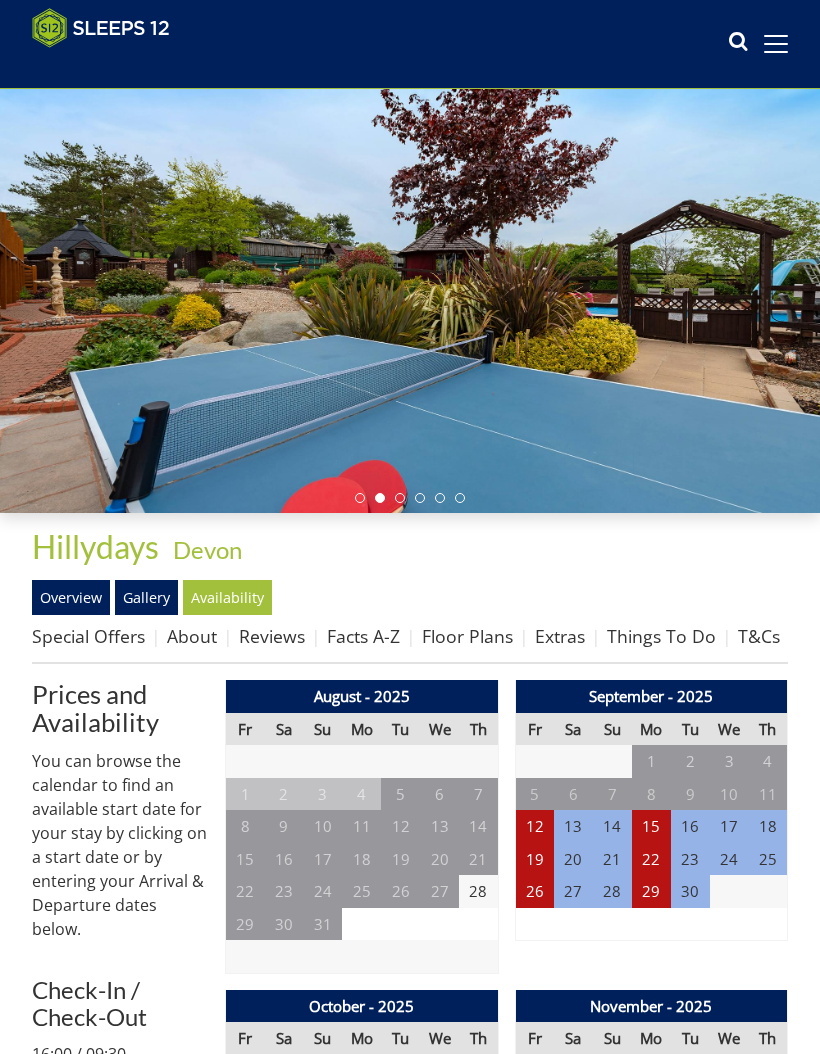 scroll, scrollTop: 0, scrollLeft: 0, axis: both 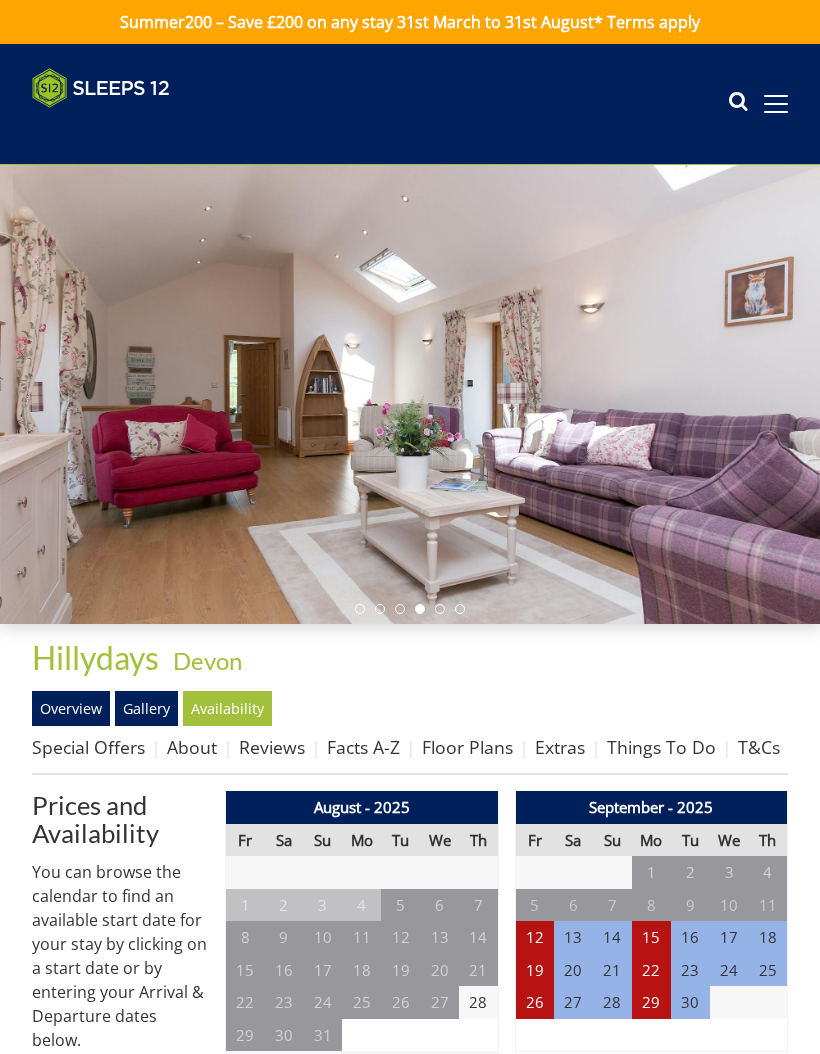 click at bounding box center [776, 104] 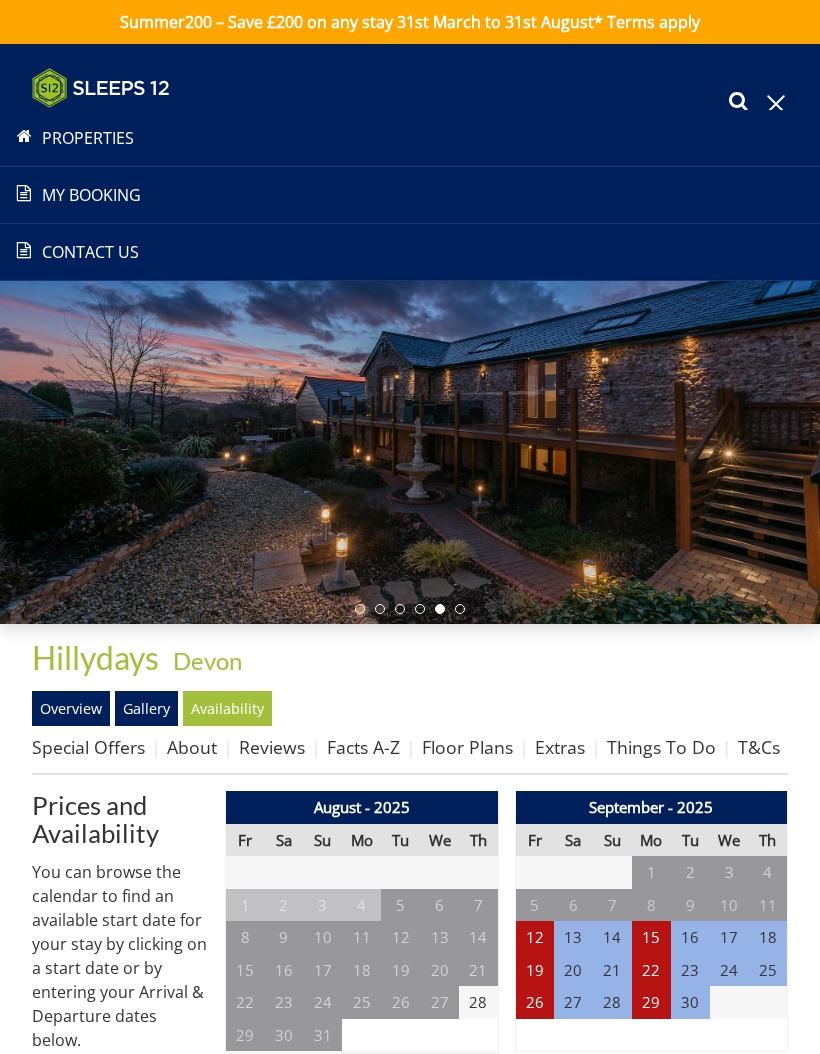 click on "Properties" at bounding box center [410, 138] 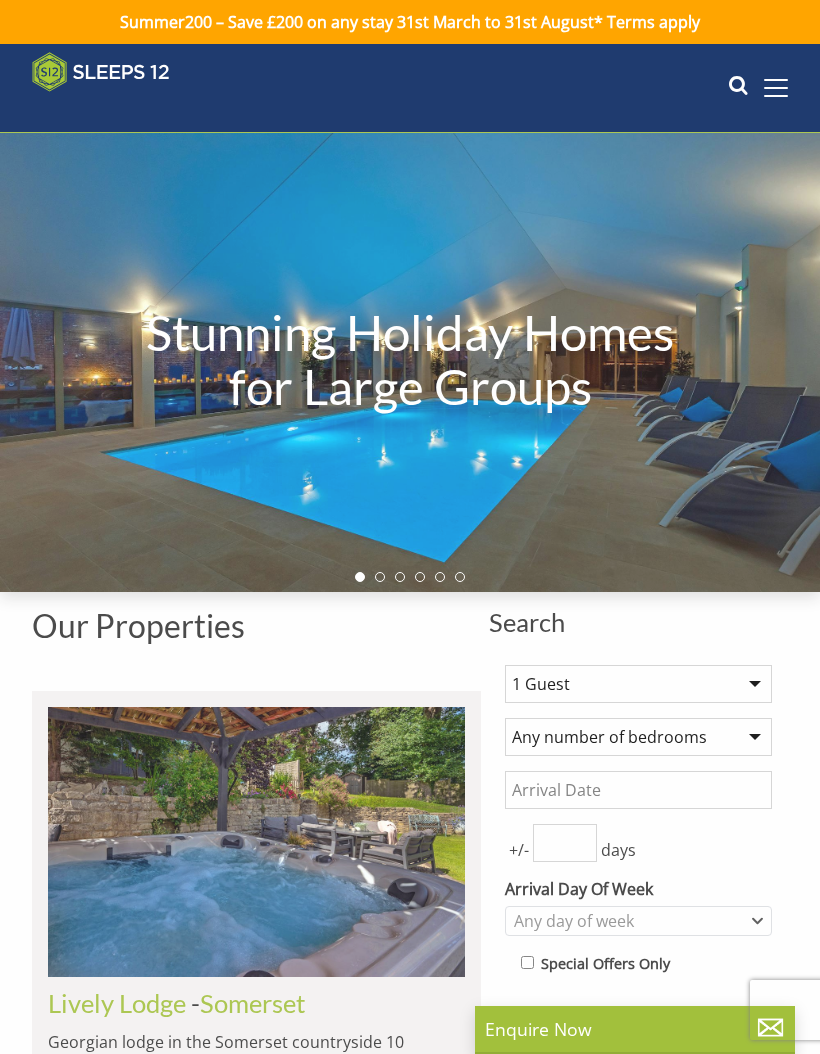 scroll, scrollTop: 0, scrollLeft: 5418, axis: horizontal 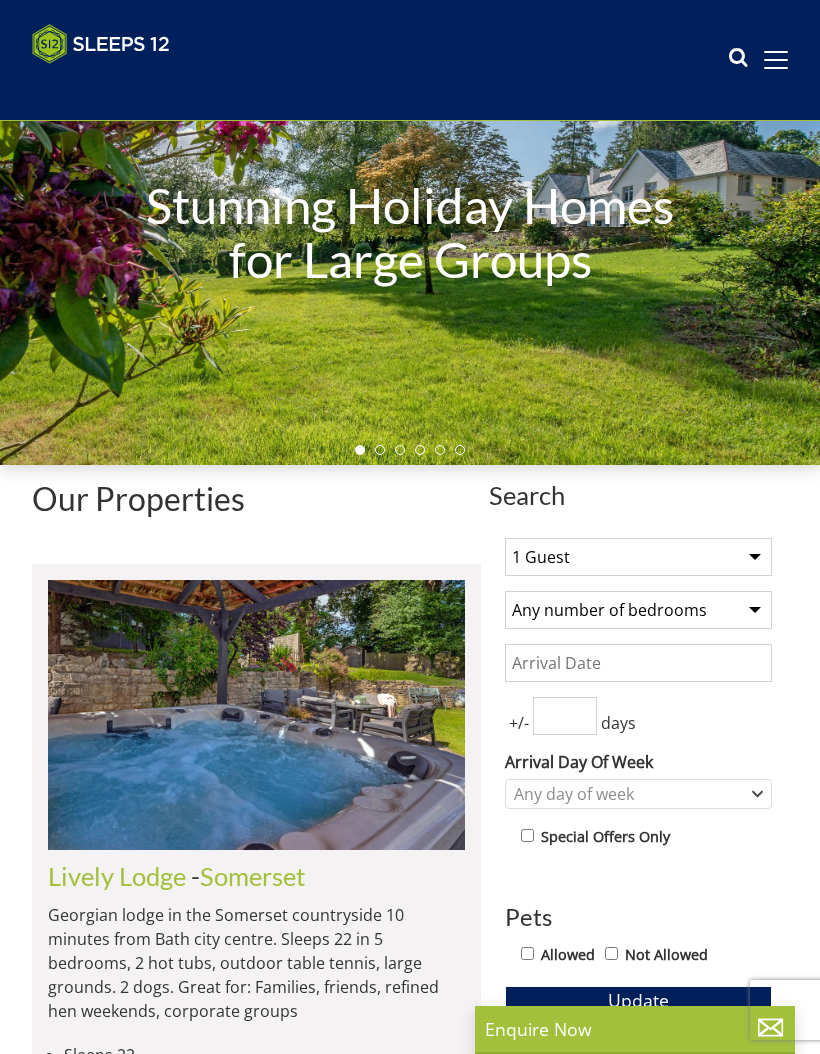 click on "Date" at bounding box center (638, 663) 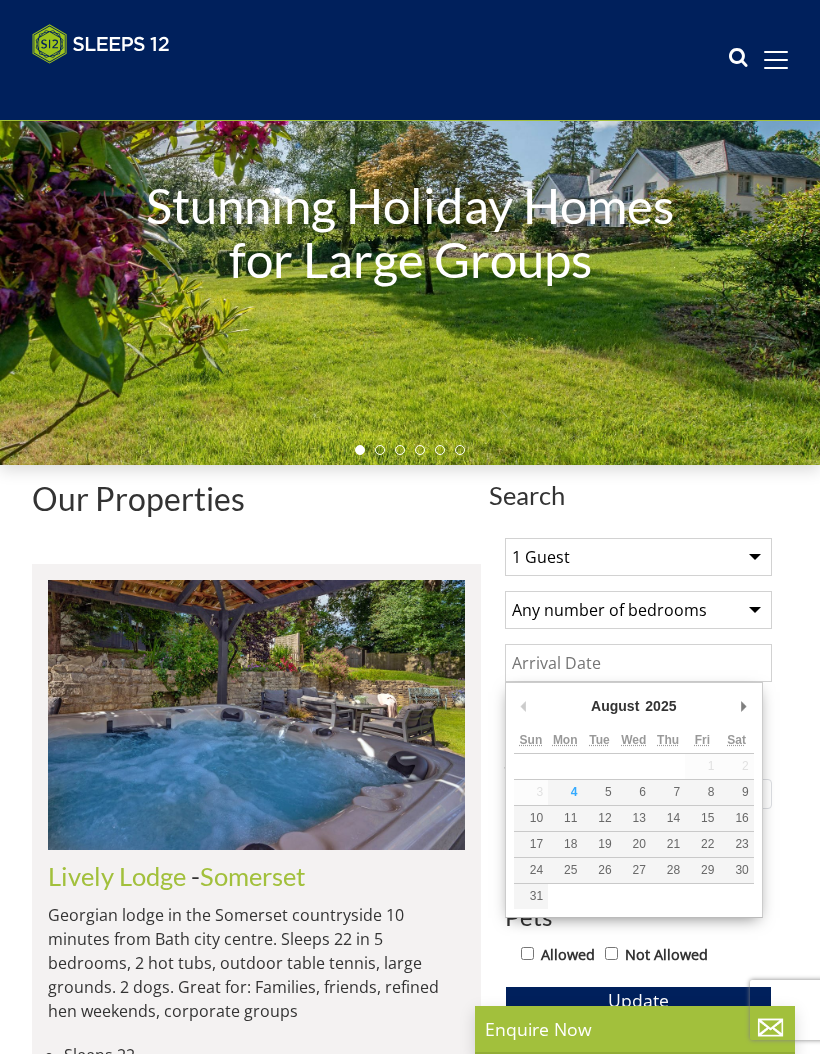 scroll, scrollTop: 158, scrollLeft: 0, axis: vertical 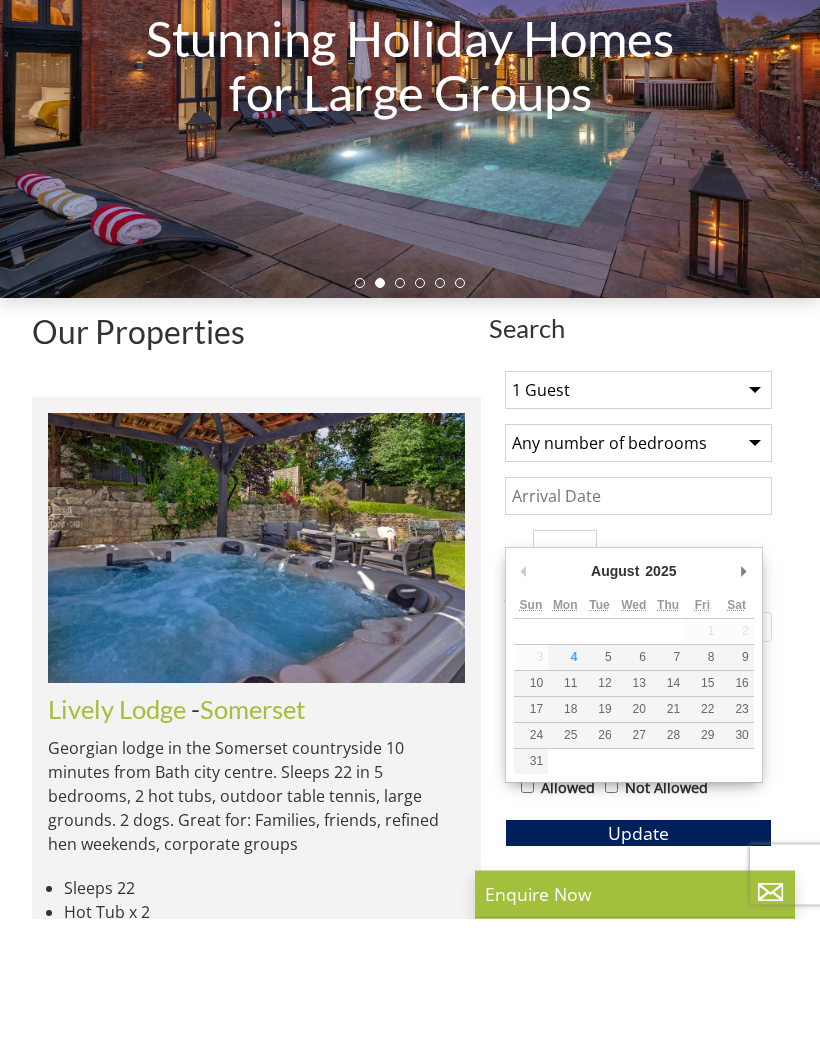 type on "25/08/2025" 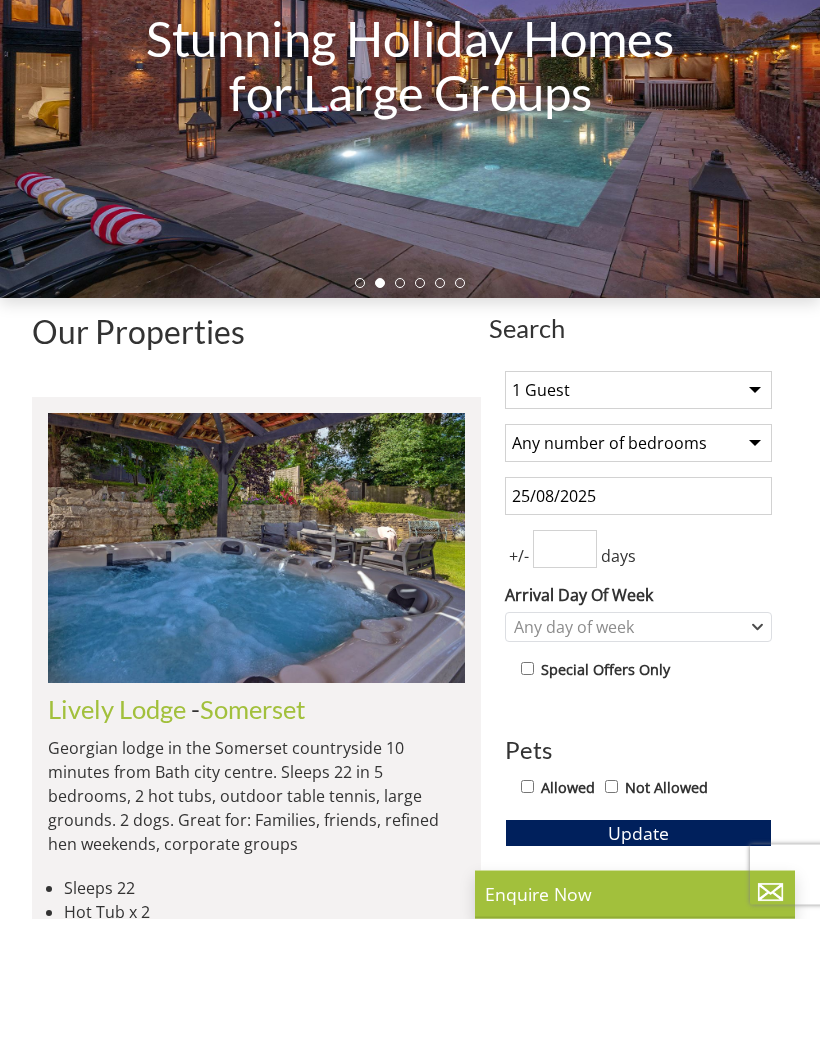 scroll, scrollTop: 294, scrollLeft: 0, axis: vertical 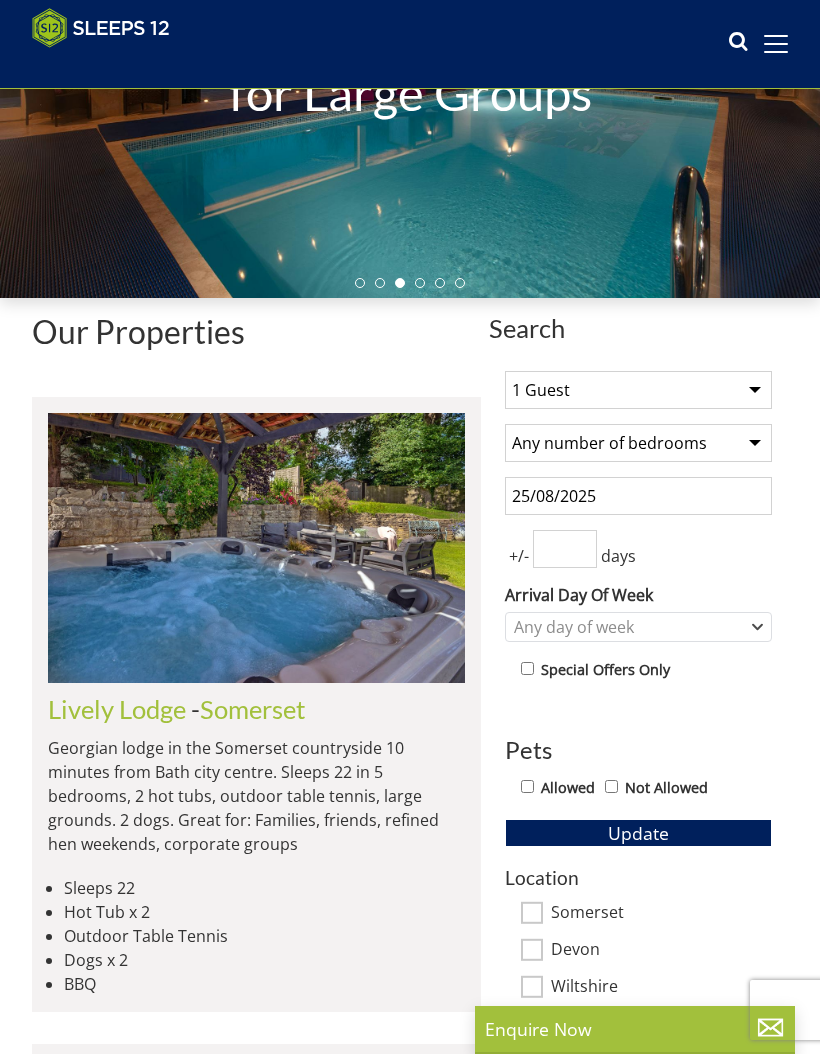 click on "Update" at bounding box center [638, 833] 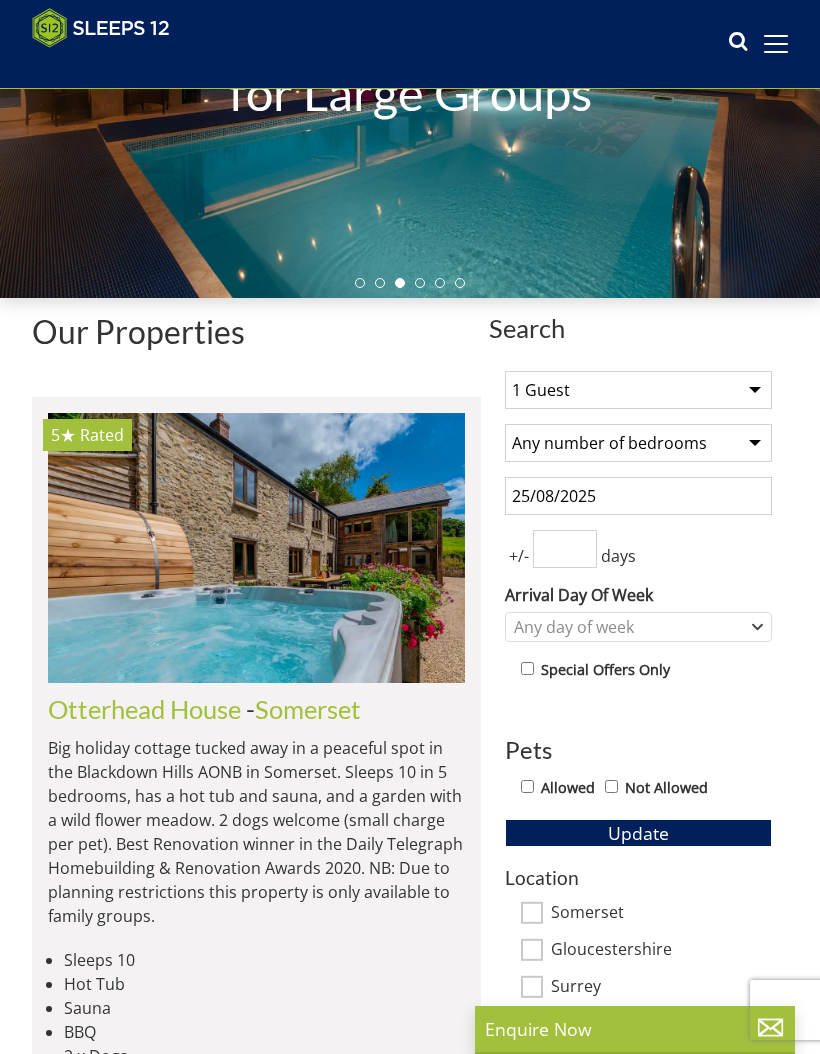 click on "1 Guest
2 Guests
3 Guests
4 Guests
5 Guests
6 Guests
7 Guests
8 Guests
9 Guests
10 Guests
11 Guests
12 Guests
13 Guests
14 Guests
15 Guests
16 Guests
17 Guests
18 Guests
19 Guests
20 Guests
21 Guests
22 Guests
23 Guests
24 Guests
25 Guests
26 Guests
27 Guests
28 Guests
29 Guests
30 Guests
31 Guests
32 Guests" at bounding box center (638, 390) 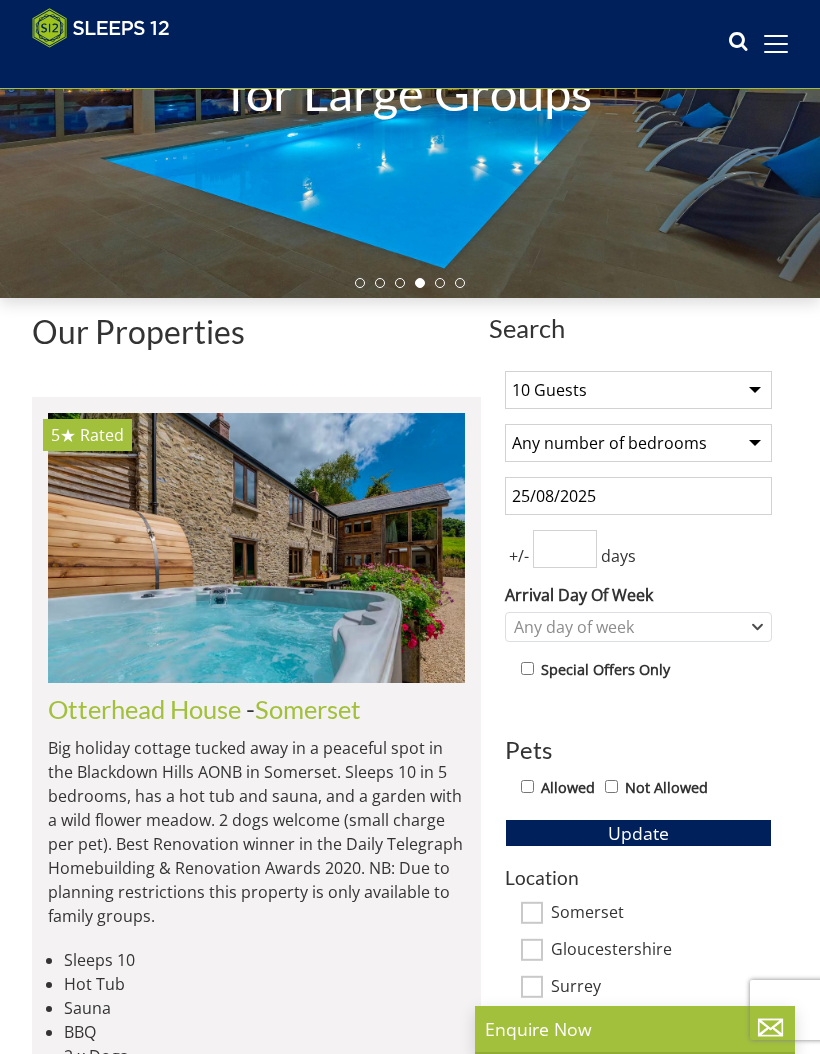 click on "Update" at bounding box center (638, 833) 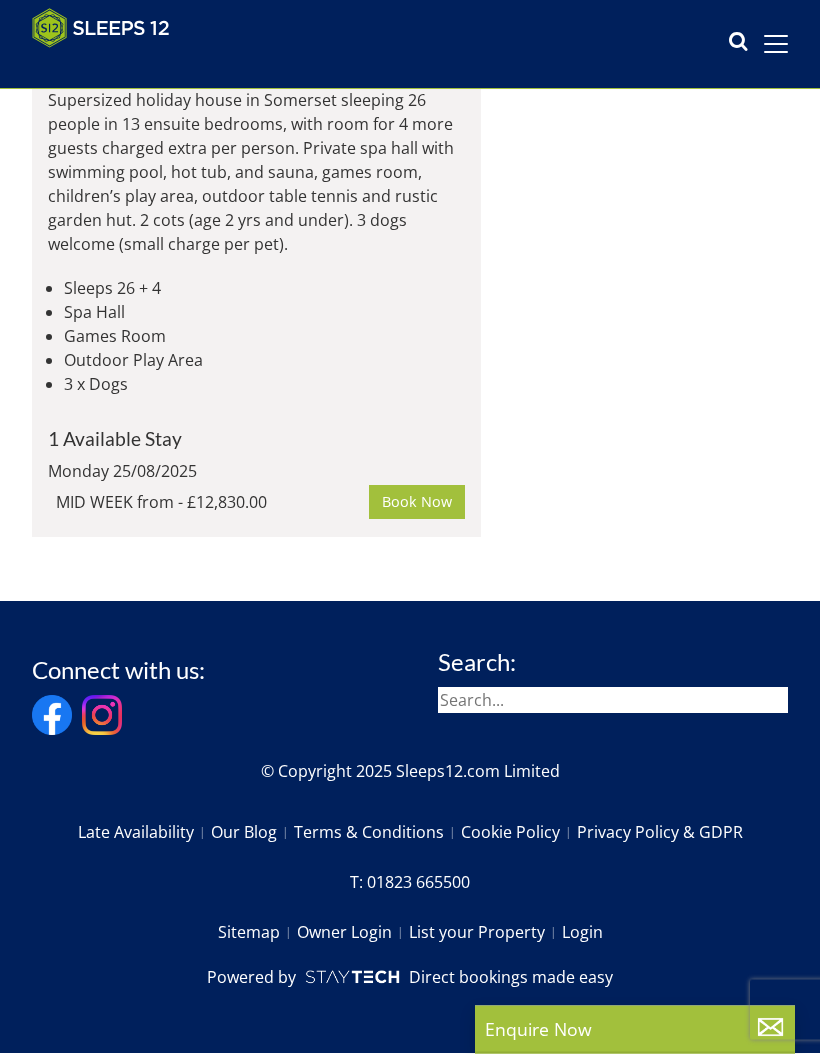 scroll, scrollTop: 7460, scrollLeft: 0, axis: vertical 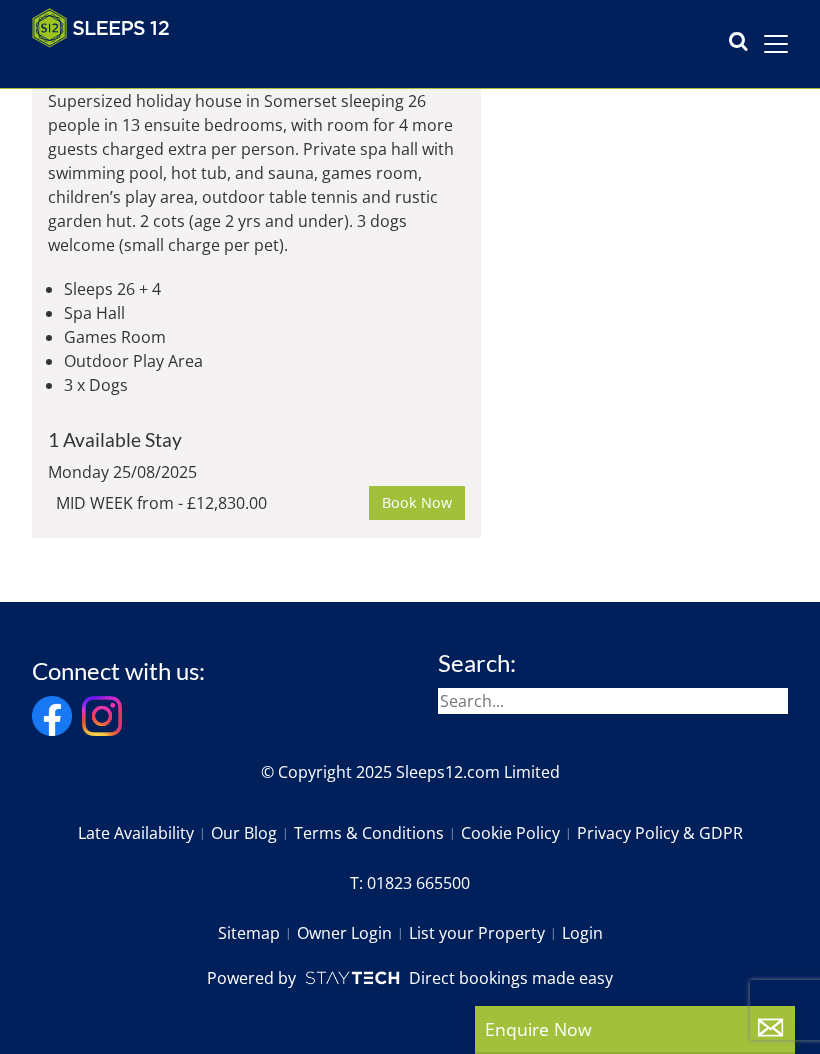 click on "Croftview
-  [COUNTY]
Supersized holiday house in [COUNTY] sleeping 26 people in 13 ensuite bedrooms, with room for 4 more guests charged extra per person. Private spa hall with swimming pool, hot tub, and sauna, games room, children’s play area, outdoor table tennis and rustic garden hut. 2 cots (age 2 yrs and under). 3 dogs welcome (small charge per pet).
Sleeps 26 + 4
Spa Hall
Games Room
Outdoor Play Area
3 x Dogs
1 Available Stay
Monday 25/08/2025
MID WEEK from - £12,830.00
Book Now" at bounding box center [256, 285] 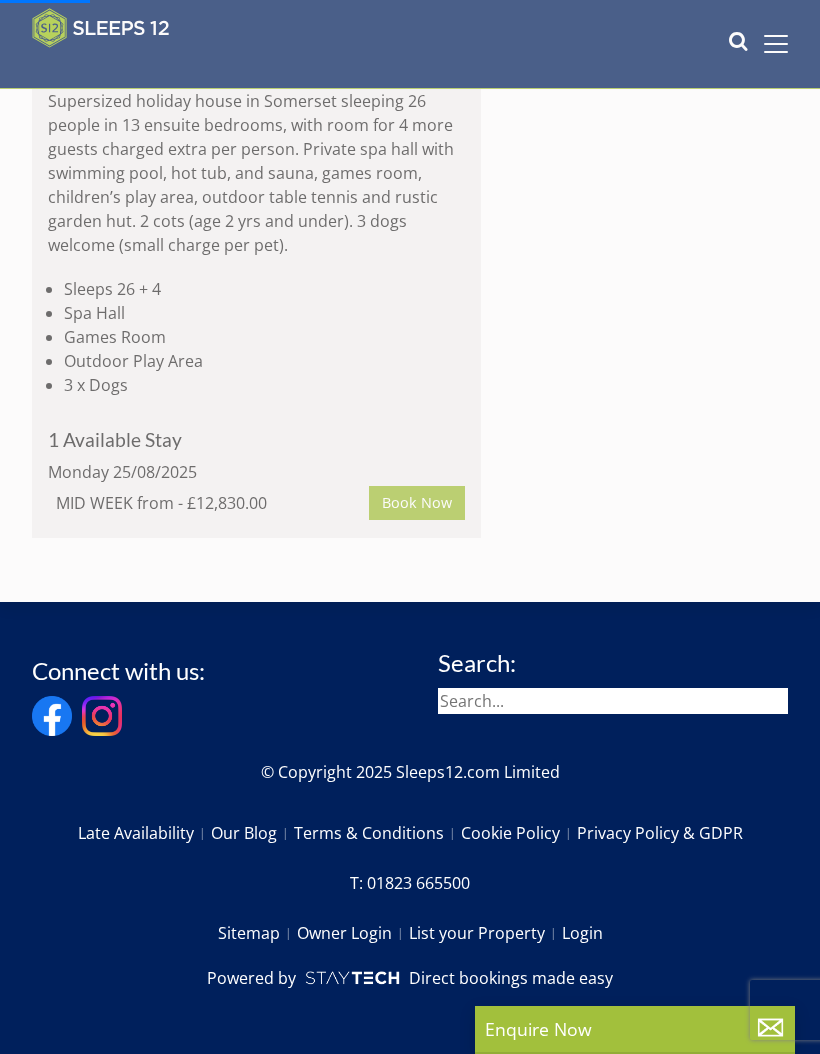 click on "Supersized holiday house in Somerset sleeping 26 people in 13 ensuite bedrooms, with room for 4 more guests charged extra per person. Private spa hall with swimming pool, hot tub, and sauna, games room, children’s play area, outdoor table tennis and rustic garden hut. 2 cots (age 2 yrs and under). 3 dogs welcome (small charge per pet)." at bounding box center [256, 173] 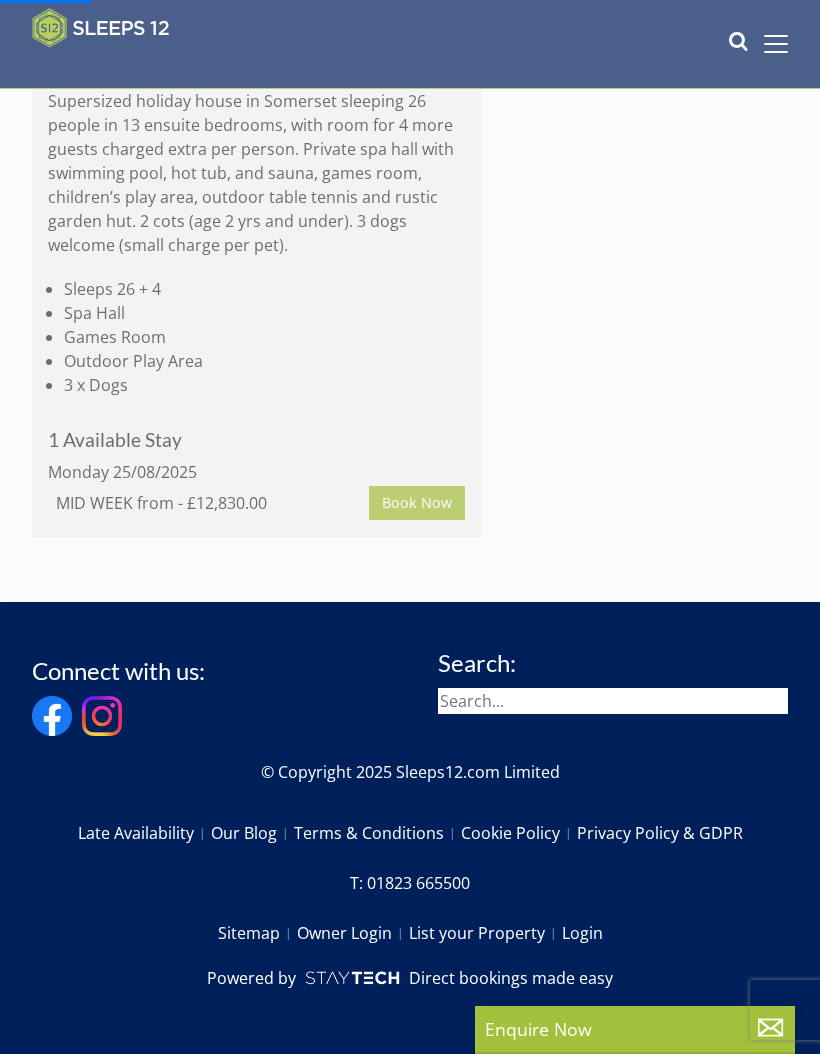 click on "Croftview" at bounding box center [105, 63] 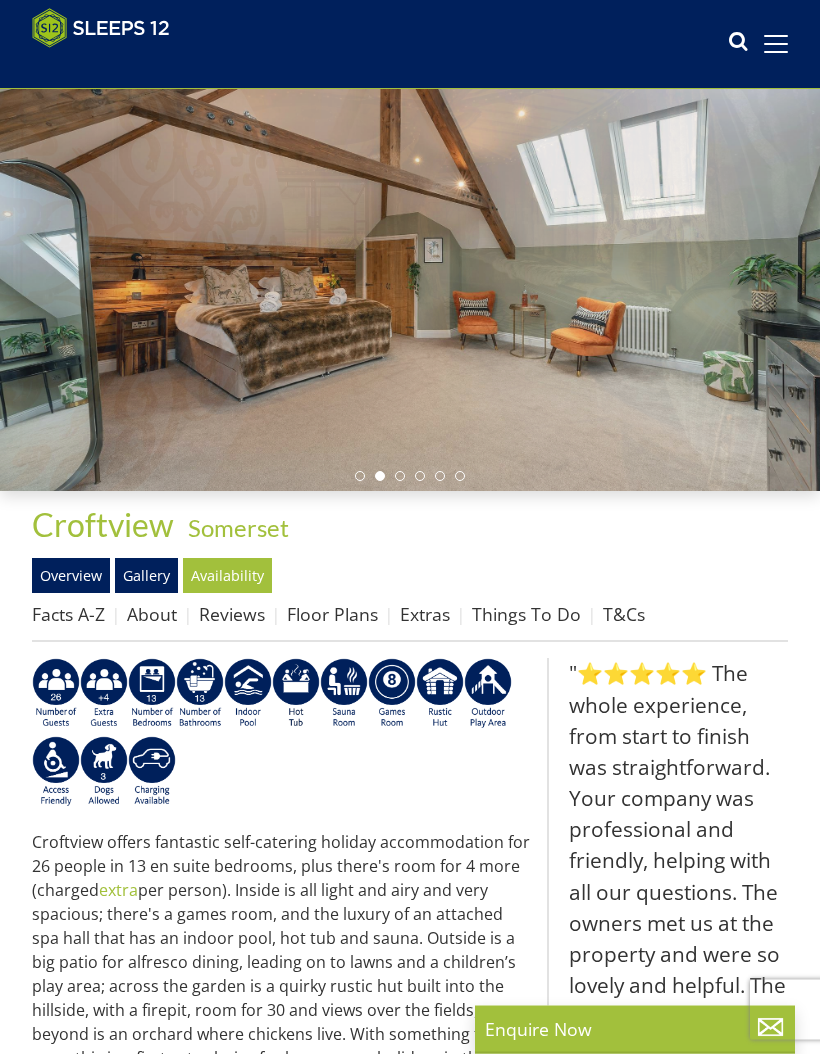 scroll, scrollTop: 0, scrollLeft: 0, axis: both 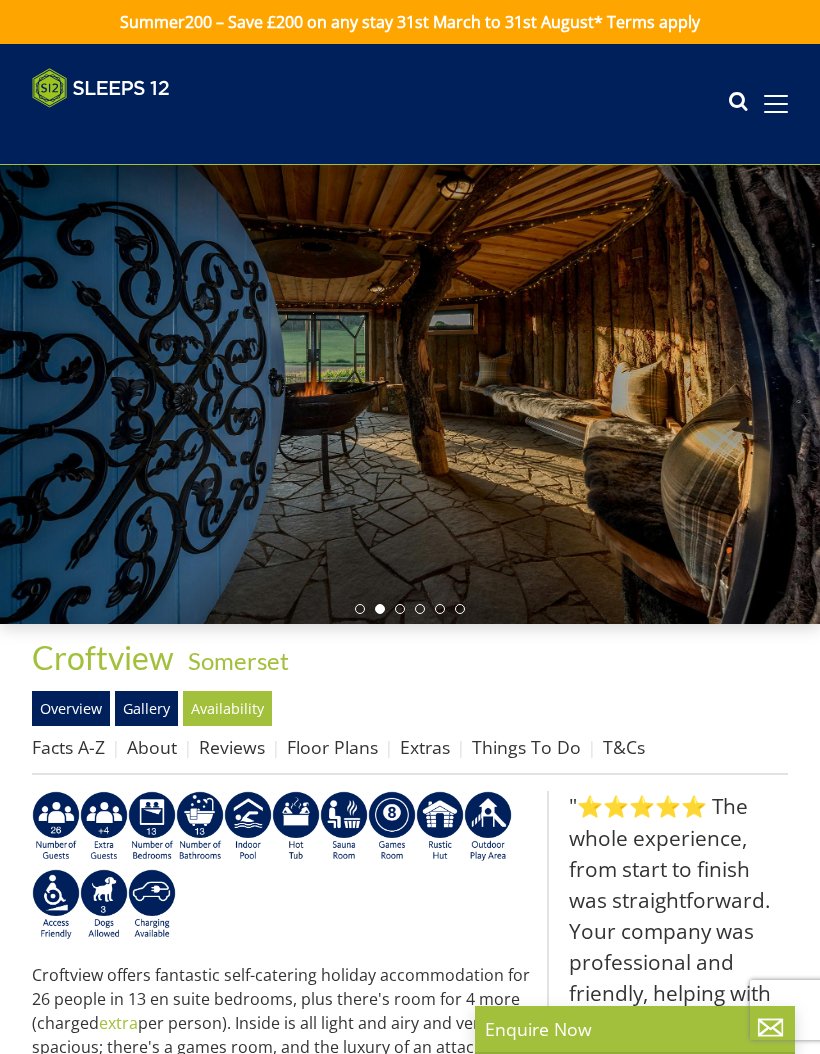 click on "Availability" at bounding box center [227, 708] 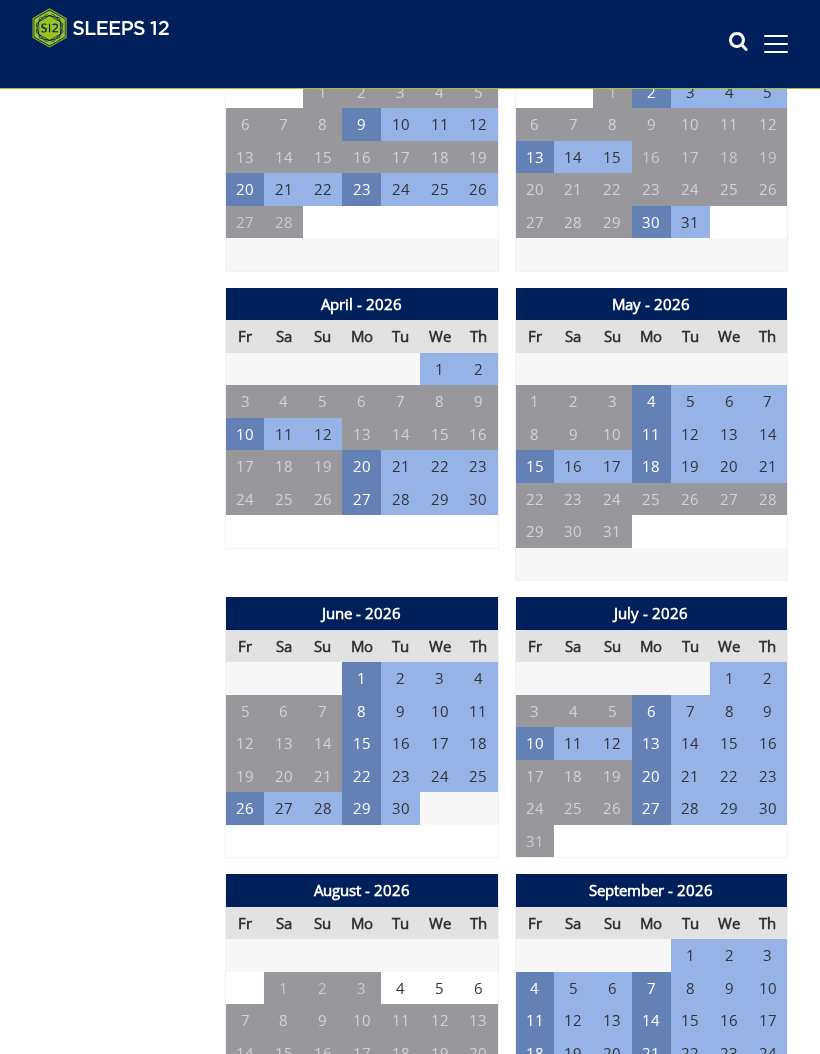 scroll, scrollTop: 1689, scrollLeft: 0, axis: vertical 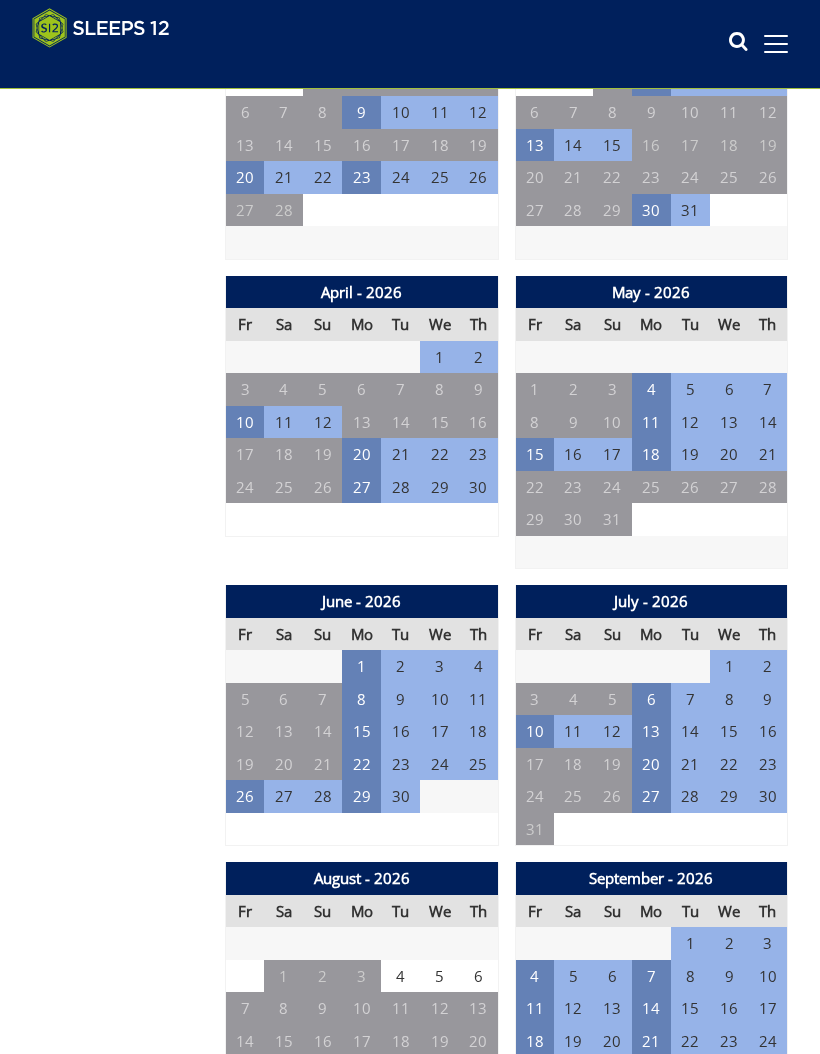 click on "27" at bounding box center [651, 796] 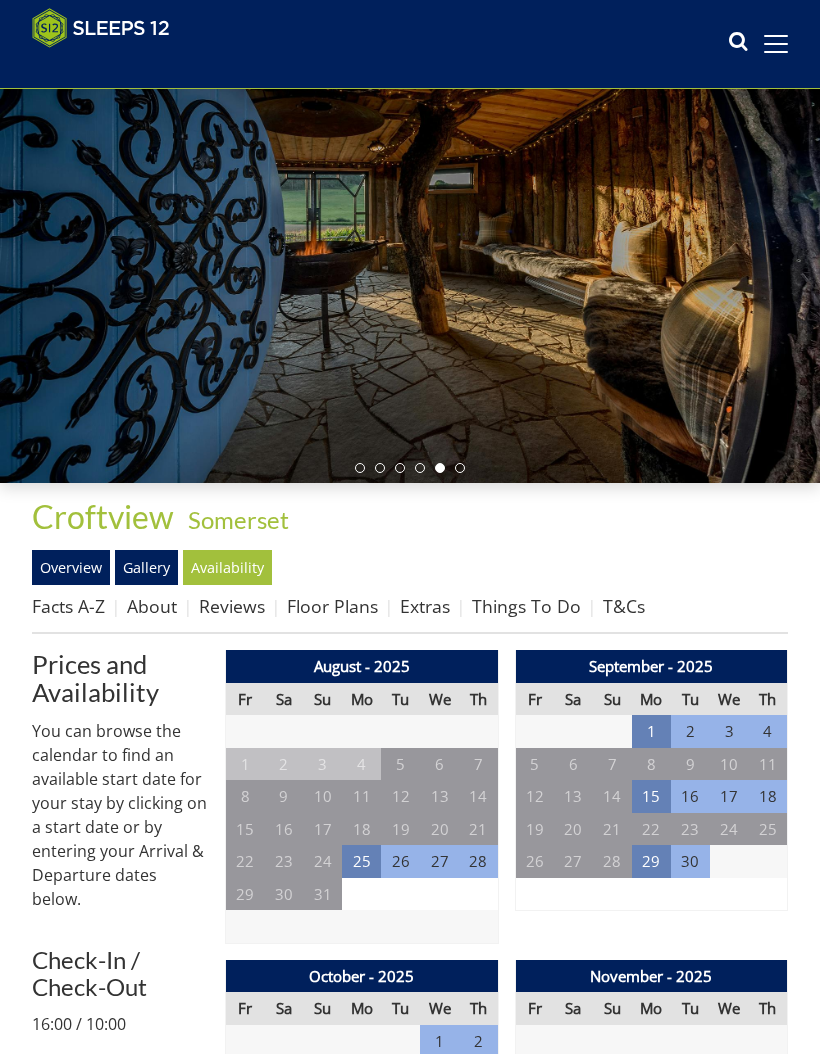 scroll, scrollTop: 0, scrollLeft: 0, axis: both 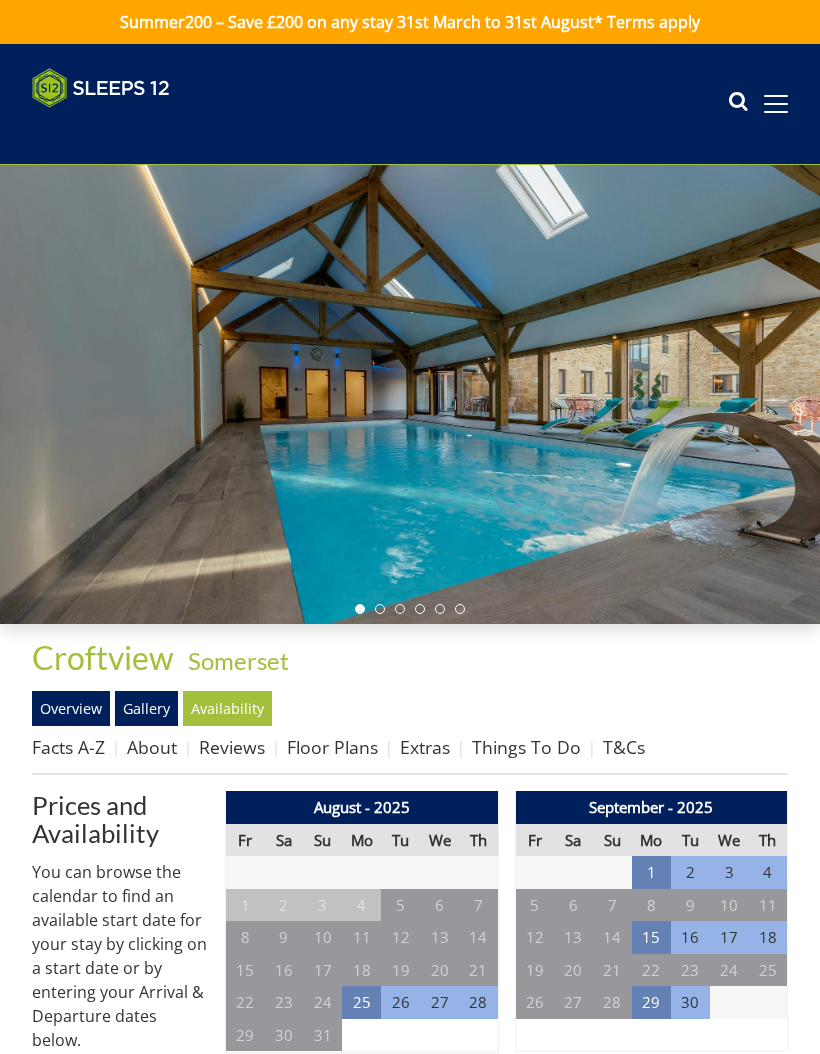 click on "Gallery" at bounding box center [146, 708] 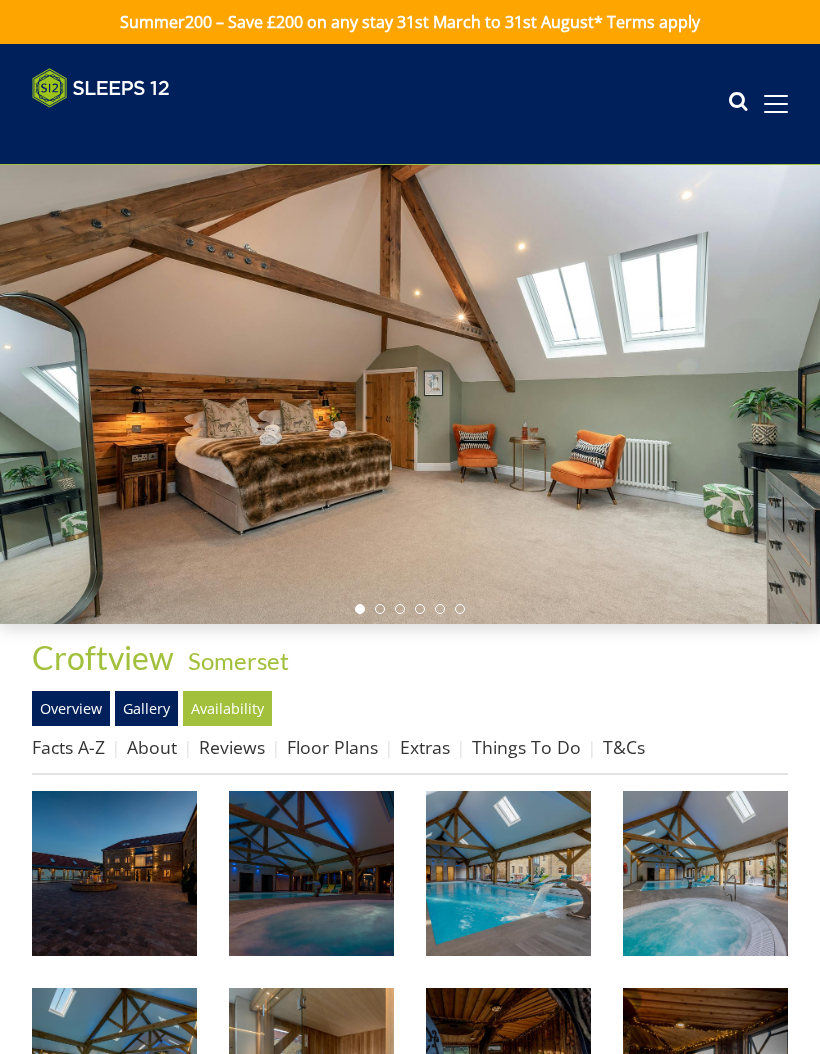 click on "Gallery" at bounding box center [146, 708] 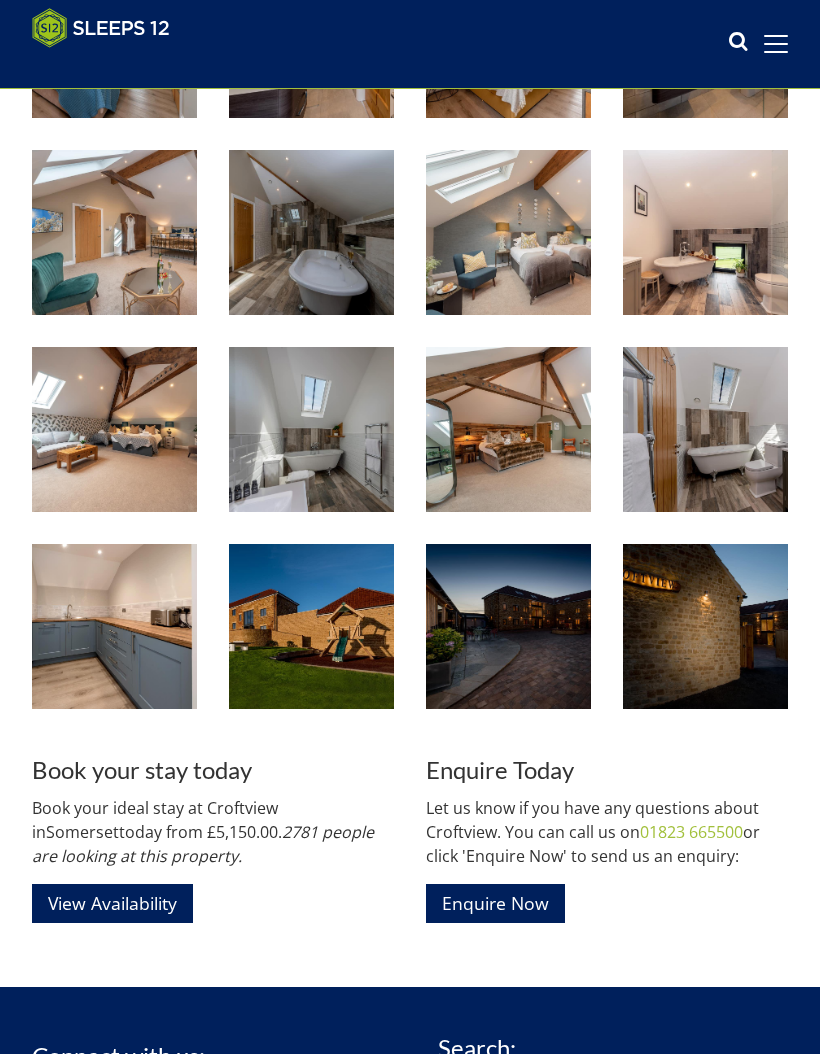 scroll, scrollTop: 2579, scrollLeft: 0, axis: vertical 